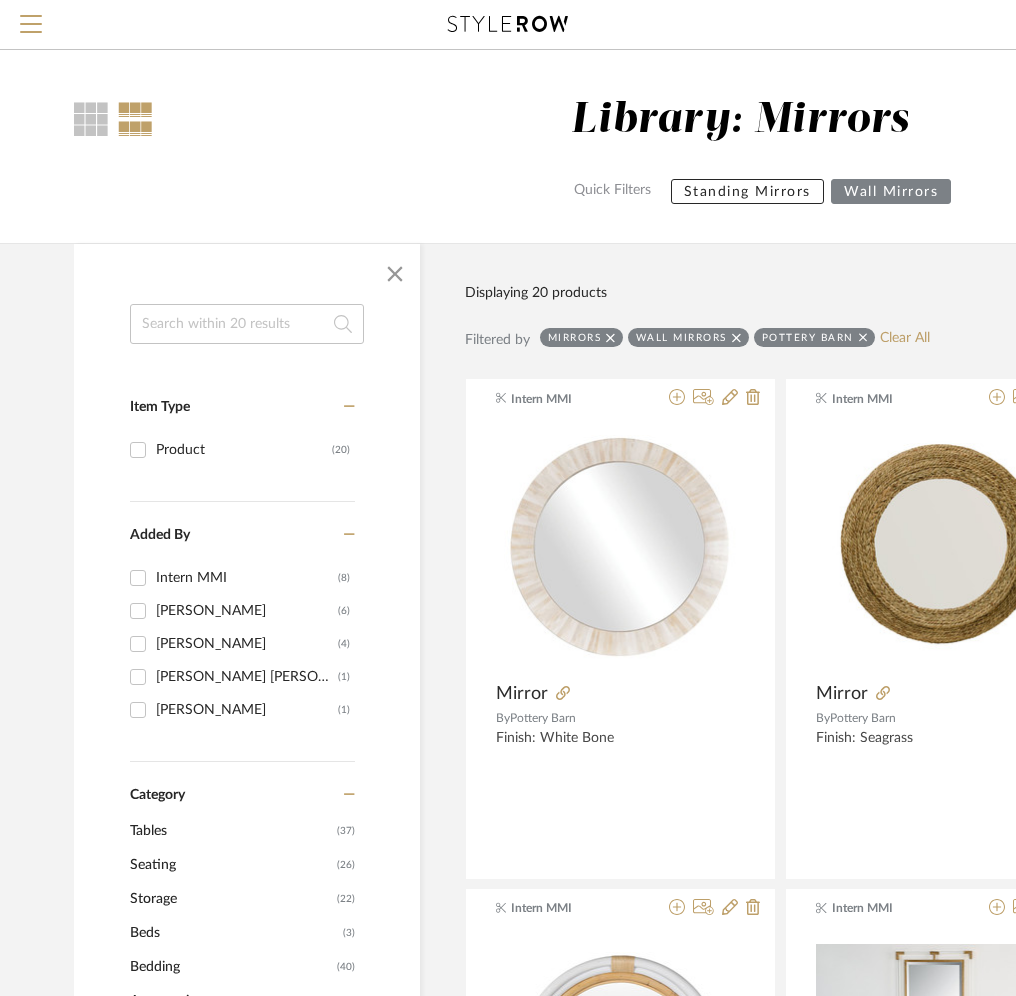 scroll, scrollTop: 0, scrollLeft: 319, axis: horizontal 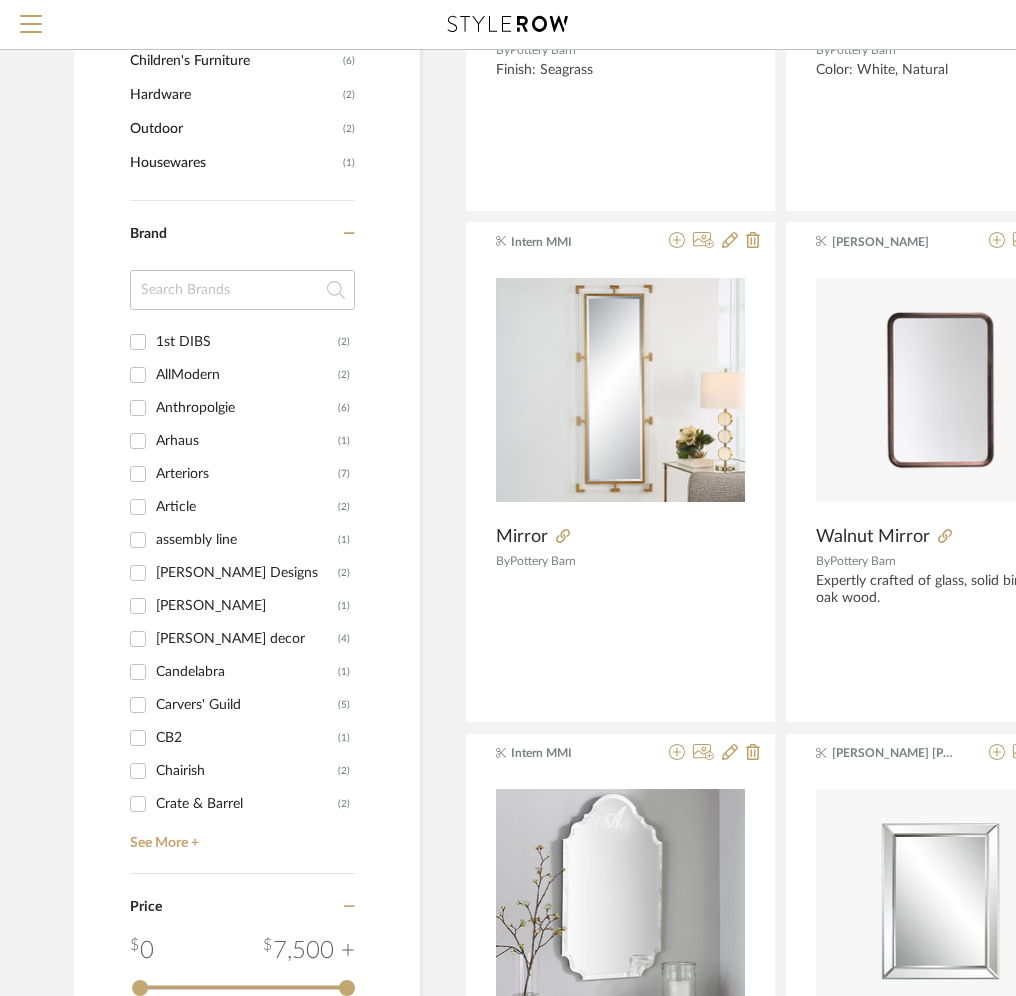 click on "Brand 1st DIBS  (2)  AllModern  (2)  Anthropolgie  (6)  Arhaus  (1)  Arteriors  (7)  Article  (2)  assembly line  (1)  Ballard Designs  (2)  Brent Warr  (1)  burke decor  (4)  Candelabra  (1)  Carvers' Guild  (5)  CB2  (1)  Chairish  (2)  Crate & Barrel  (2)  See More +" 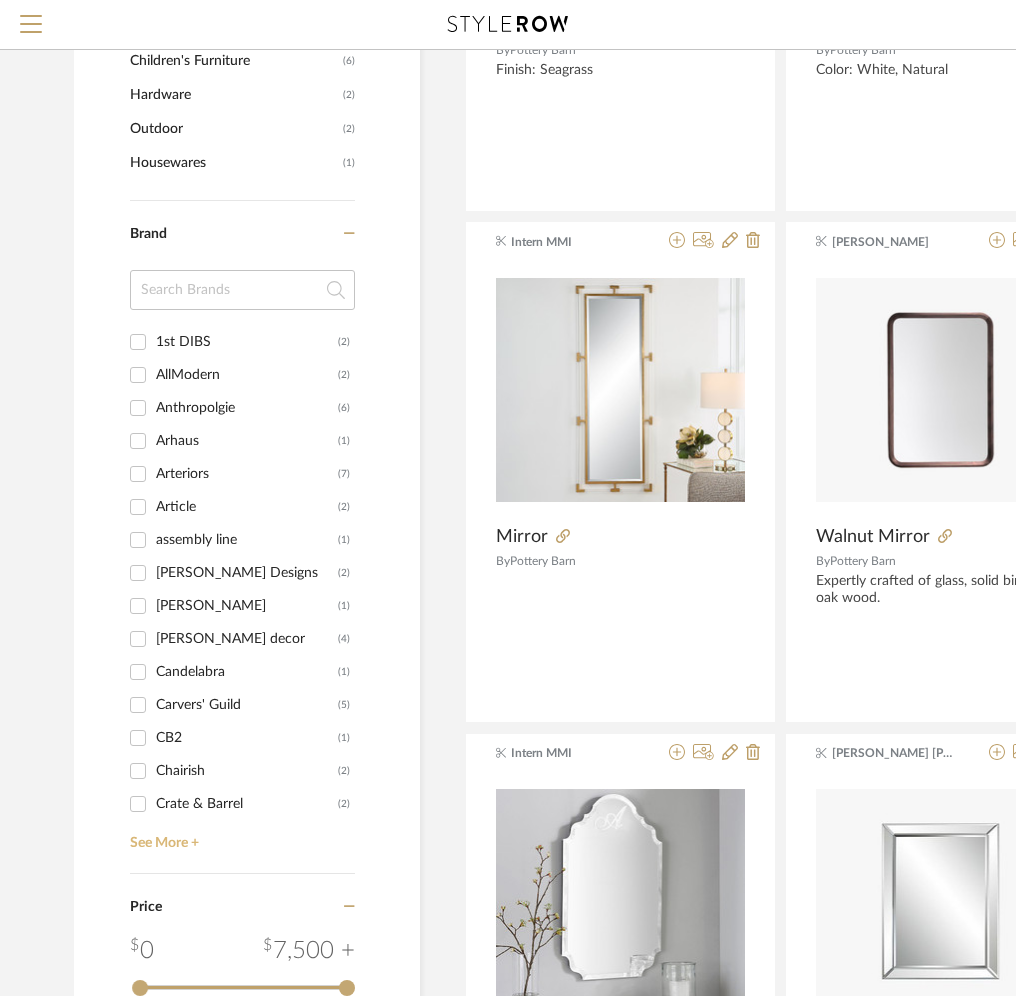 click on "See More +" 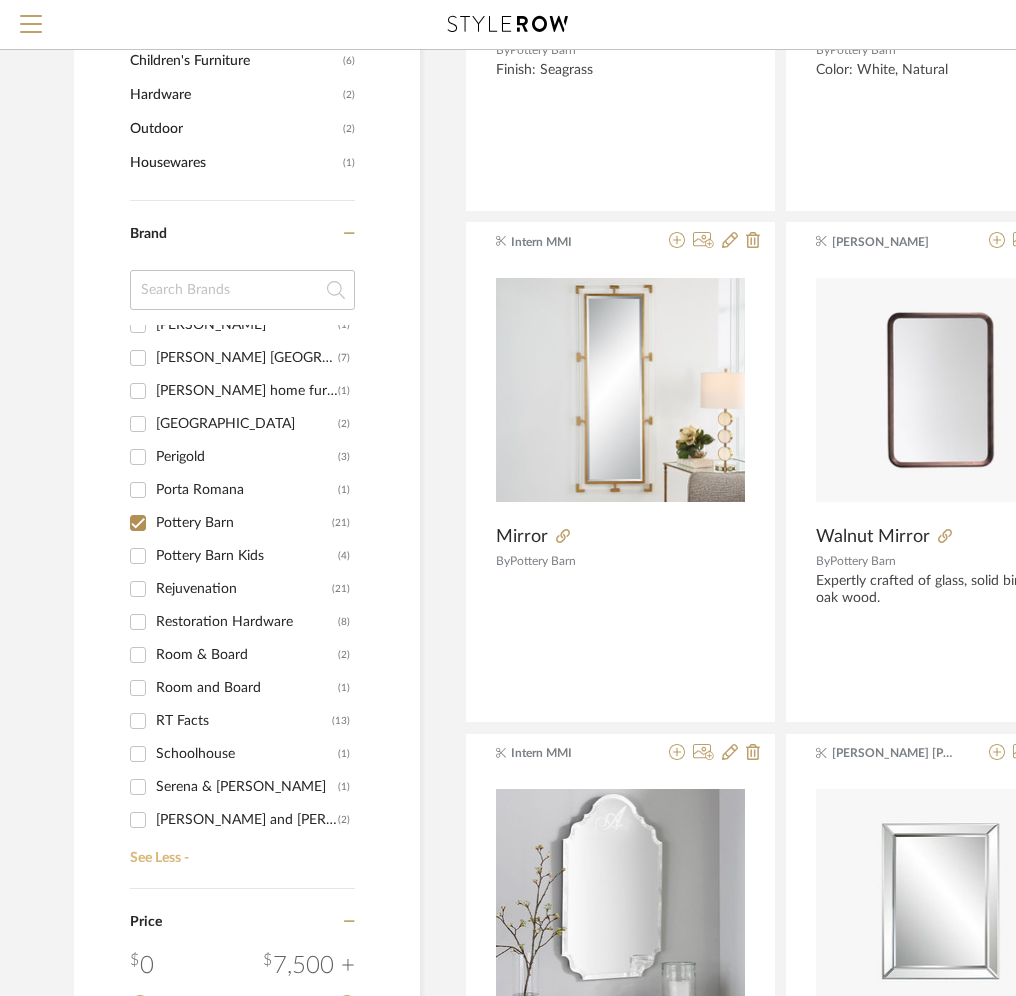 scroll, scrollTop: 1231, scrollLeft: 0, axis: vertical 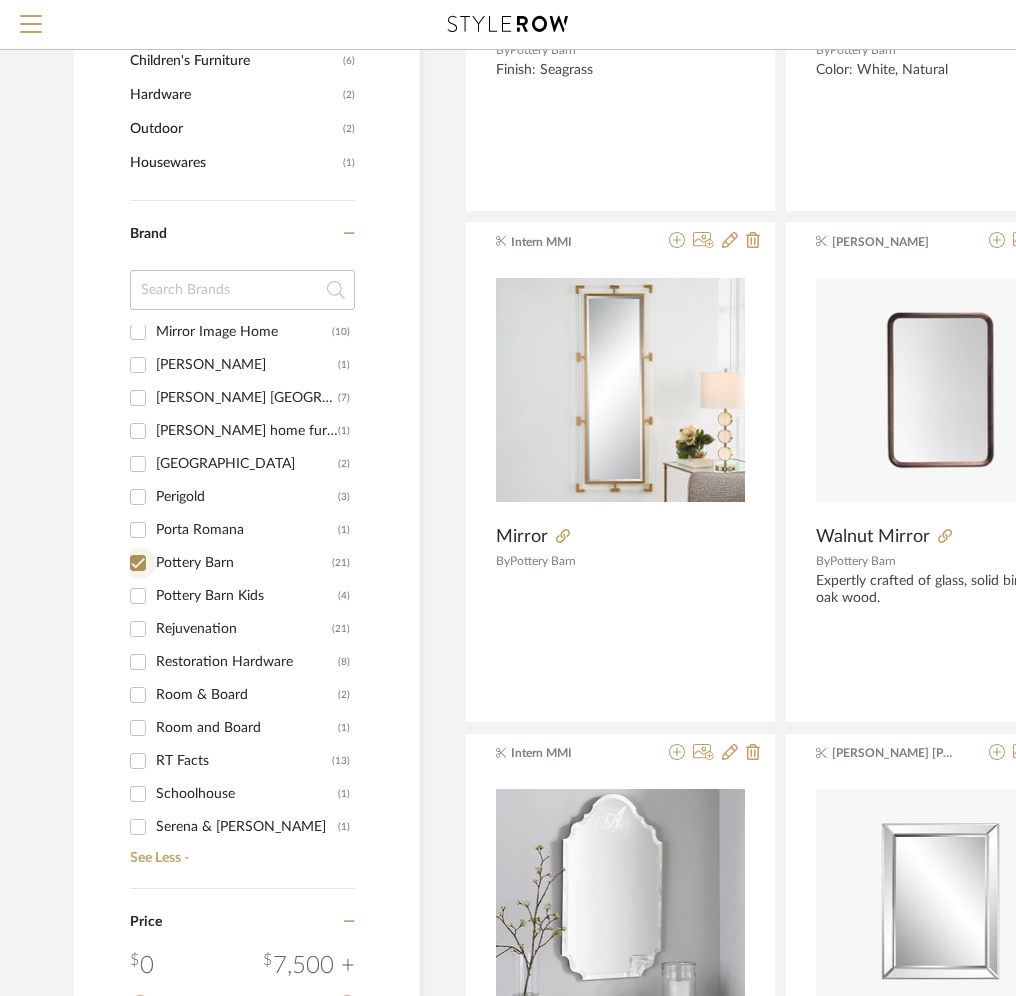click on "Pottery Barn  (21)" at bounding box center [138, 563] 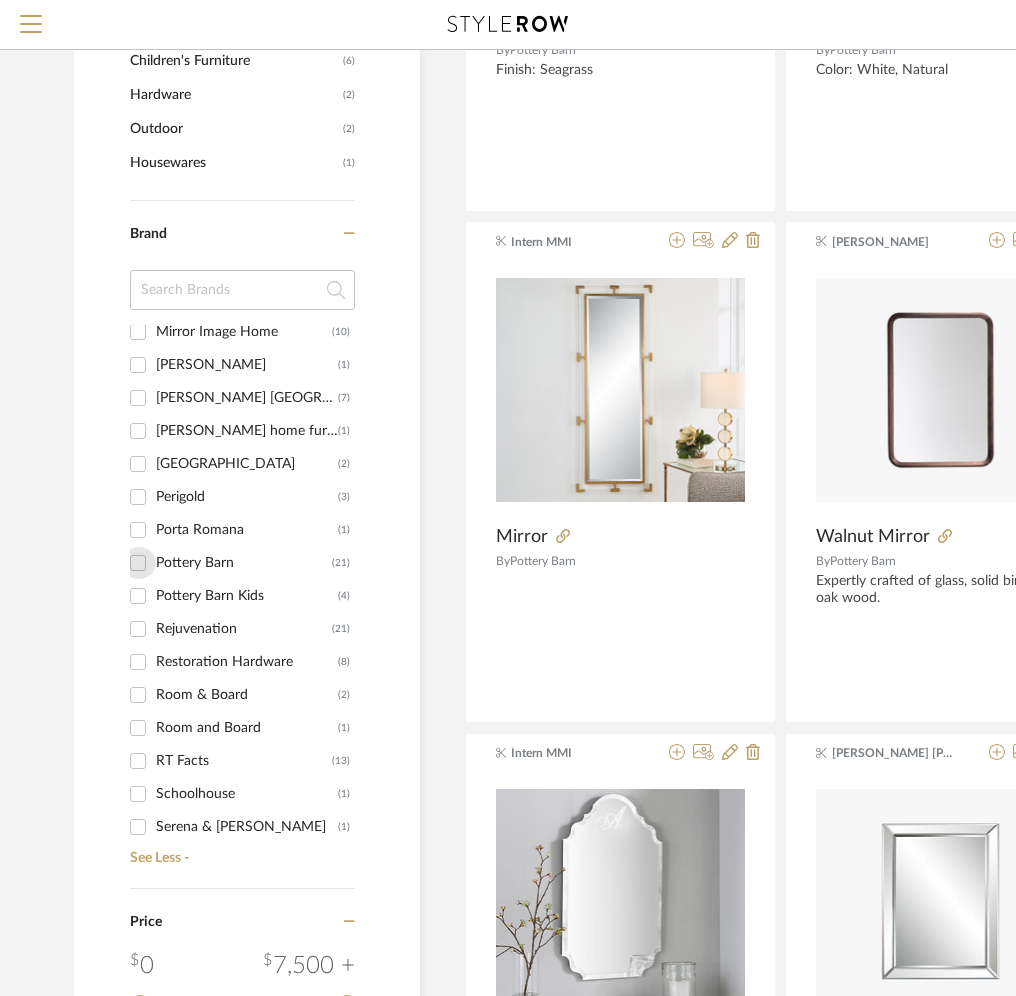 checkbox on "false" 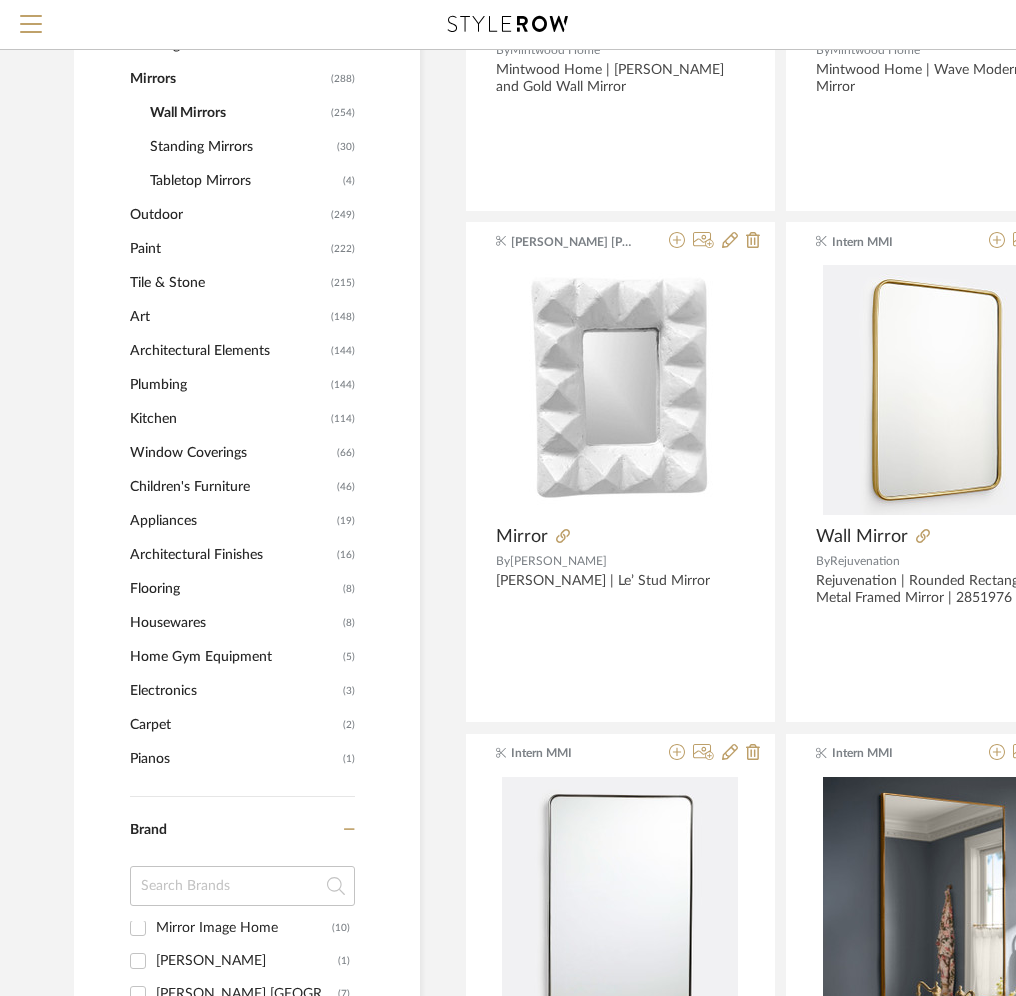 scroll, scrollTop: 0, scrollLeft: 0, axis: both 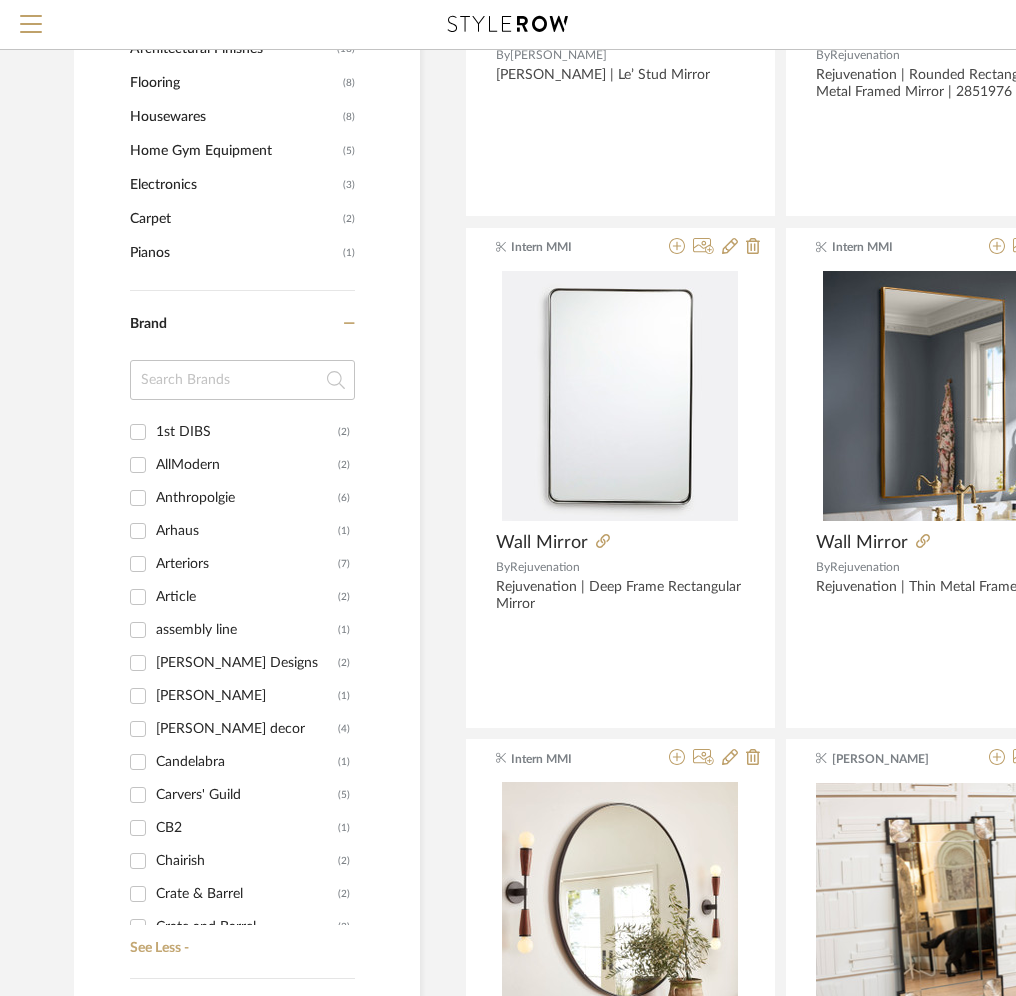 click on "Ballard Designs  (2)" at bounding box center [138, 663] 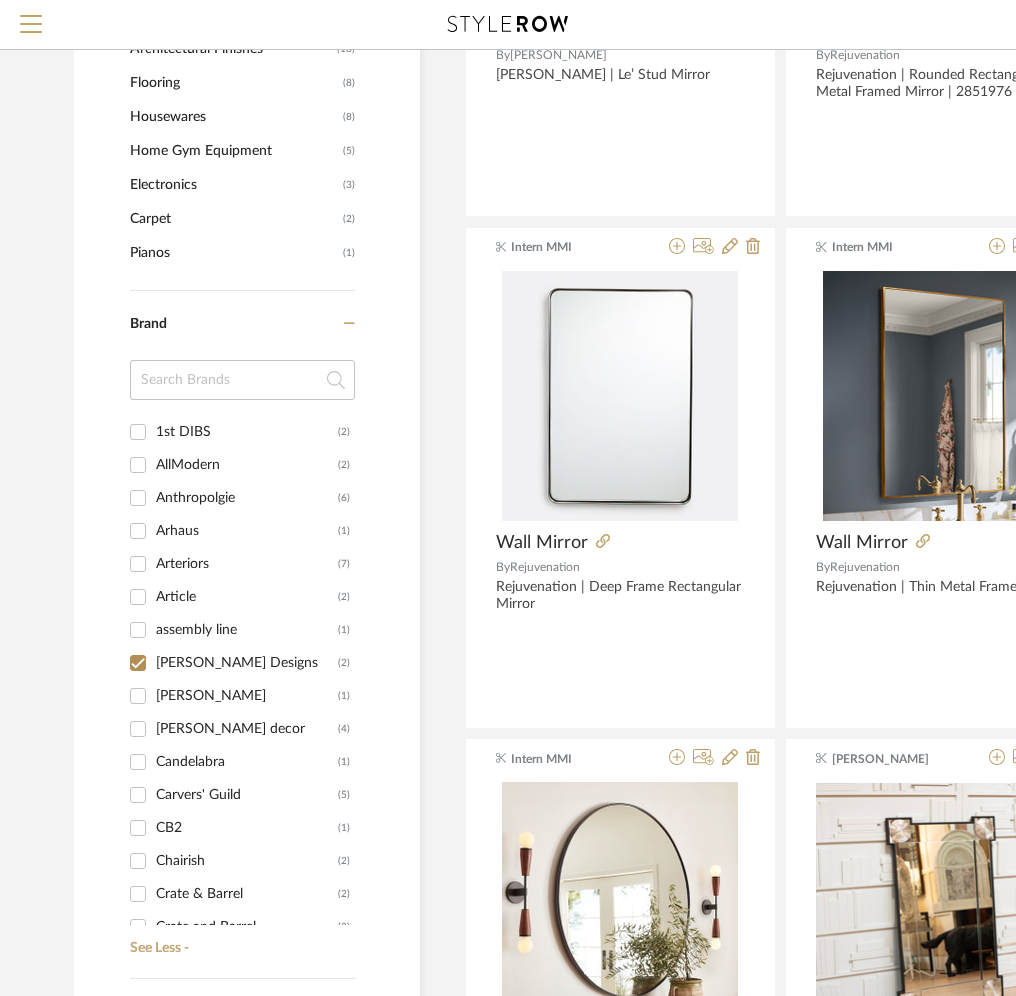 checkbox on "true" 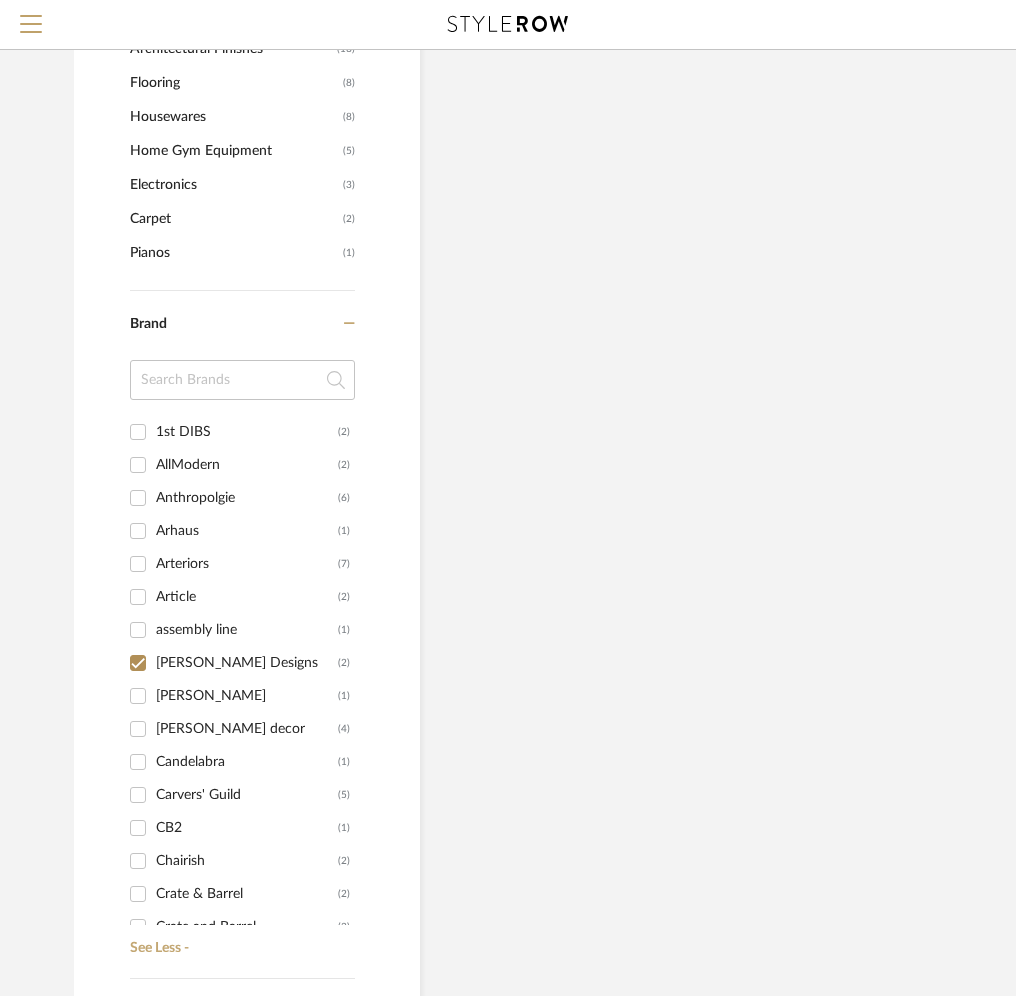 scroll, scrollTop: 1159, scrollLeft: 0, axis: vertical 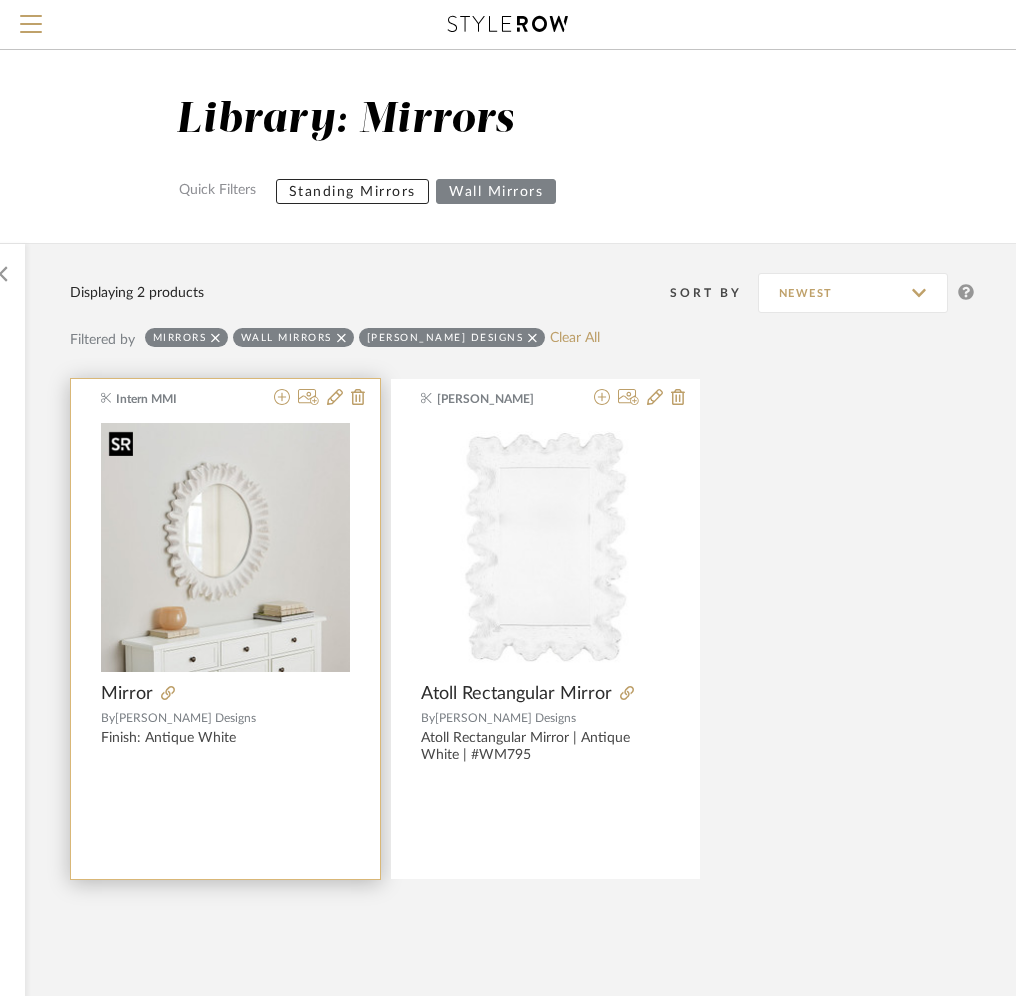 click at bounding box center (225, 547) 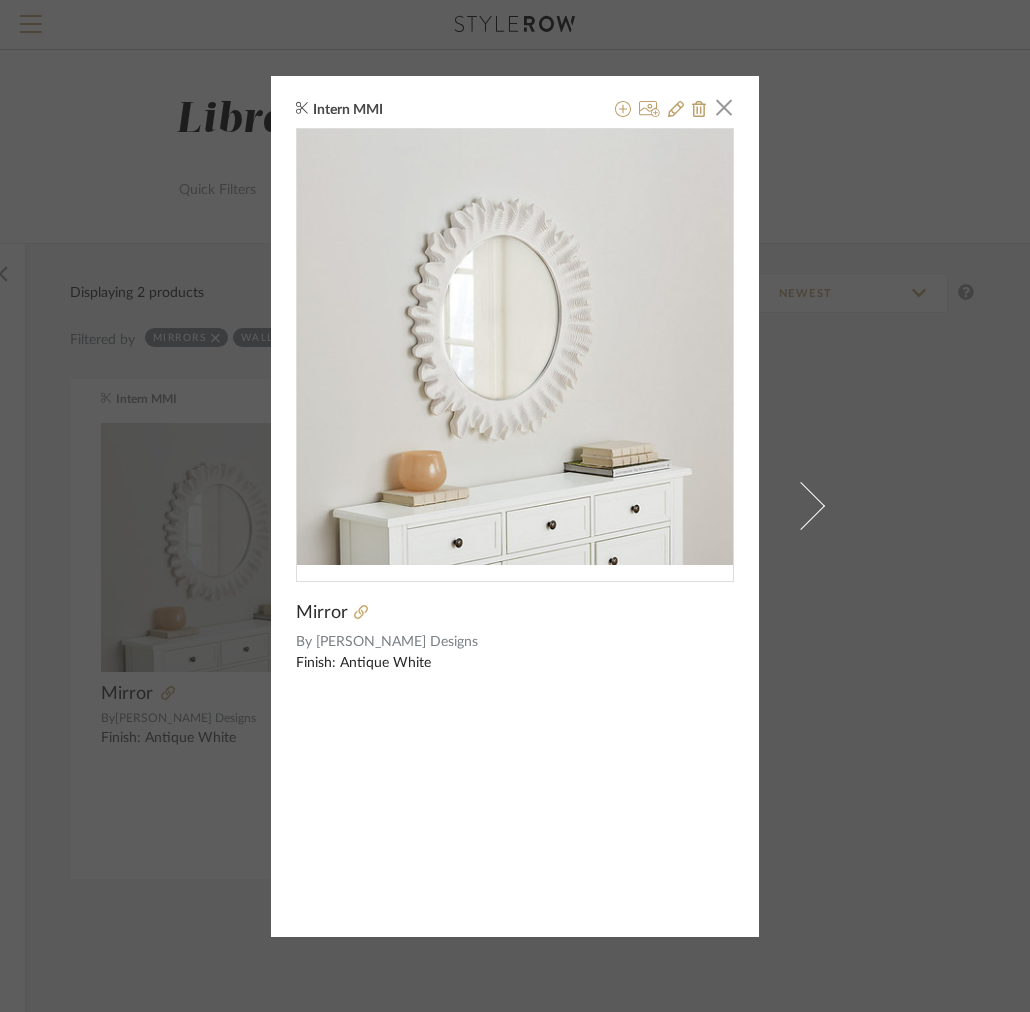 click on "Intern MMI × Mirror By Ballard Designs Finish: Antique White" at bounding box center (515, 506) 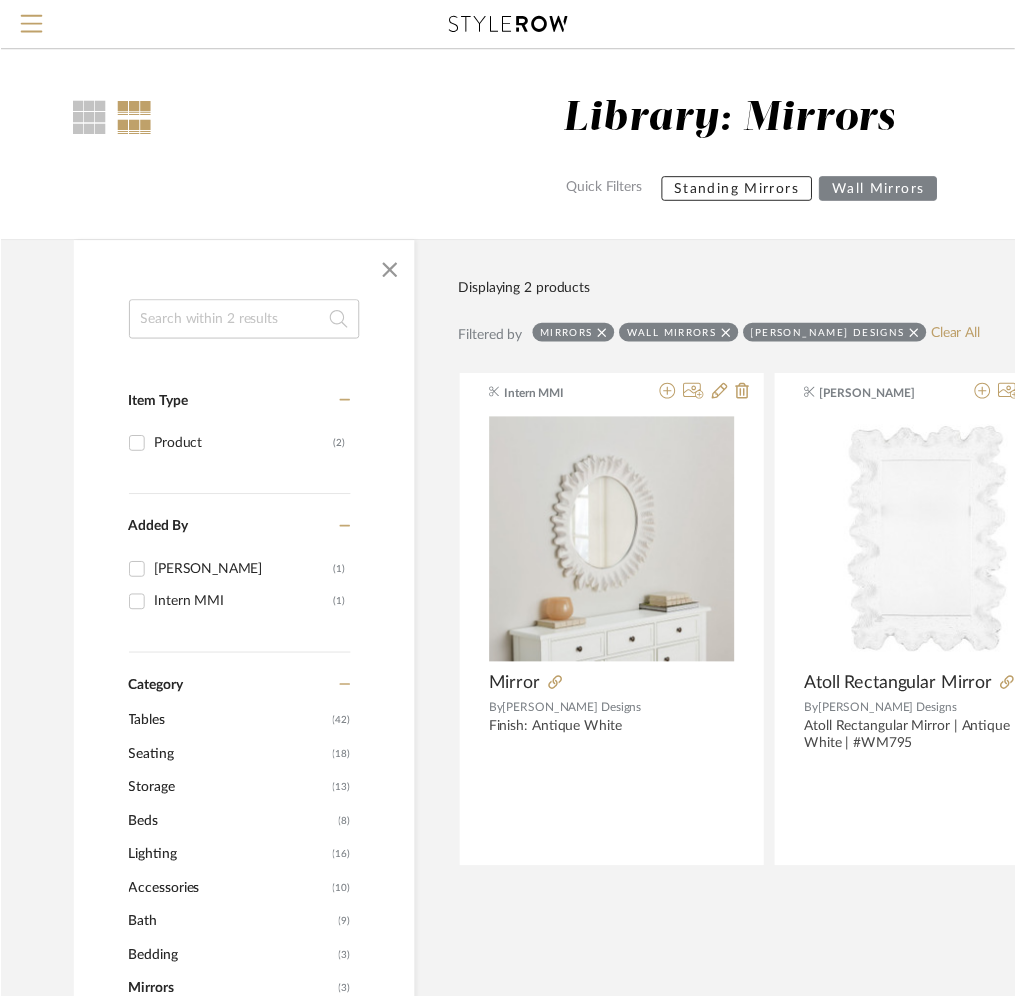 scroll, scrollTop: 0, scrollLeft: 395, axis: horizontal 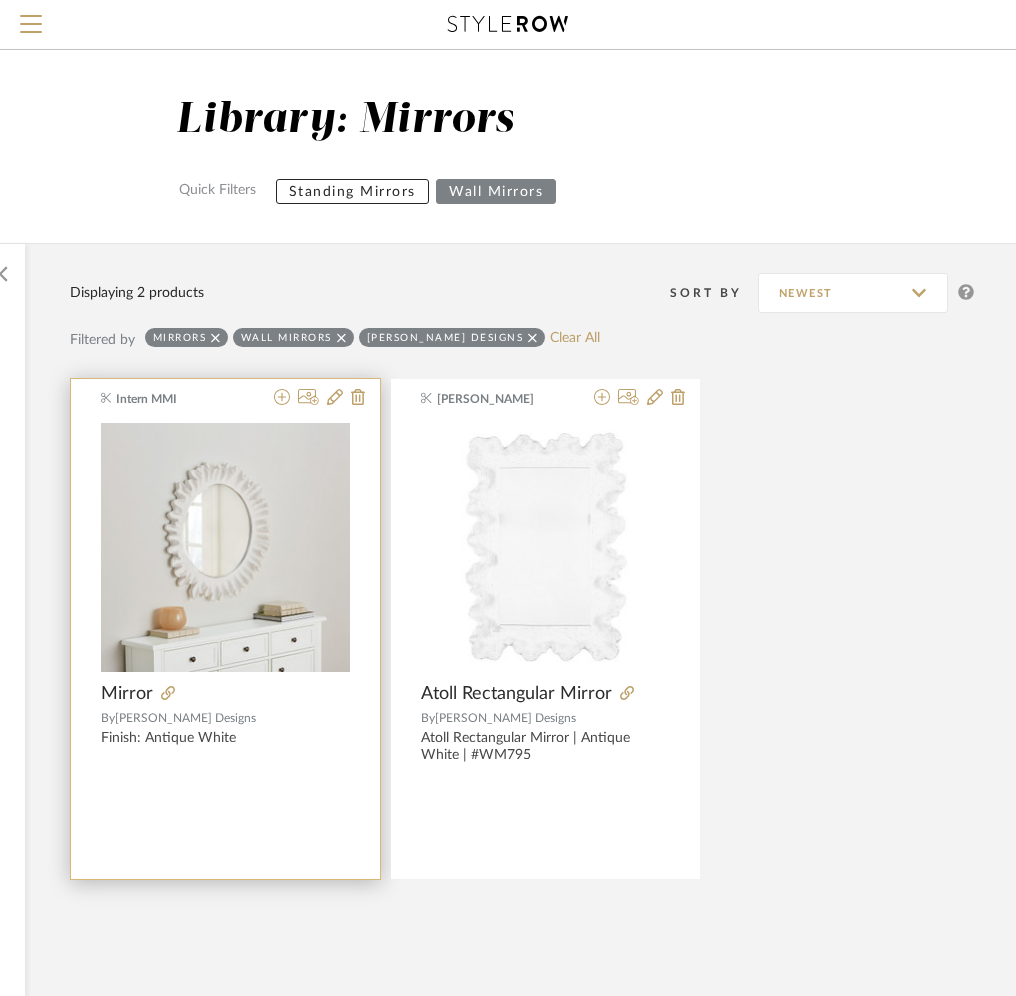 click at bounding box center (315, 398) 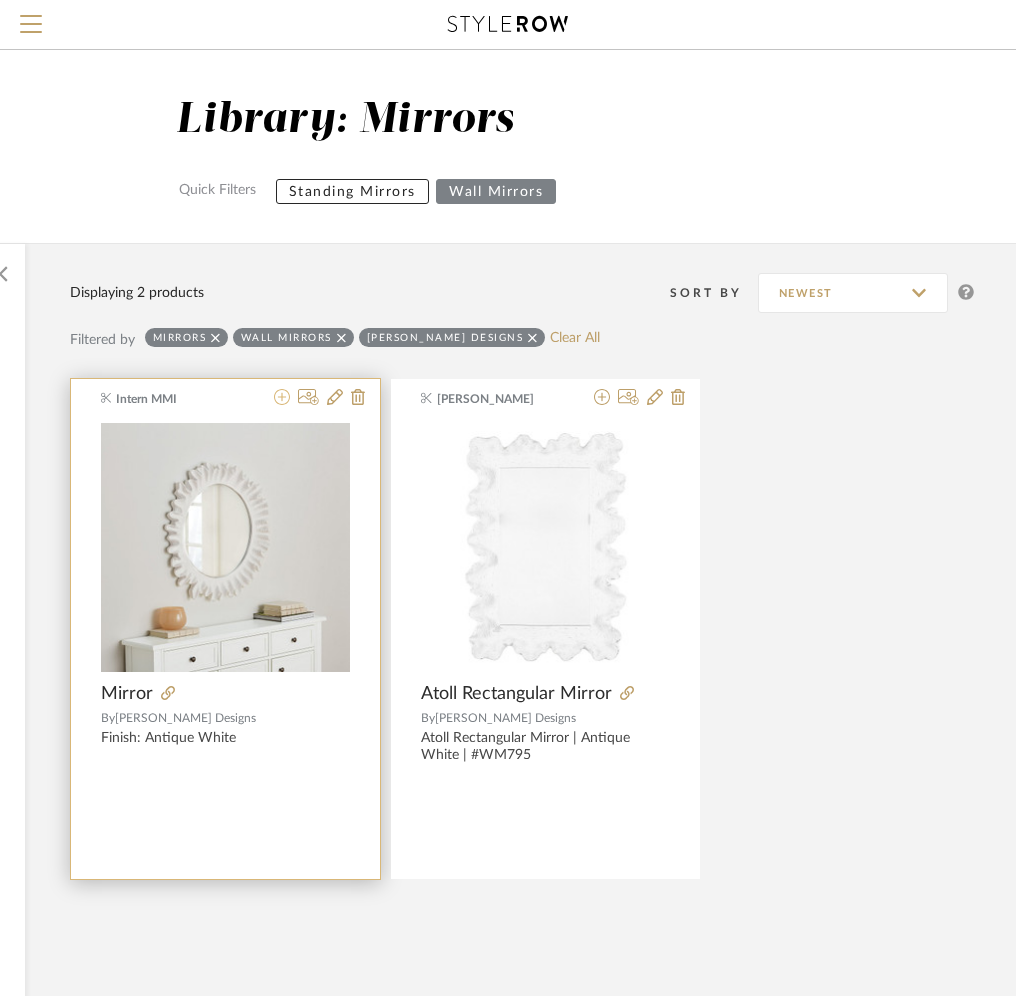 click 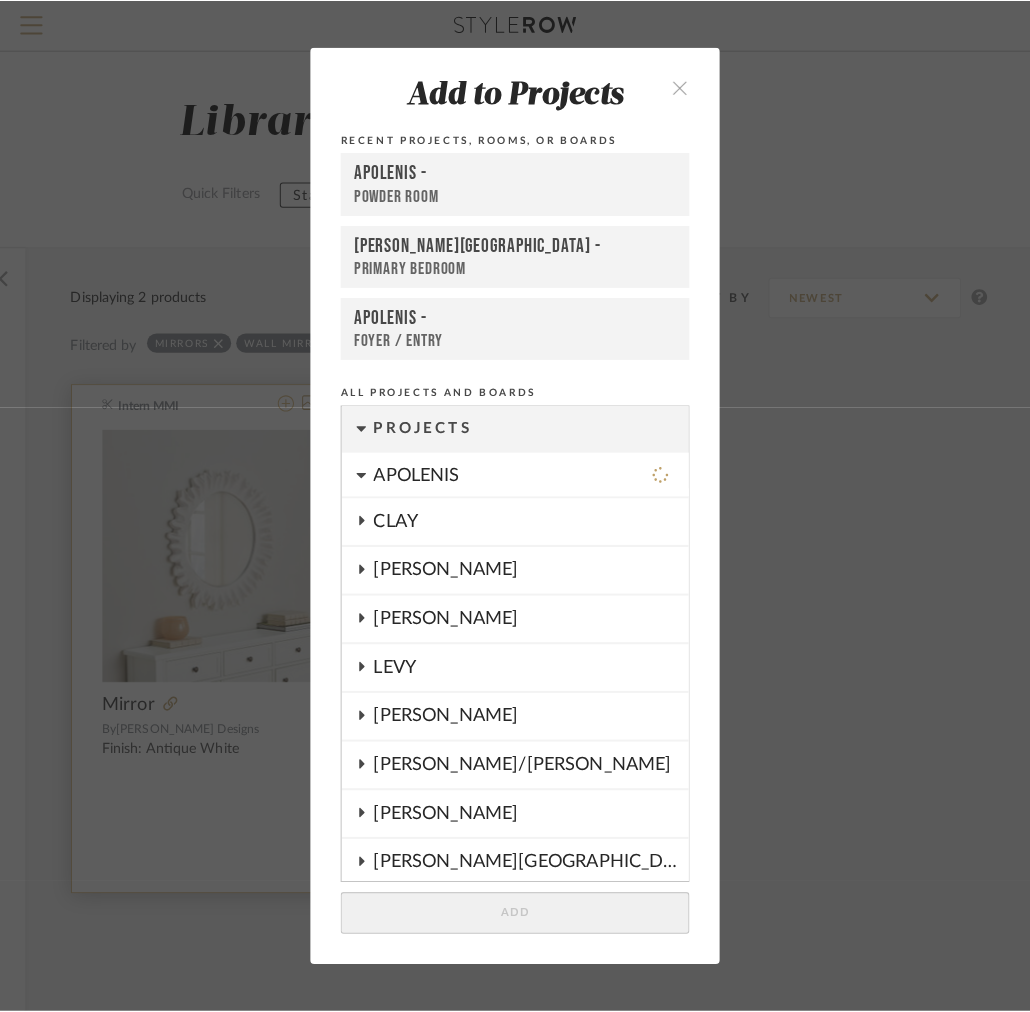 scroll, scrollTop: 0, scrollLeft: 0, axis: both 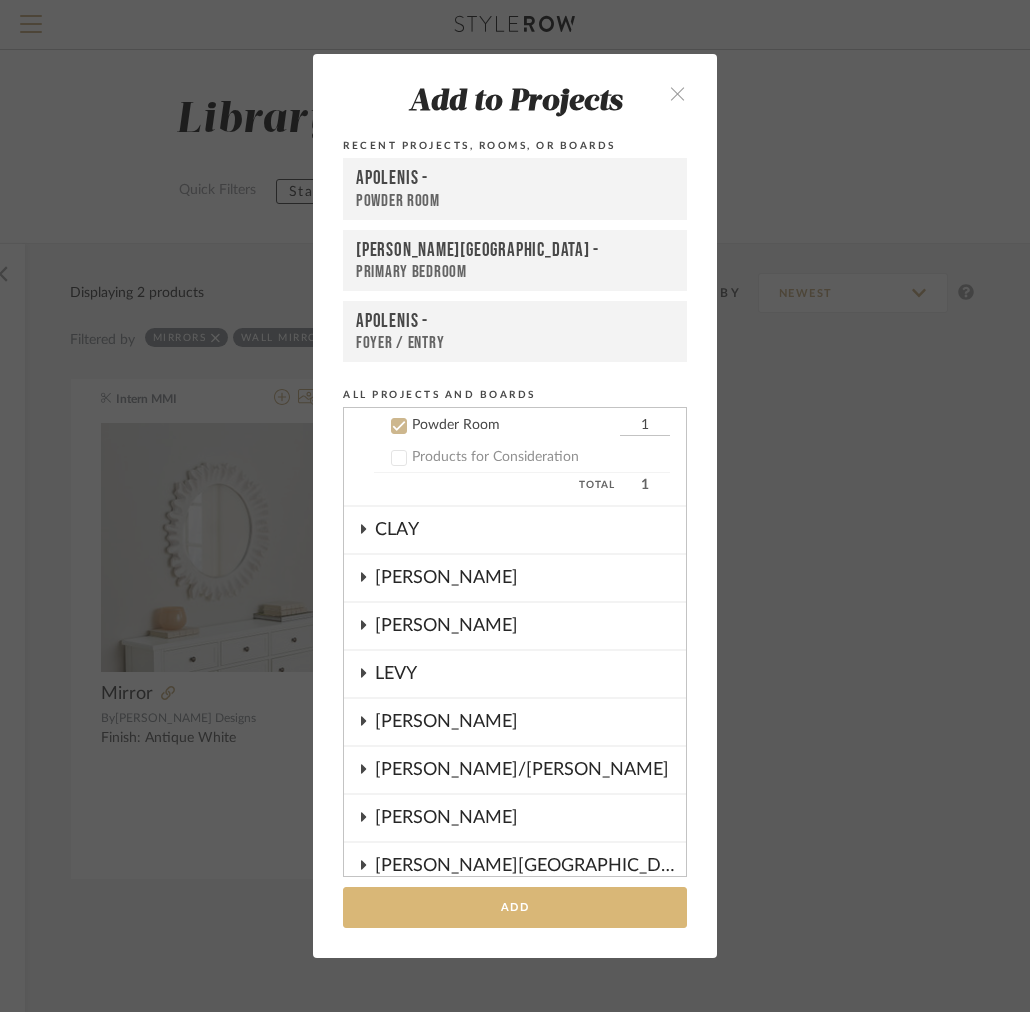 click on "Add" at bounding box center [515, 907] 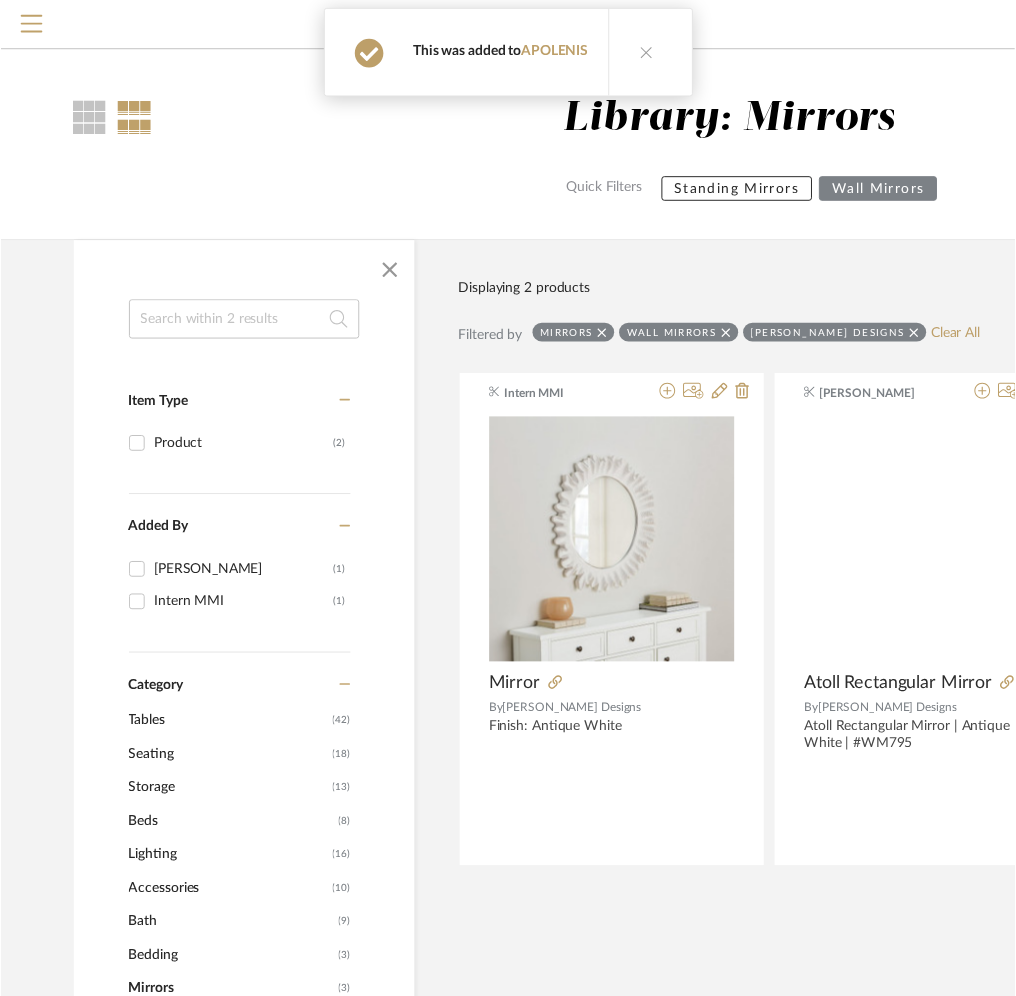 scroll, scrollTop: 0, scrollLeft: 395, axis: horizontal 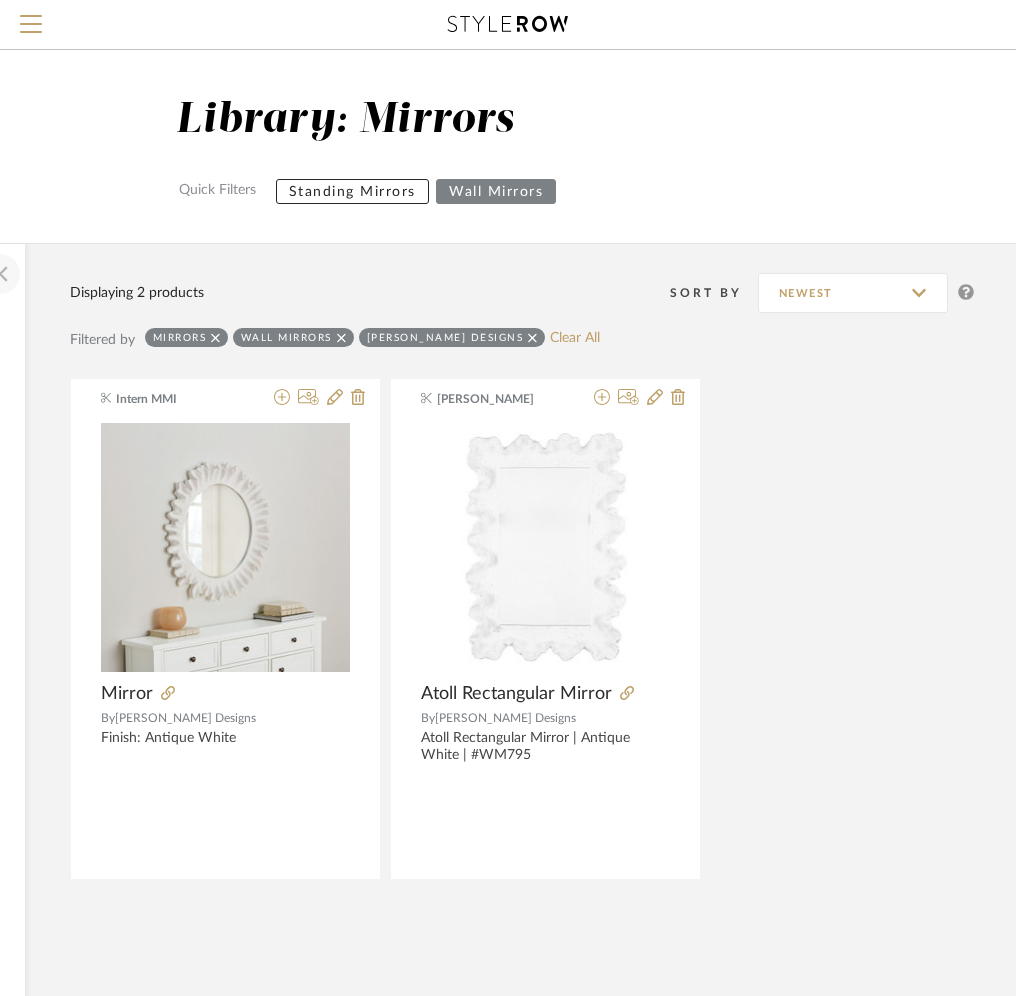 click 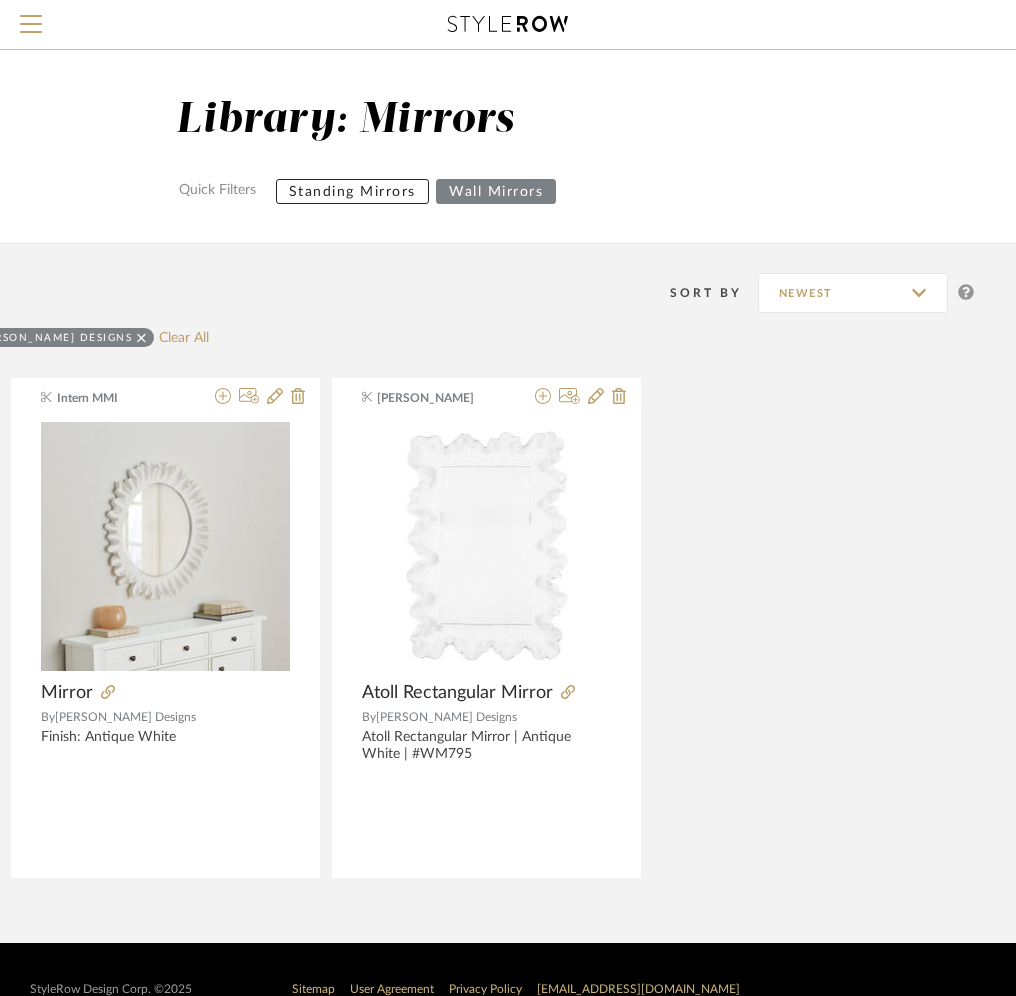 scroll, scrollTop: 0, scrollLeft: 0, axis: both 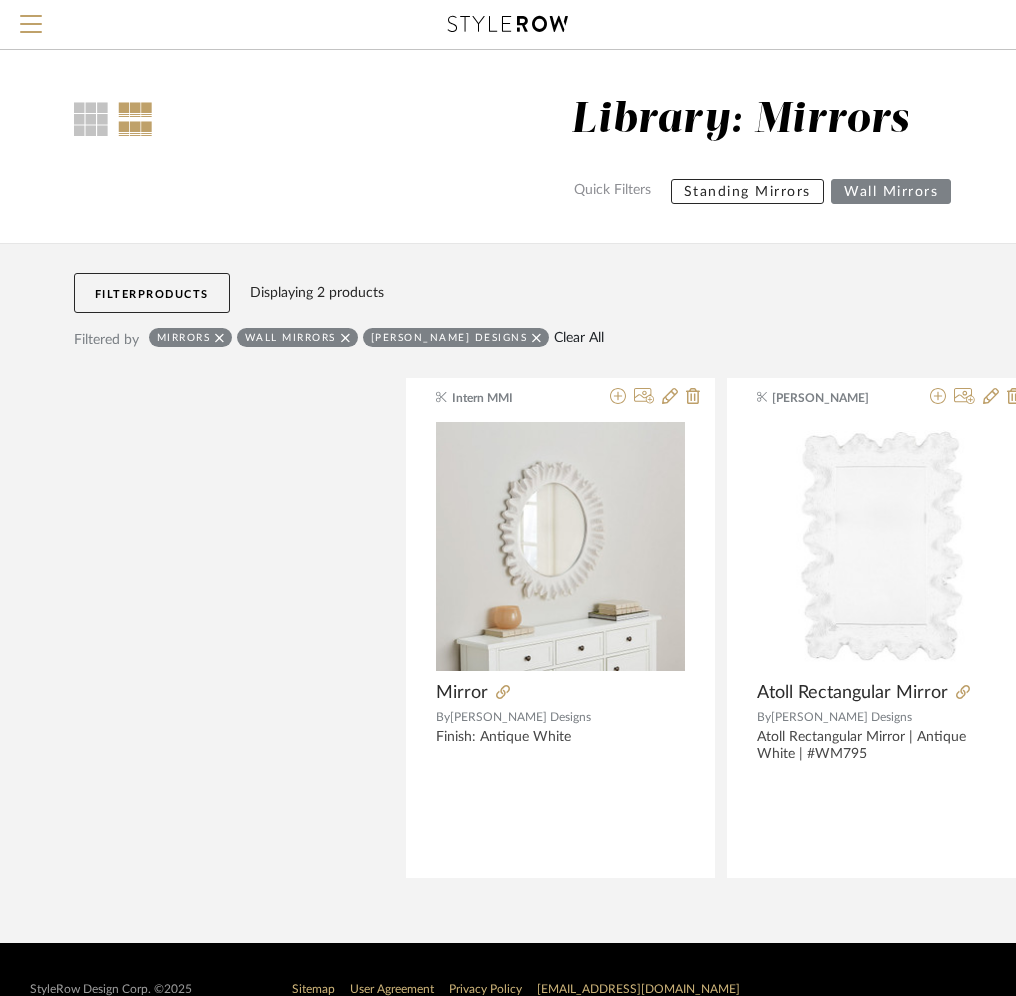 click on "Clear All" 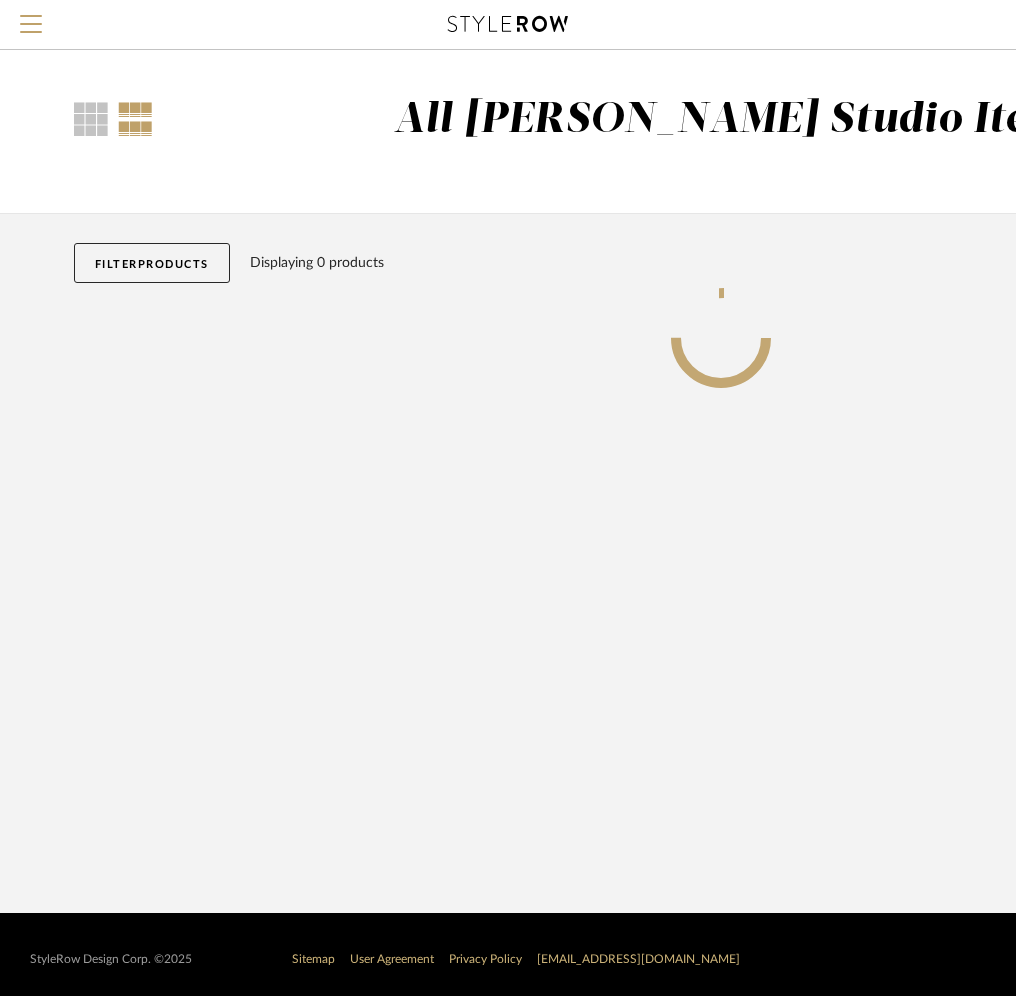 click on "Filter   Products" 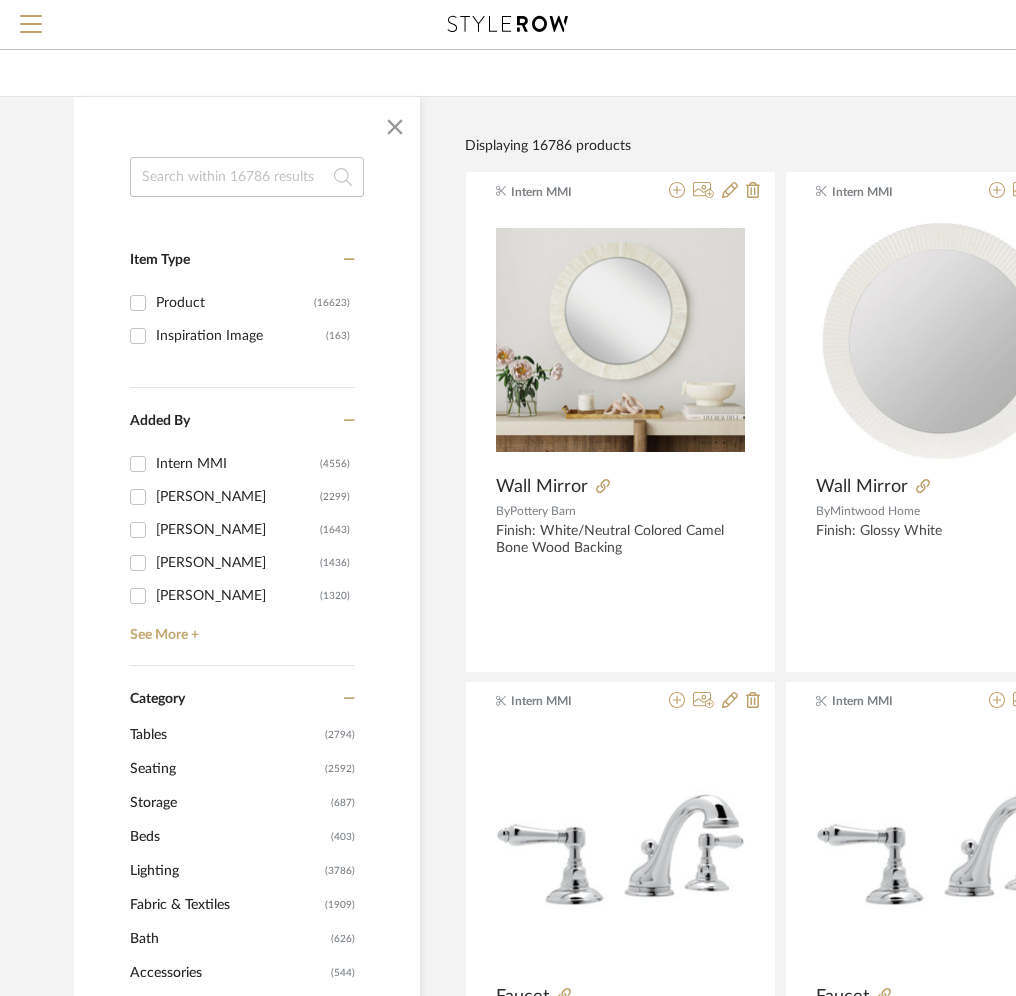 scroll, scrollTop: 402, scrollLeft: 0, axis: vertical 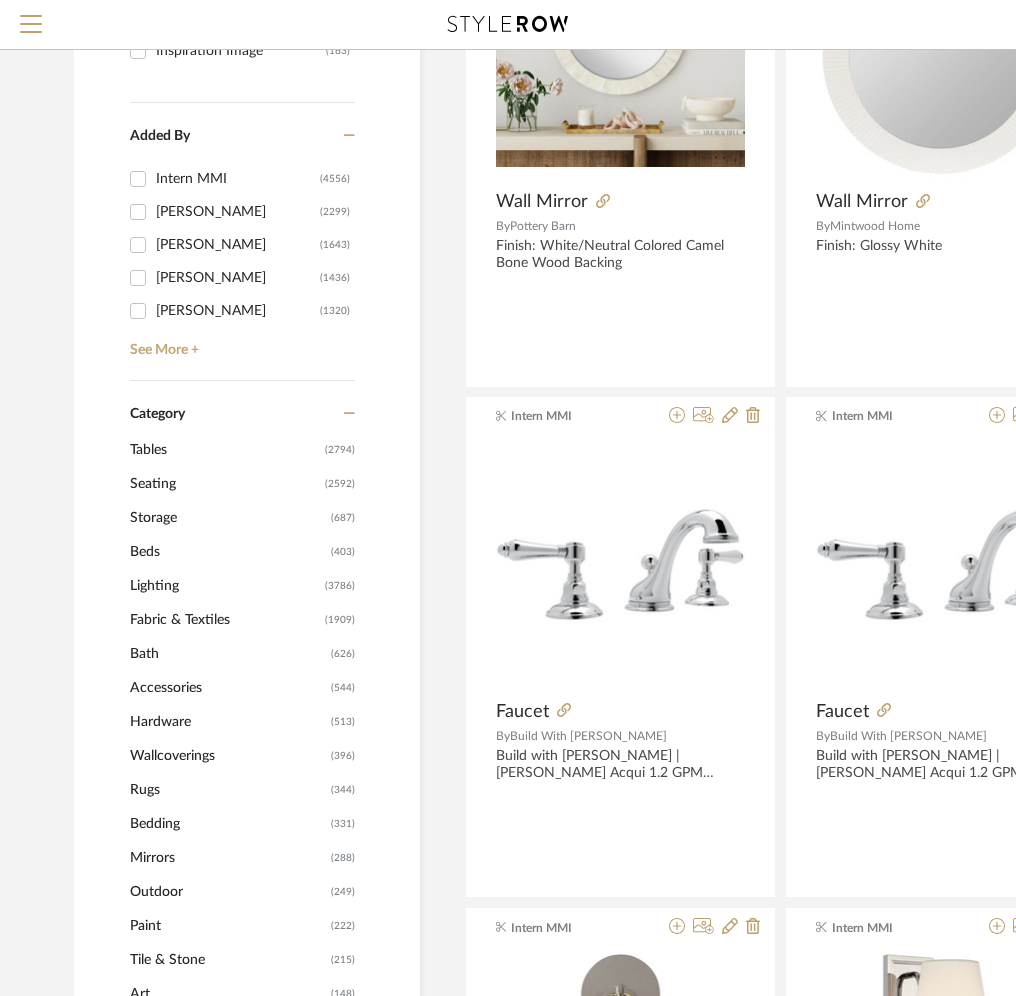 click on "Lighting" 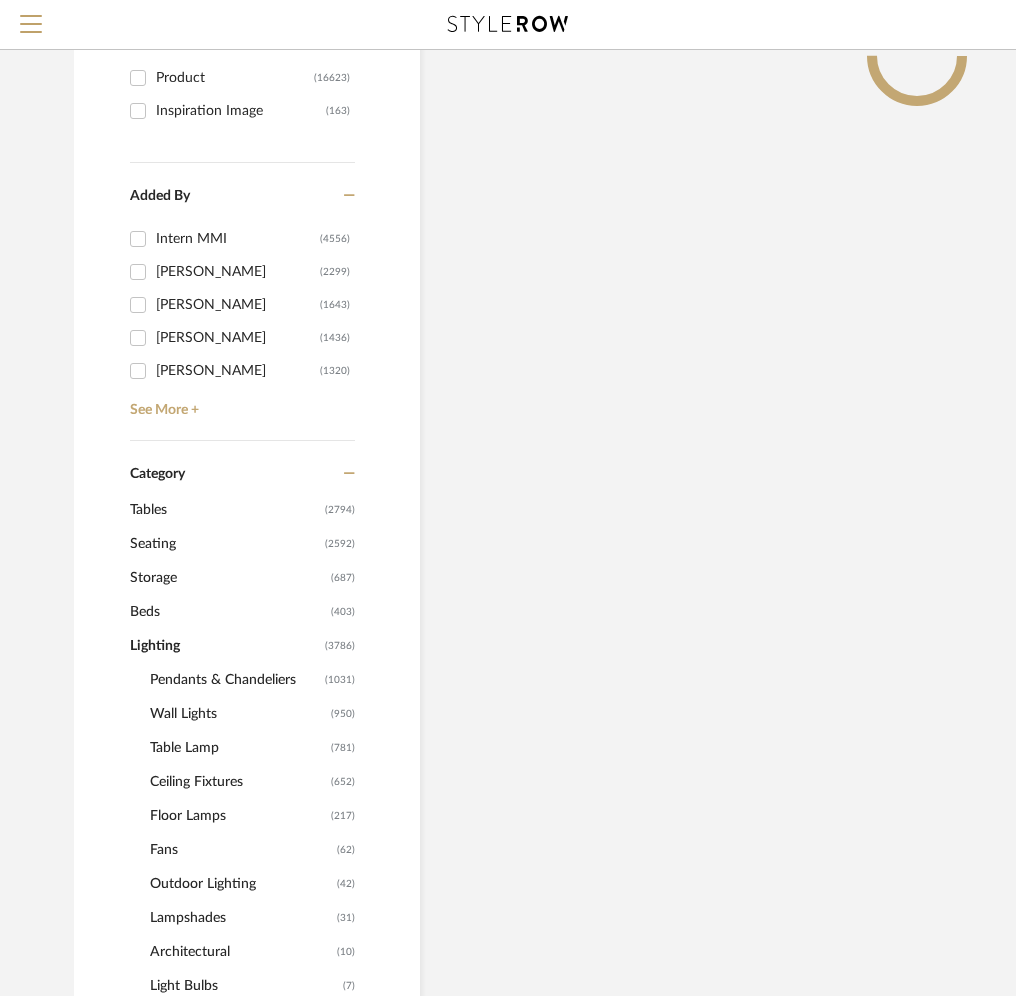 scroll, scrollTop: 462, scrollLeft: 0, axis: vertical 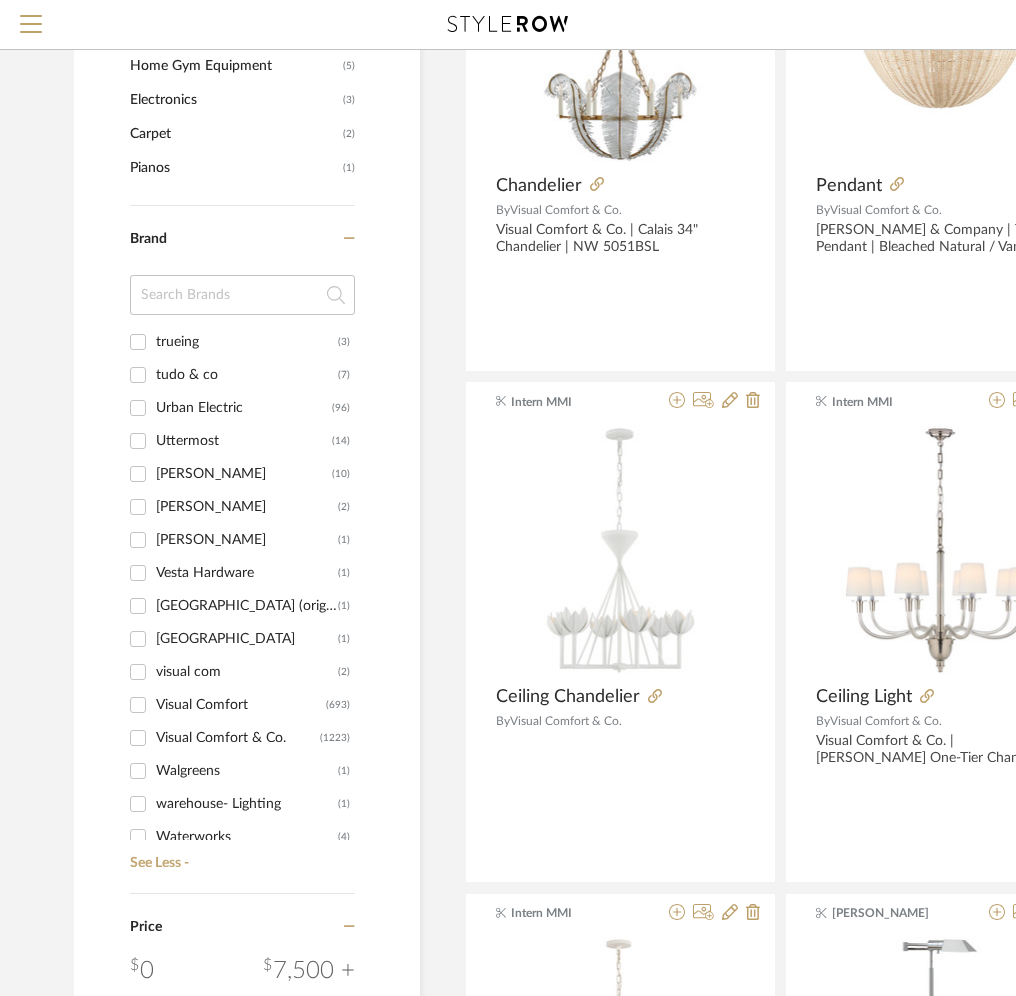 click on "Visual Comfort & Co." at bounding box center [238, 738] 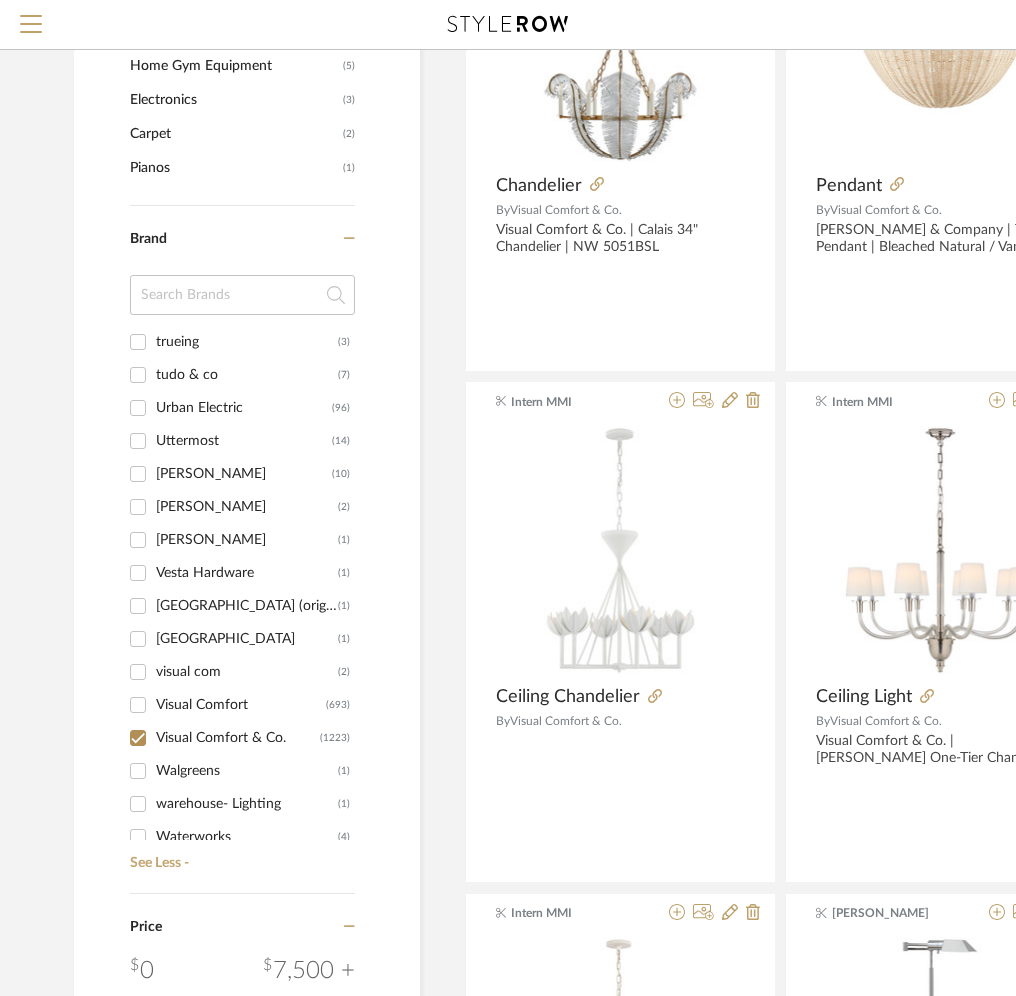 checkbox on "true" 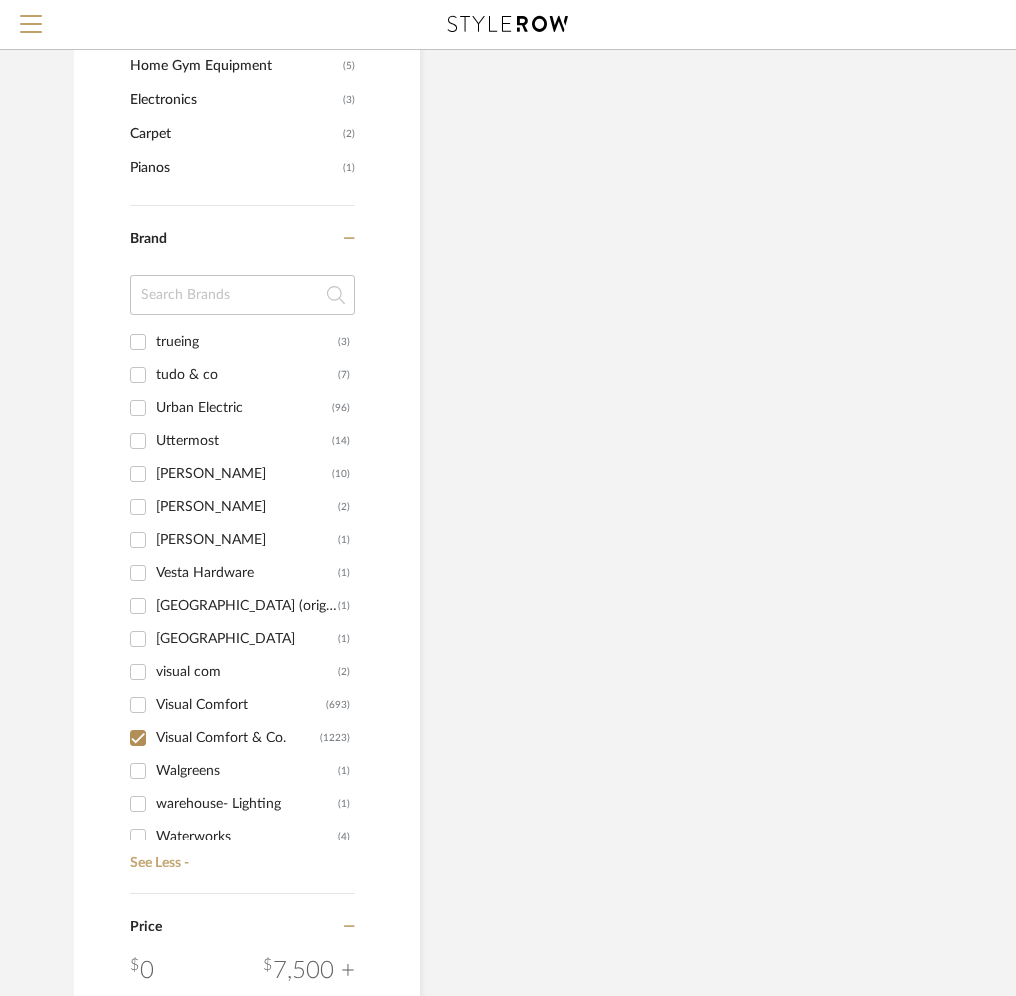 click on "Item Type Product  (3786)  Added By Intern MMI  (1077)  Janie Macklin  (585)  Maddie Warlick  (435)  Allison Kappler  (412)  Heidi Williams-Deise  (318)  See More + Category  Tables   (2794)   Seating   (2592)   Storage   (687)   Beds    (403)   Lighting   (3786)   Pendants & Chandeliers   (1031)   Wall Lights   (950)   Table Lamp   (781)   Ceiling Fixtures   (652)   Floor Lamps   (217)   Fans   (62)   Outdoor Lighting   (42)   Lampshades   (31)   Architectural   (10)   Light Bulbs   (7)   Lighting Hardware   (3)   Fabric & Textiles   (1909)   Bath   (626)   Accessories    (544)   Hardware   (513)   Wallcoverings   (396)   Rugs   (344)   Bedding   (331)   Mirrors   (288)   Outdoor   (249)   Paint   (222)   Tile & Stone   (215)   Art   (148)   Architectural Elements   (144)   Plumbing   (144)   Kitchen   (114)   Window Coverings   (66)   Children's Furniture   (46)   Appliances   (19)   Architectural Finishes   (16)   Flooring   (8)   Housewares   (8)   Home Gym Equipment   (5)   Electronics   (3)   Carpet" 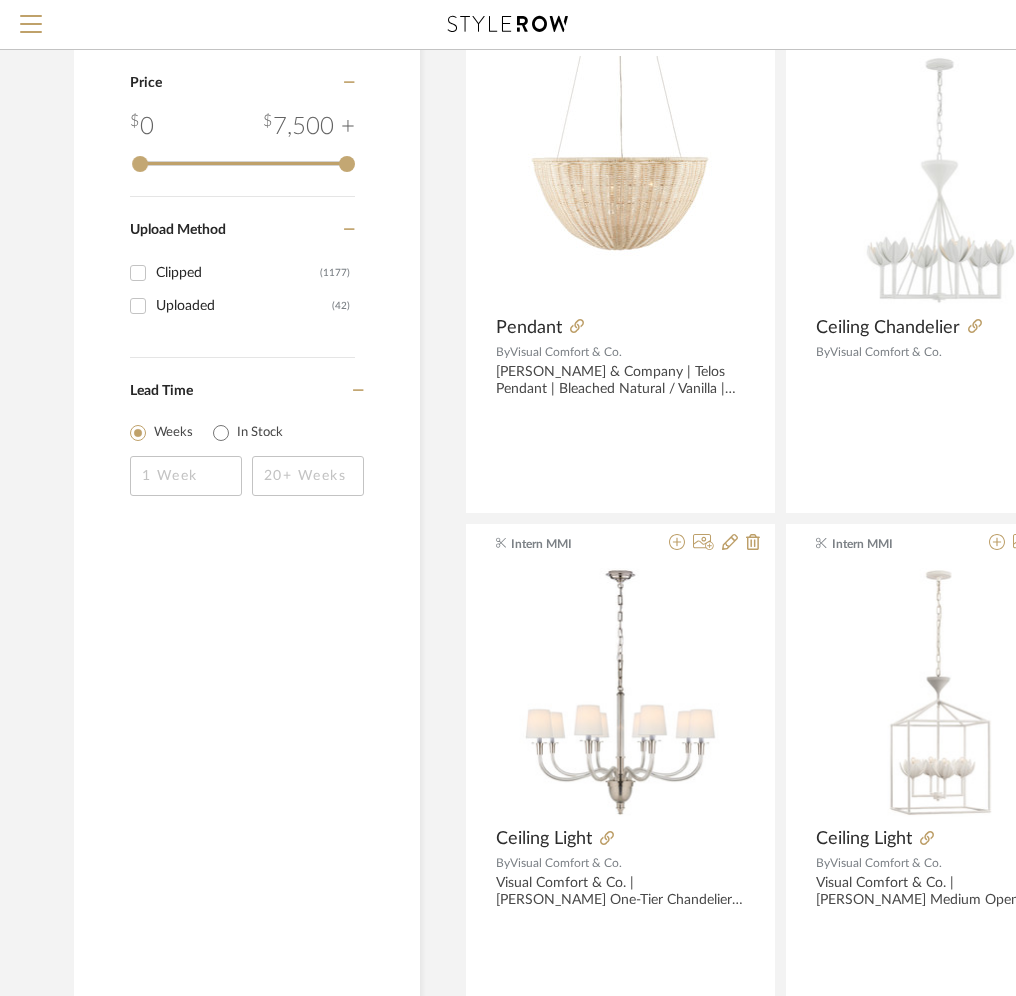 scroll, scrollTop: 1514, scrollLeft: 0, axis: vertical 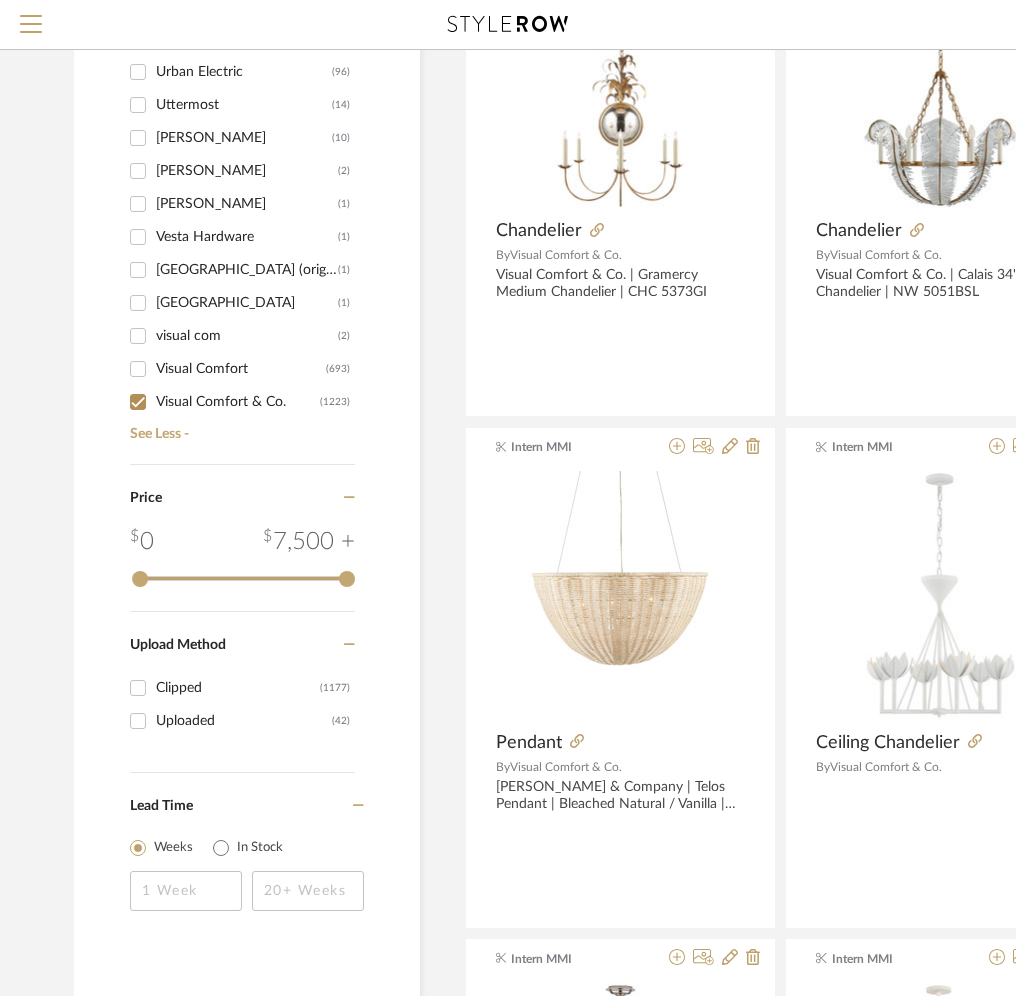 click on "Visual Comfort" at bounding box center [241, 369] 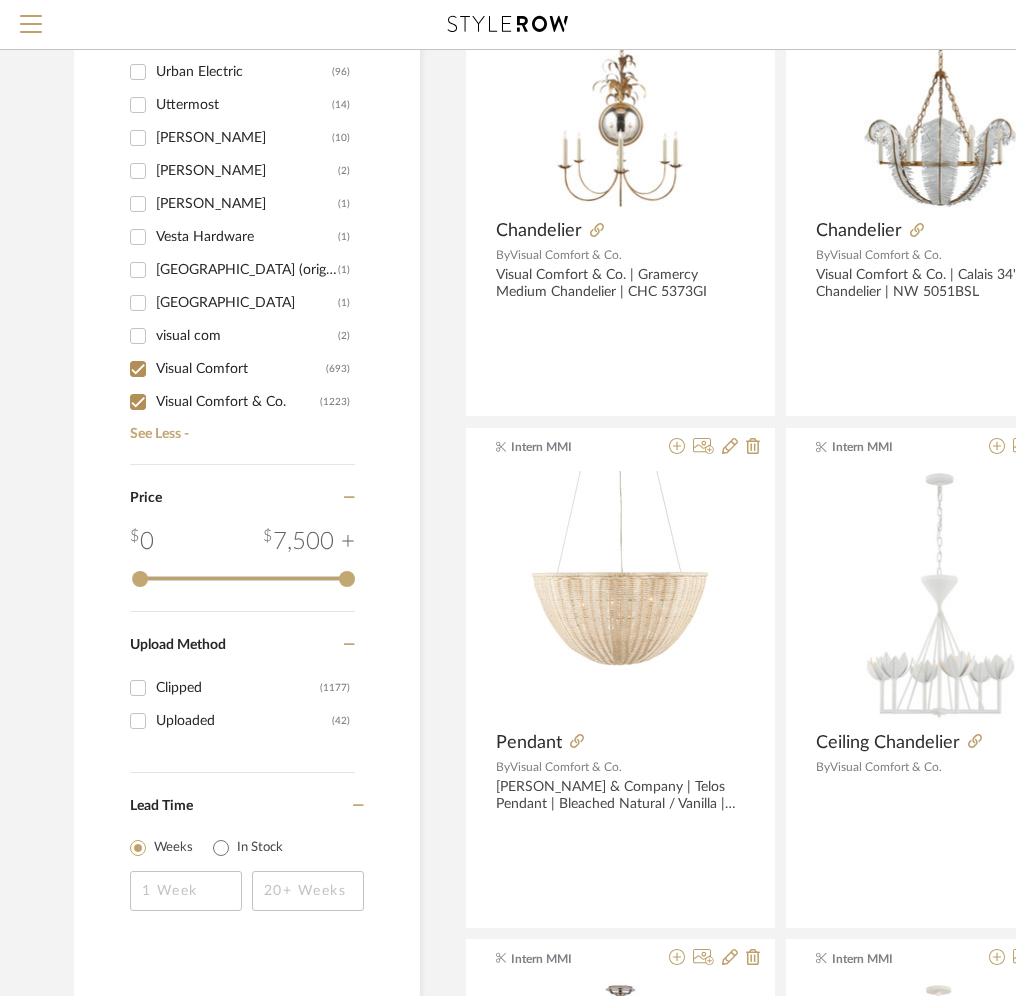 checkbox on "true" 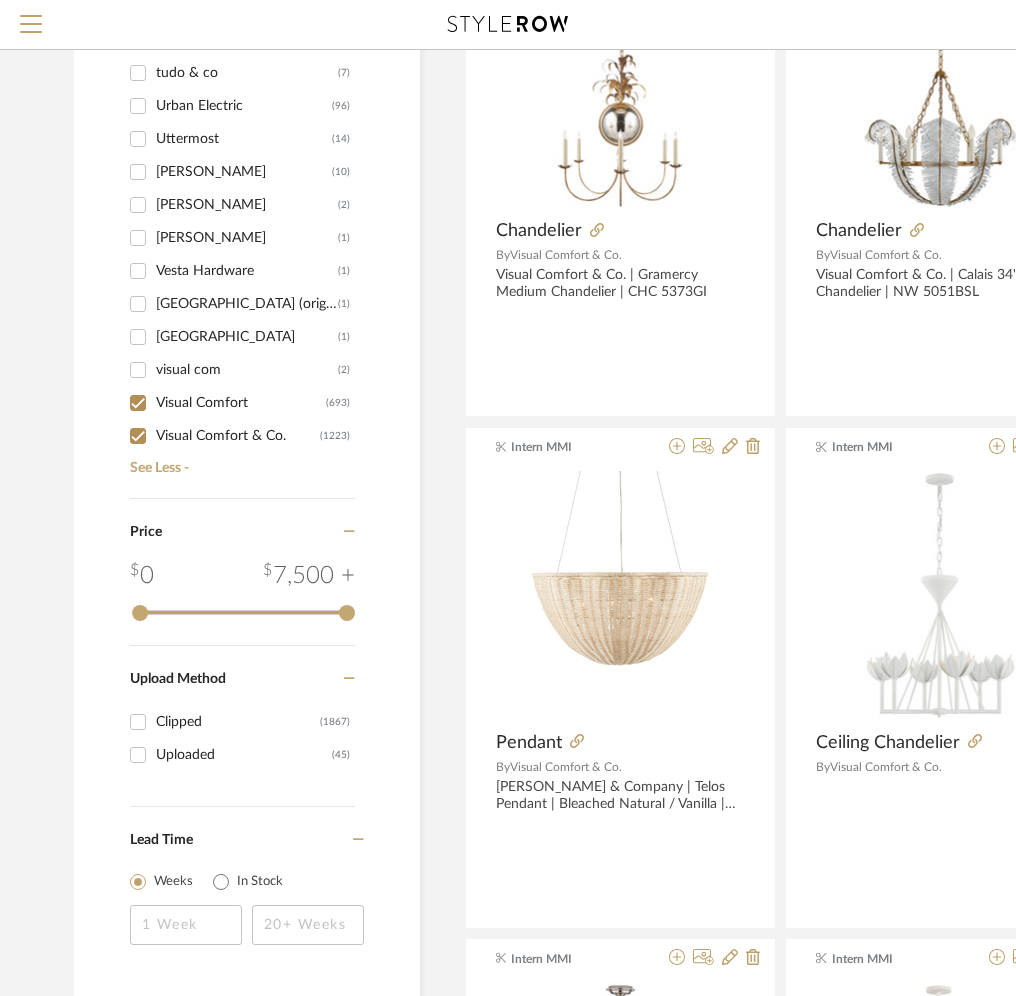scroll, scrollTop: 1548, scrollLeft: 0, axis: vertical 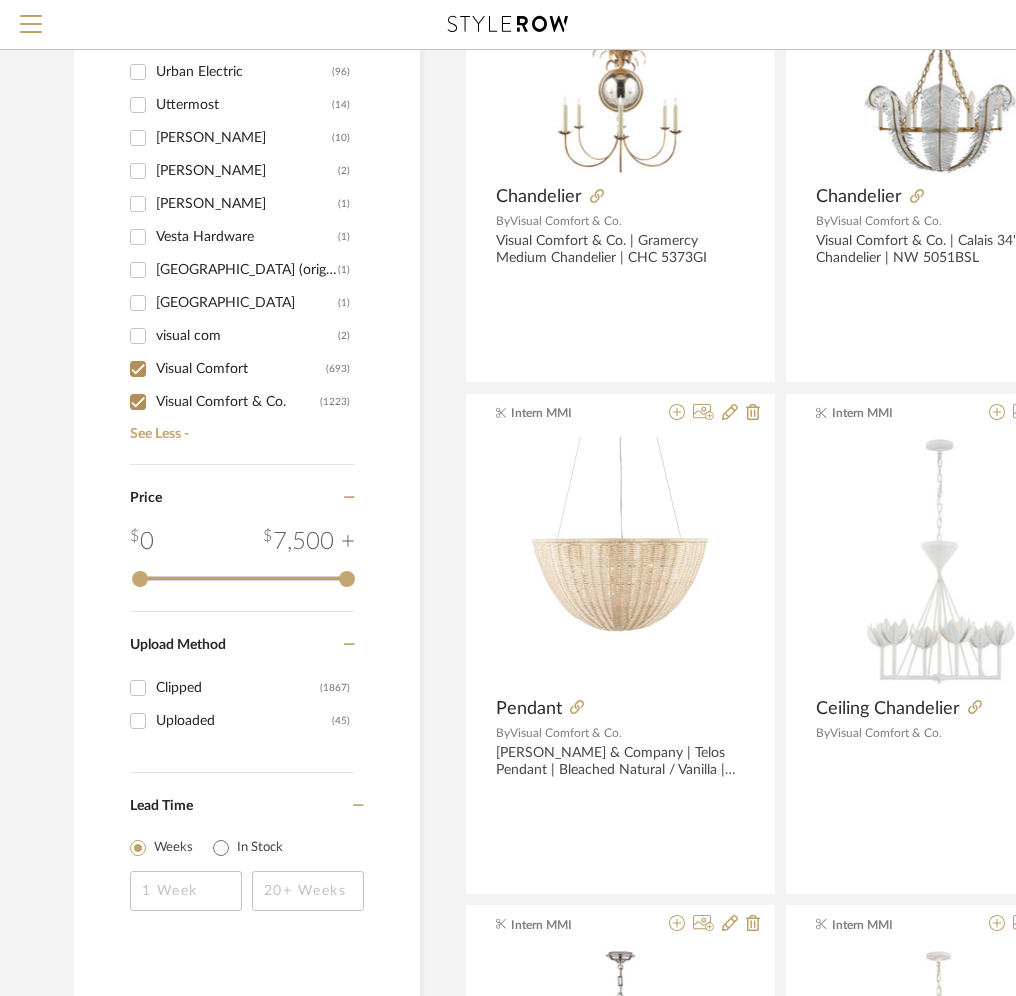 click on "Displaying 1916 products  Sort By  Newest Filtered by Lighting Visual Comfort & Co. Visual Comfort  Clear All  Intern MMI Sconce By   Visual Comfort & Co.  Visual Comfort & Co. | Rui Sconce | Polished Nickel  Intern MMI Sconce By   Visual Comfort & Co.  Visual Comfort & Co. | Rosehill Linear Wall Light | Polished Nickel | ARN 2013PN-WG  Intern MMI Table Lamp By   Visual Comfort & Co.  Visual Comfort & Co. | Comtesse Medium Triple Table Lamp | Hand-Rubbed Antique Brass | Item # PCD 3100HAB-L Intern MMI Chandelier By   Visual Comfort & Co.  Visual Comfort & Co. | Milan Medium Chandelier | NW 5030VS Intern MMI Chandelier By   Visual Comfort & Co.  Visual Comfort & Co. | Gramercy Medium Chandelier | CHC 5373GI Intern MMI Chandelier By   Visual Comfort & Co.  Visual Comfort & Co. | Calais 34" Chandelier | NW 5051BSL Intern MMI Pendant  By   Visual Comfort & Co.  Currey & Company | Telos Pendant | Bleached Natural / Vanilla | SKU 9000-0993
Intern MMI Ceiling Chandelier  By   Visual Comfort & Co.  Intern MMI By" 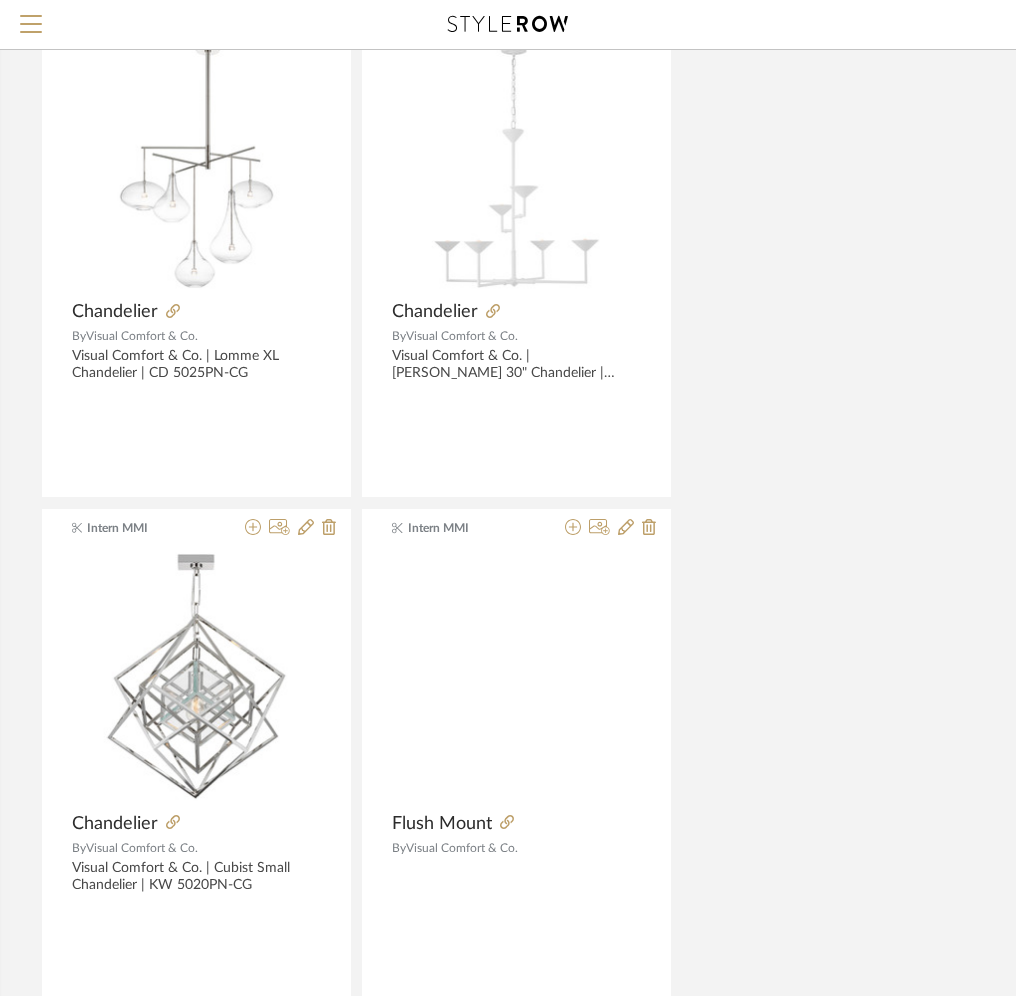 scroll, scrollTop: 8819, scrollLeft: 424, axis: both 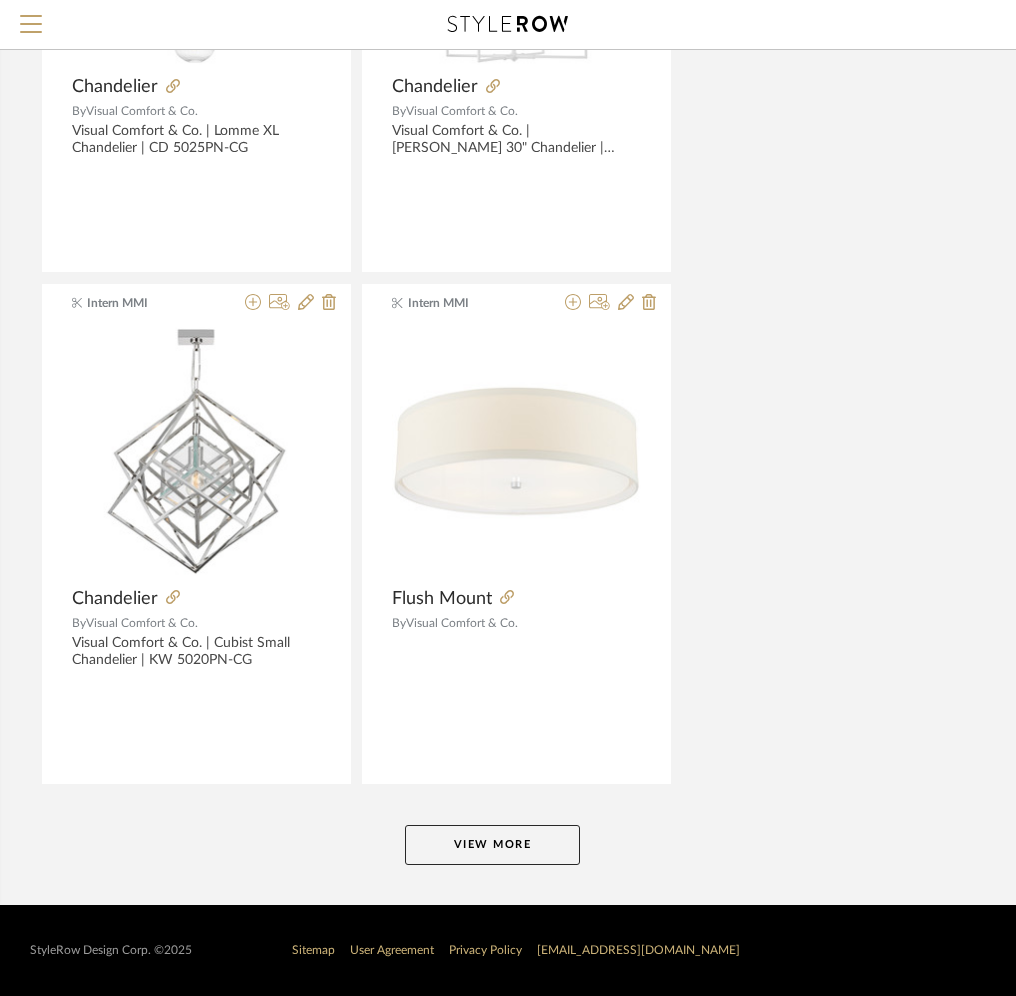 click on "View More" 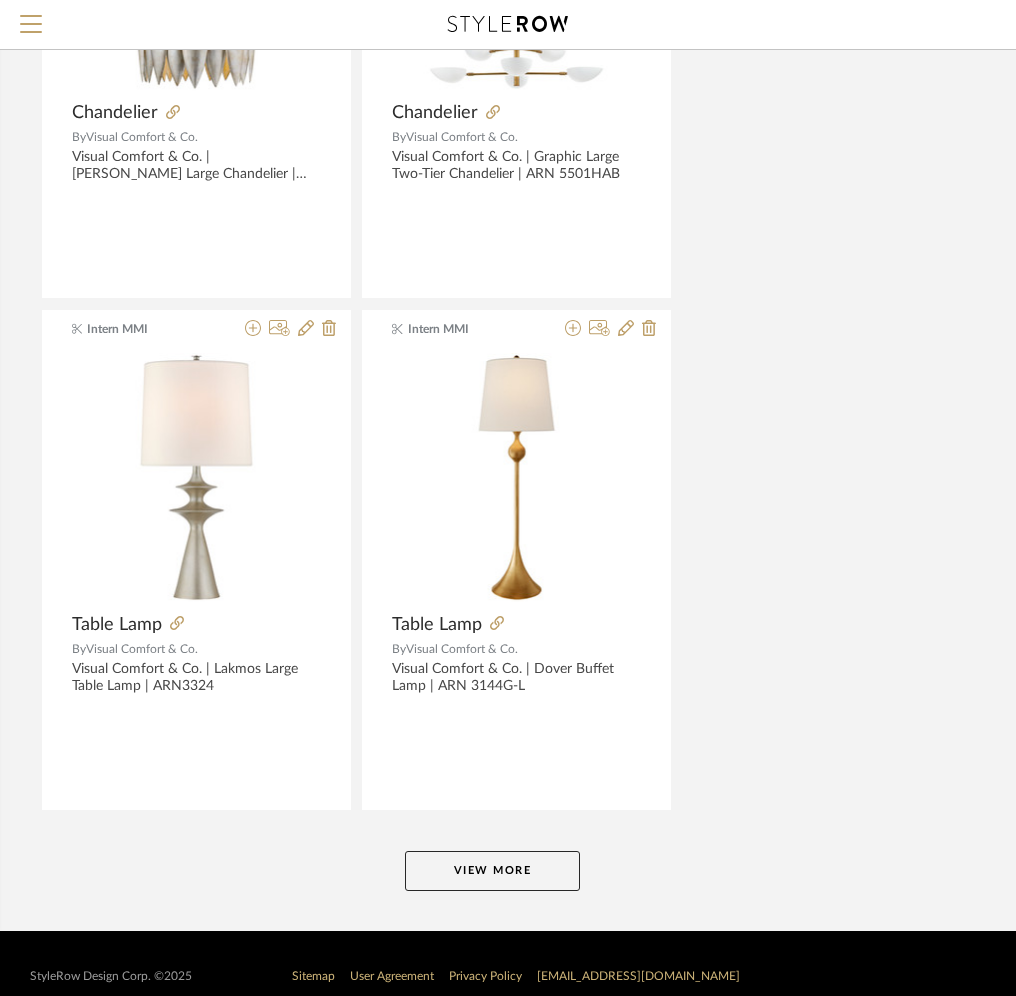 scroll, scrollTop: 18026, scrollLeft: 424, axis: both 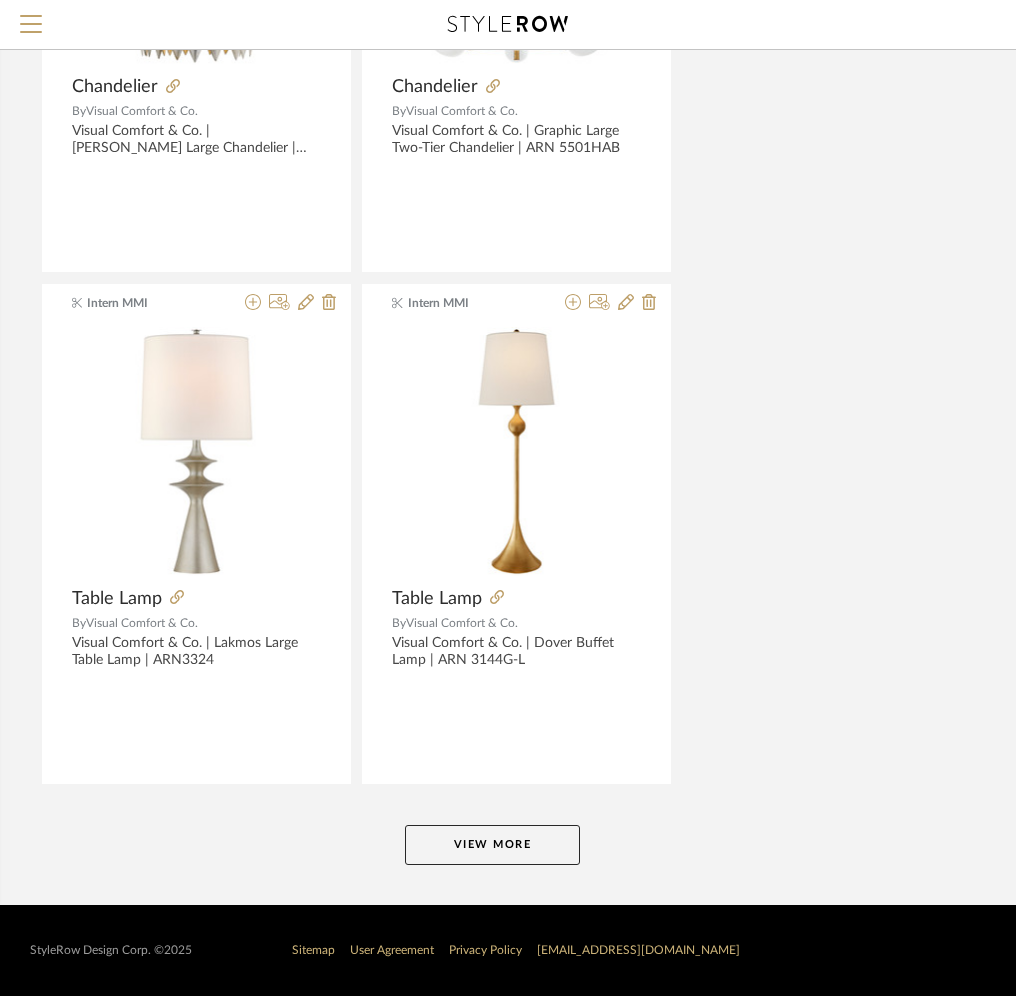 click on "View More" 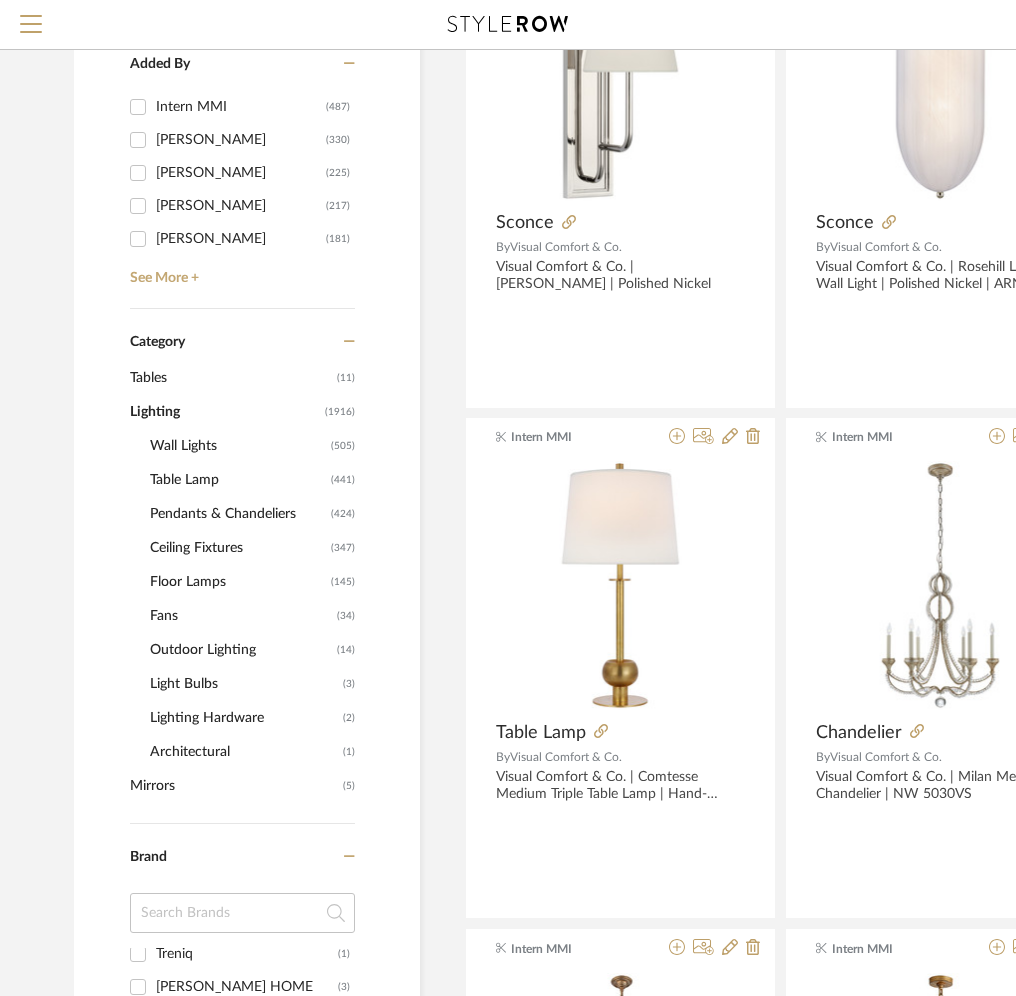 scroll, scrollTop: 497, scrollLeft: 0, axis: vertical 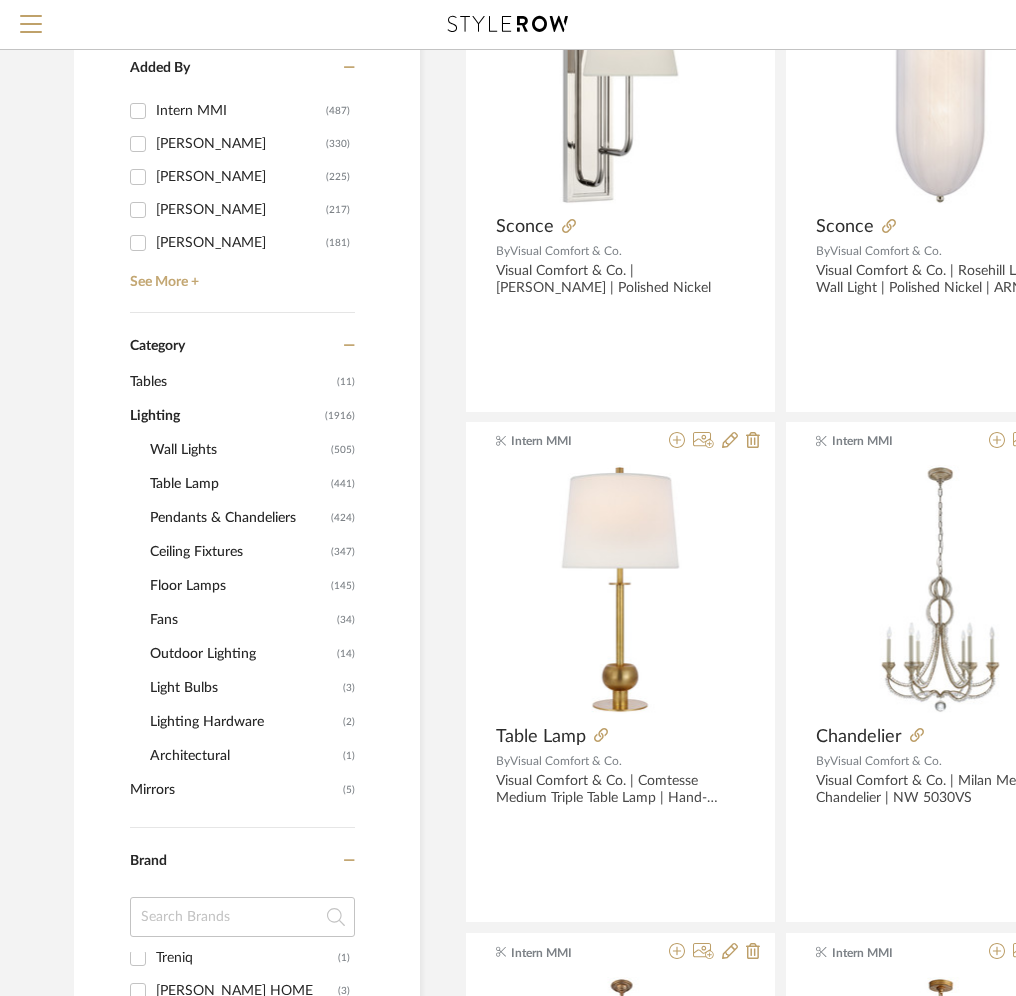 click on "Lighting" 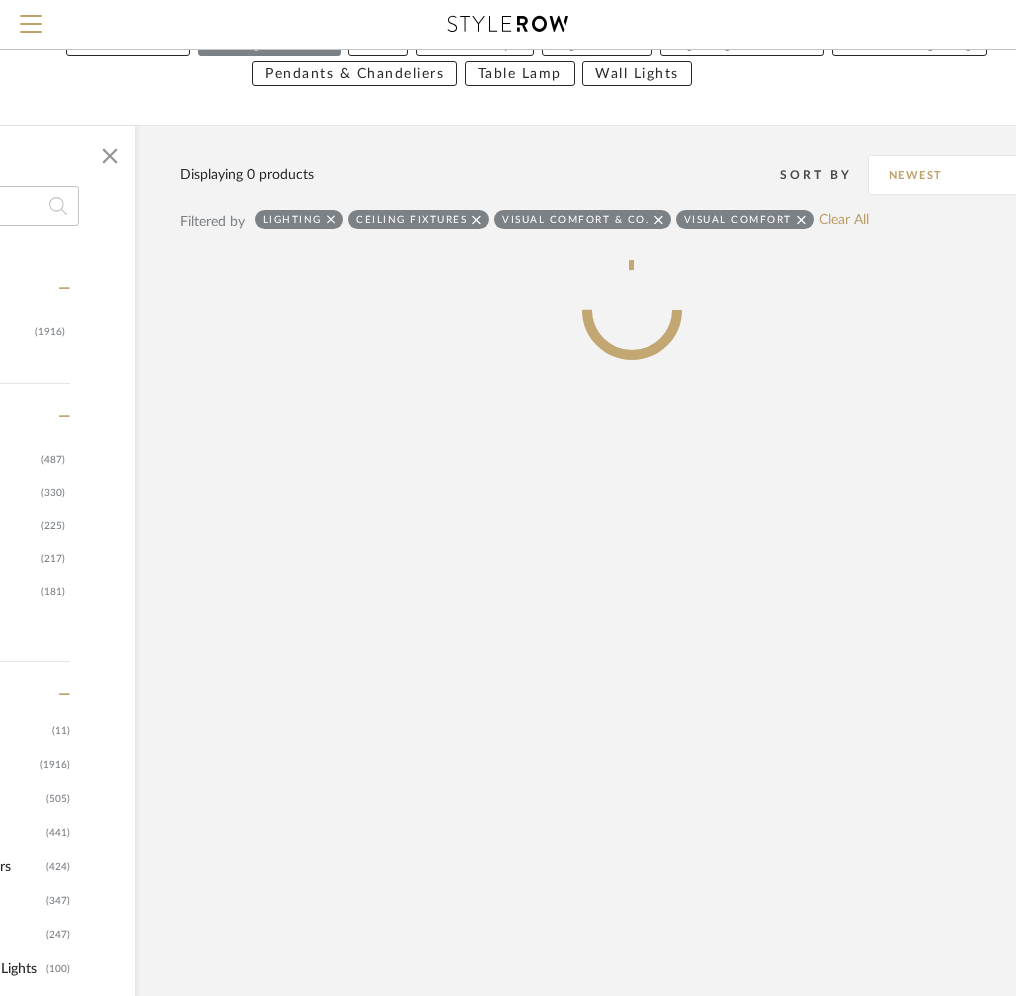 scroll, scrollTop: 144, scrollLeft: 278, axis: both 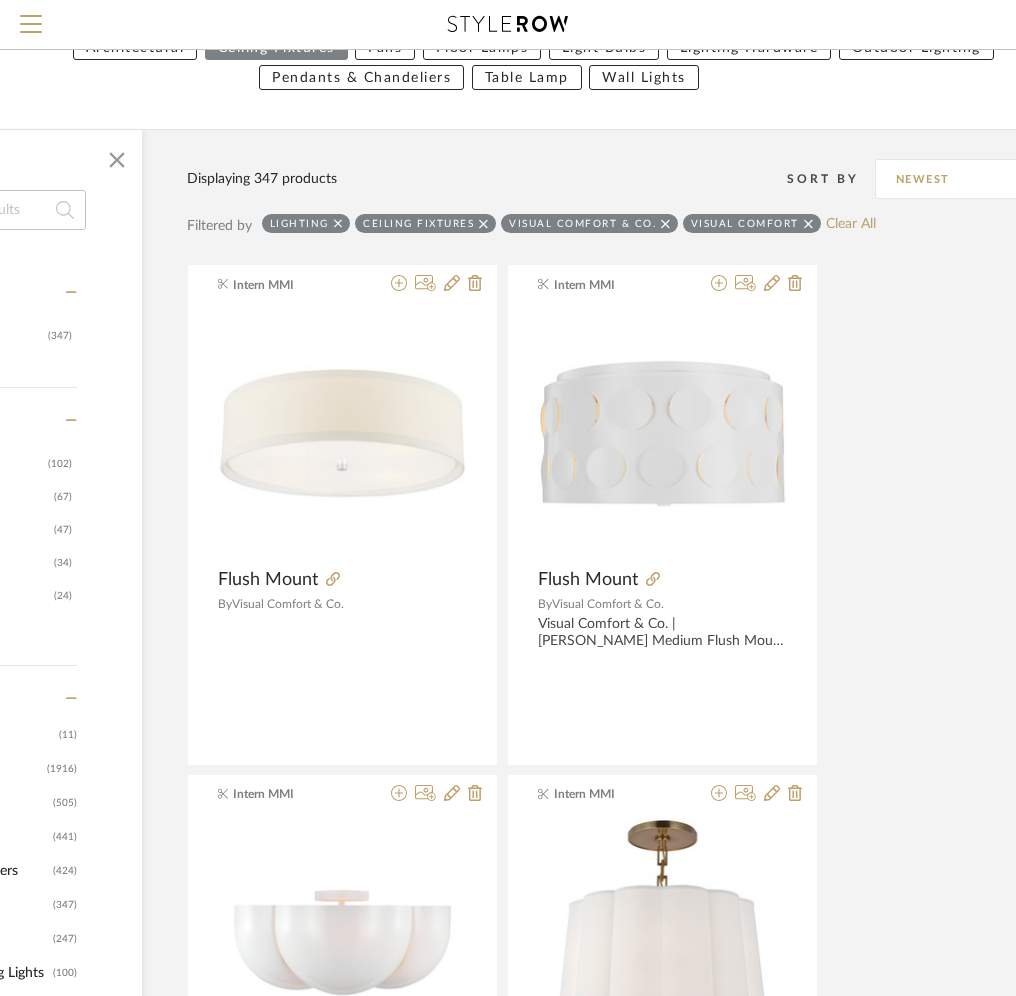 click on "Intern MMI Flush Mount By   Visual Comfort & Co.  Intern MMI Flush Mount By   Visual Comfort & Co.  Visual Comfort & Co. | Dottie Medium Flush Mount | Matte White Intern MMI Semi-Flush  By   Visual Comfort & Co.  Visual Comfort & Co. | Cheverny Large Semi-Flush Mount | Matte White Intern MMI Ceiling Lamp By   Visual Comfort & Co.  Visual Comfort & Co. | Simple Scallop Large Hanging Shade | BBL 5015SB-L
Intern MMI Ceiling Light By   Visual Comfort & Co.  Finish: Burnished Brass, Aged Iron
Wattage: 60
Socket: 3 Candelabra Intern MMI Flush Mount By   Visual Comfort & Co.  Finish: Burnished Silver Leaf and Clear Swirled Glass, Gild and Clear Swirled Glass, Plaster White and Clear Swirled Glass
Wattage: 6.5
Socket: E12 Intern MMI Flush Mount By   Visual Comfort & Co.  Finish: Polished  Nickel, Natural Brass, Bronze
Wattage: 60
Socket: E26
Intern MMI Flush Mount By   Visual Comfort & Co.  Finish: Polished Nickel, Mirrored  Antique Brass, Mirrored Bronze
Wattage: 30
Socket: LED Vivica Heidenreich By  Intern MMI" 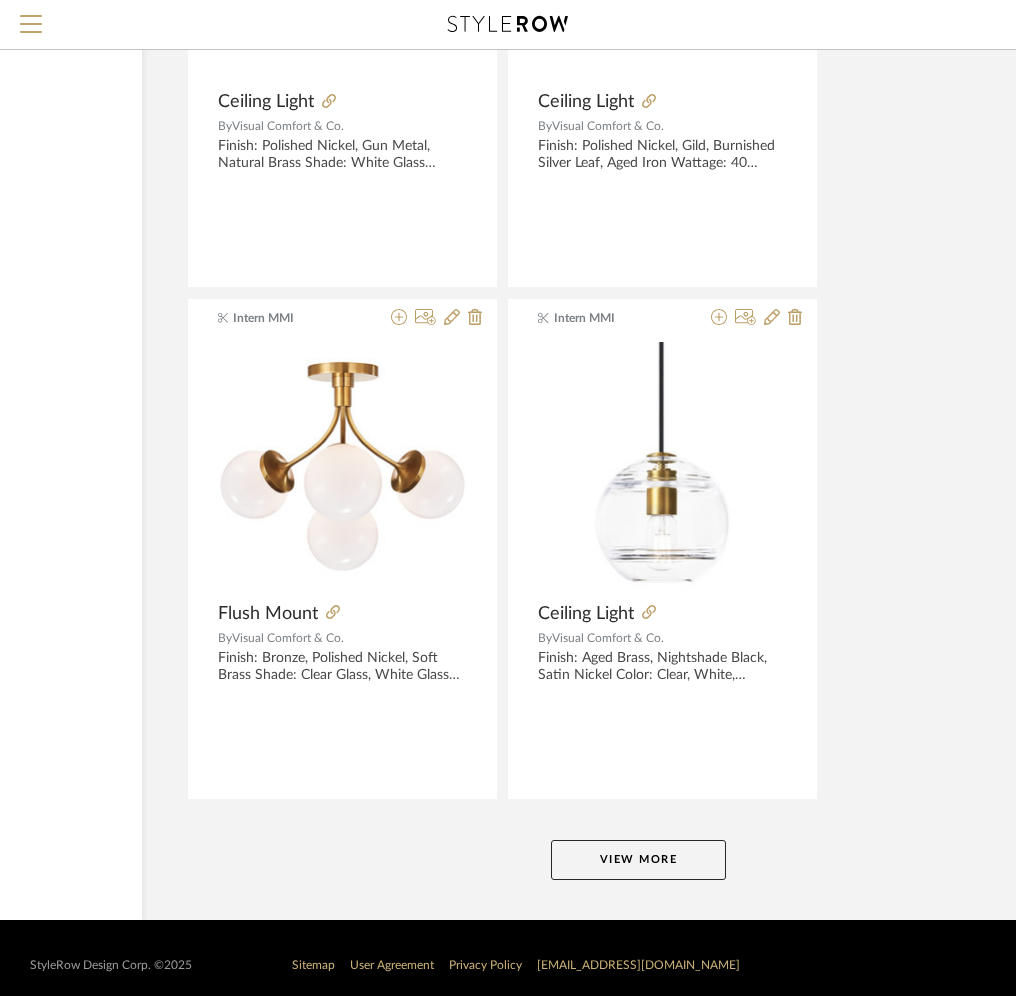scroll, scrollTop: 8819, scrollLeft: 278, axis: both 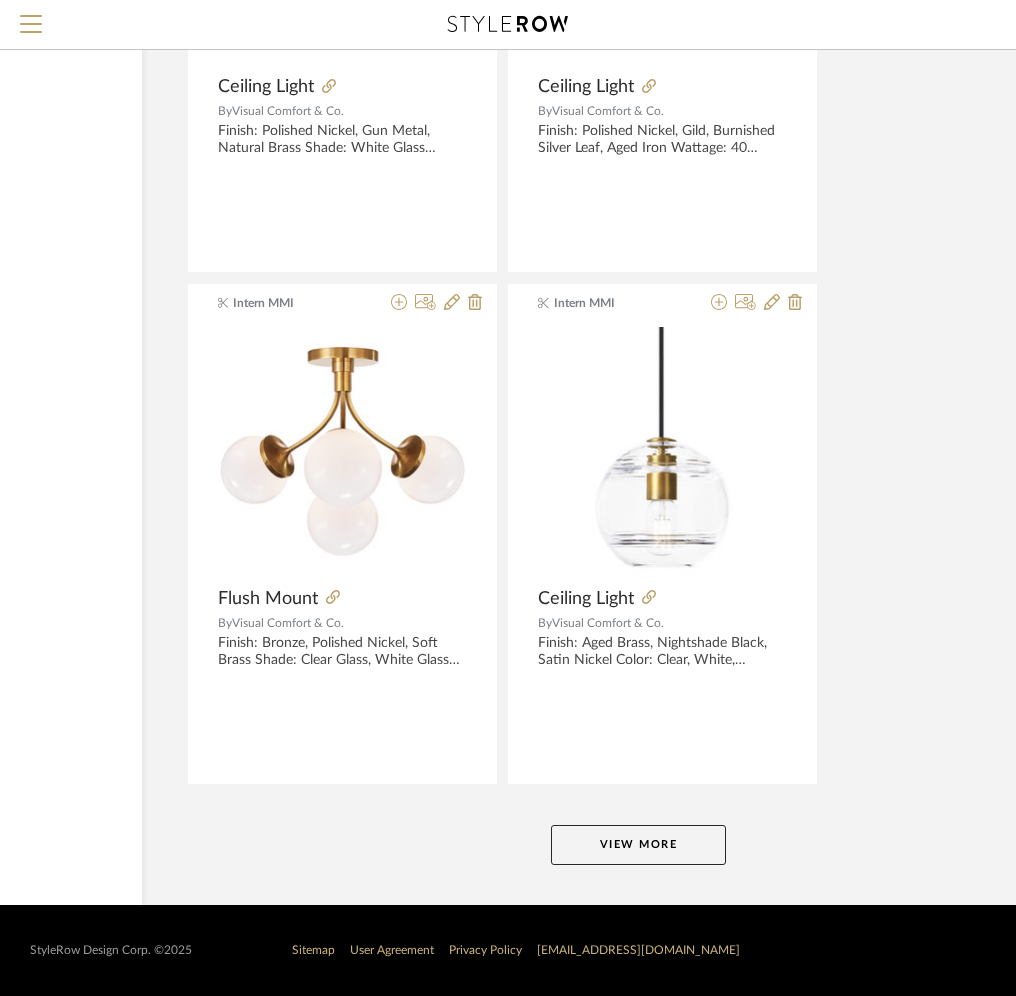 click on "Displaying 347 products  Sort By  Newest Filtered by Lighting Ceiling Fixtures Visual Comfort & Co. Visual Comfort  Clear All  Intern MMI Flush Mount By   Visual Comfort & Co.  Intern MMI Flush Mount By   Visual Comfort & Co.  Visual Comfort & Co. | Dottie Medium Flush Mount | Matte White Intern MMI Semi-Flush  By   Visual Comfort & Co.  Visual Comfort & Co. | Cheverny Large Semi-Flush Mount | Matte White Intern MMI Ceiling Lamp By   Visual Comfort & Co.  Visual Comfort & Co. | Simple Scallop Large Hanging Shade | BBL 5015SB-L
Intern MMI Ceiling Light By   Visual Comfort & Co.  Finish: Burnished Brass, Aged Iron
Wattage: 60
Socket: 3 Candelabra Intern MMI Flush Mount By   Visual Comfort & Co.  Finish: Burnished Silver Leaf and Clear Swirled Glass, Gild and Clear Swirled Glass, Plaster White and Clear Swirled Glass
Wattage: 6.5
Socket: E12 Intern MMI Flush Mount By   Visual Comfort & Co.  Finish: Polished  Nickel, Natural Brass, Bronze
Wattage: 60
Socket: E26
Intern MMI Flush Mount By   Visual Comfort & Co." 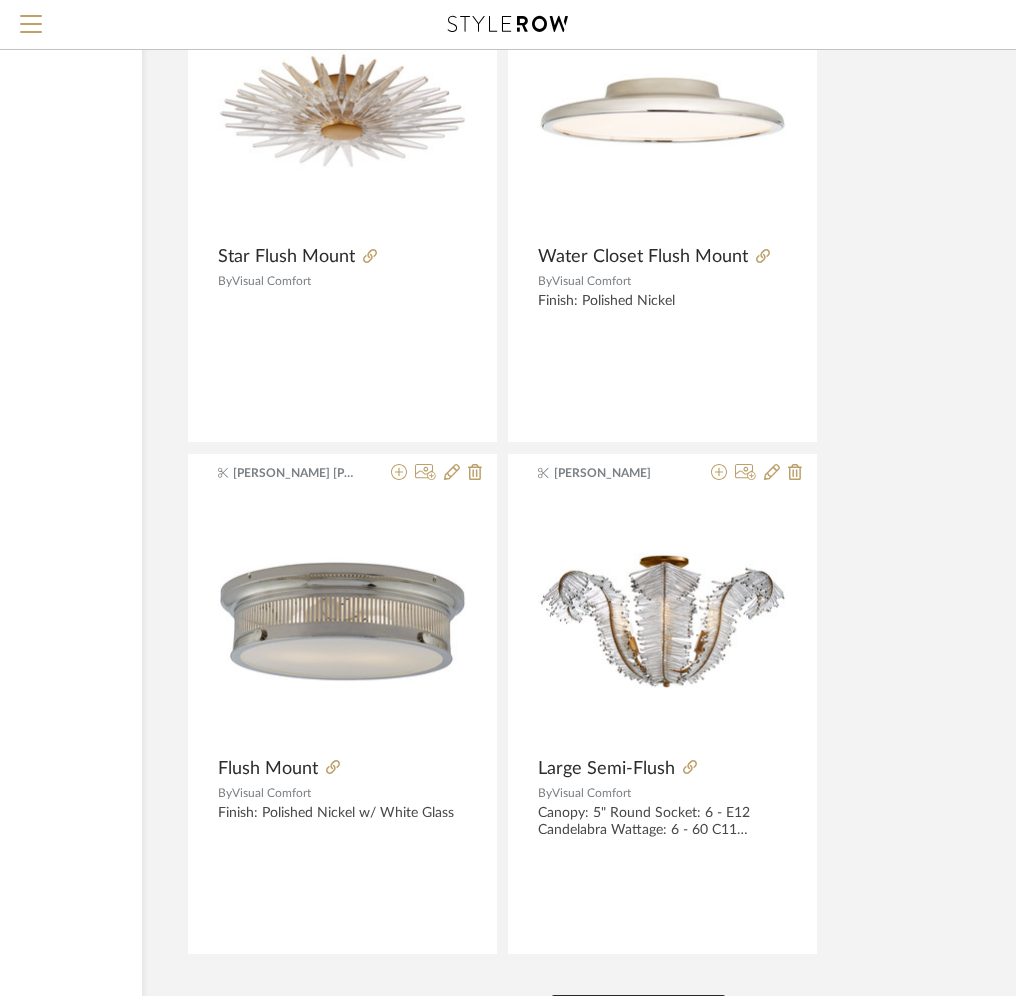 scroll, scrollTop: 18026, scrollLeft: 278, axis: both 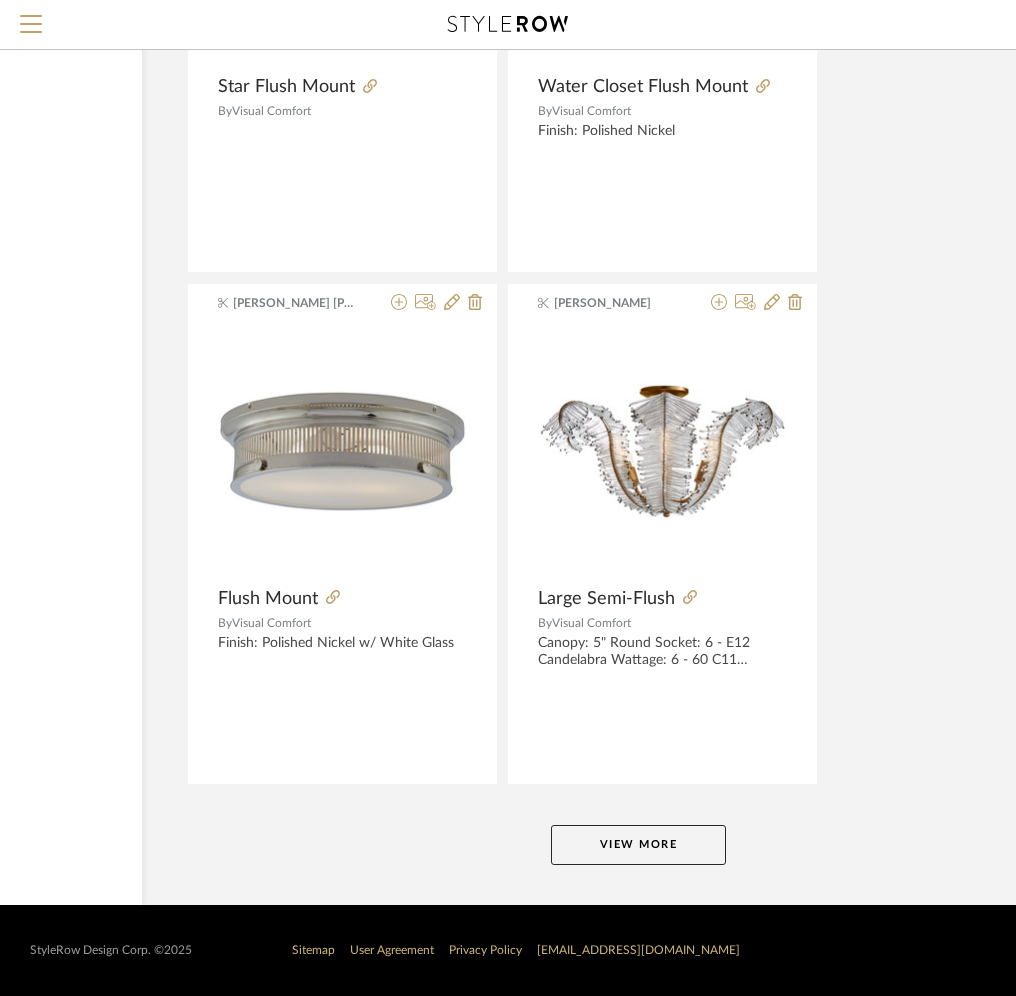 click on "Displaying 347 products  Sort By  Newest Filtered by Lighting Ceiling Fixtures Visual Comfort & Co. Visual Comfort  Clear All  Intern MMI Flush Mount By   Visual Comfort & Co.  Intern MMI Flush Mount By   Visual Comfort & Co.  Visual Comfort & Co. | Dottie Medium Flush Mount | Matte White Intern MMI Semi-Flush  By   Visual Comfort & Co.  Visual Comfort & Co. | Cheverny Large Semi-Flush Mount | Matte White Intern MMI Ceiling Lamp By   Visual Comfort & Co.  Visual Comfort & Co. | Simple Scallop Large Hanging Shade | BBL 5015SB-L
Intern MMI Ceiling Light By   Visual Comfort & Co.  Finish: Burnished Brass, Aged Iron
Wattage: 60
Socket: 3 Candelabra Intern MMI Flush Mount By   Visual Comfort & Co.  Finish: Burnished Silver Leaf and Clear Swirled Glass, Gild and Clear Swirled Glass, Plaster White and Clear Swirled Glass
Wattage: 6.5
Socket: E12 Intern MMI Flush Mount By   Visual Comfort & Co.  Finish: Polished  Nickel, Natural Brass, Bronze
Wattage: 60
Socket: E26
Intern MMI Flush Mount By   Visual Comfort & Co." 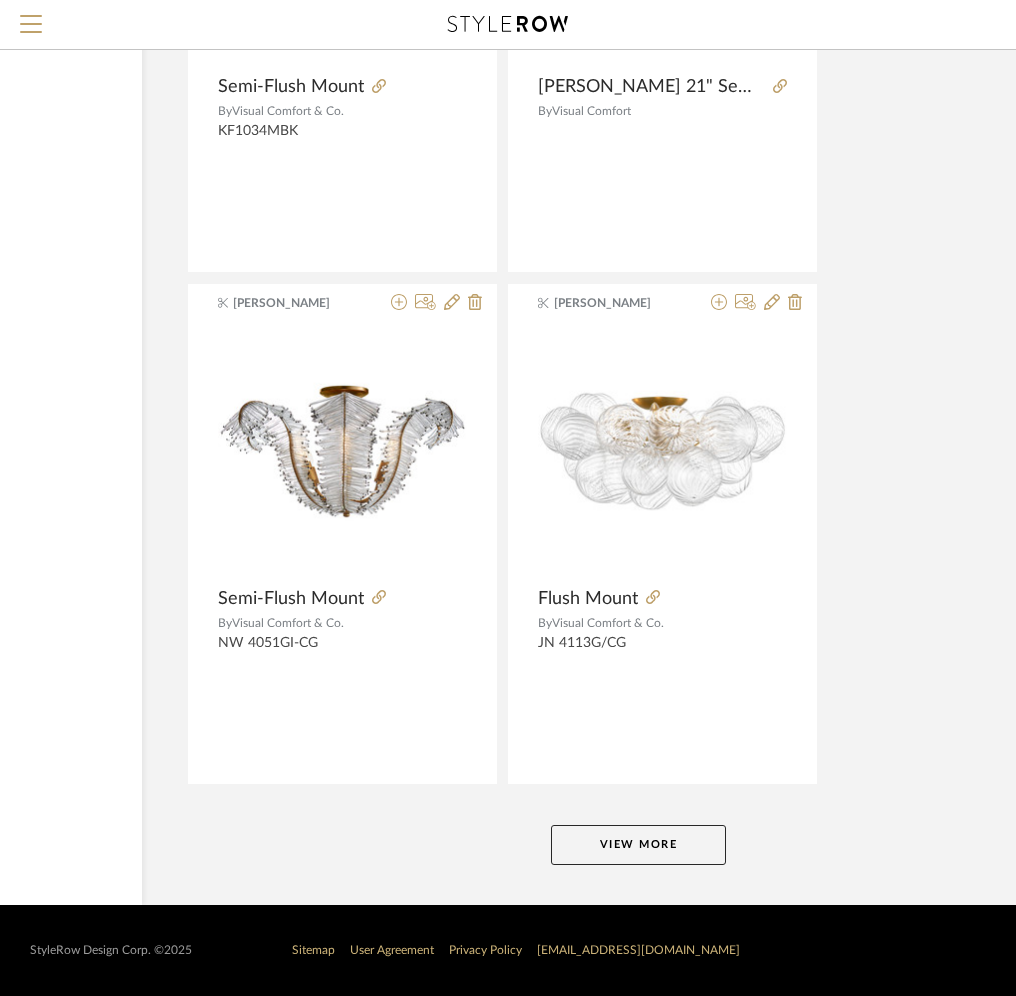 click on "View More" 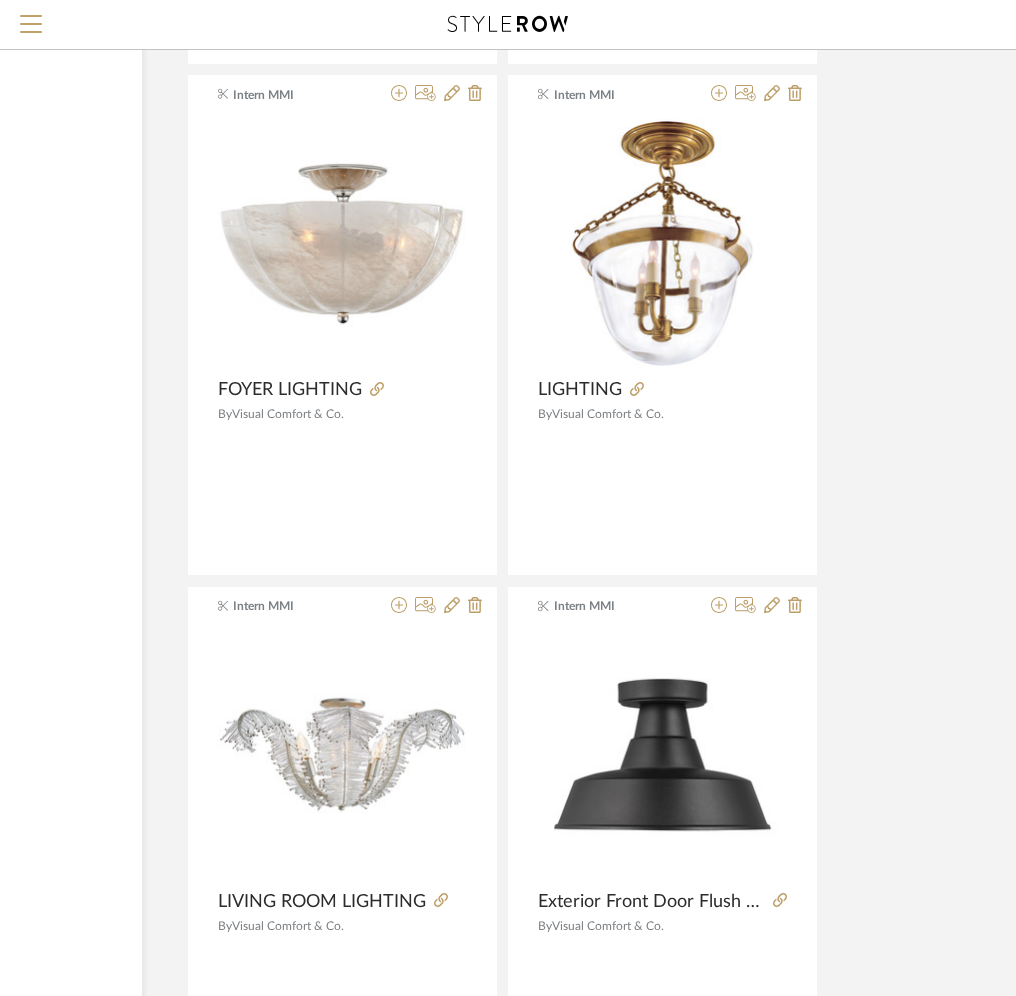 scroll, scrollTop: 36394, scrollLeft: 278, axis: both 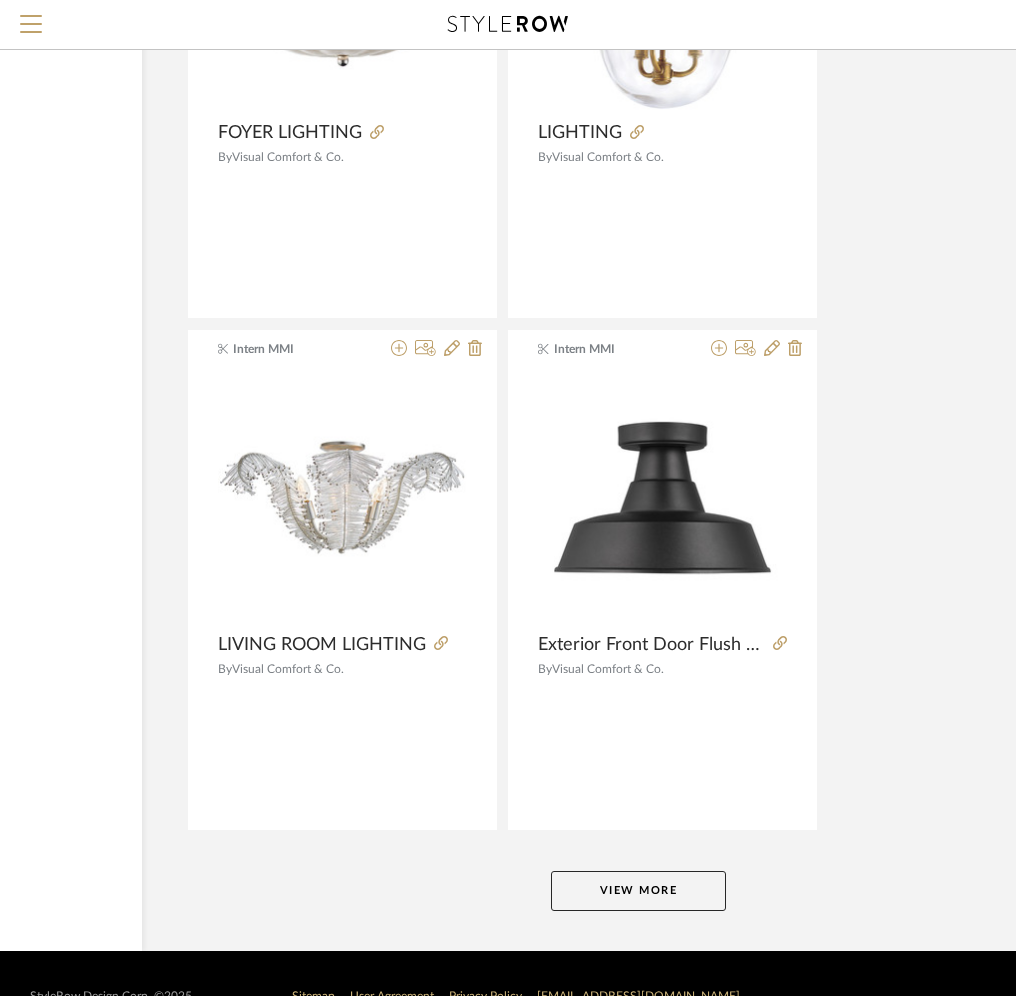 click on "View More" 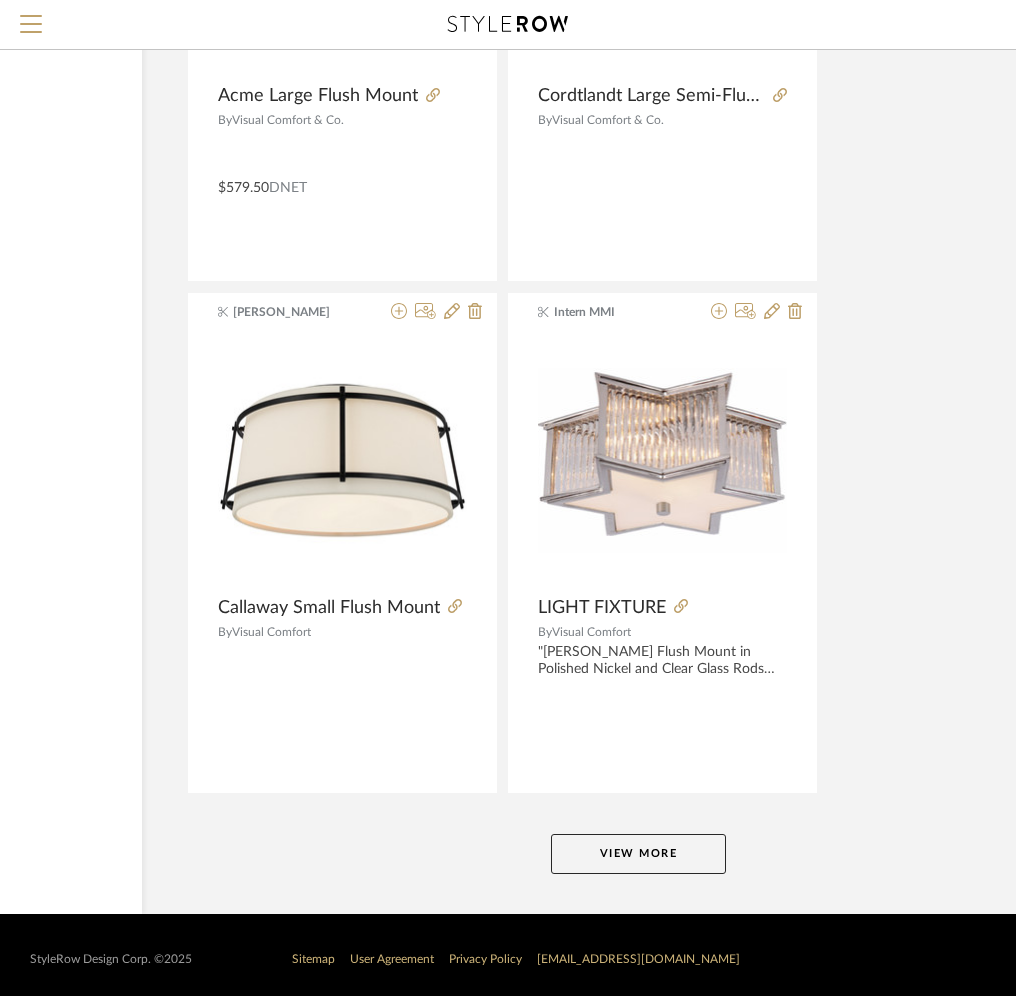 scroll, scrollTop: 45647, scrollLeft: 278, axis: both 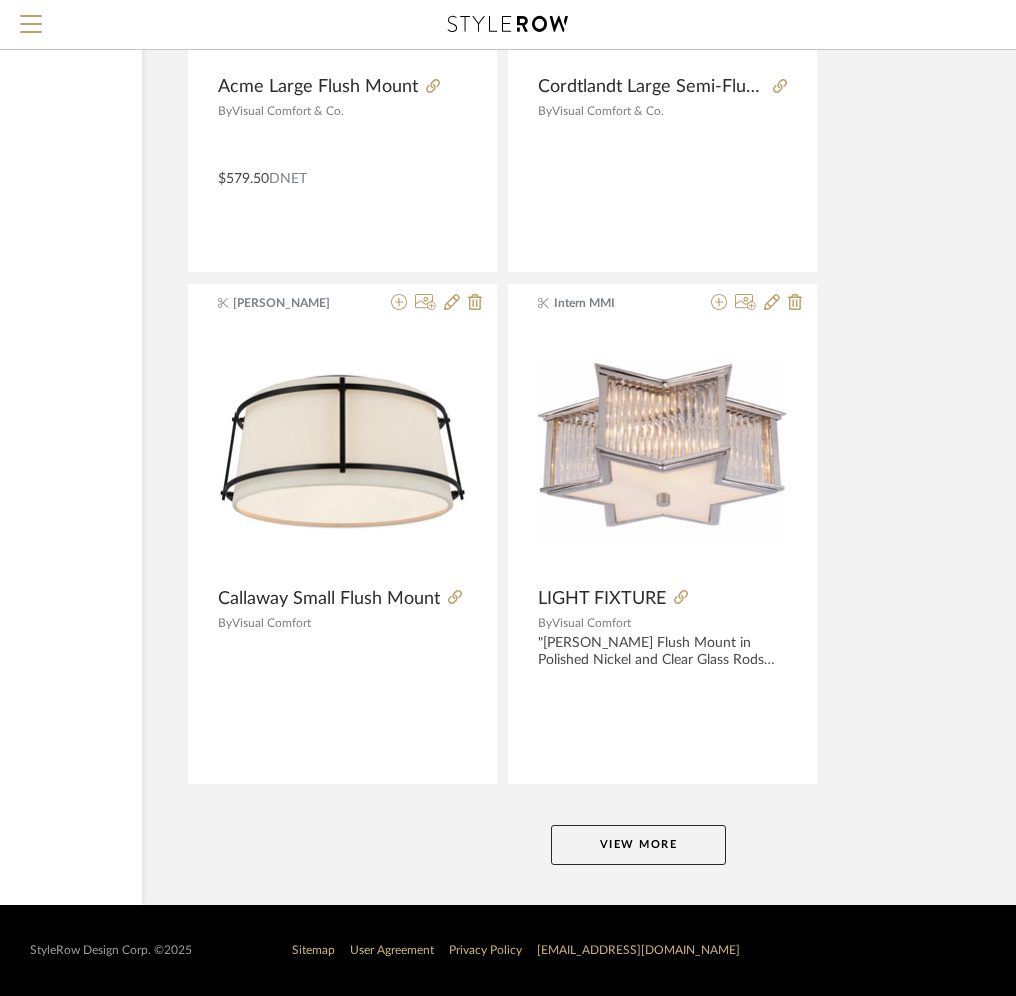 click on "View More" 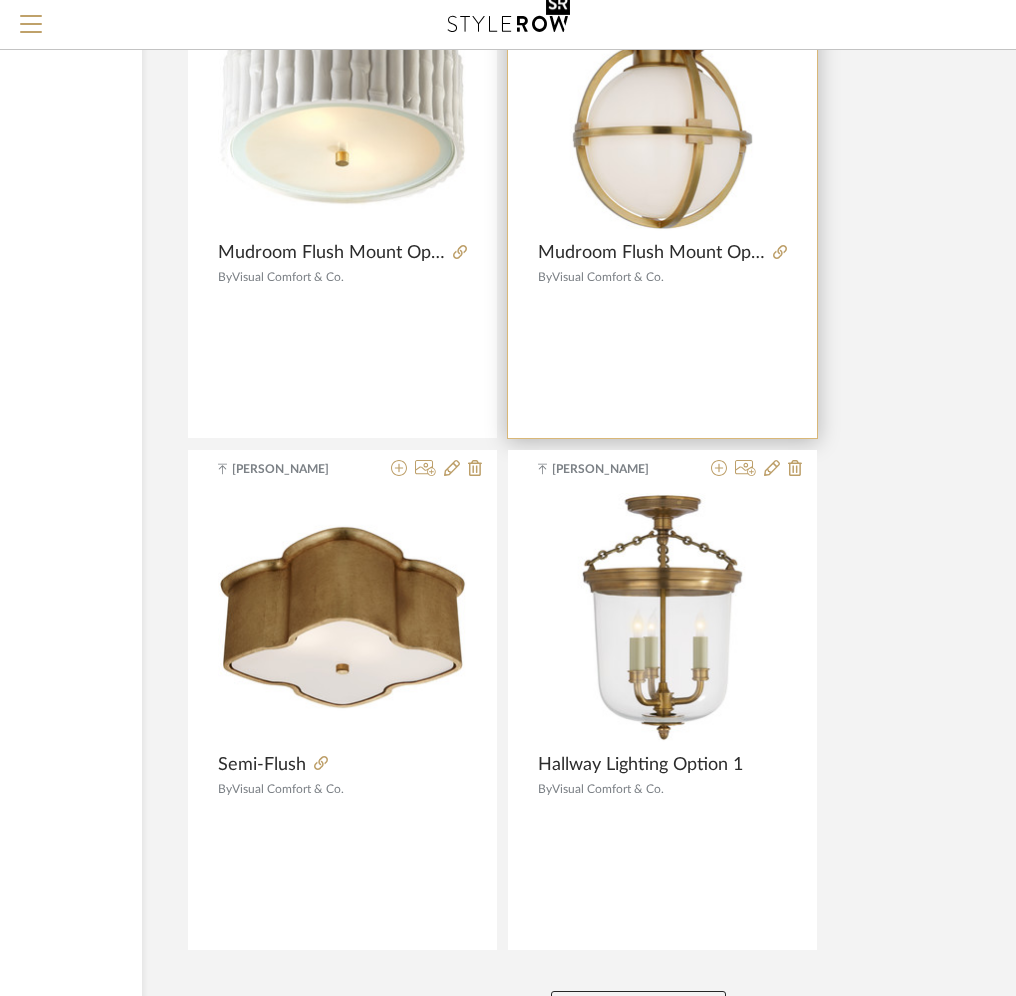 scroll, scrollTop: 54854, scrollLeft: 278, axis: both 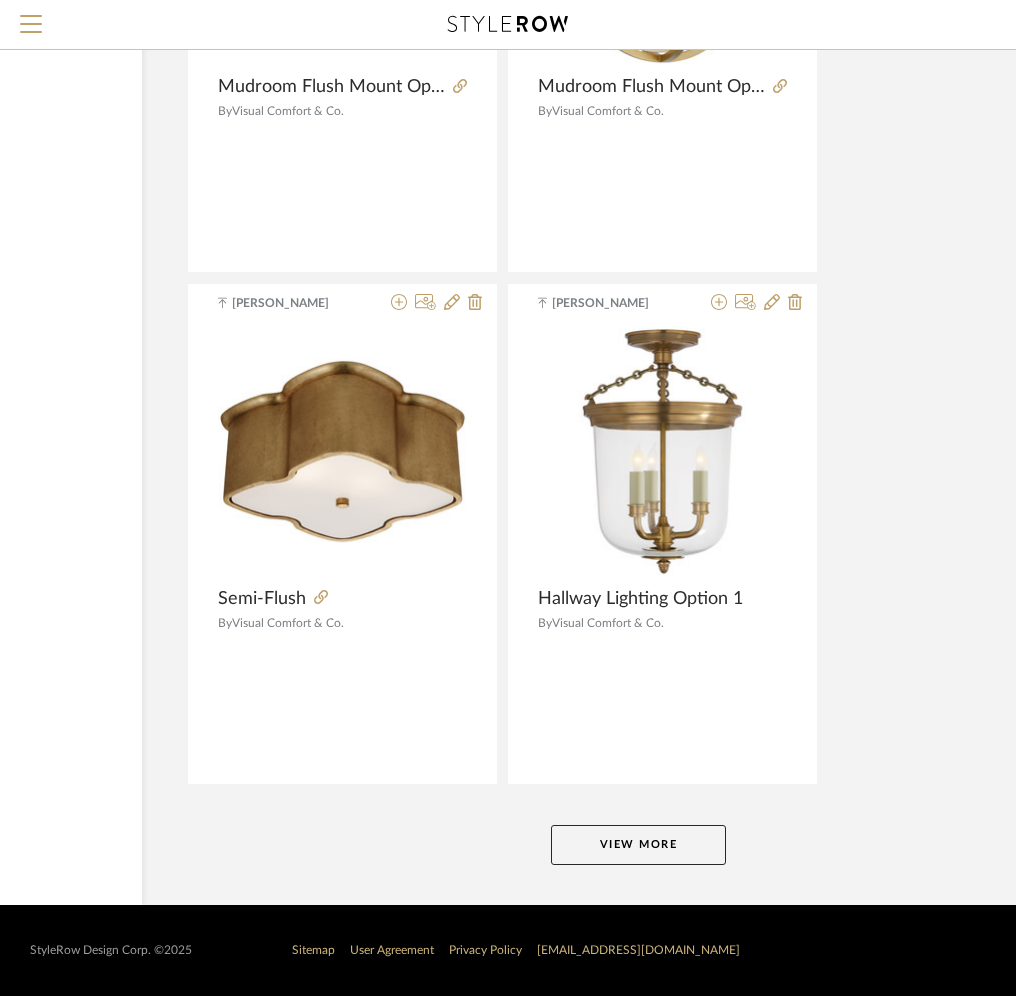 click on "View More" 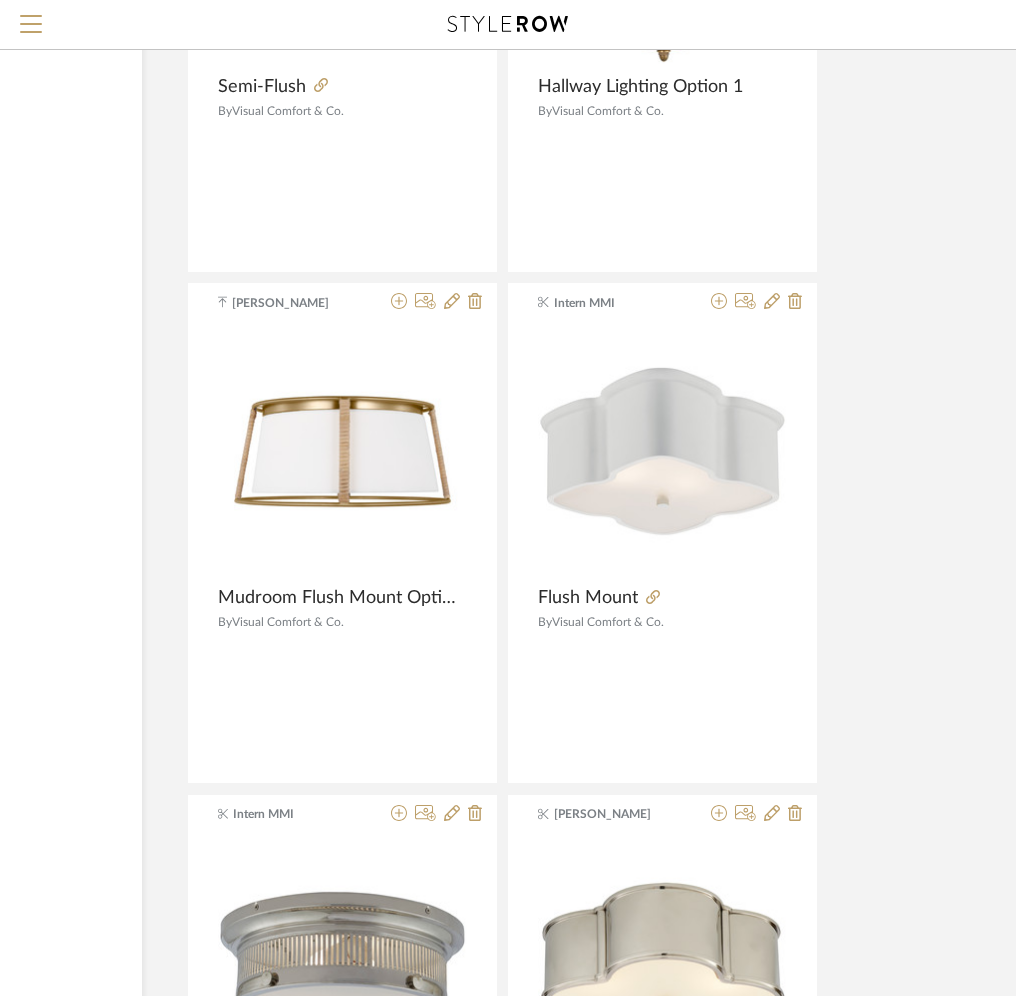 scroll, scrollTop: 55344, scrollLeft: 278, axis: both 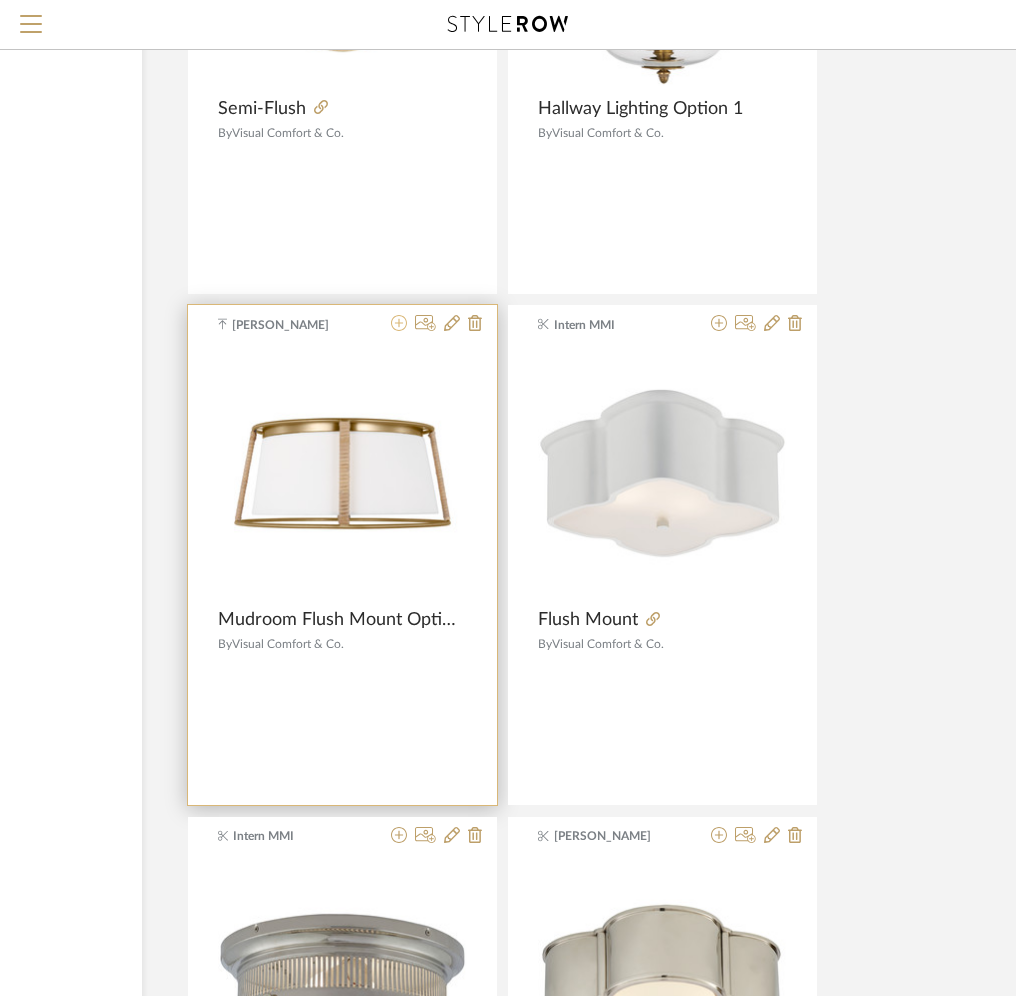 click 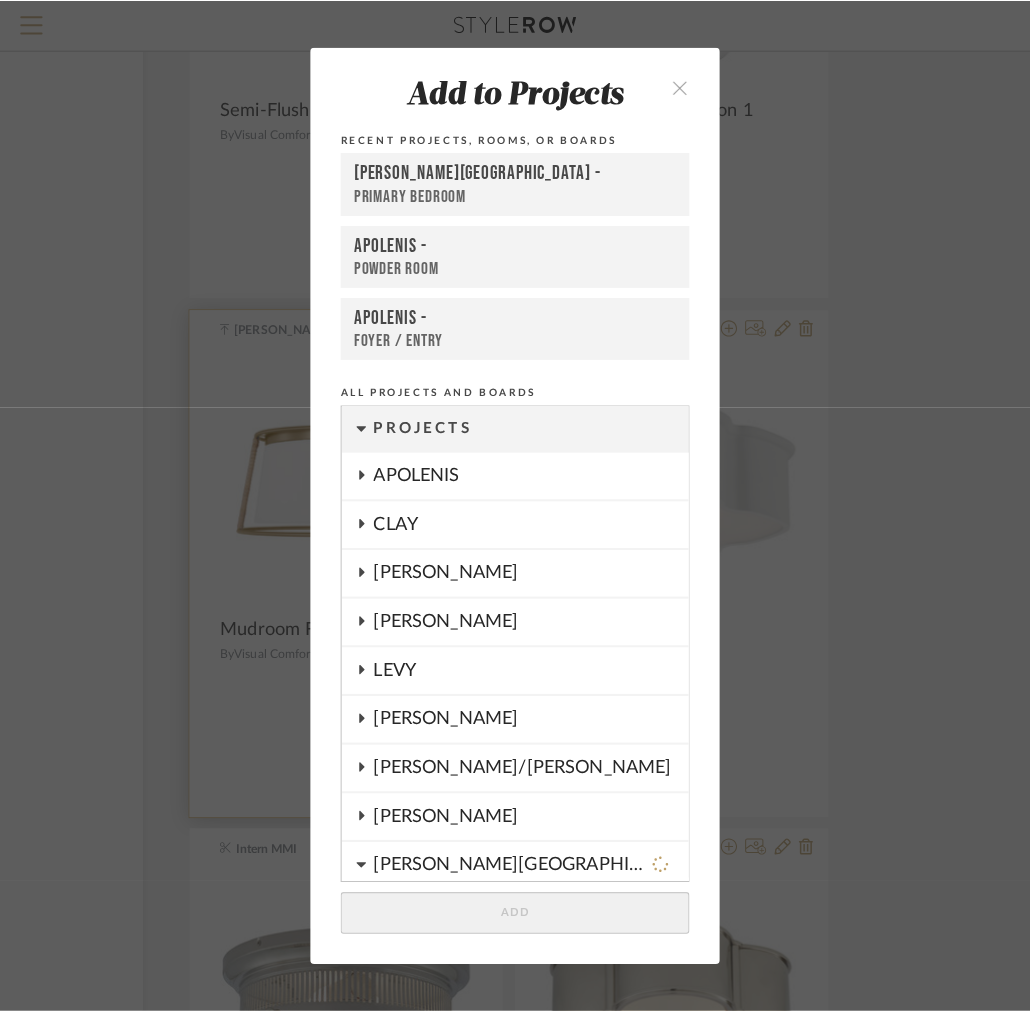 scroll, scrollTop: 0, scrollLeft: 0, axis: both 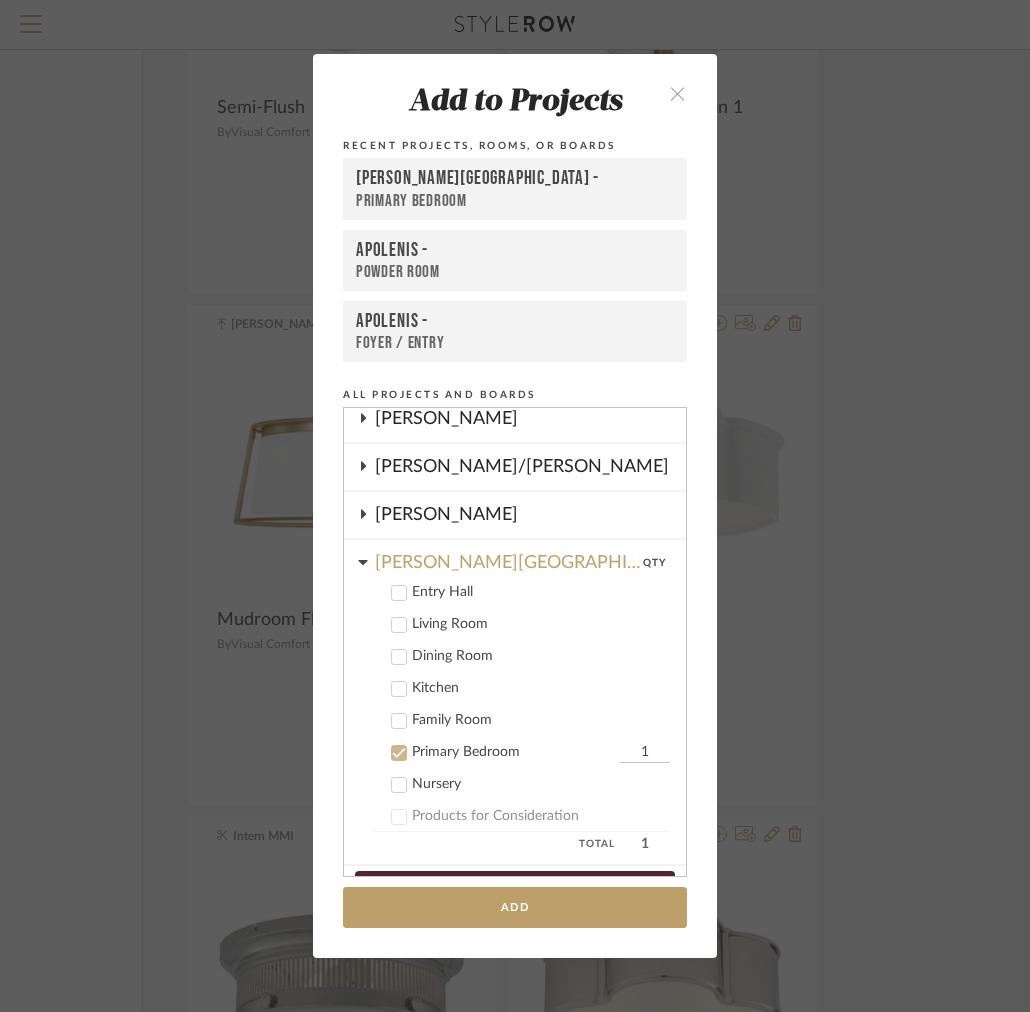 click 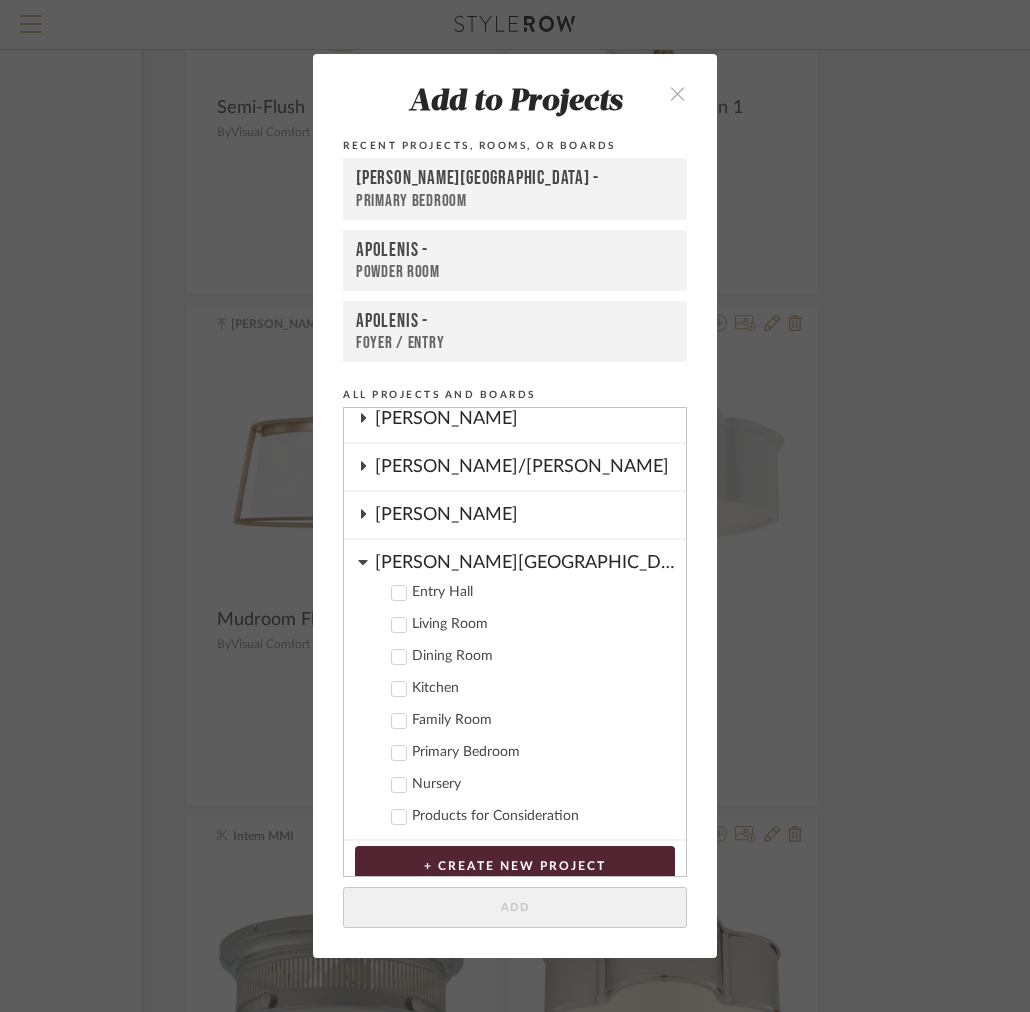 click 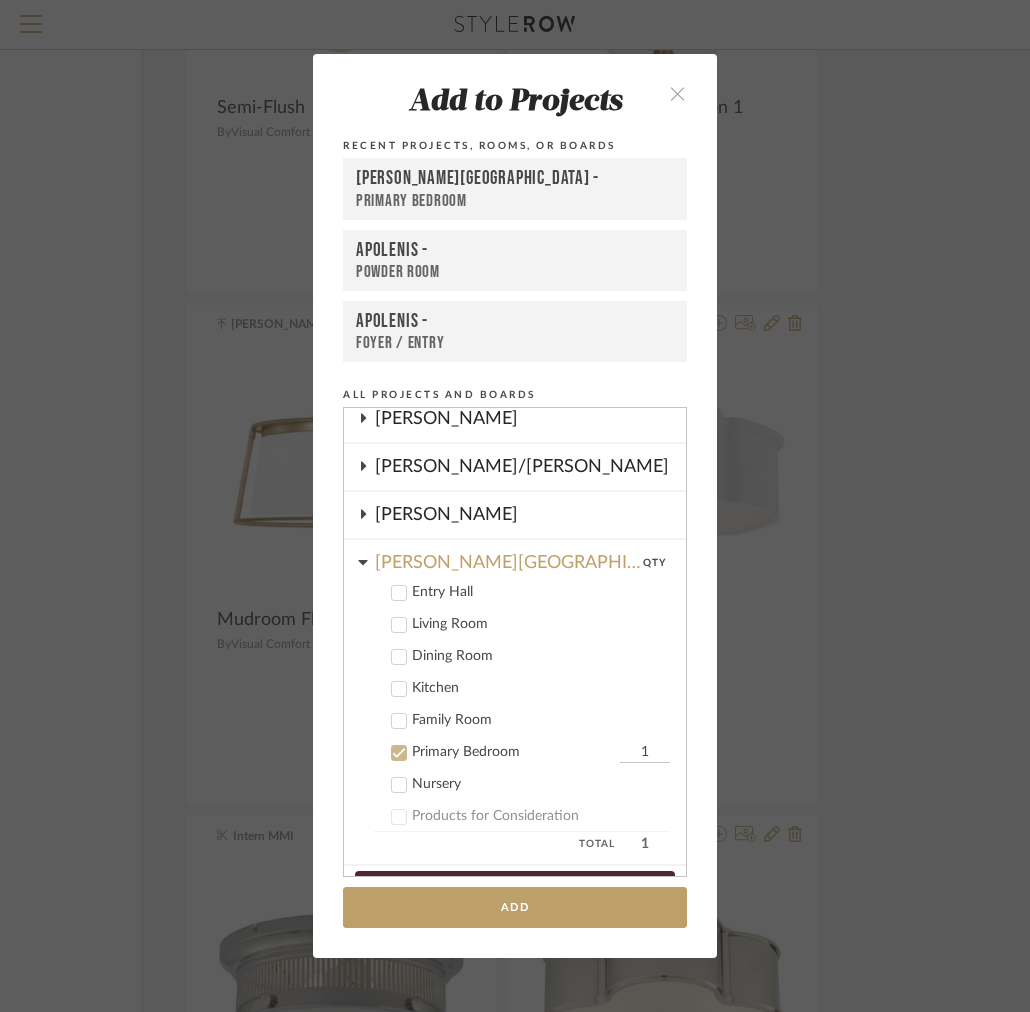 click at bounding box center (677, 93) 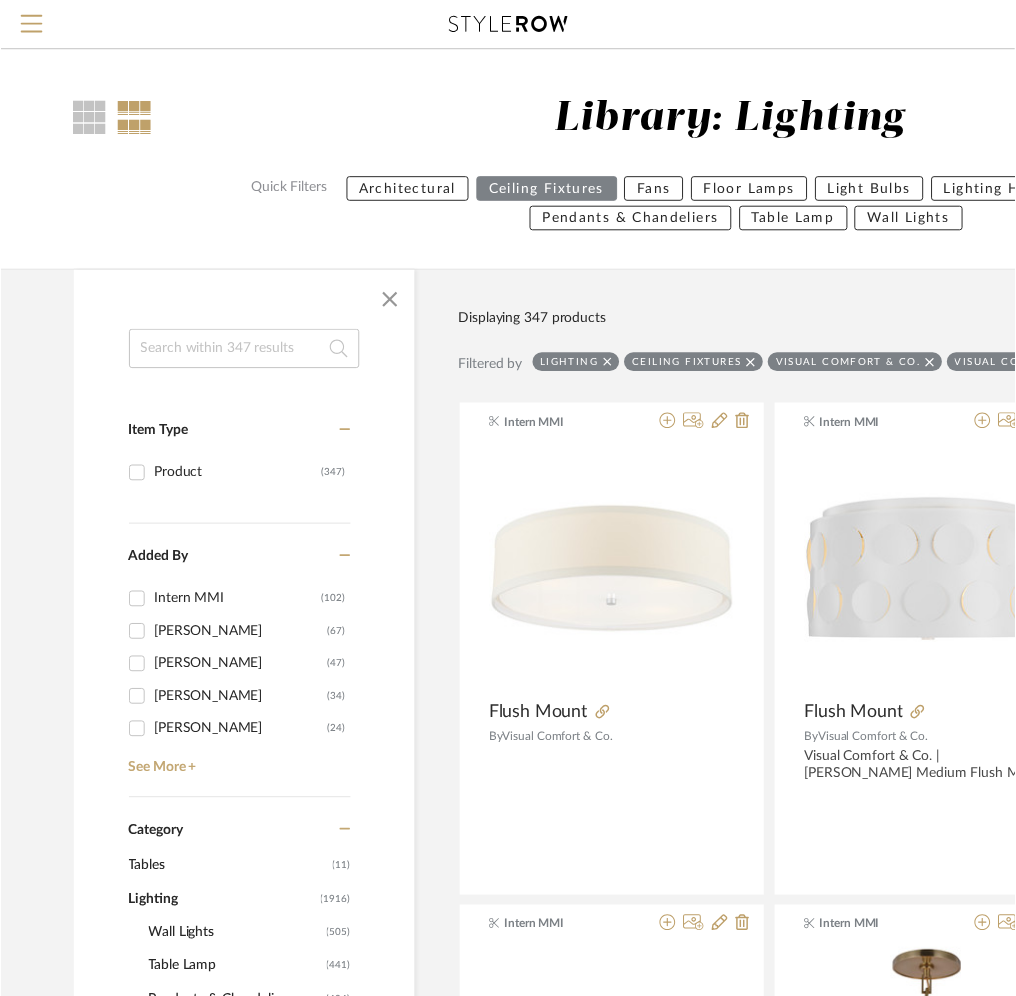 scroll, scrollTop: 55344, scrollLeft: 278, axis: both 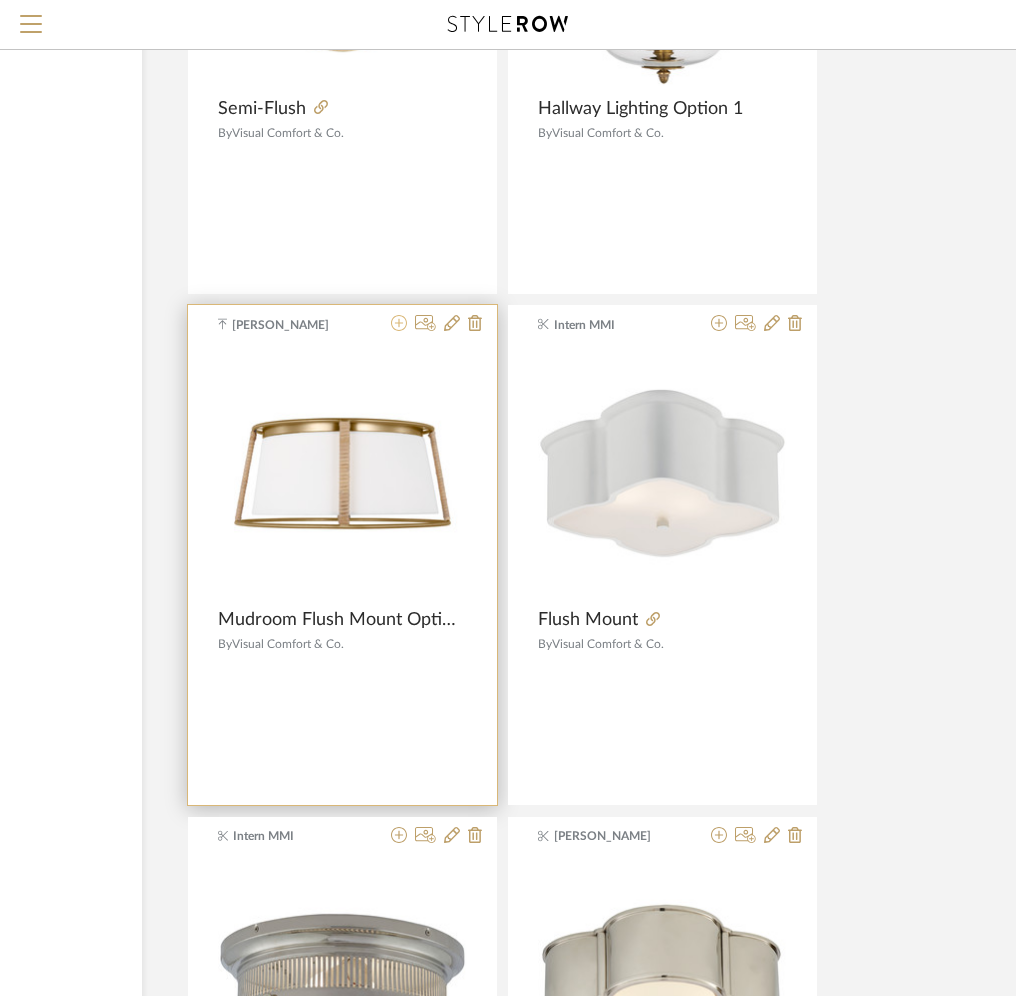 click 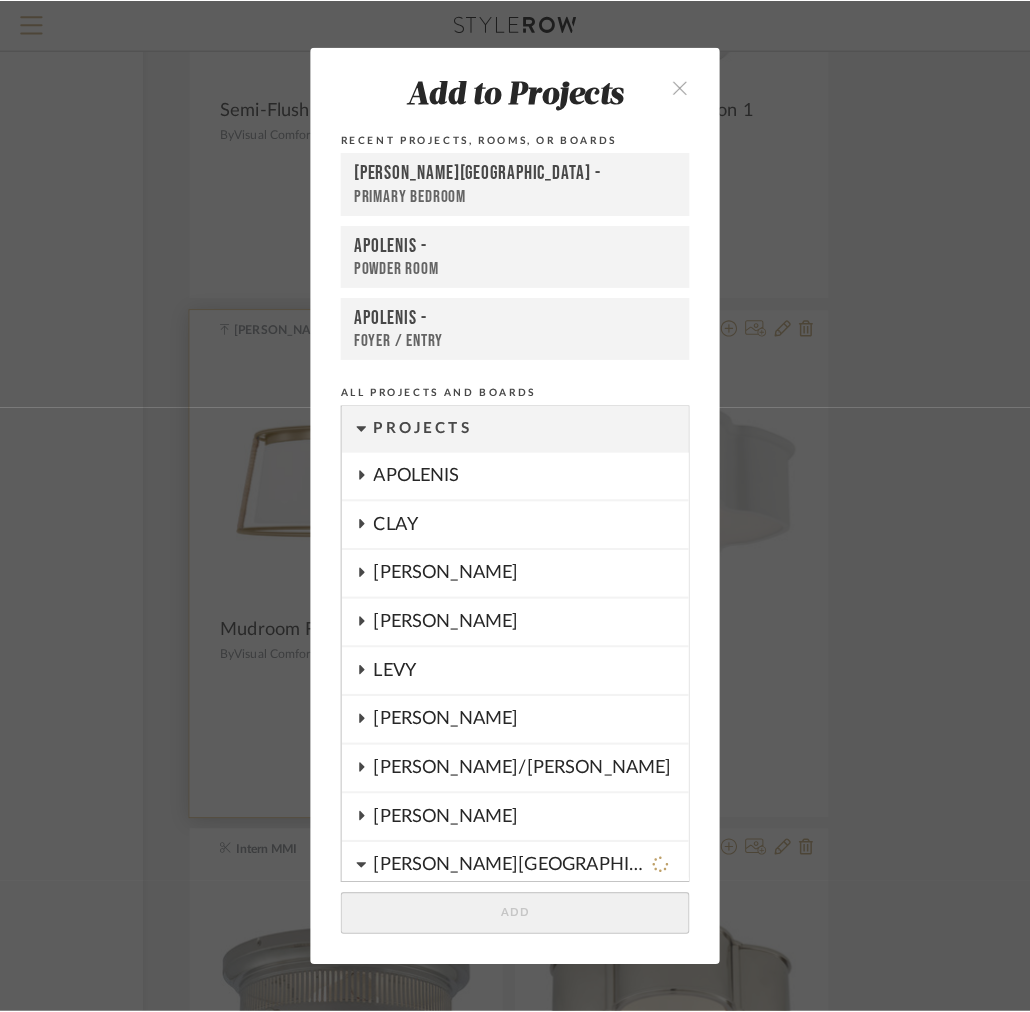 scroll, scrollTop: 0, scrollLeft: 0, axis: both 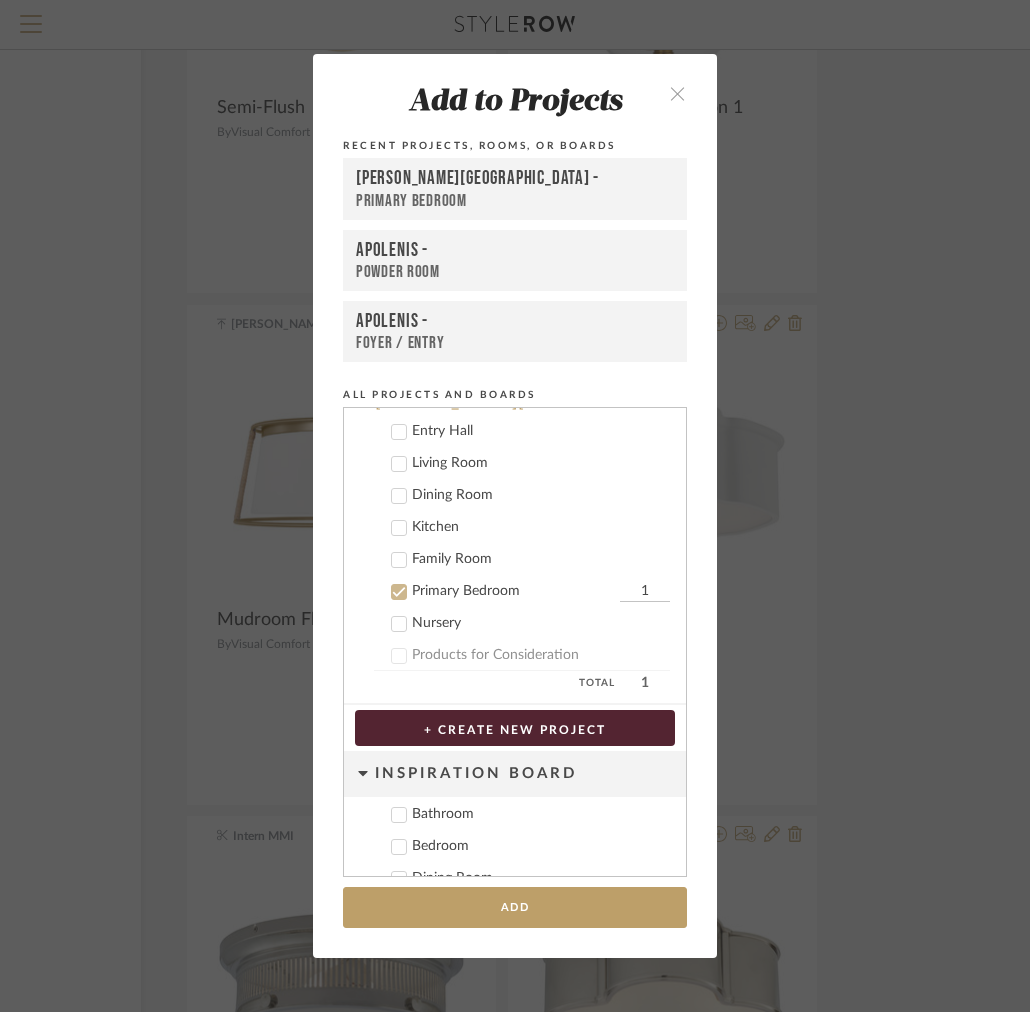 click 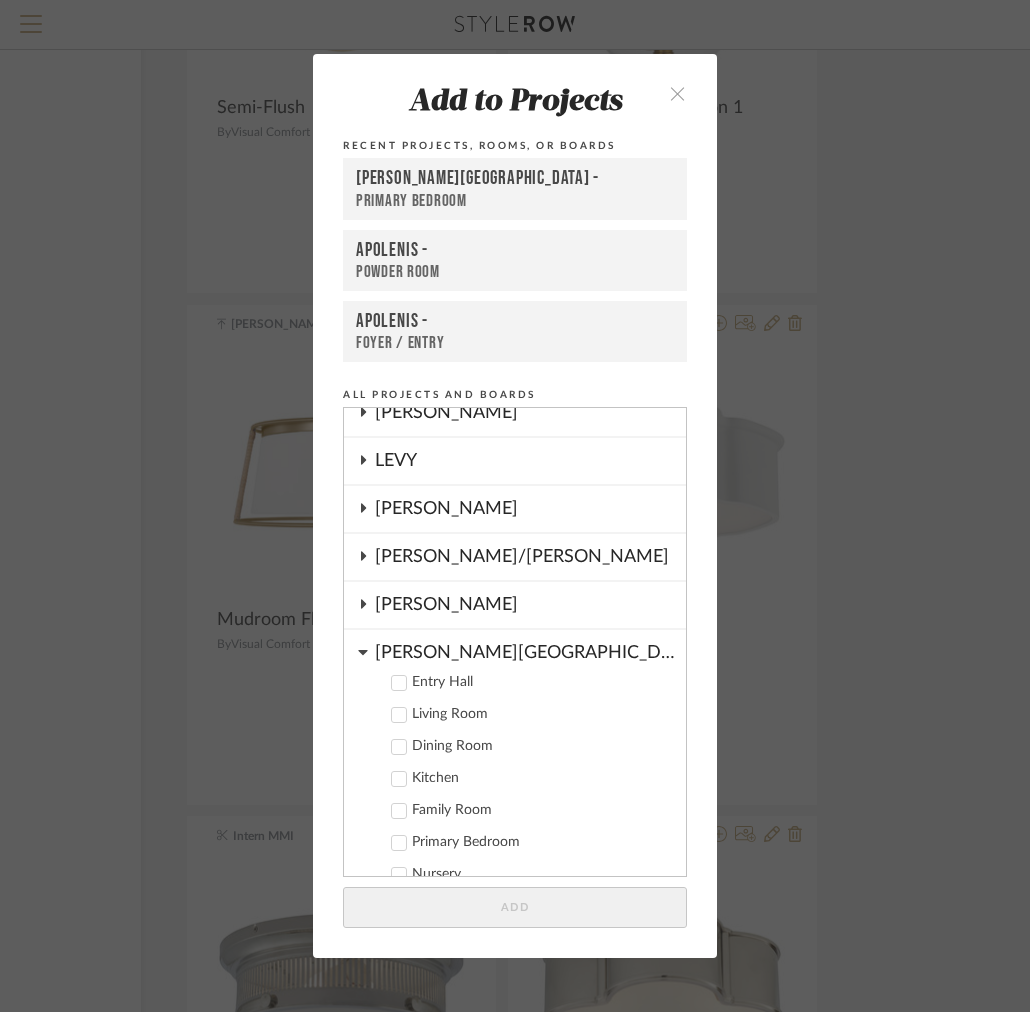 scroll, scrollTop: 207, scrollLeft: 0, axis: vertical 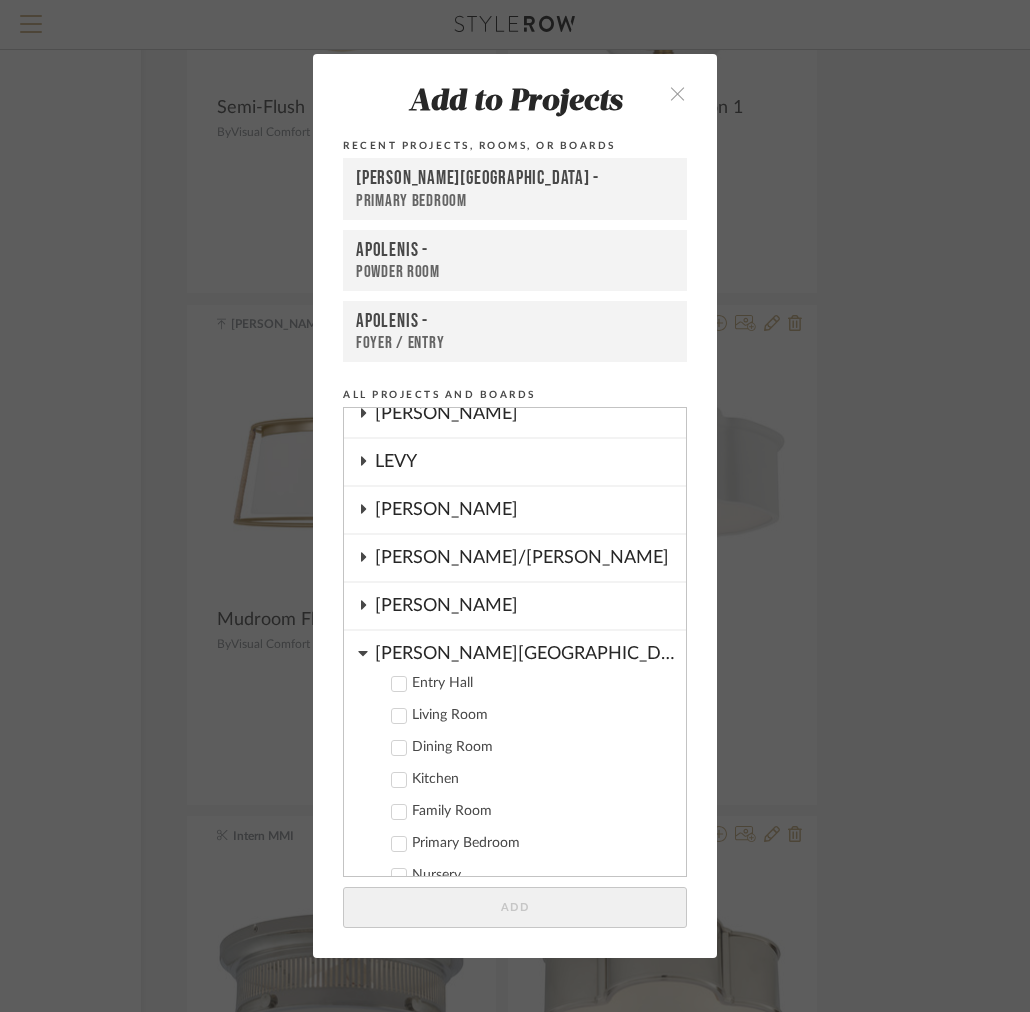 click 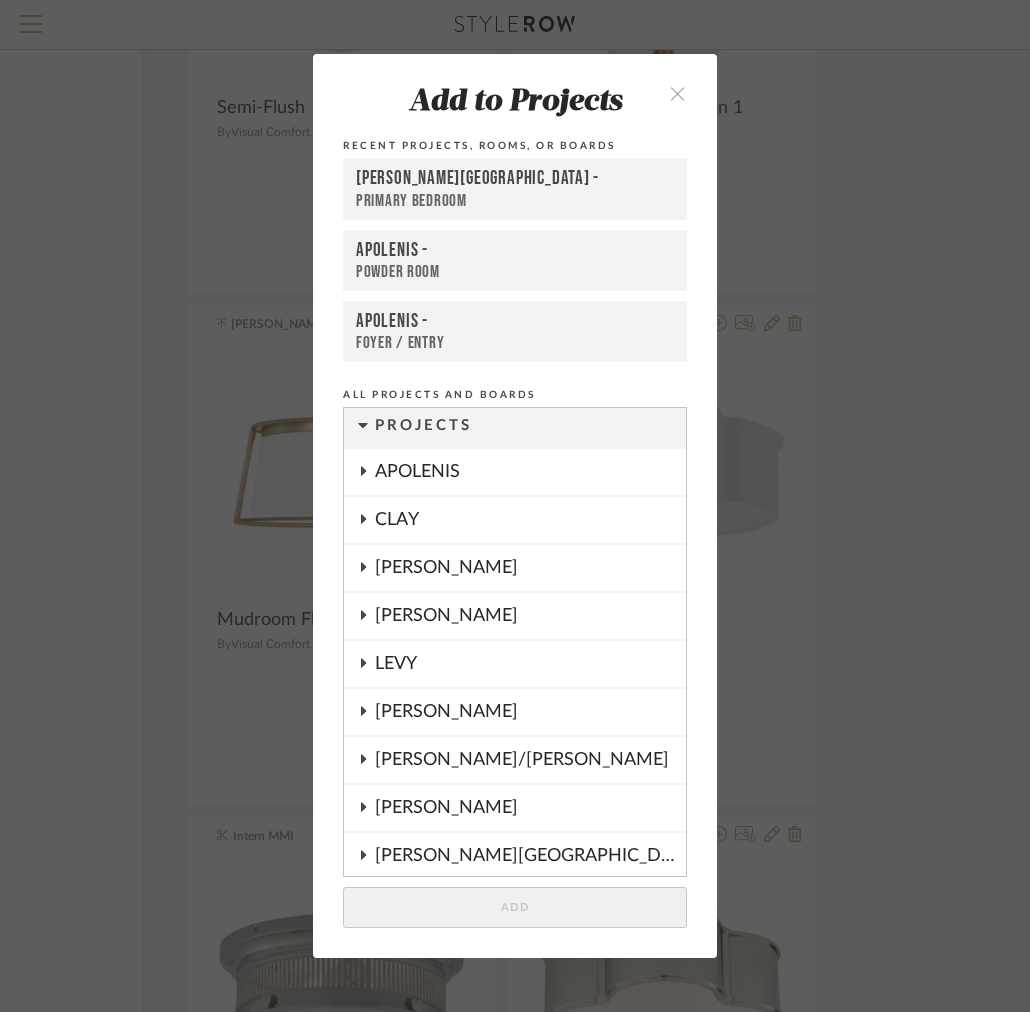 scroll, scrollTop: 0, scrollLeft: 0, axis: both 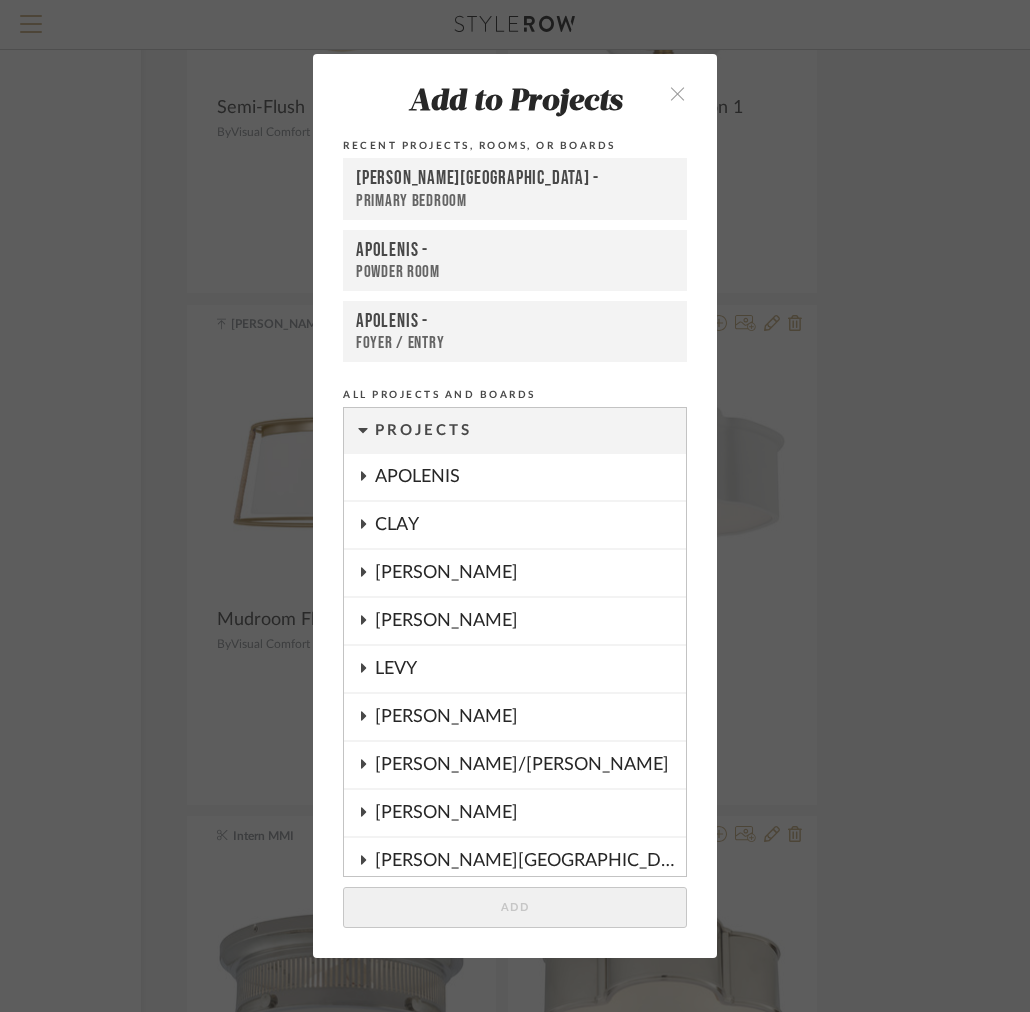 click at bounding box center [677, 92] 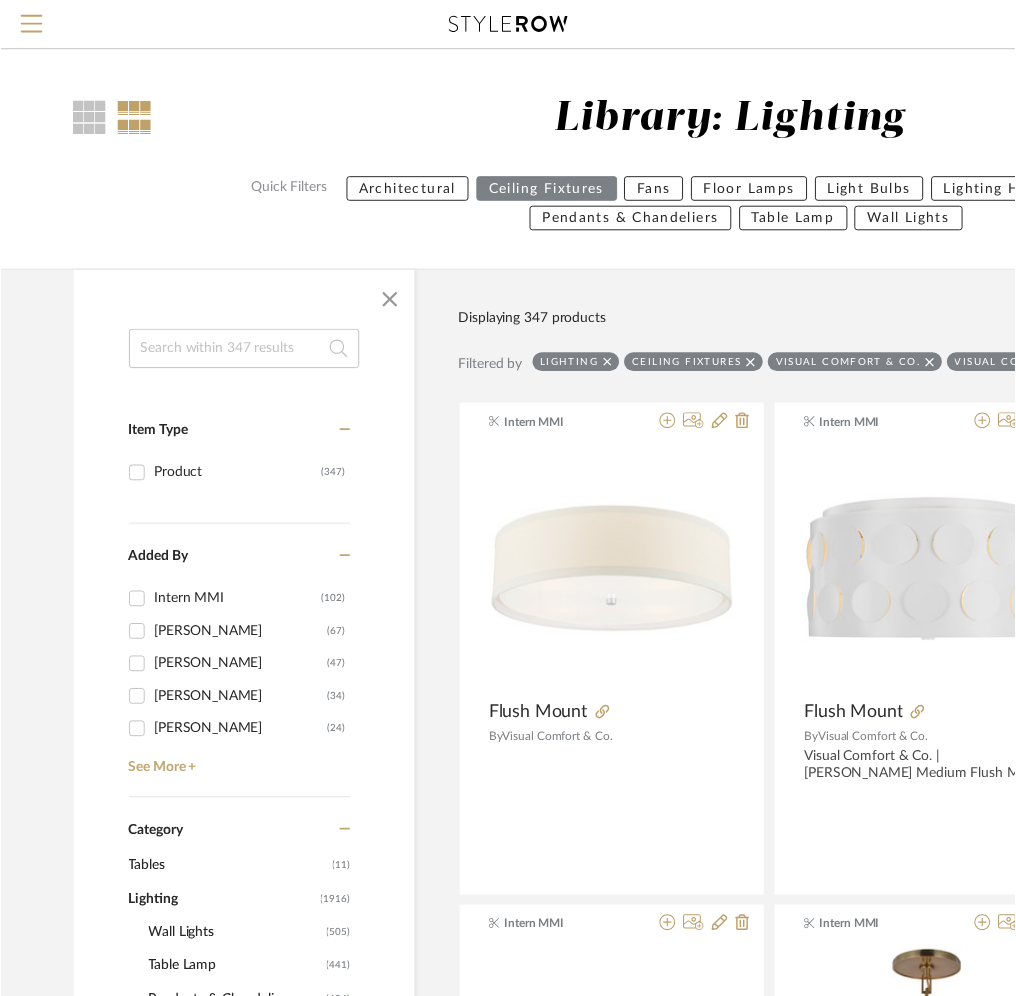 scroll, scrollTop: 55344, scrollLeft: 278, axis: both 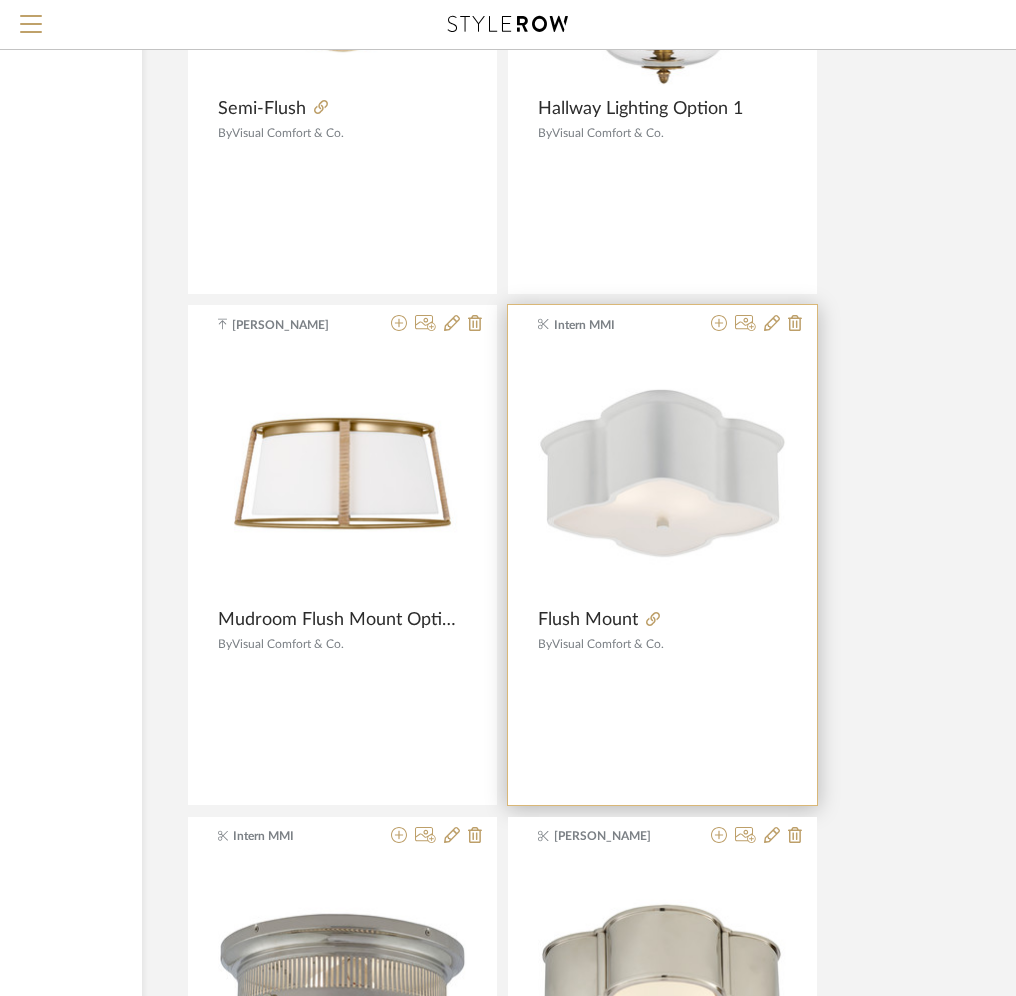 click at bounding box center [752, 324] 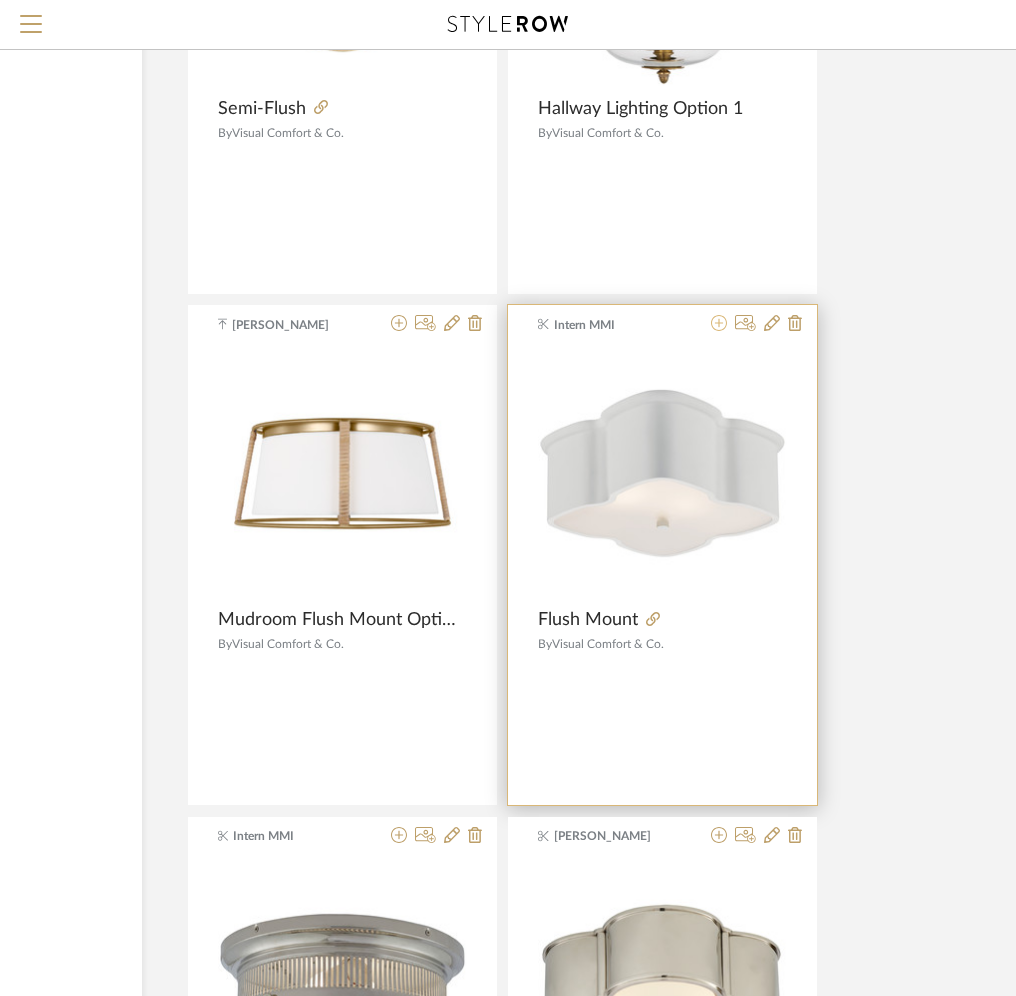 click 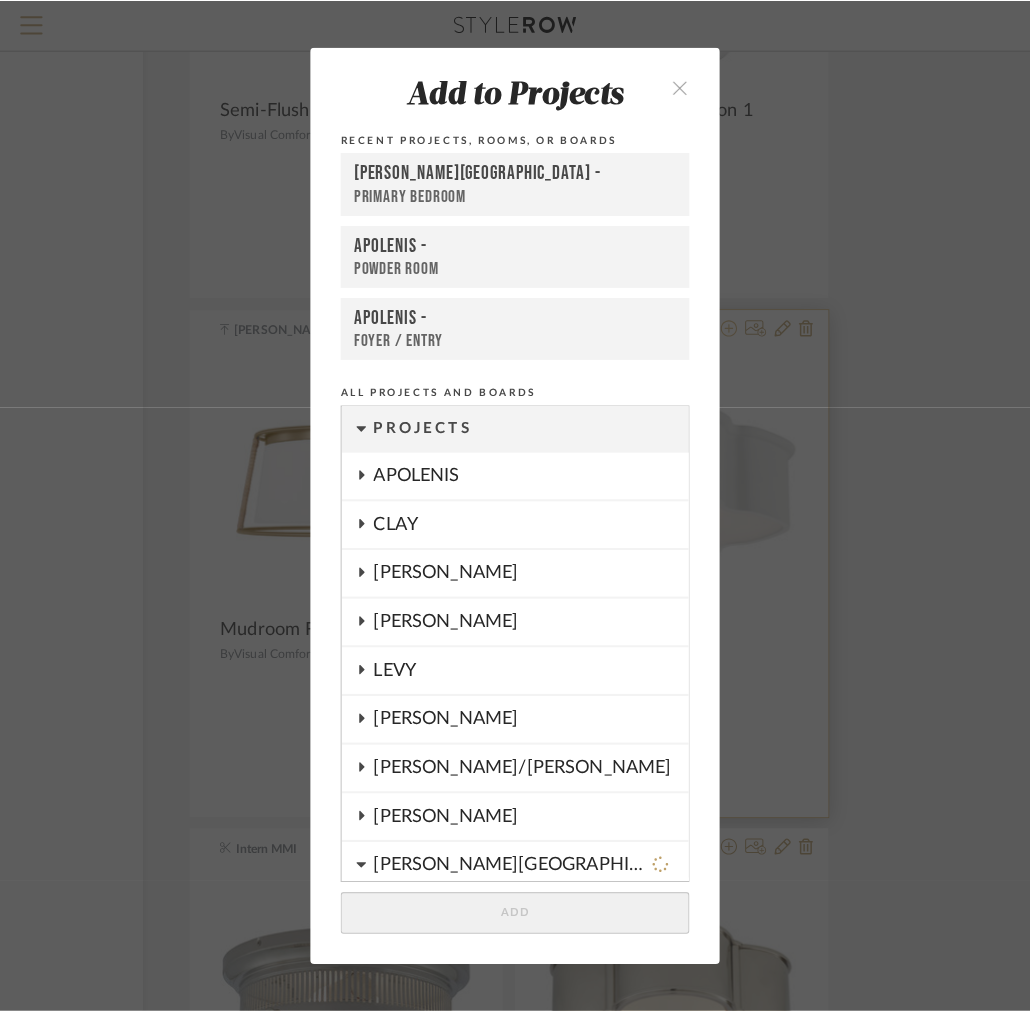 scroll, scrollTop: 0, scrollLeft: 0, axis: both 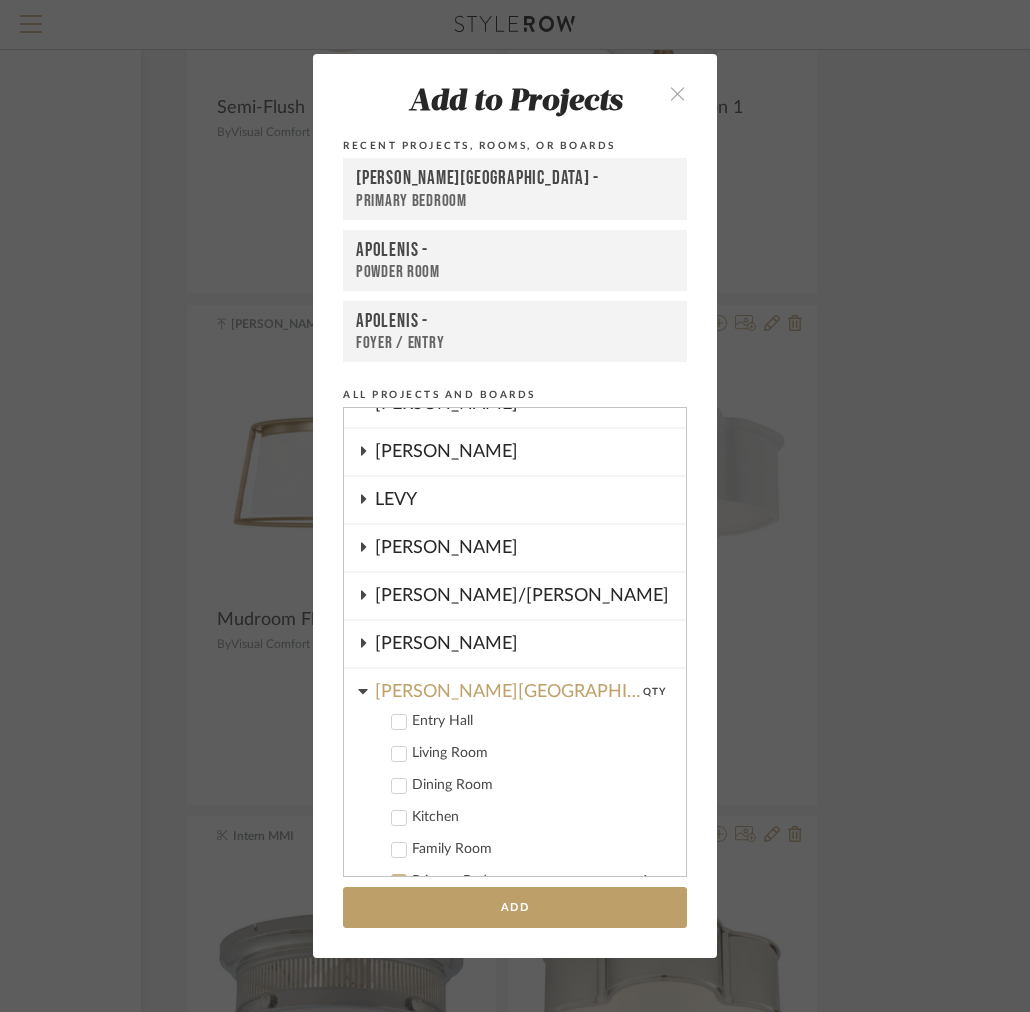click at bounding box center [677, 92] 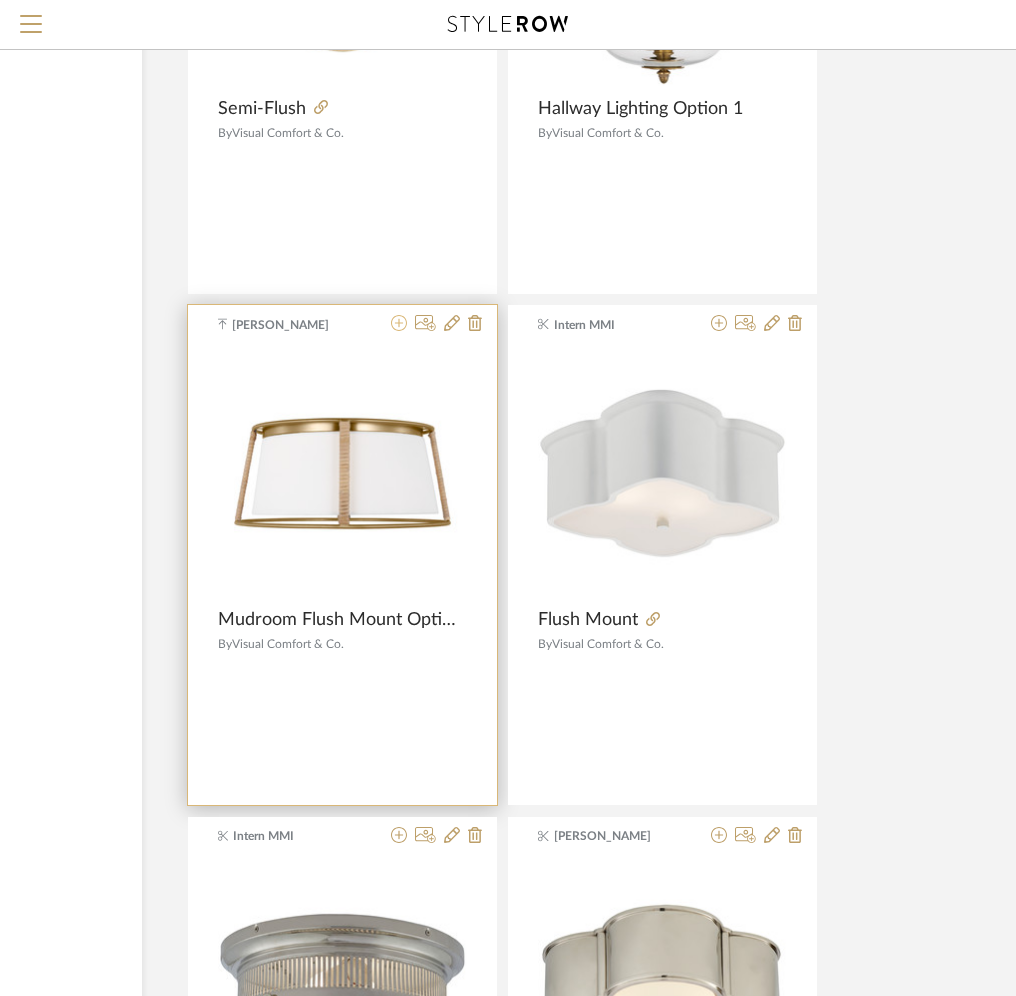 click 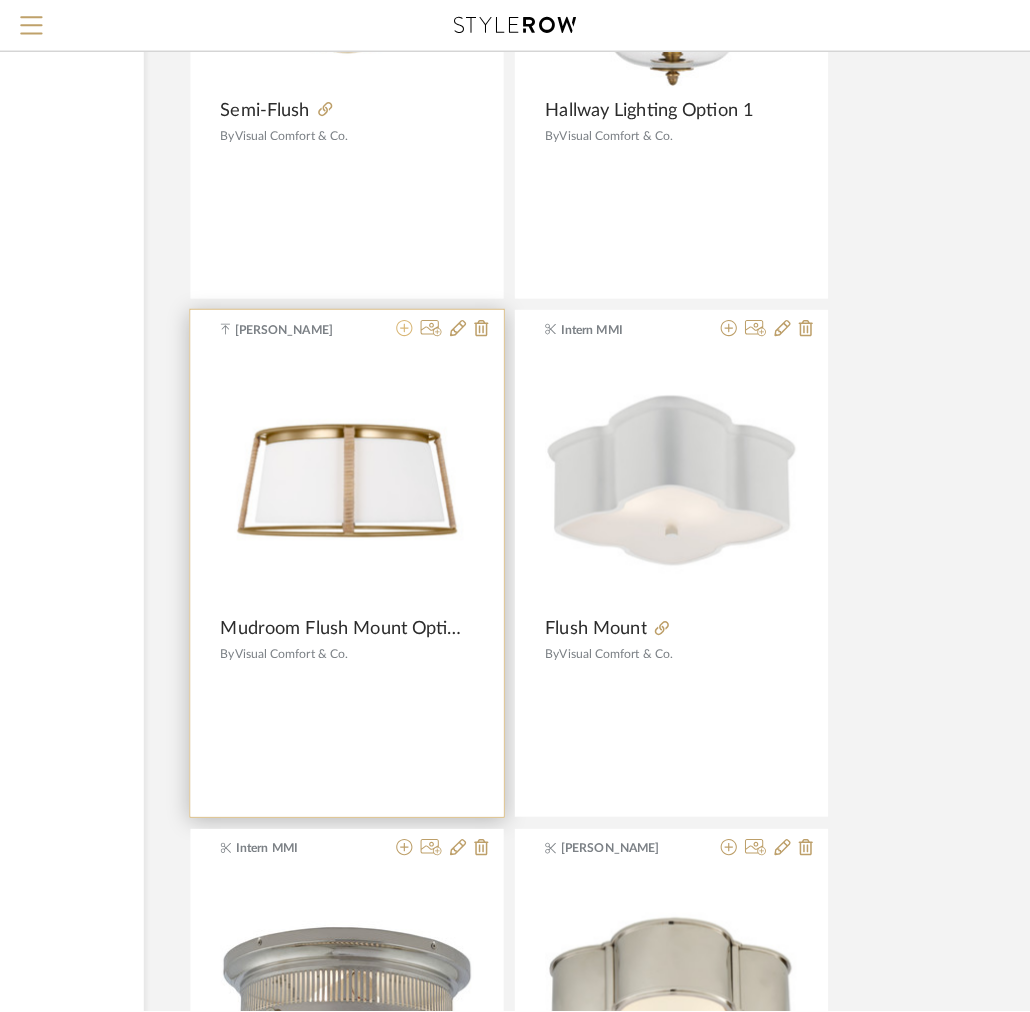 scroll, scrollTop: 0, scrollLeft: 0, axis: both 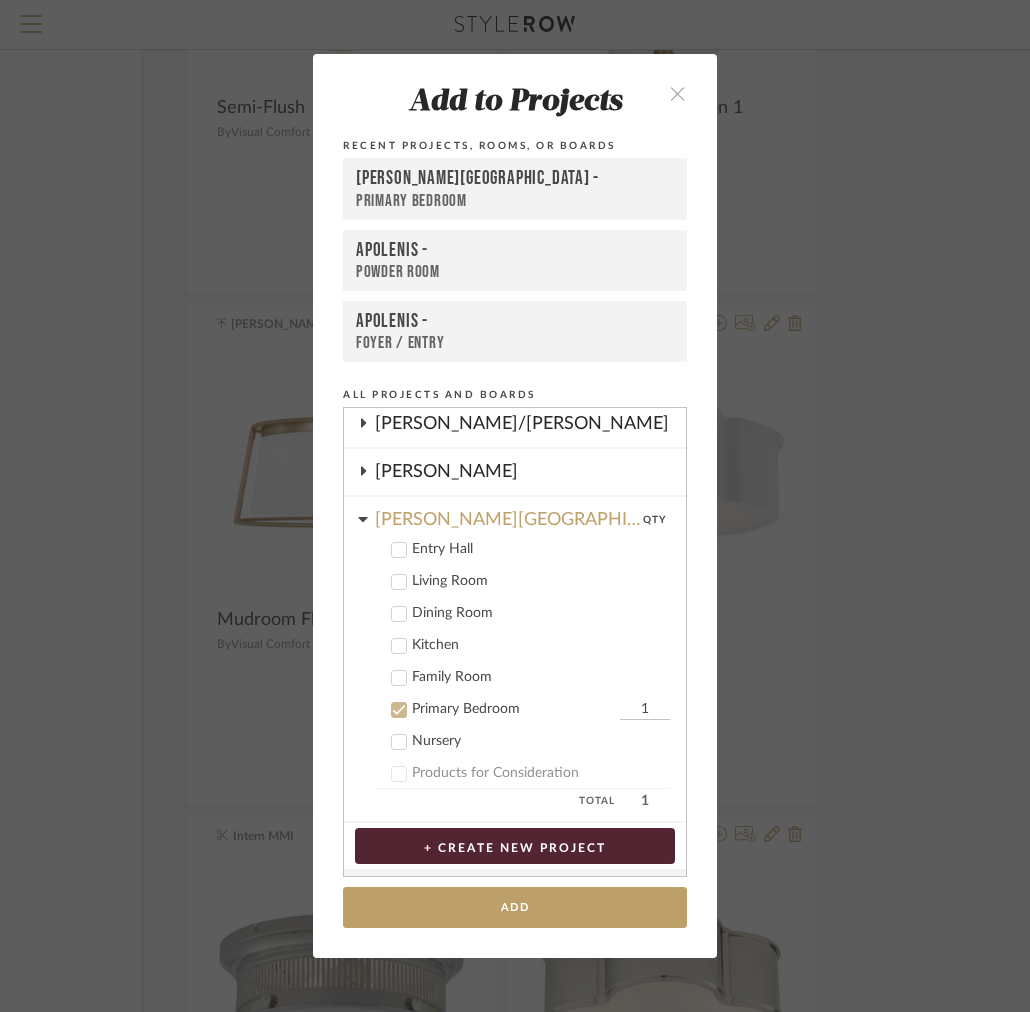 click 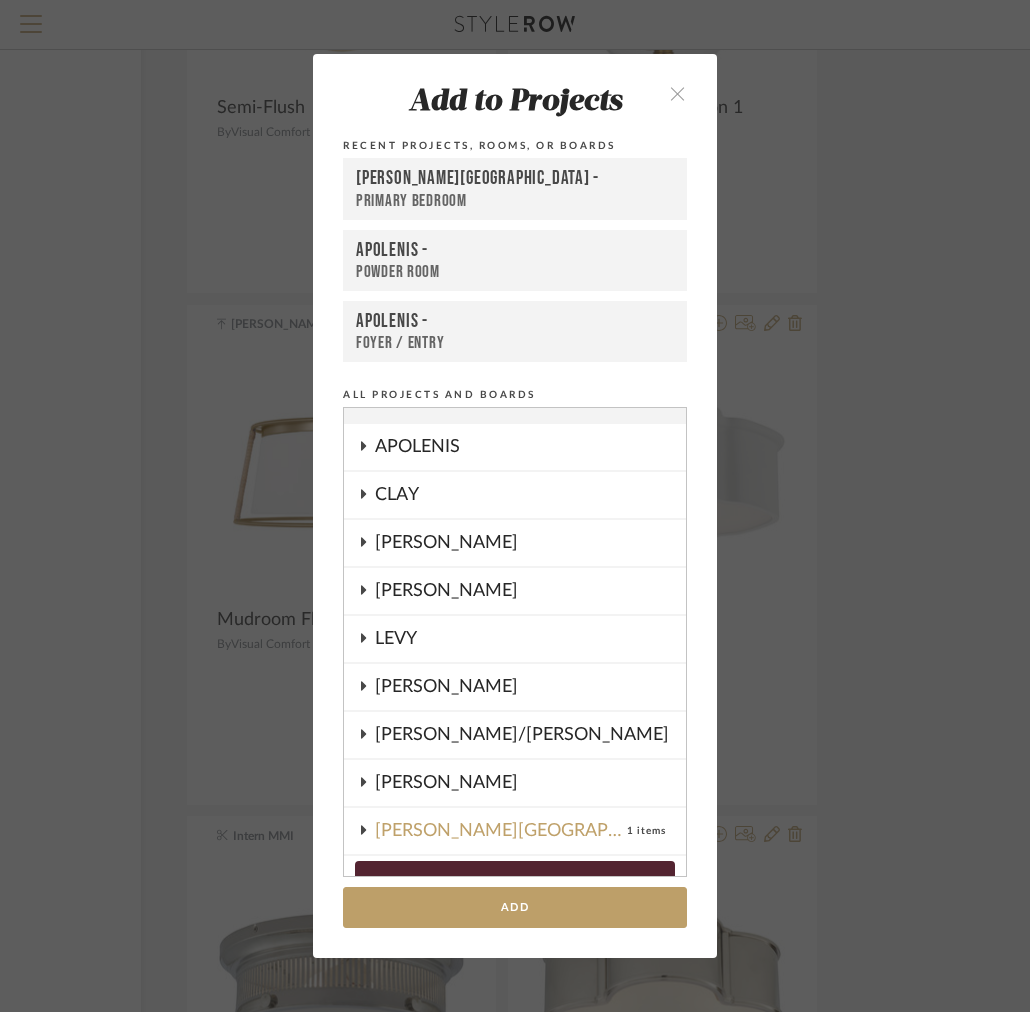 scroll, scrollTop: 0, scrollLeft: 0, axis: both 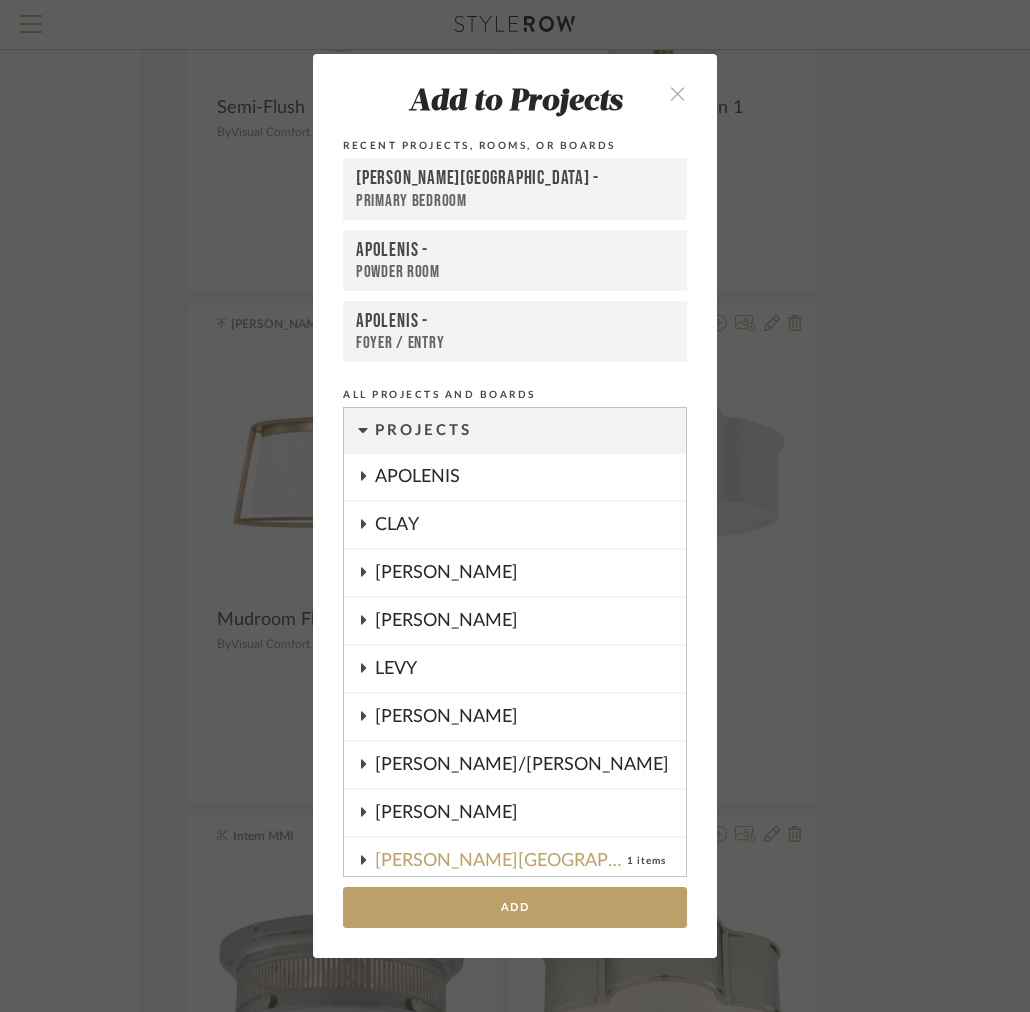 click on "APOLENIS" at bounding box center [515, 478] 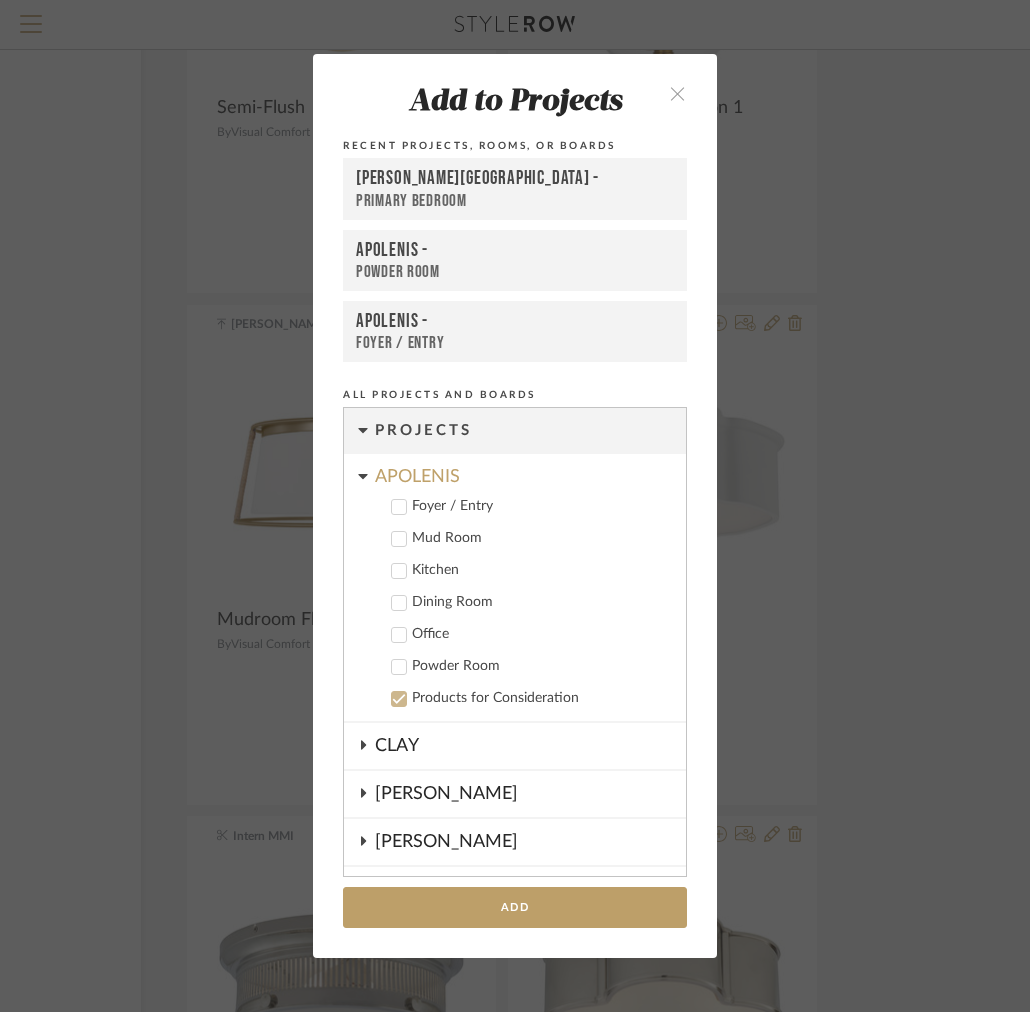 click 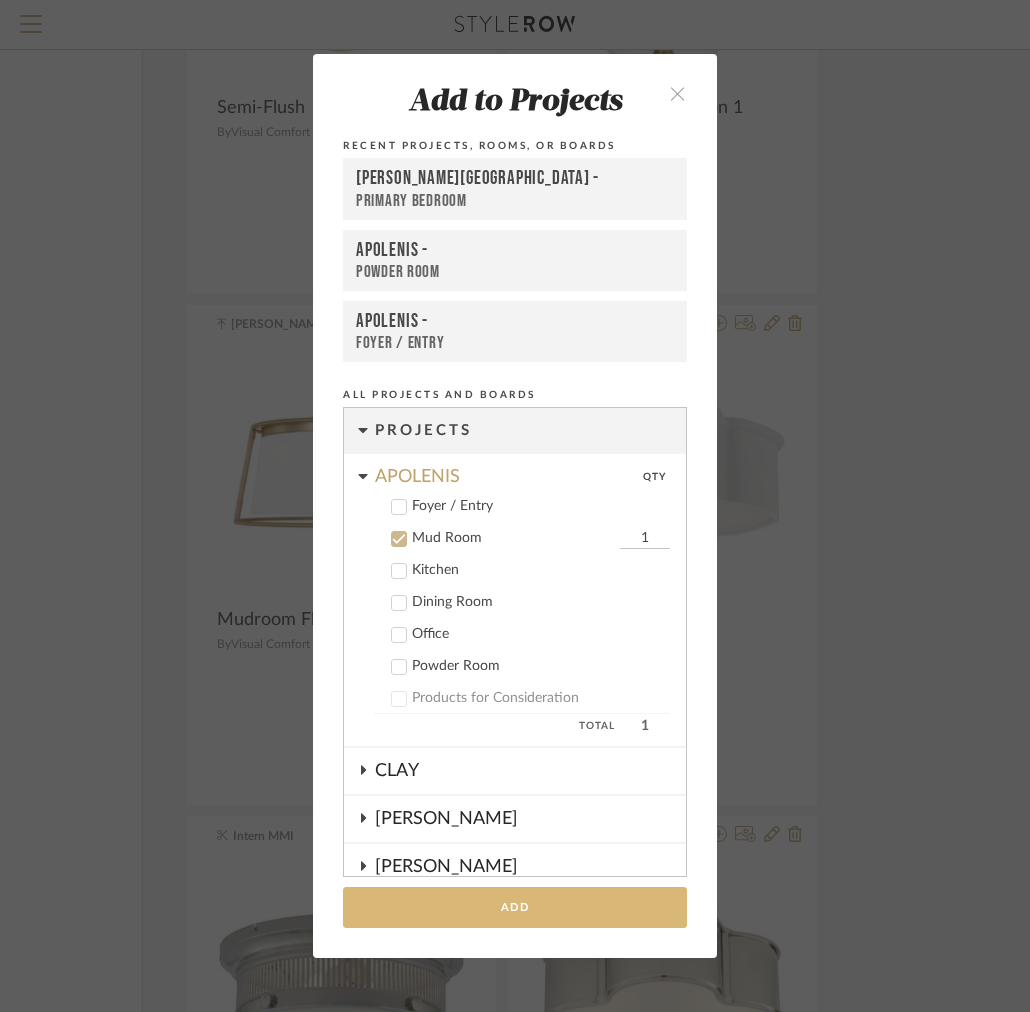 click on "Add" at bounding box center [515, 907] 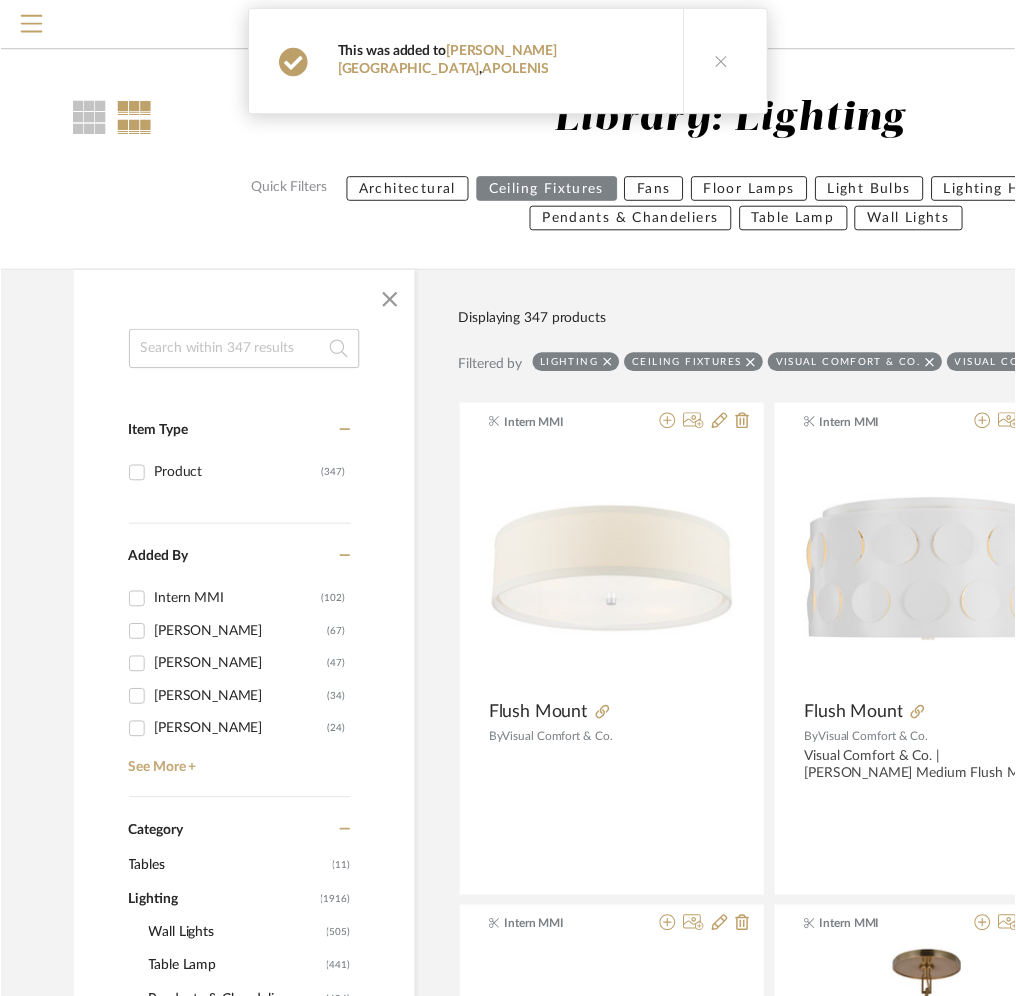 scroll, scrollTop: 55344, scrollLeft: 278, axis: both 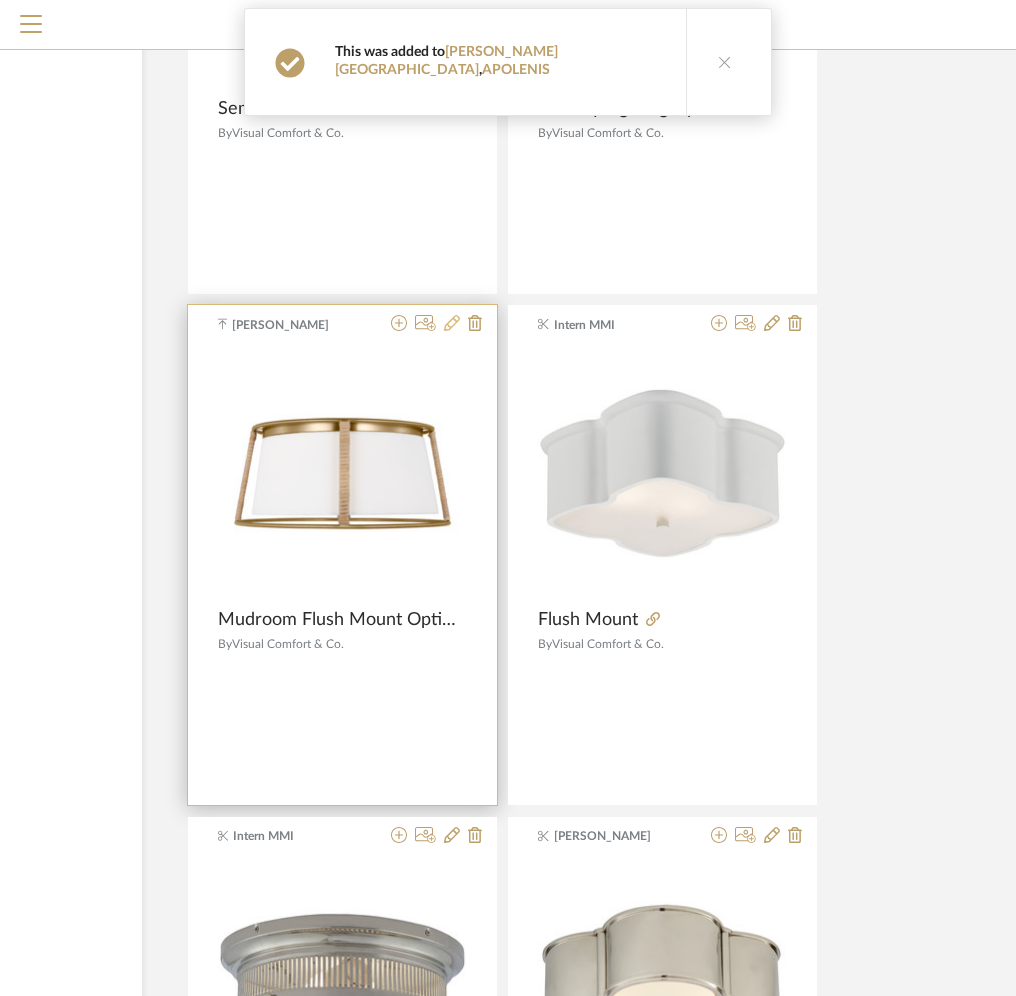click 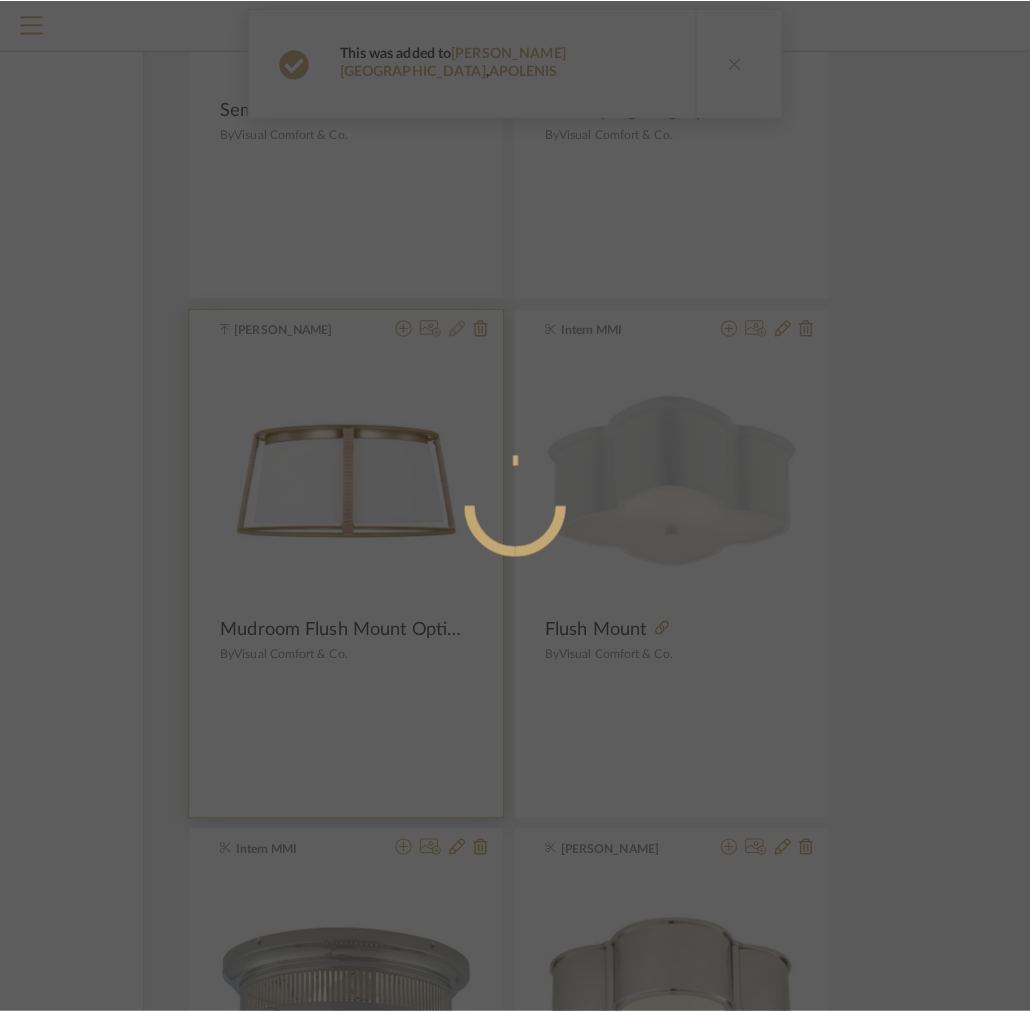 scroll, scrollTop: 0, scrollLeft: 0, axis: both 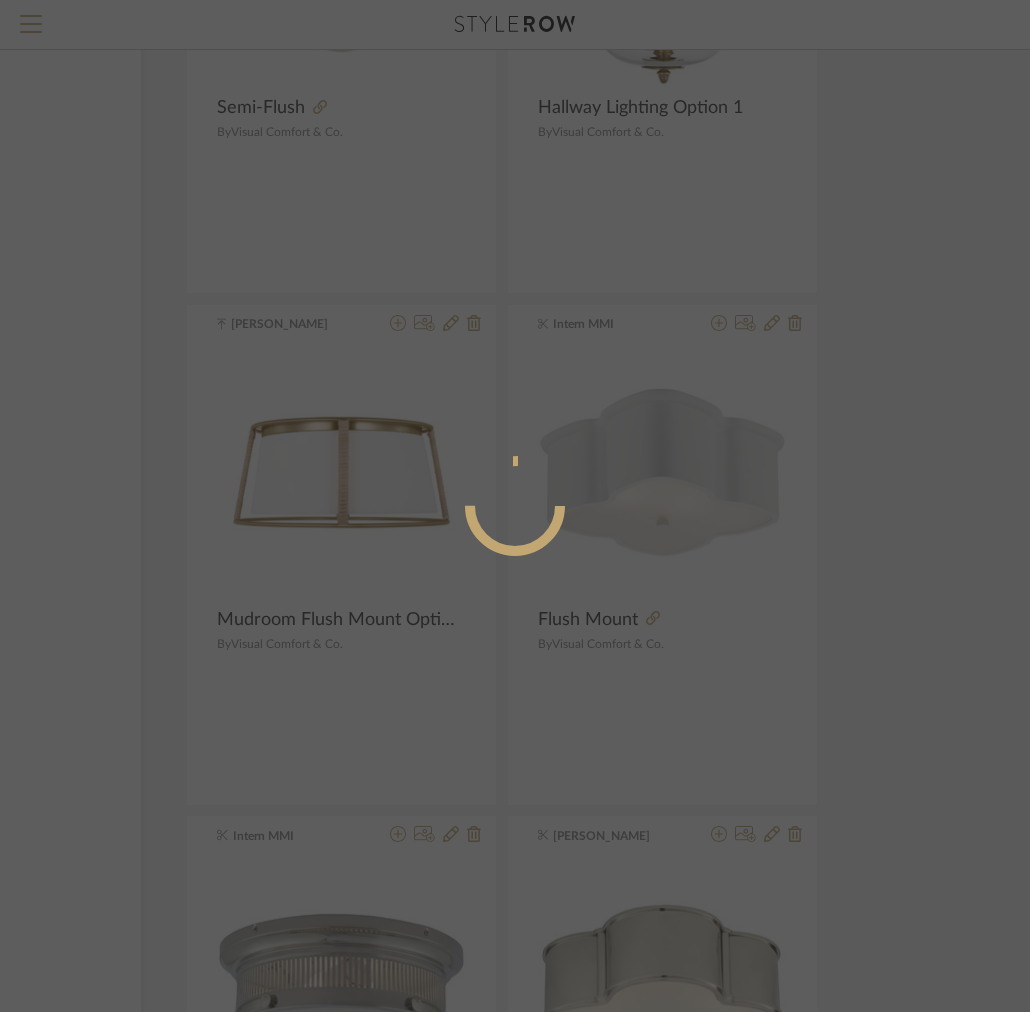 radio on "true" 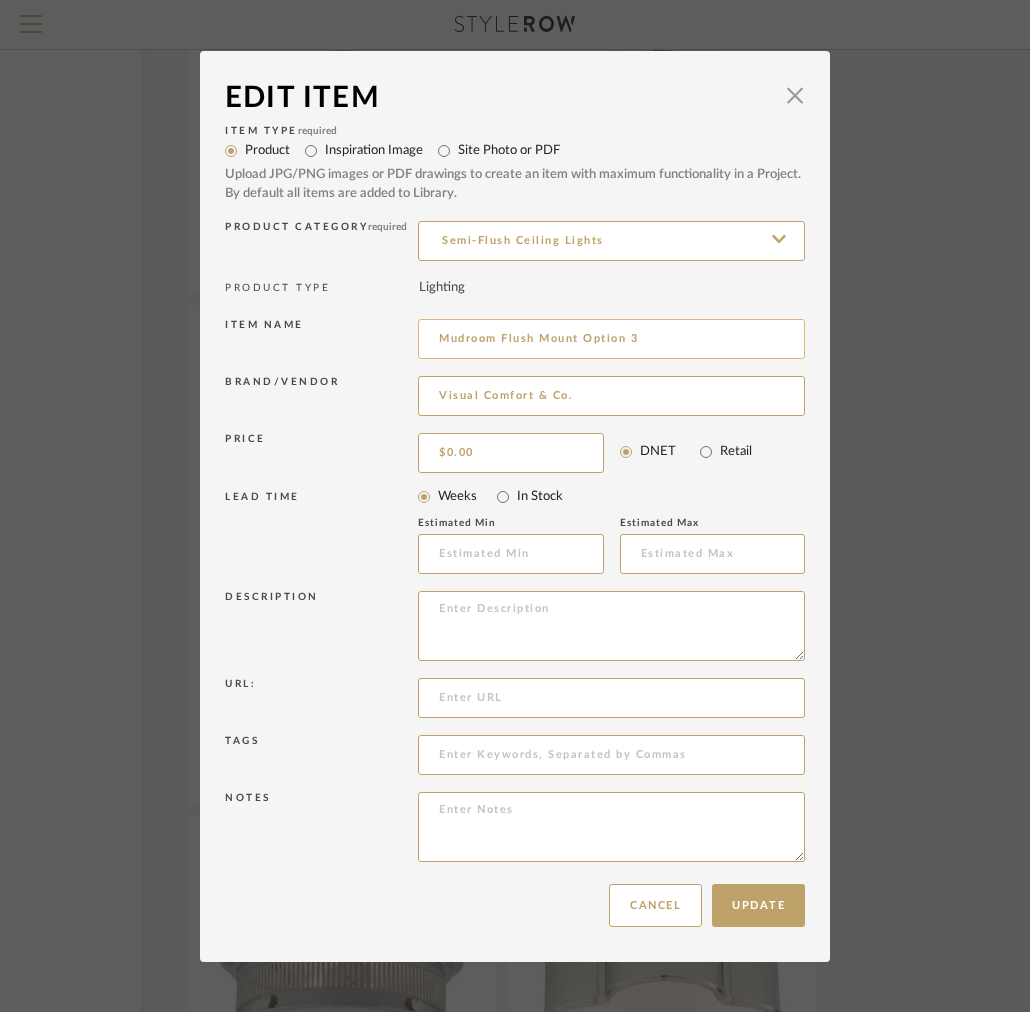click on "Mudroom Flush Mount Option 3" at bounding box center [611, 339] 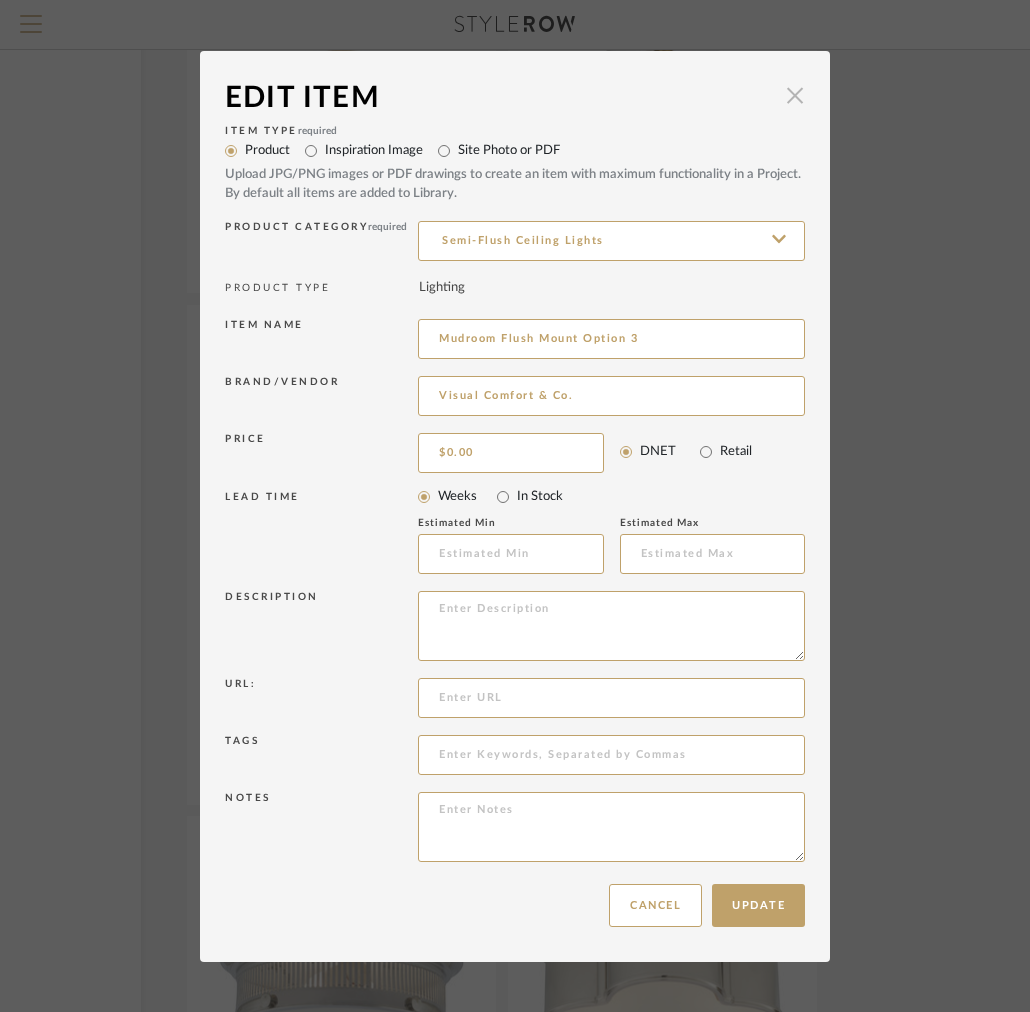 click at bounding box center [795, 96] 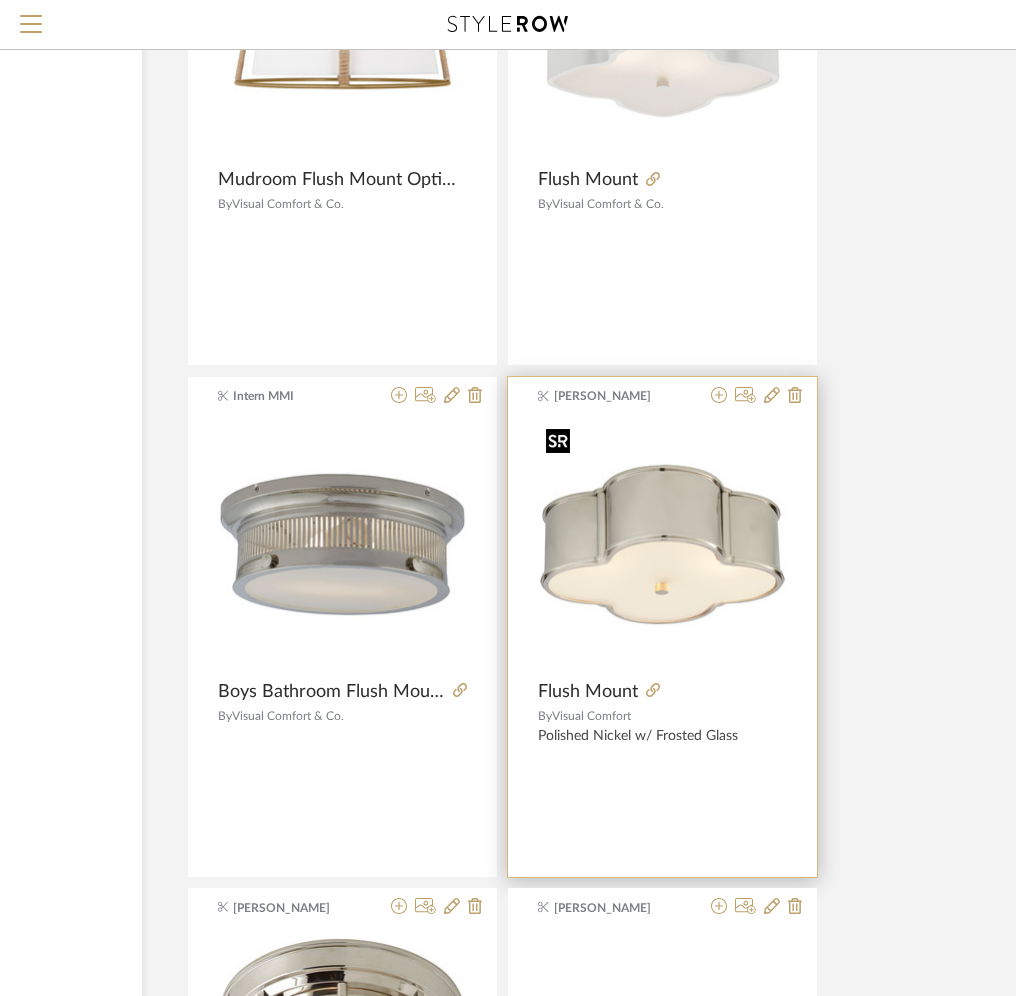 scroll, scrollTop: 55786, scrollLeft: 278, axis: both 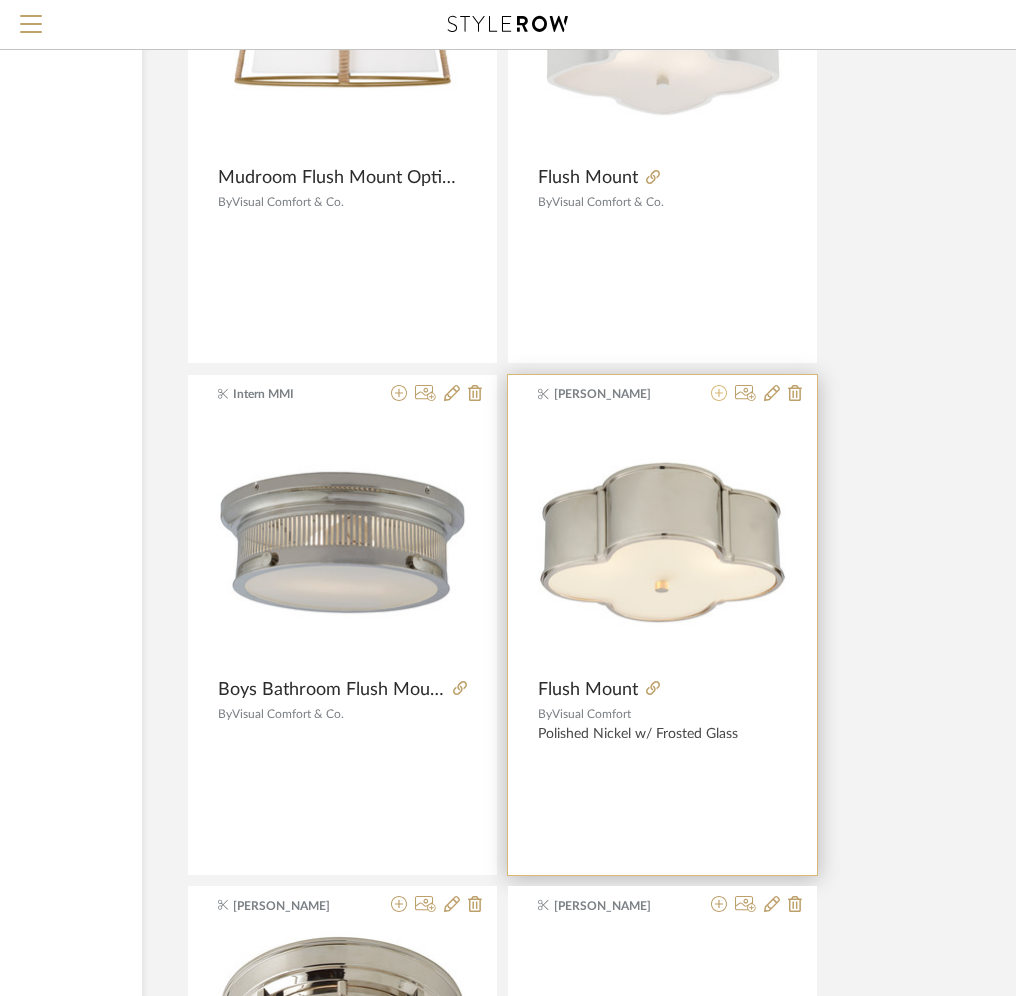click 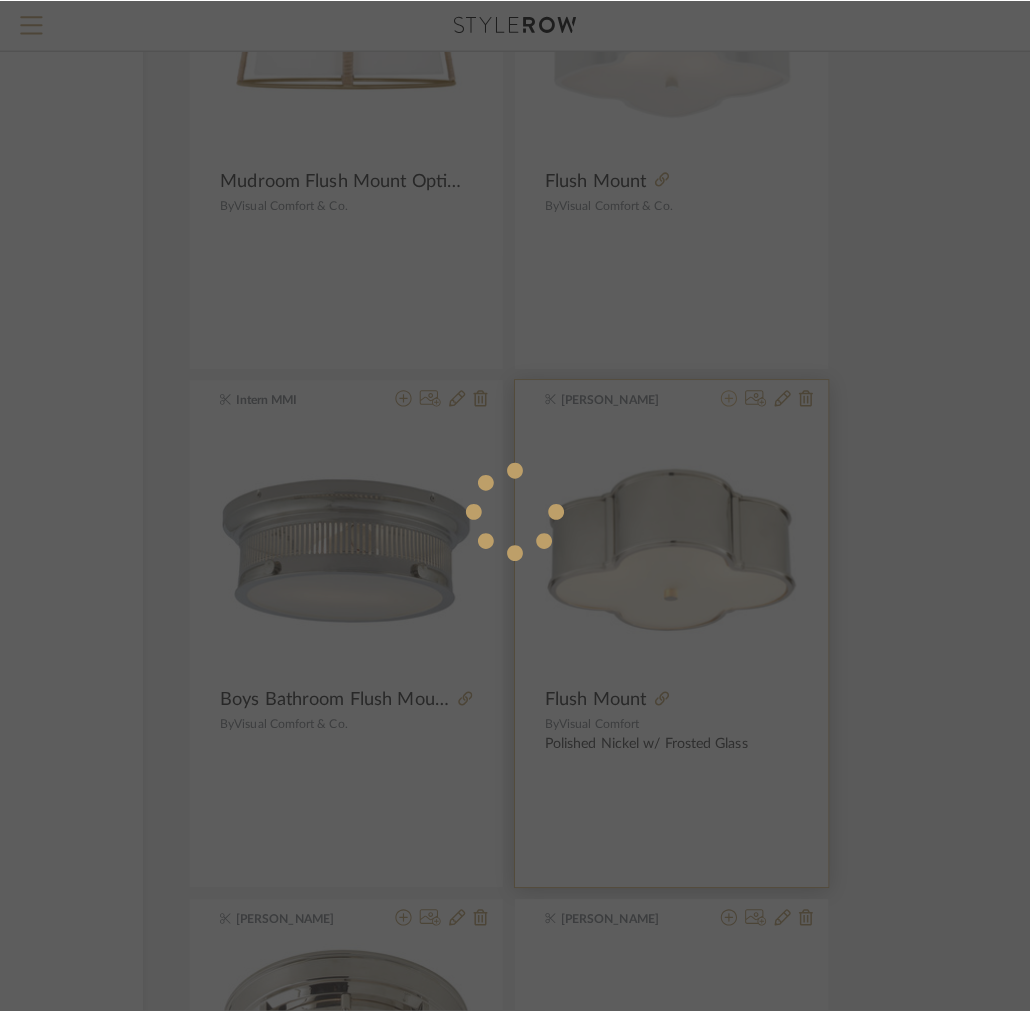 scroll, scrollTop: 0, scrollLeft: 0, axis: both 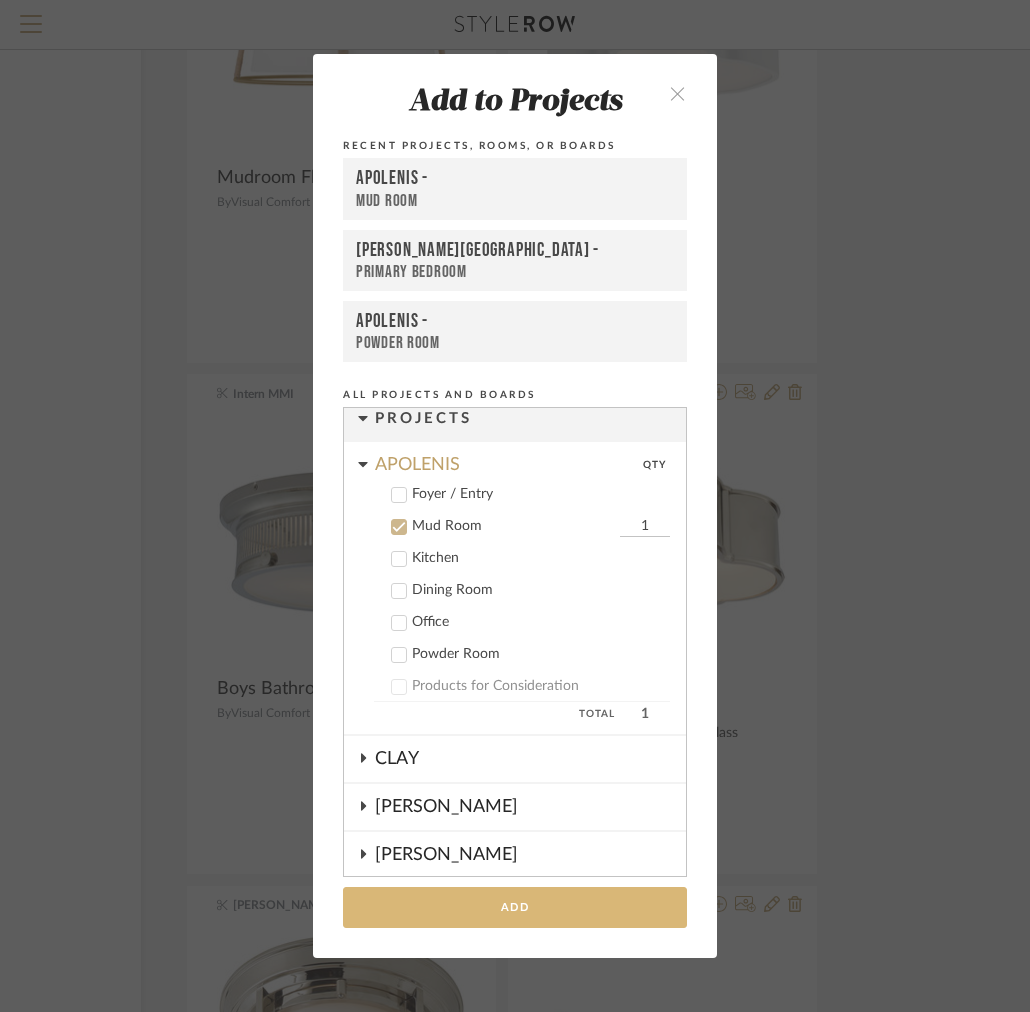 click on "Add" at bounding box center [515, 907] 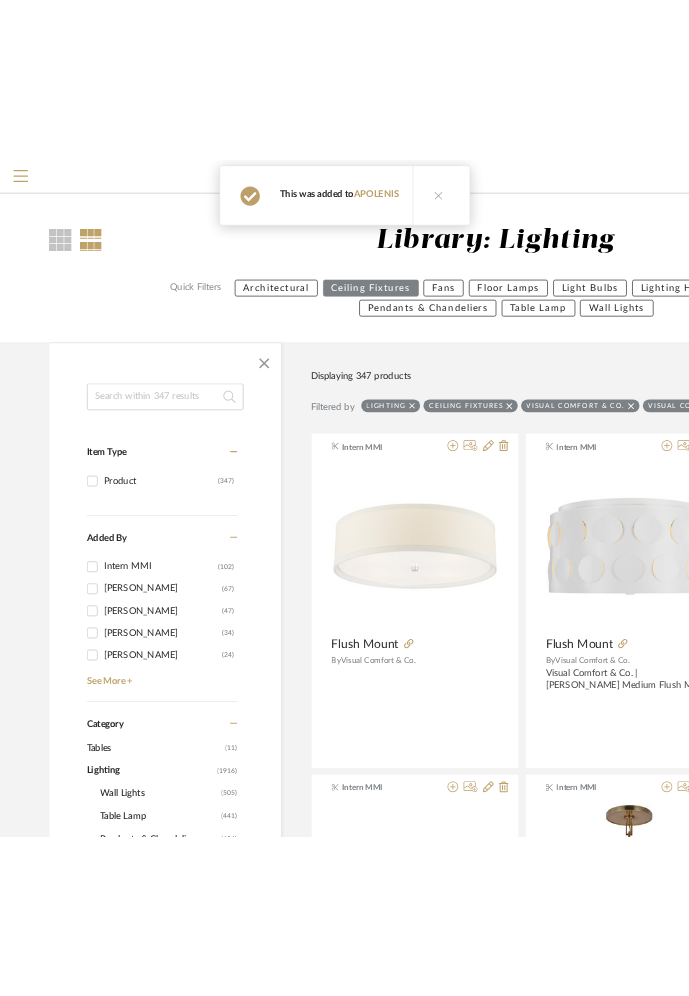 scroll, scrollTop: 55786, scrollLeft: 278, axis: both 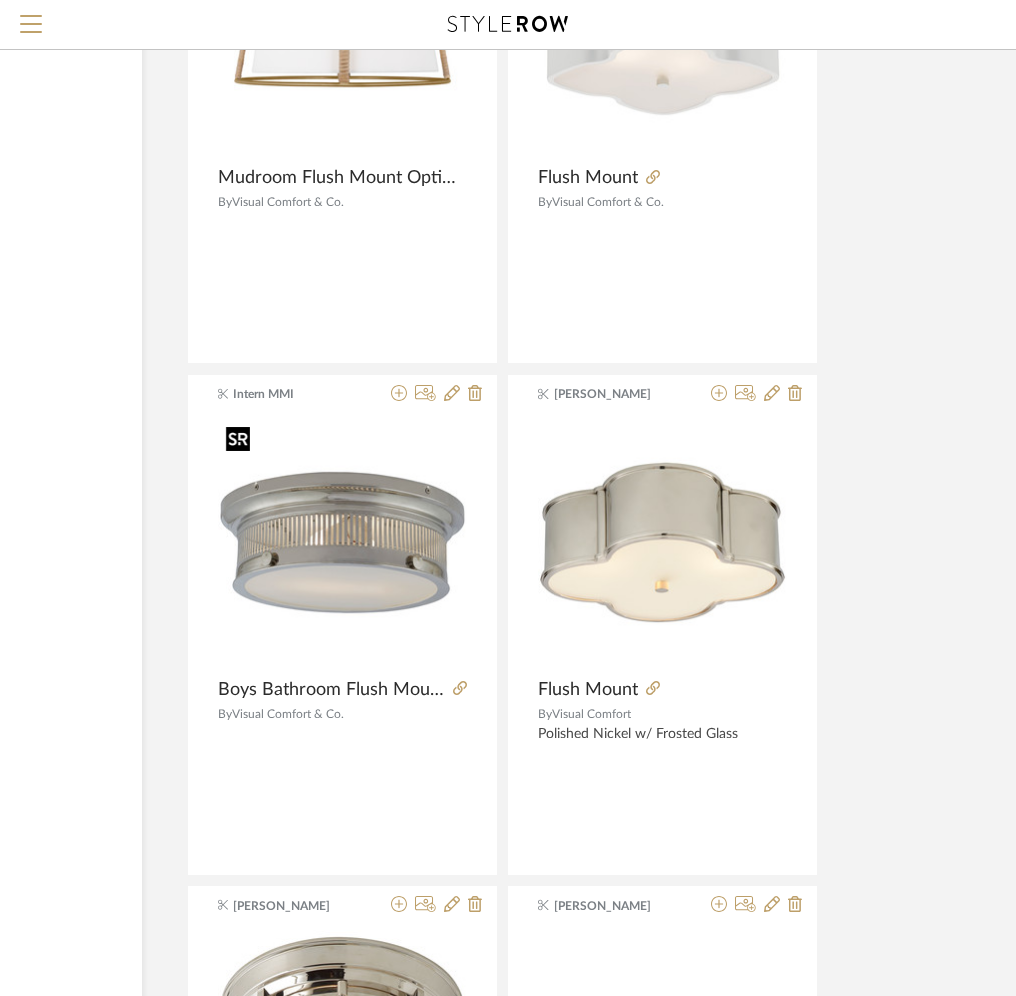 click at bounding box center [238, 439] 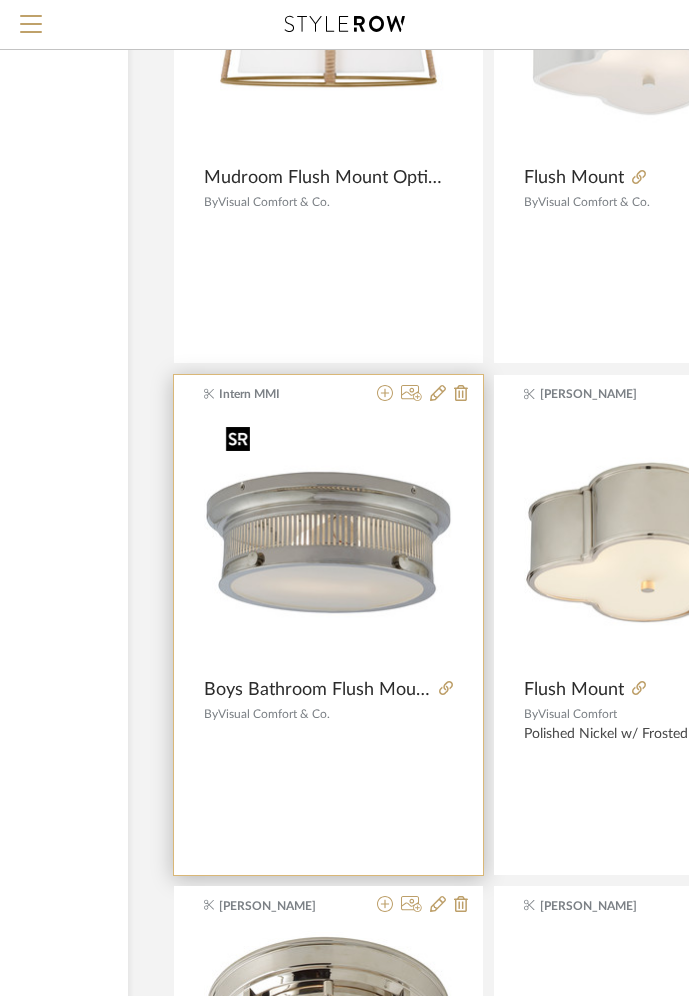 click at bounding box center (328, 542) 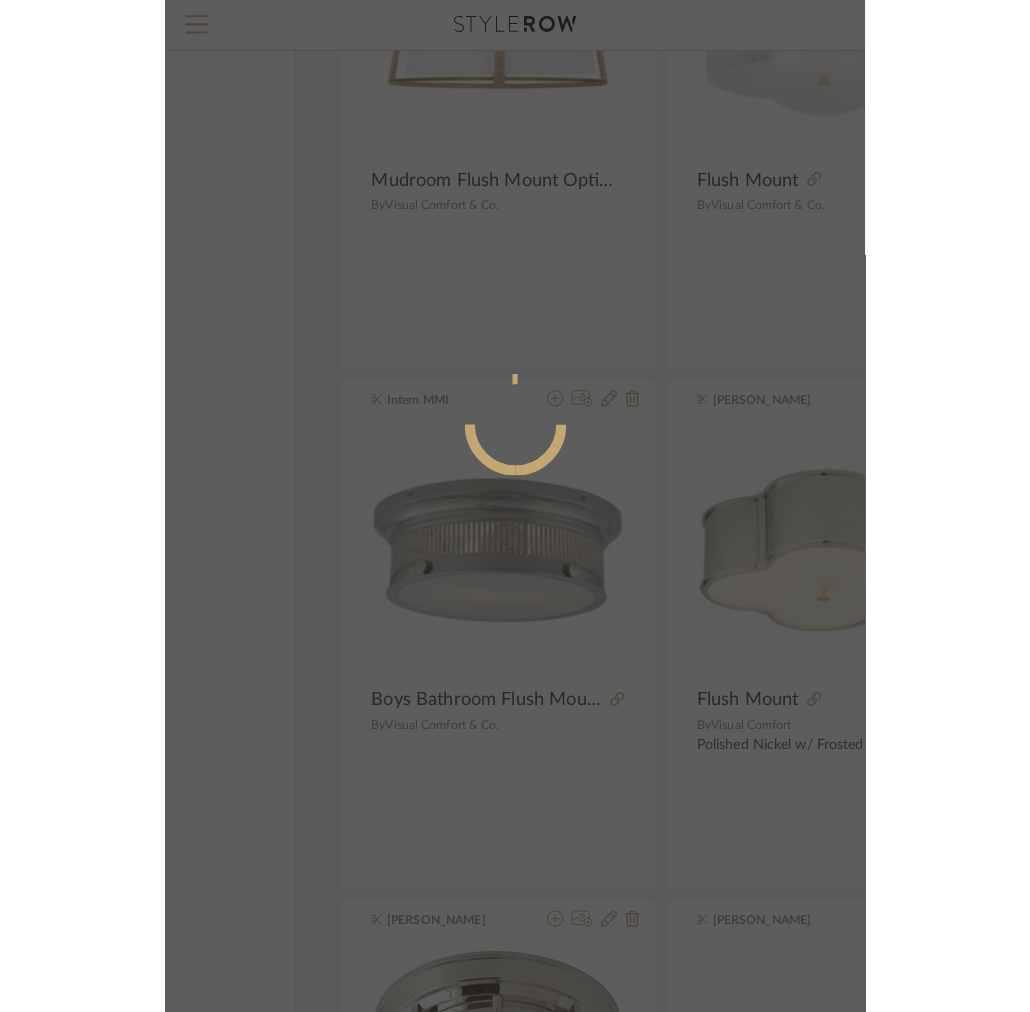 scroll, scrollTop: 0, scrollLeft: 0, axis: both 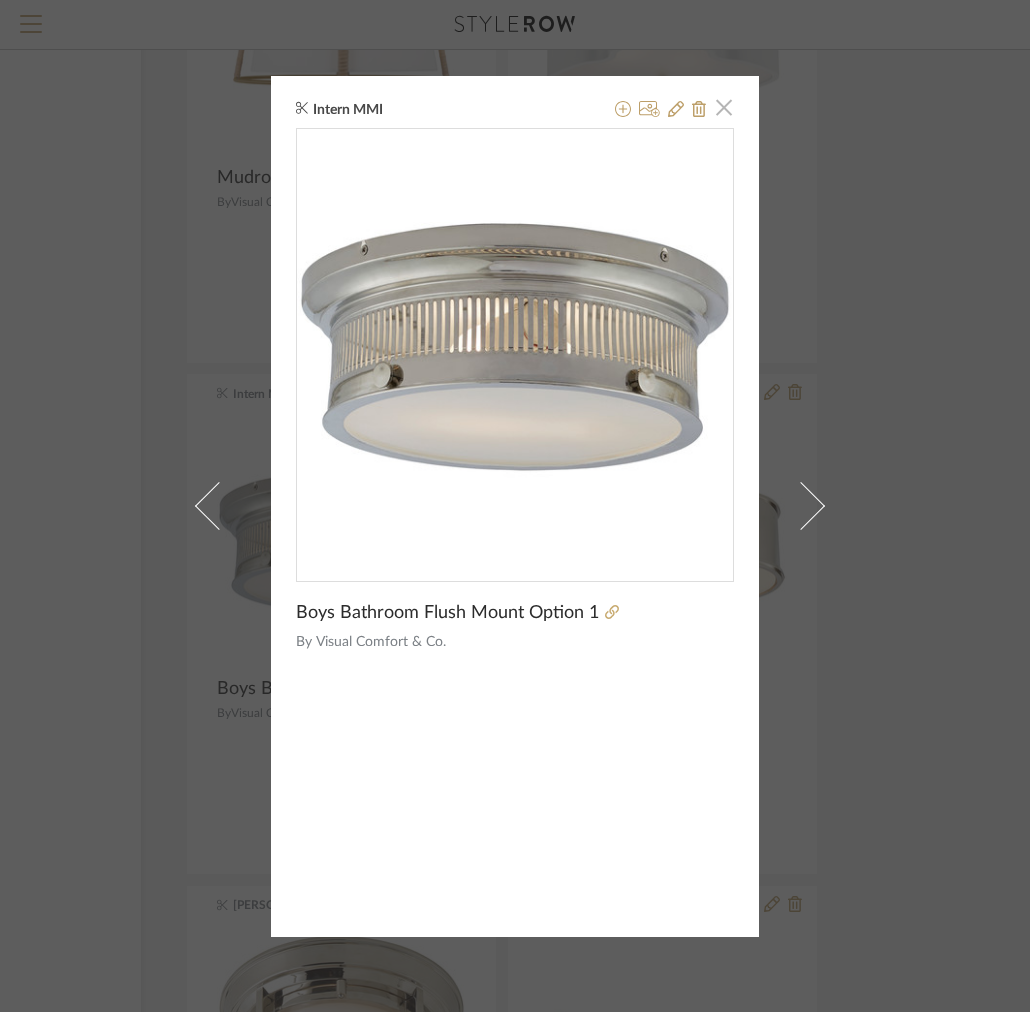 click 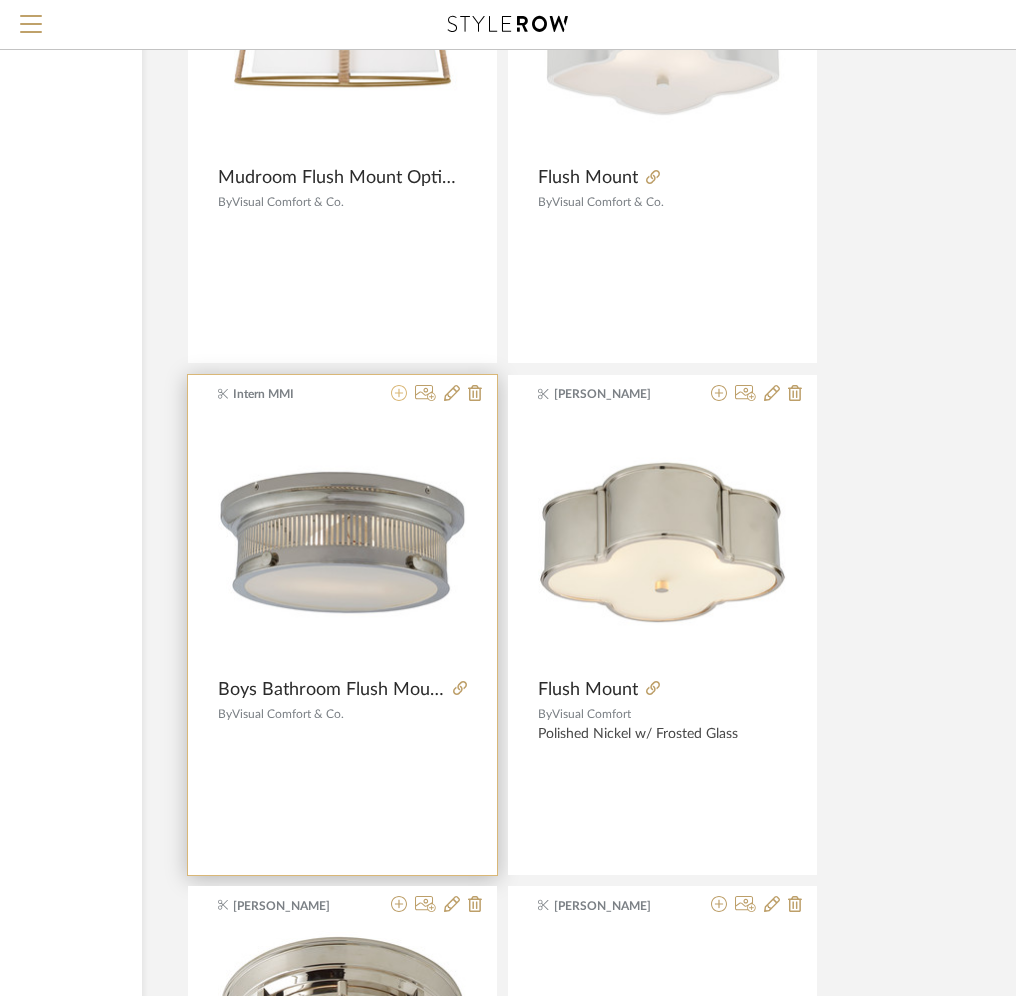 click 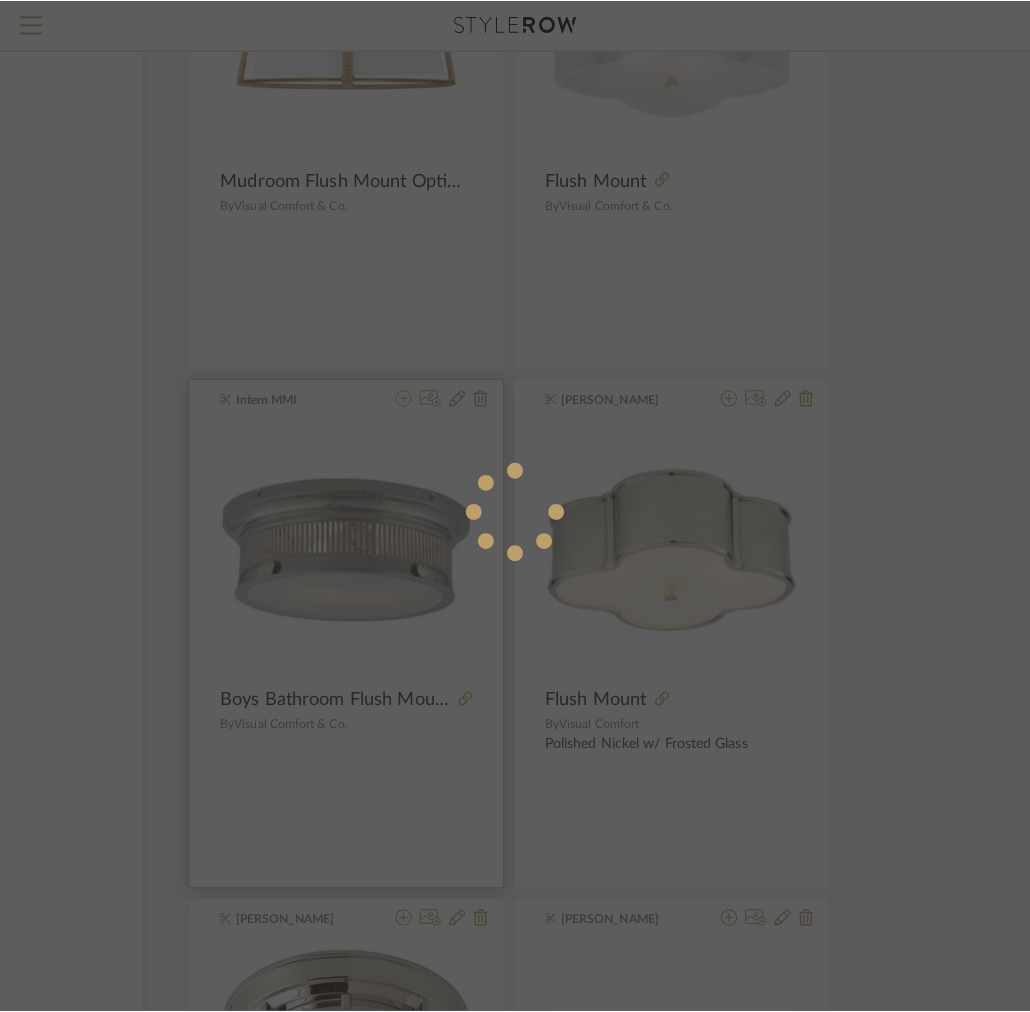 scroll, scrollTop: 0, scrollLeft: 0, axis: both 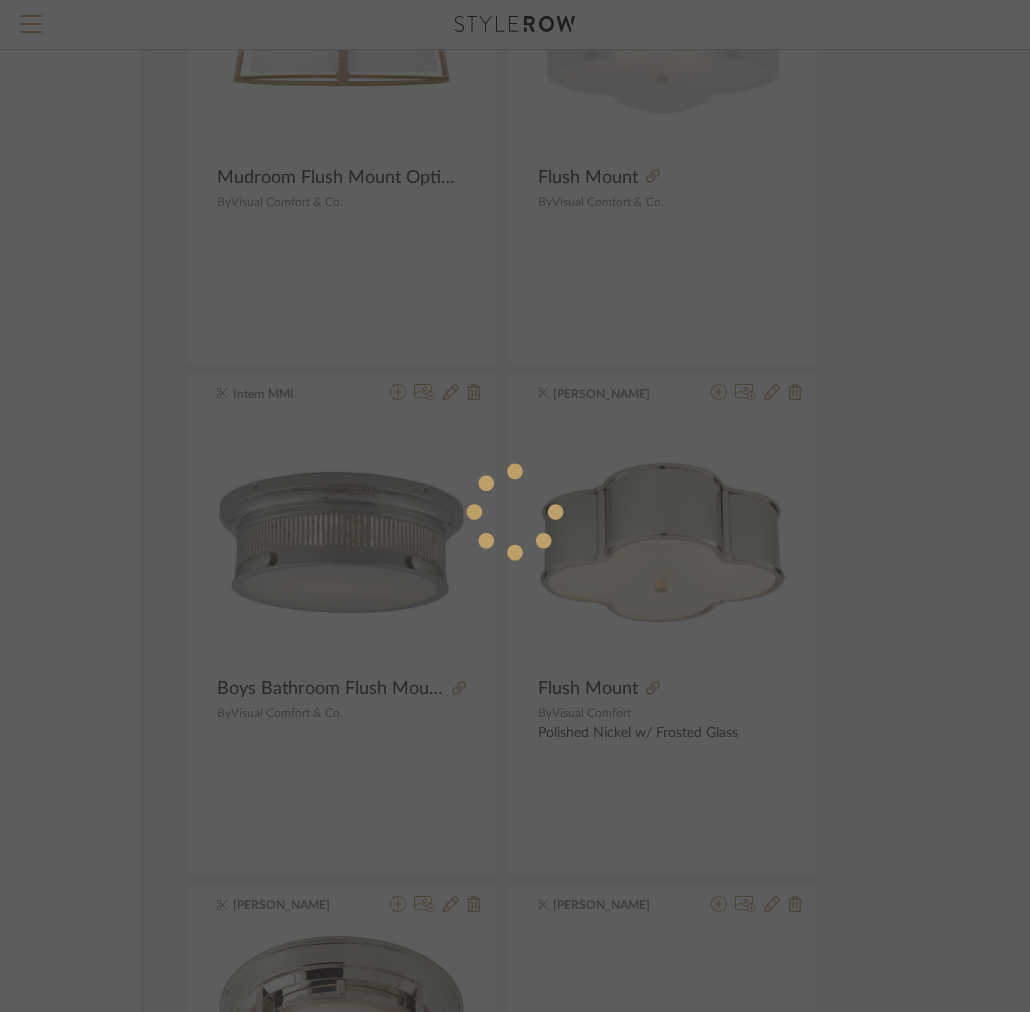 click at bounding box center (515, 506) 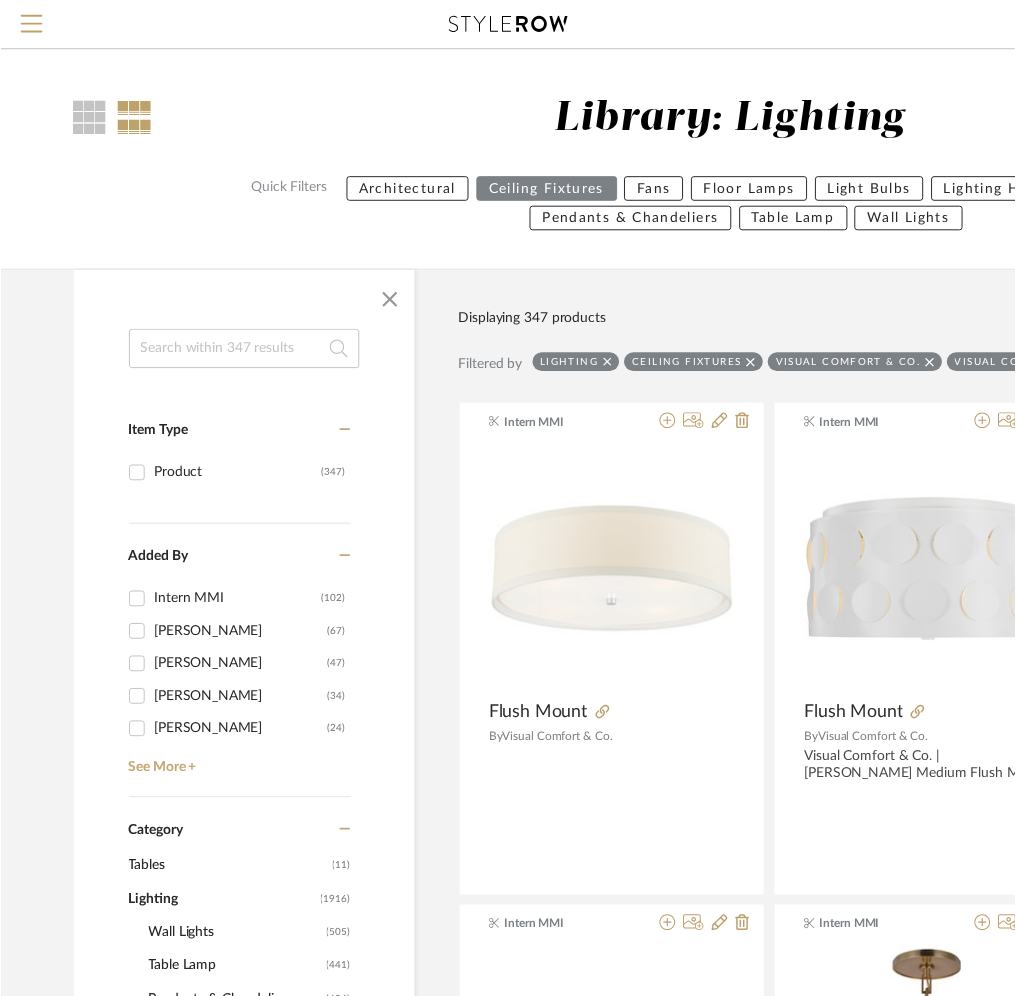 scroll, scrollTop: 55786, scrollLeft: 278, axis: both 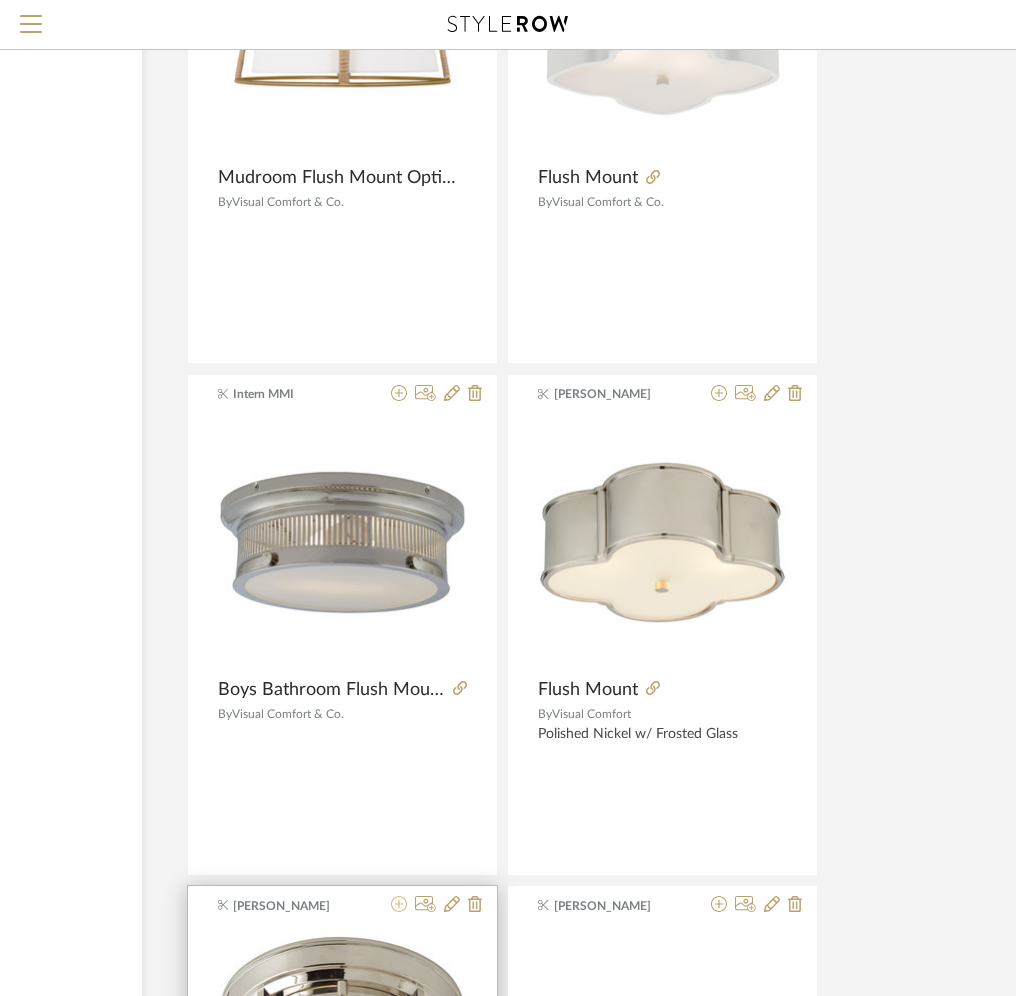click 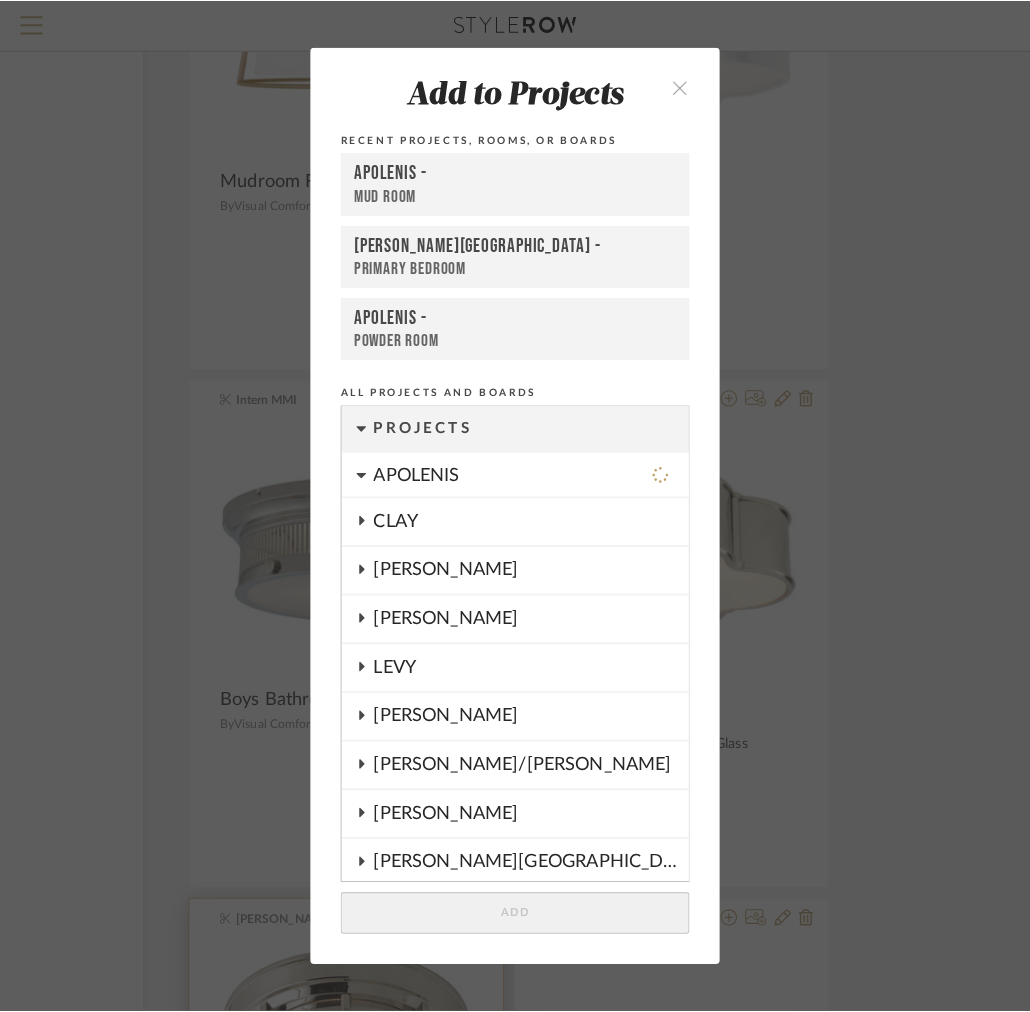 scroll, scrollTop: 0, scrollLeft: 0, axis: both 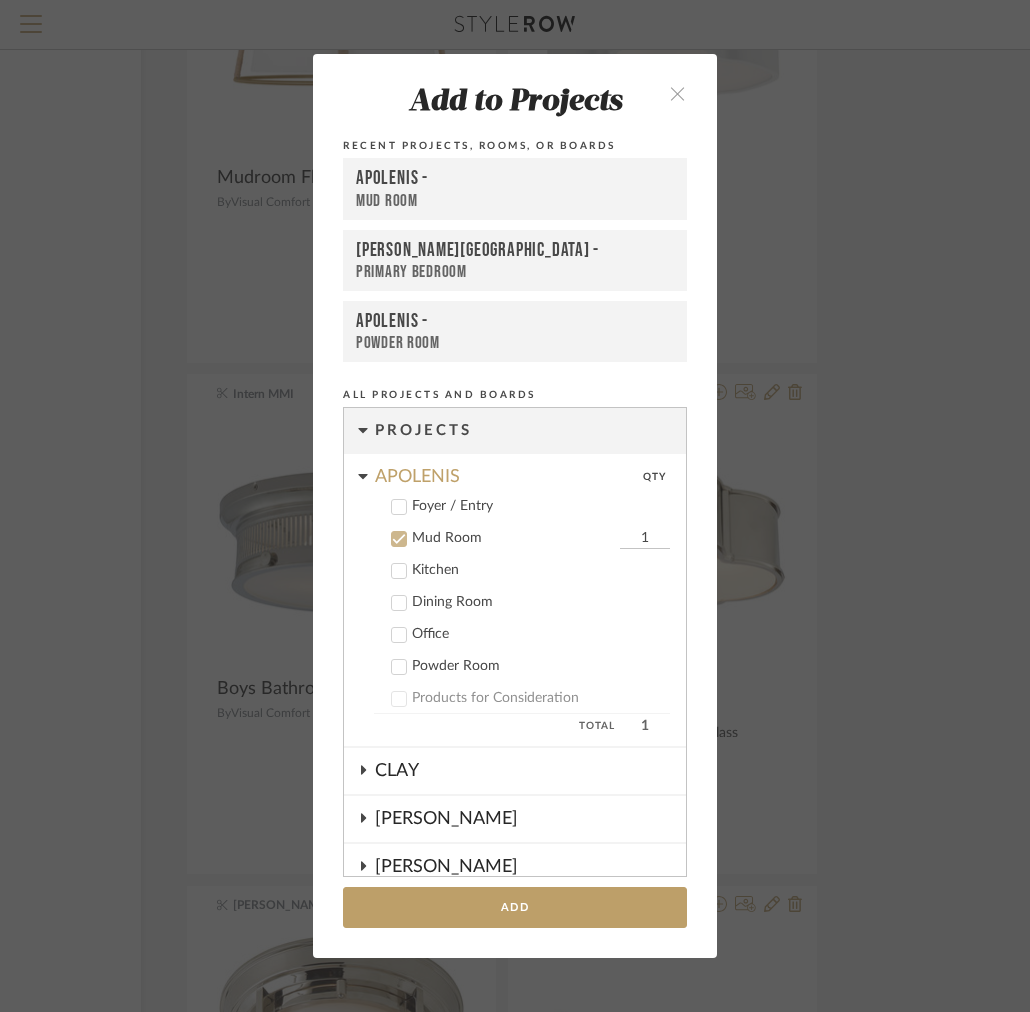 click 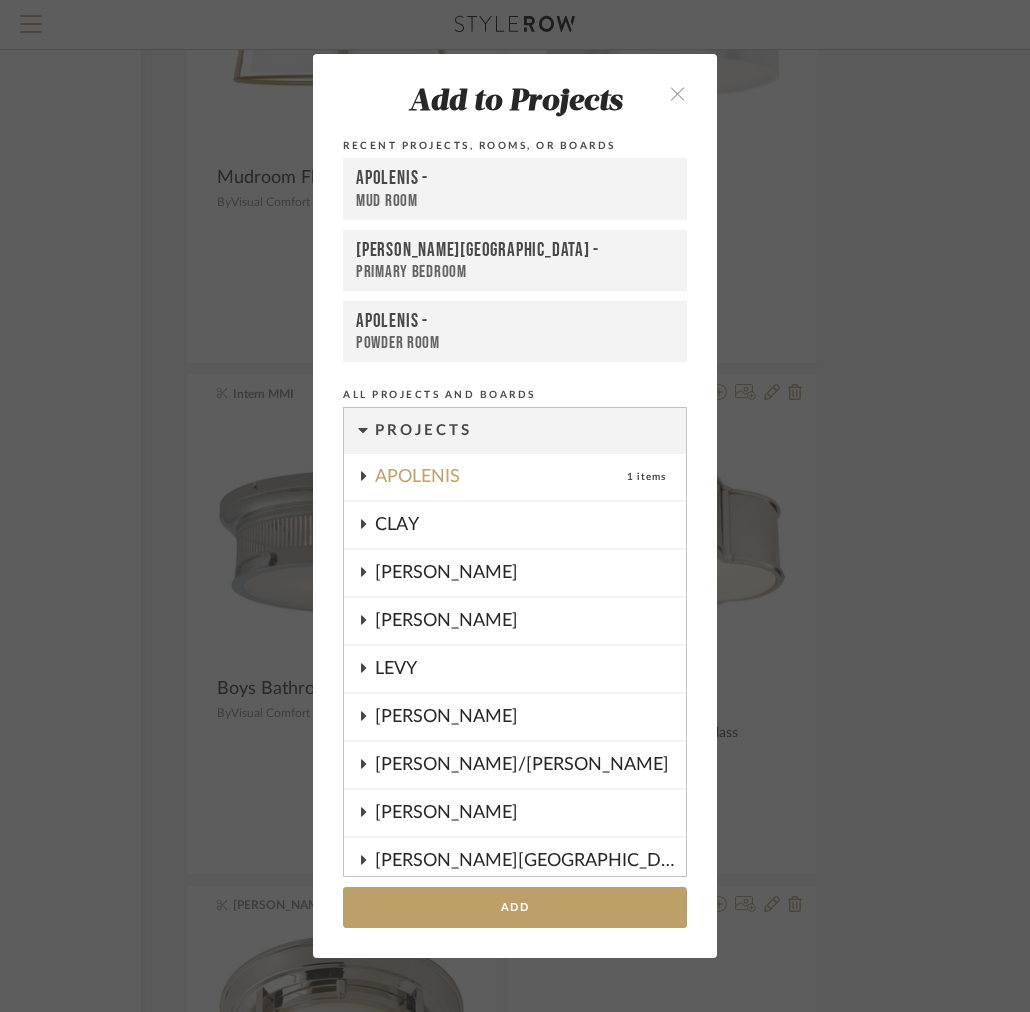 click 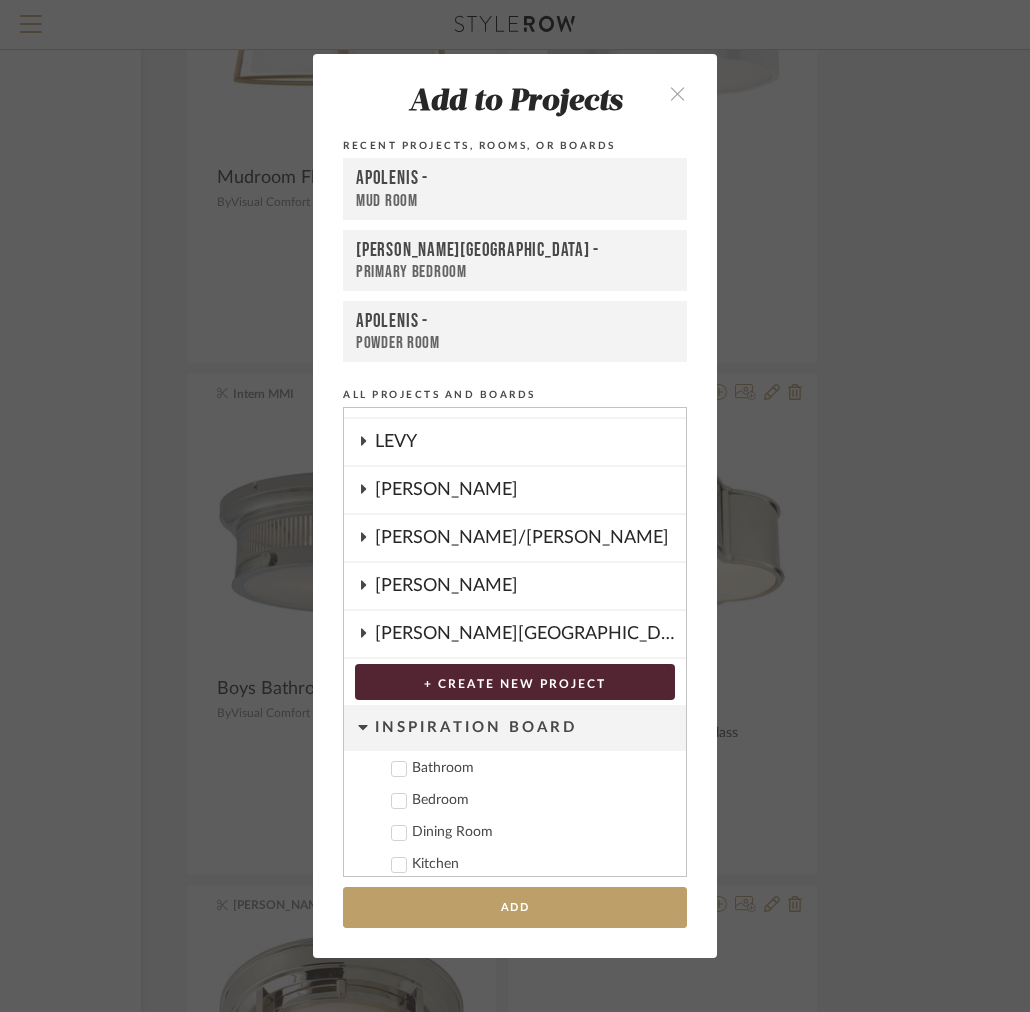 scroll, scrollTop: 459, scrollLeft: 0, axis: vertical 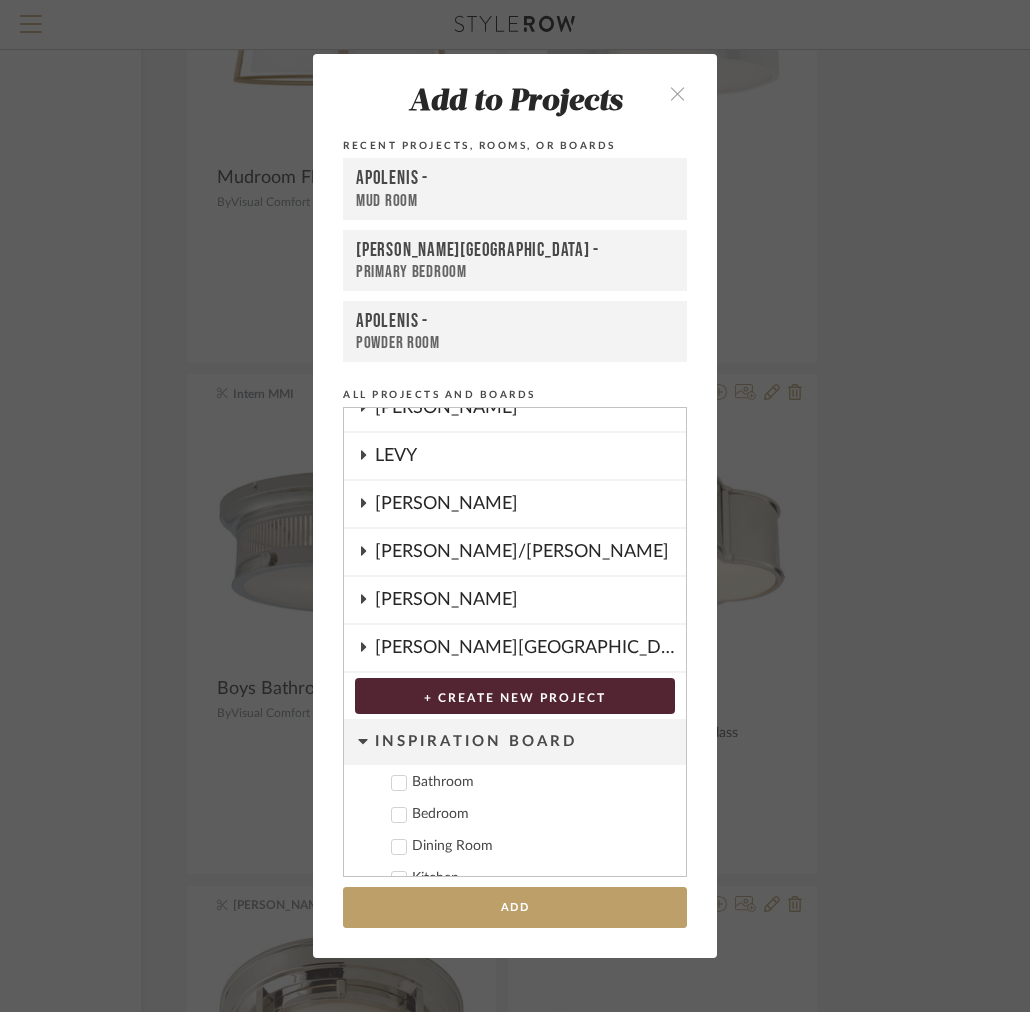 click on "Shepard Street" at bounding box center [515, 649] 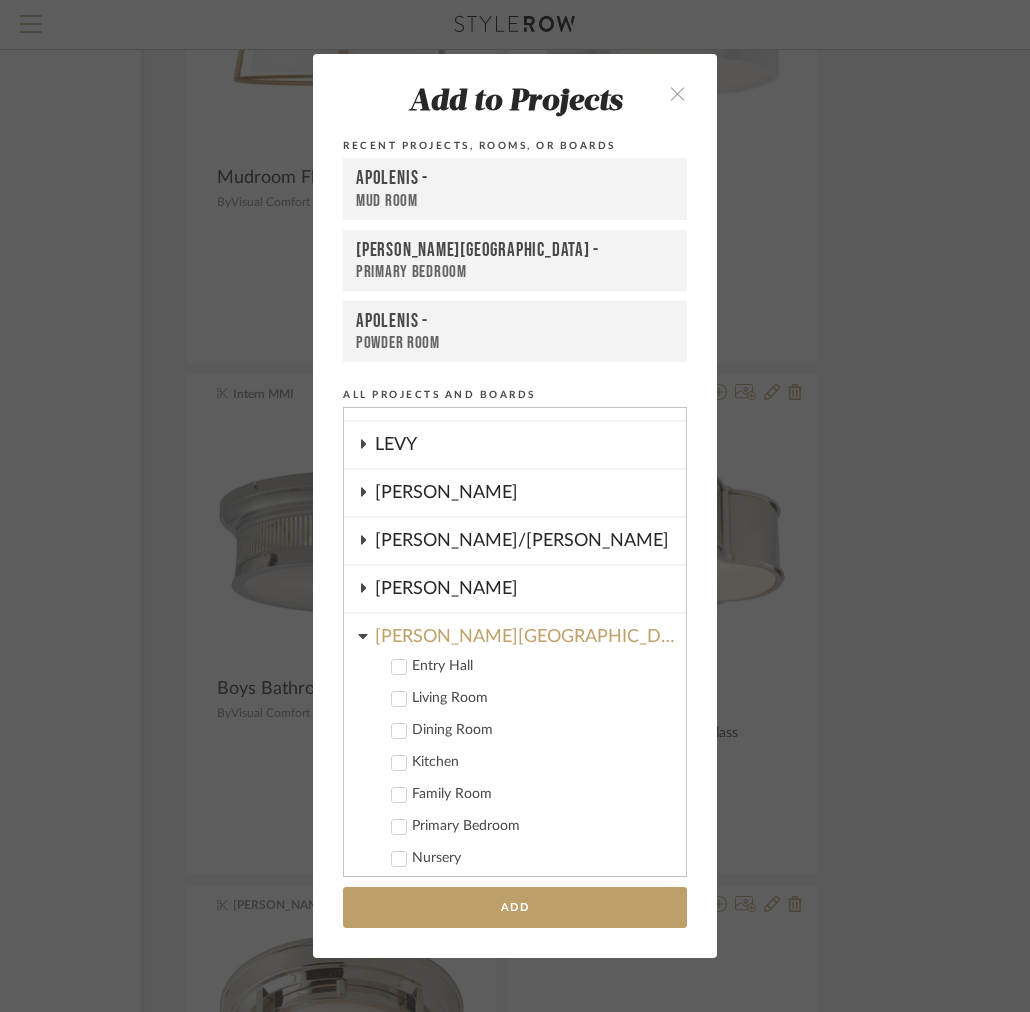 scroll, scrollTop: 468, scrollLeft: 0, axis: vertical 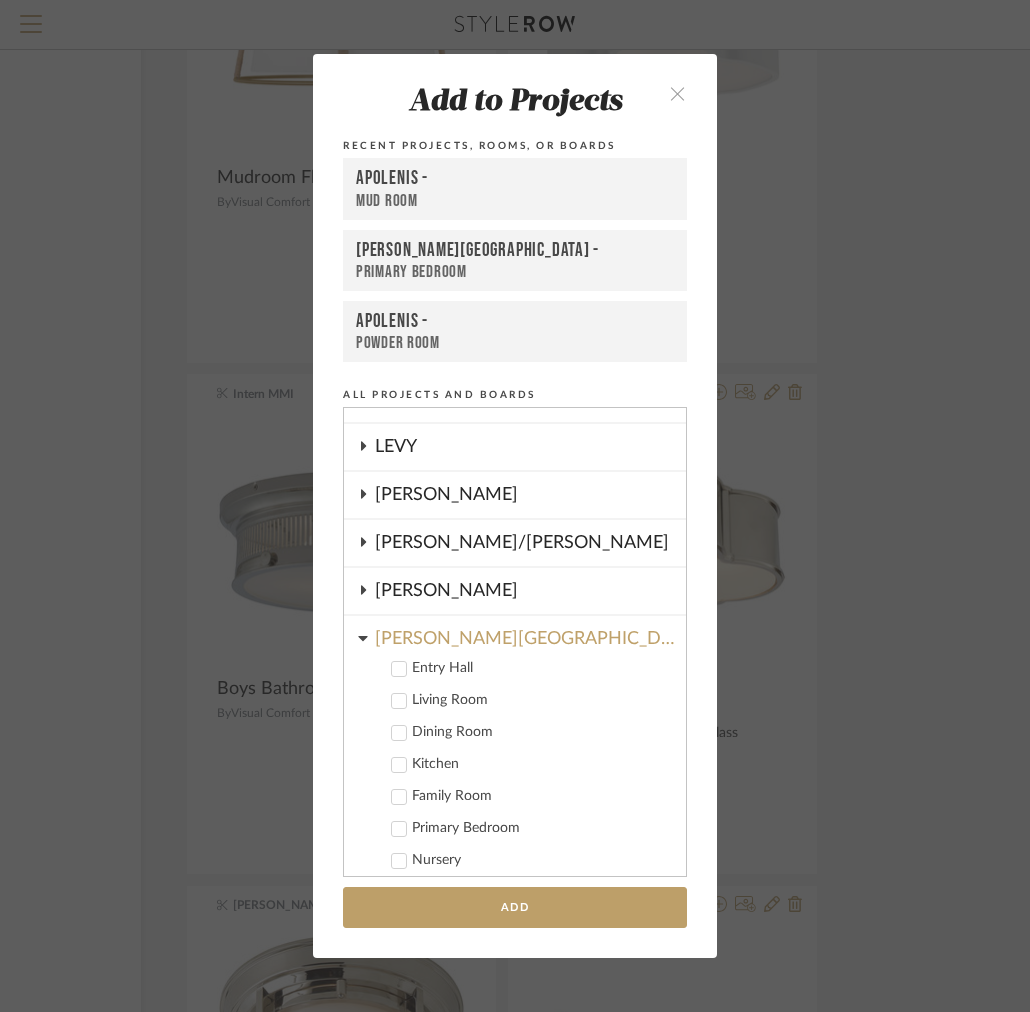 click 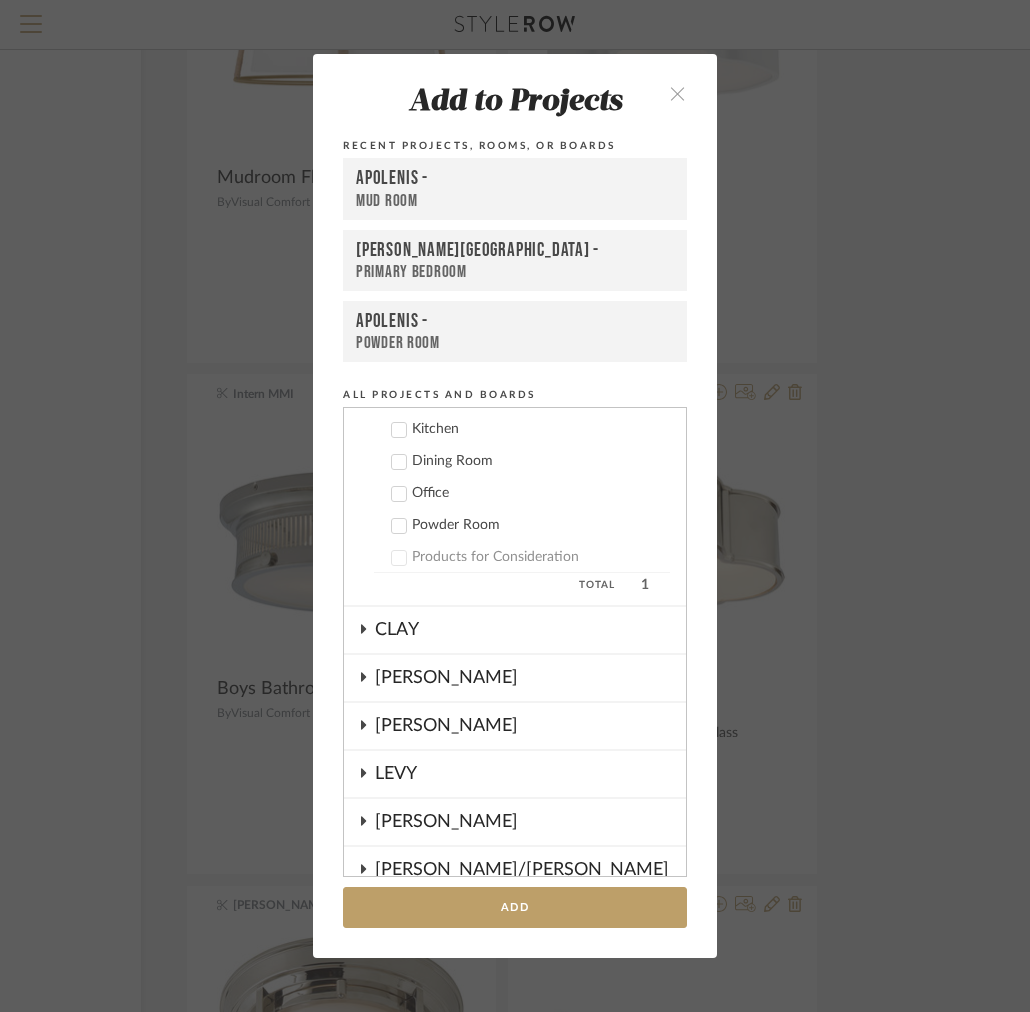 scroll, scrollTop: 54, scrollLeft: 0, axis: vertical 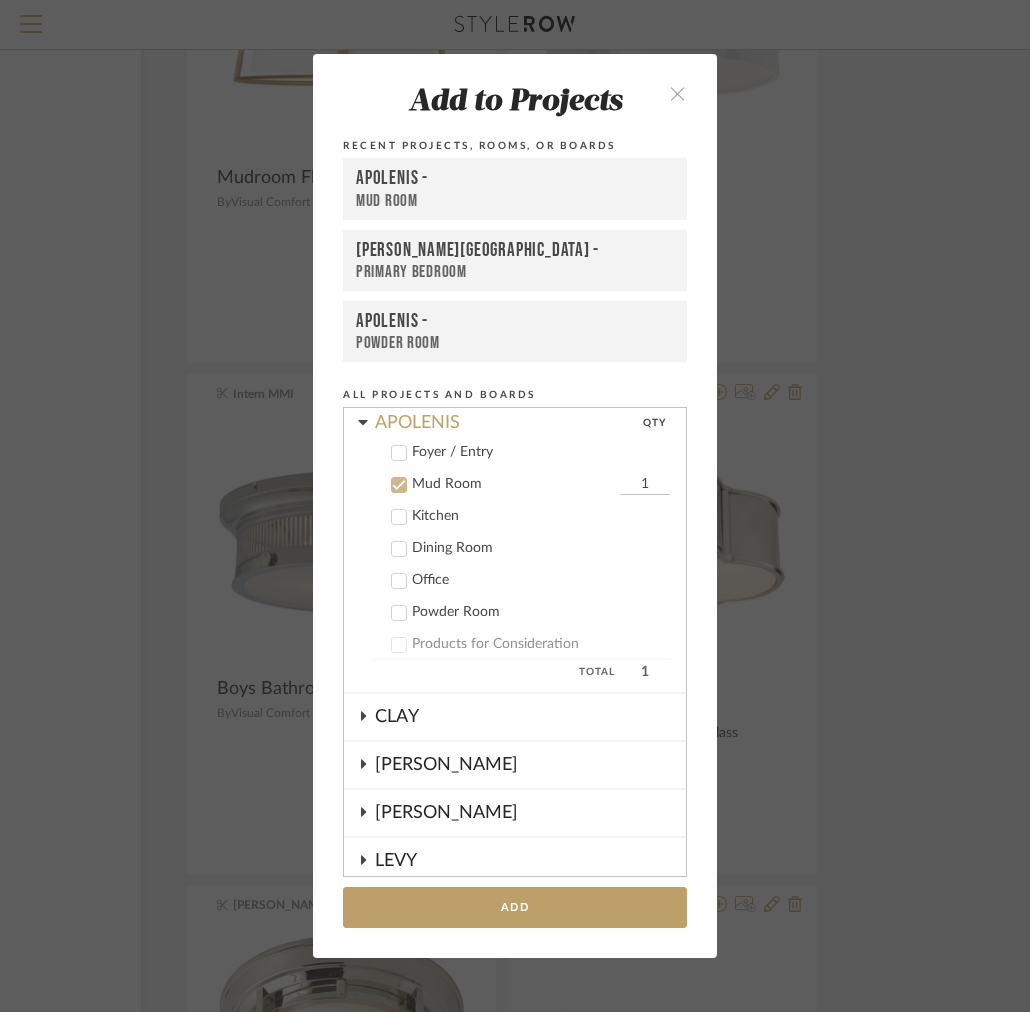 click at bounding box center [677, 93] 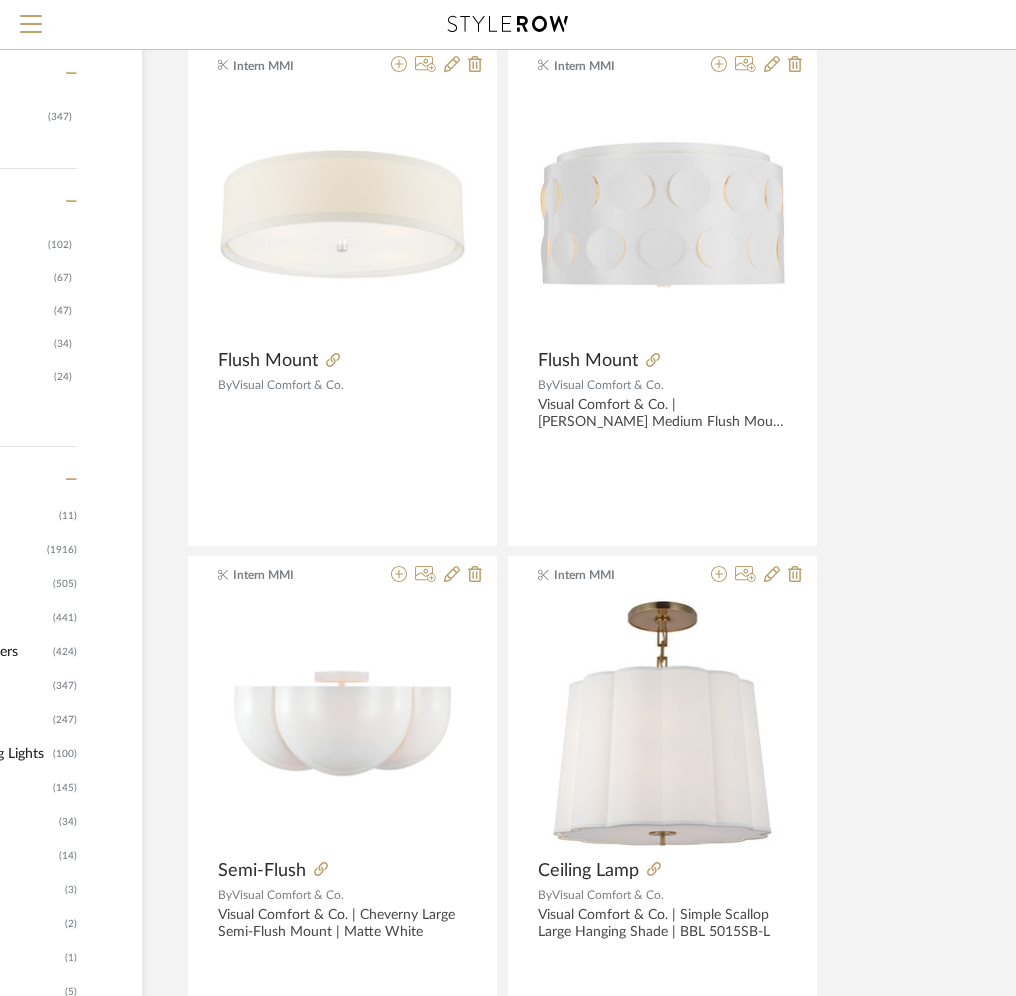 scroll, scrollTop: 0, scrollLeft: 278, axis: horizontal 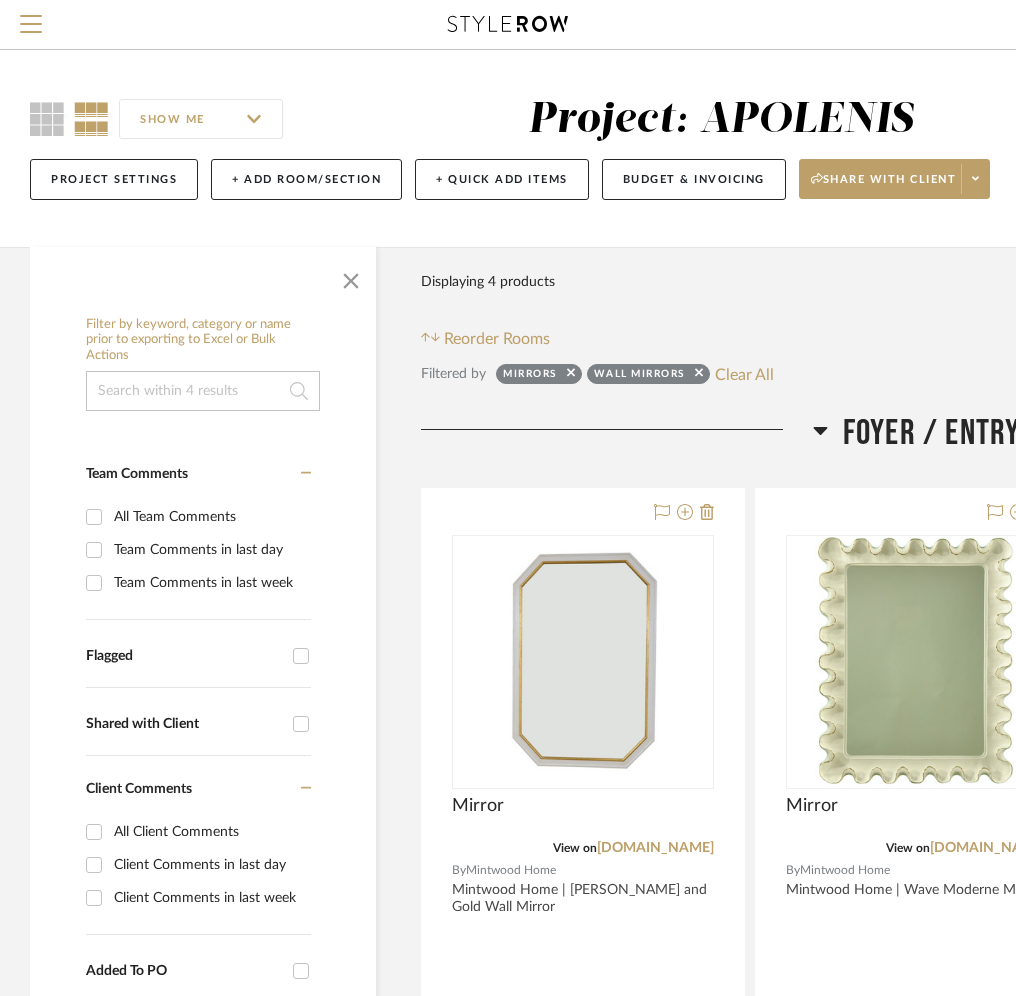 click 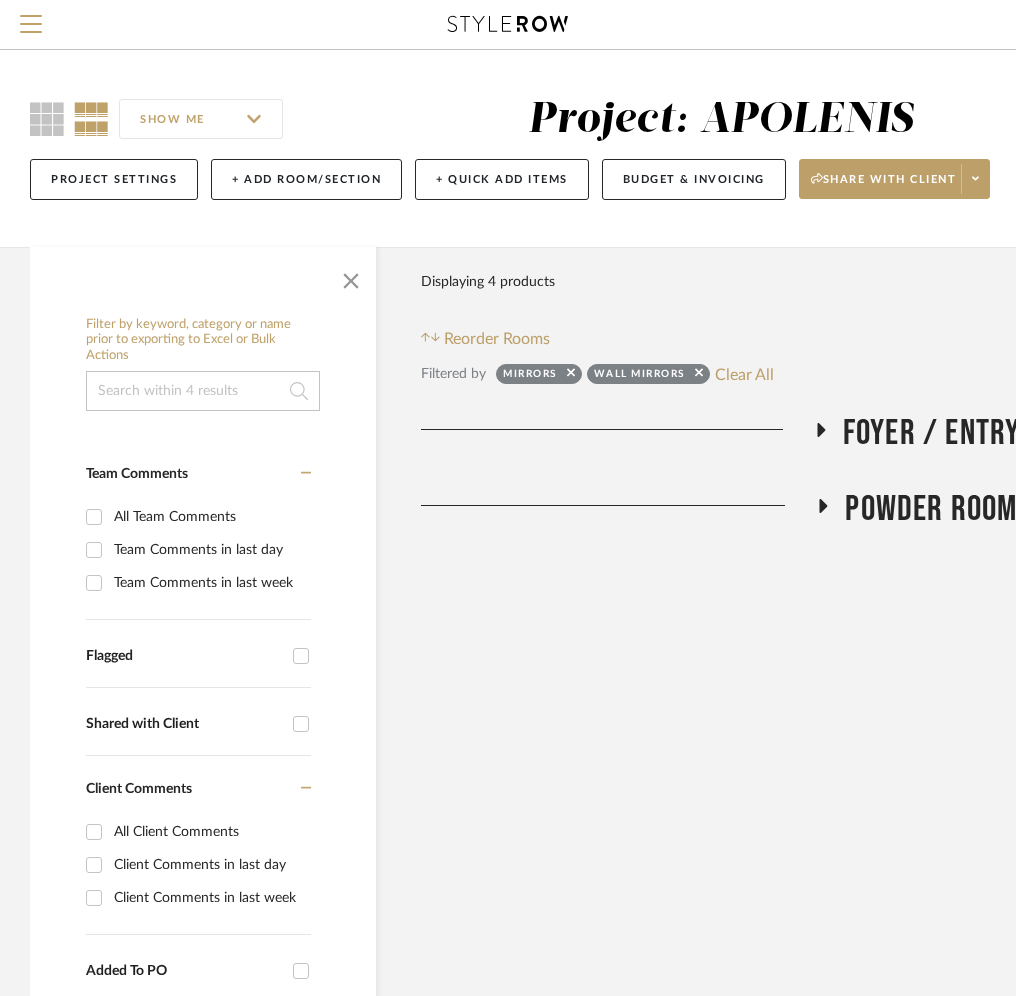 click 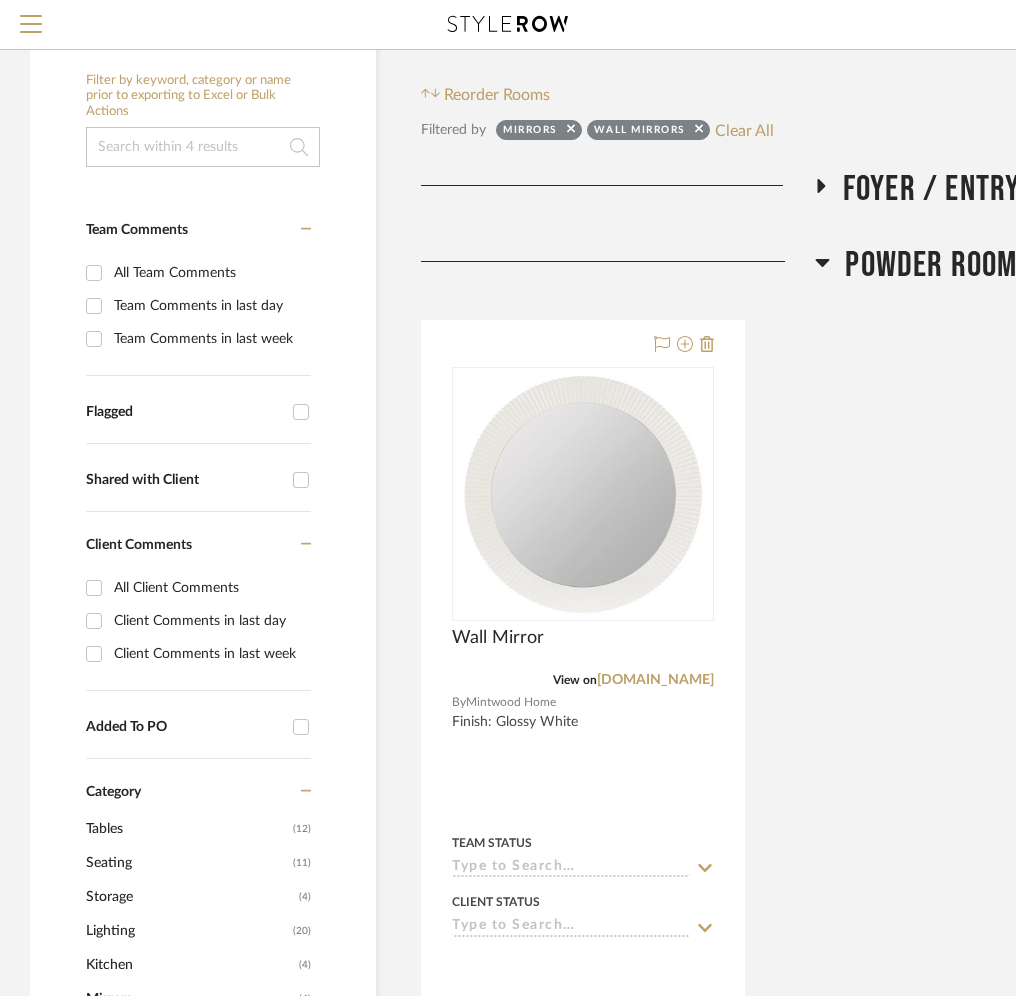 scroll, scrollTop: 250, scrollLeft: 0, axis: vertical 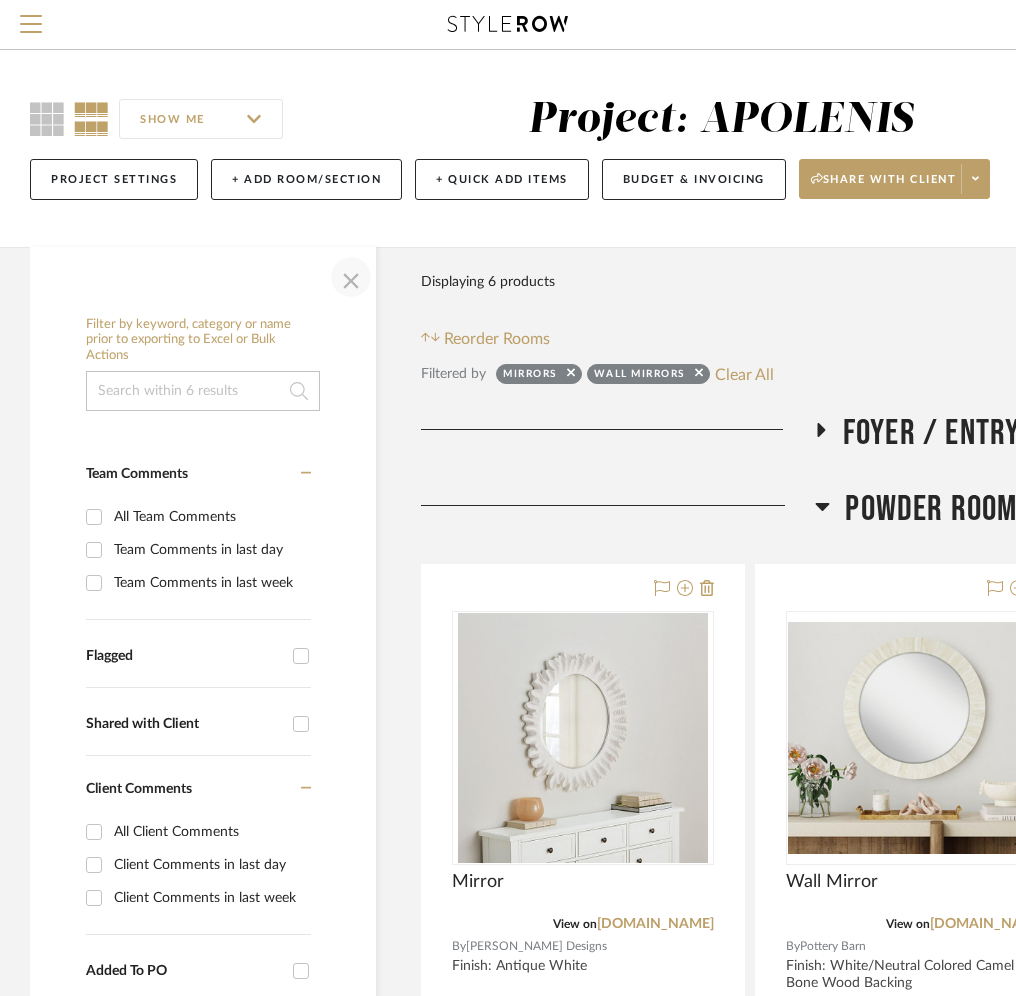 click 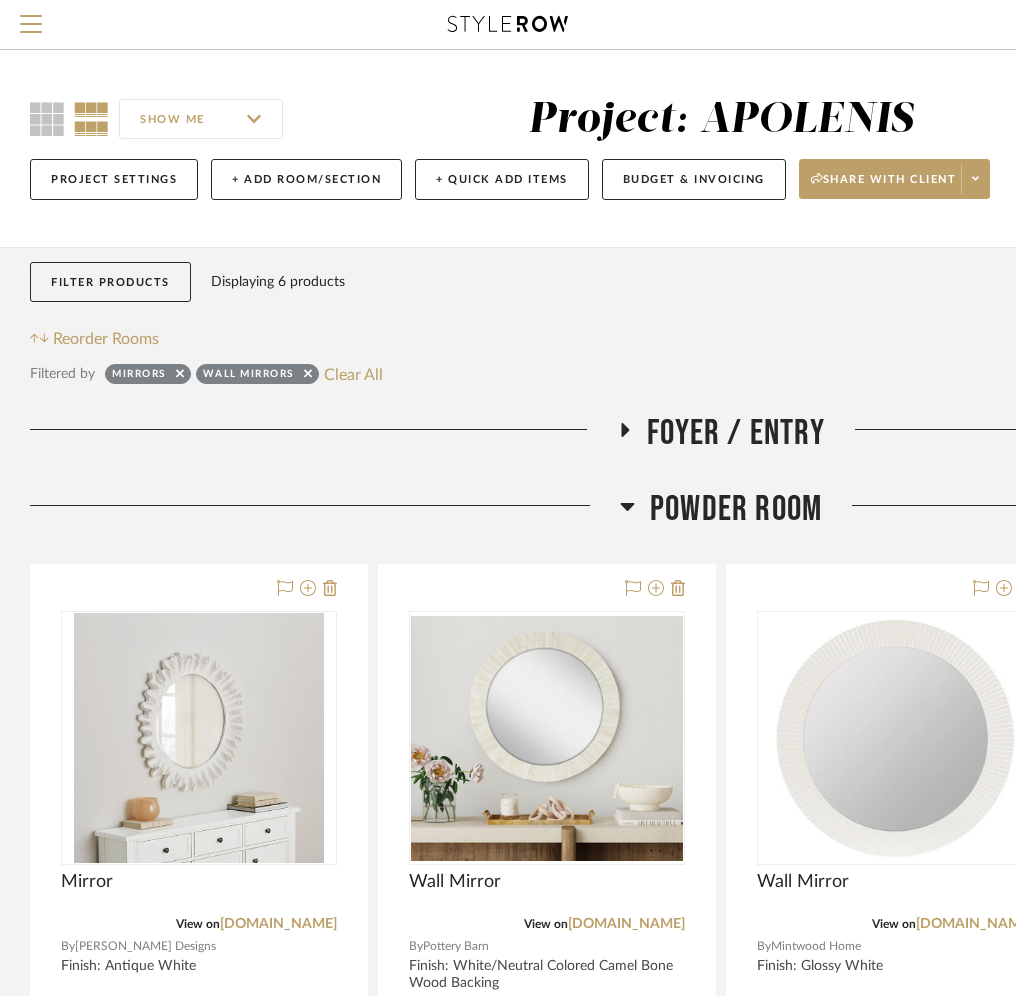 click on "Powder Room" 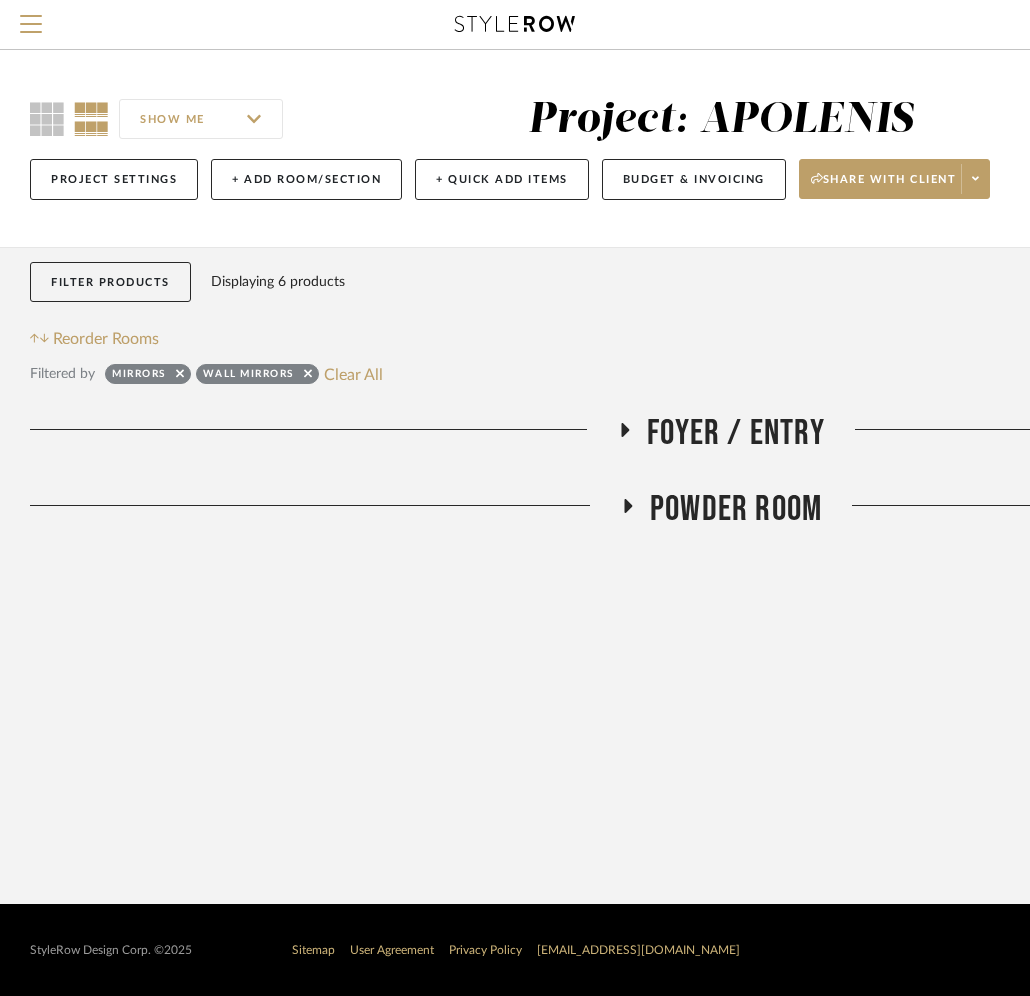 click on "Powder Room" 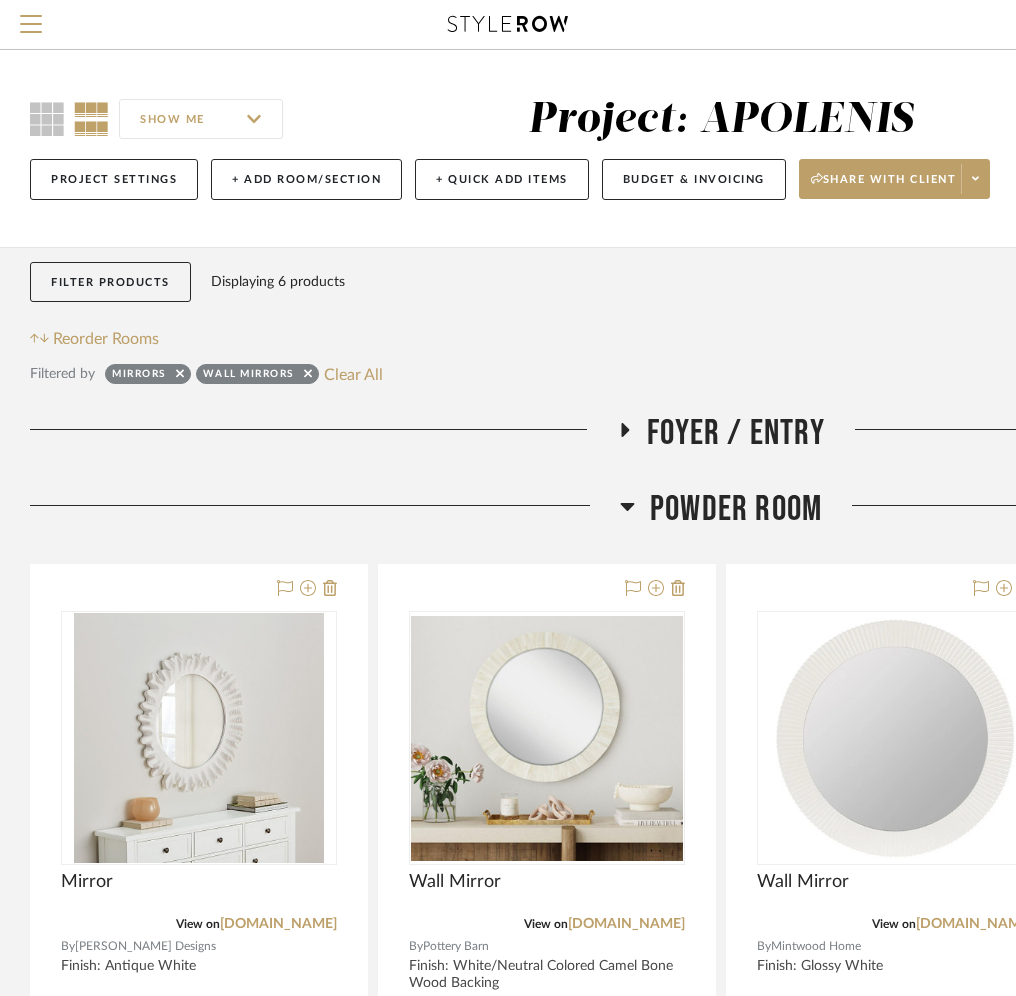 click 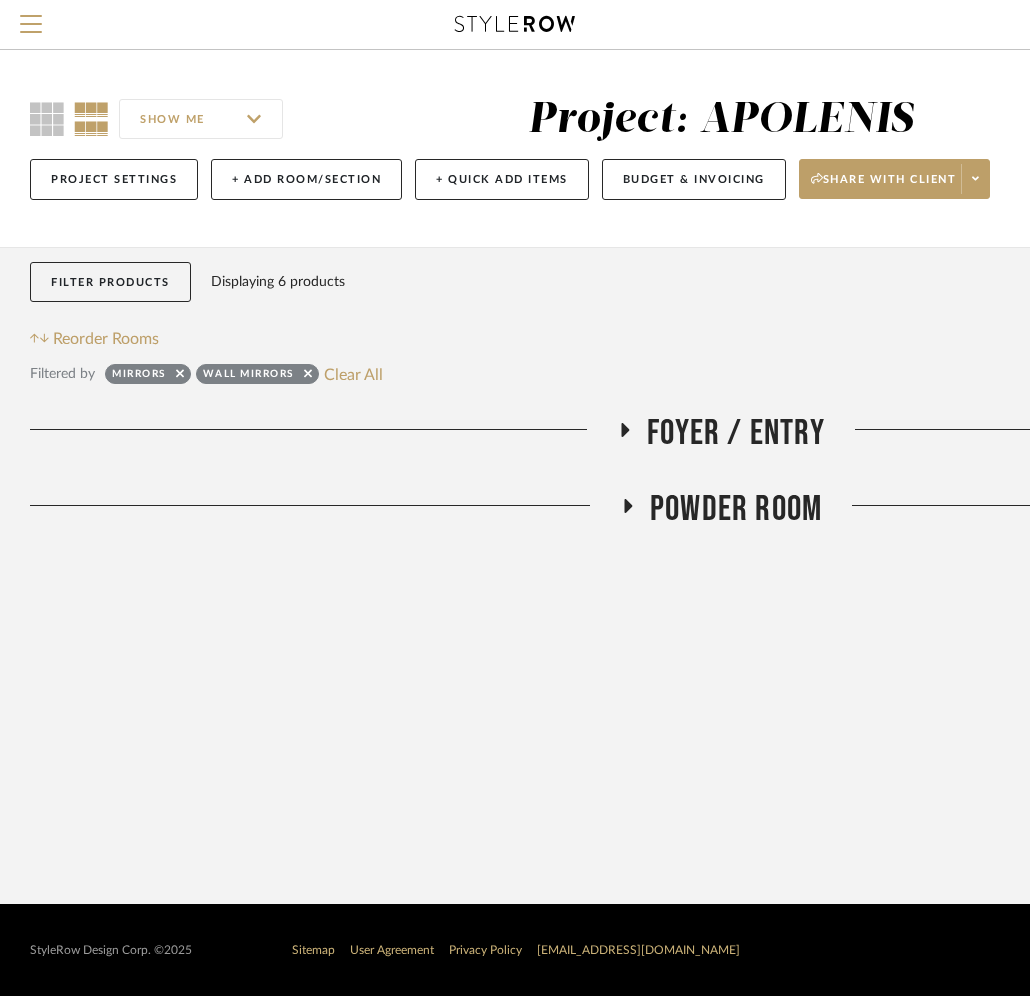 click 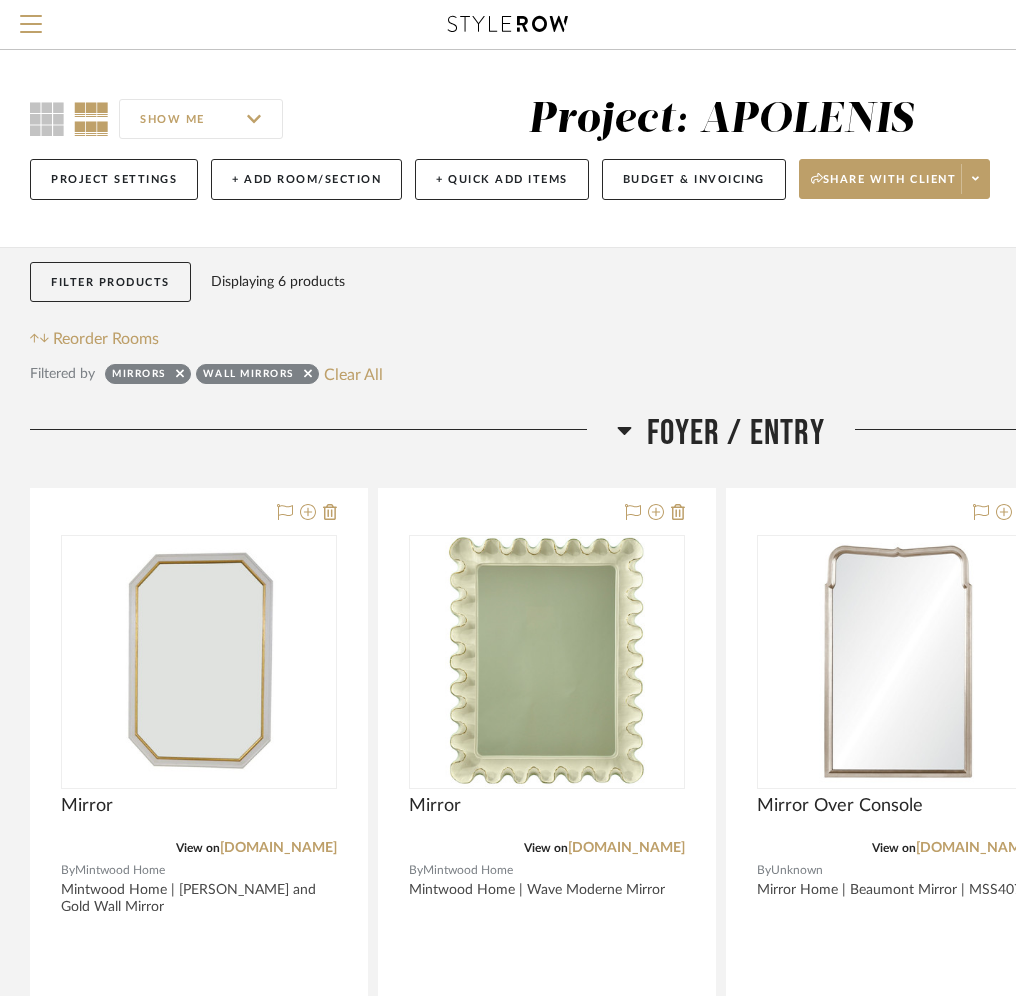 click 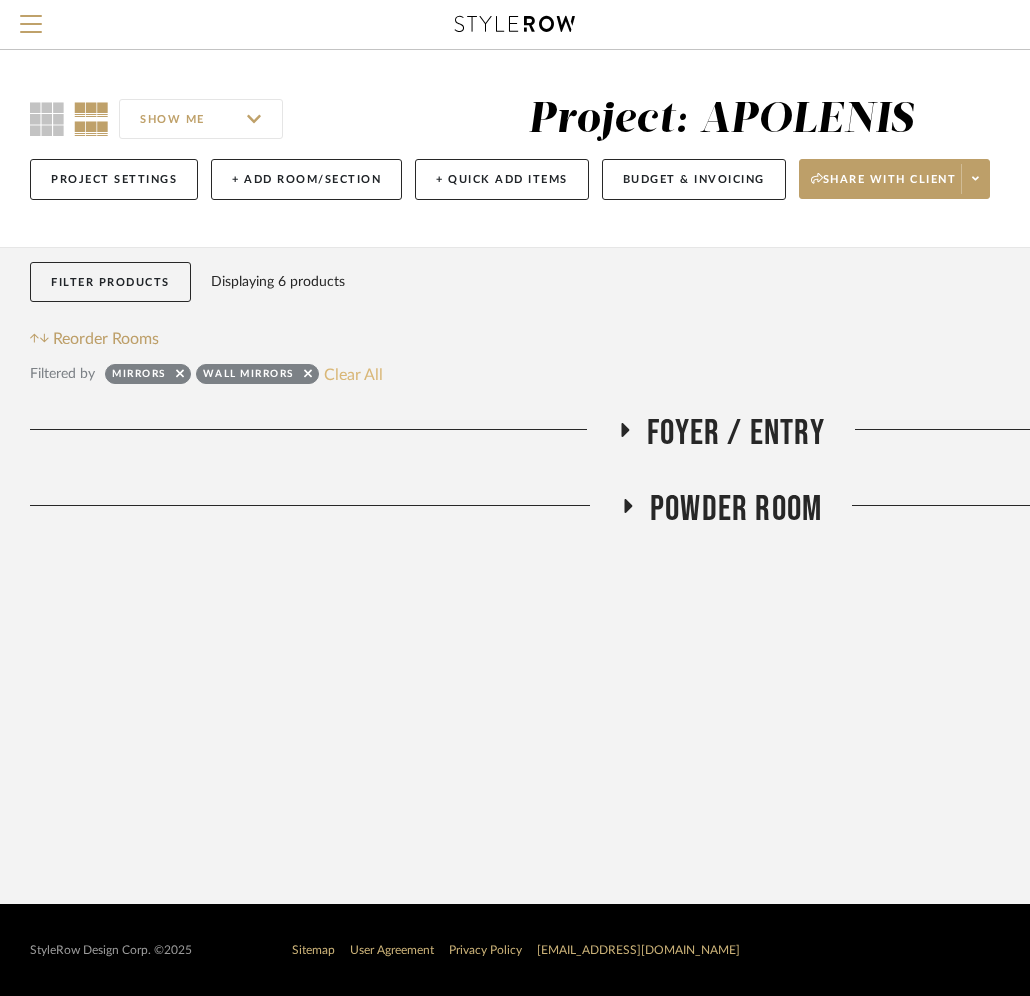 click on "Clear All" 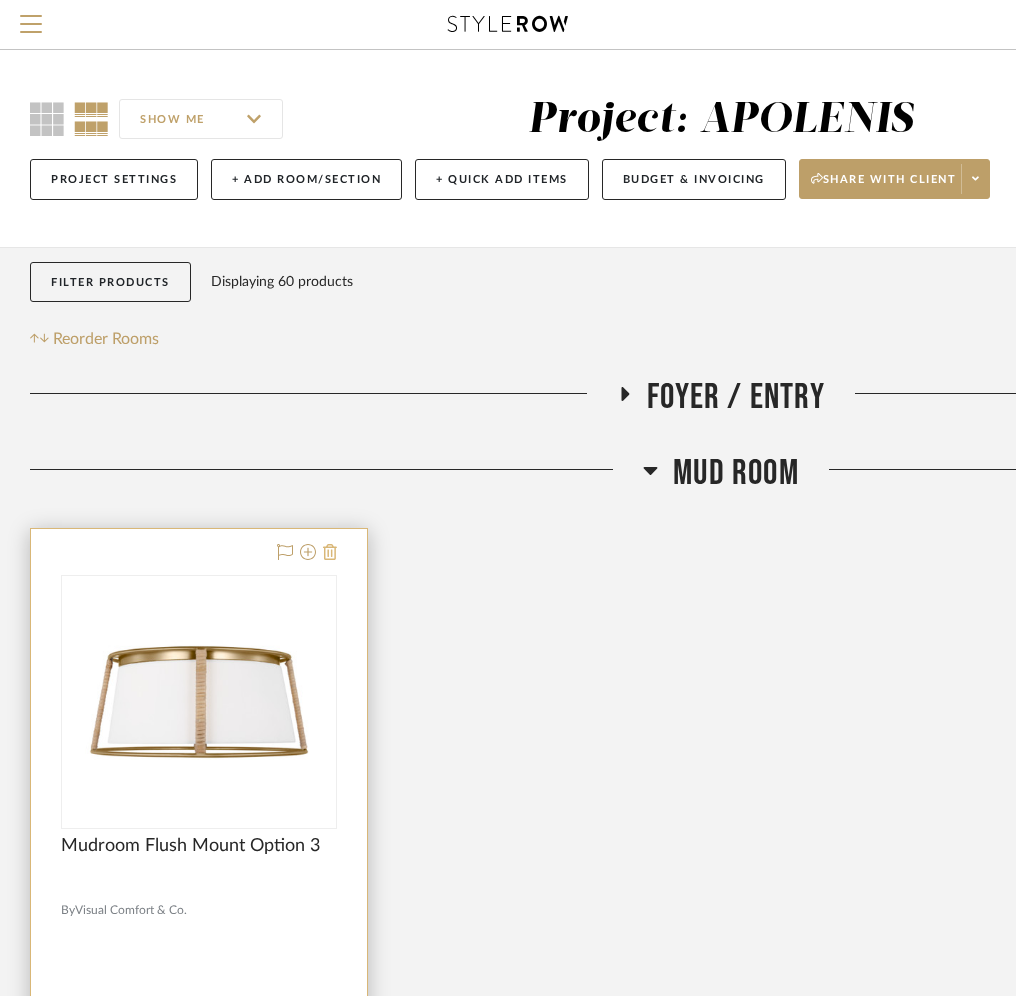 click 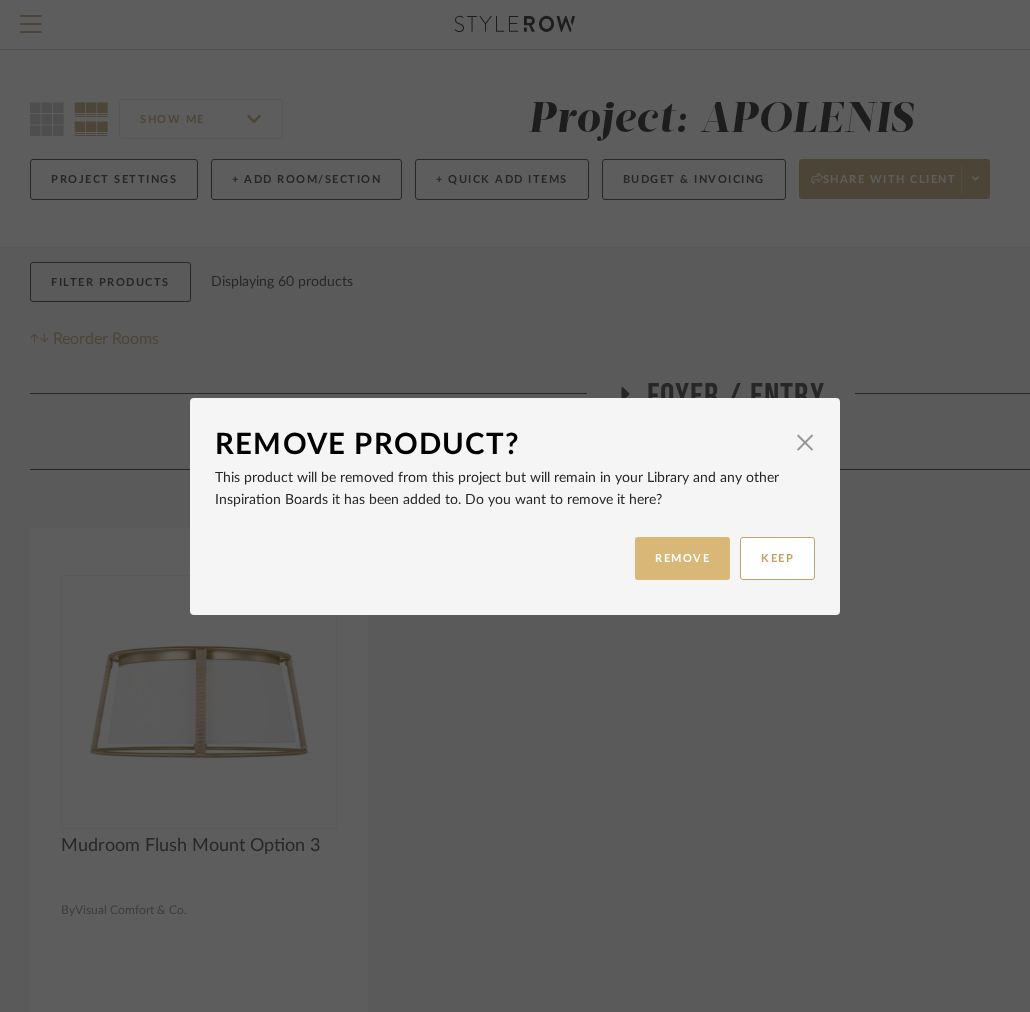 click on "REMOVE" at bounding box center [682, 558] 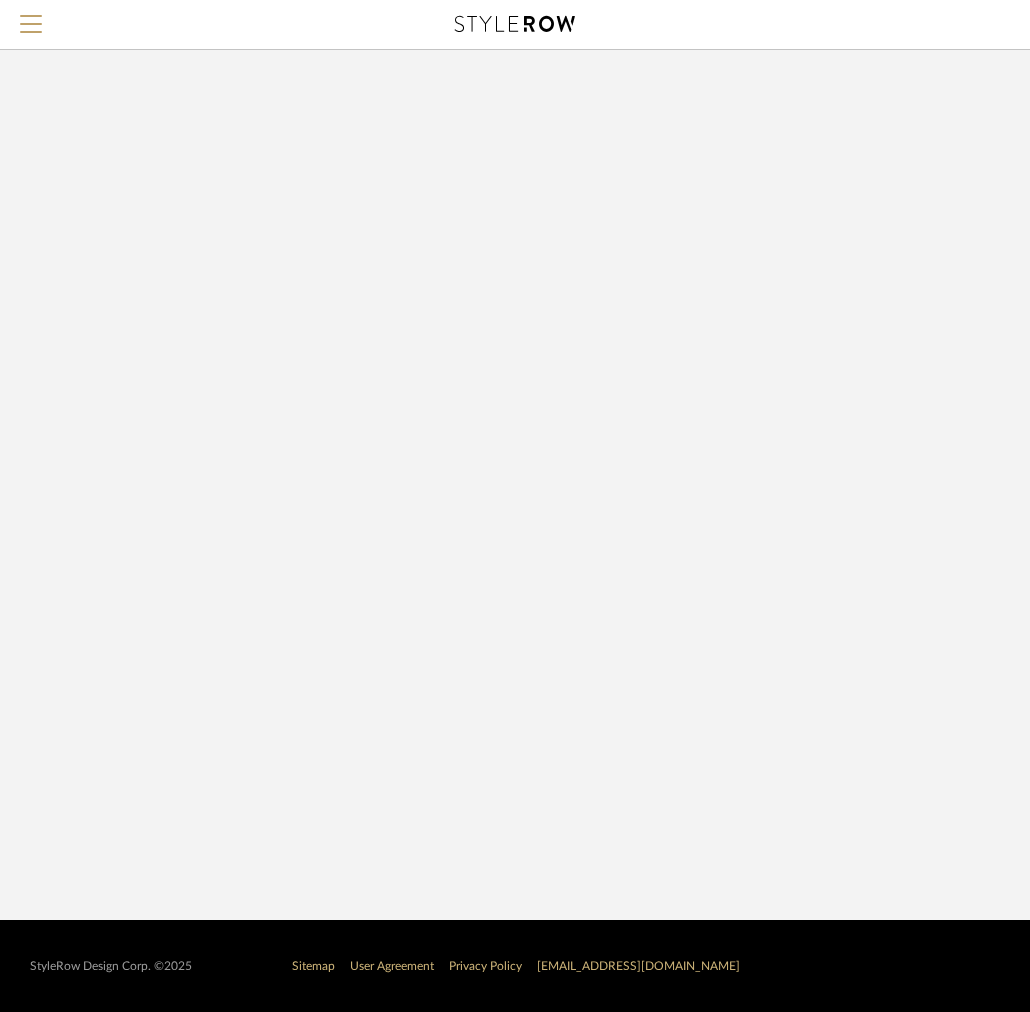 scroll, scrollTop: 0, scrollLeft: 0, axis: both 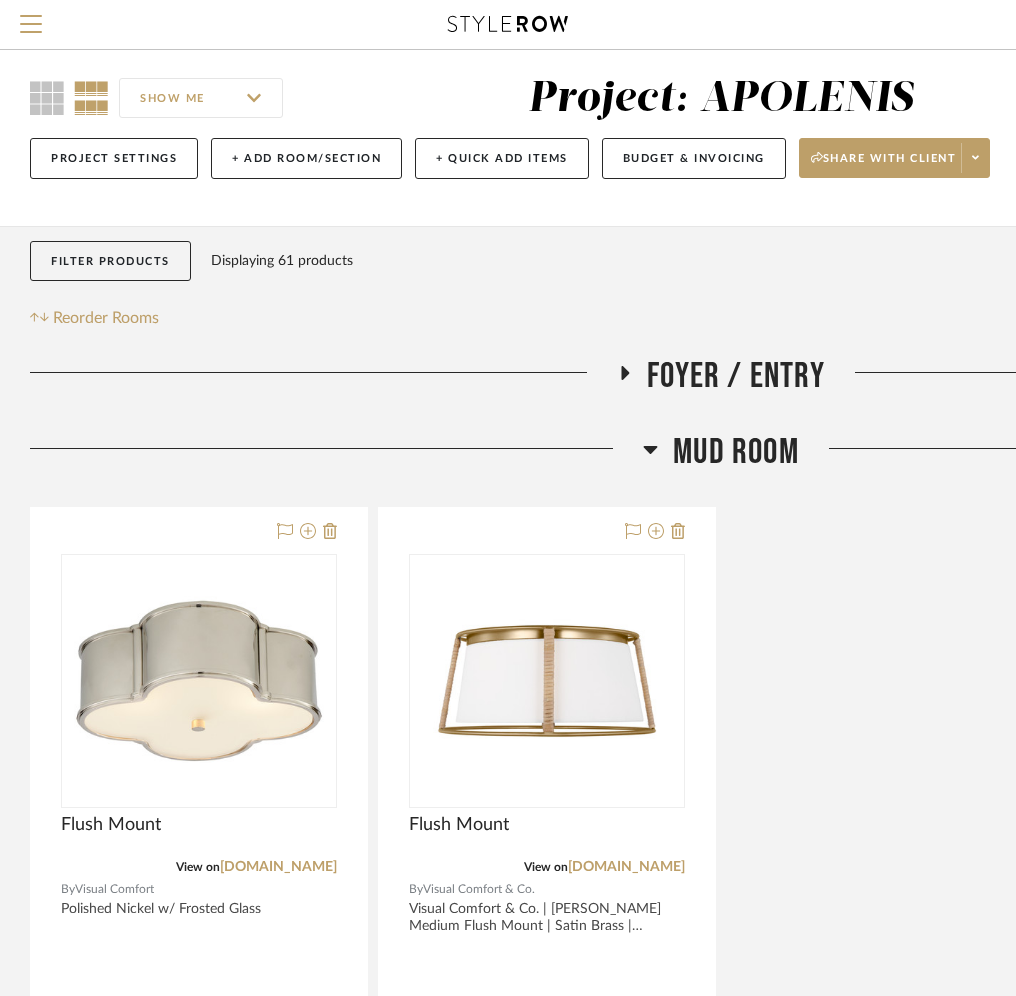 click on "Mud Room" 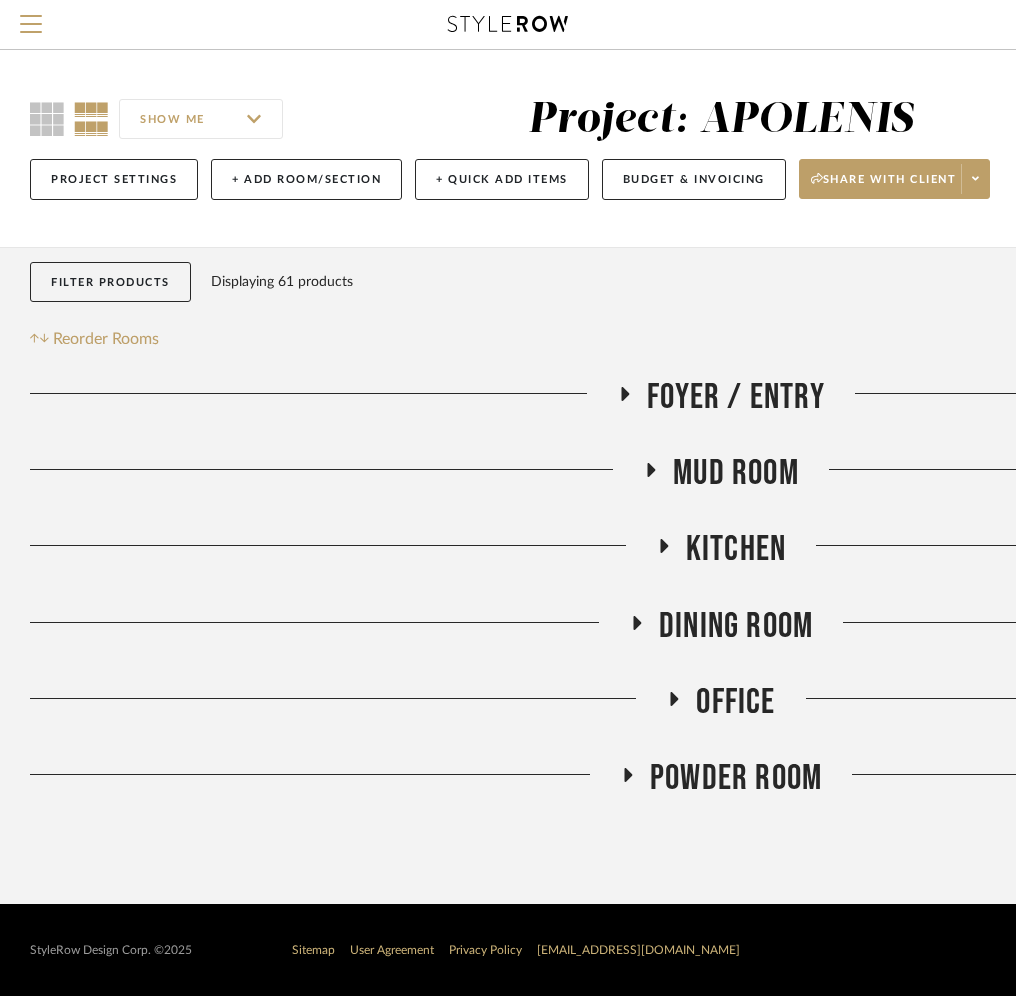 scroll, scrollTop: 0, scrollLeft: 0, axis: both 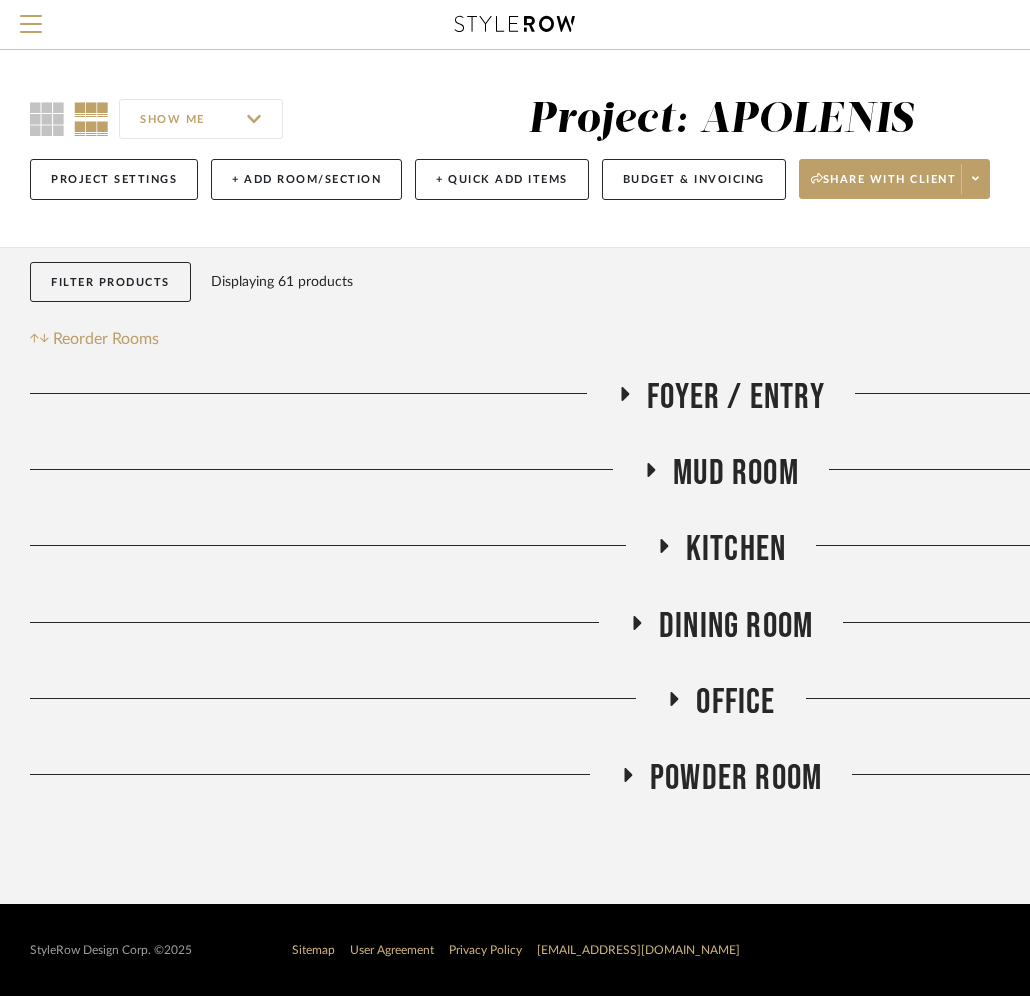 click 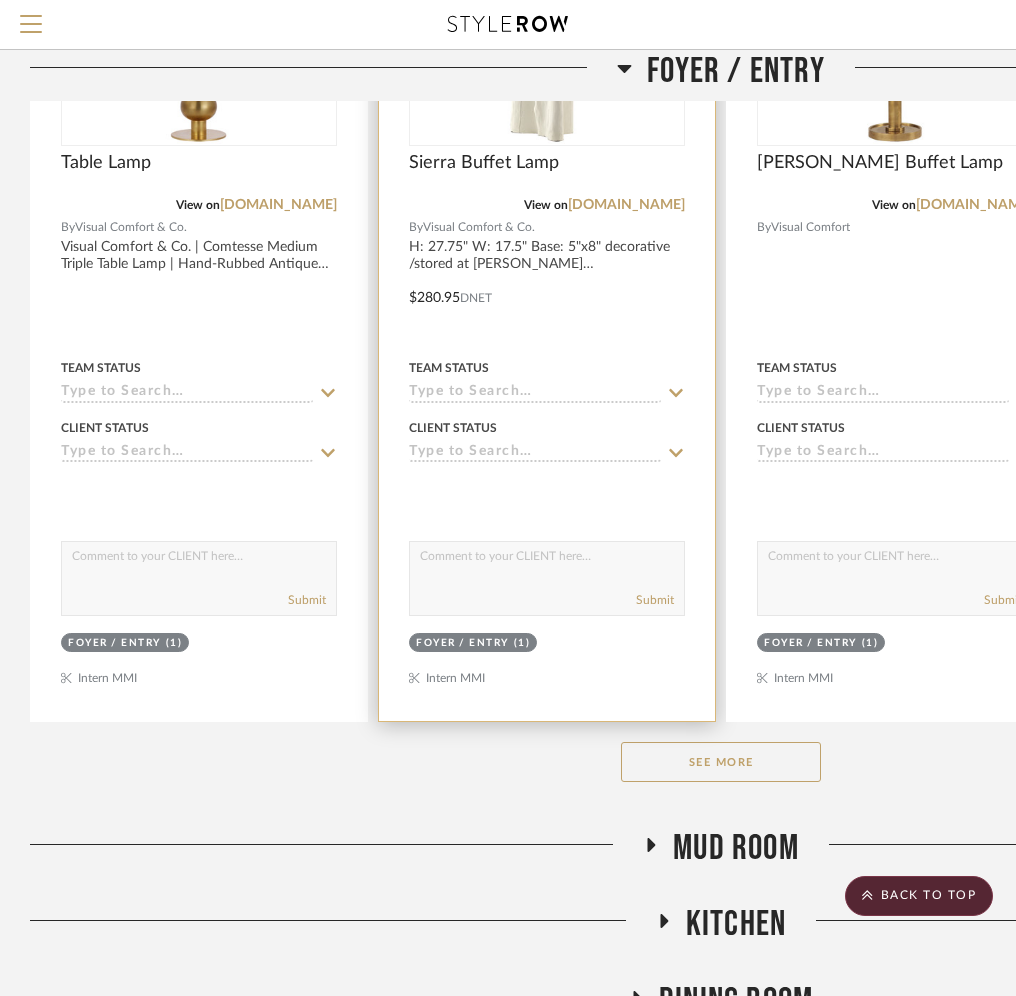 scroll, scrollTop: 951, scrollLeft: 0, axis: vertical 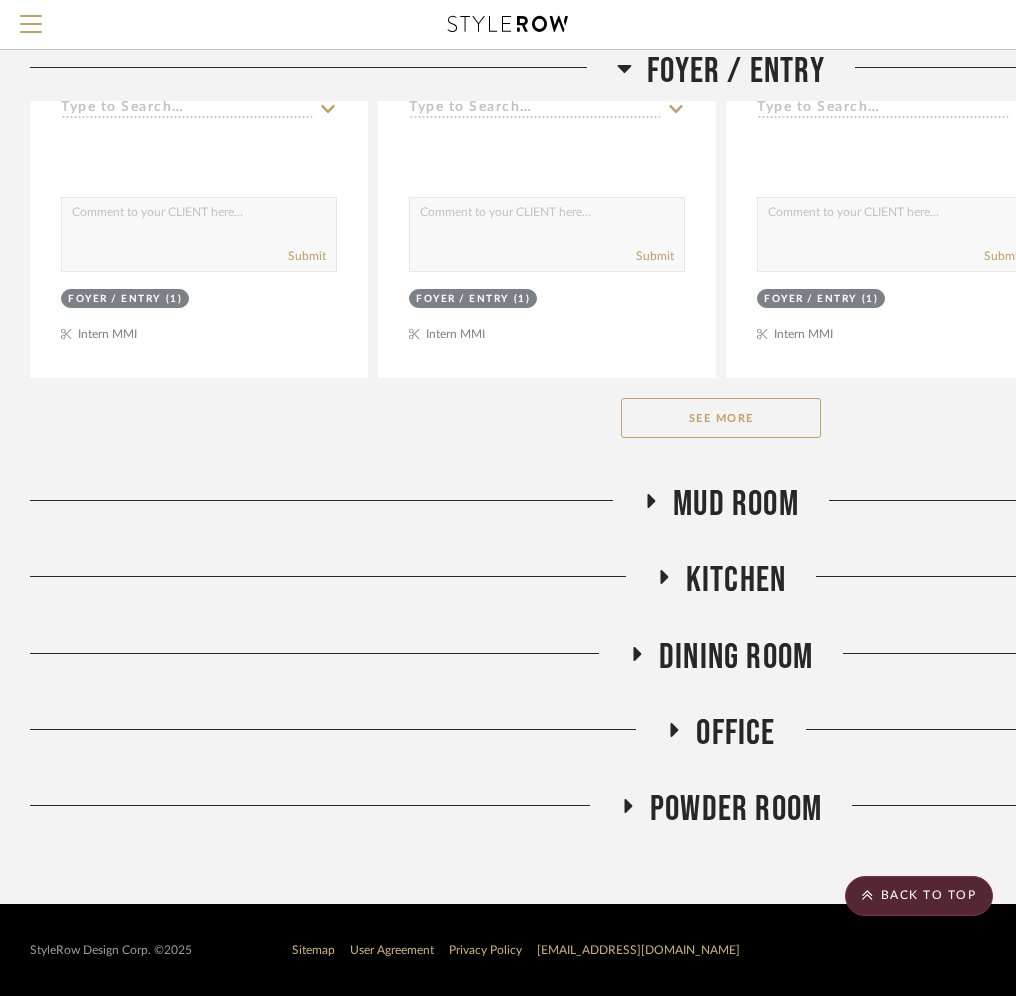click on "See More" 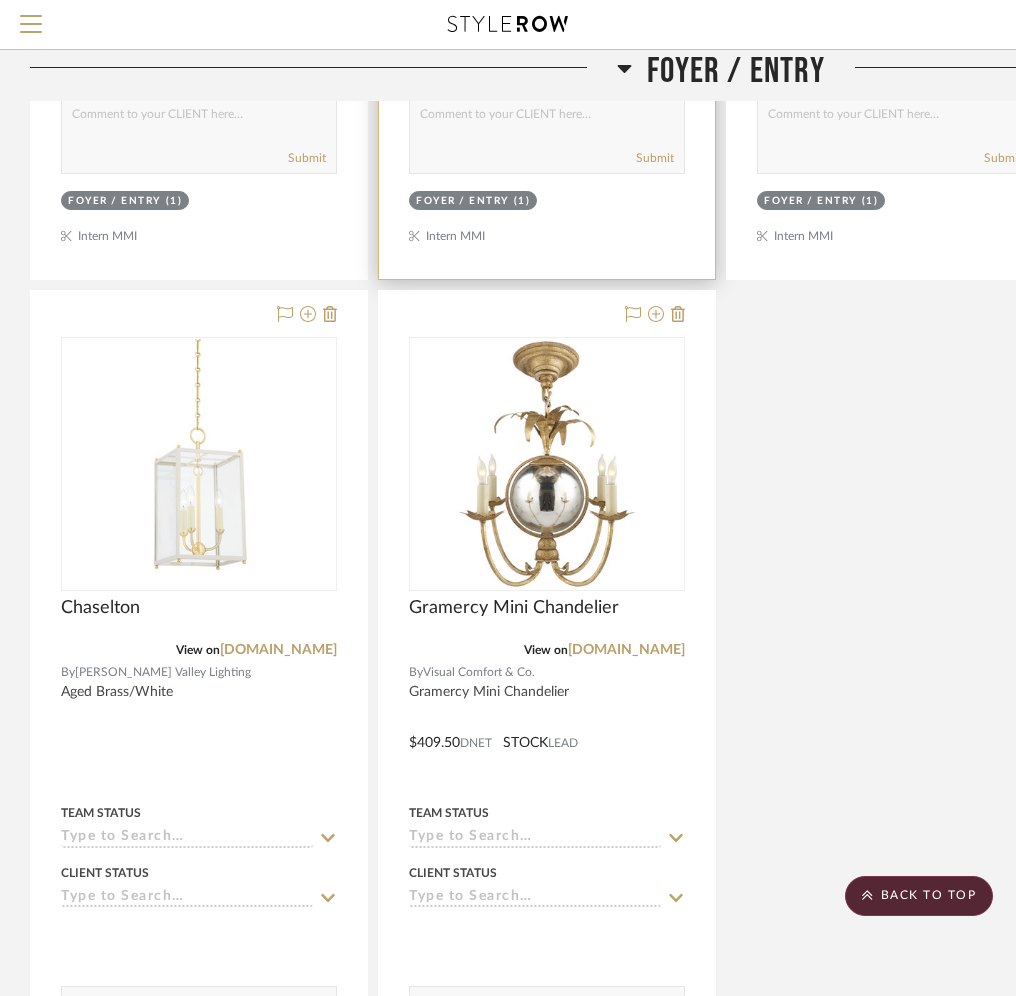 scroll, scrollTop: 1864, scrollLeft: 0, axis: vertical 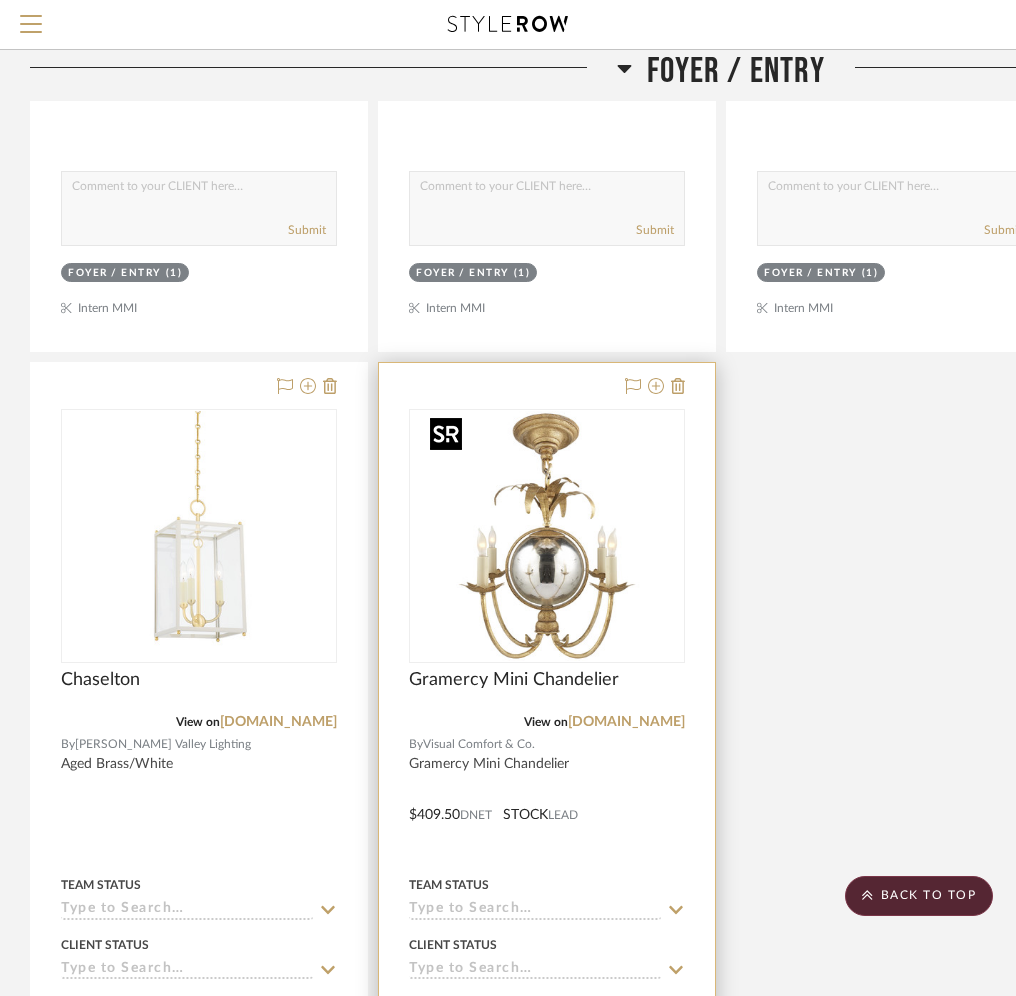 click at bounding box center (547, 536) 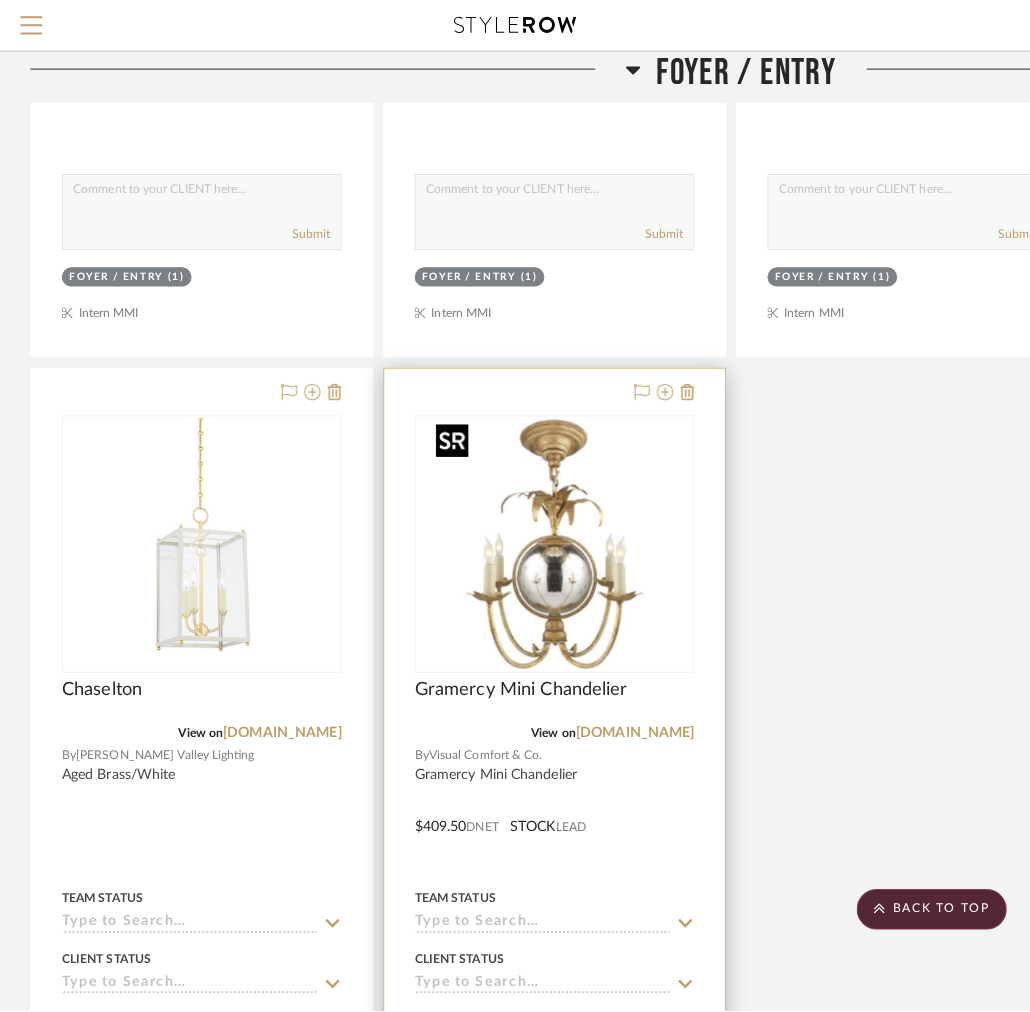 scroll, scrollTop: 0, scrollLeft: 0, axis: both 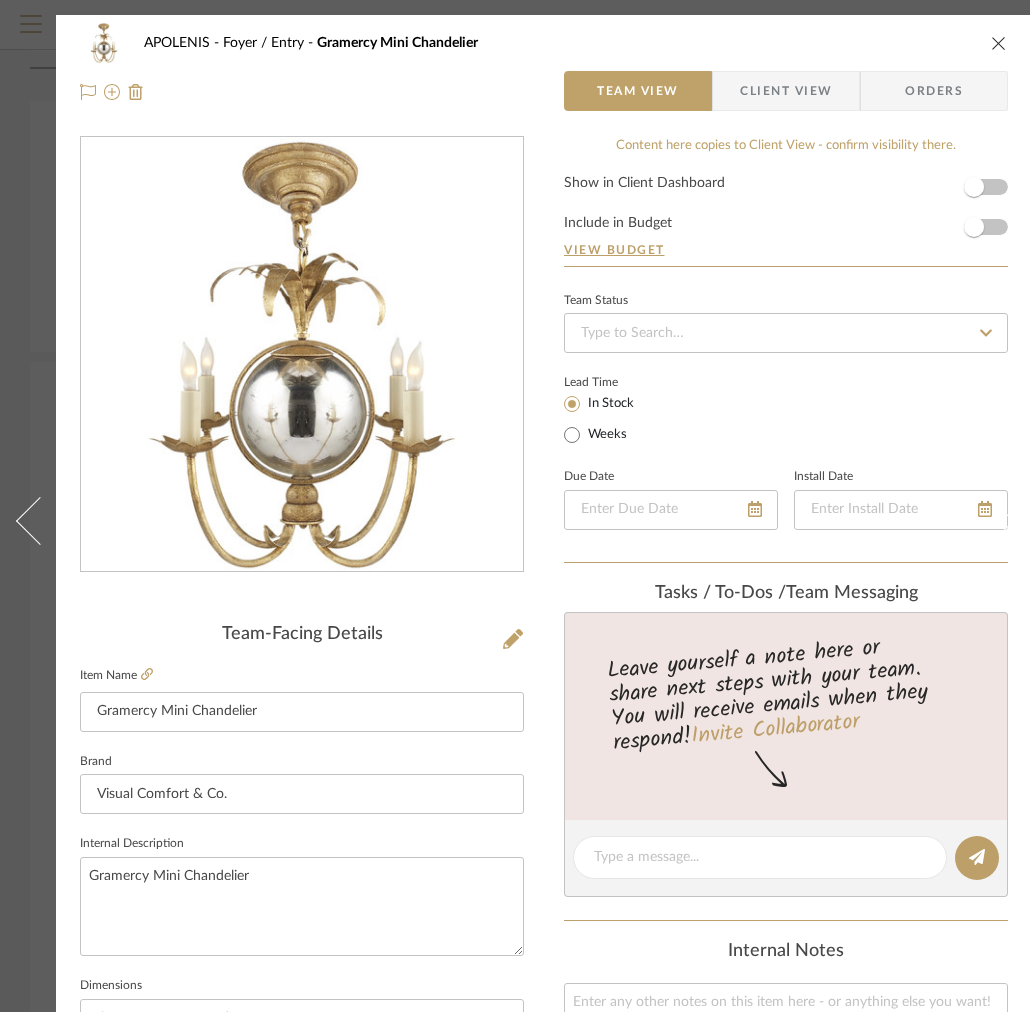 click on "Client View" at bounding box center (786, 91) 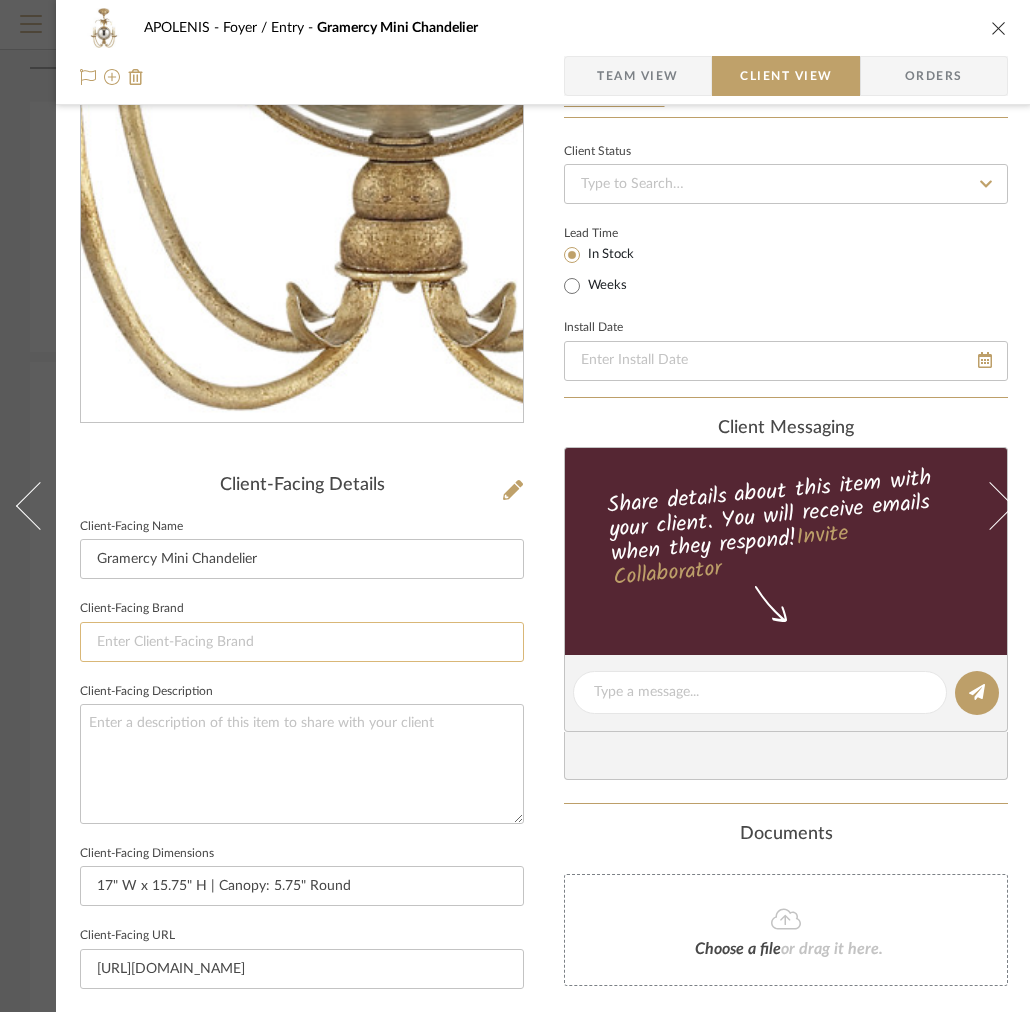 scroll, scrollTop: 650, scrollLeft: 0, axis: vertical 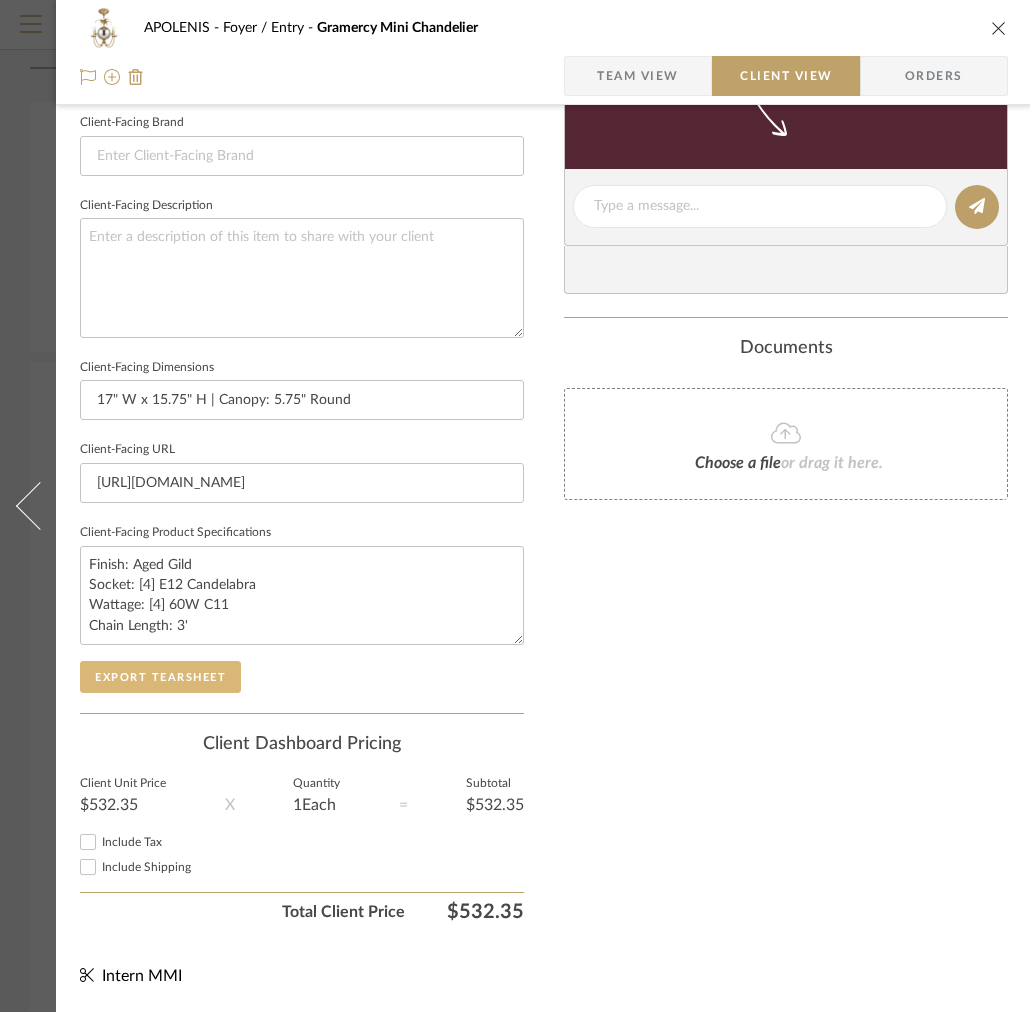 click on "Export Tearsheet" 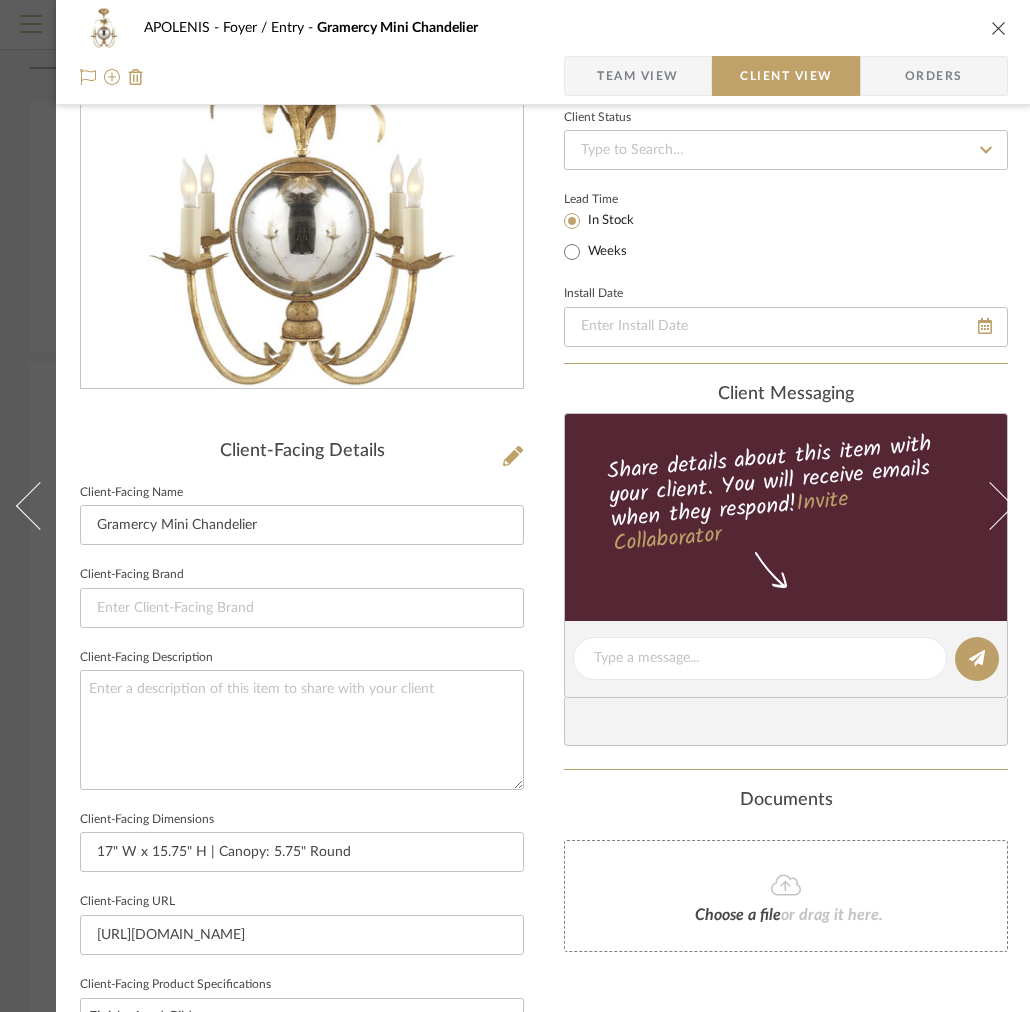 scroll, scrollTop: 151, scrollLeft: 0, axis: vertical 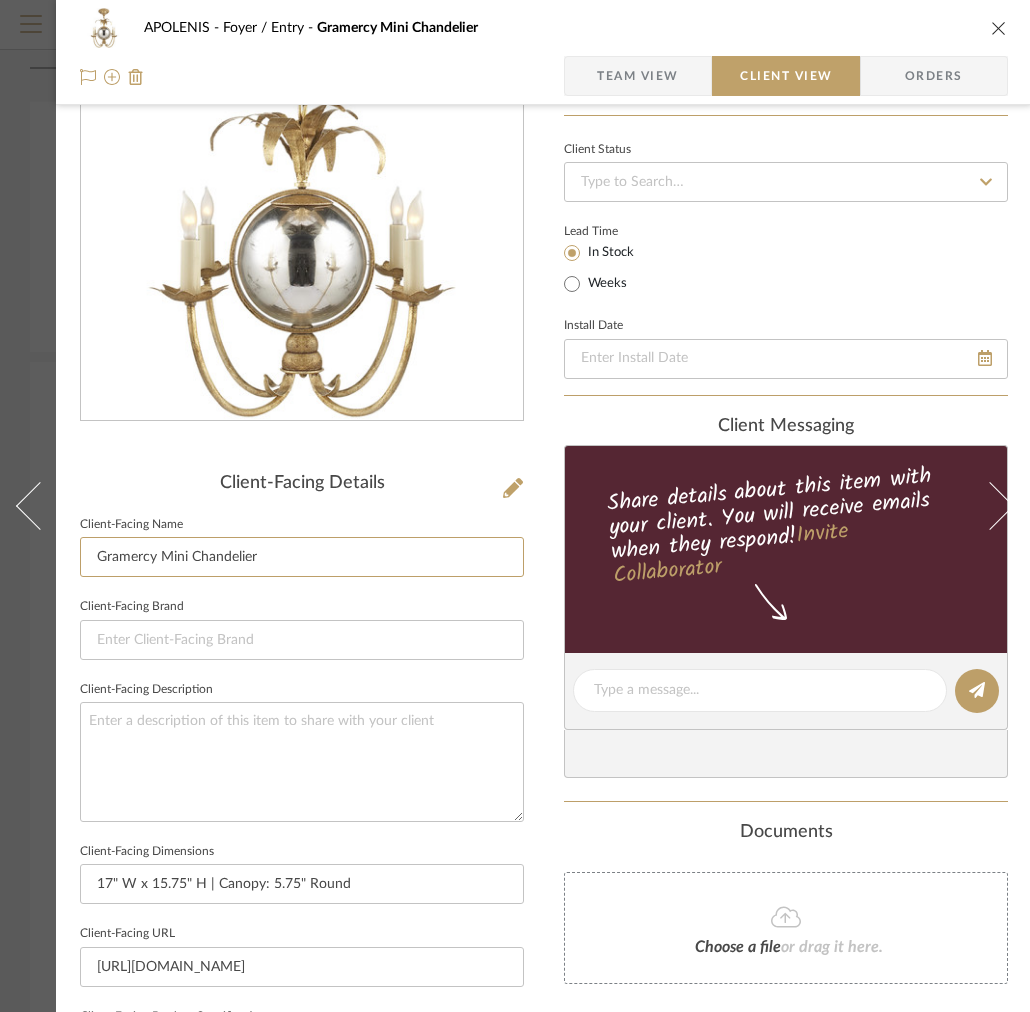 drag, startPoint x: 308, startPoint y: 553, endPoint x: 73, endPoint y: 528, distance: 236.32605 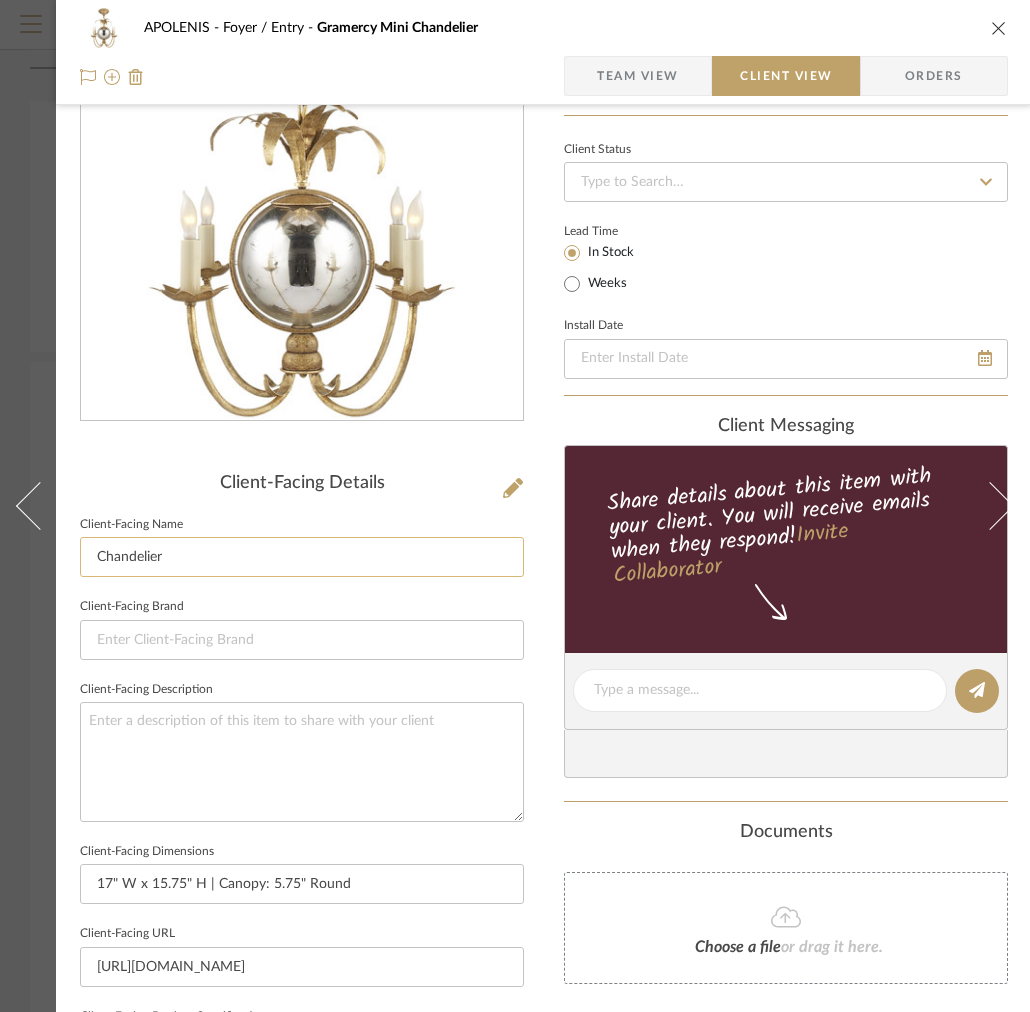 click on "Chandelier" 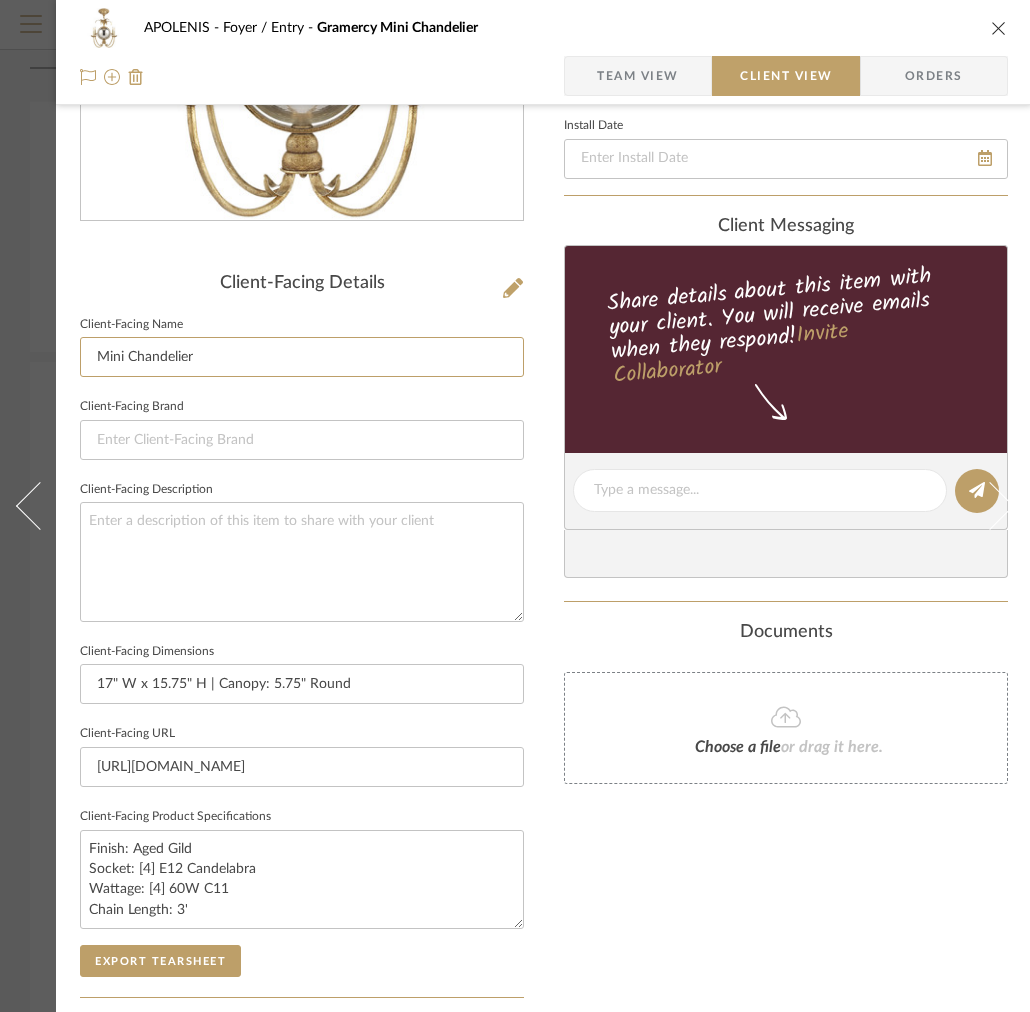 scroll, scrollTop: 650, scrollLeft: 0, axis: vertical 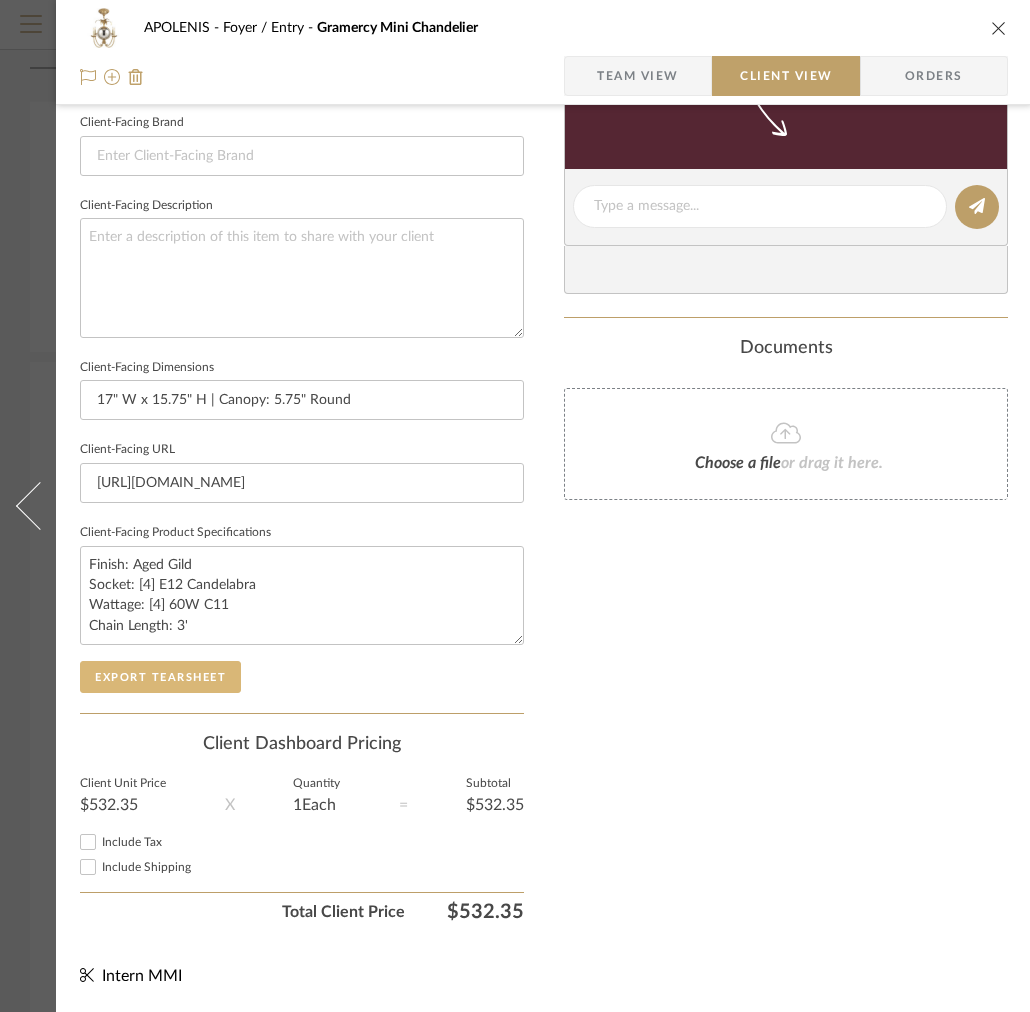 type on "Mini Chandelier" 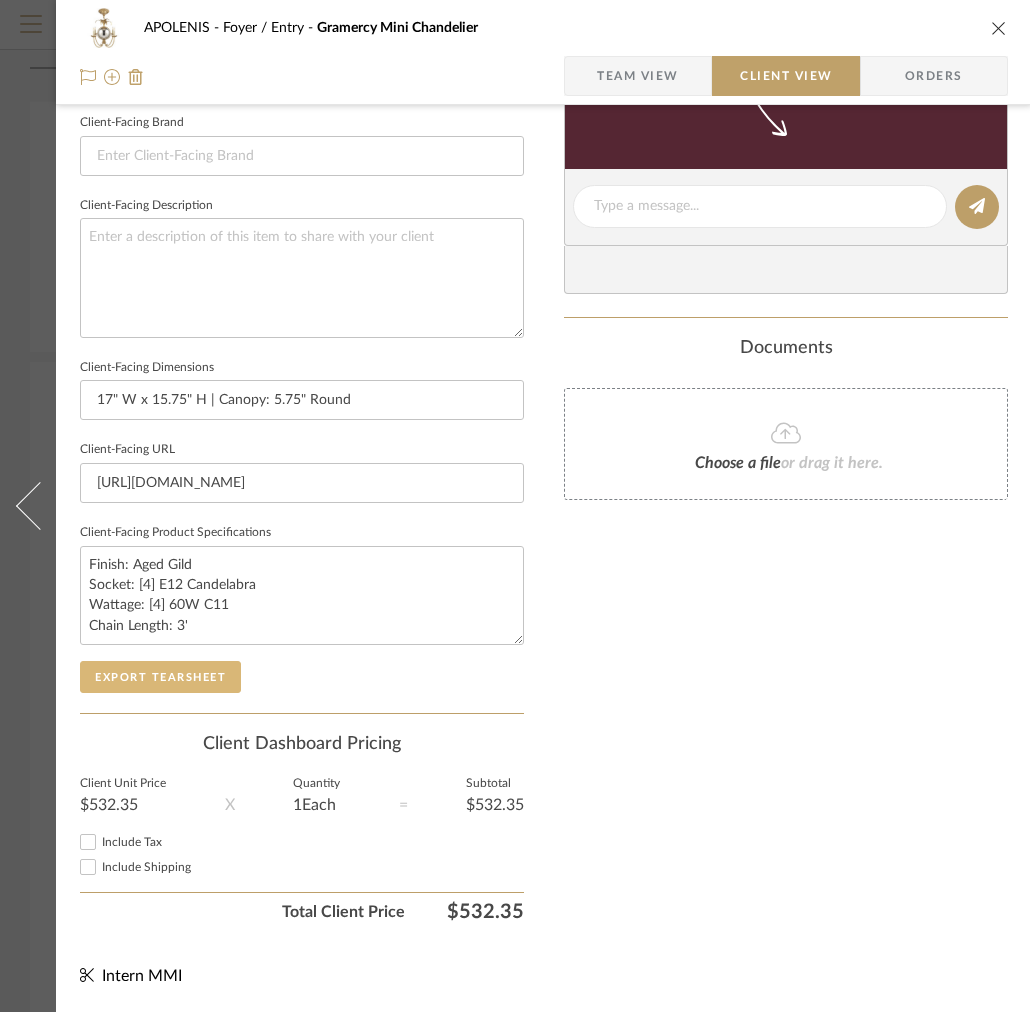click on "Export Tearsheet" 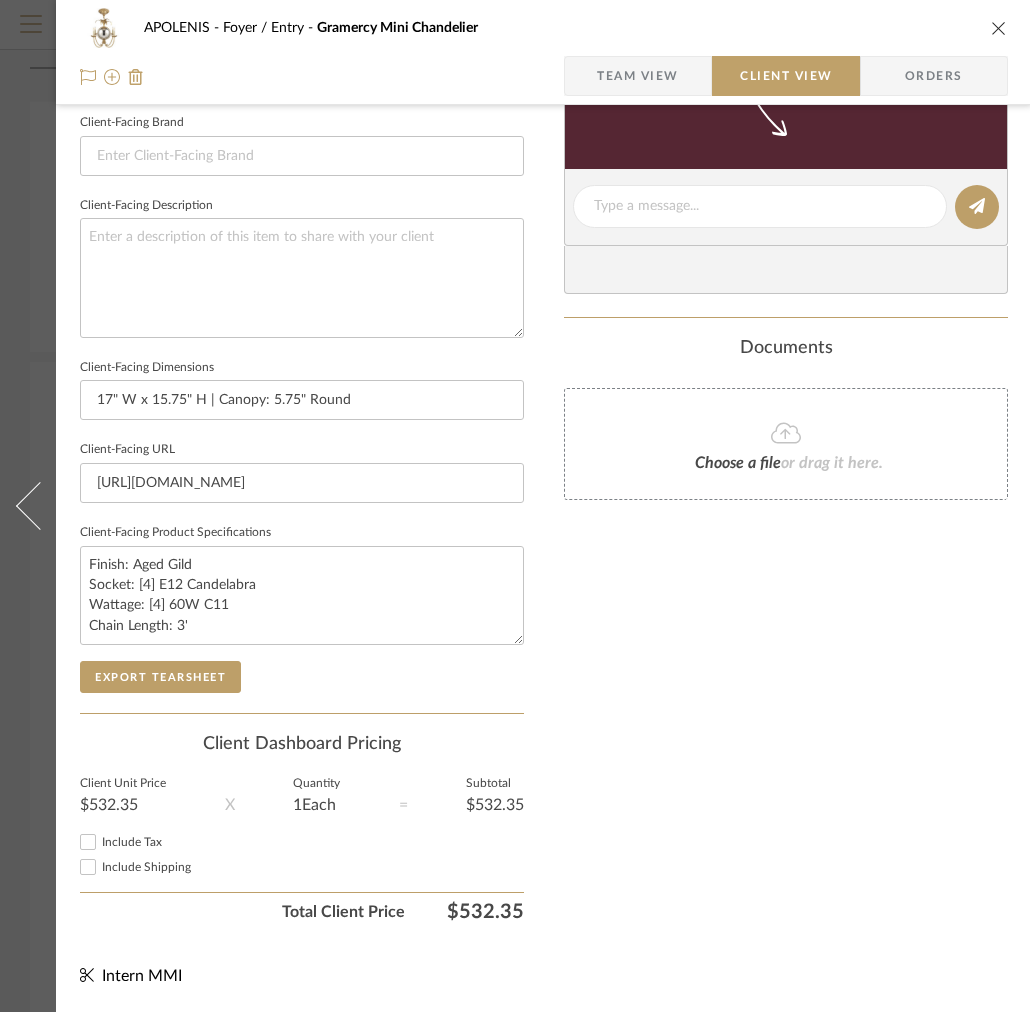 click at bounding box center (999, 28) 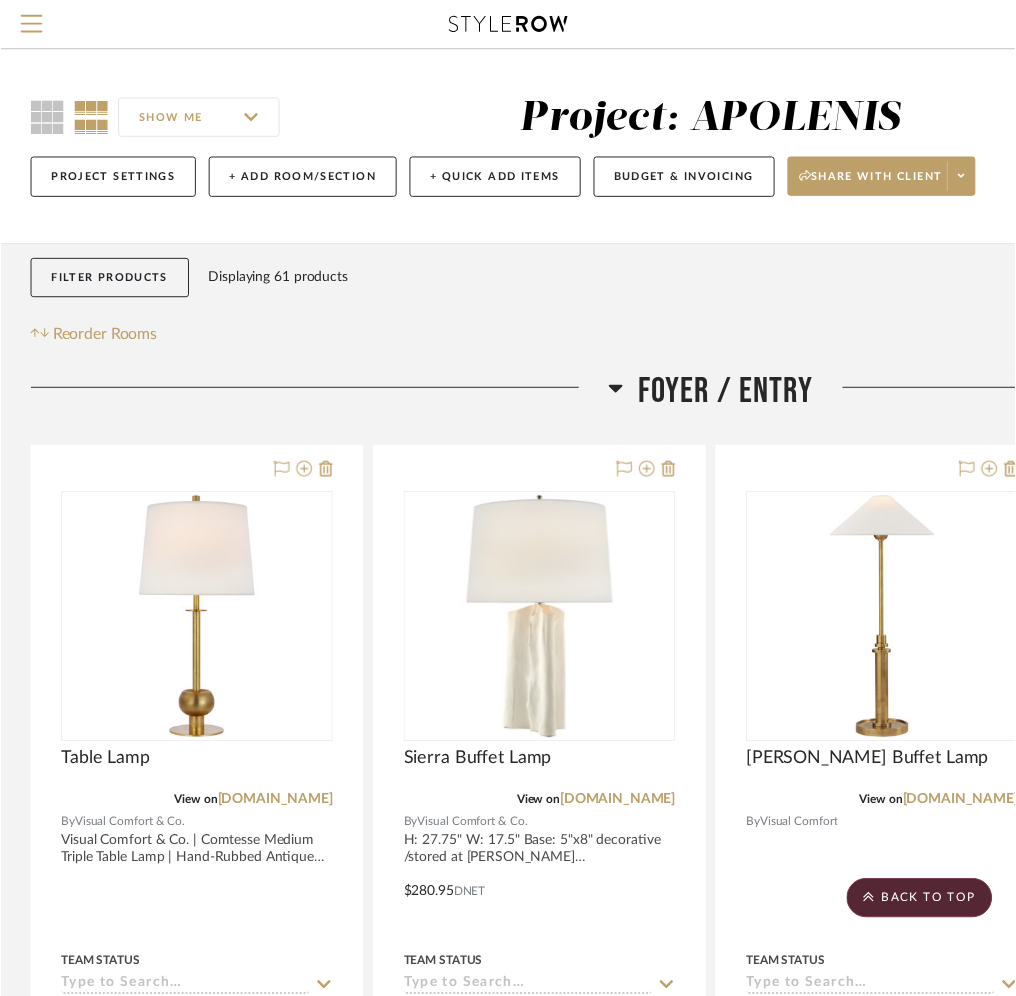 scroll, scrollTop: 1864, scrollLeft: 0, axis: vertical 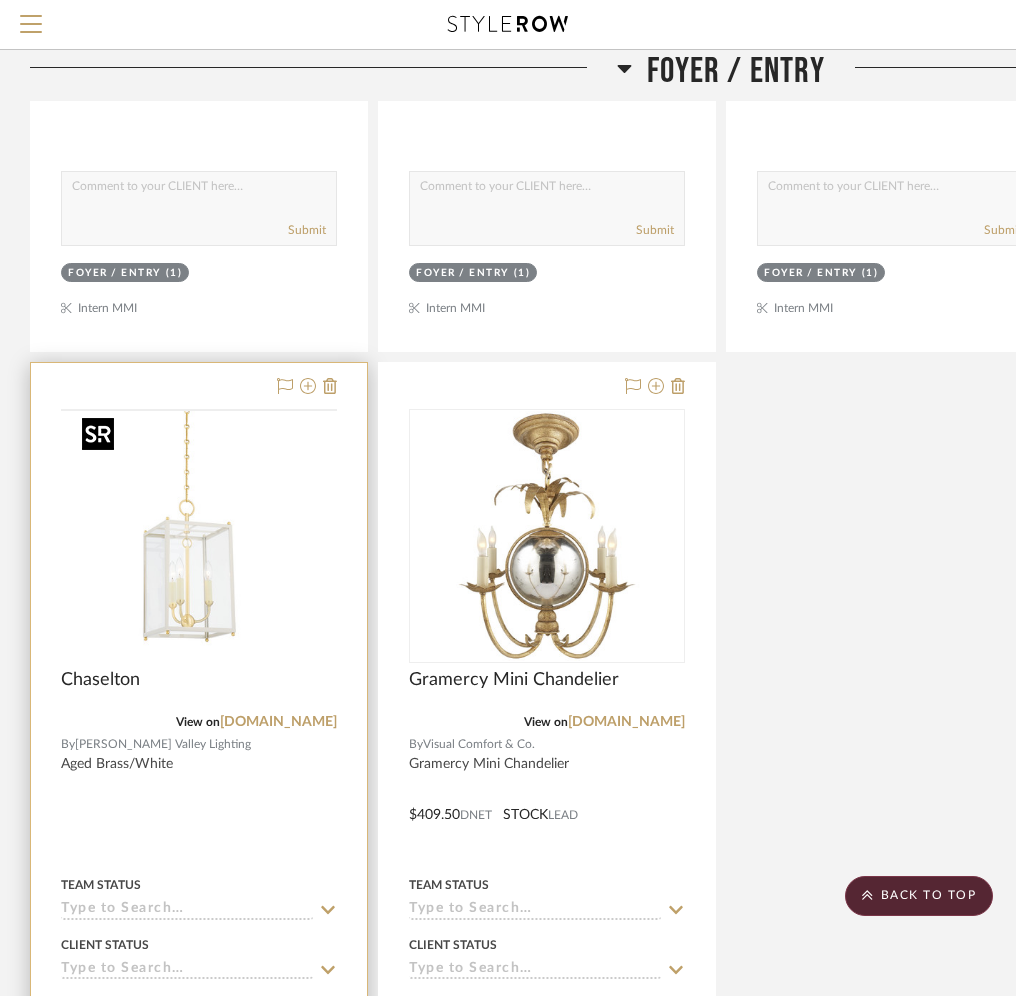 click at bounding box center [0, 0] 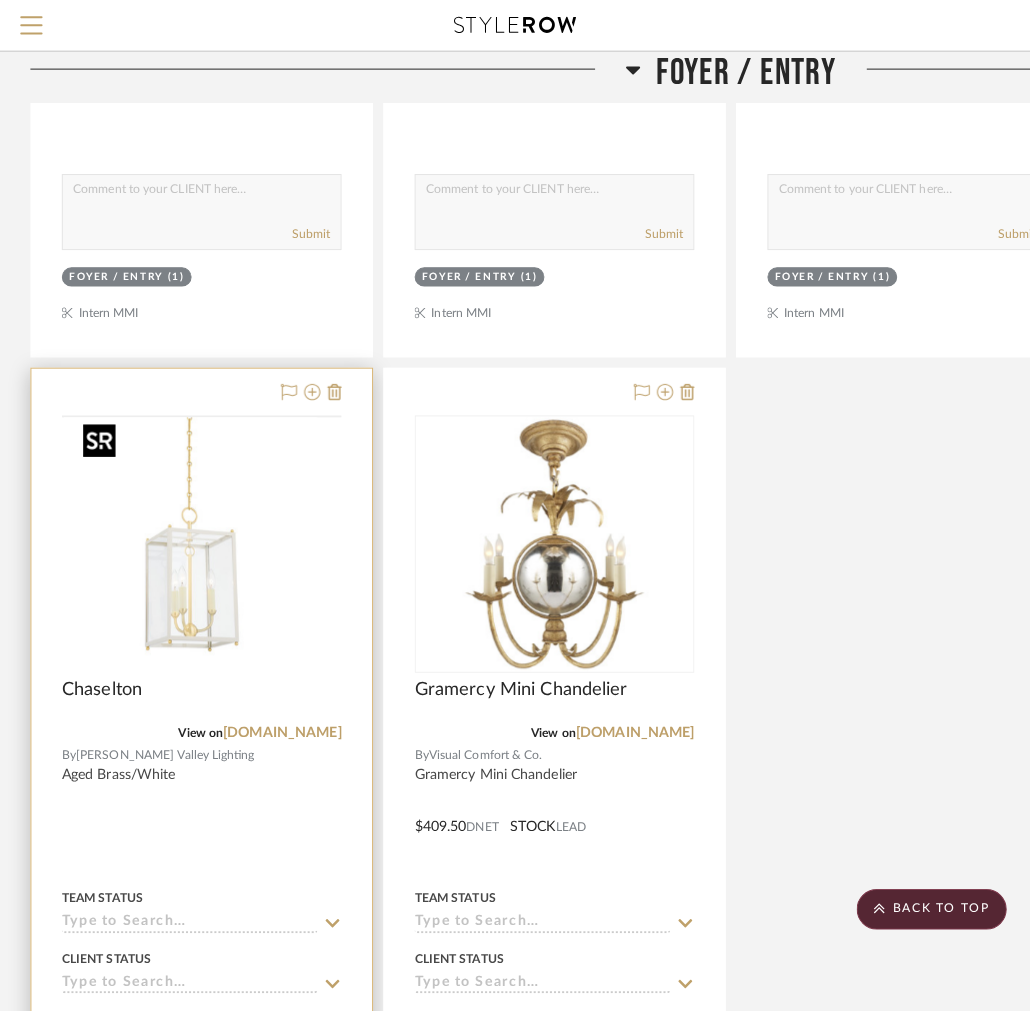 scroll, scrollTop: 0, scrollLeft: 0, axis: both 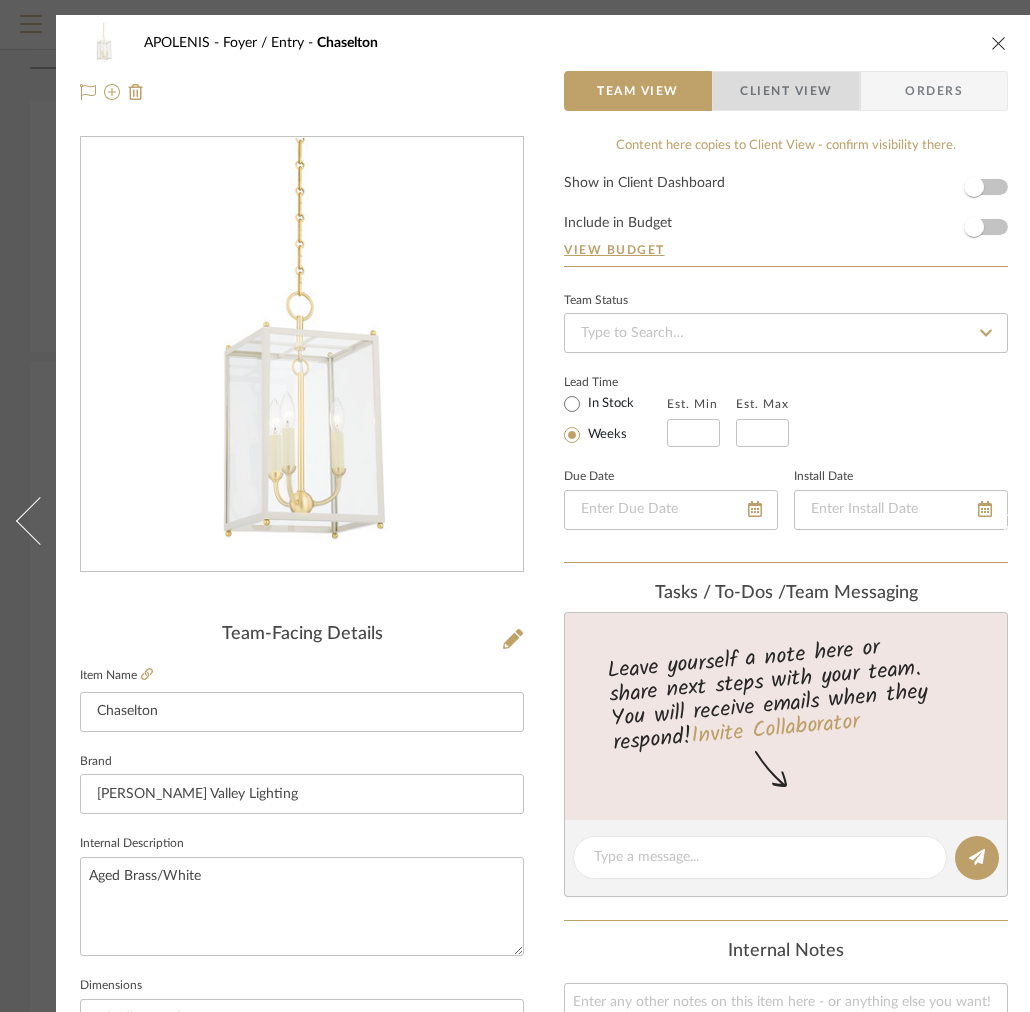 click on "Client View" at bounding box center (786, 91) 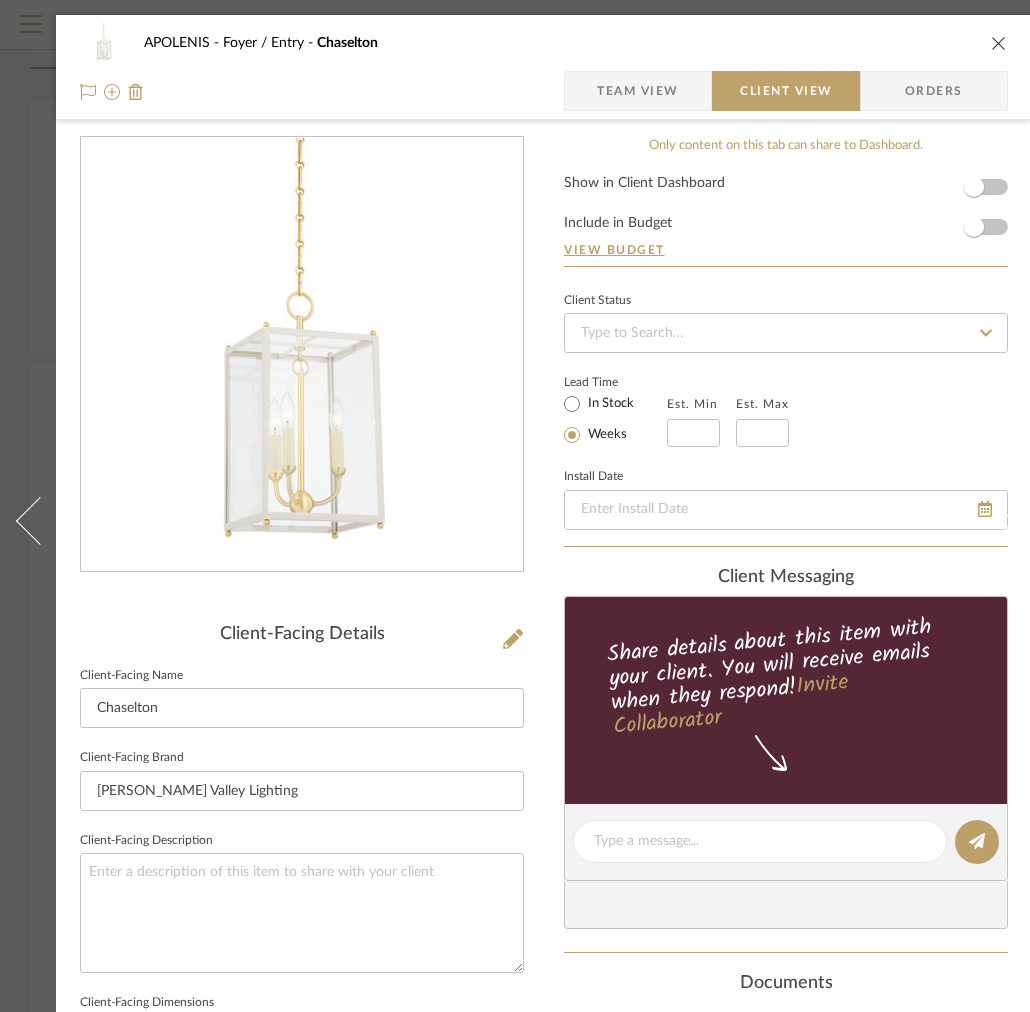 scroll, scrollTop: 534, scrollLeft: 0, axis: vertical 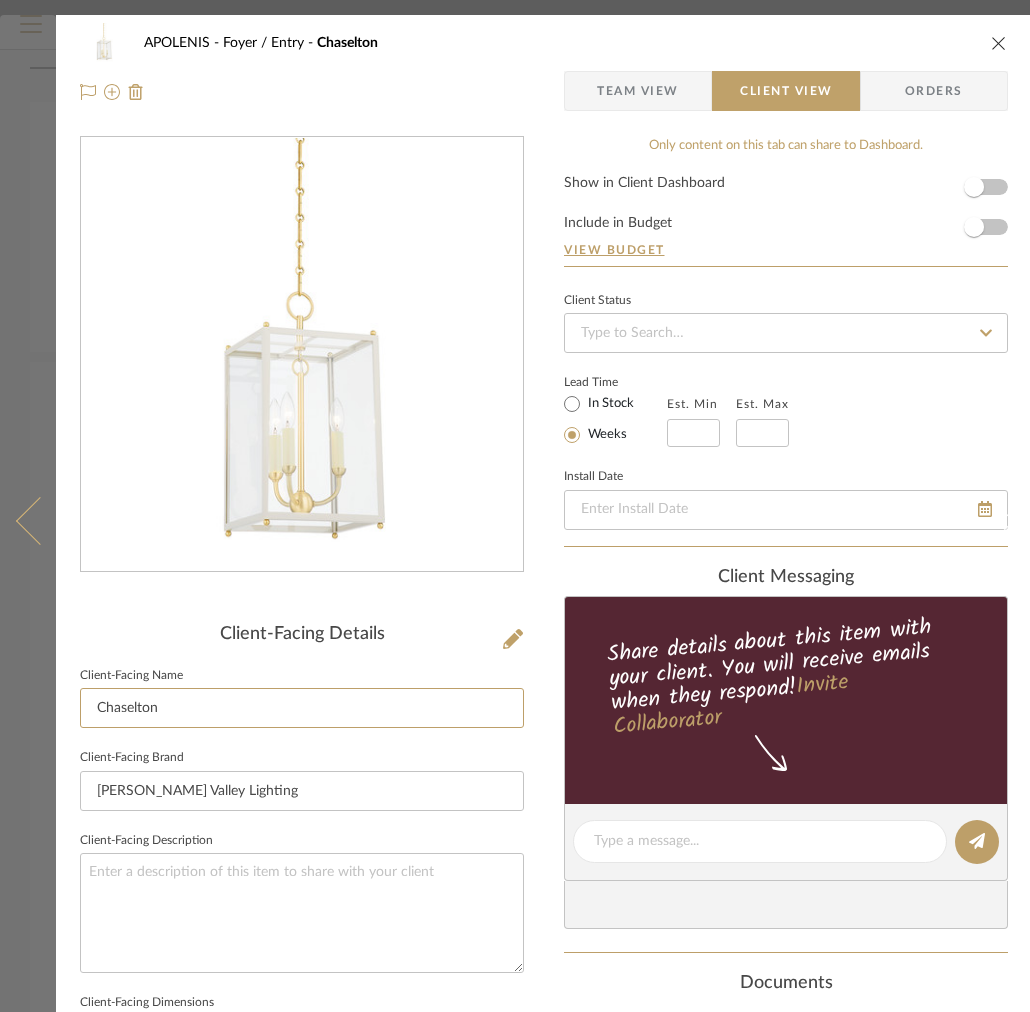 drag, startPoint x: 198, startPoint y: 703, endPoint x: 28, endPoint y: 683, distance: 171.17242 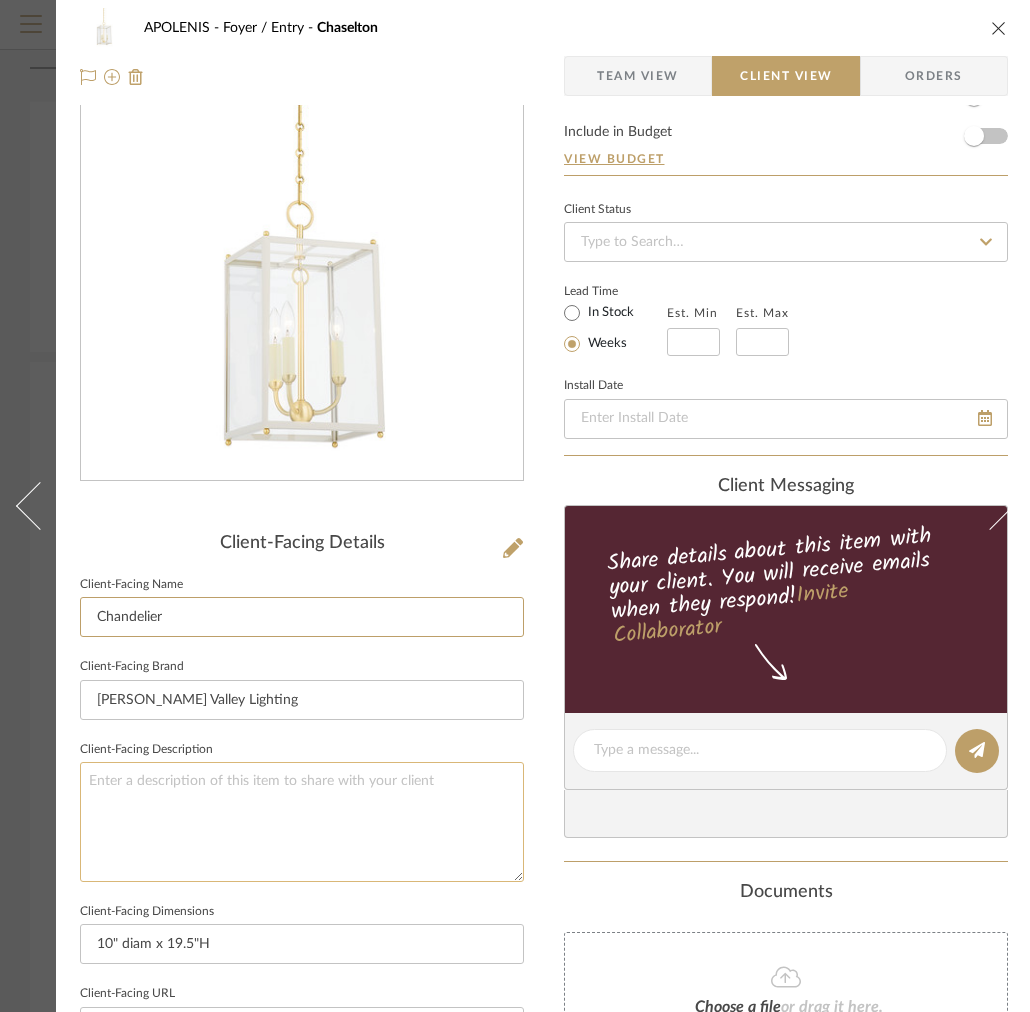scroll, scrollTop: 0, scrollLeft: 0, axis: both 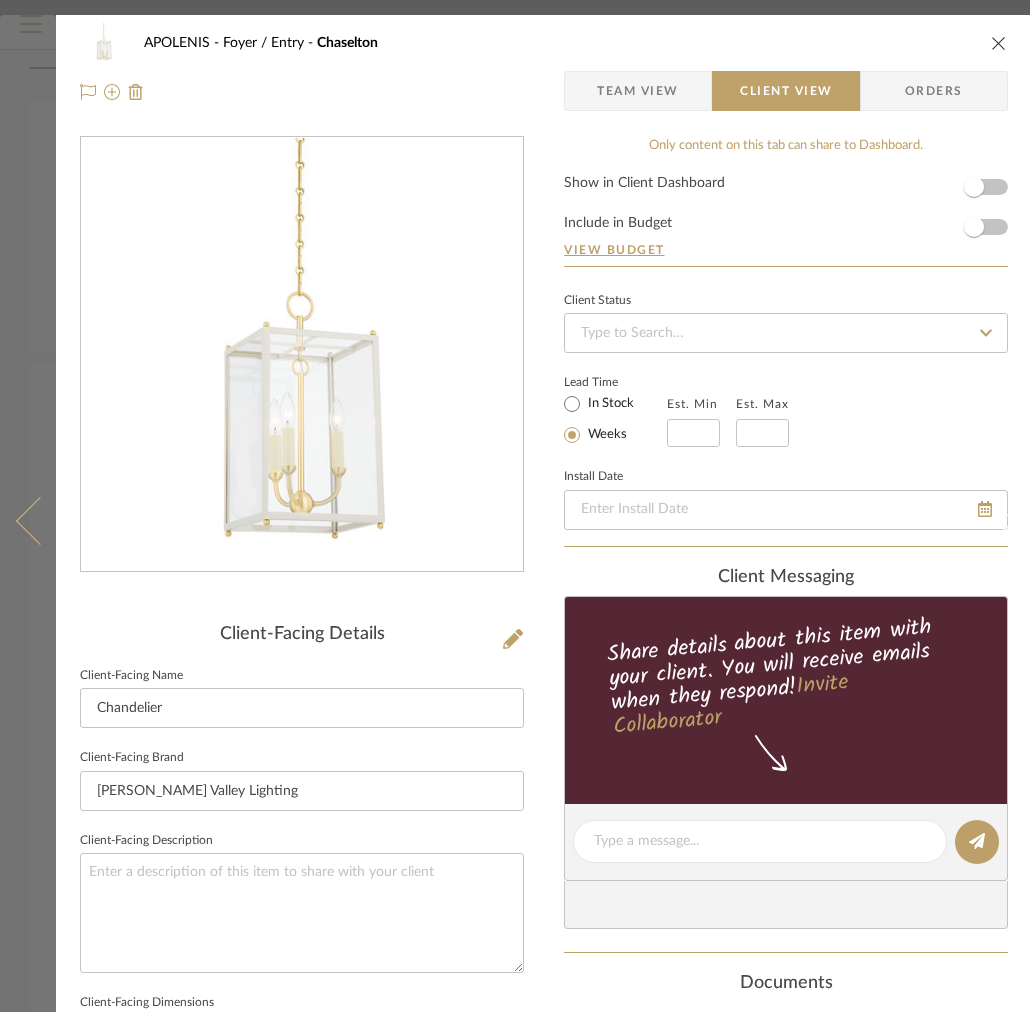 type on "Chandelier" 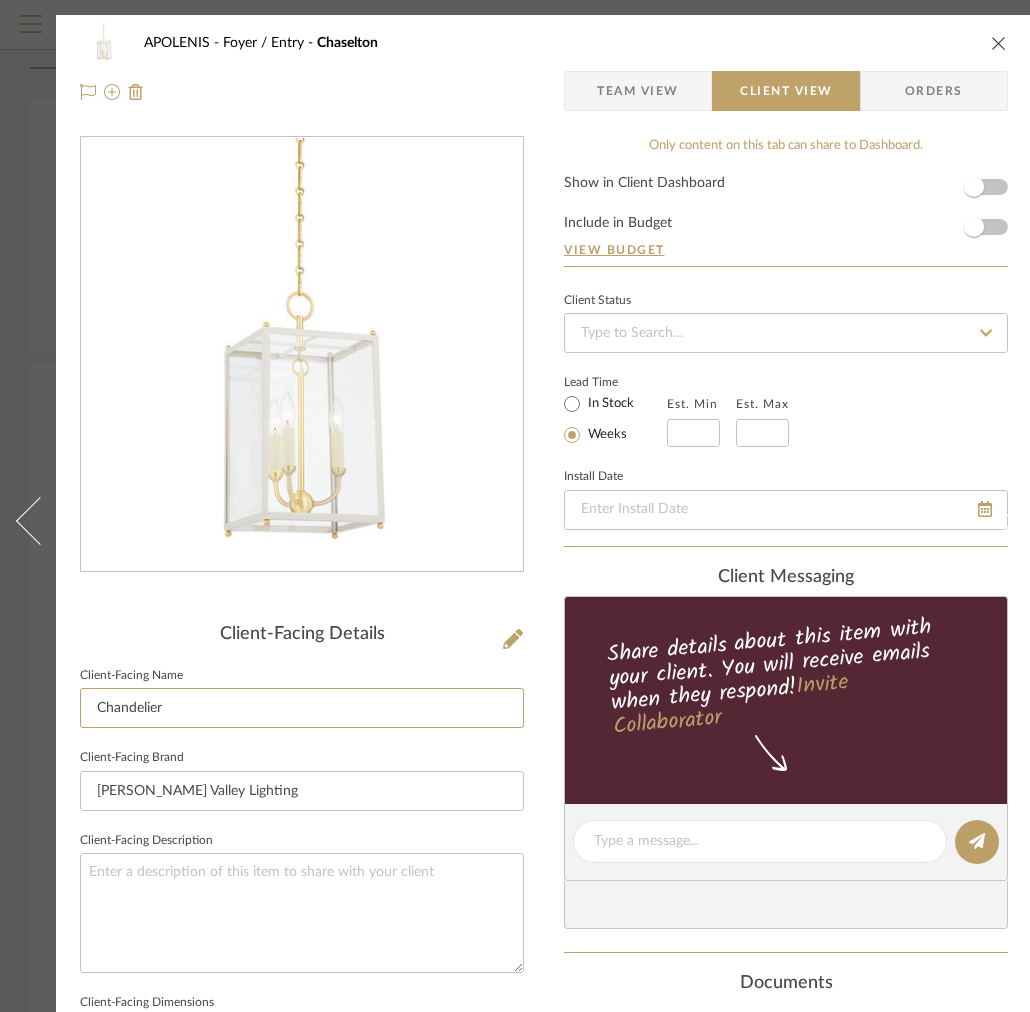 drag, startPoint x: 220, startPoint y: 702, endPoint x: 58, endPoint y: 697, distance: 162.07715 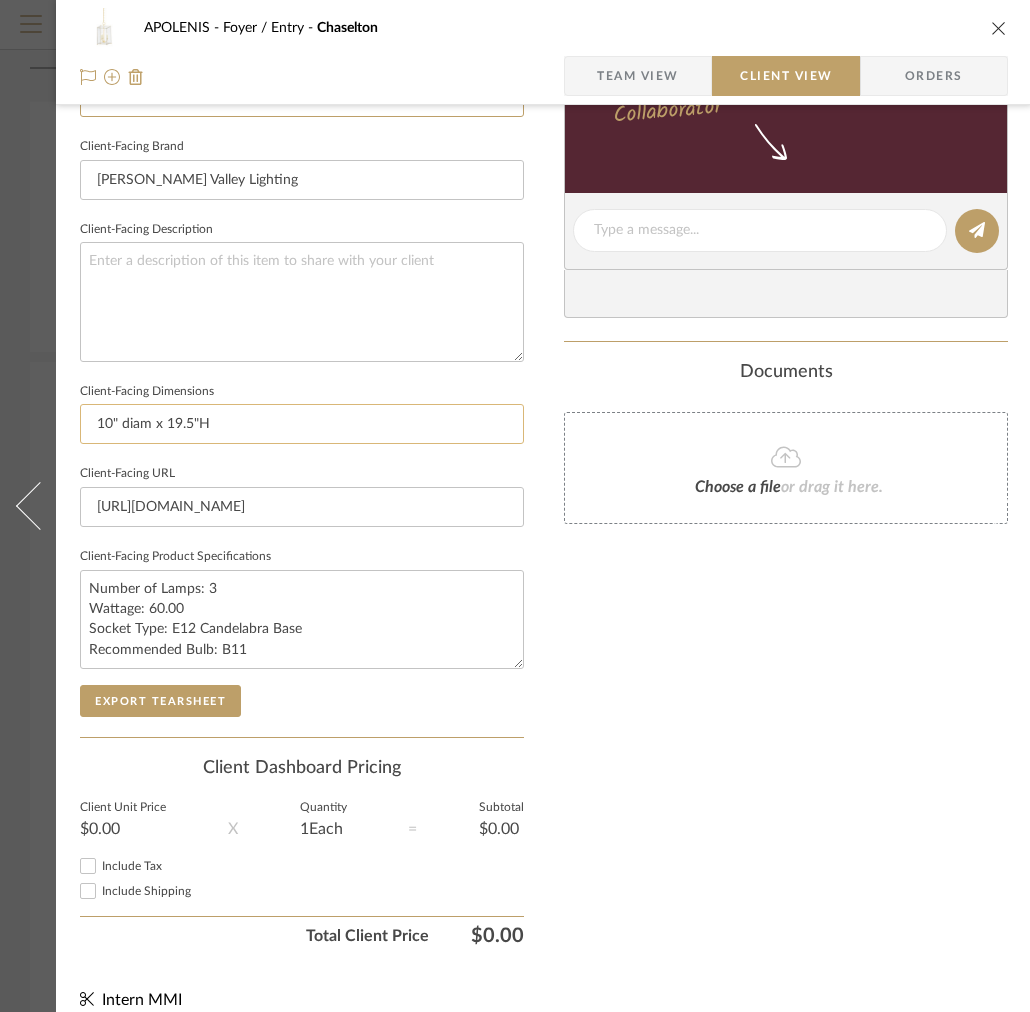 scroll, scrollTop: 650, scrollLeft: 0, axis: vertical 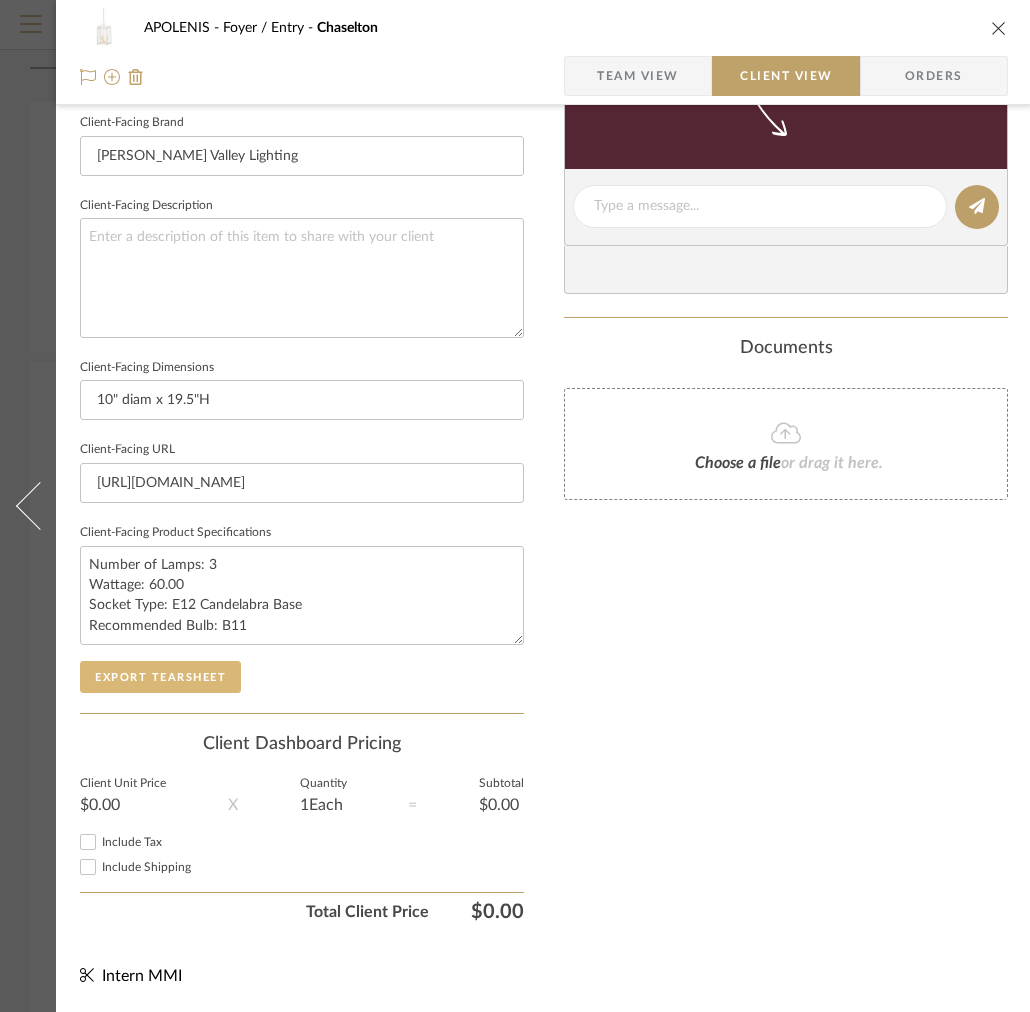 type on "Lantern" 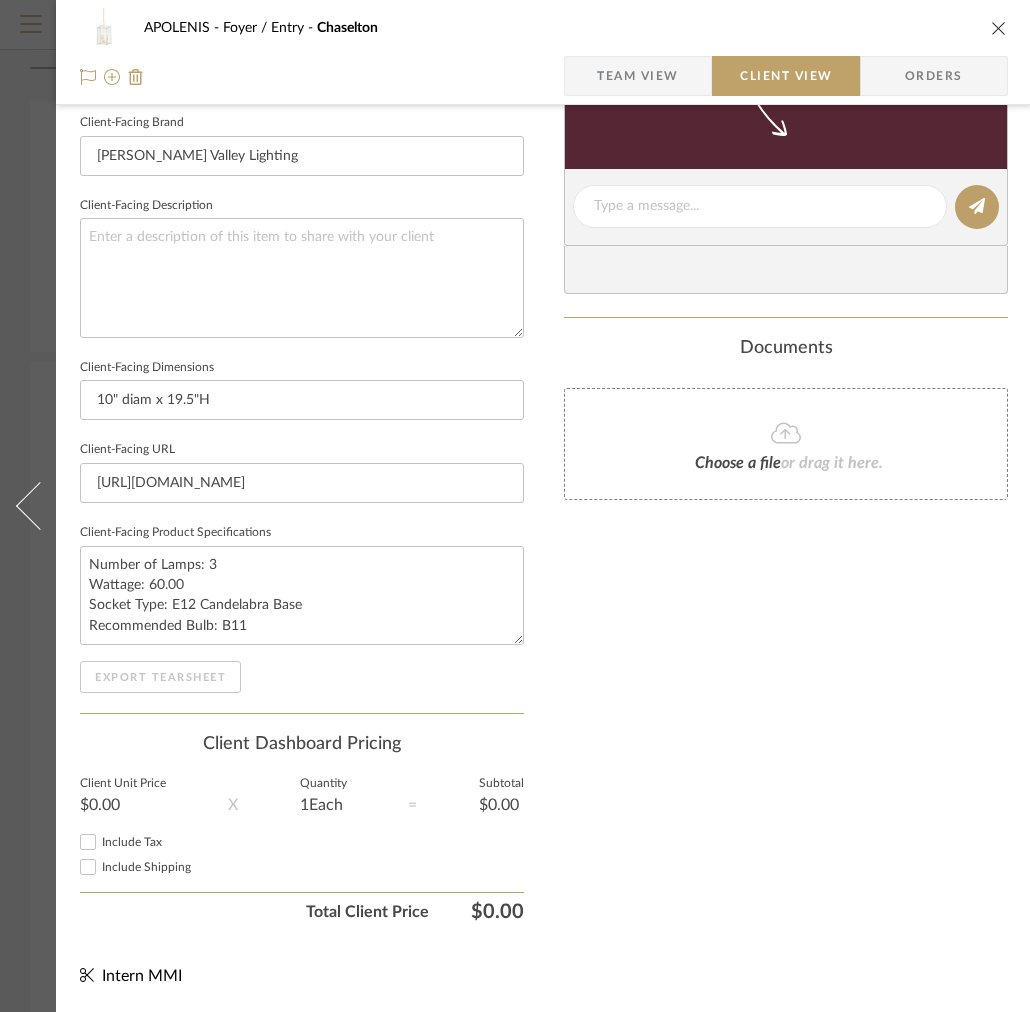 type 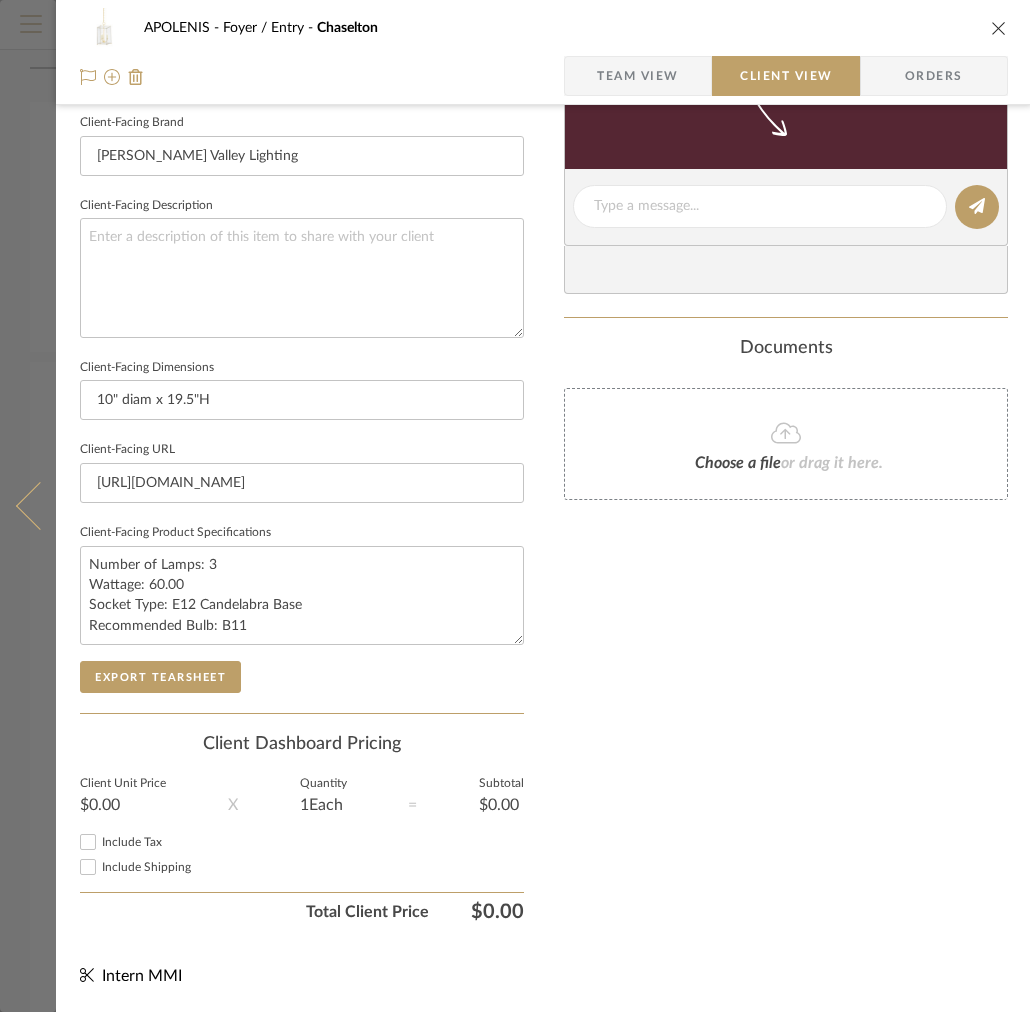 click at bounding box center (28, 506) 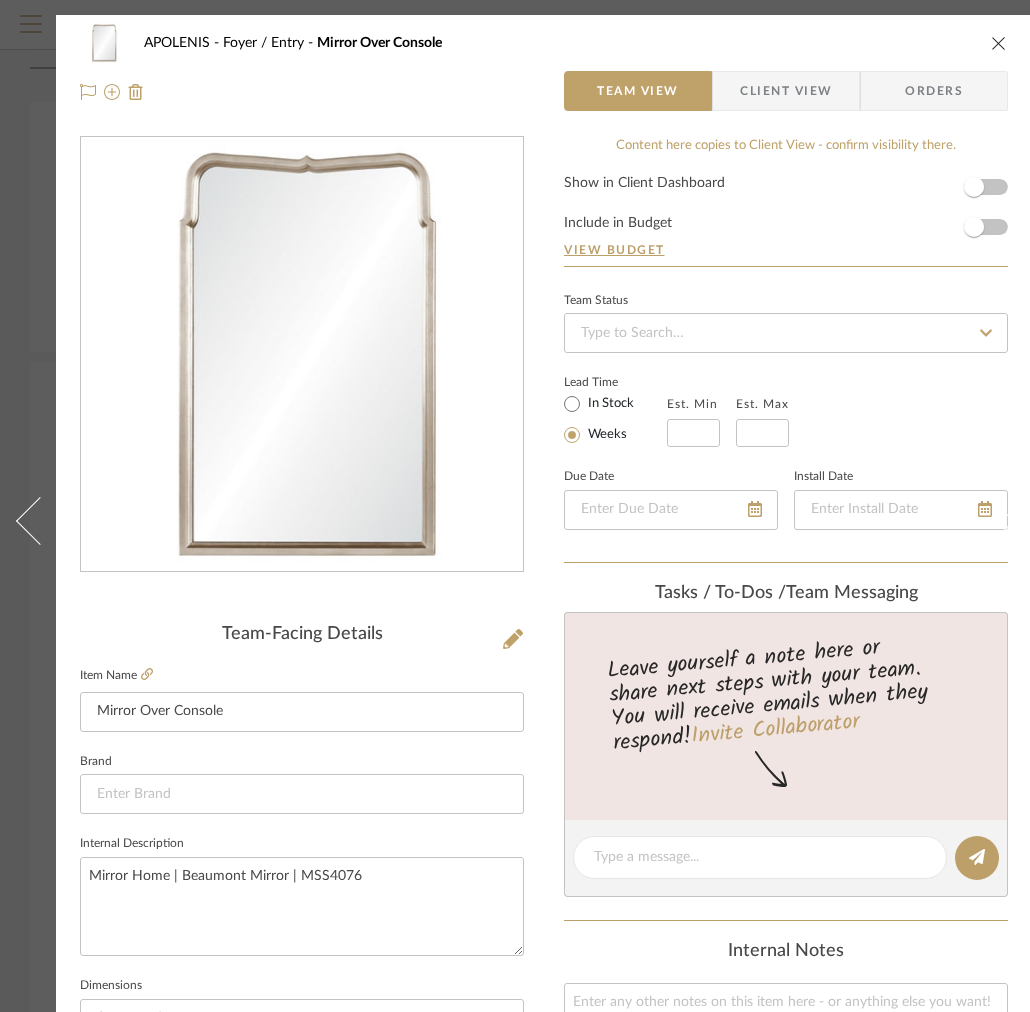 click at bounding box center [999, 43] 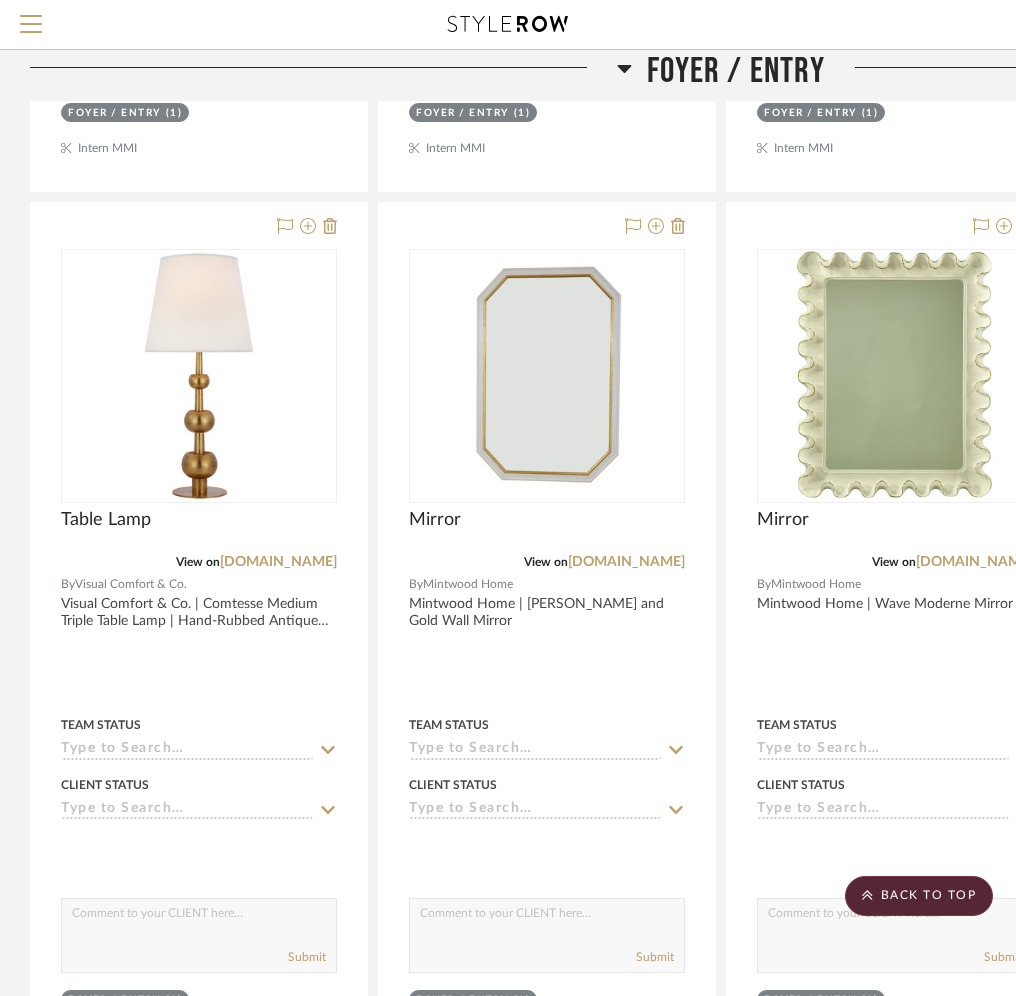 scroll, scrollTop: 1114, scrollLeft: 0, axis: vertical 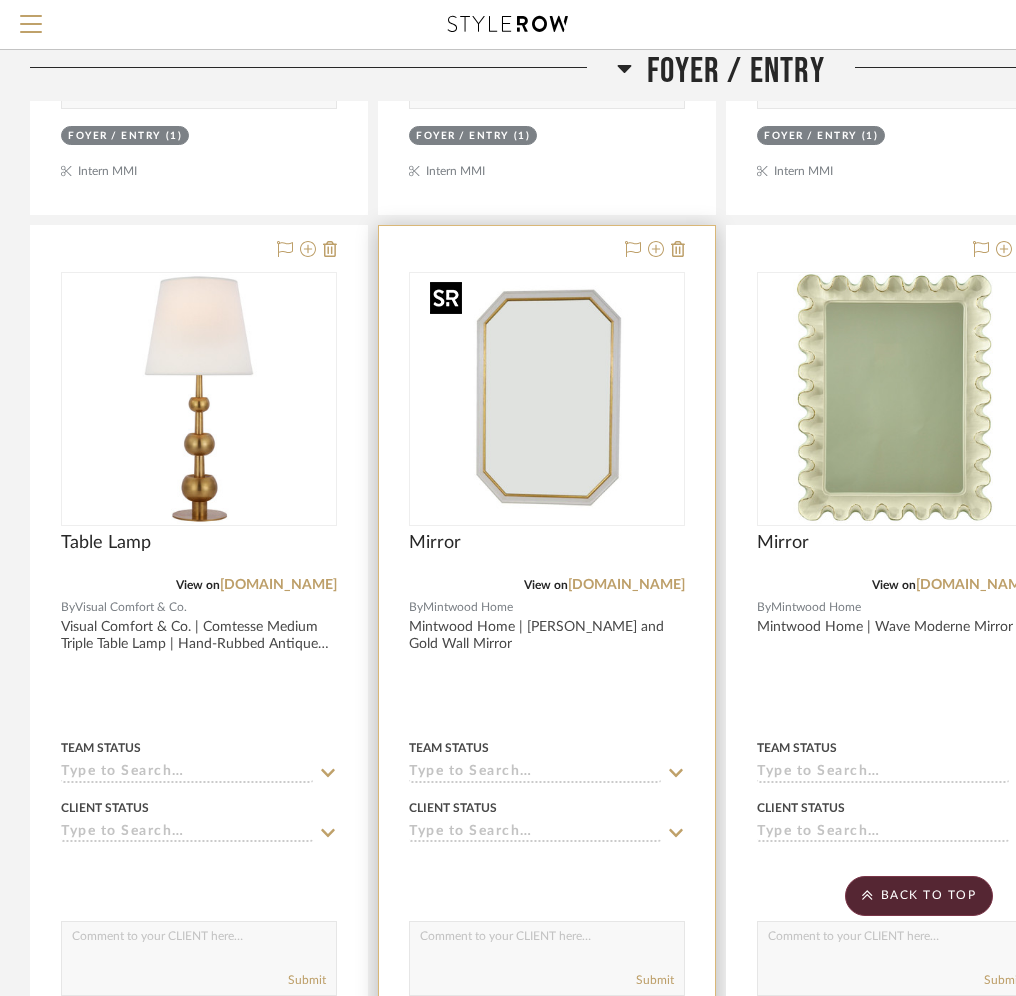 click at bounding box center [547, 399] 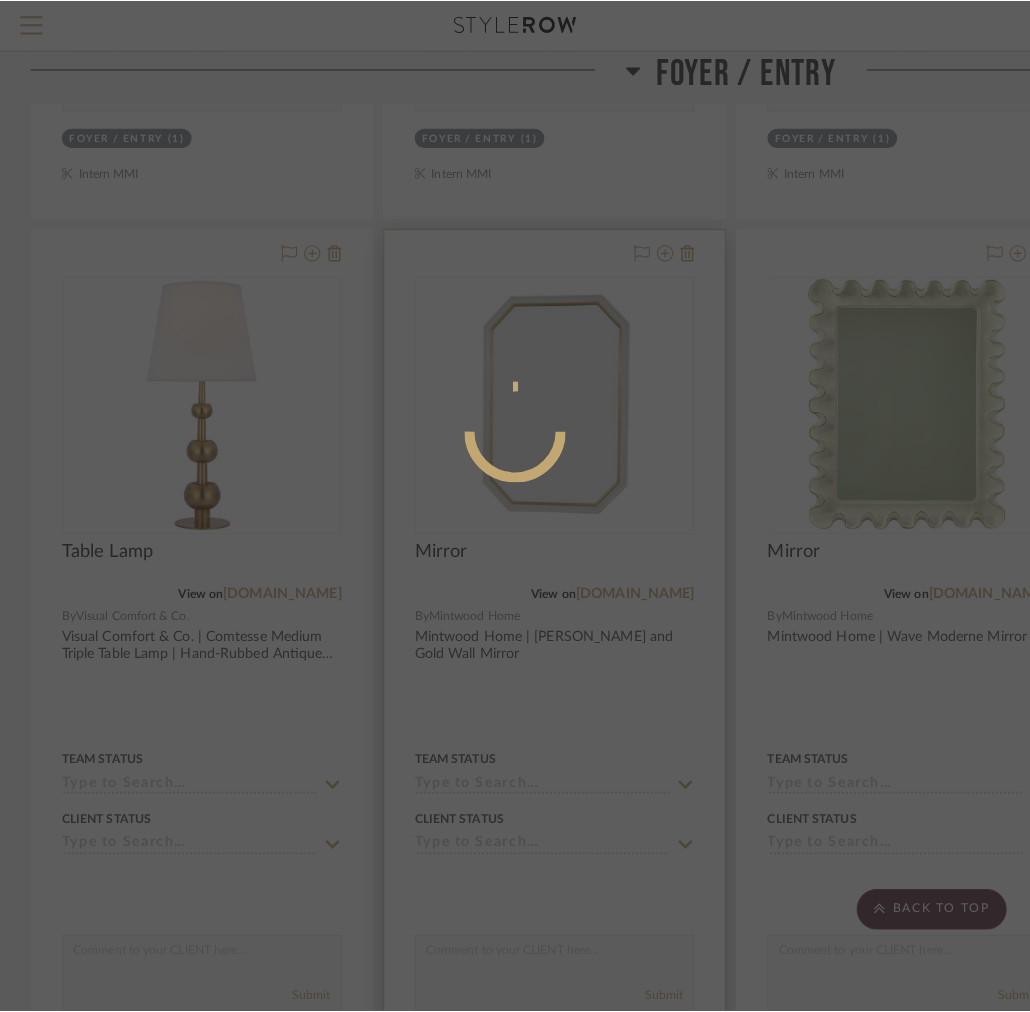 scroll, scrollTop: 0, scrollLeft: 0, axis: both 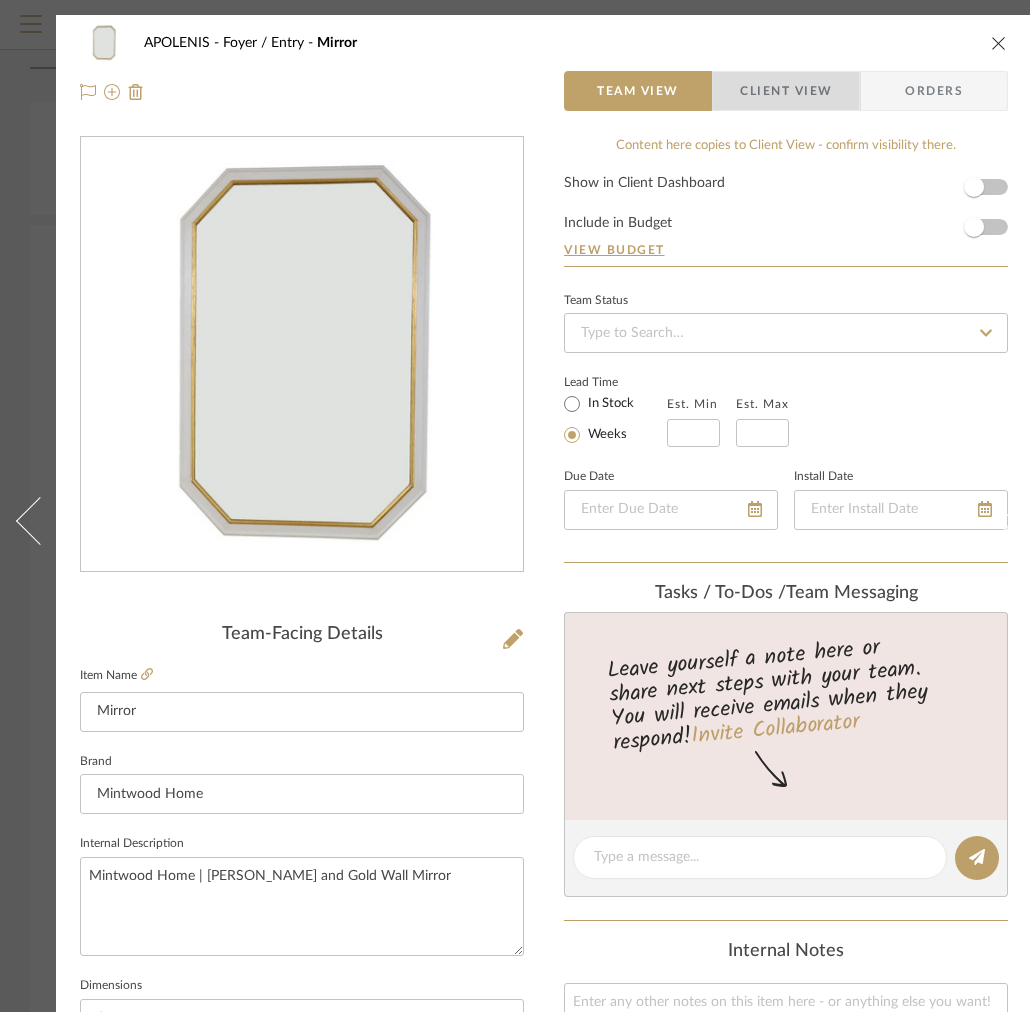 click on "Client View" at bounding box center (786, 91) 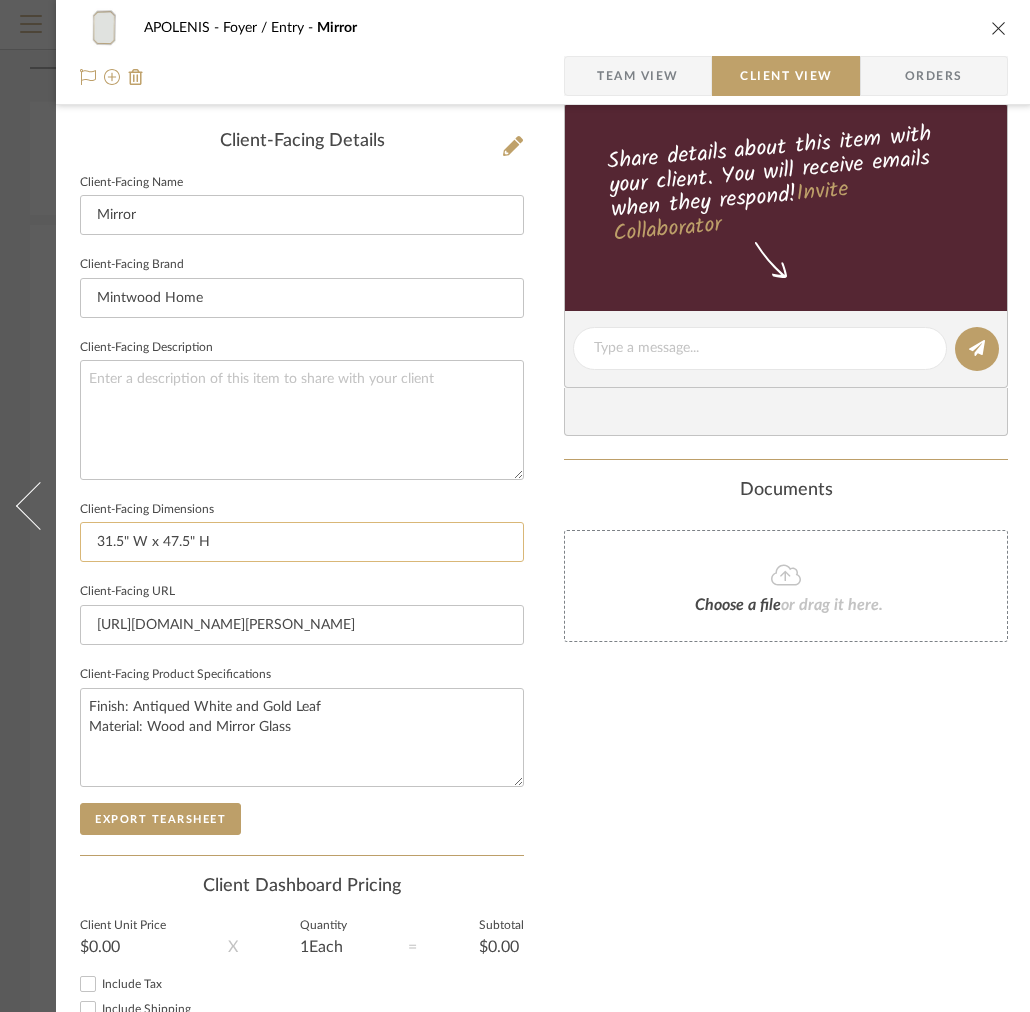 scroll, scrollTop: 49, scrollLeft: 0, axis: vertical 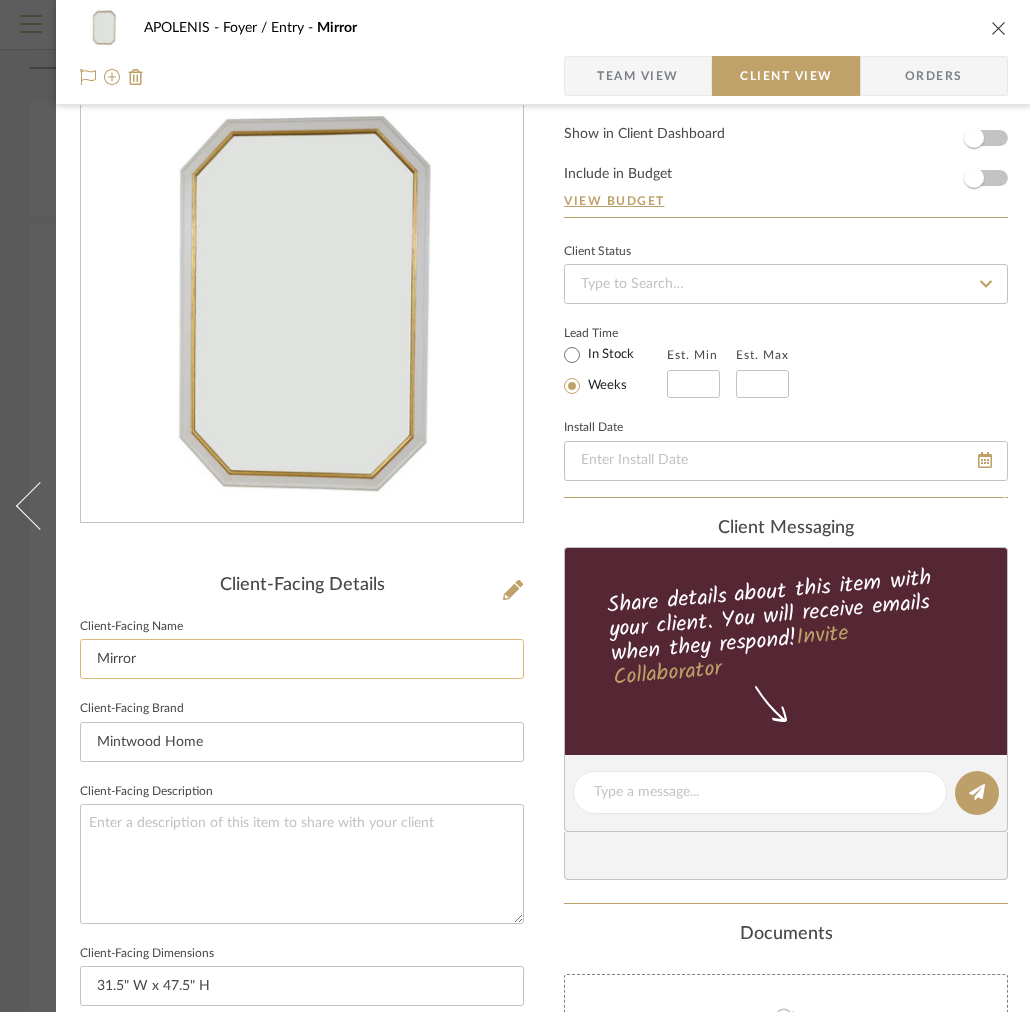 click on "Mirror" 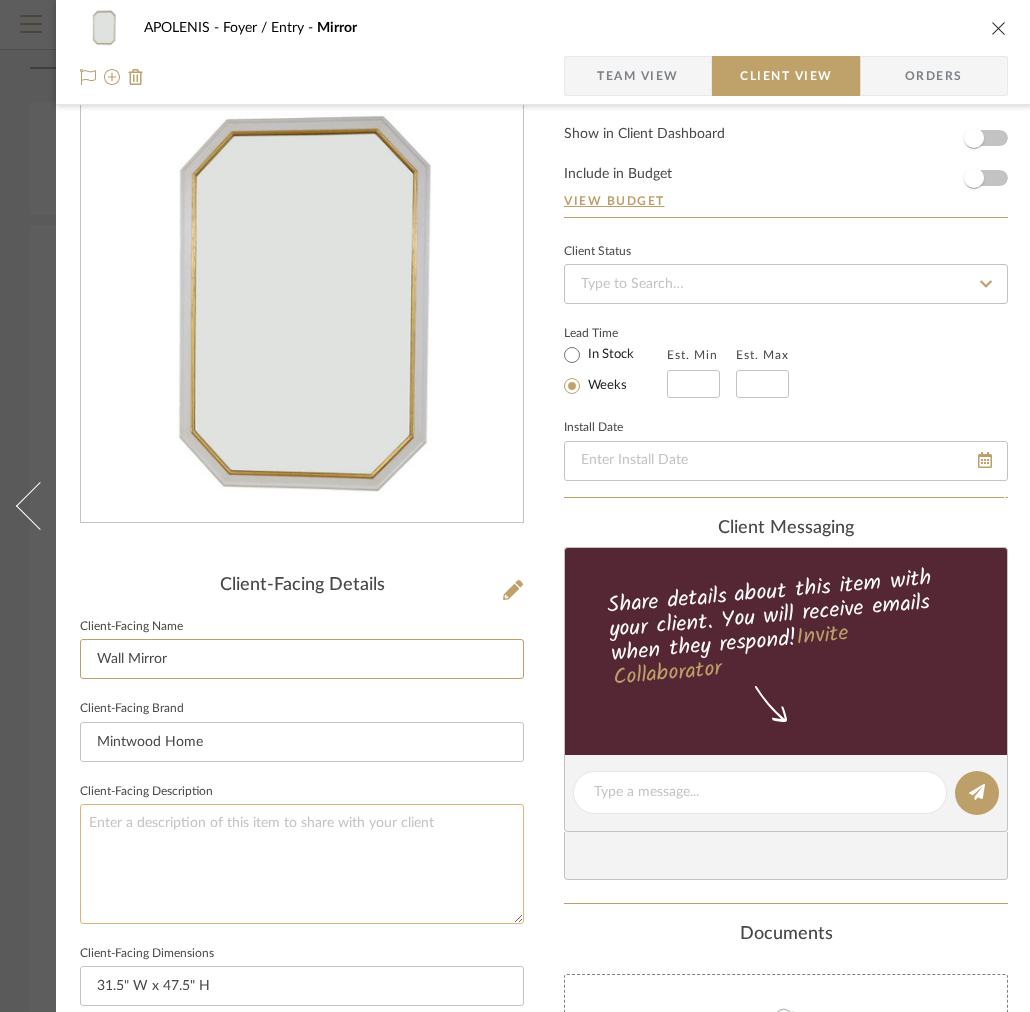 scroll, scrollTop: 650, scrollLeft: 0, axis: vertical 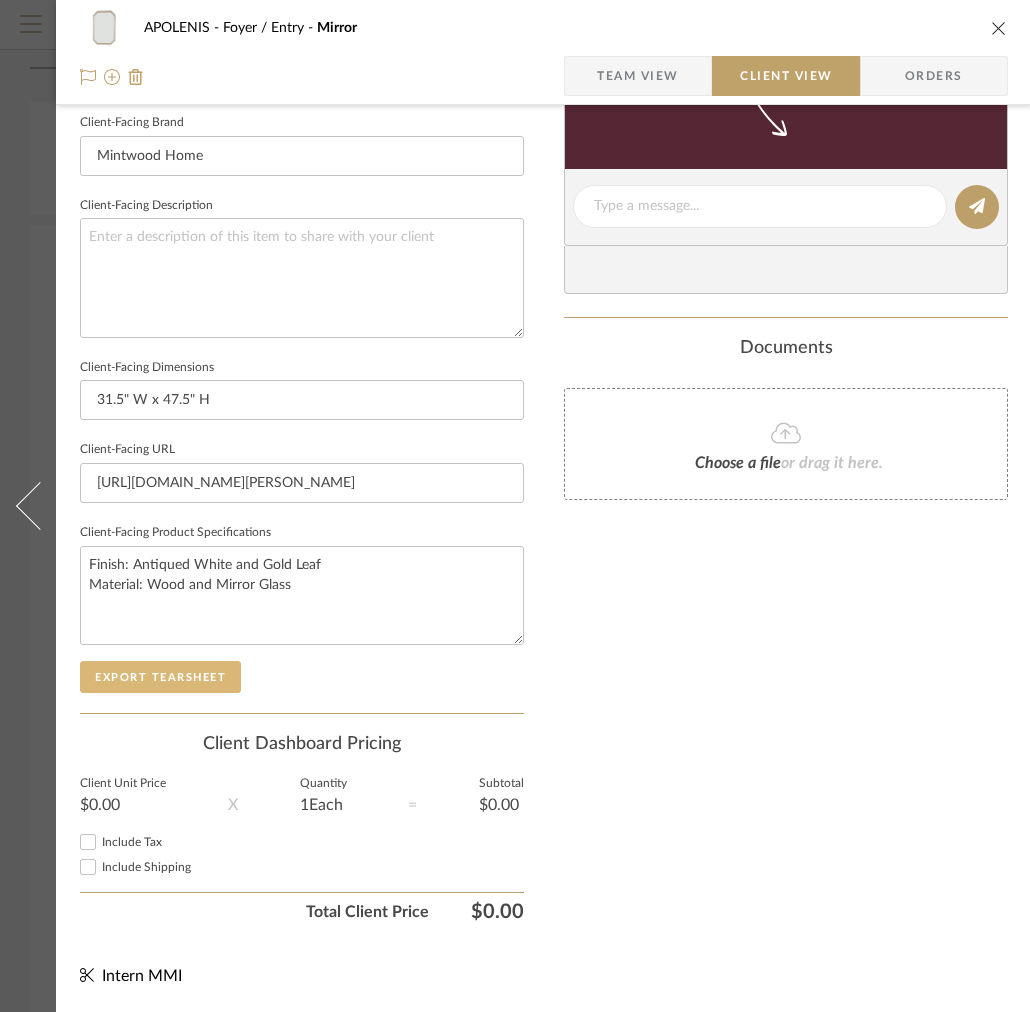 type on "Wall Mirror" 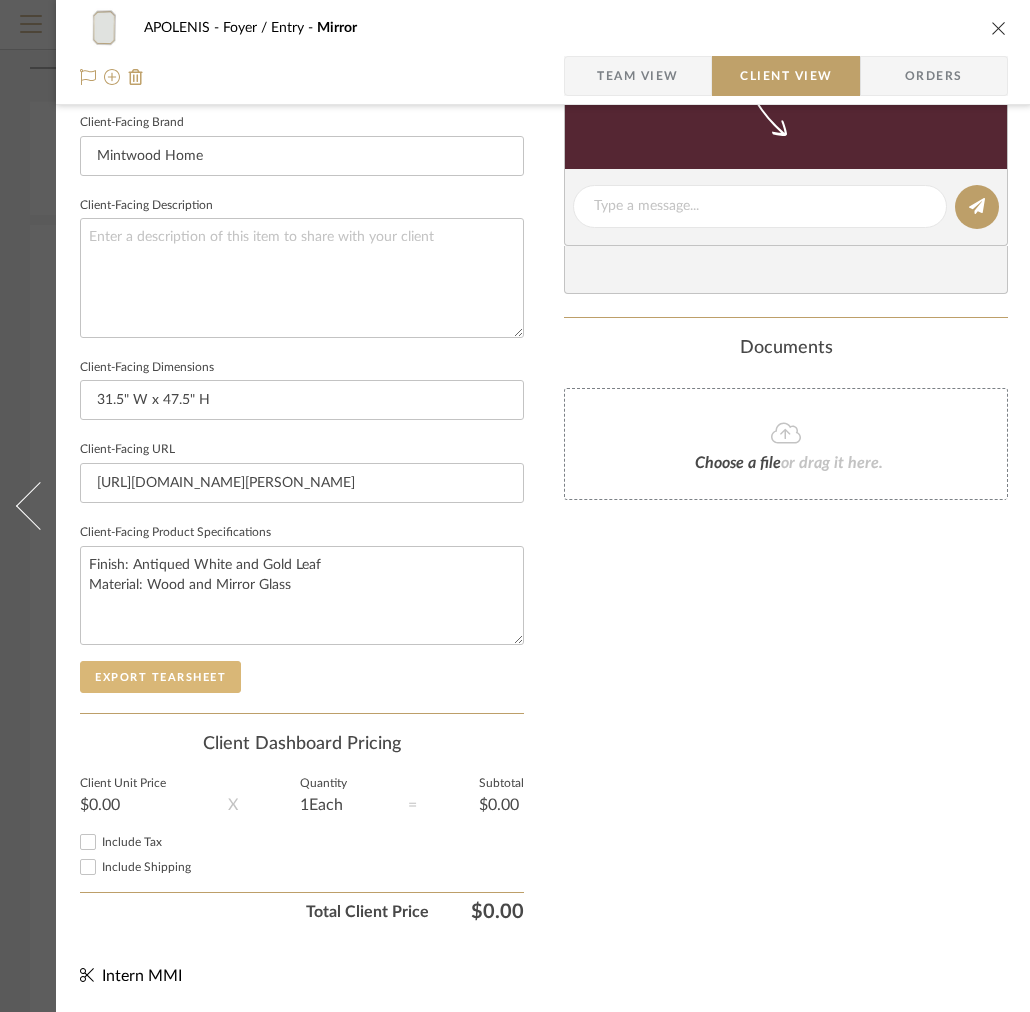 click on "Export Tearsheet" 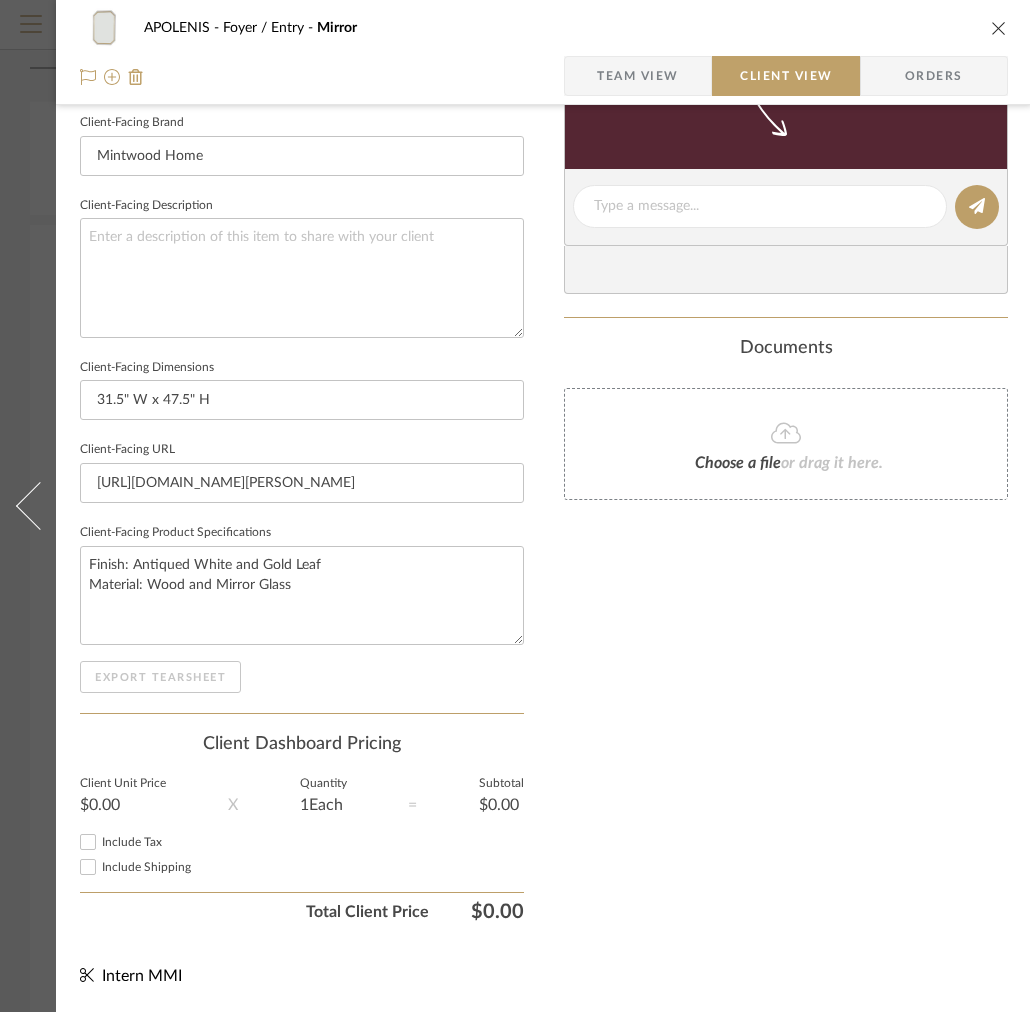 type 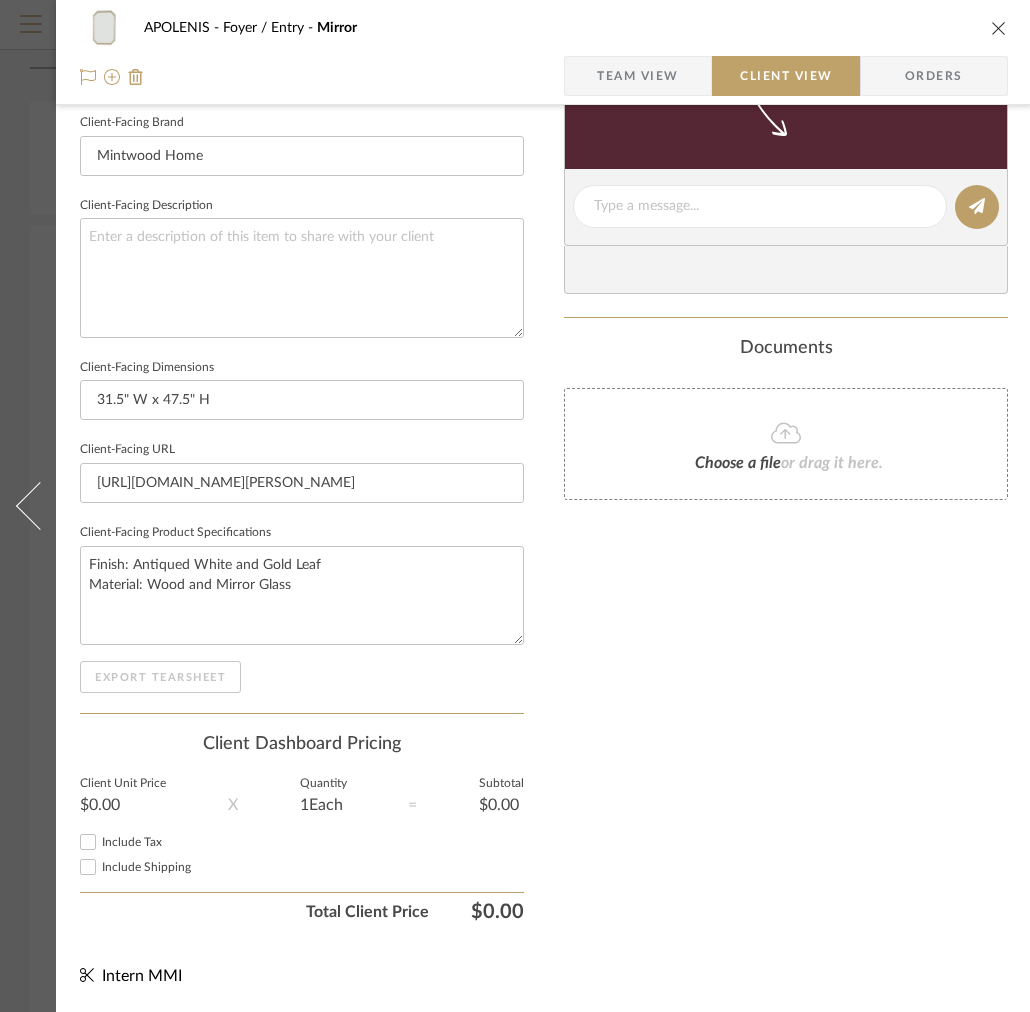 type 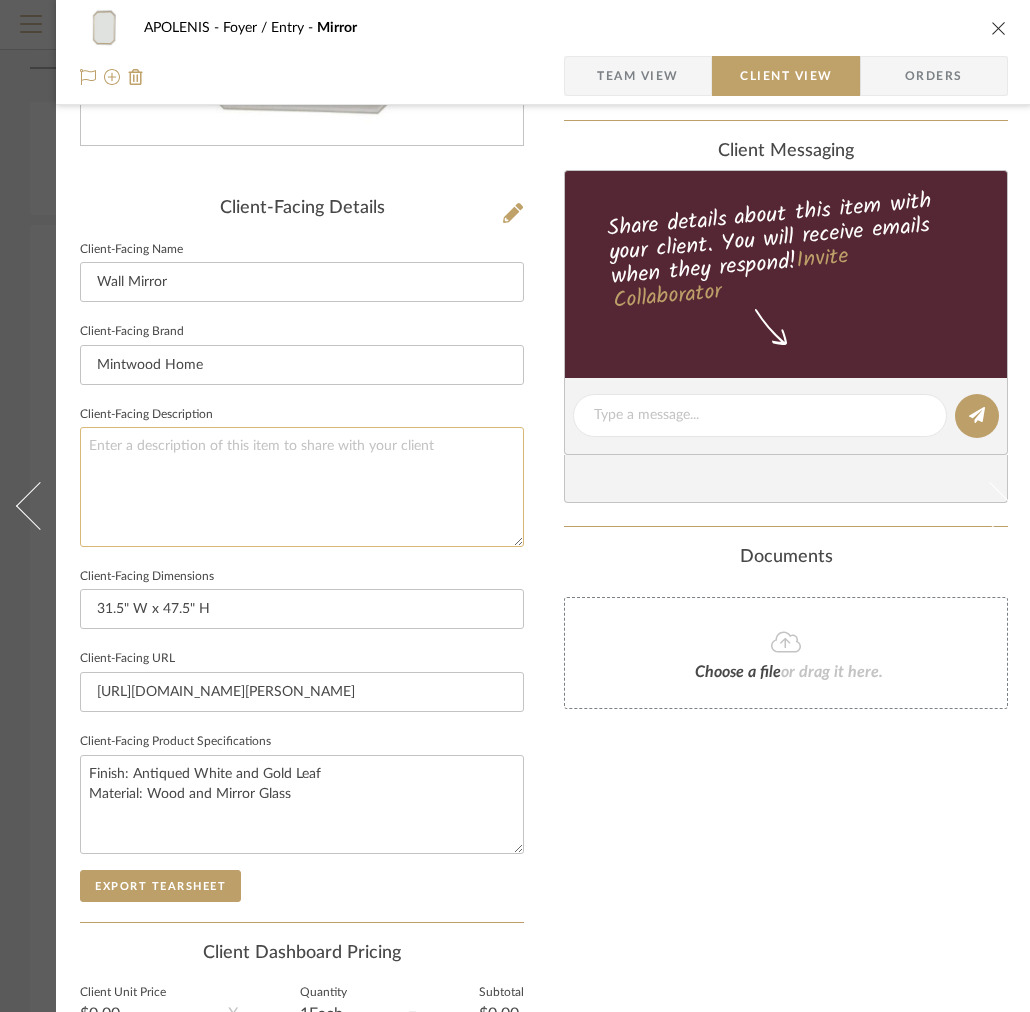 scroll, scrollTop: 0, scrollLeft: 0, axis: both 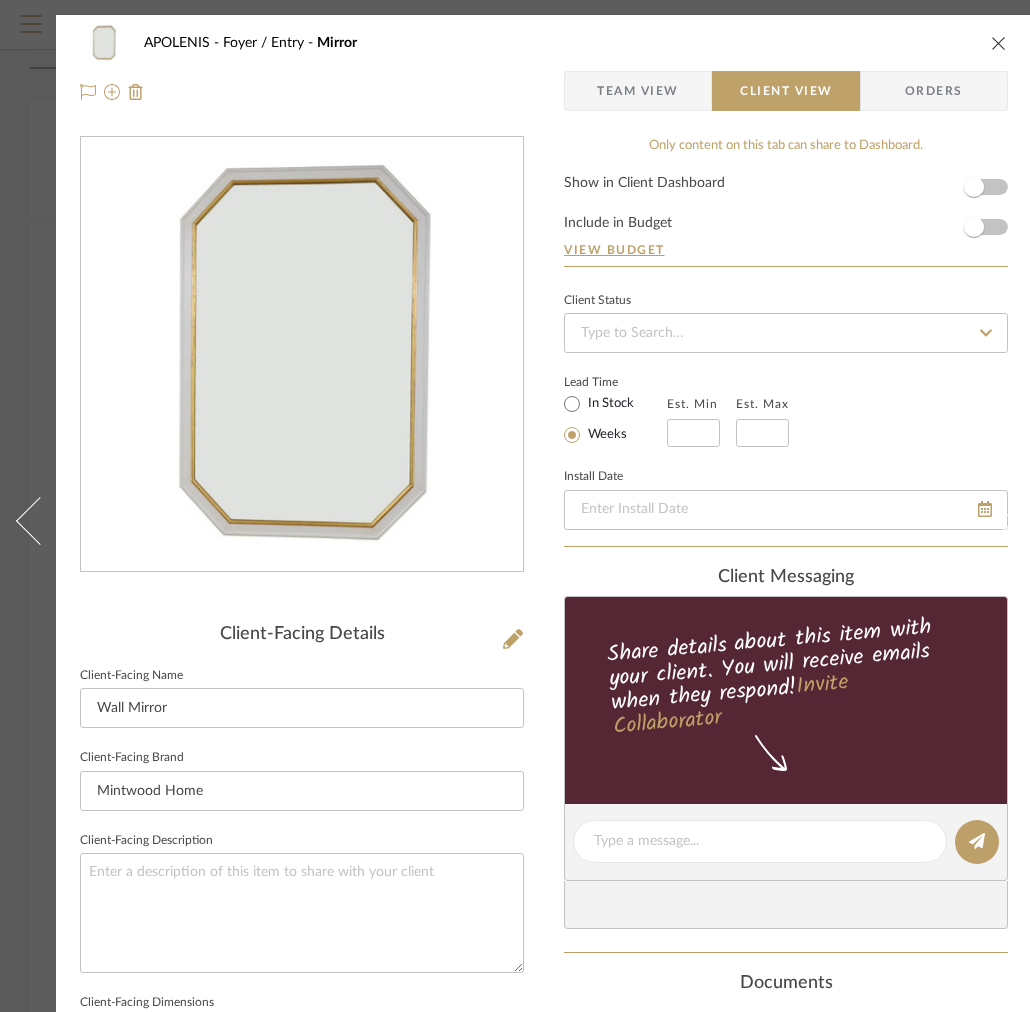 click on "APOLENIS Foyer / Entry Mirror" at bounding box center (544, 43) 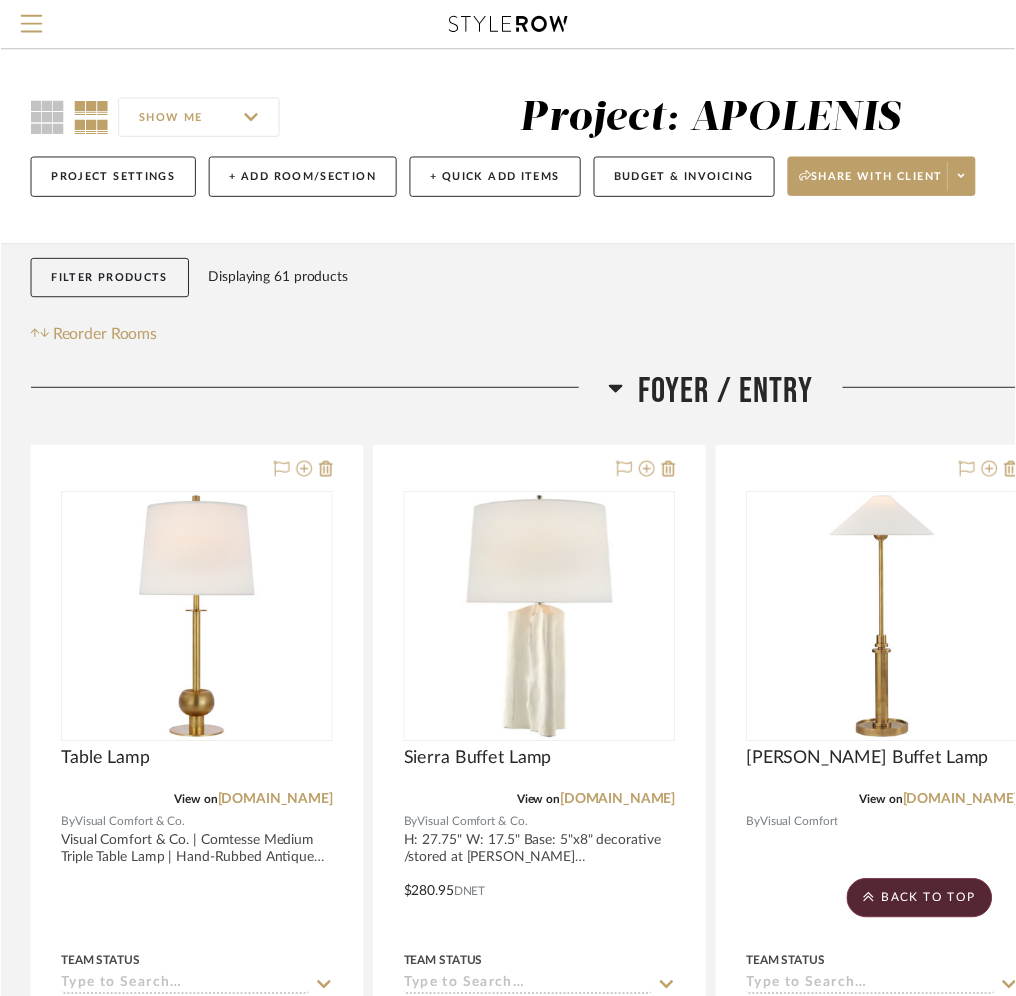 scroll, scrollTop: 1114, scrollLeft: 0, axis: vertical 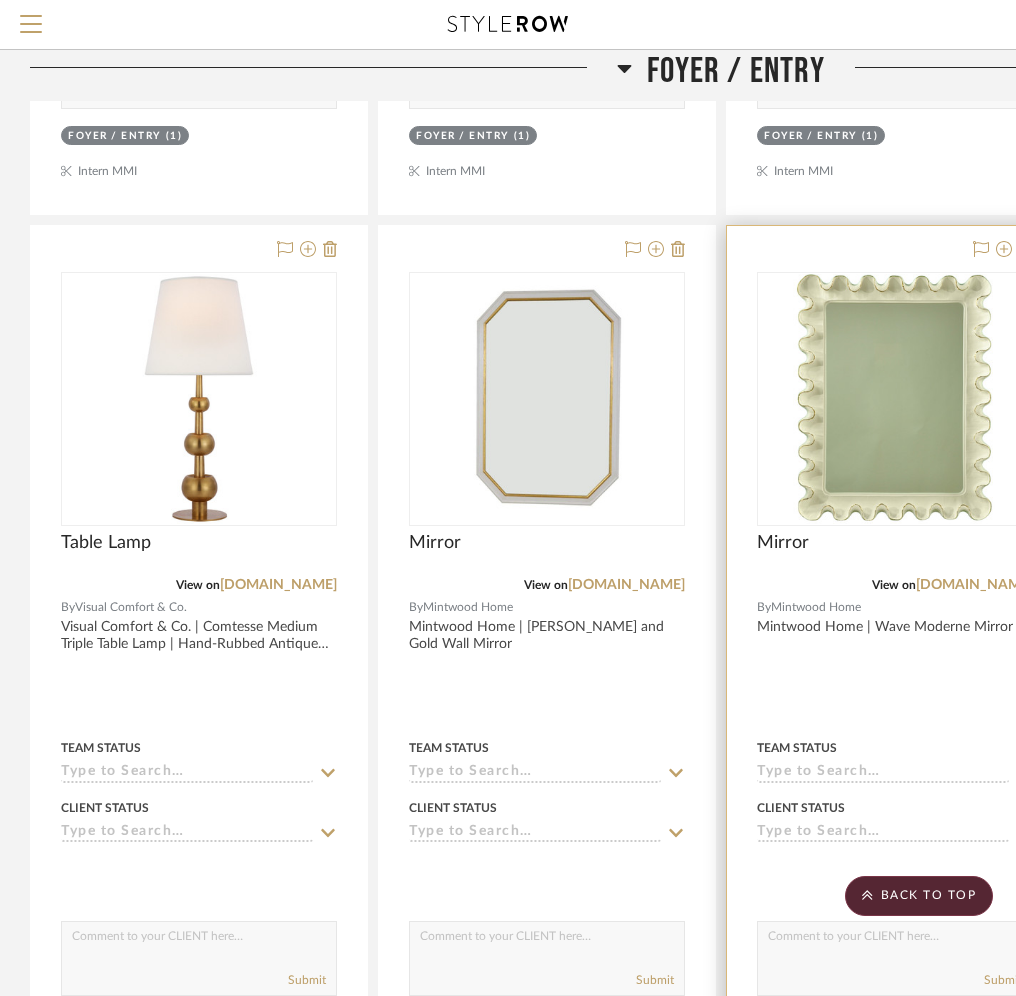 click at bounding box center (884, 399) 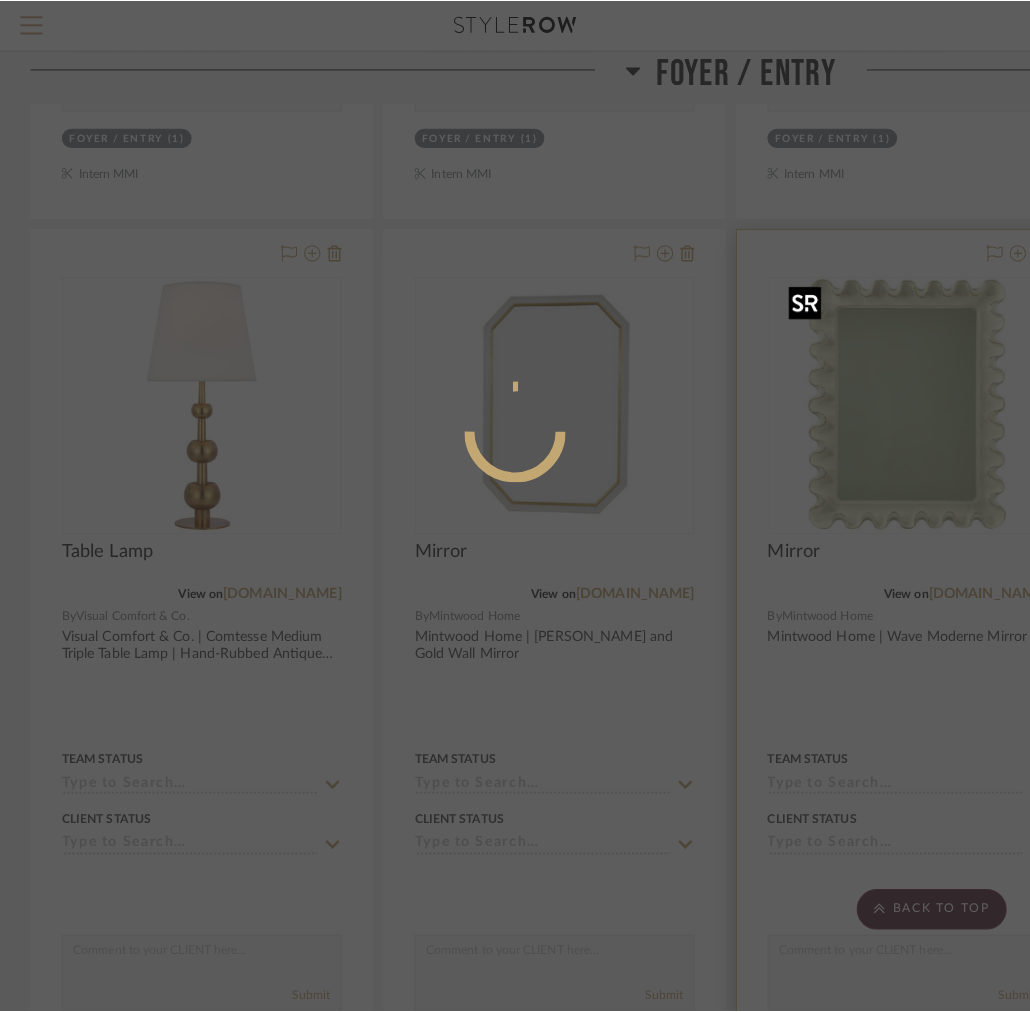scroll, scrollTop: 0, scrollLeft: 0, axis: both 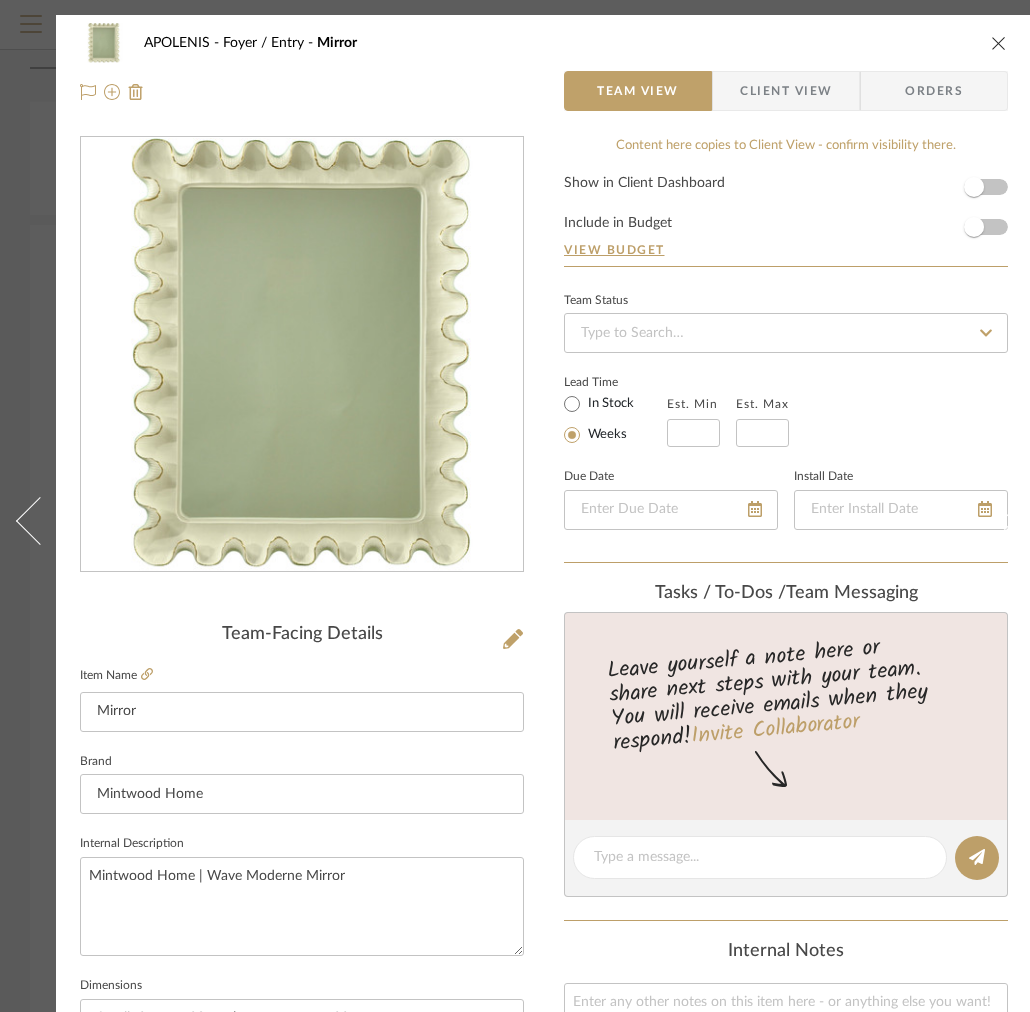 click on "APOLENIS Foyer / Entry Mirror Team View Client View Orders  Team-Facing Details   Item Name  Mirror  Brand  Mintwood Home  Internal Description  Mintwood Home | Wave Moderne Mirror  Dimensions  Small: 37" H x 29" W | Large: 45" H x 33" W  Product Specifications  Finish: White with Gold Edge, Antique Gold Leaf, or White
Material: Mirror and wood  Item Costs   View Budget   Markup %  30%  Unit Cost  $0.00  Cost Type  DNET  Client Unit Price   $0.00   Quantity  1  Unit Type  Each  Subtotal   $0.00   Tax %  0%  Total Tax   $0.00   Shipping Cost  $0.00  Ship. Markup %  0% Taxable  Total Shipping   $0.00  Total Client Price  $0.00  Your Cost  $0.00  Your Margin  $0.00  Content here copies to Client View - confirm visibility there.  Show in Client Dashboard   Include in Budget   View Budget  Team Status  Lead Time  In Stock Weeks  Est. Min   Est. Max   Due Date   Install Date  Tasks / To-Dos /  team Messaging Invite Collaborator Internal Notes  Documents  Choose a file  or drag it here. Change Room/Update Quantity" at bounding box center (544, 889) 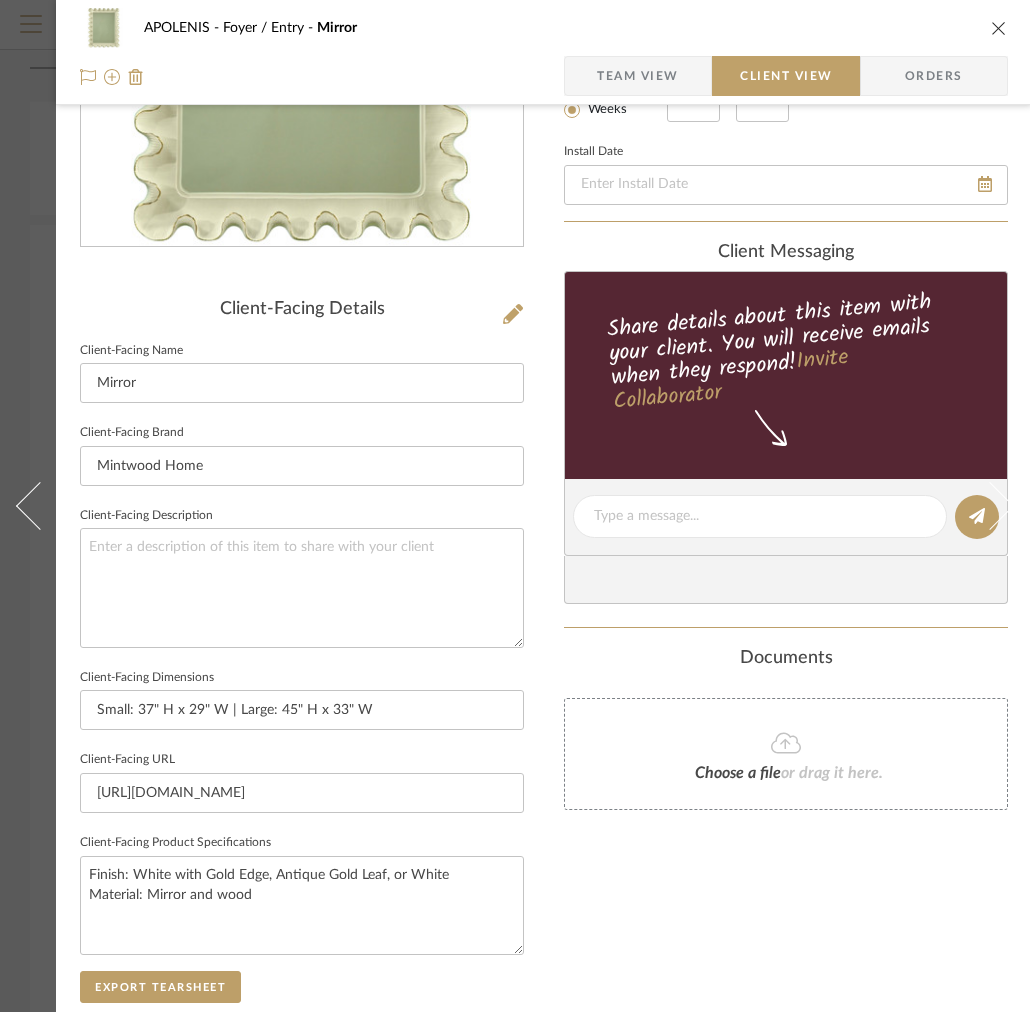 scroll, scrollTop: 506, scrollLeft: 0, axis: vertical 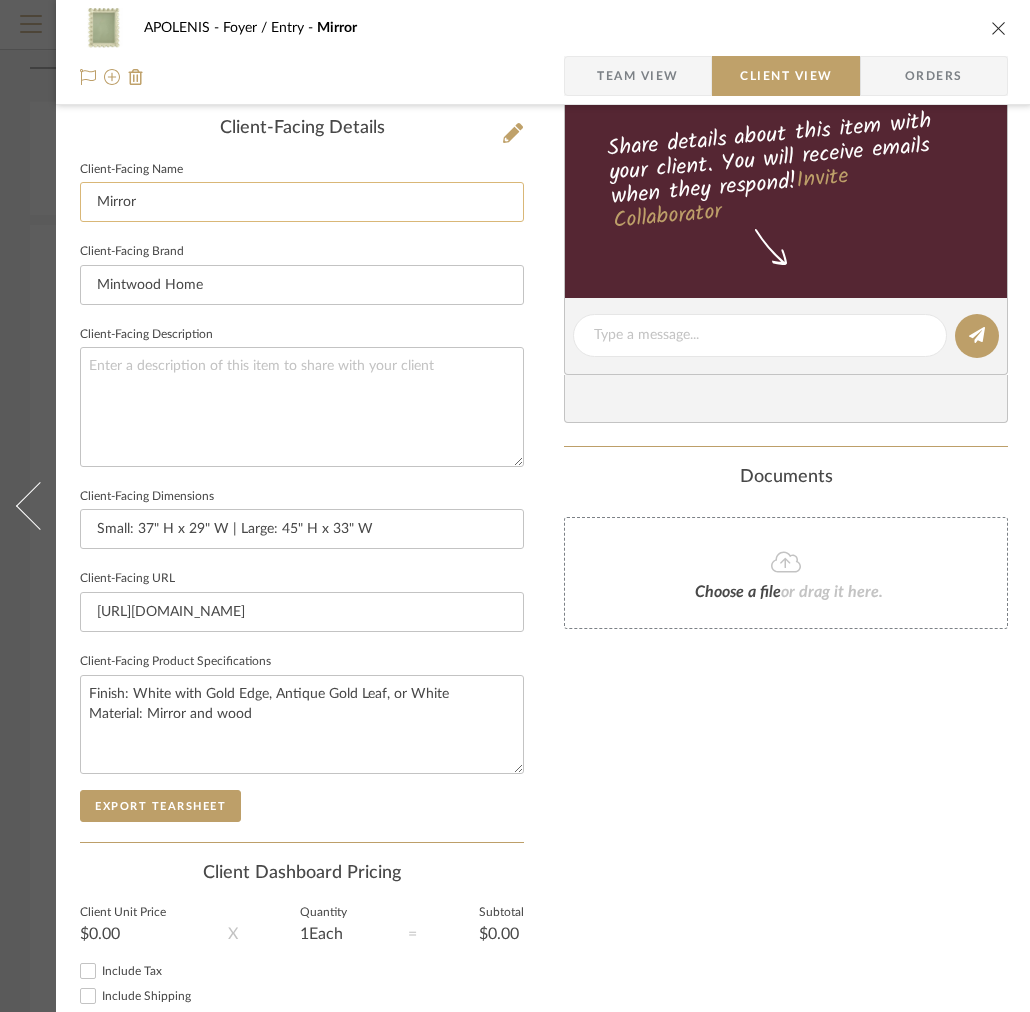 click on "Mirror" 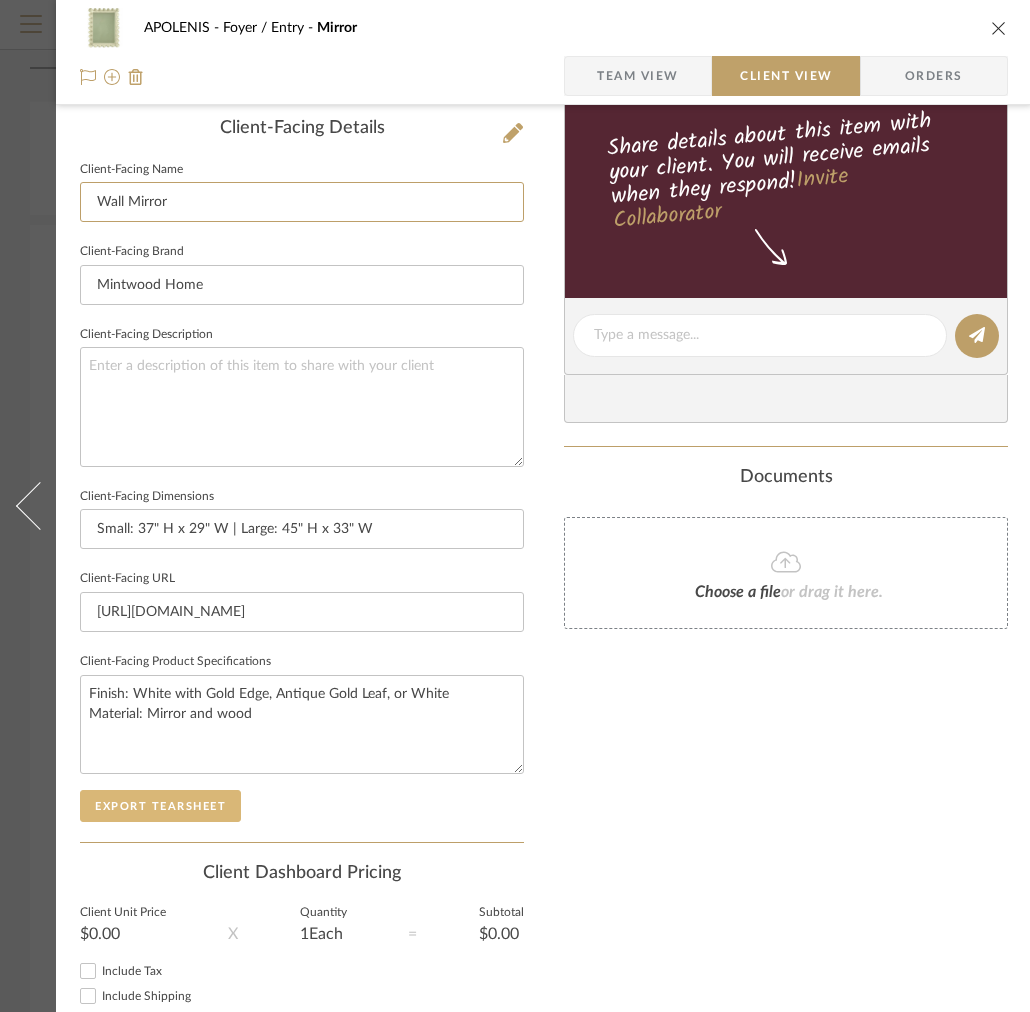 type on "Wall Mirror" 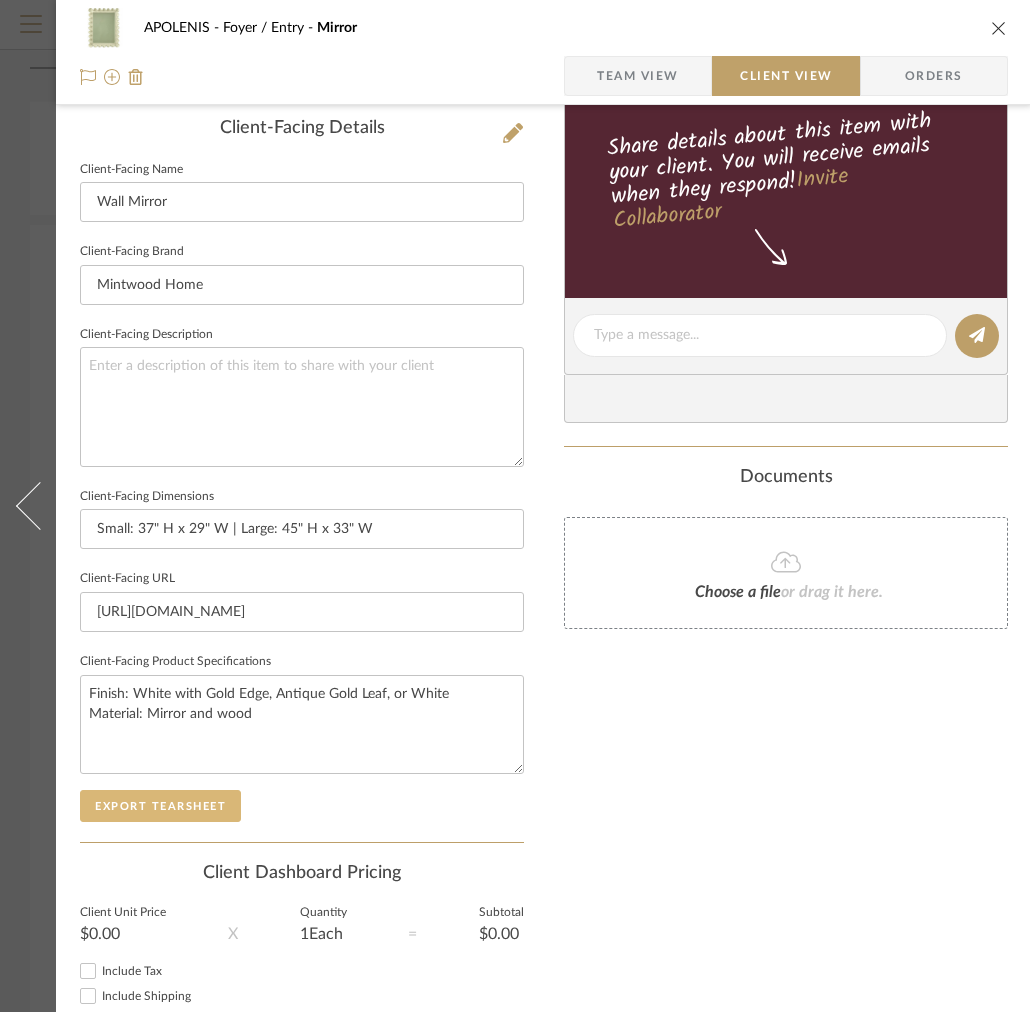 click on "Export Tearsheet" 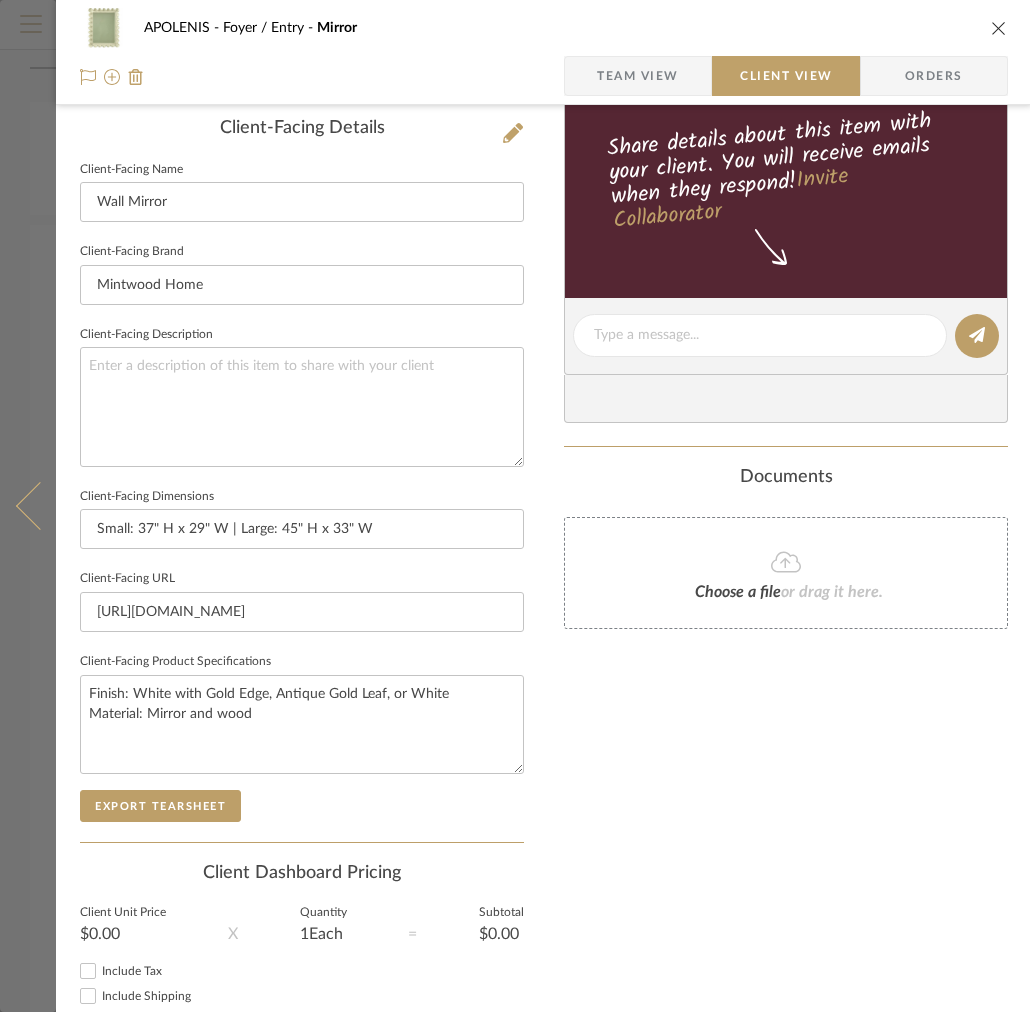 click at bounding box center [28, 506] 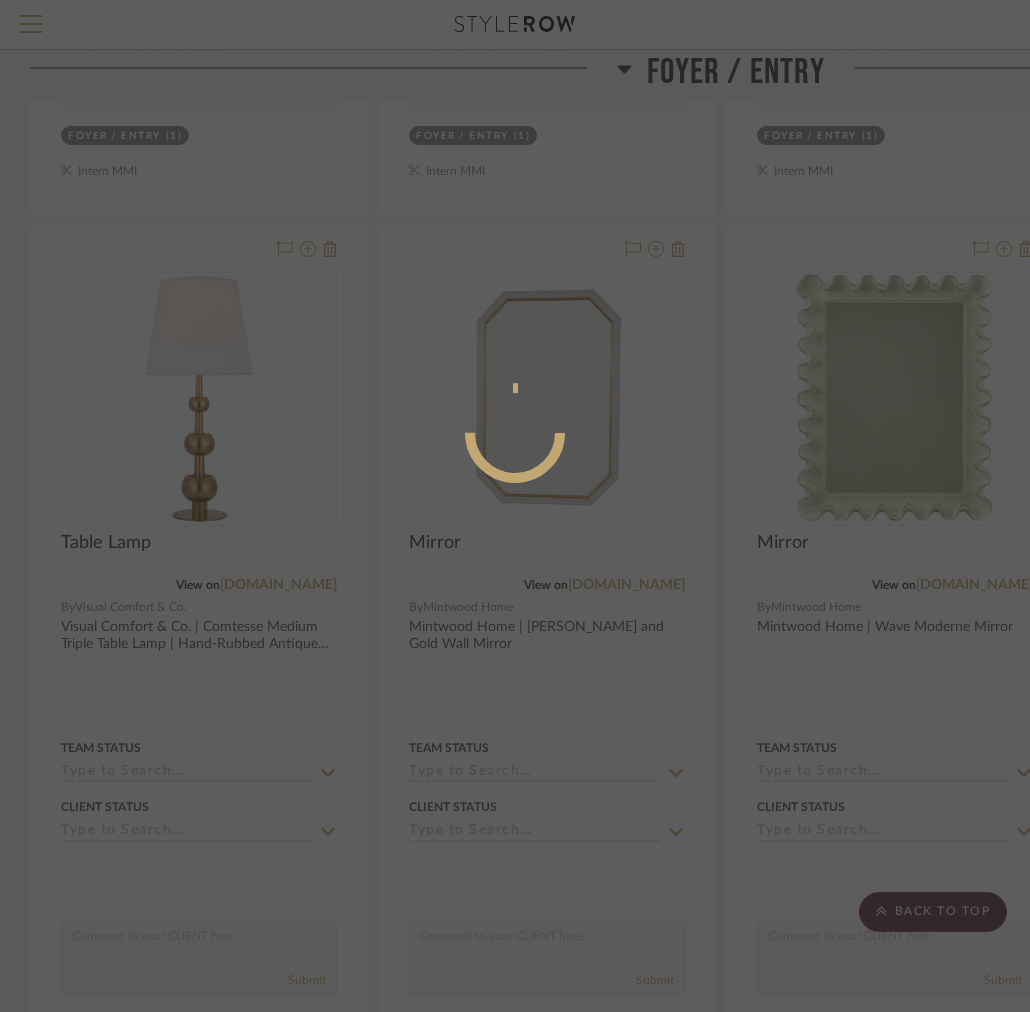 scroll, scrollTop: 0, scrollLeft: 0, axis: both 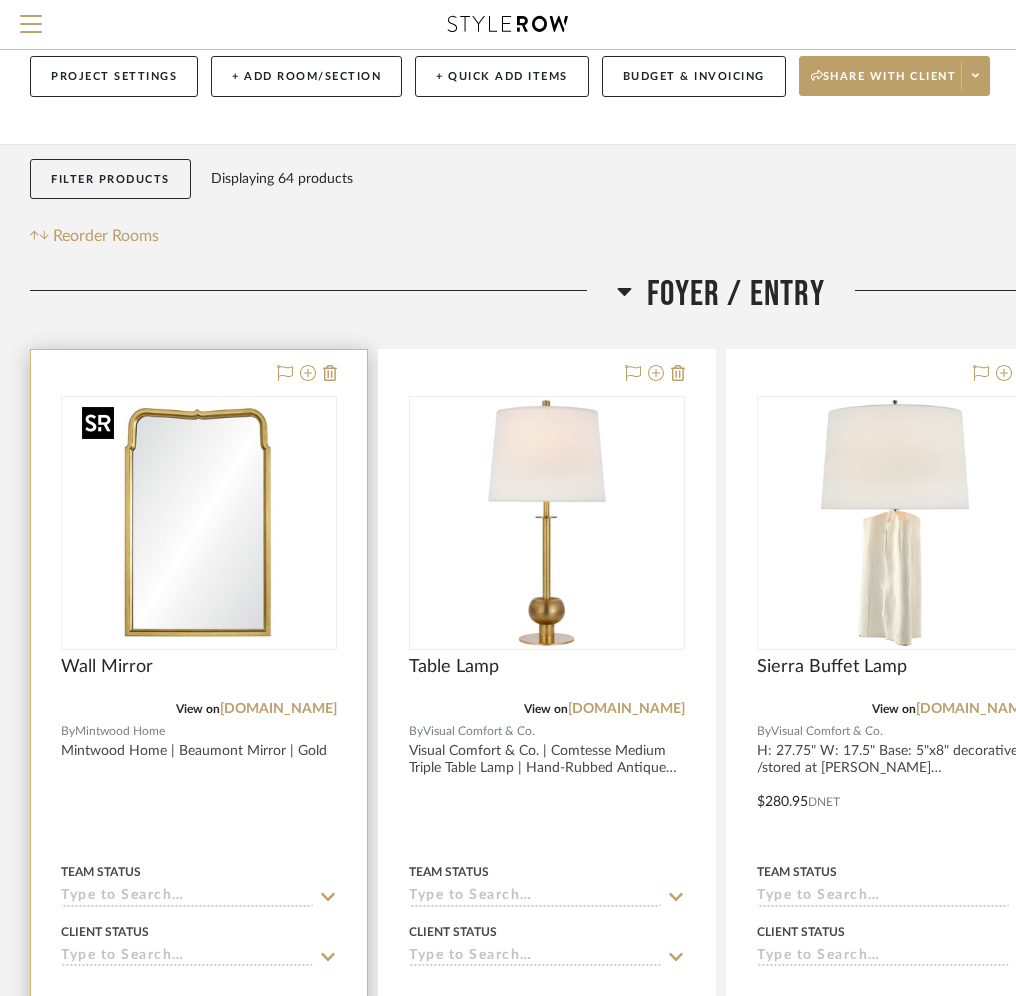 click at bounding box center (199, 523) 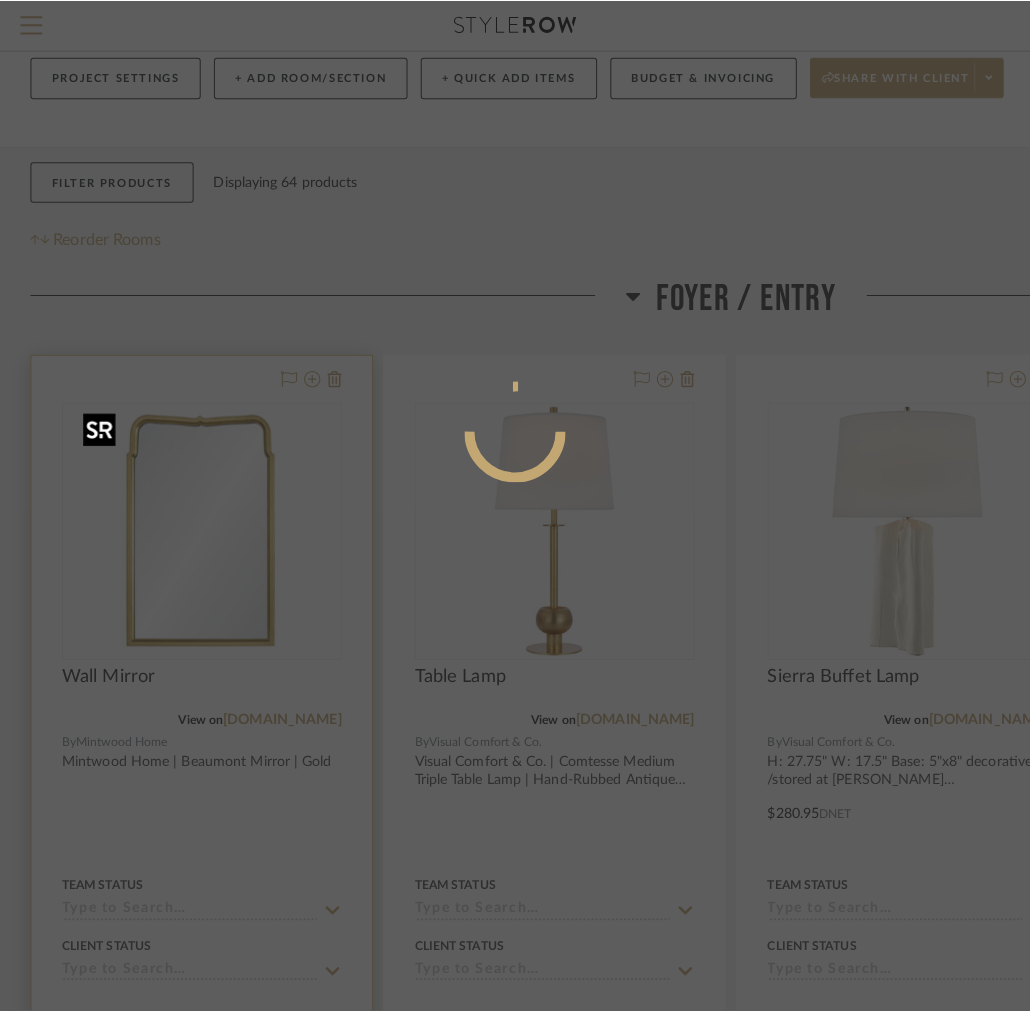 scroll, scrollTop: 0, scrollLeft: 0, axis: both 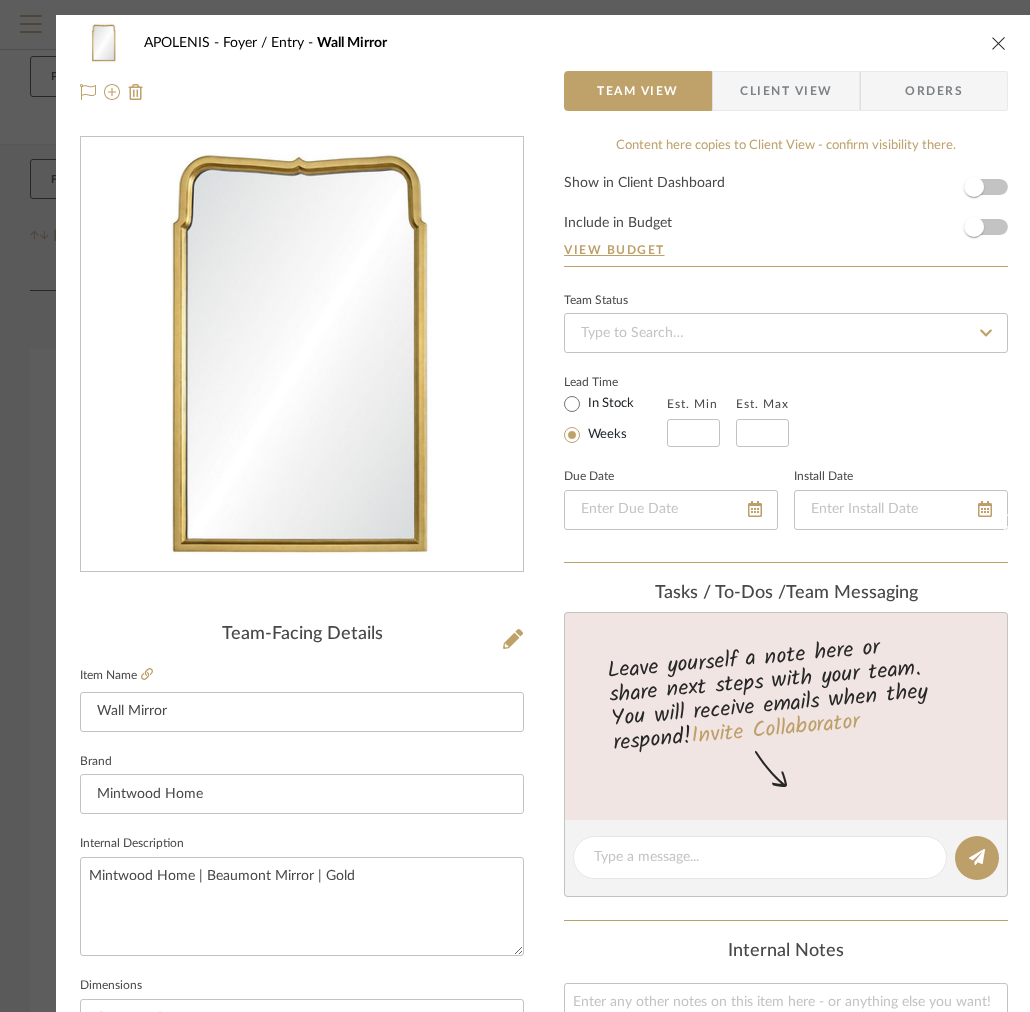 click on "Client View" at bounding box center [786, 91] 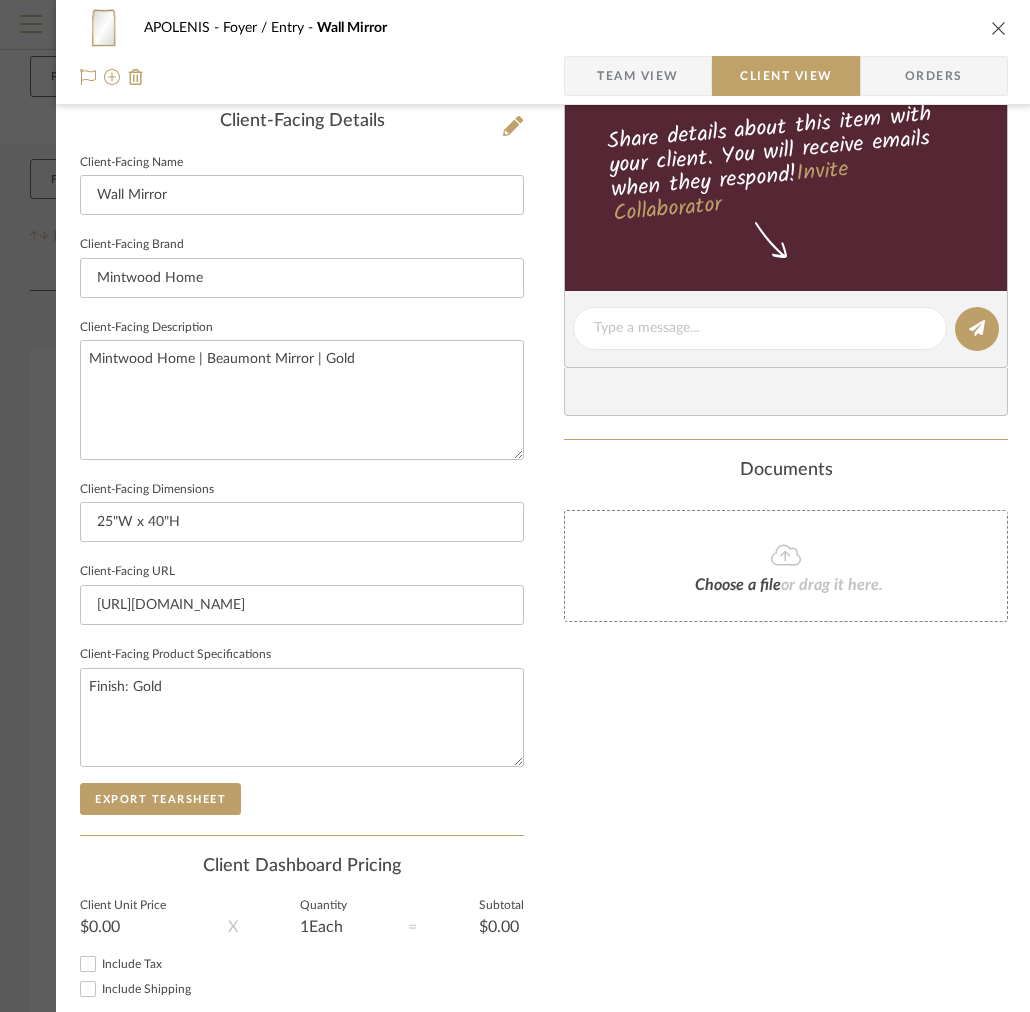 scroll, scrollTop: 626, scrollLeft: 0, axis: vertical 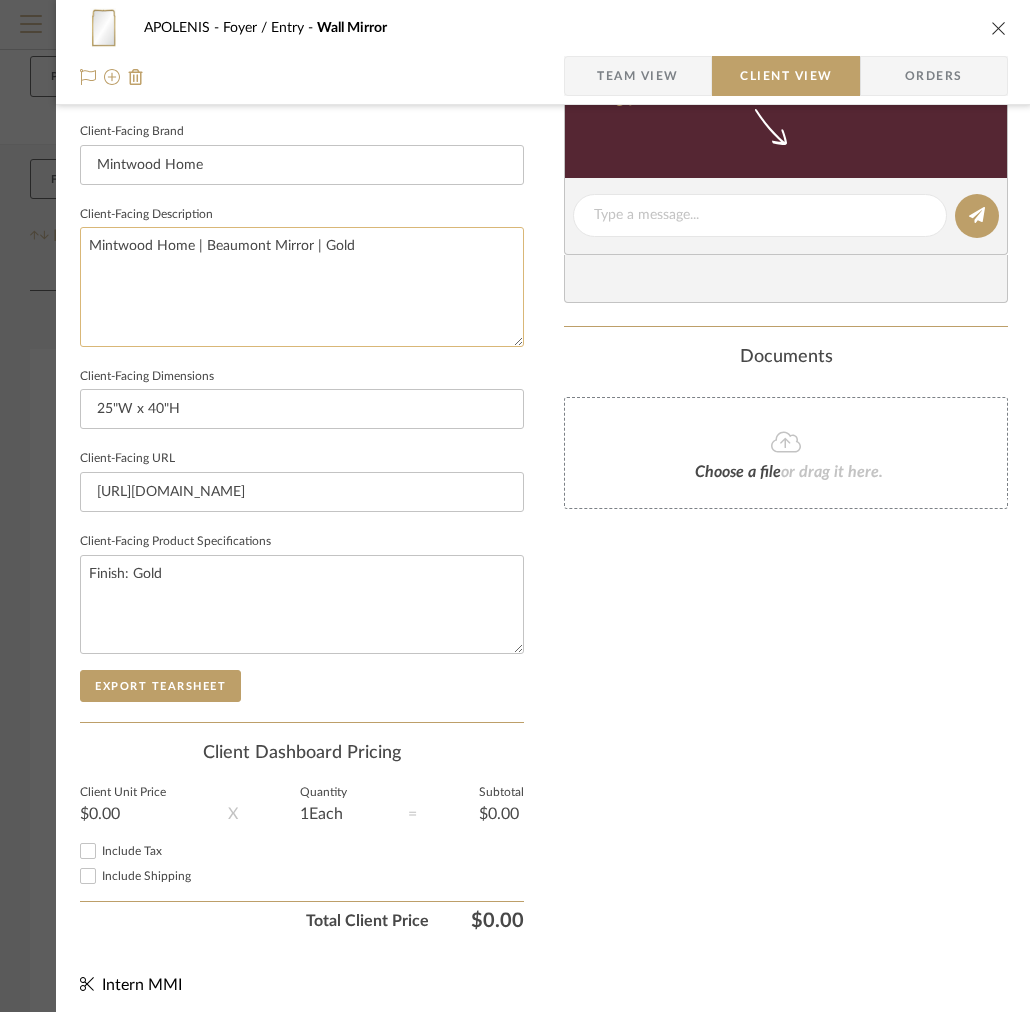 click on "Mintwood Home | Beaumont Mirror | Gold" 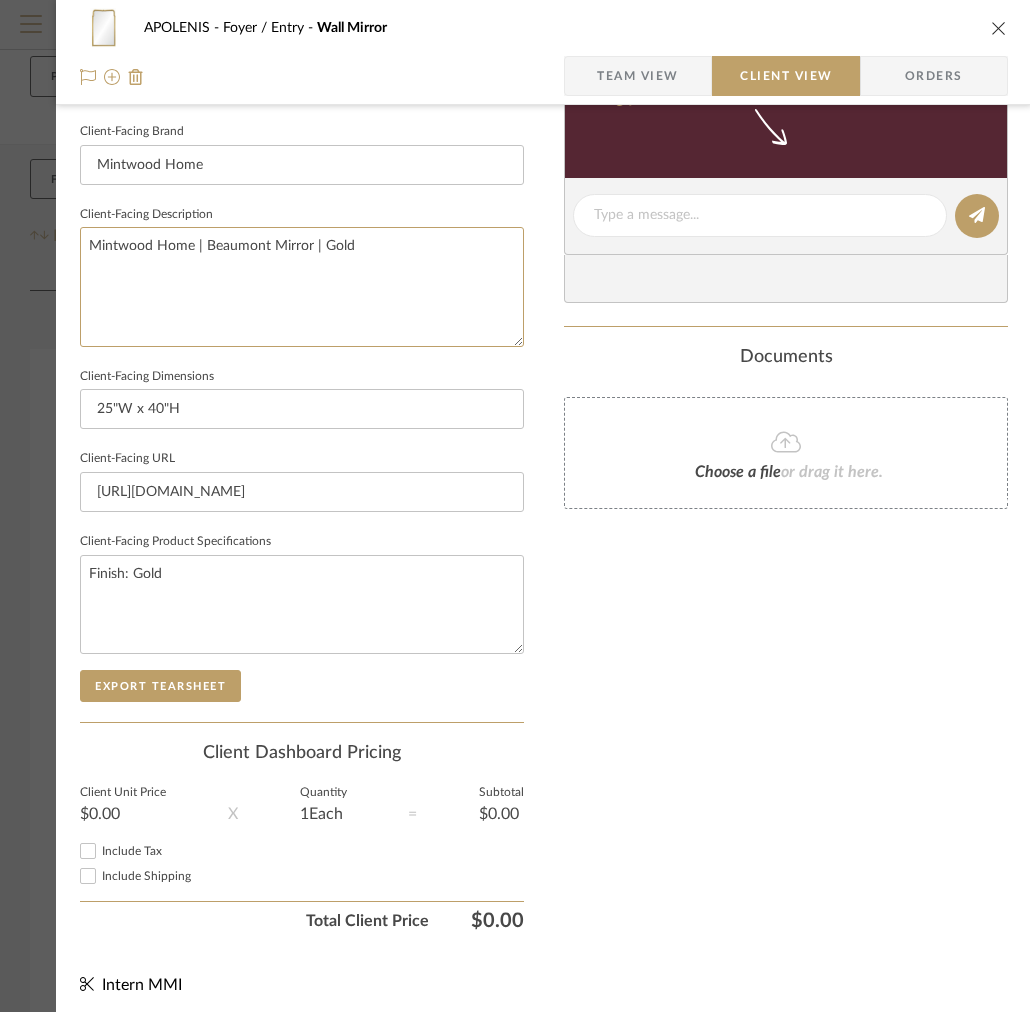 drag, startPoint x: 268, startPoint y: 250, endPoint x: 49, endPoint y: 243, distance: 219.11185 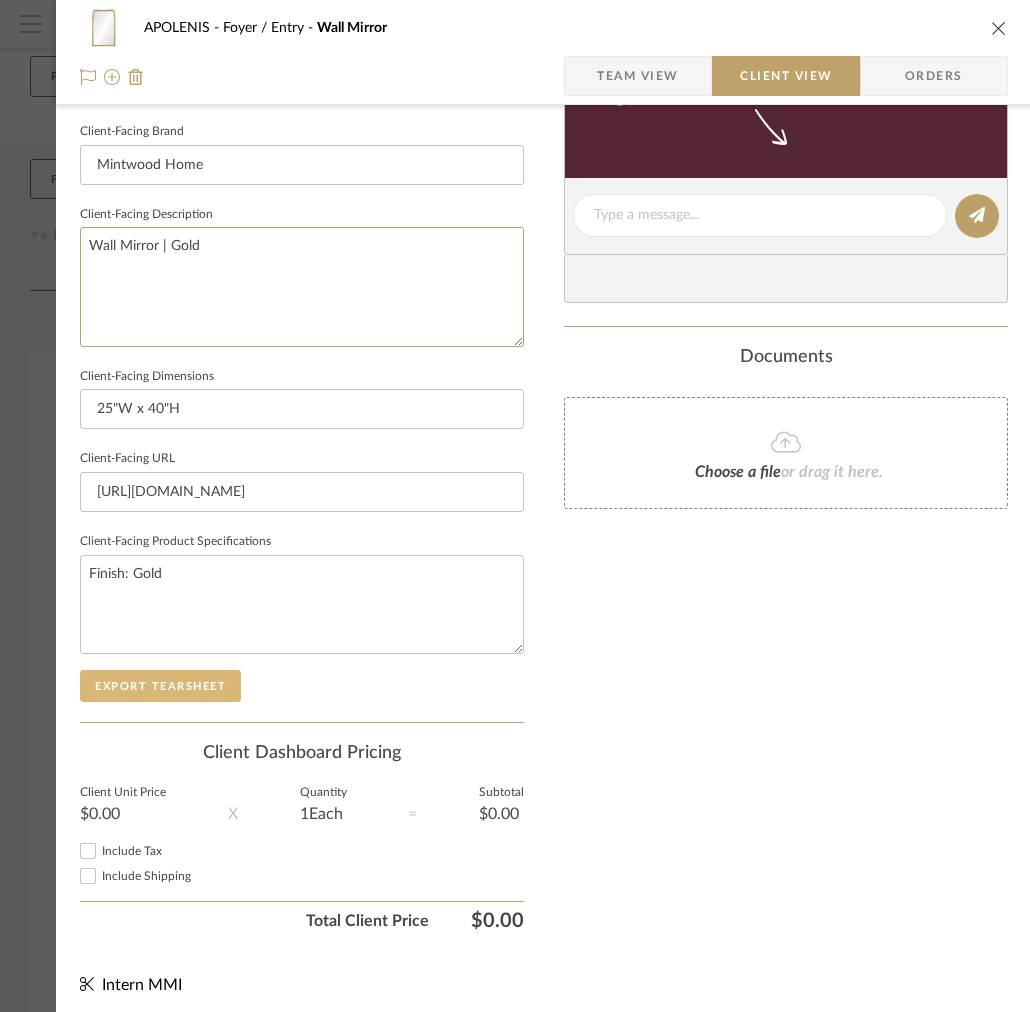 type on "Wall Mirror | Gold" 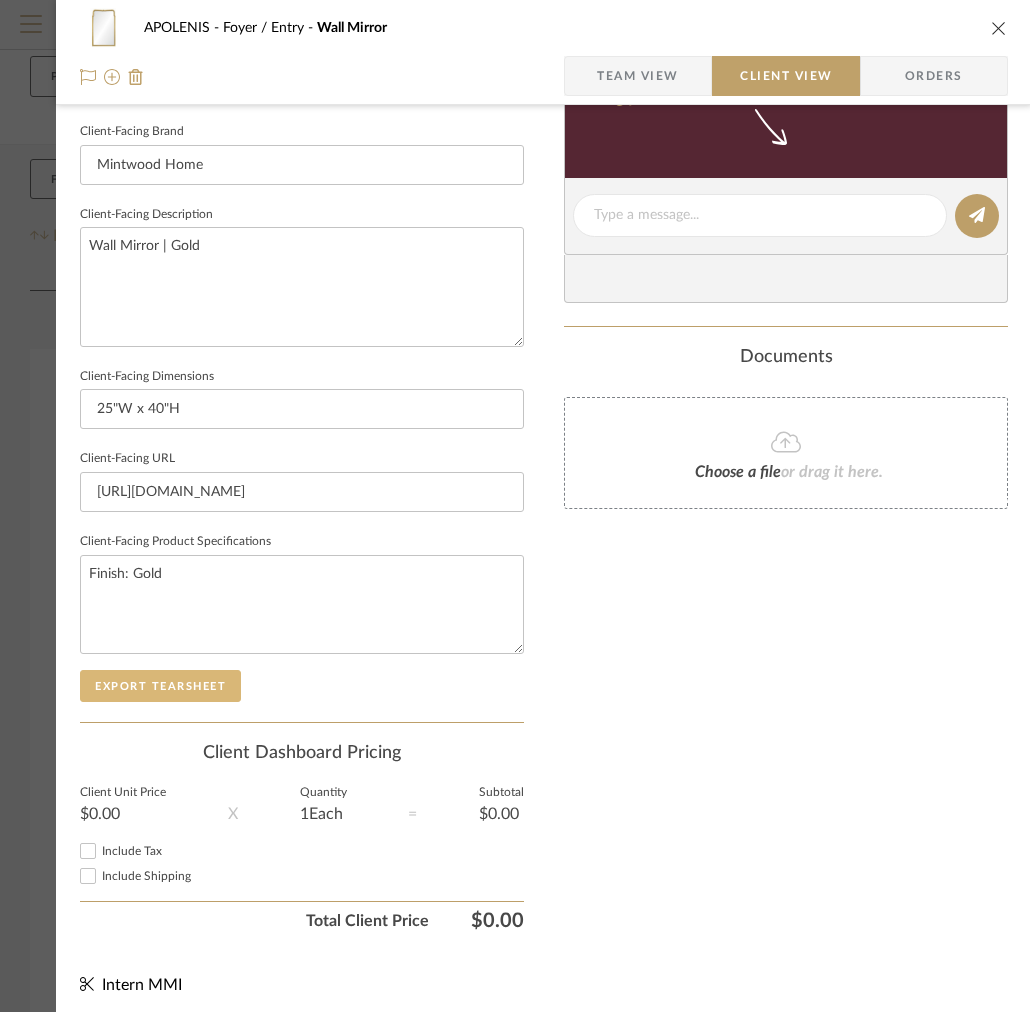 click on "Export Tearsheet" 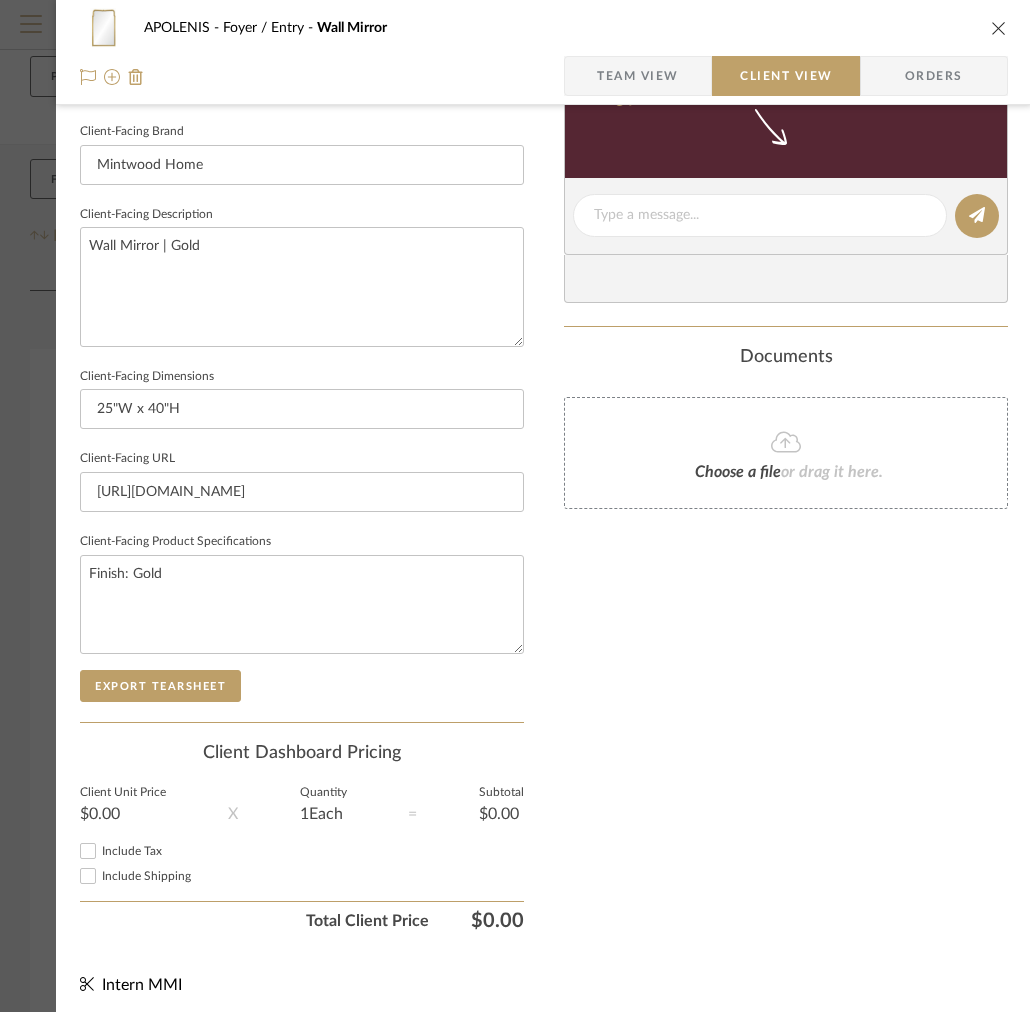 click at bounding box center [999, 28] 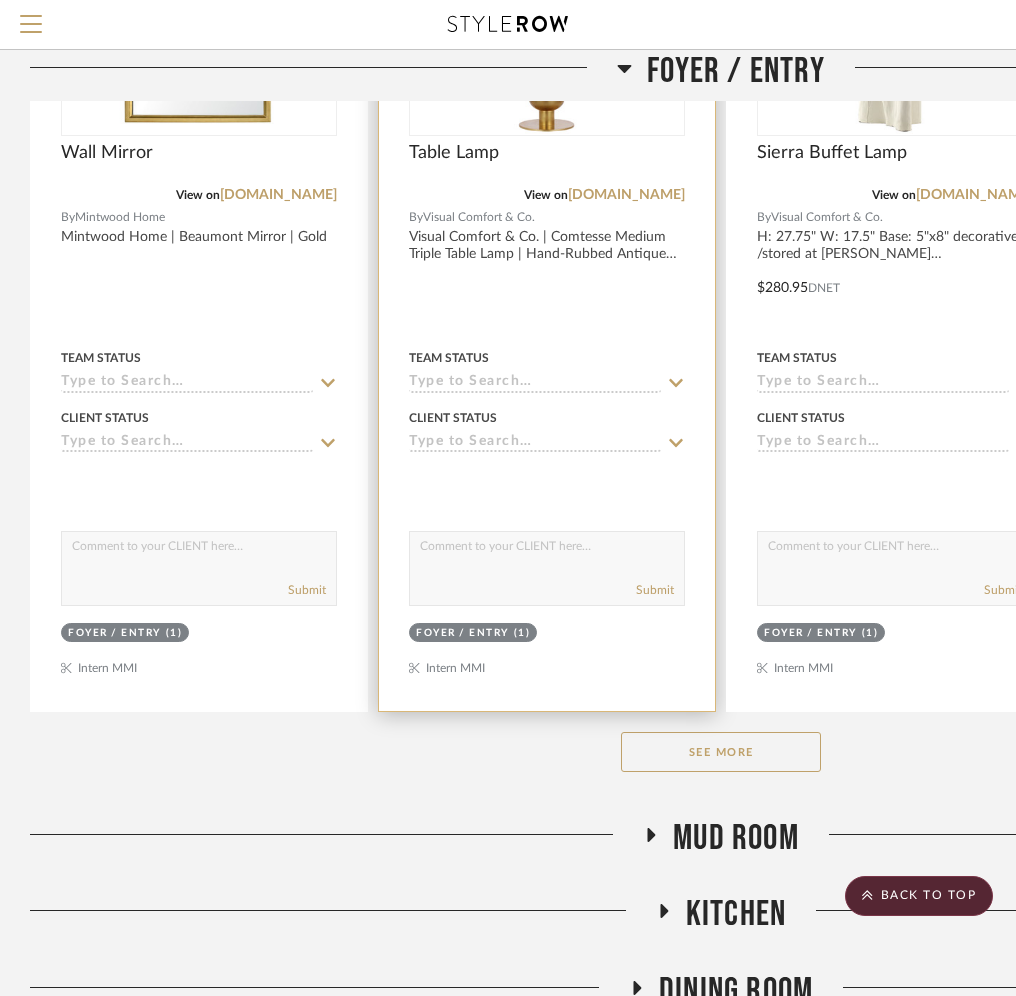 scroll, scrollTop: 578, scrollLeft: 0, axis: vertical 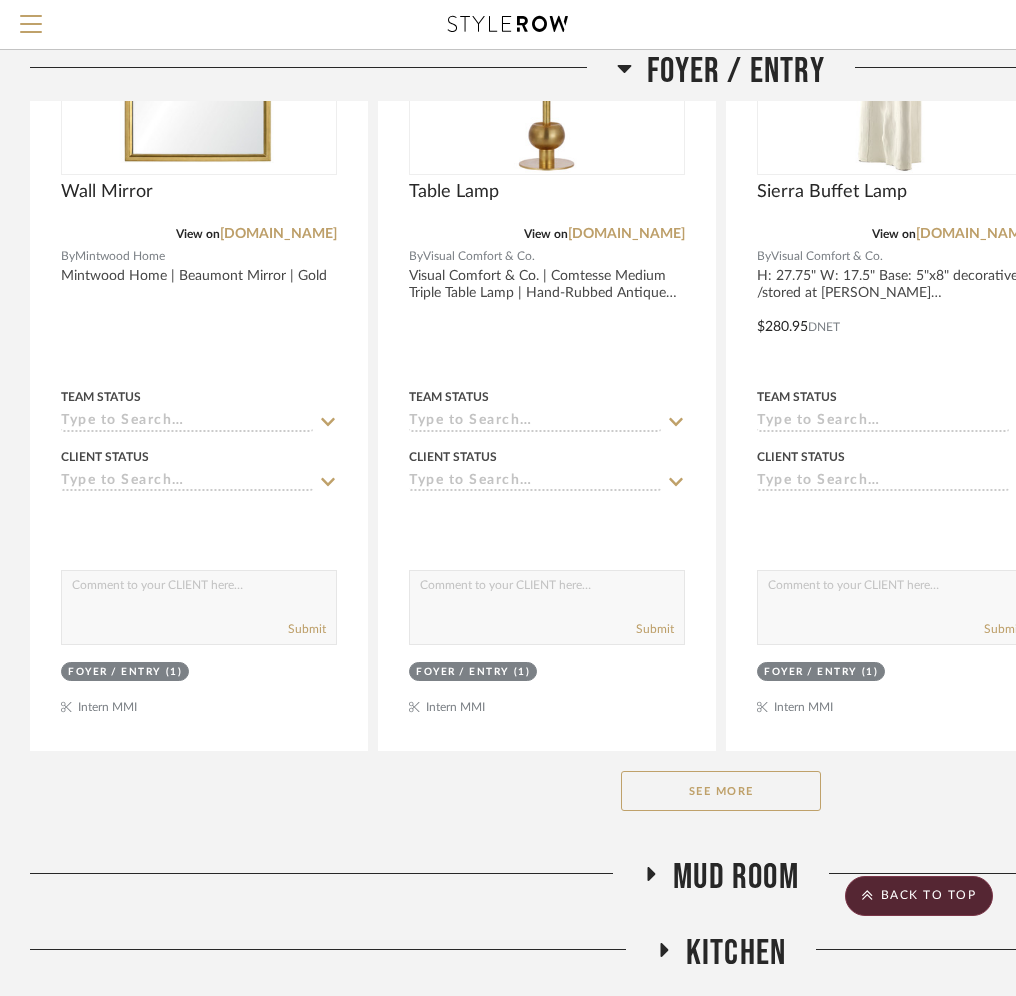 click on "See More" 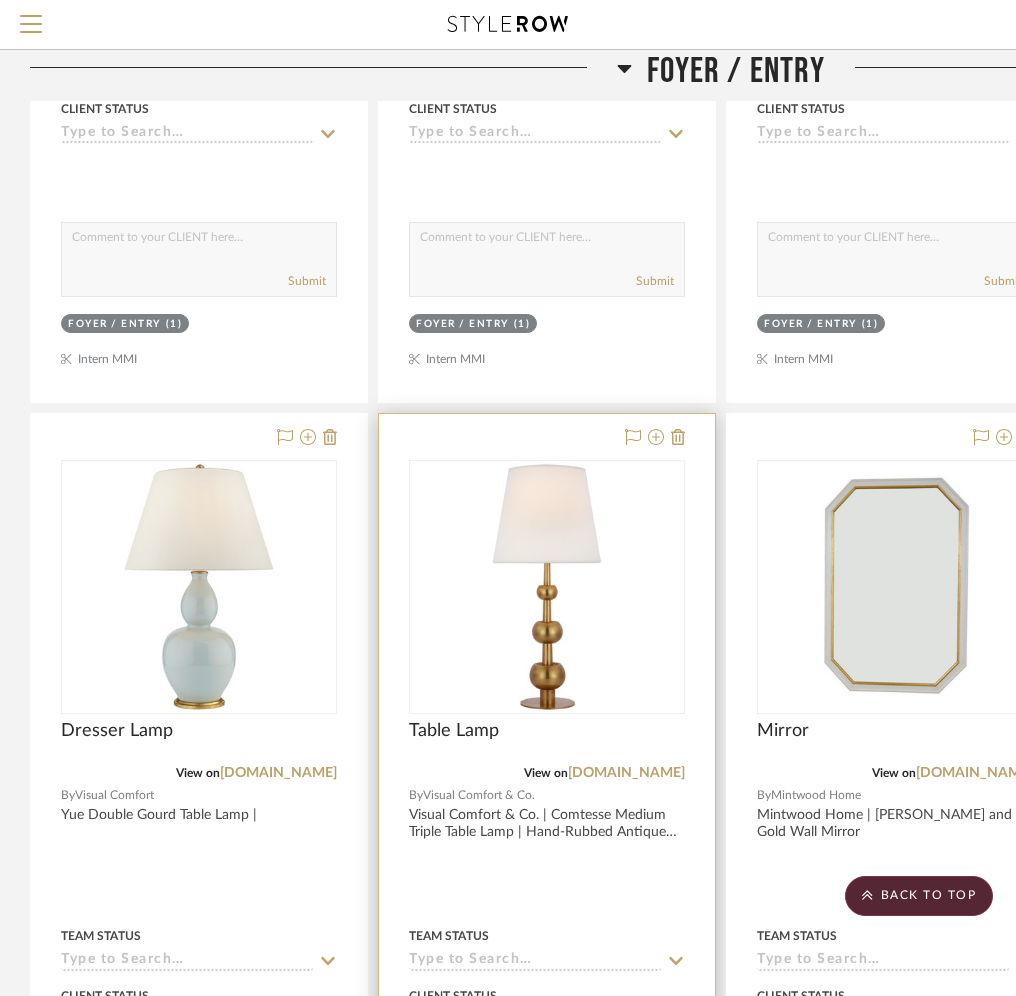 scroll, scrollTop: 919, scrollLeft: 0, axis: vertical 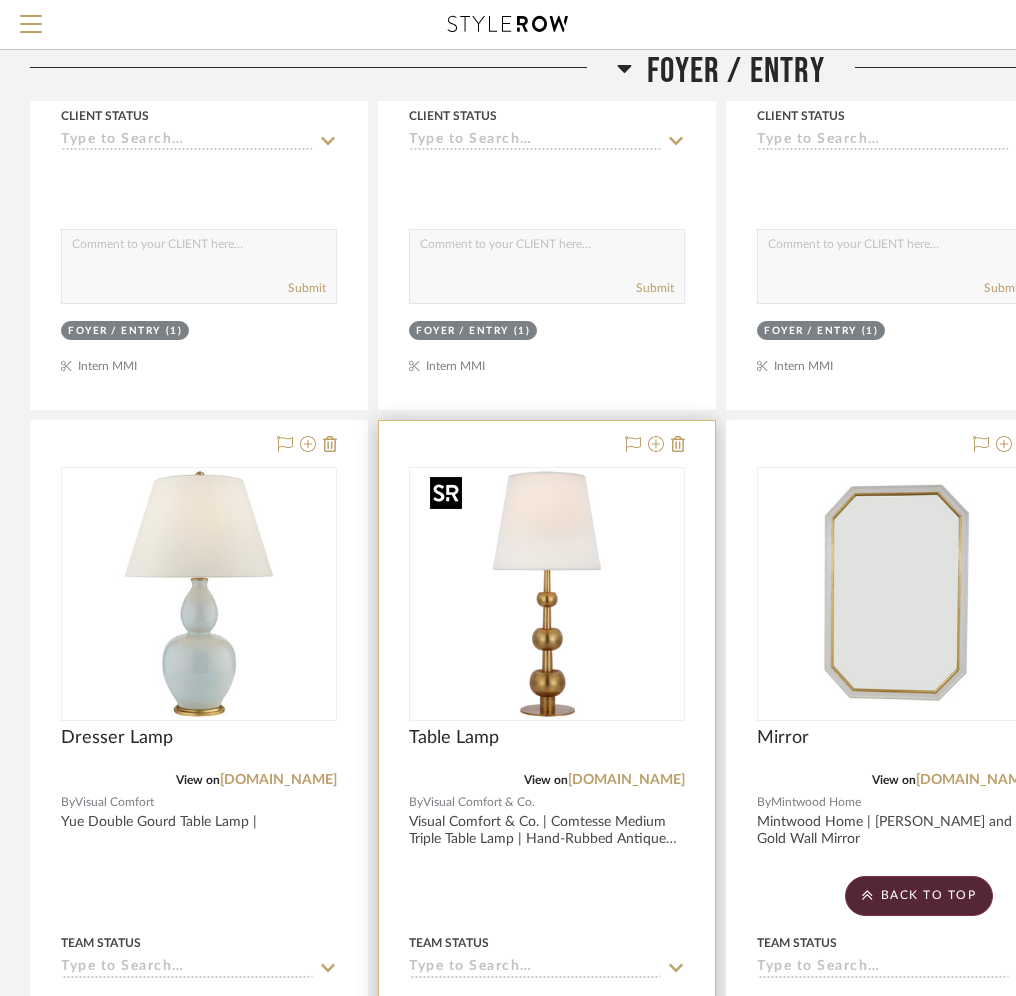click at bounding box center (0, 0) 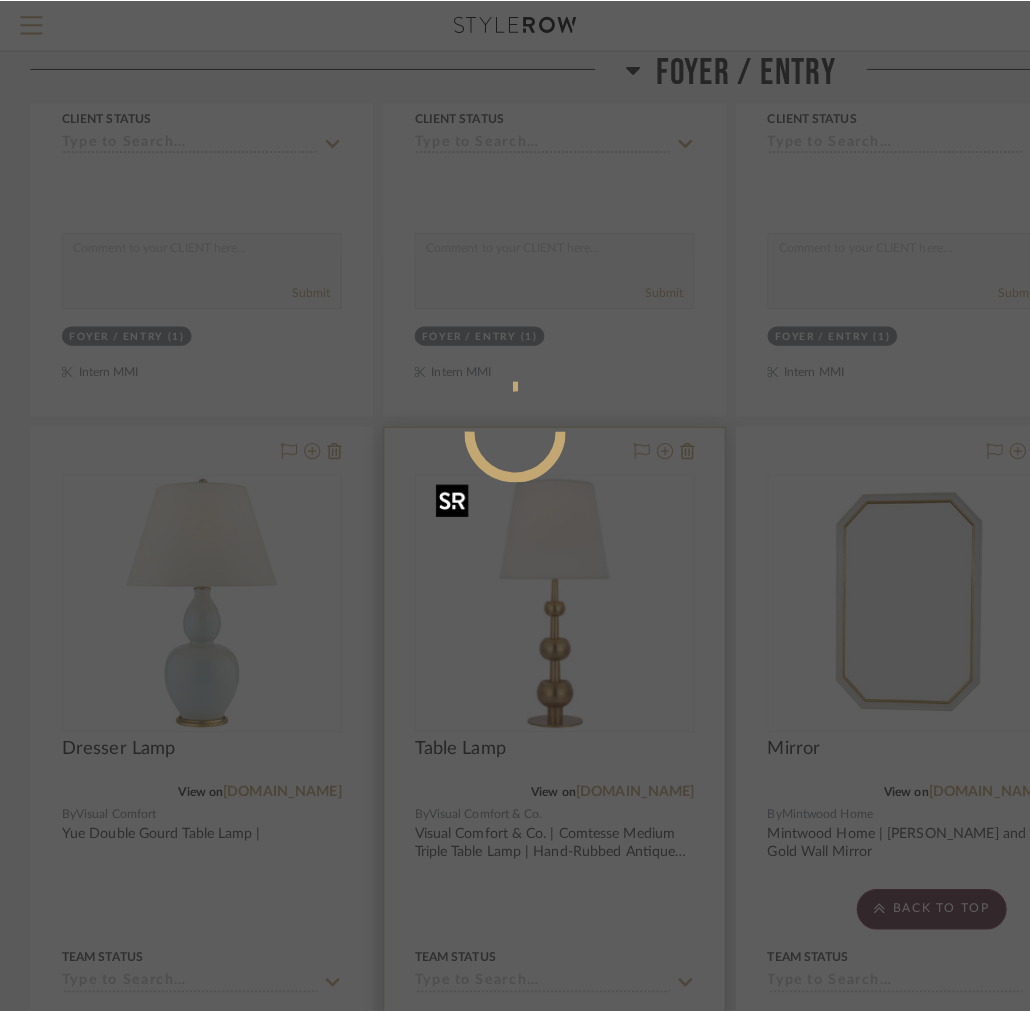 scroll, scrollTop: 0, scrollLeft: 0, axis: both 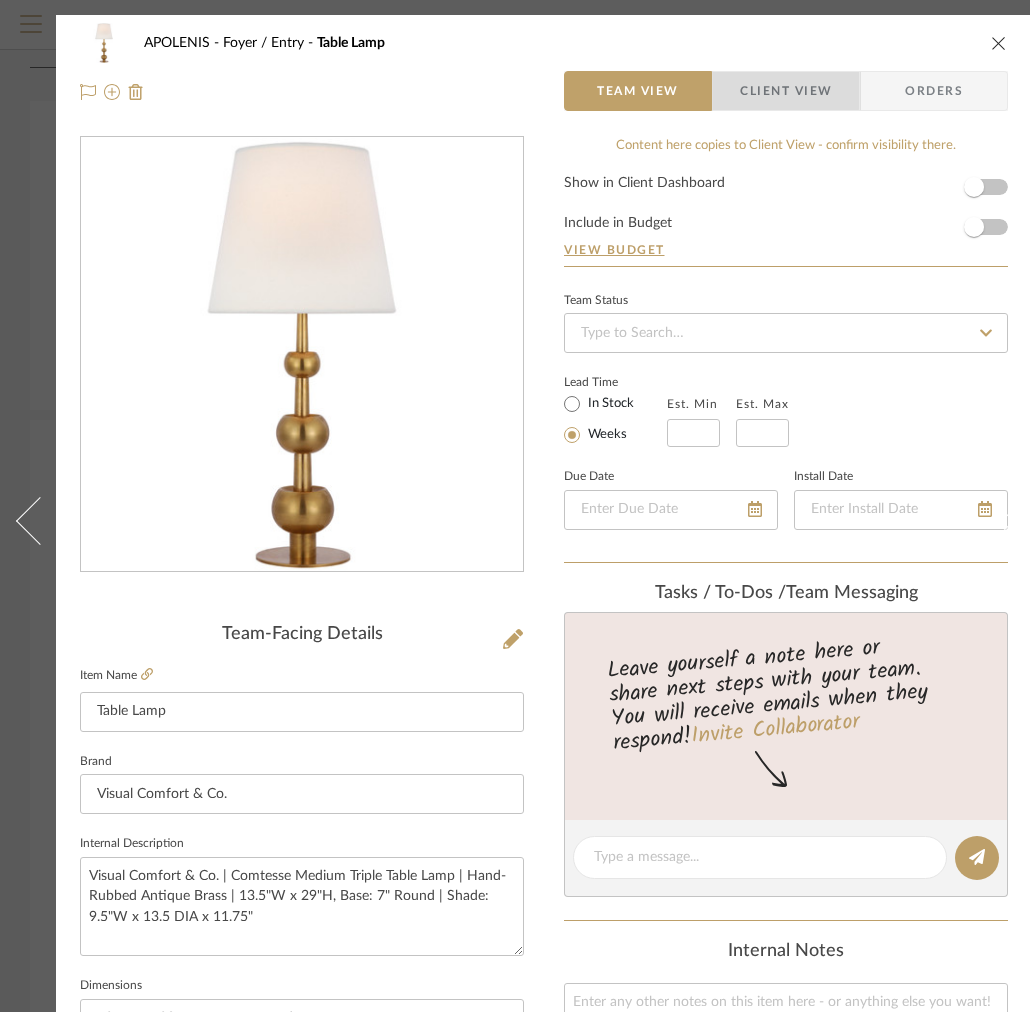 click on "Client View" at bounding box center (786, 91) 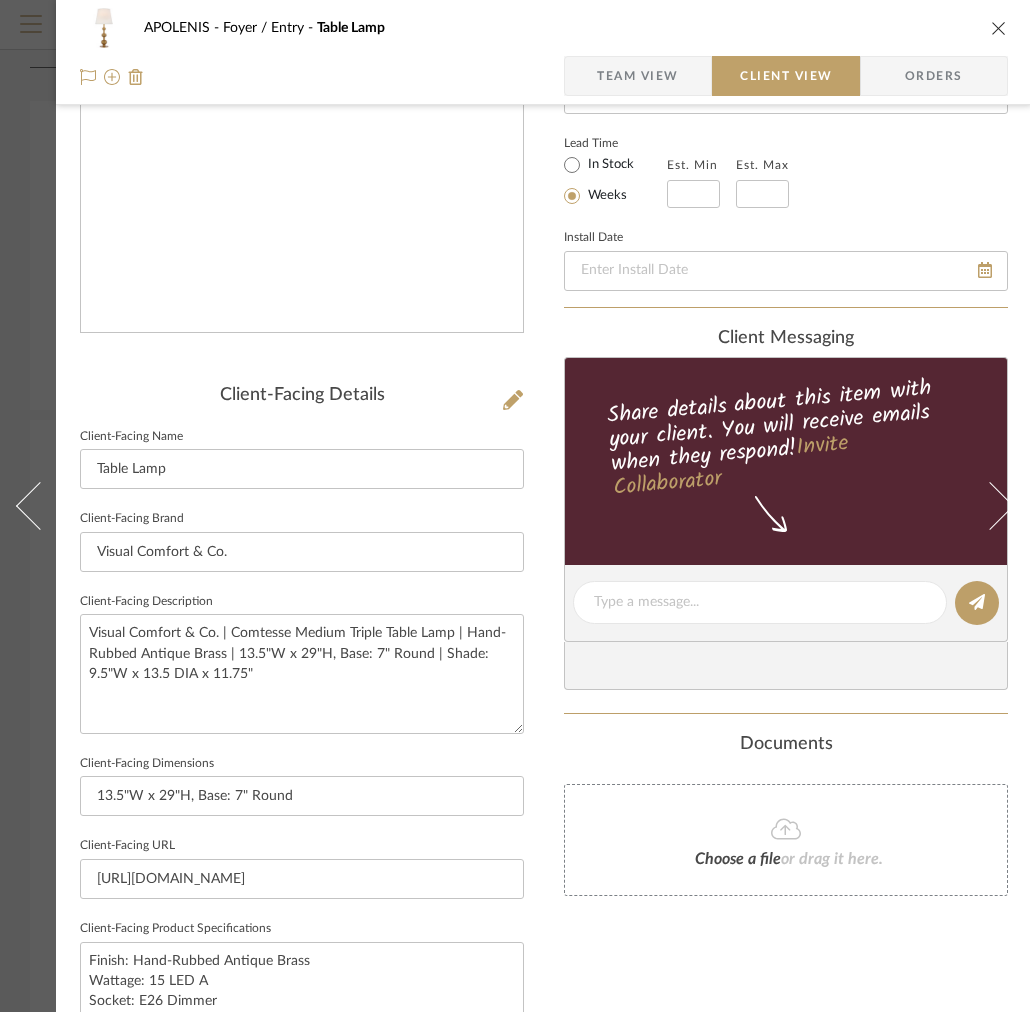 scroll, scrollTop: 463, scrollLeft: 0, axis: vertical 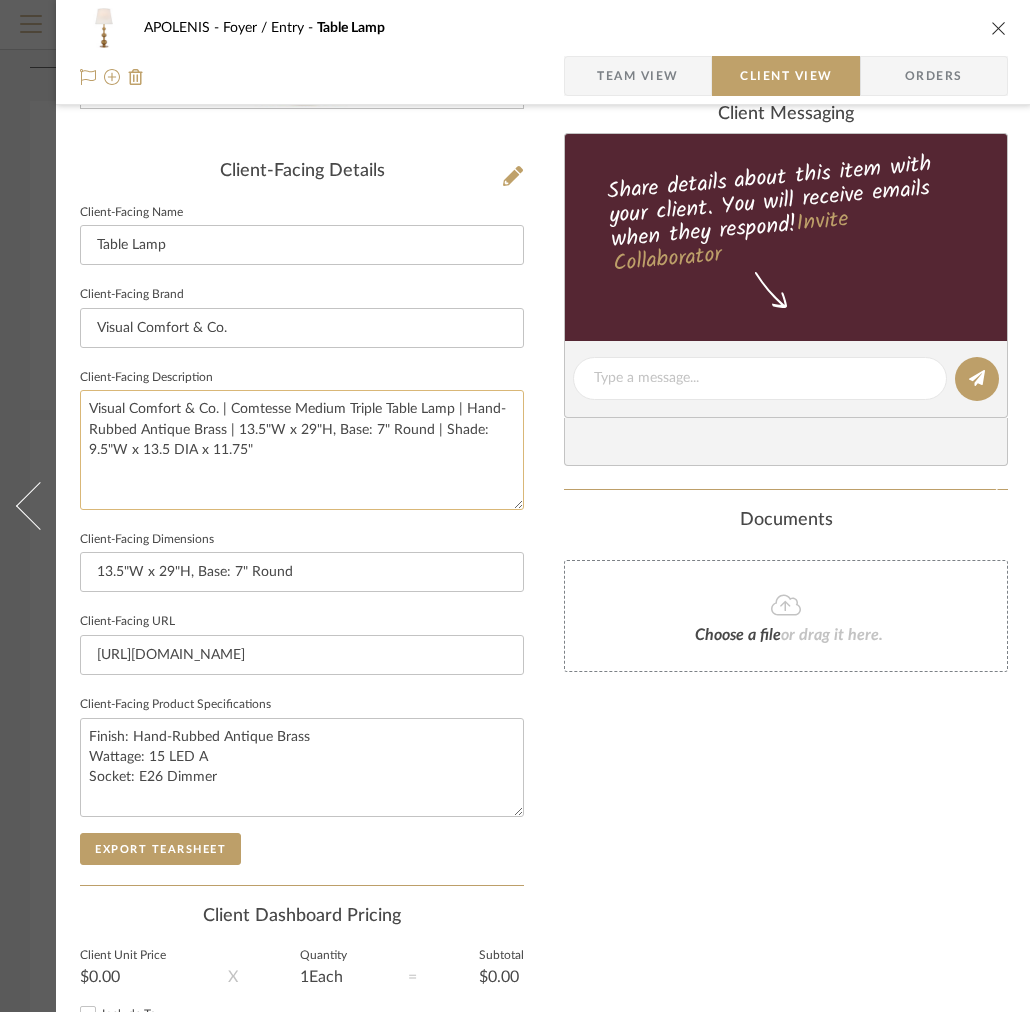 click on "Visual Comfort & Co. | Comtesse Medium Triple Table Lamp | Hand-Rubbed Antique Brass | 13.5"W x 29"H, Base: 7" Round | Shade: 9.5"W x 13.5 DIA x 11.75"" 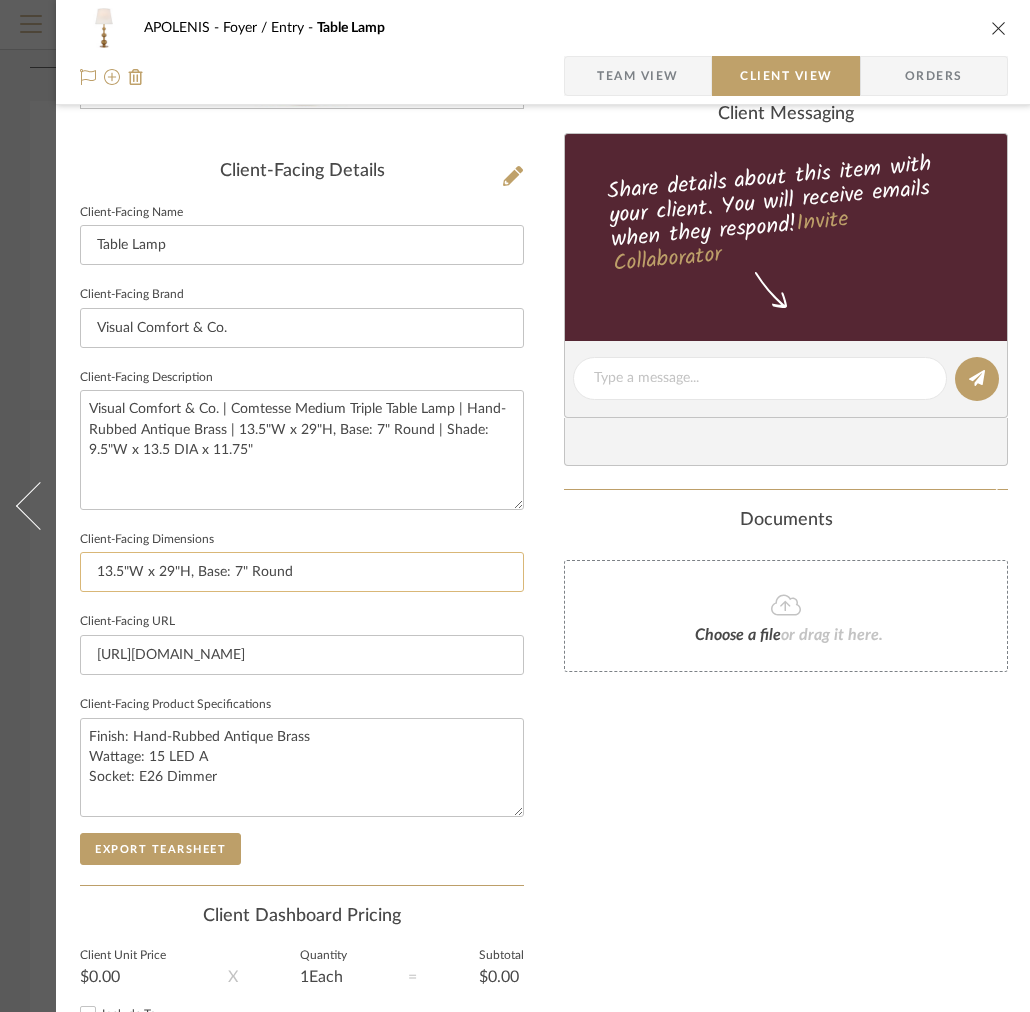 click on "13.5"W x 29"H, Base: 7" Round" 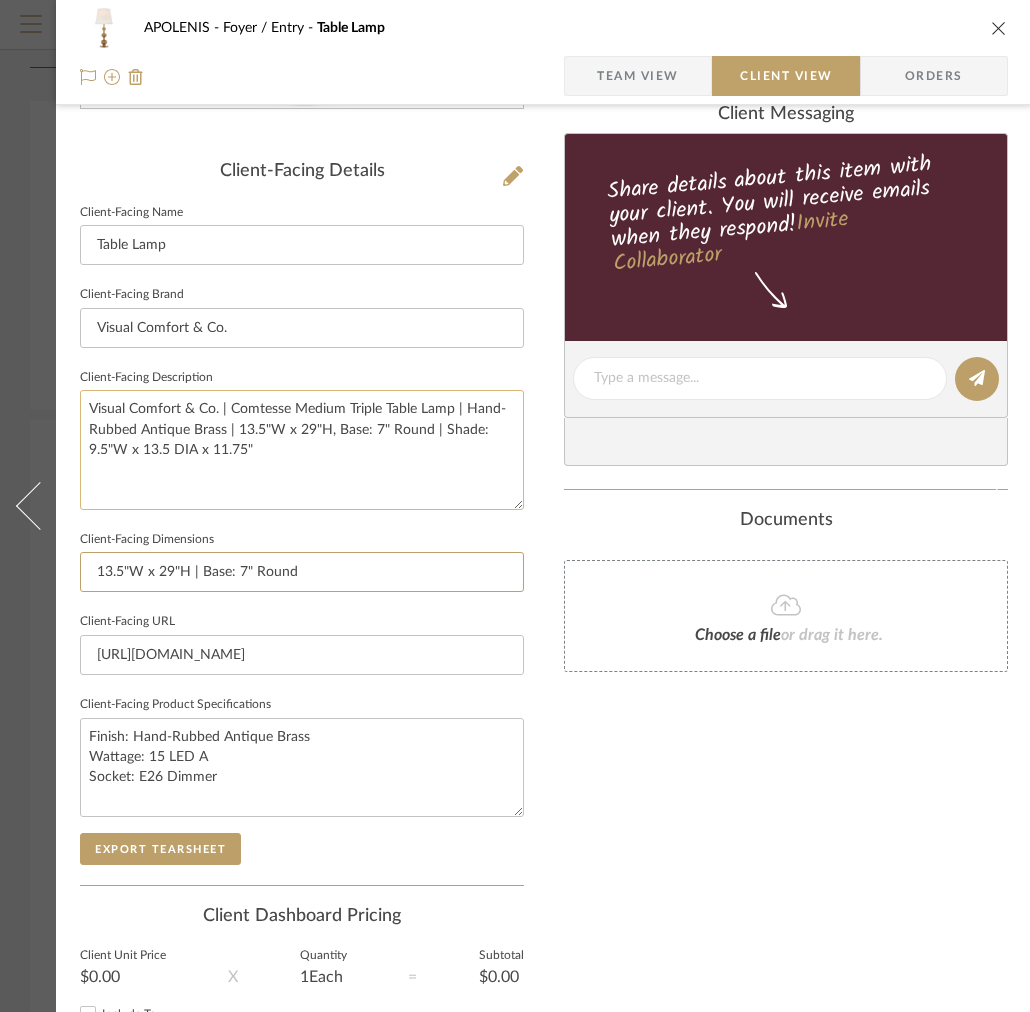 type on "13.5"W x 29"H | Base: 7" Round" 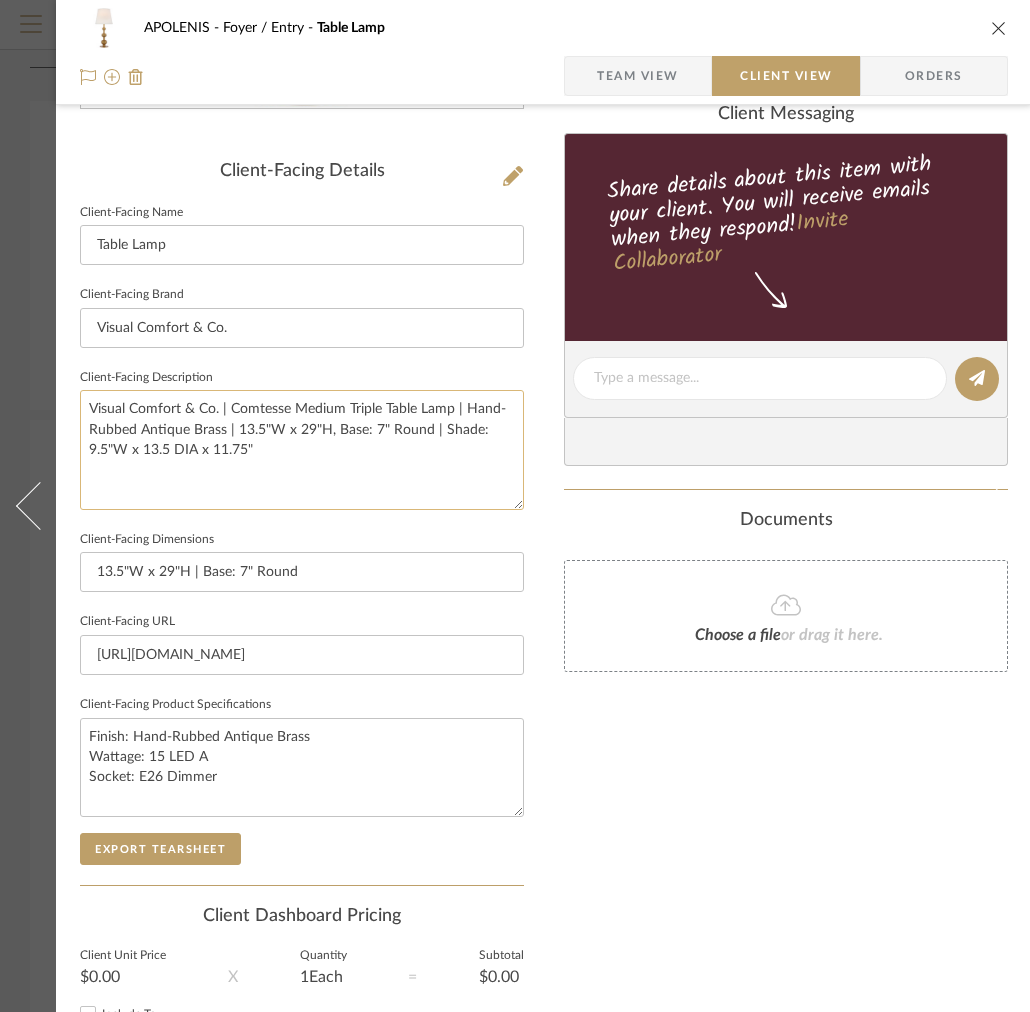 click on "Visual Comfort & Co. | Comtesse Medium Triple Table Lamp | Hand-Rubbed Antique Brass | 13.5"W x 29"H, Base: 7" Round | Shade: 9.5"W x 13.5 DIA x 11.75"" 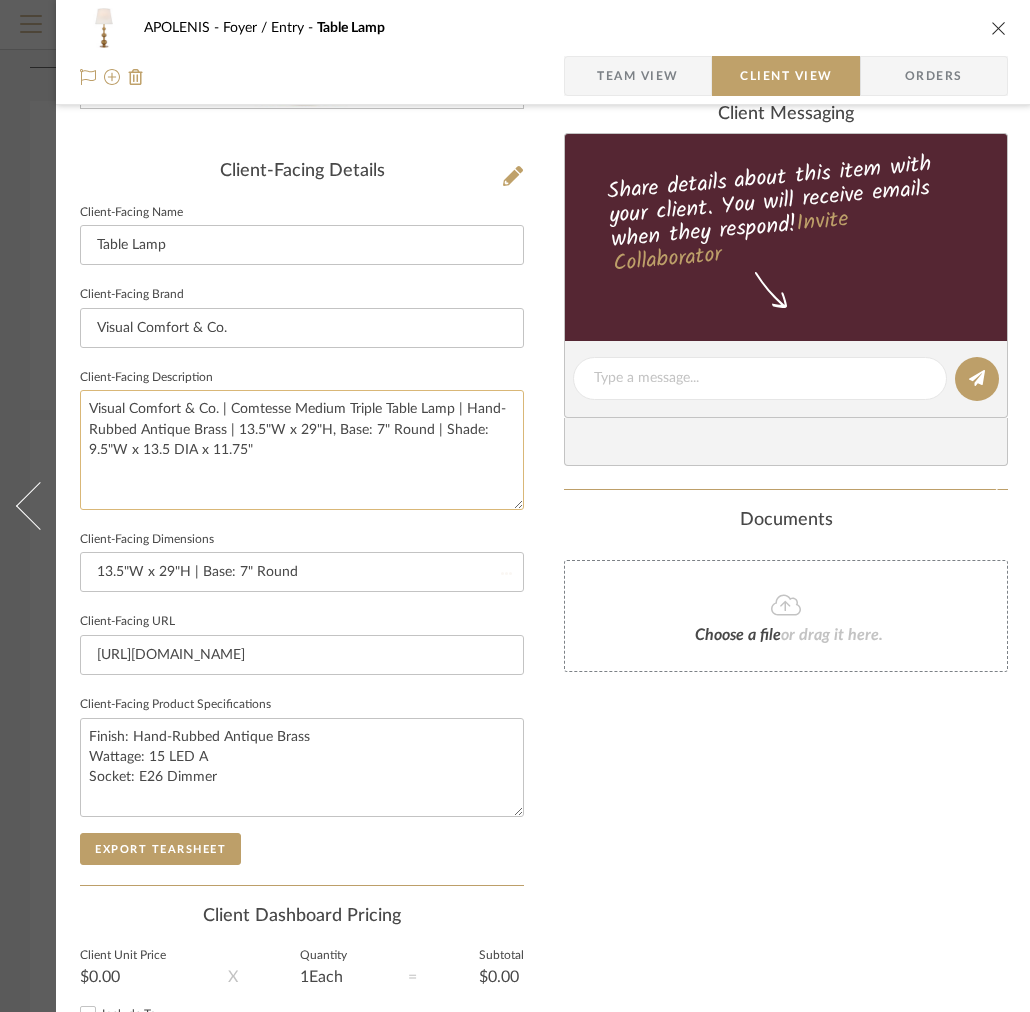 type 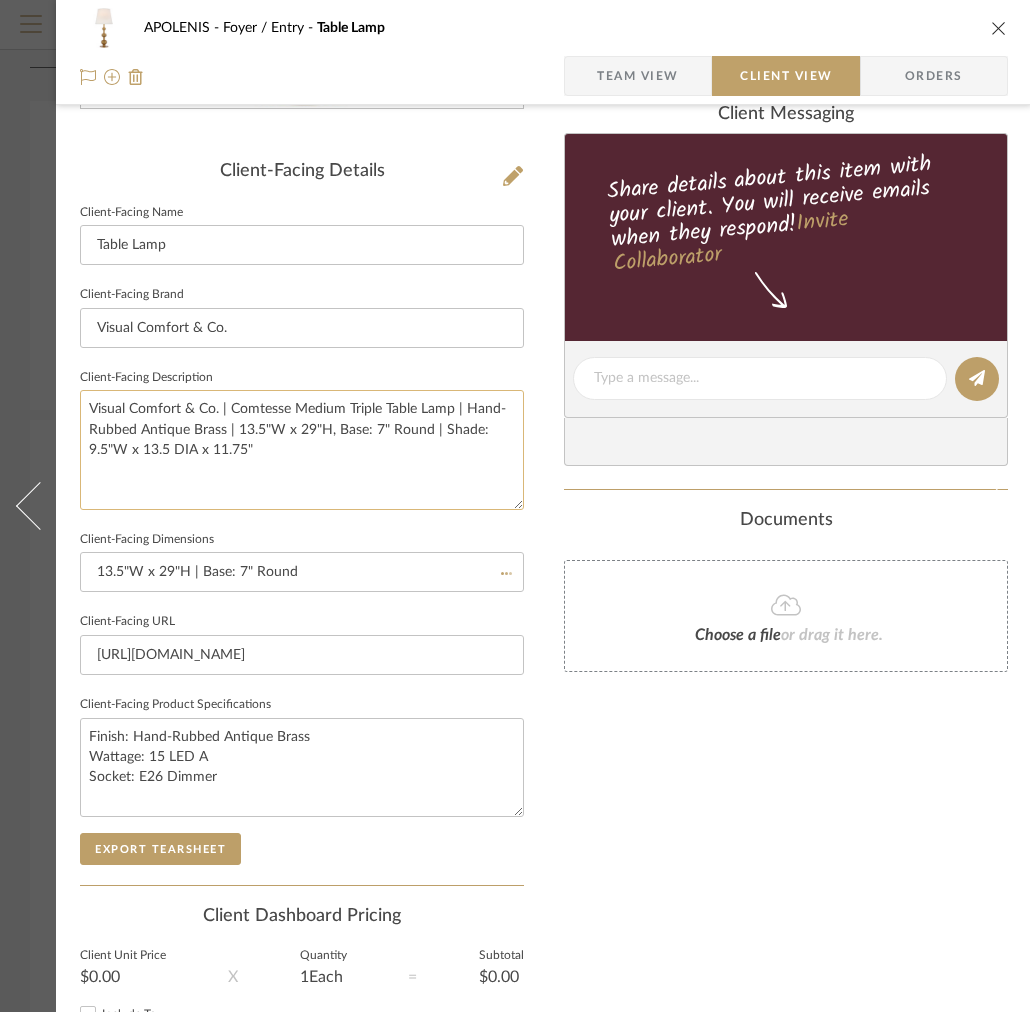 type 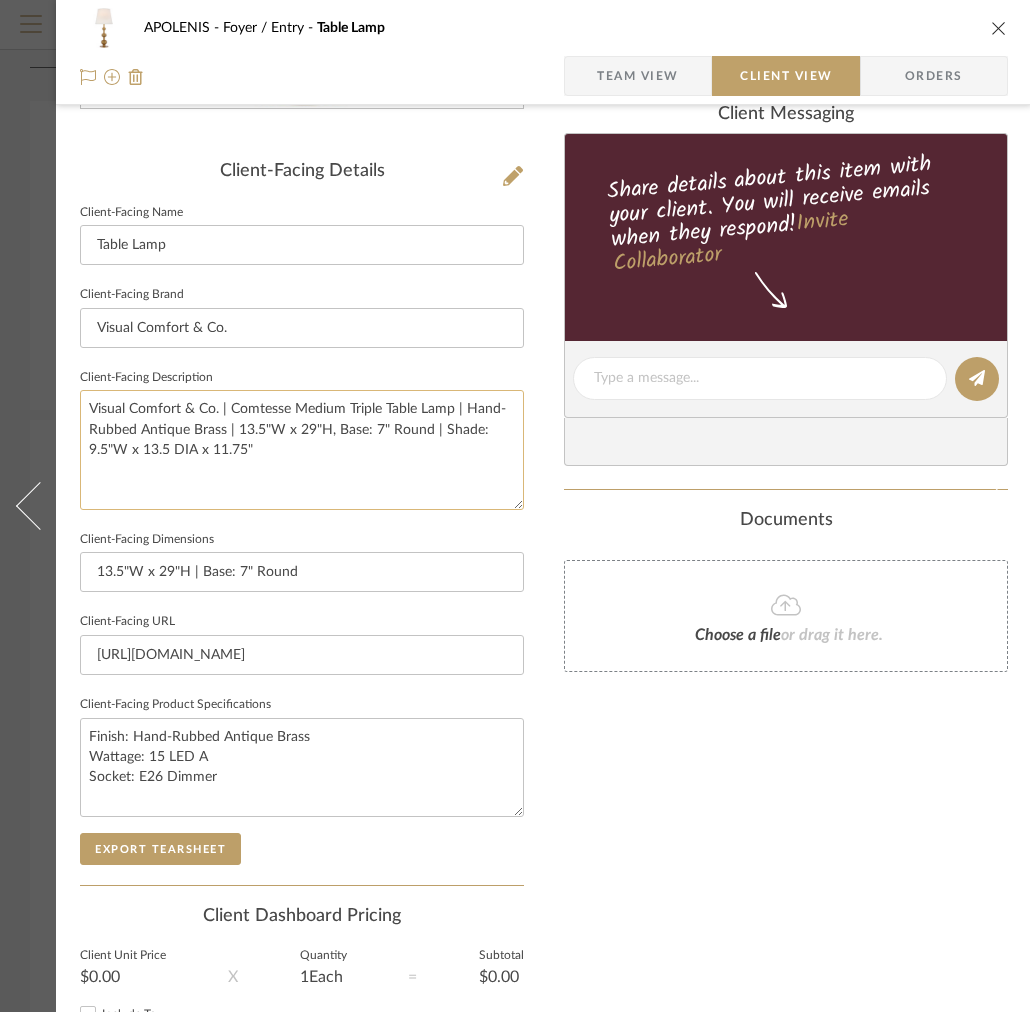 click on "Visual Comfort & Co. | Comtesse Medium Triple Table Lamp | Hand-Rubbed Antique Brass | 13.5"W x 29"H, Base: 7" Round | Shade: 9.5"W x 13.5 DIA x 11.75"" 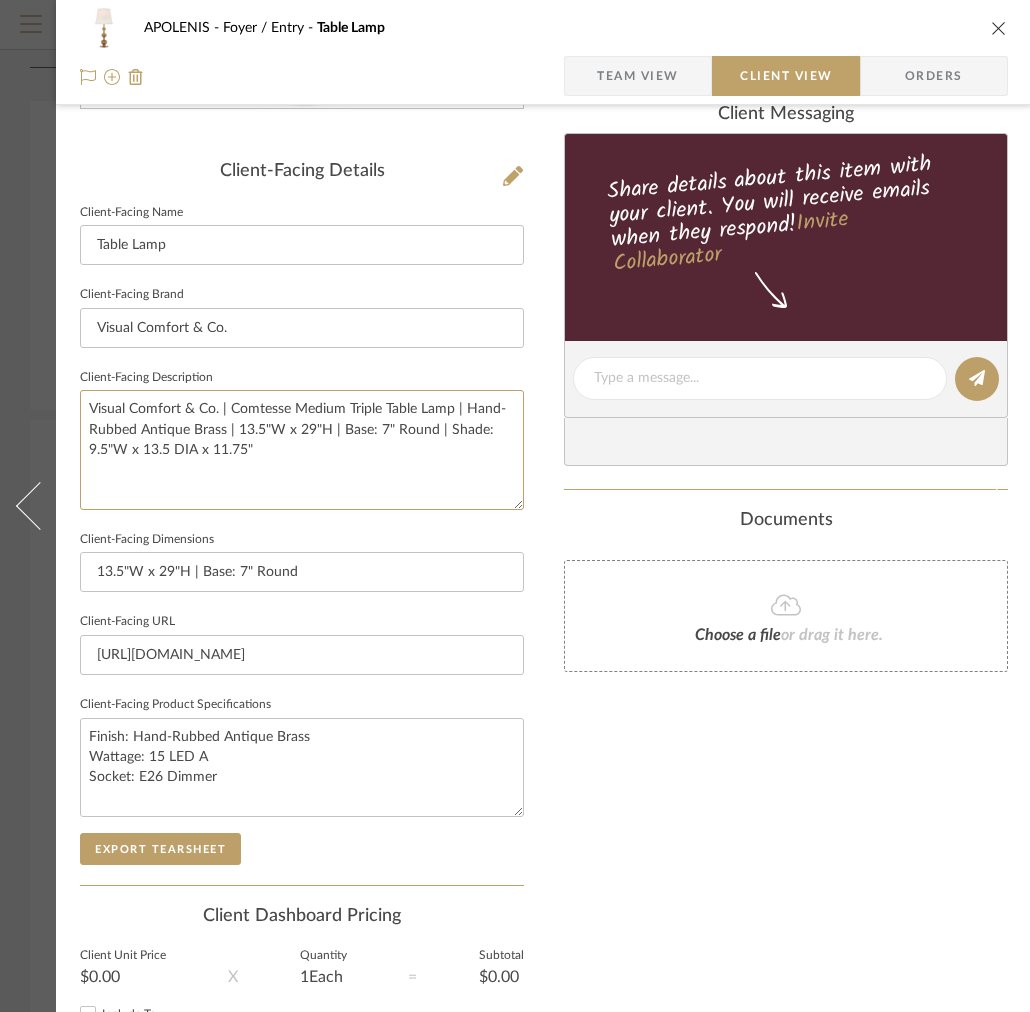 click on "Search by brands, products, categories, colors, or styles Hello, Intern All Projects Library Inspiration Upload History Chrome Web Clipper Import Pinterest  Support  SHOW ME  Project: APOLENIS   Project Settings   + Add Room/Section   + Quick Add Items   Budget & Invoicing   Share with client   More tools  Filter by keyword, category or name prior to exporting to Excel or Bulk Actions Team Comments All Team Comments Team Comments in last day Team Comments in last week Flagged Shared with Client Client Comments All Client Comments Client Comments in last day Client Comments in last week Added To PO Category  Tables   (12)   Seating   (11)   Storage   (4)   Lighting   (24)   Mirrors   (7)   Kitchen   (4)   Bath   (2)  Brand Ballard Designs  (1)  Build With Ferguson  (4)  Chelsea House  (3)  Chelsea Textiles  (2)  Cottage Home Furniture  (1)  Gat Creek  (1)  Hudson Valley Lighting  (1)  Mintwood Home  (4)  Native Trails  (2)  Pottery Barn  (1)  Simply Amish  (2)  Visual Comfort  (3)  Visual Comfort & Co." at bounding box center [515, -413] 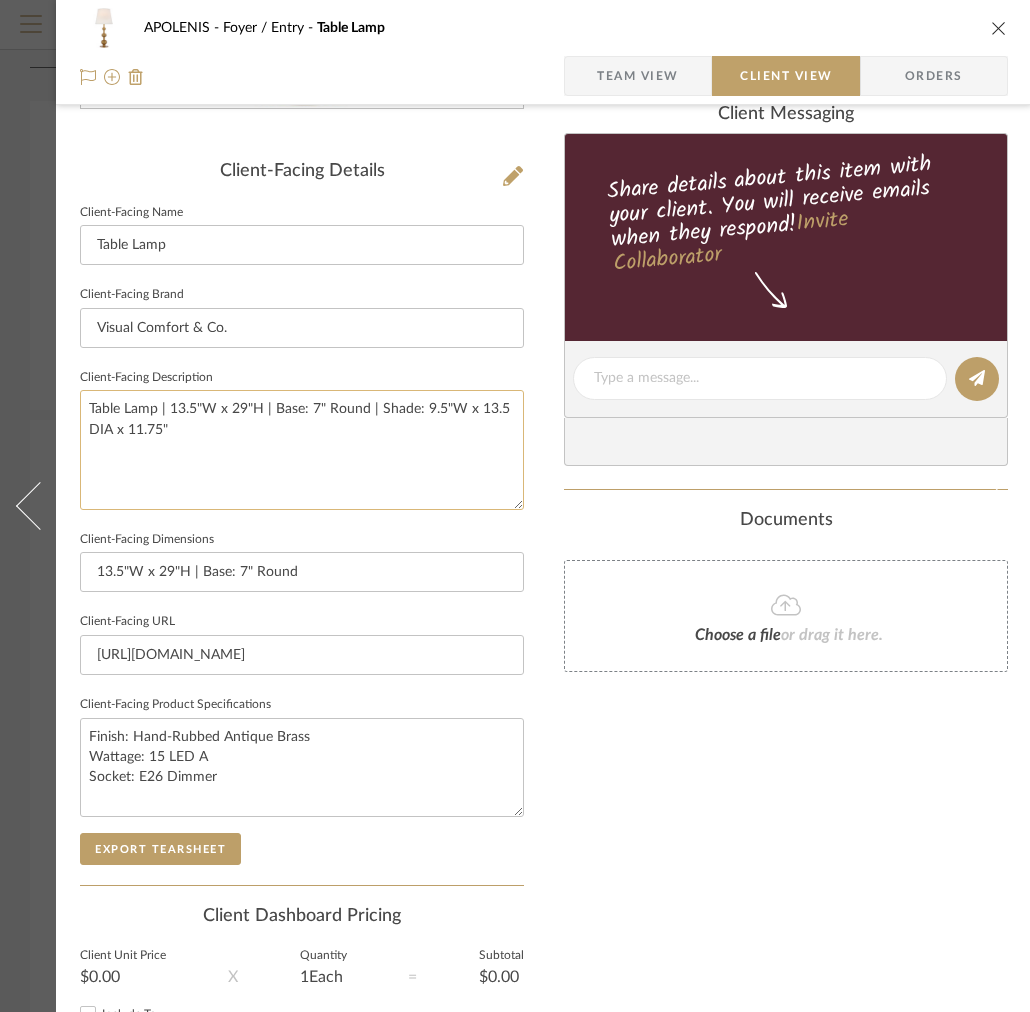click on "Table Lamp | 13.5"W x 29"H | Base: 7" Round | Shade: 9.5"W x 13.5 DIA x 11.75"" 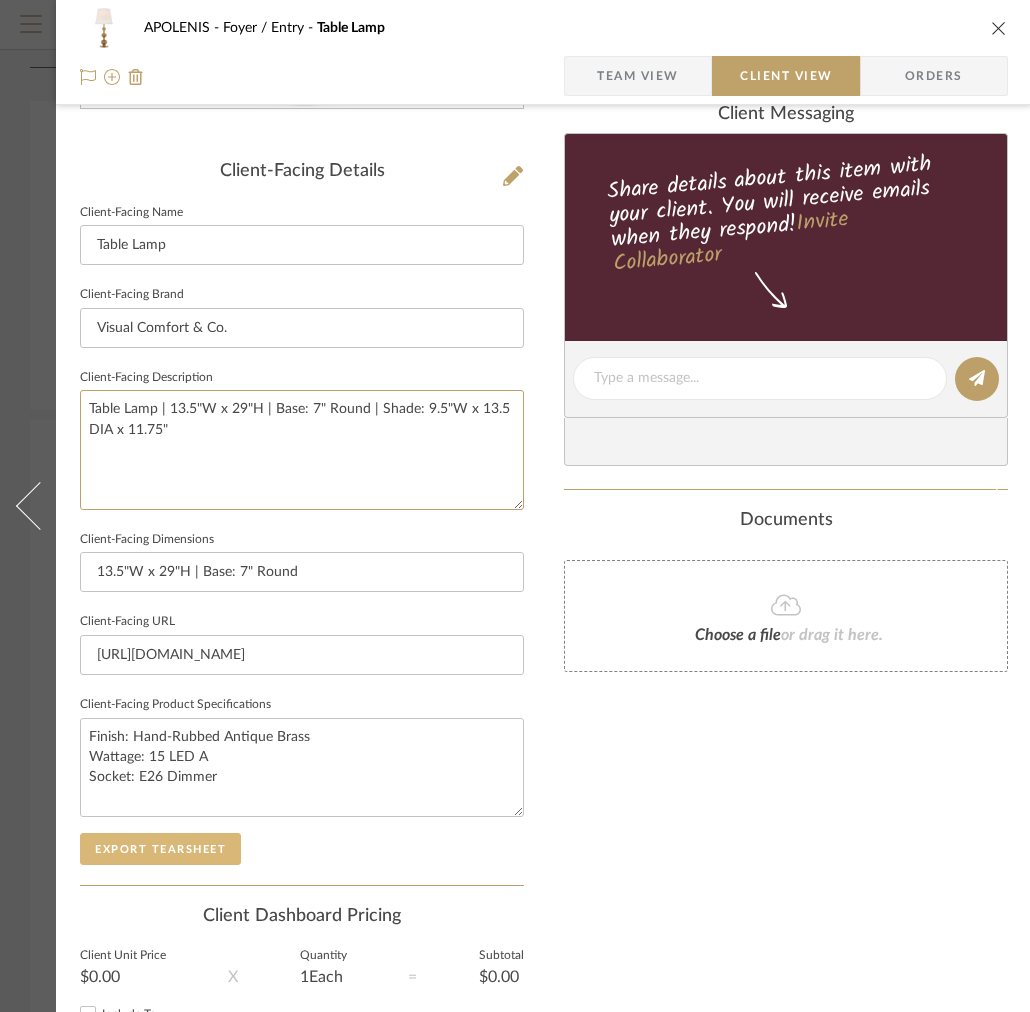 type on "Table Lamp | 13.5"W x 29"H | Base: 7" Round | Shade: 9.5"W x 13.5 DIA x 11.75"" 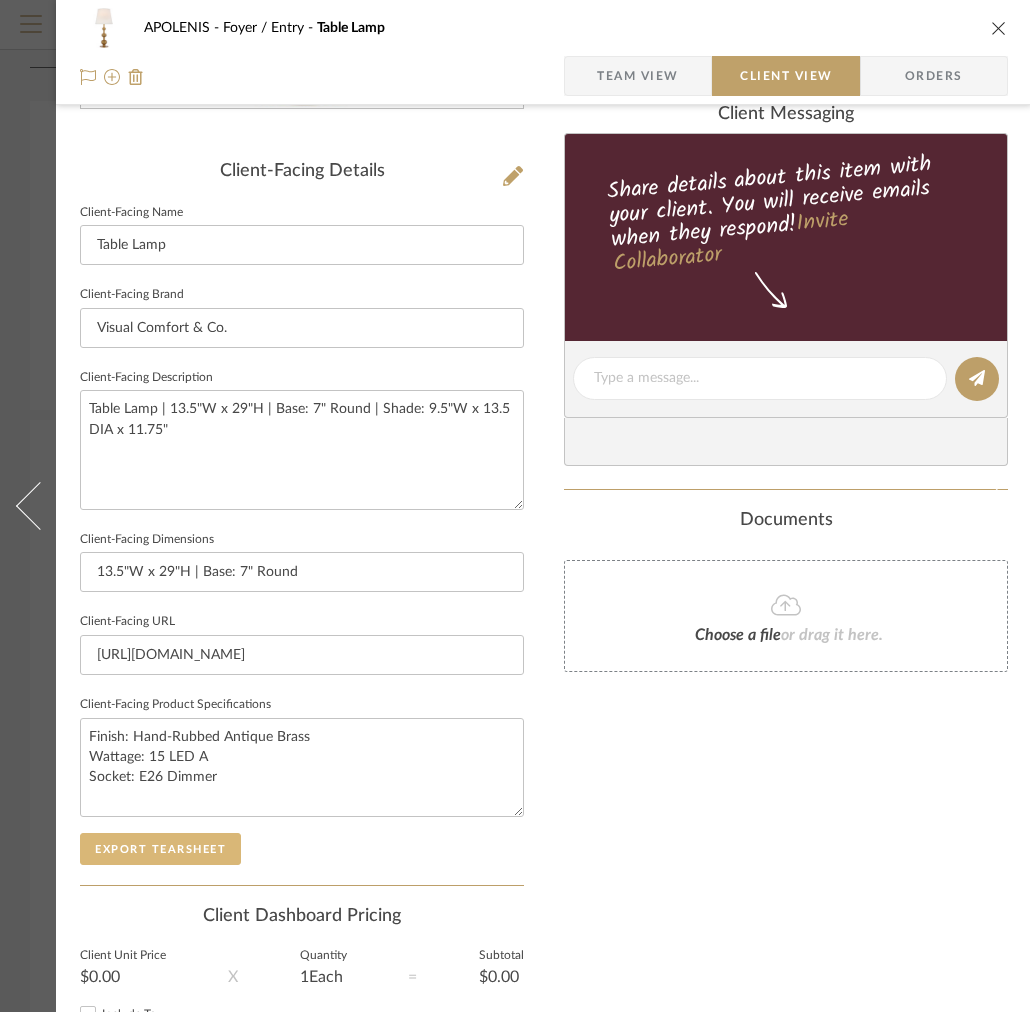 click on "Export Tearsheet" 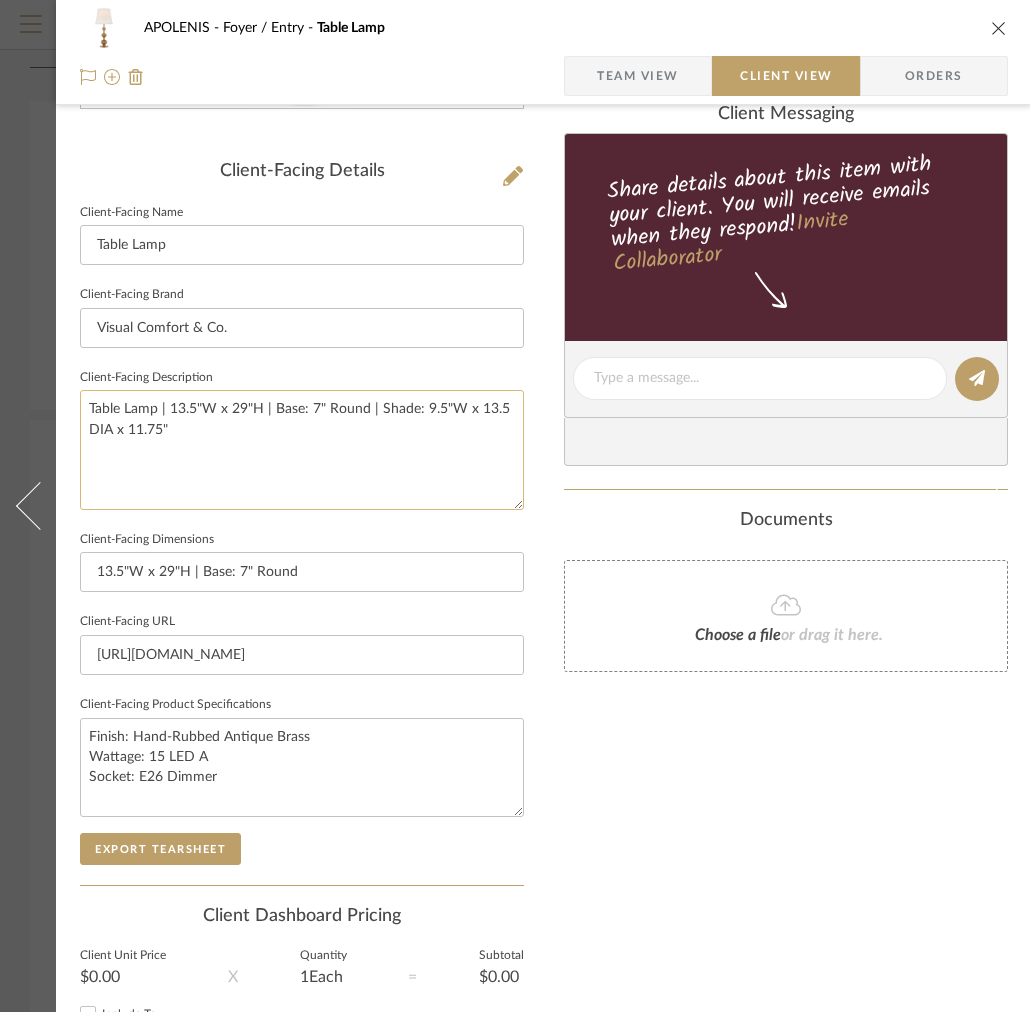 scroll, scrollTop: 0, scrollLeft: 0, axis: both 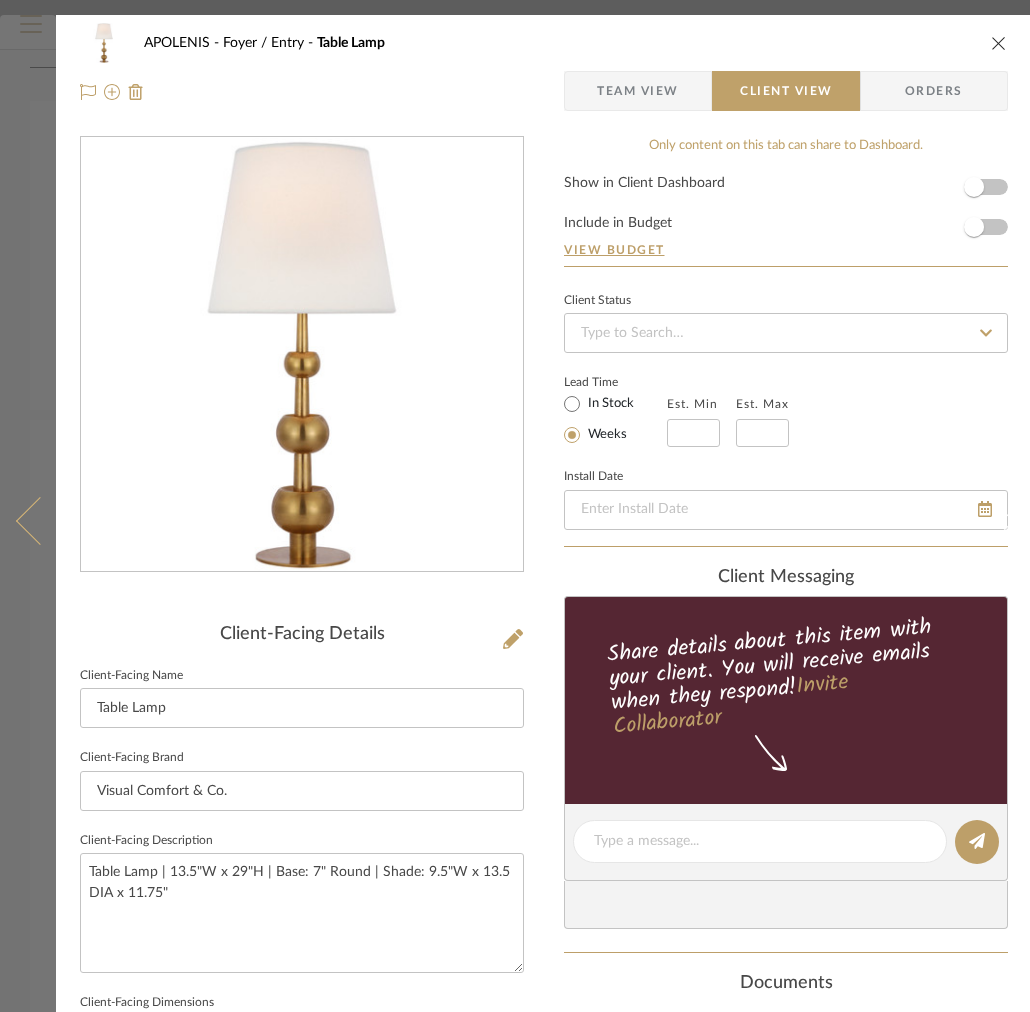 click at bounding box center (28, 521) 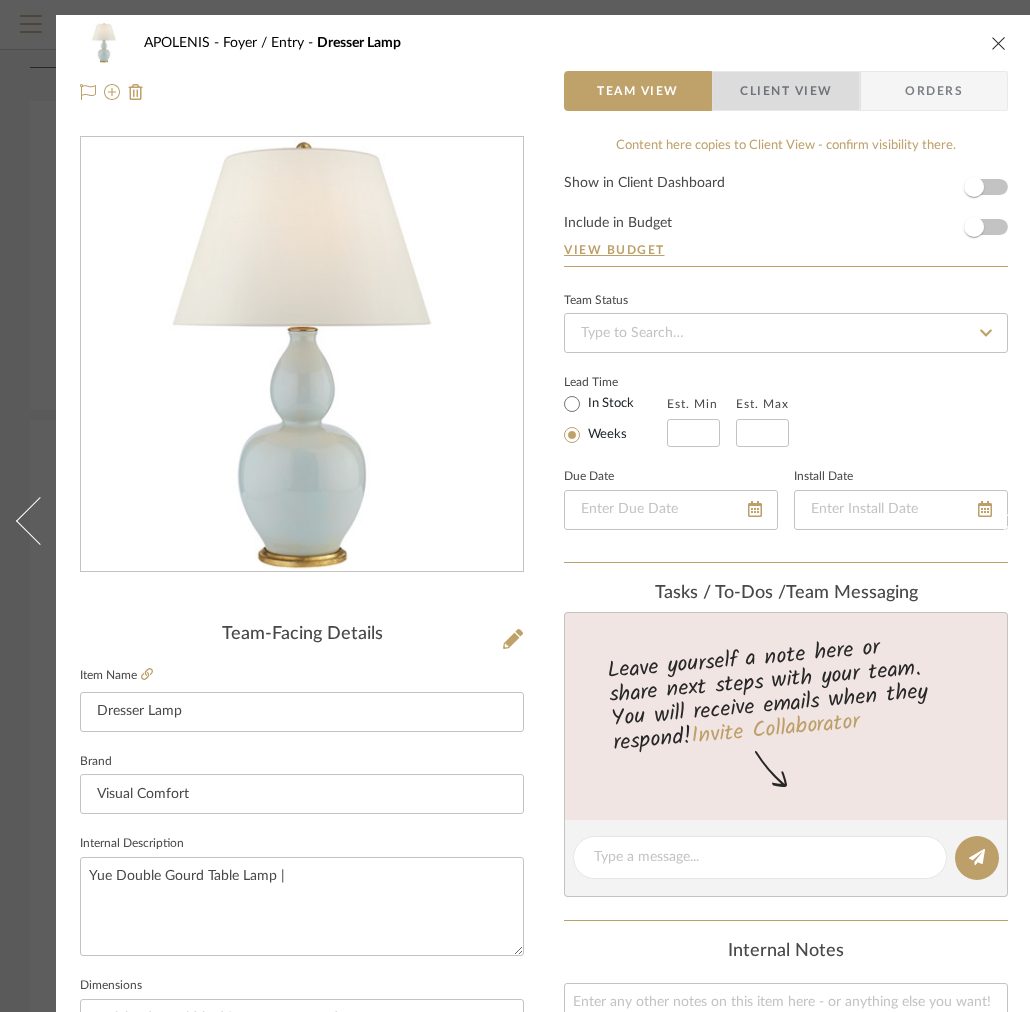 click on "Client View" at bounding box center (786, 91) 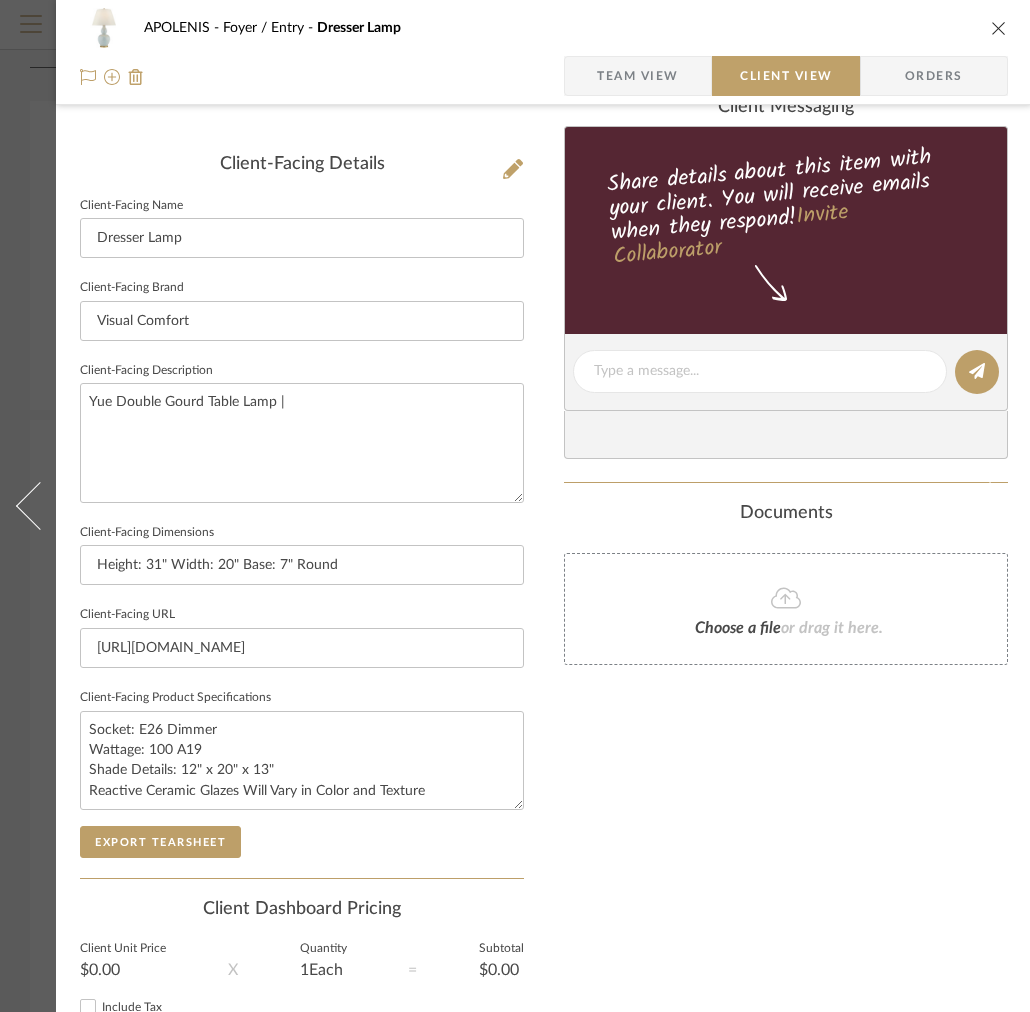 scroll, scrollTop: 515, scrollLeft: 0, axis: vertical 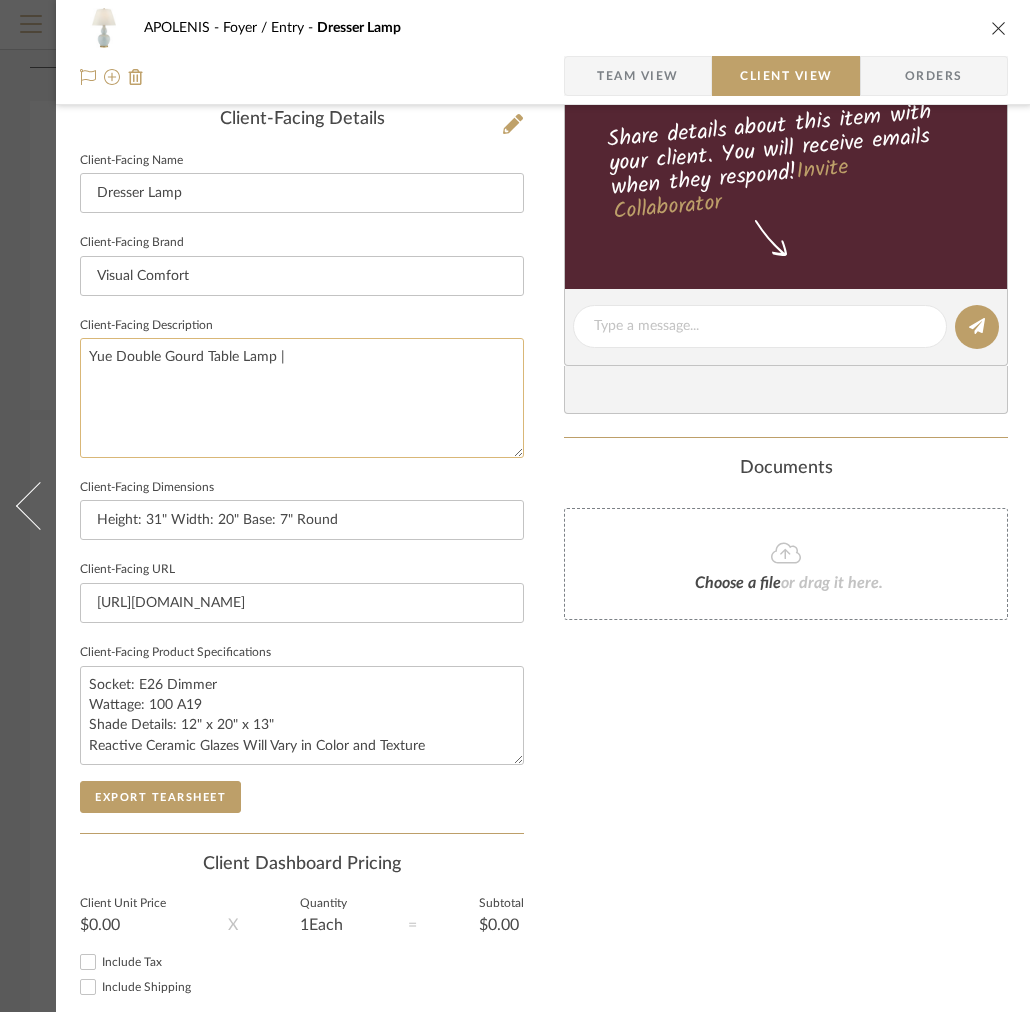 click on "Yue Double Gourd Table Lamp |" 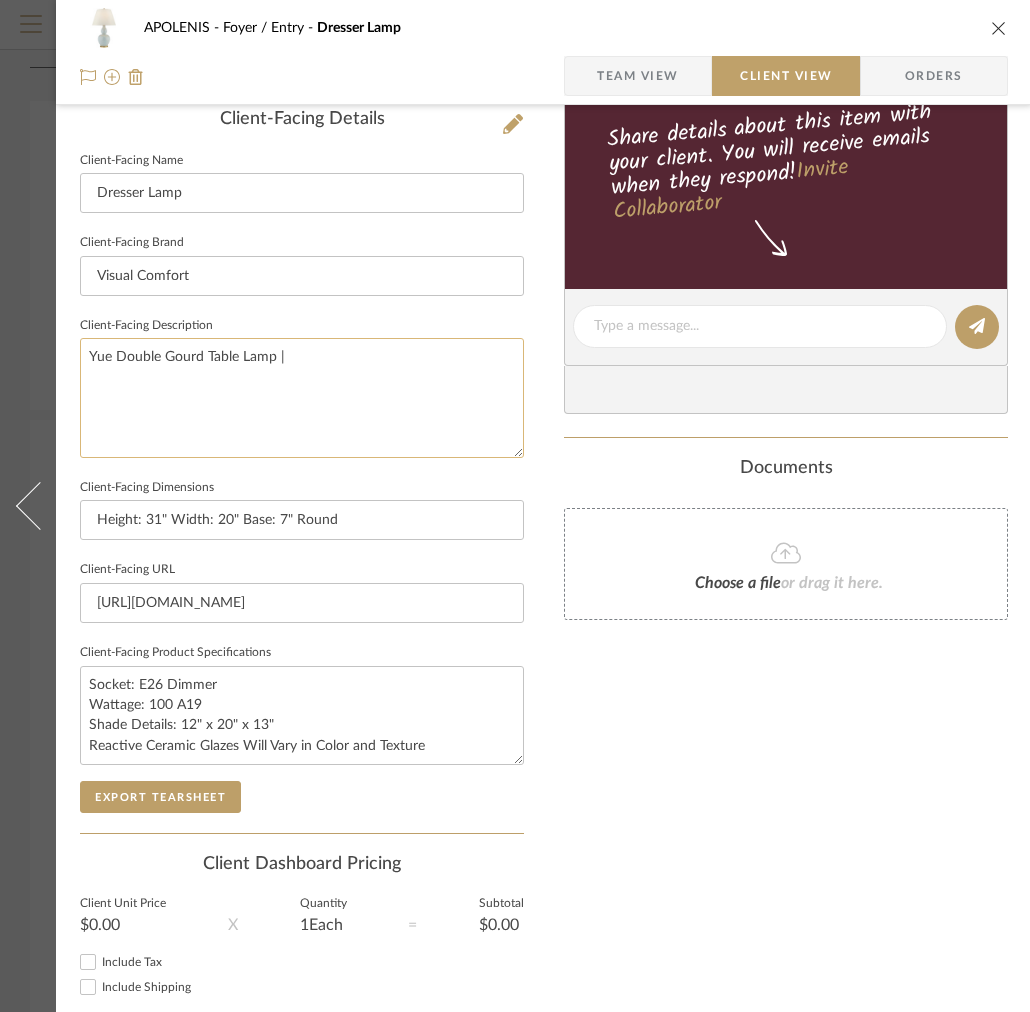 click on "Yue Double Gourd Table Lamp |" 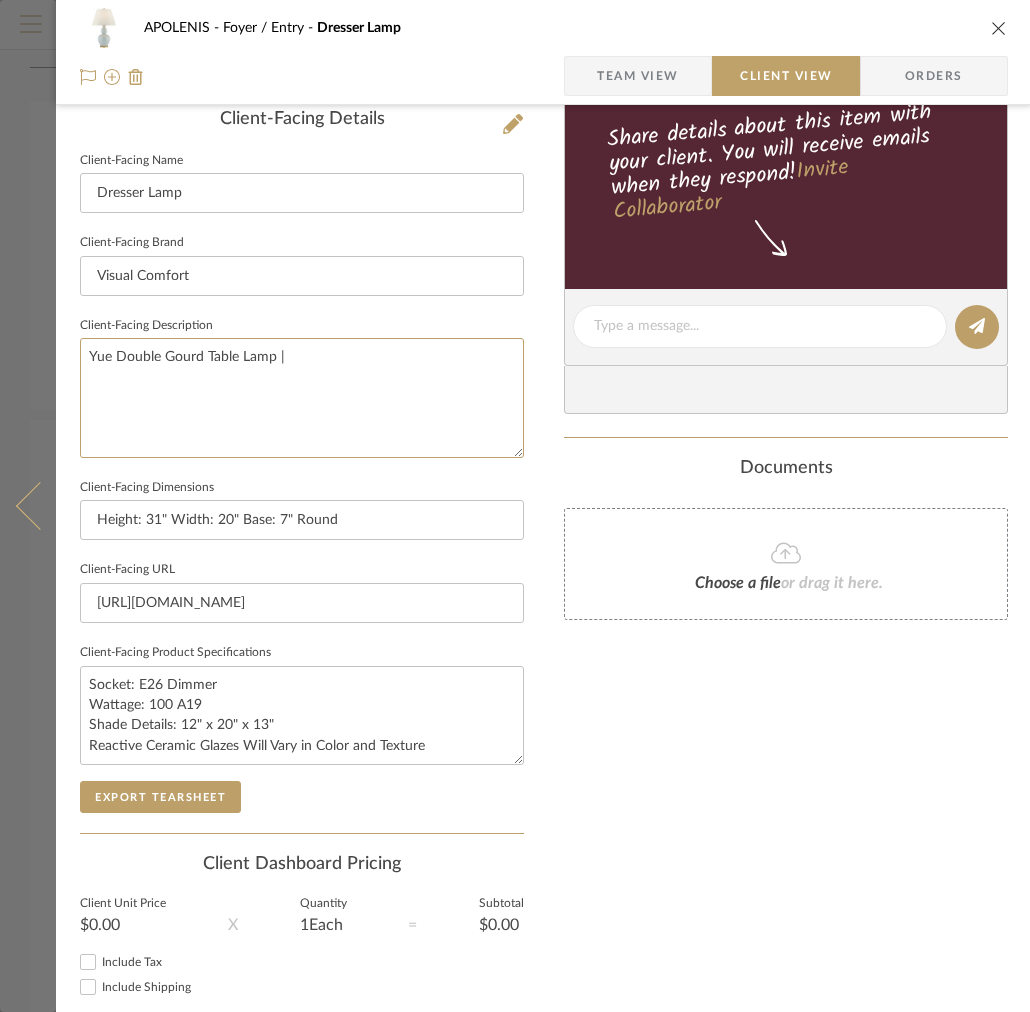 drag, startPoint x: 207, startPoint y: 358, endPoint x: 29, endPoint y: 358, distance: 178 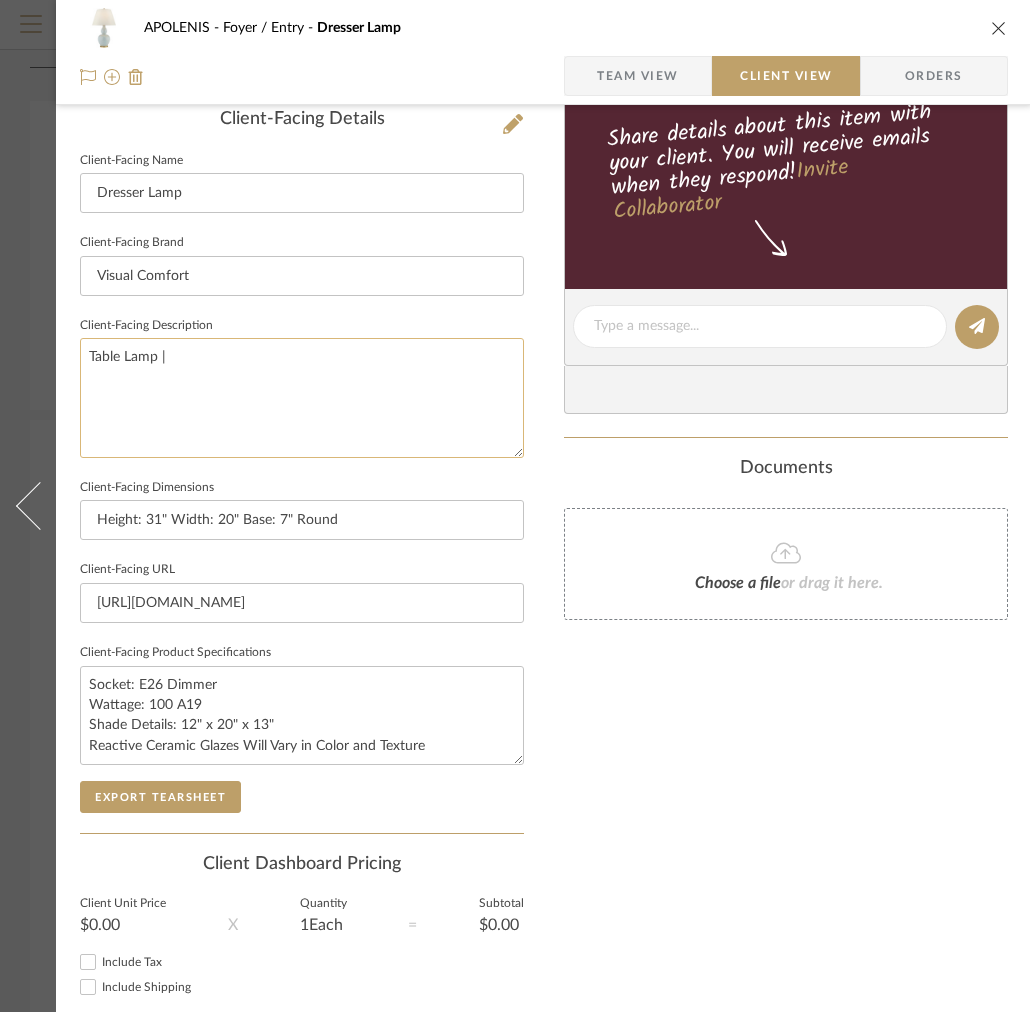 click on "Table Lamp |" 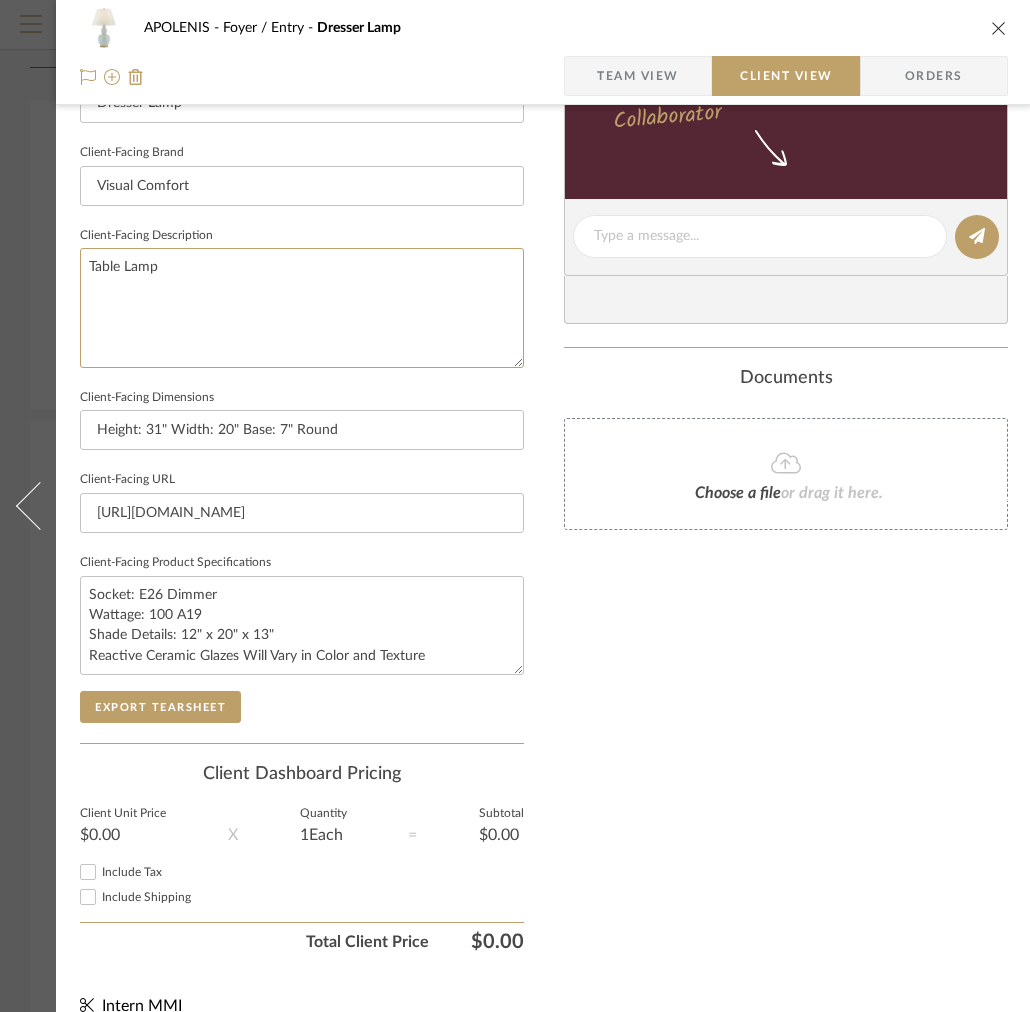 scroll, scrollTop: 650, scrollLeft: 0, axis: vertical 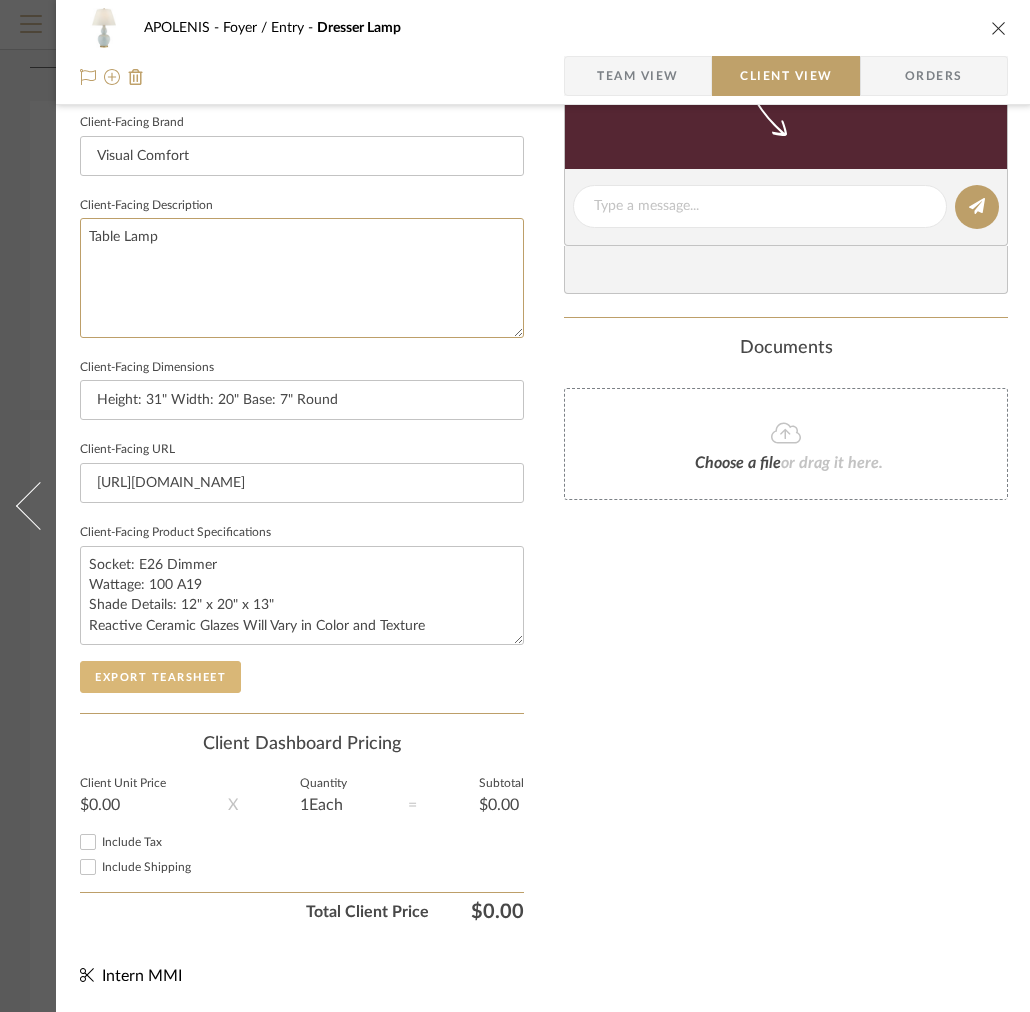 type on "Table Lamp" 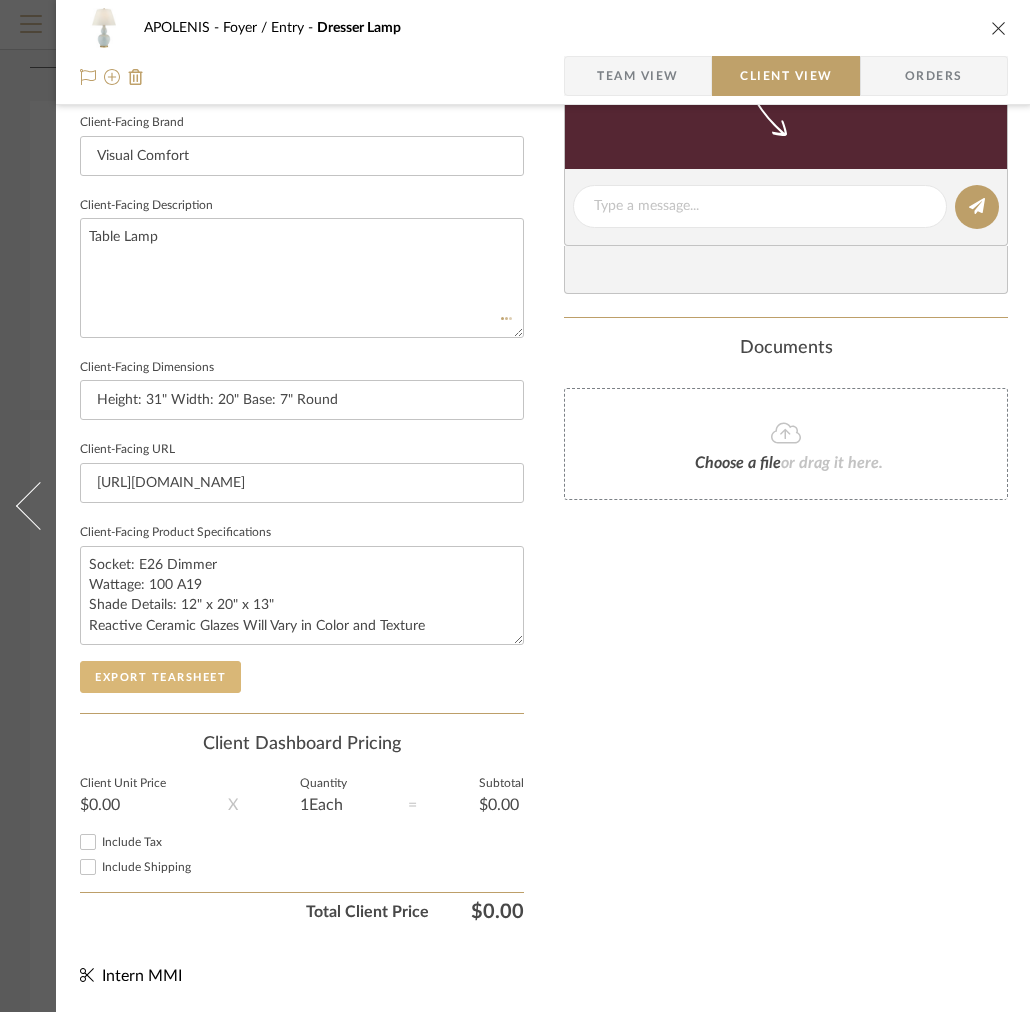 click on "Export Tearsheet" 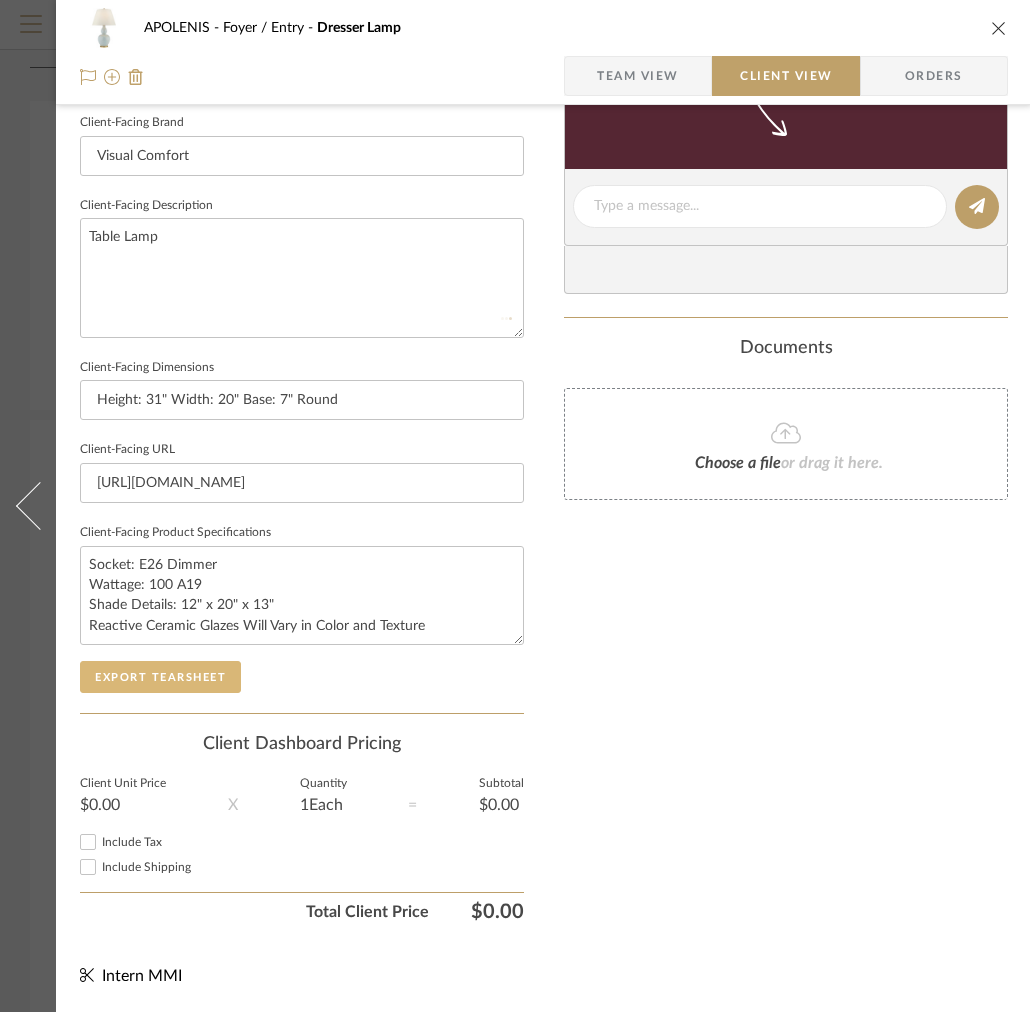 type 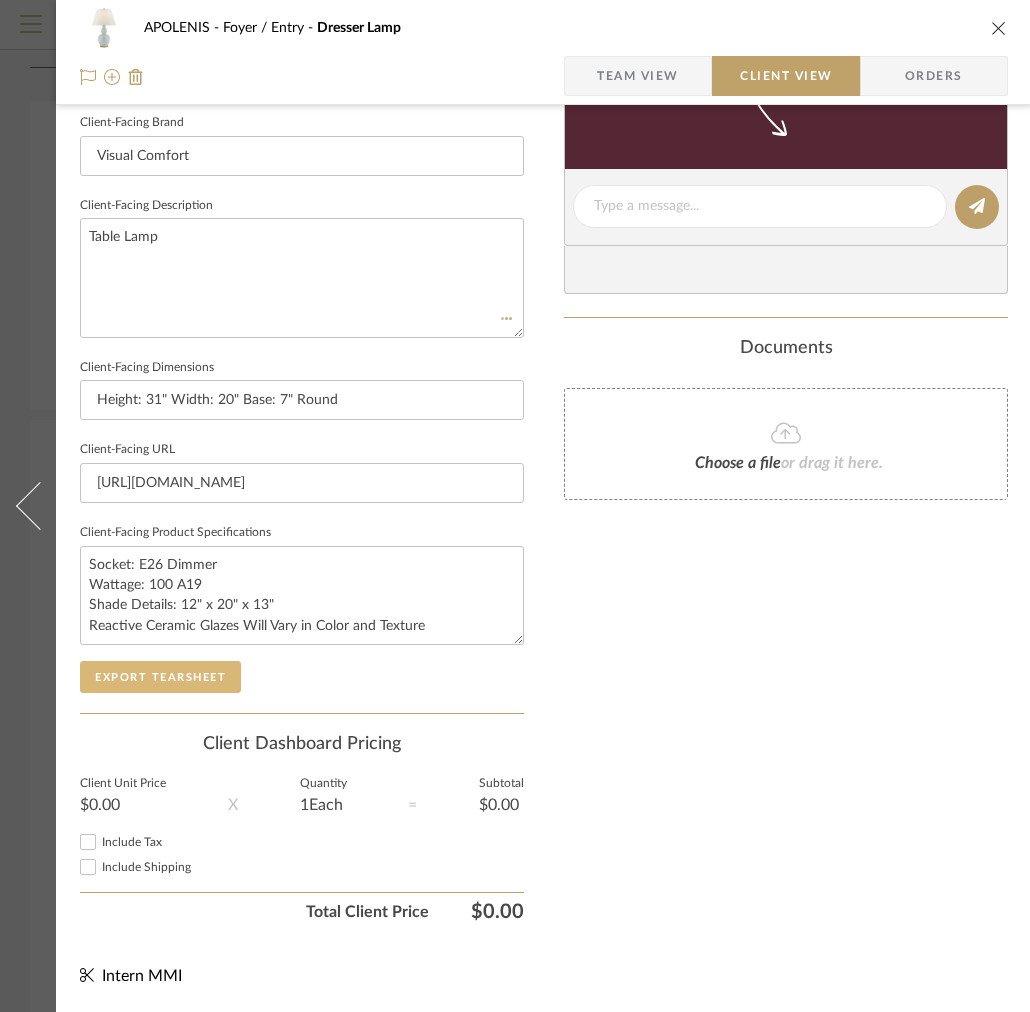 type 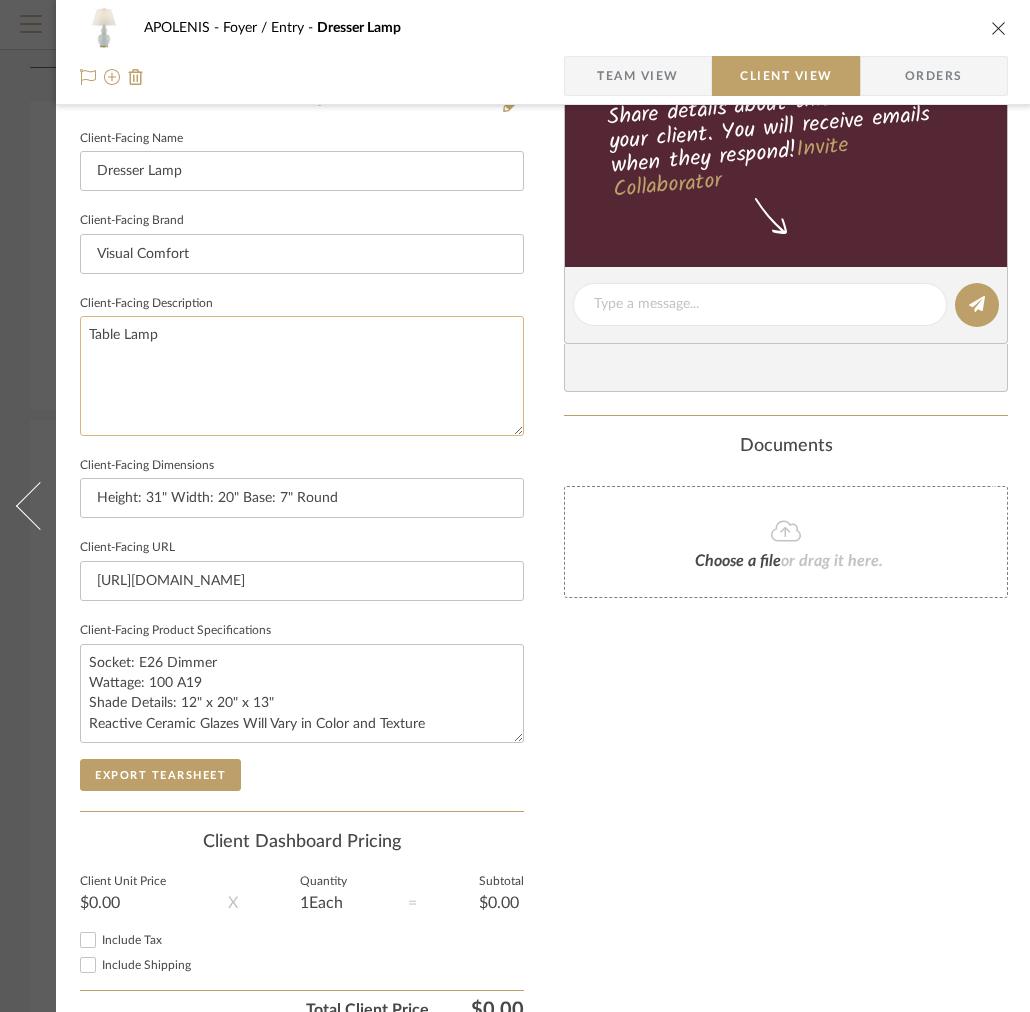 scroll, scrollTop: 507, scrollLeft: 0, axis: vertical 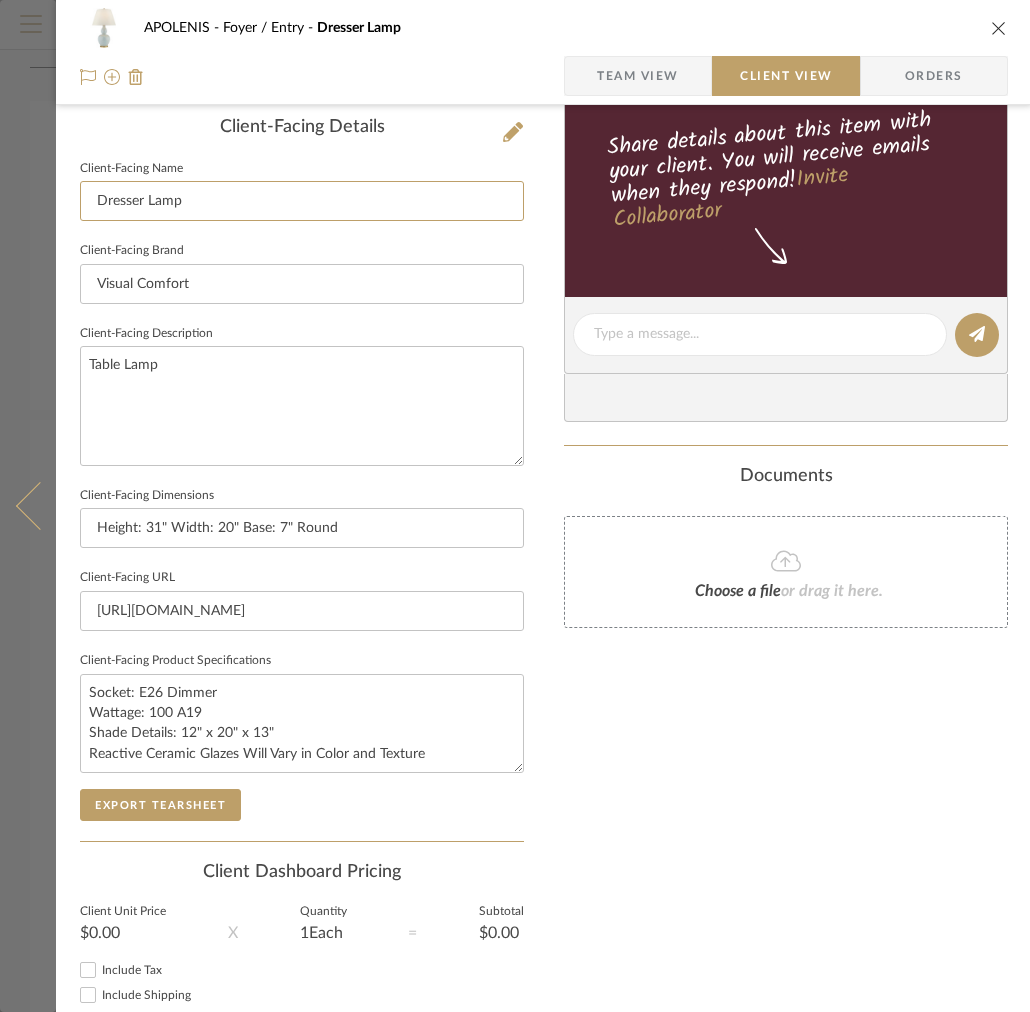 drag, startPoint x: 146, startPoint y: 203, endPoint x: 5, endPoint y: 187, distance: 141.90489 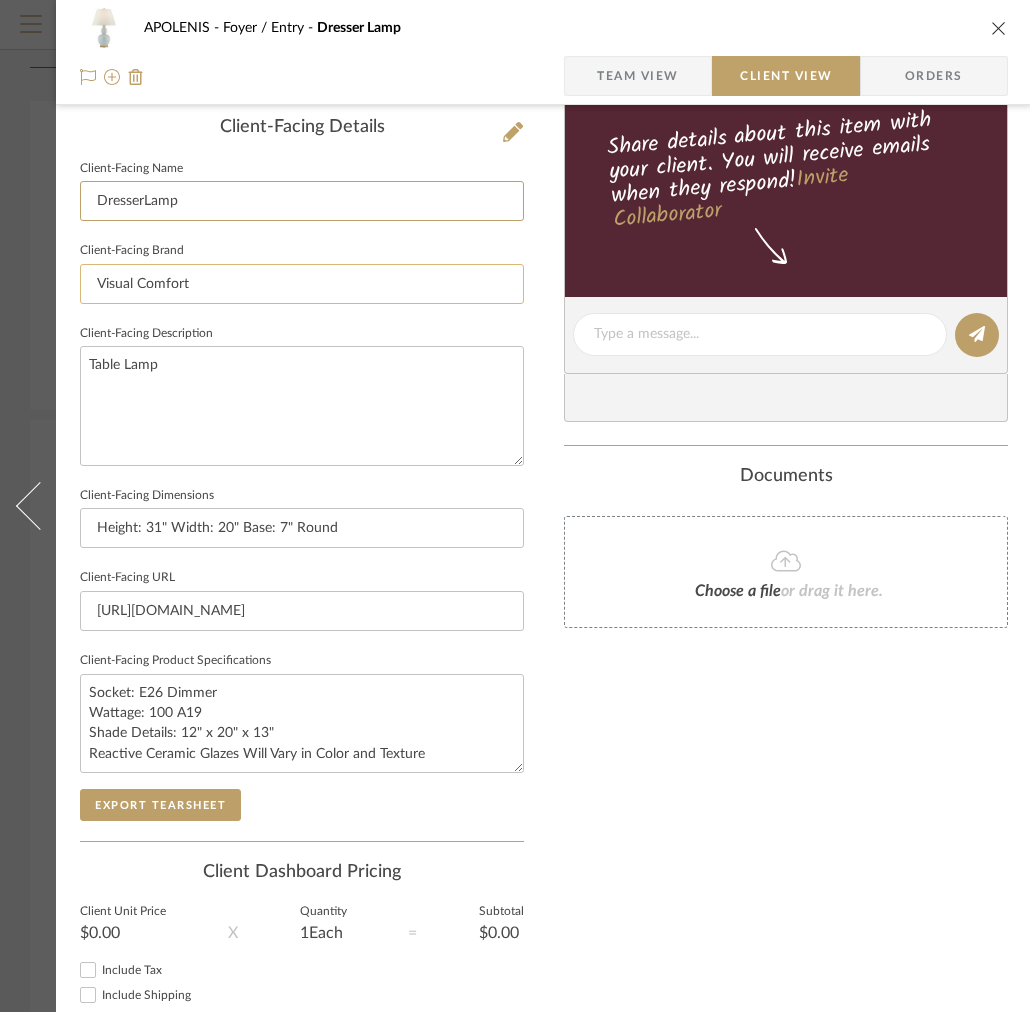 type on "Dresser Lamp" 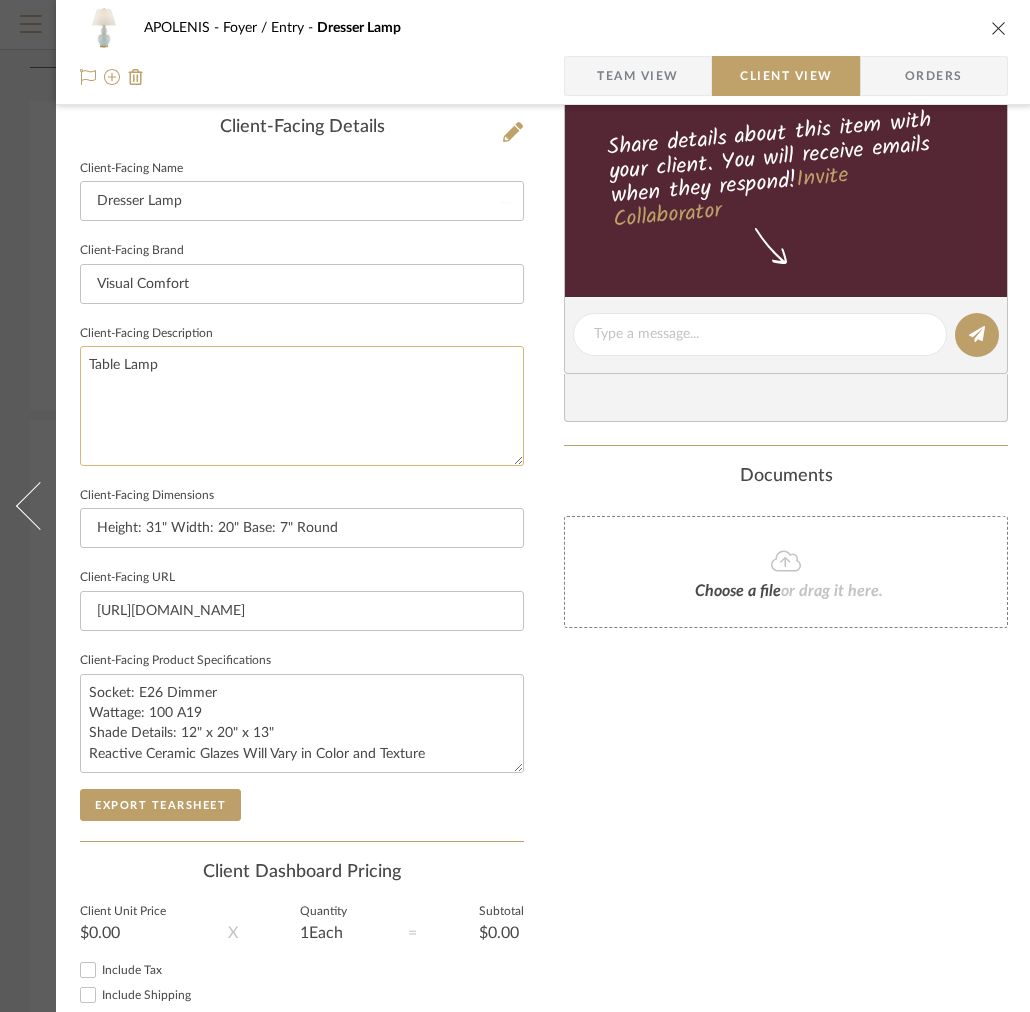 type 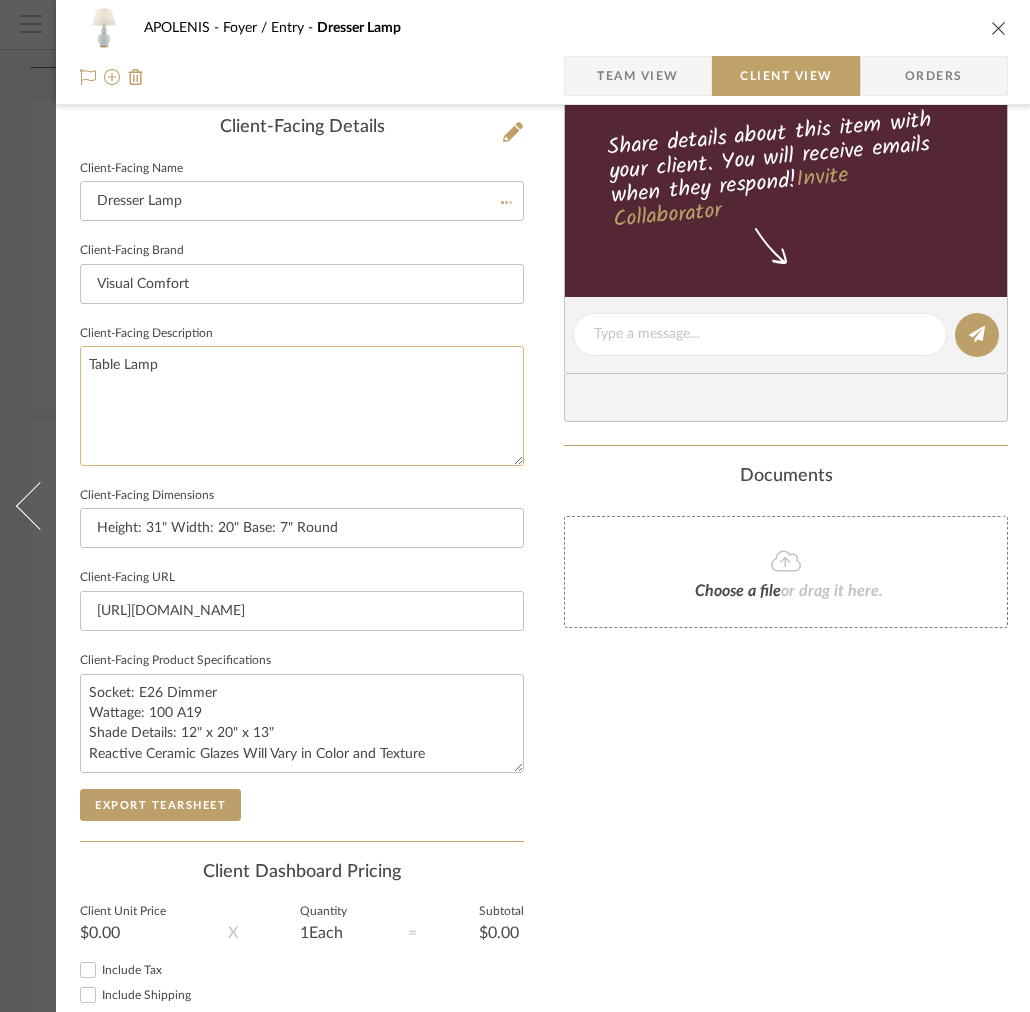 type 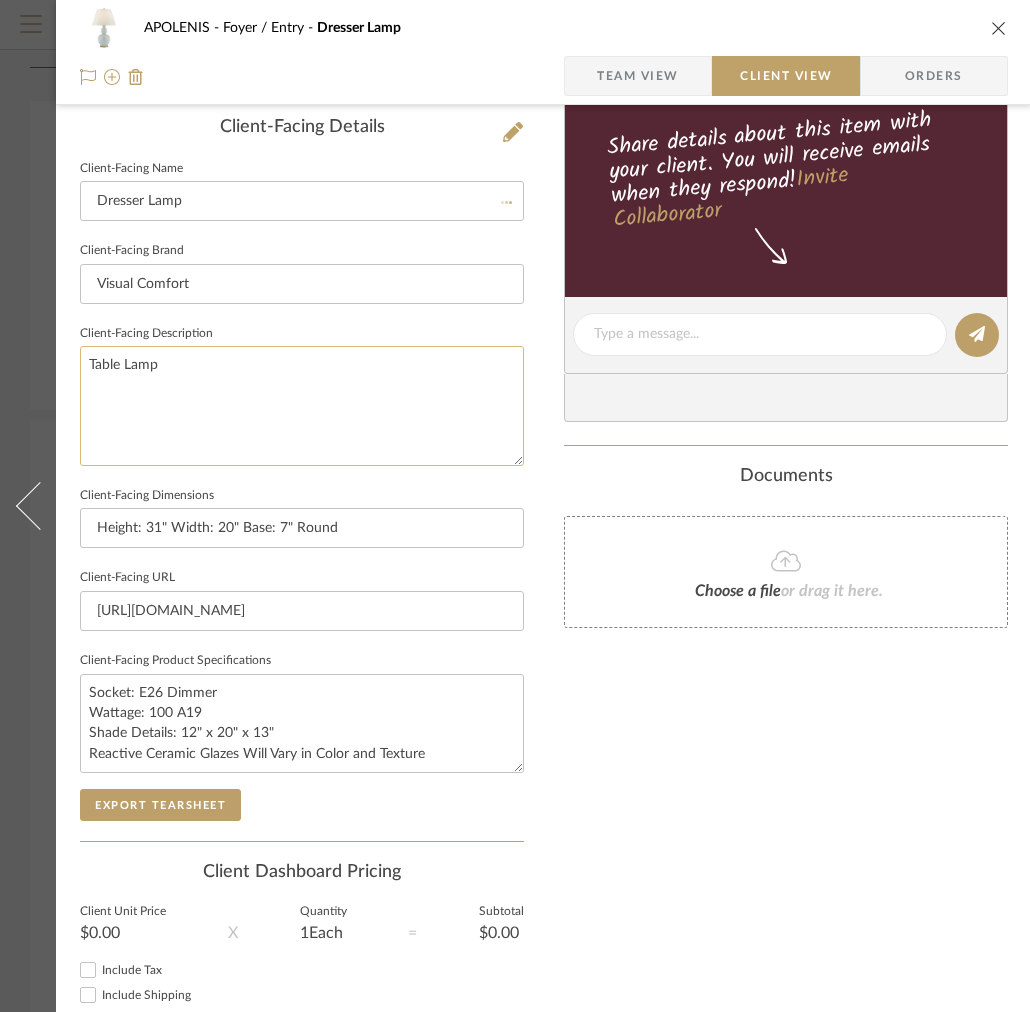click on "Table Lamp" 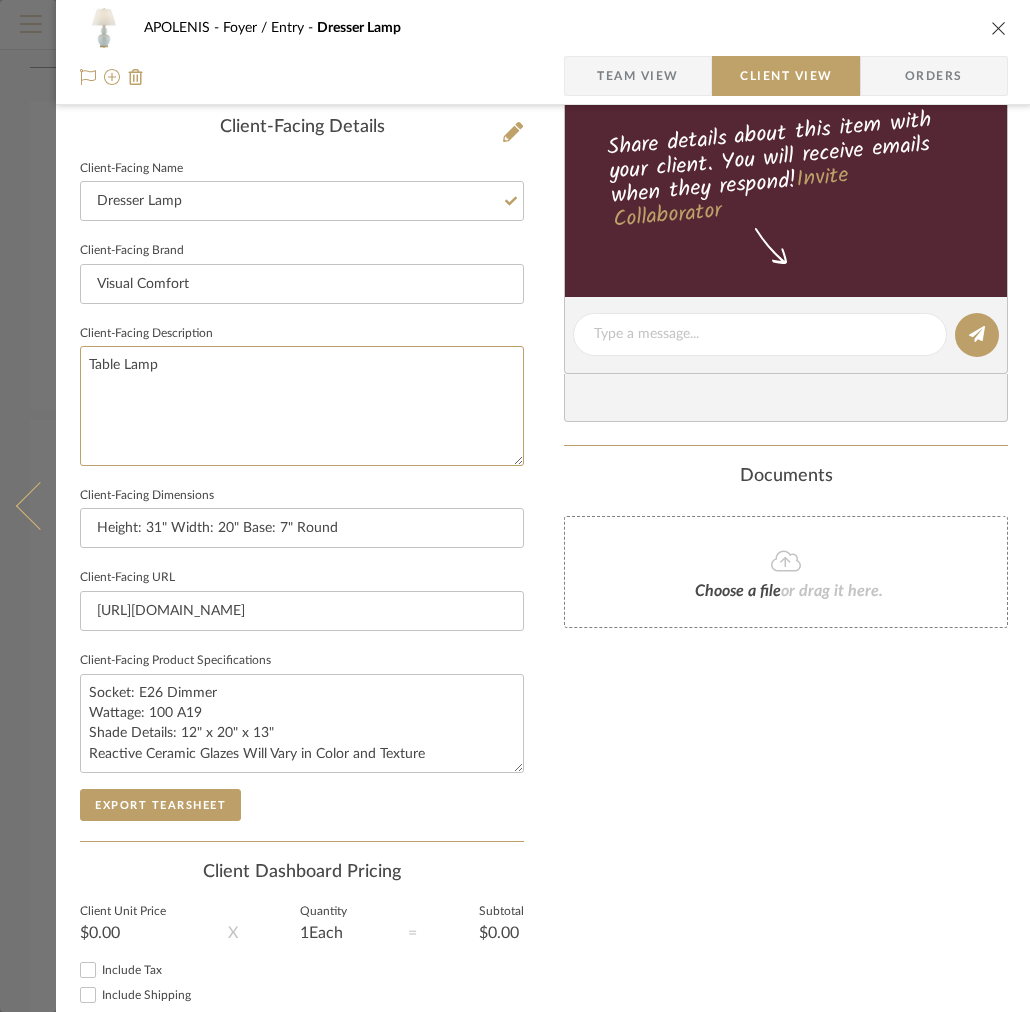 drag, startPoint x: 122, startPoint y: 361, endPoint x: 20, endPoint y: 353, distance: 102.31325 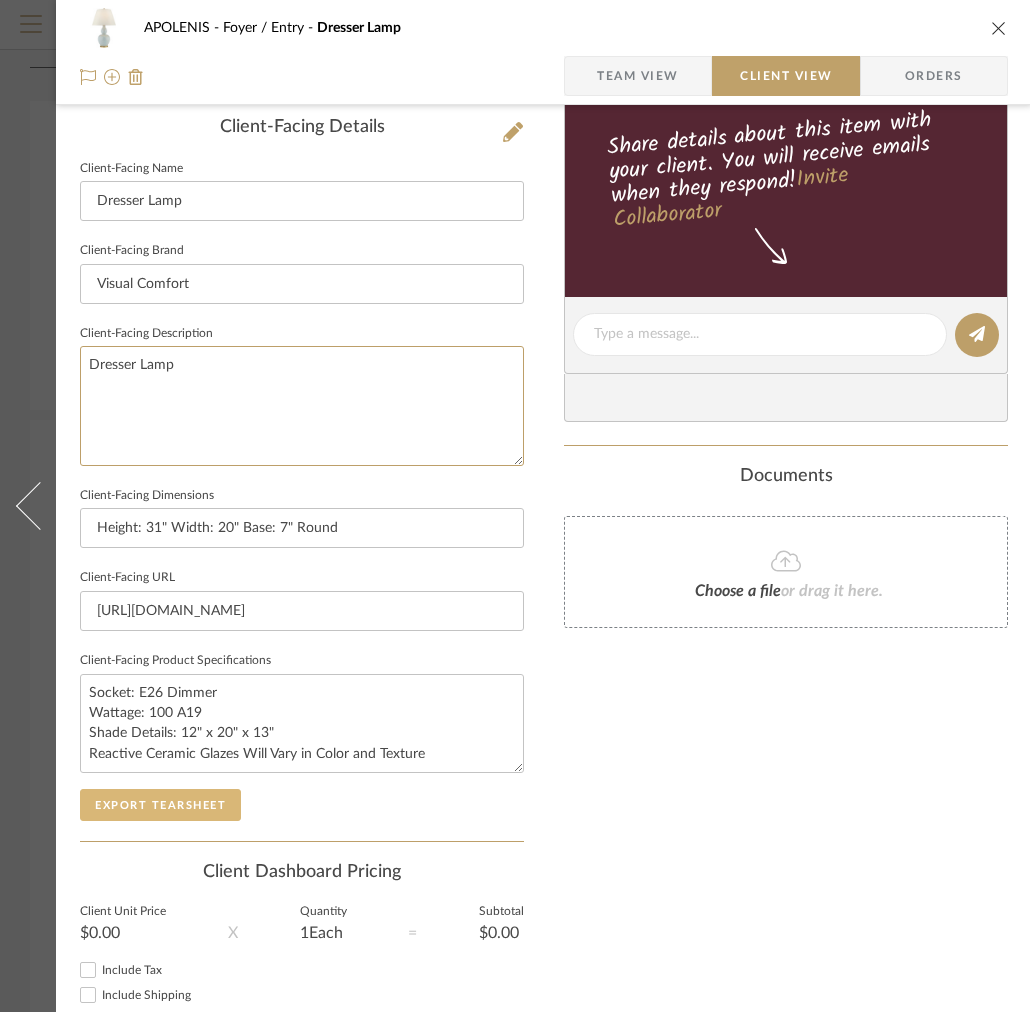 type on "Dresser Lamp" 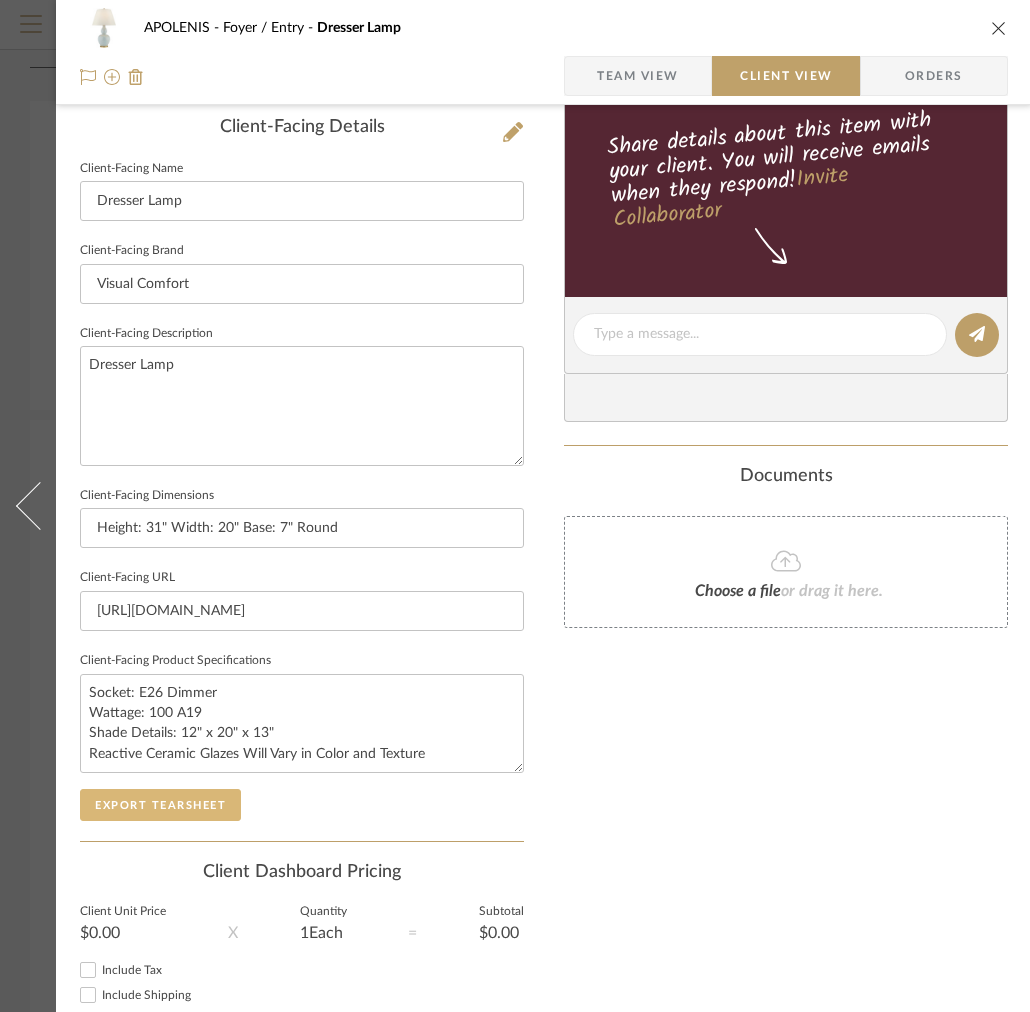 click on "Export Tearsheet" 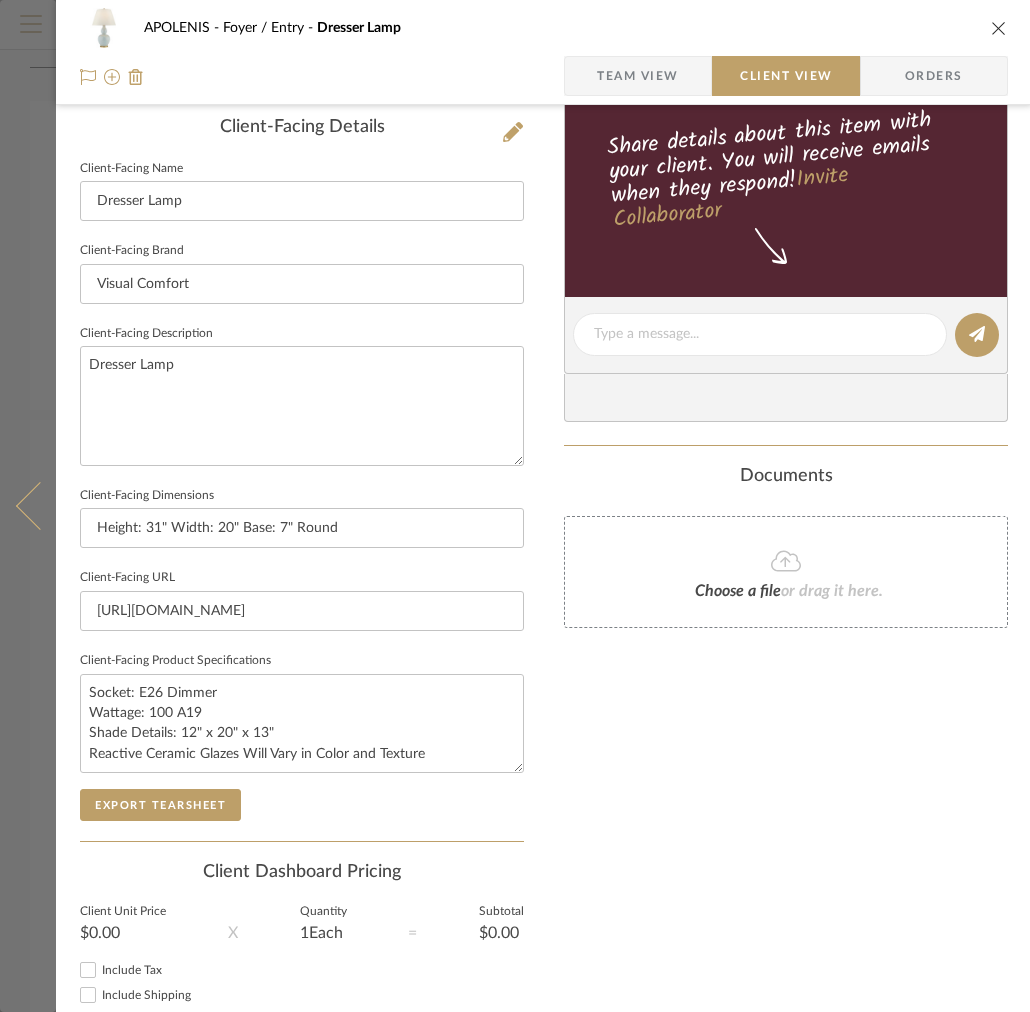 click at bounding box center [28, 506] 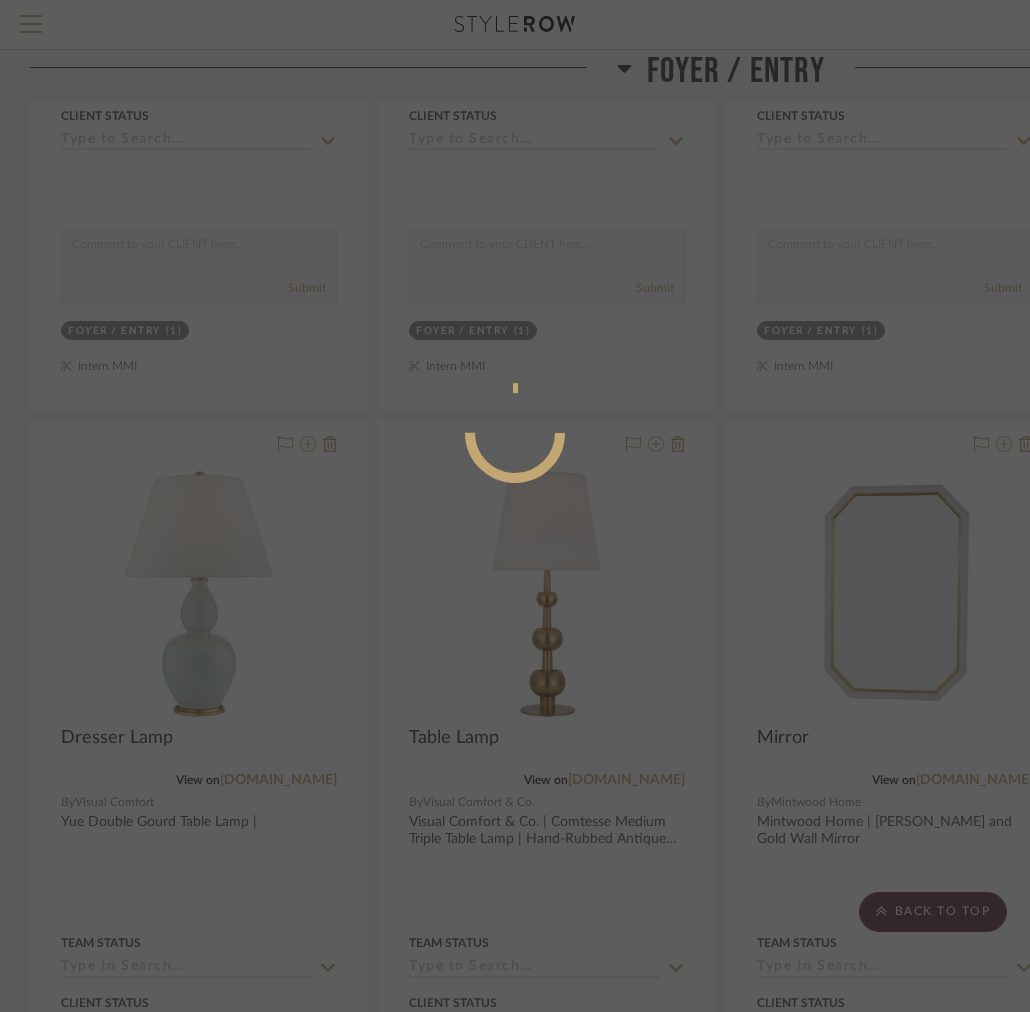 scroll, scrollTop: 0, scrollLeft: 0, axis: both 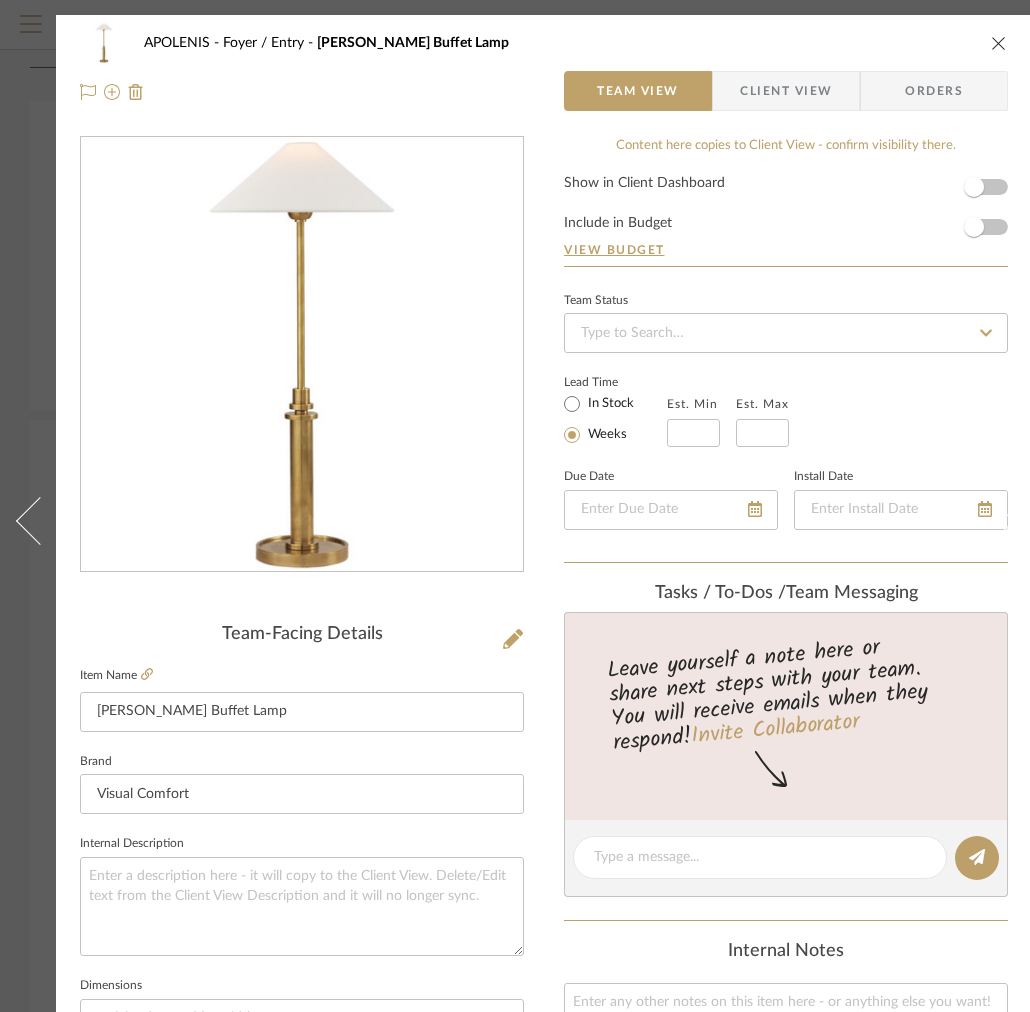 click on "APOLENIS Foyer / Entry Hargett Buffet Lamp Team View Client View Orders" at bounding box center (544, 67) 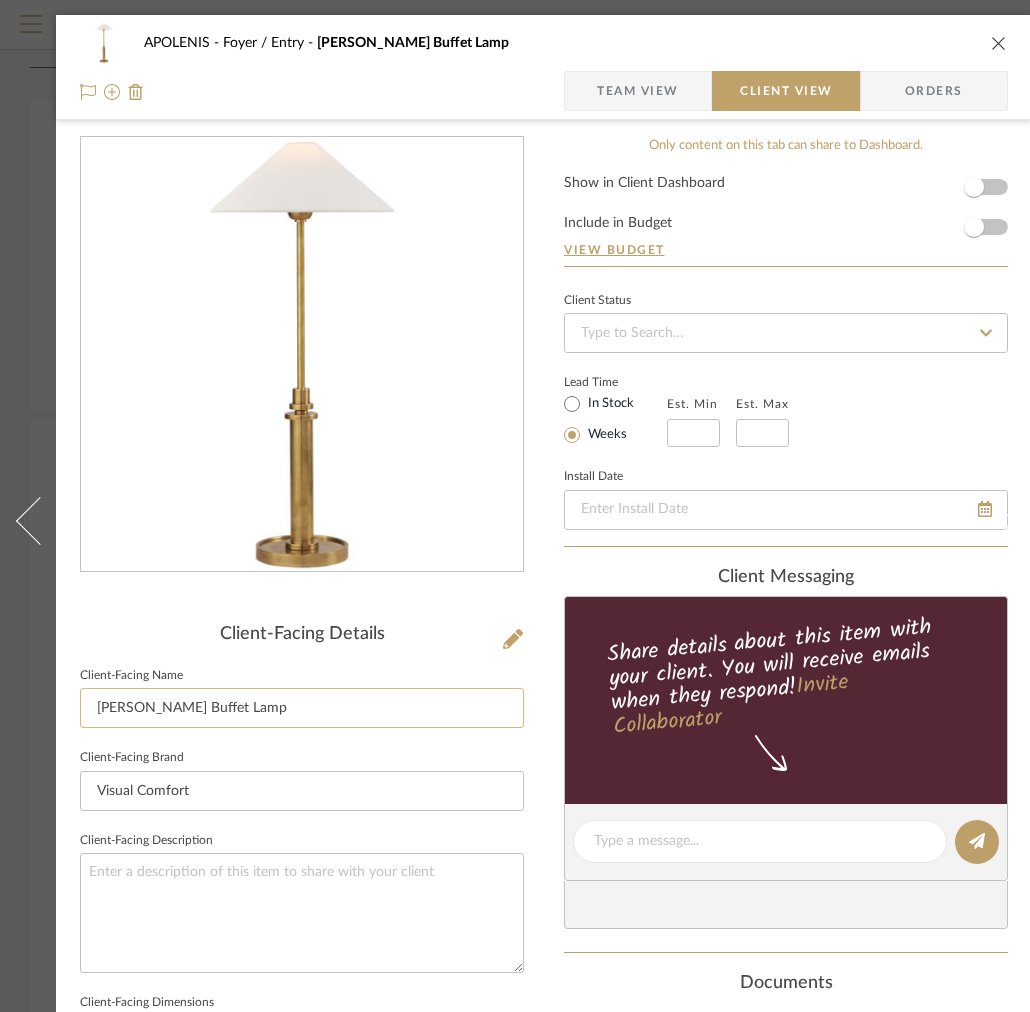 scroll, scrollTop: 420, scrollLeft: 0, axis: vertical 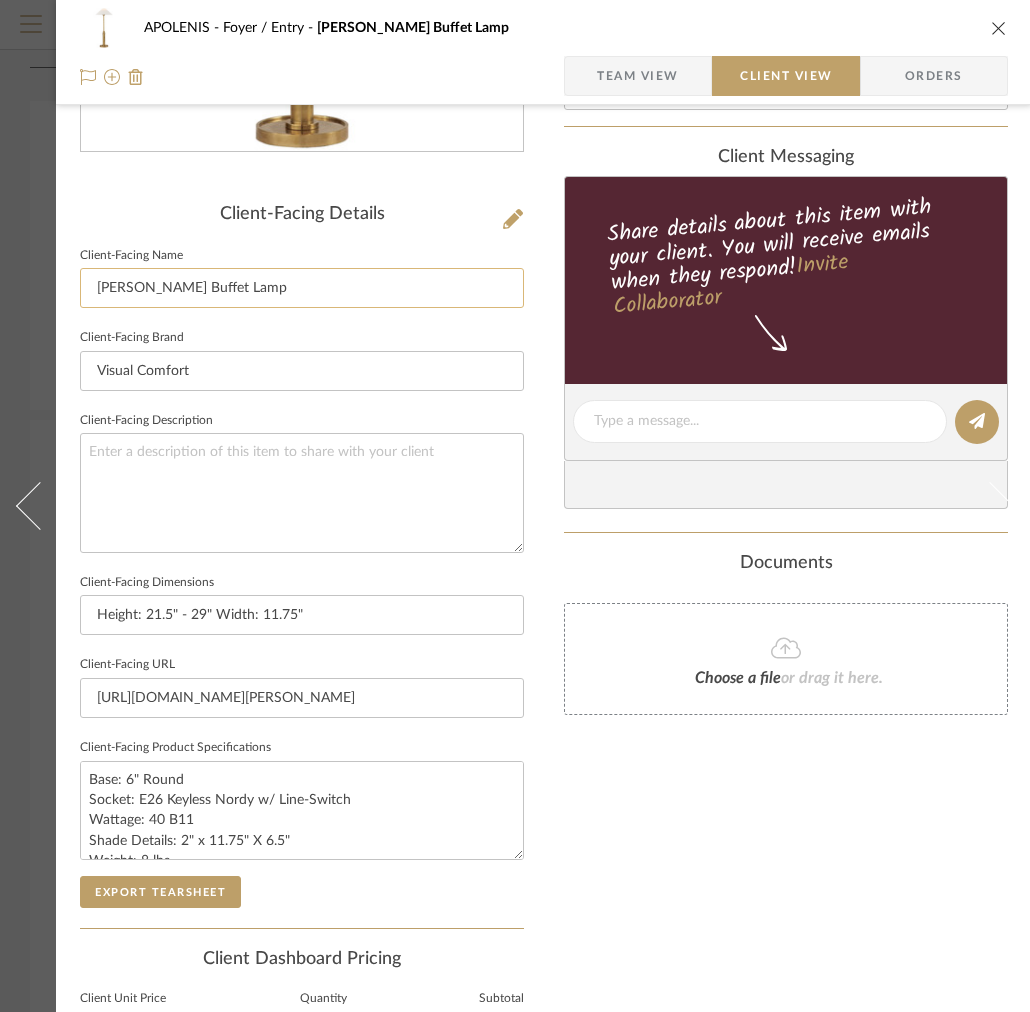 click on "Hargett Buffet Lamp" 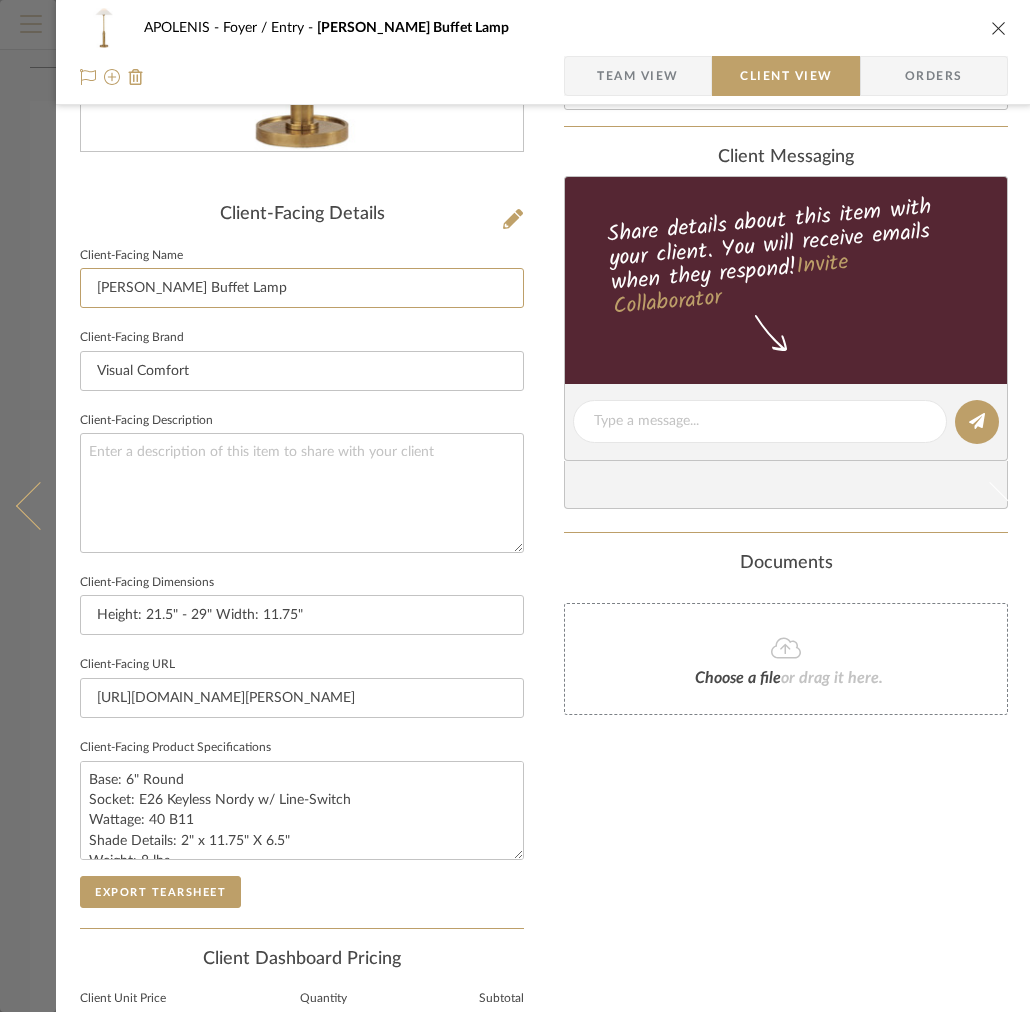 drag, startPoint x: 190, startPoint y: 288, endPoint x: 37, endPoint y: 284, distance: 153.05228 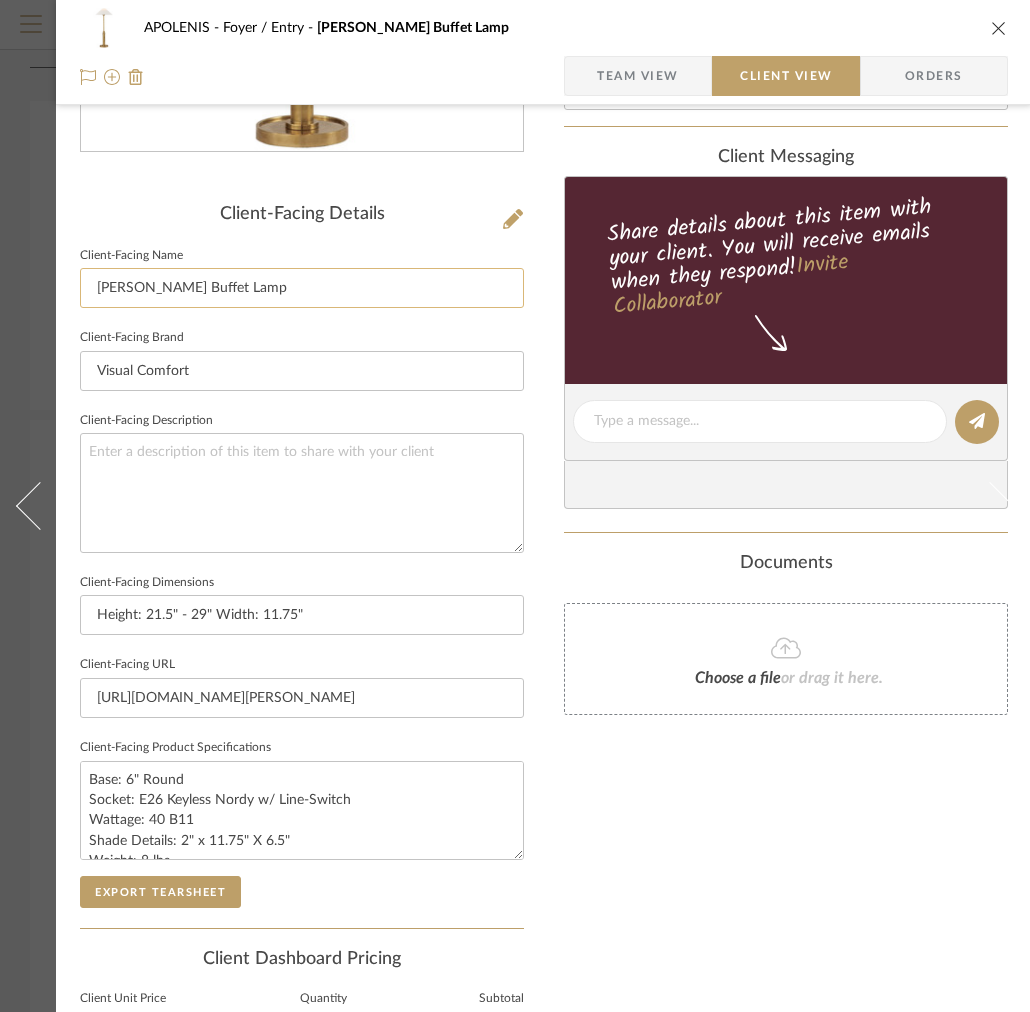 click on "Hargett Buffet Lamp" 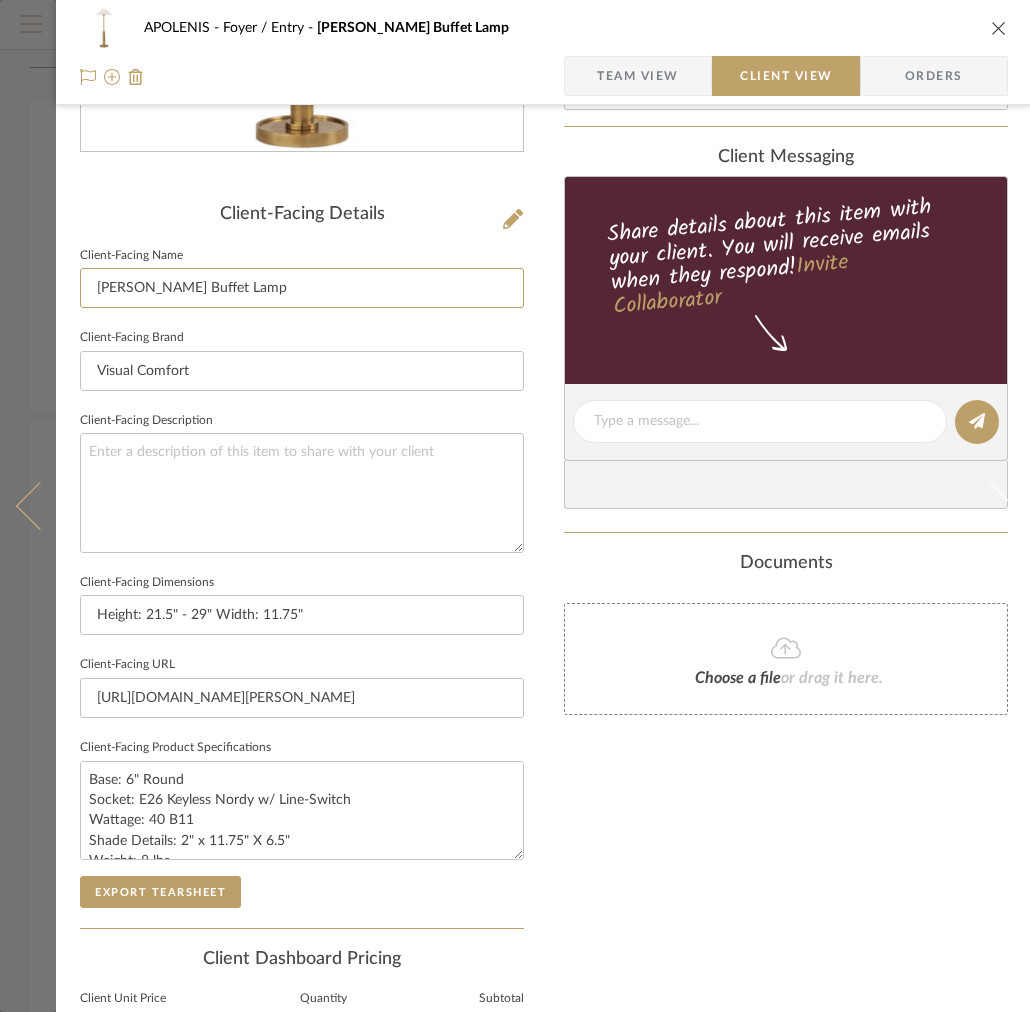 drag, startPoint x: 189, startPoint y: 289, endPoint x: 39, endPoint y: 266, distance: 151.75308 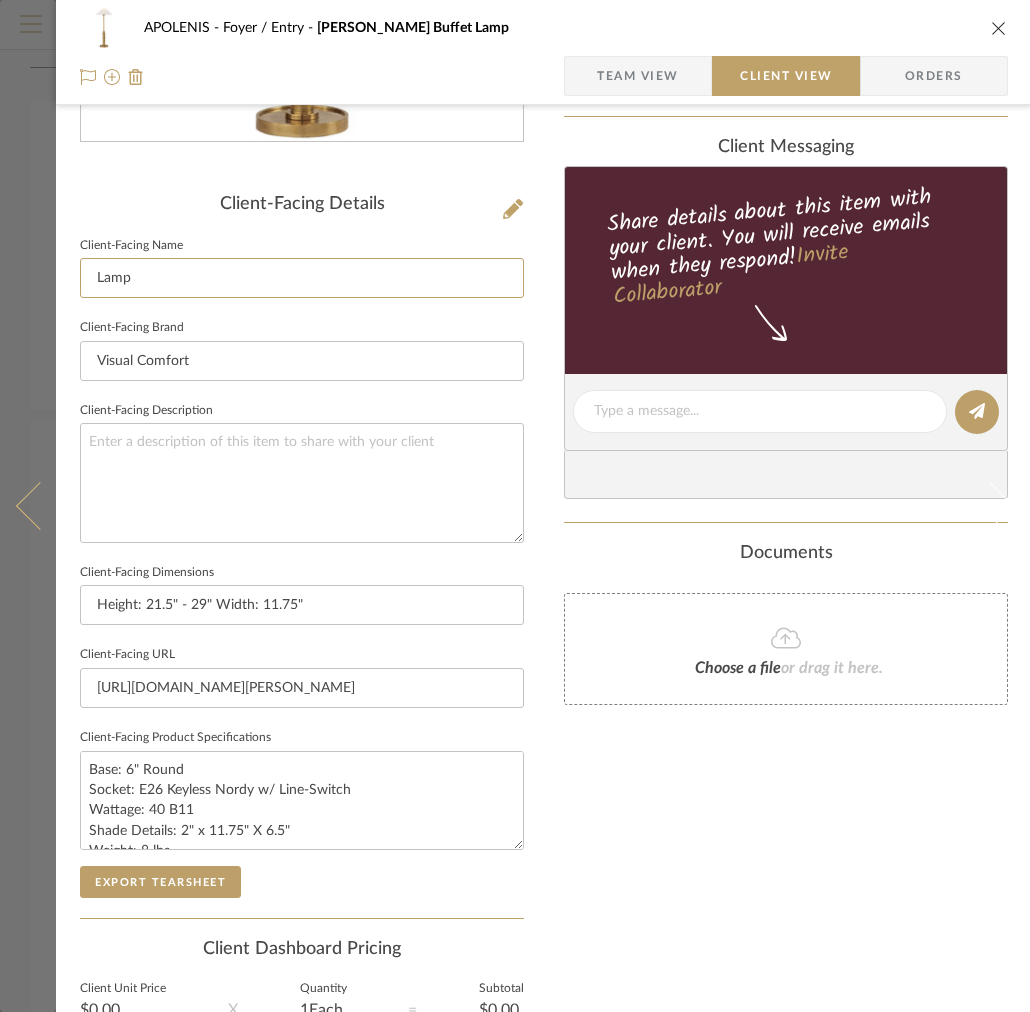 scroll, scrollTop: 394, scrollLeft: 0, axis: vertical 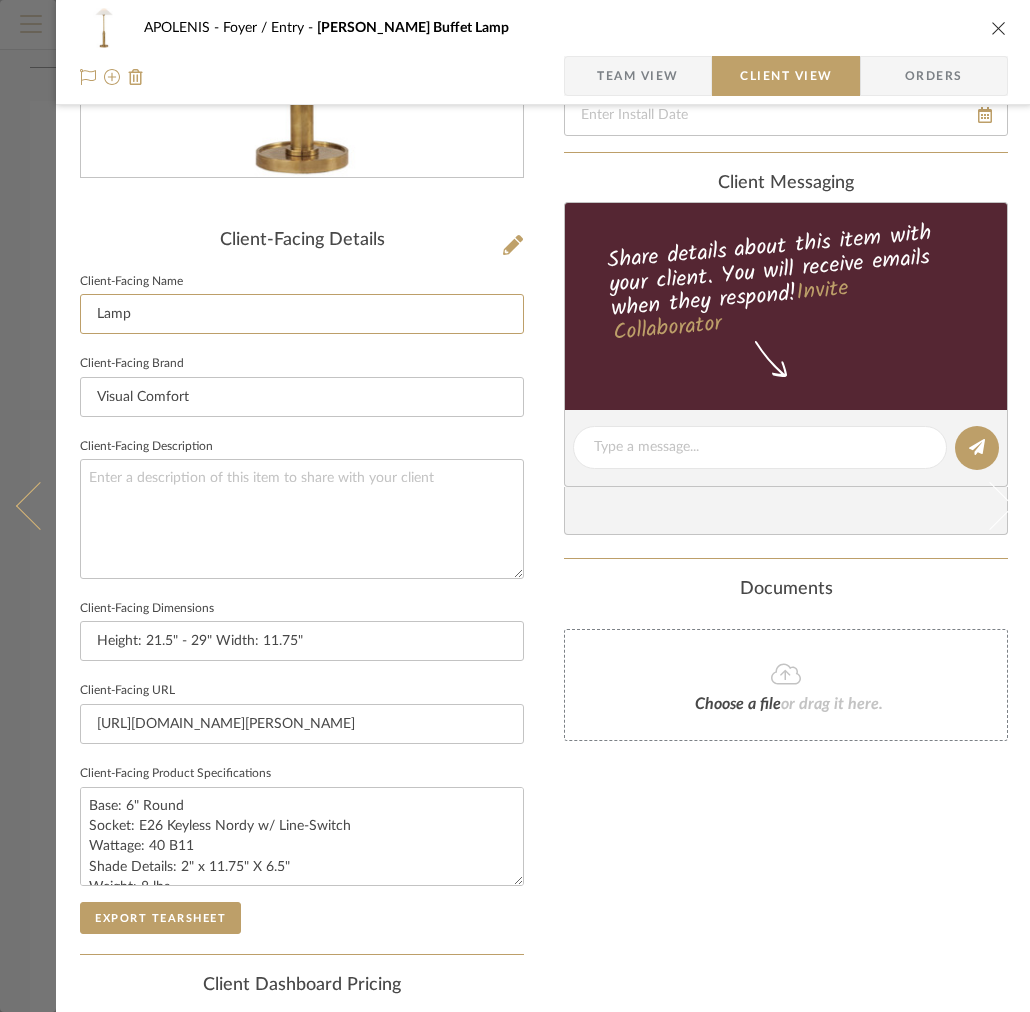 type on "Lamp" 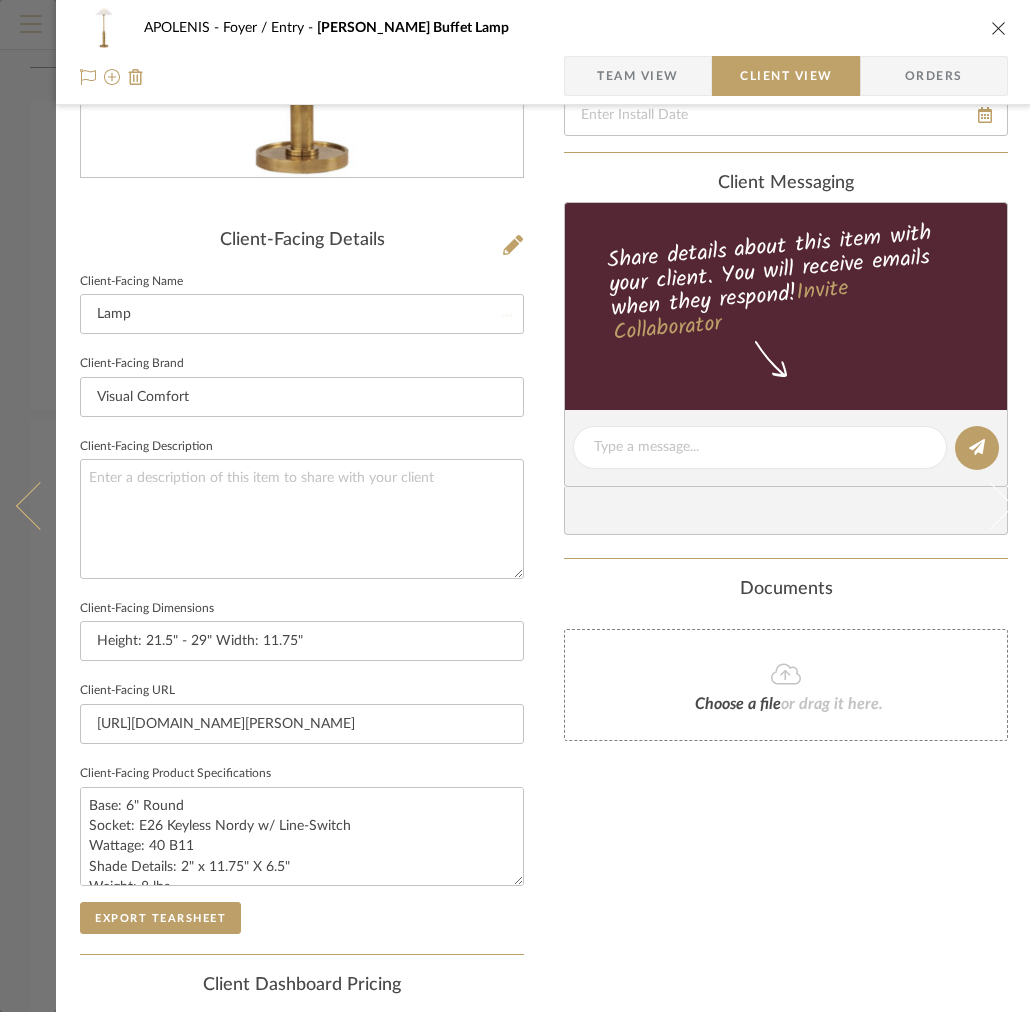 type 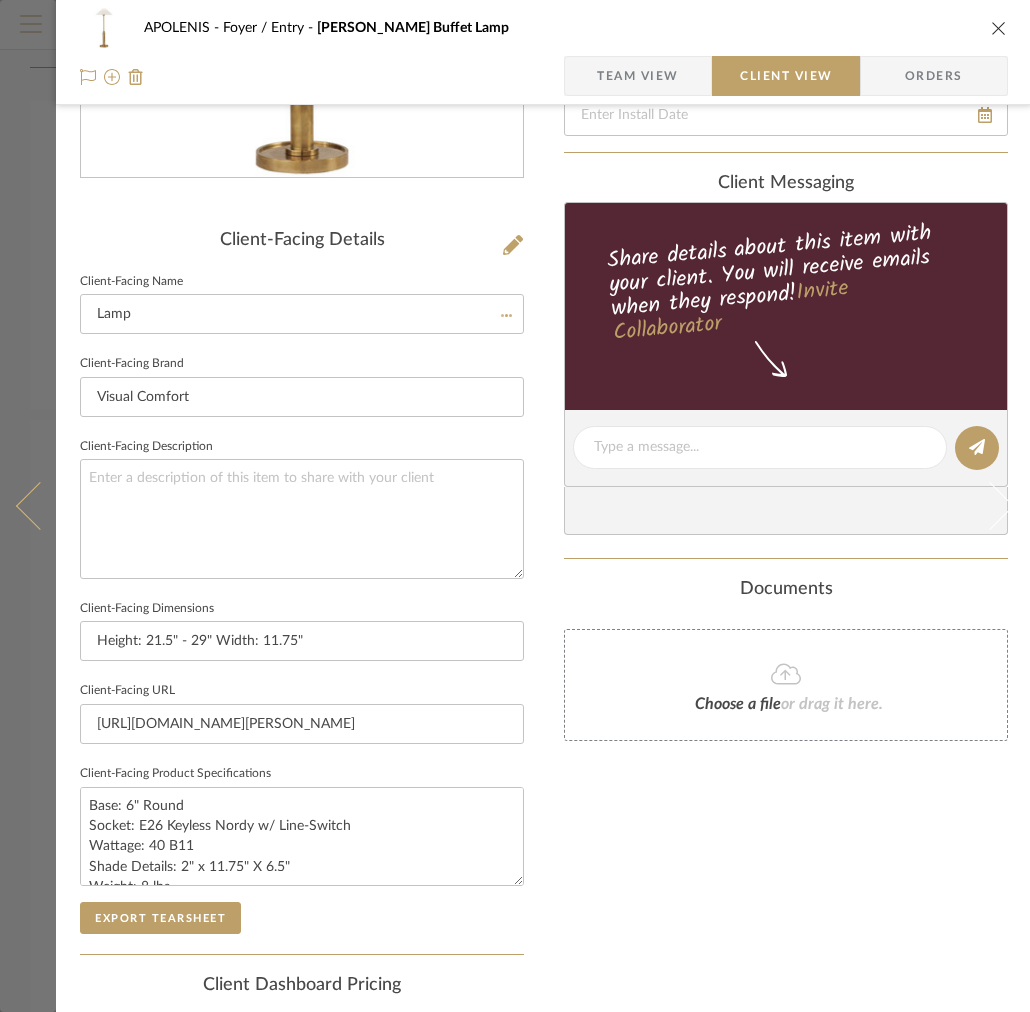 type 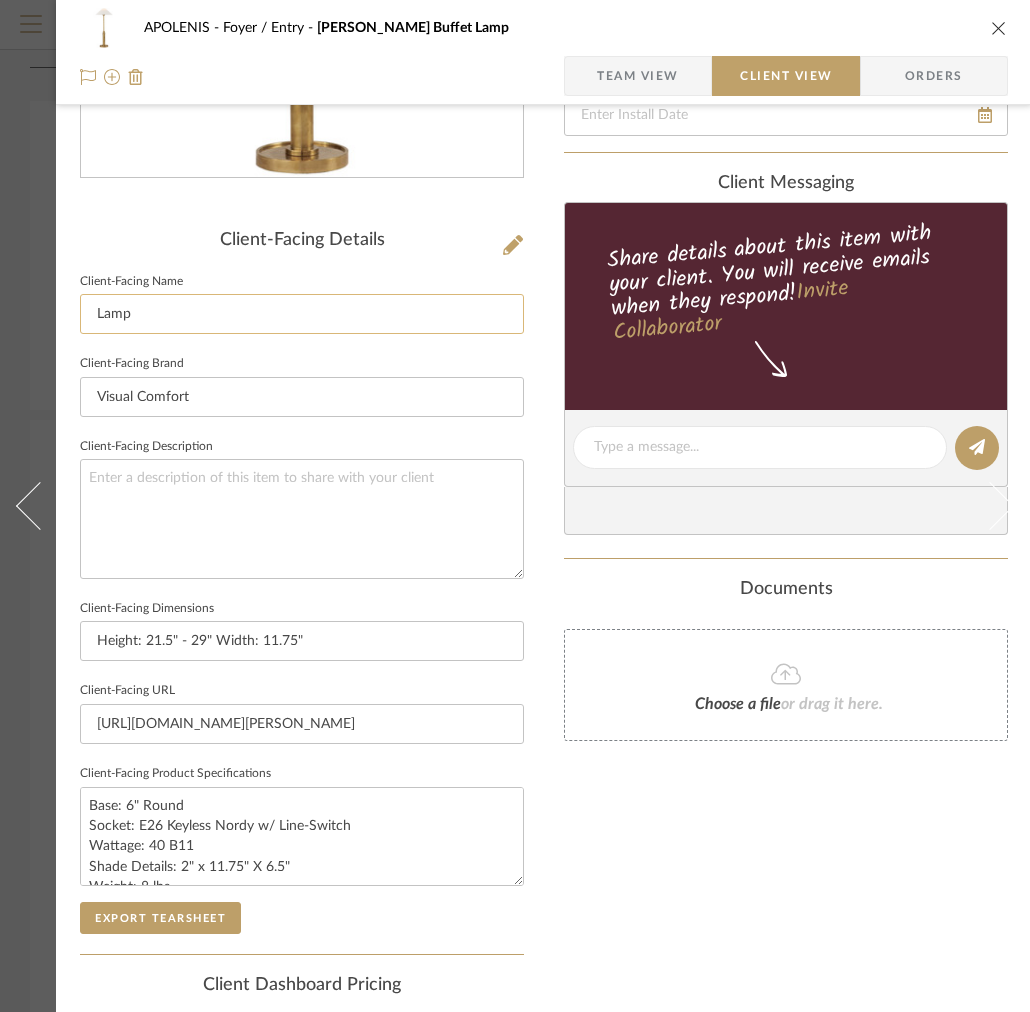 click on "Lamp" 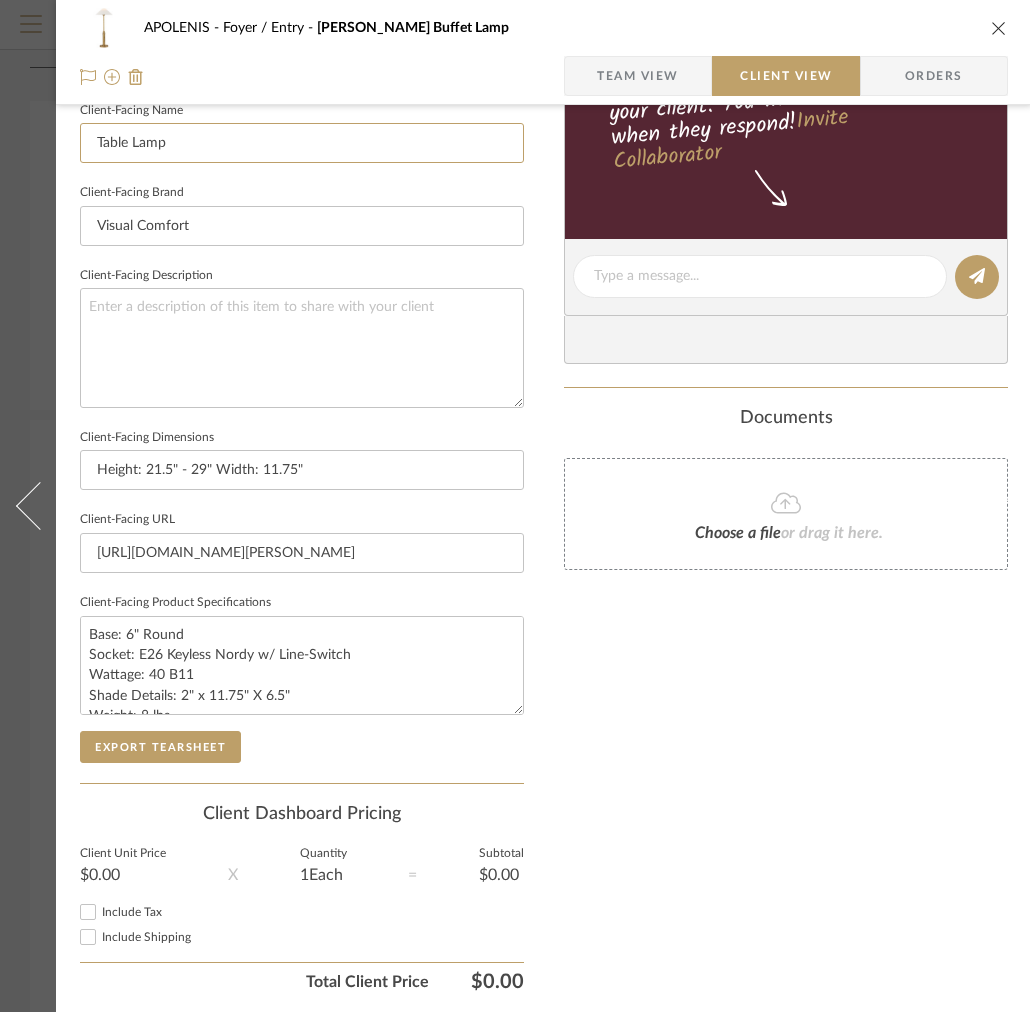 scroll, scrollTop: 650, scrollLeft: 0, axis: vertical 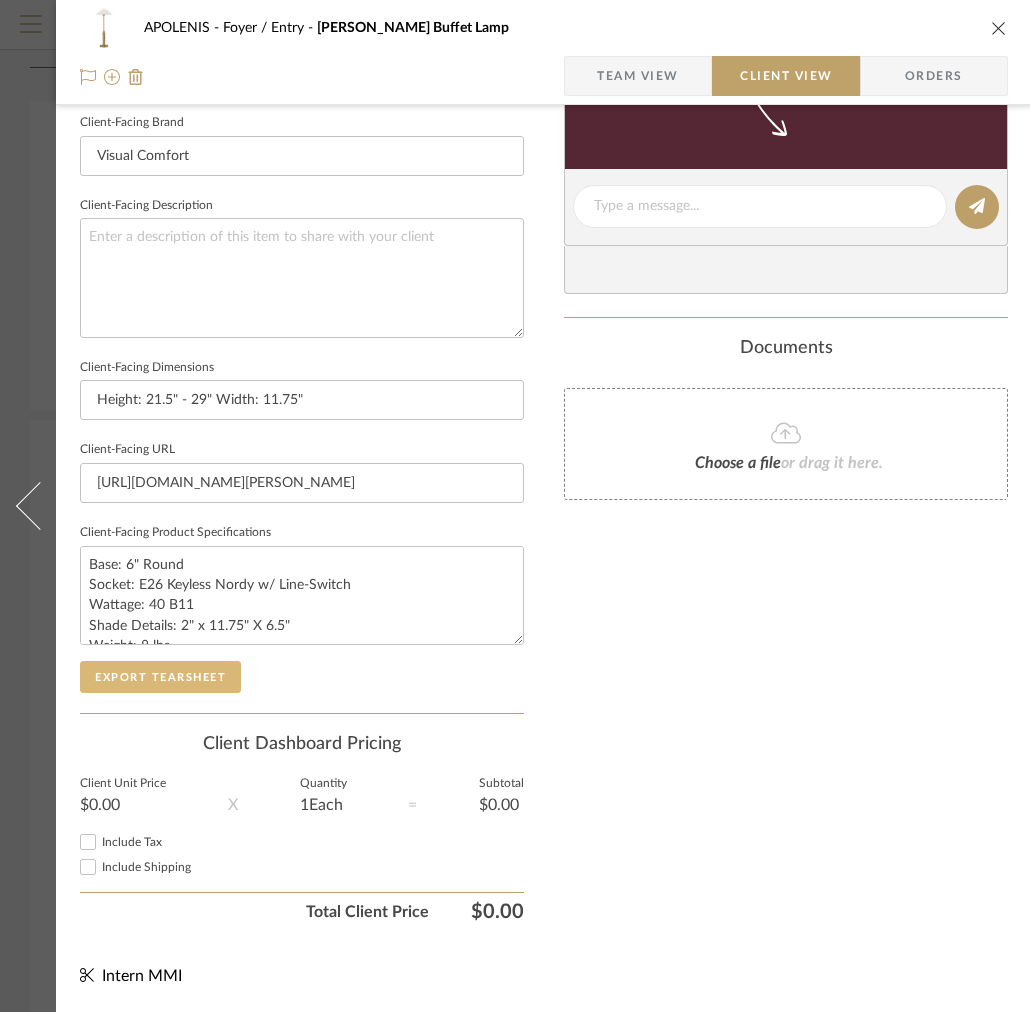 type on "Table Lamp" 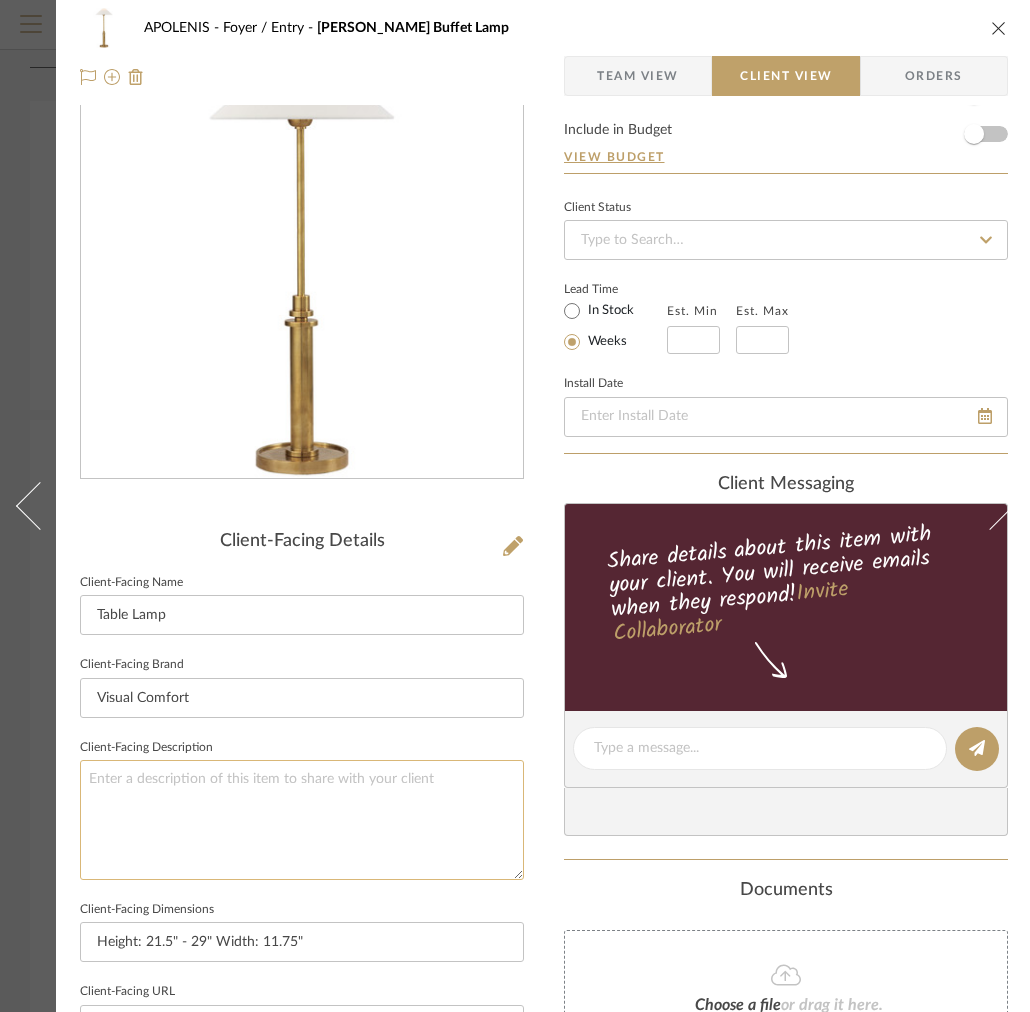 scroll, scrollTop: 0, scrollLeft: 0, axis: both 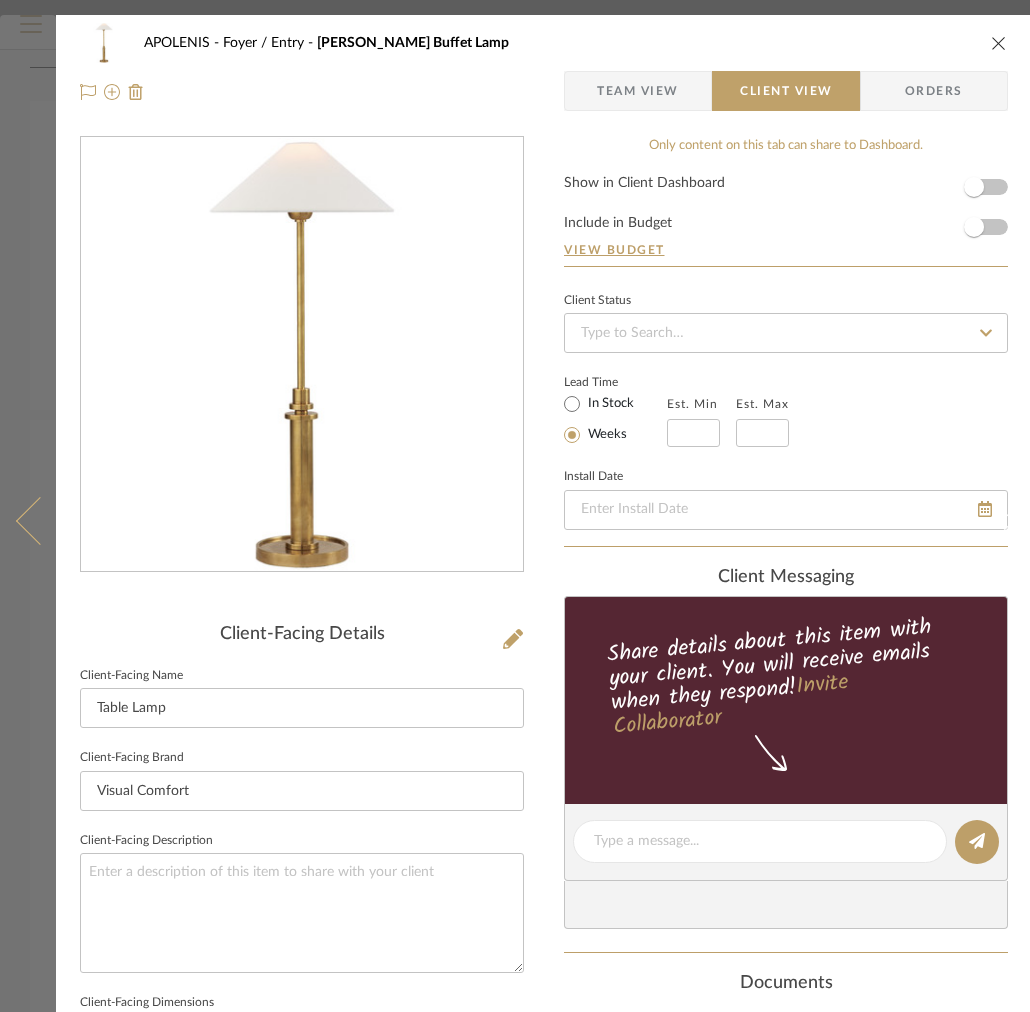click at bounding box center [28, 521] 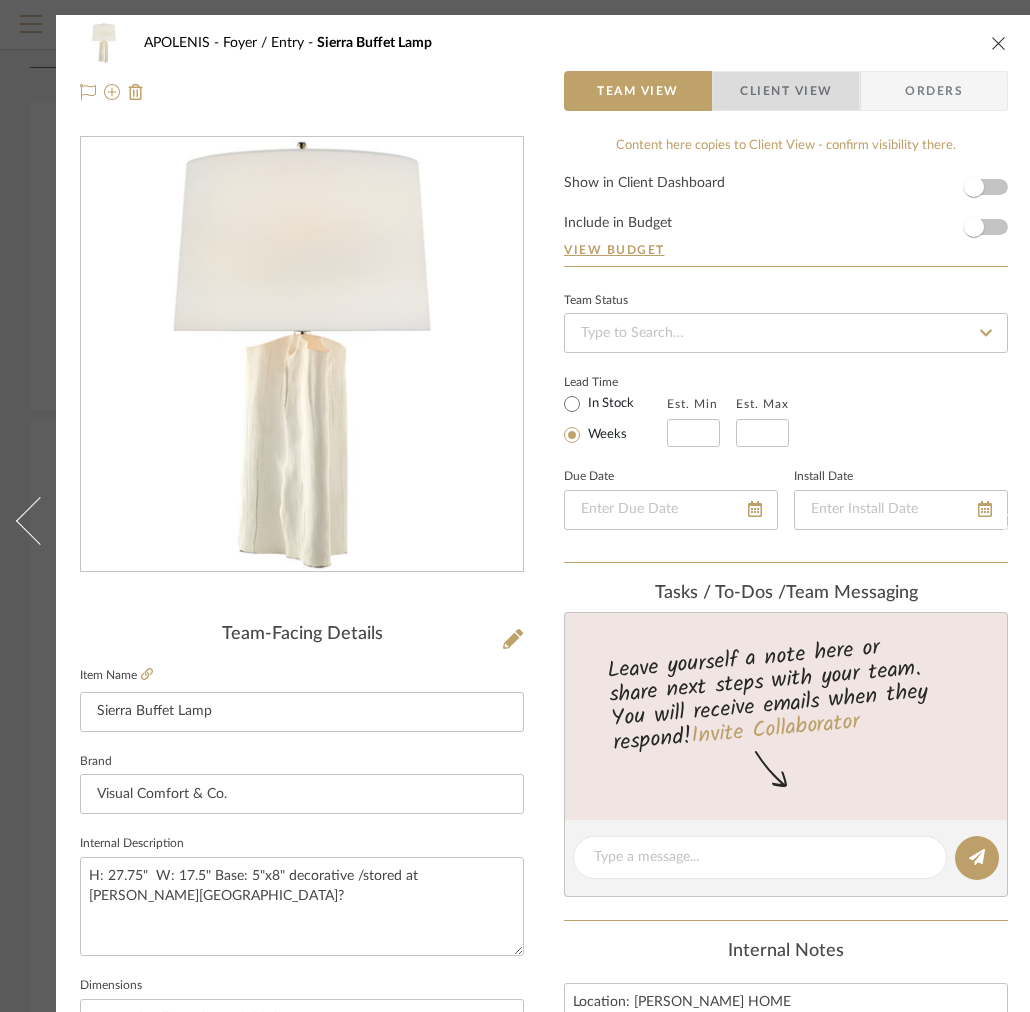 click on "Client View" at bounding box center (786, 91) 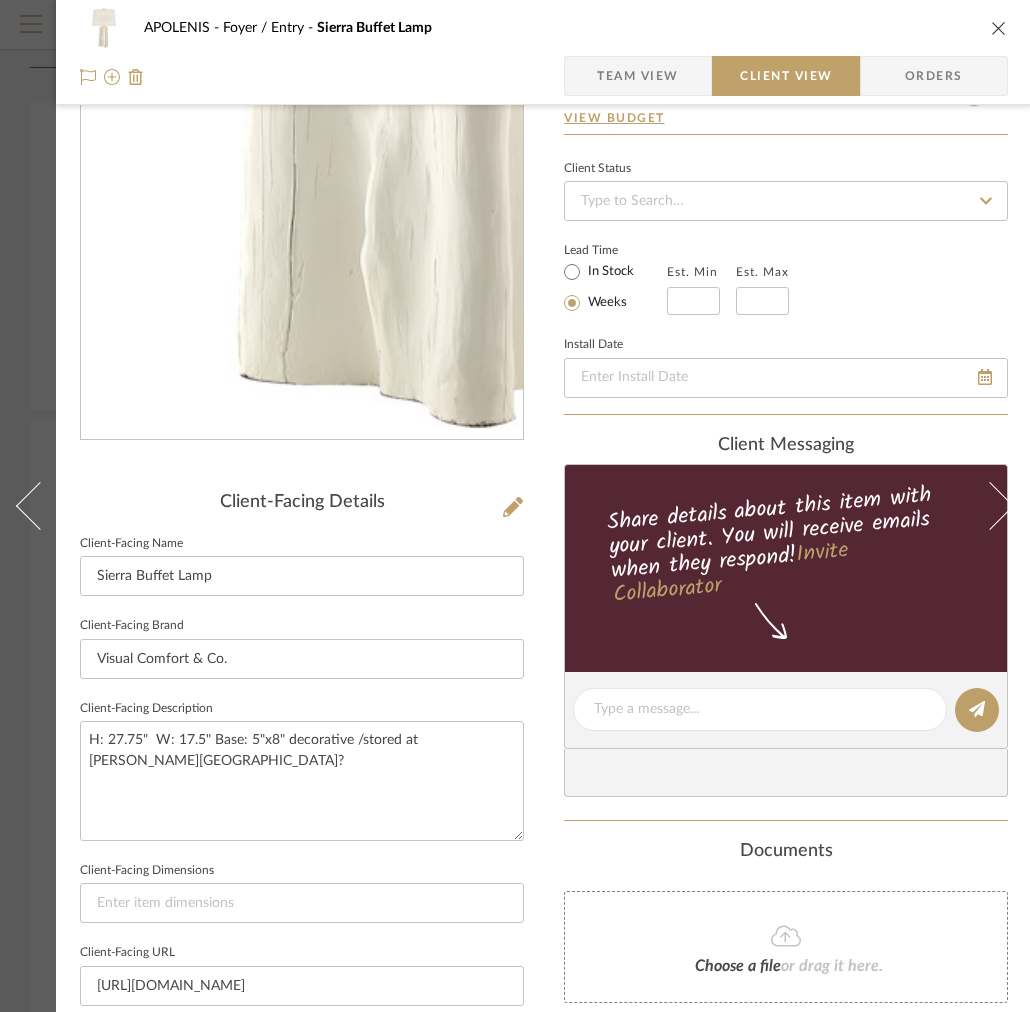 scroll, scrollTop: 386, scrollLeft: 0, axis: vertical 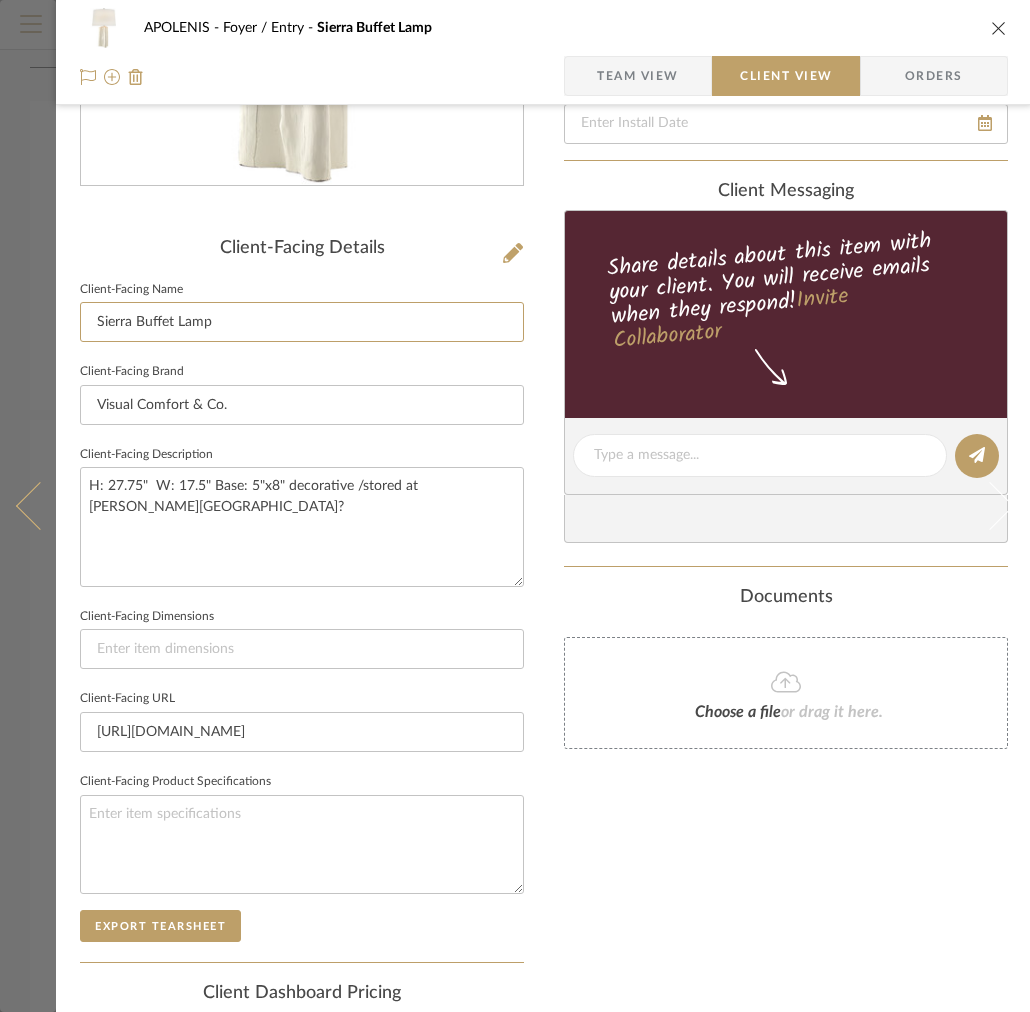 drag, startPoint x: 249, startPoint y: 325, endPoint x: 46, endPoint y: 319, distance: 203.08865 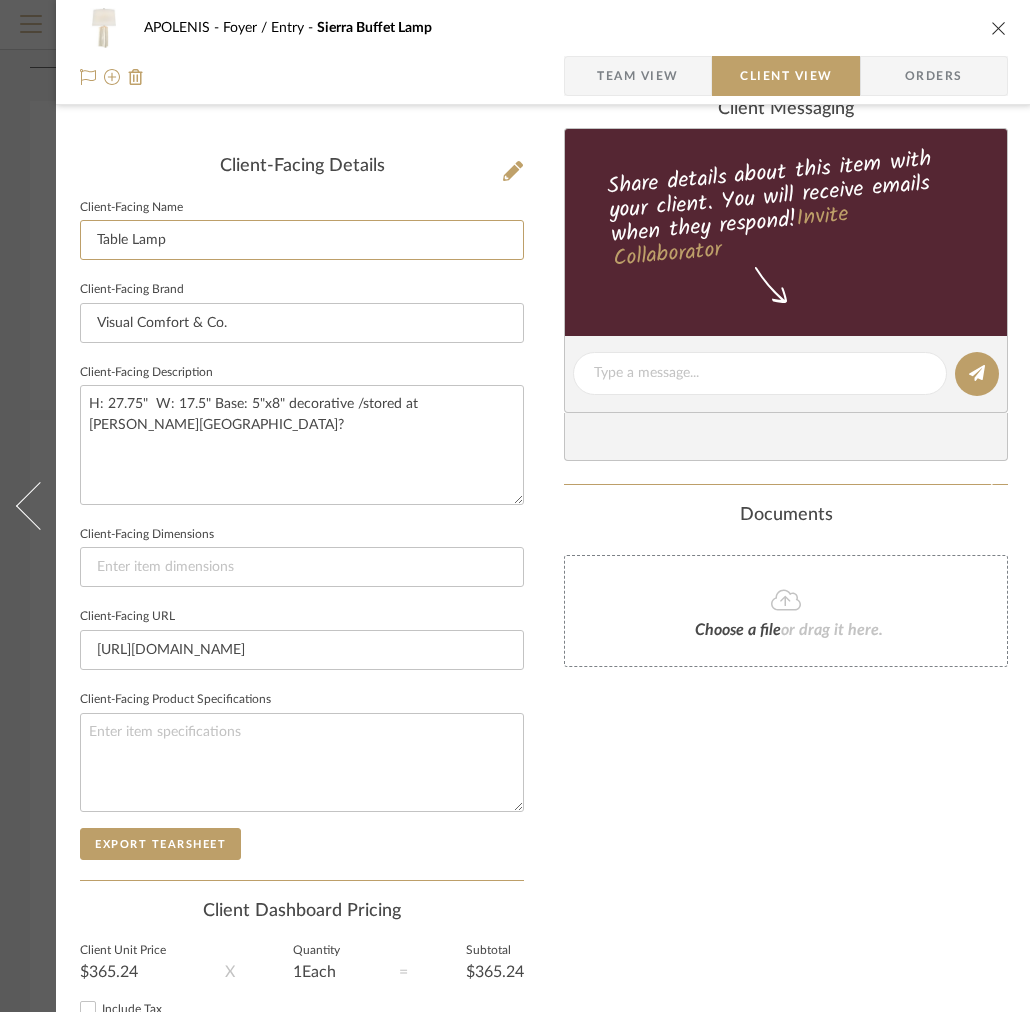 scroll, scrollTop: 558, scrollLeft: 0, axis: vertical 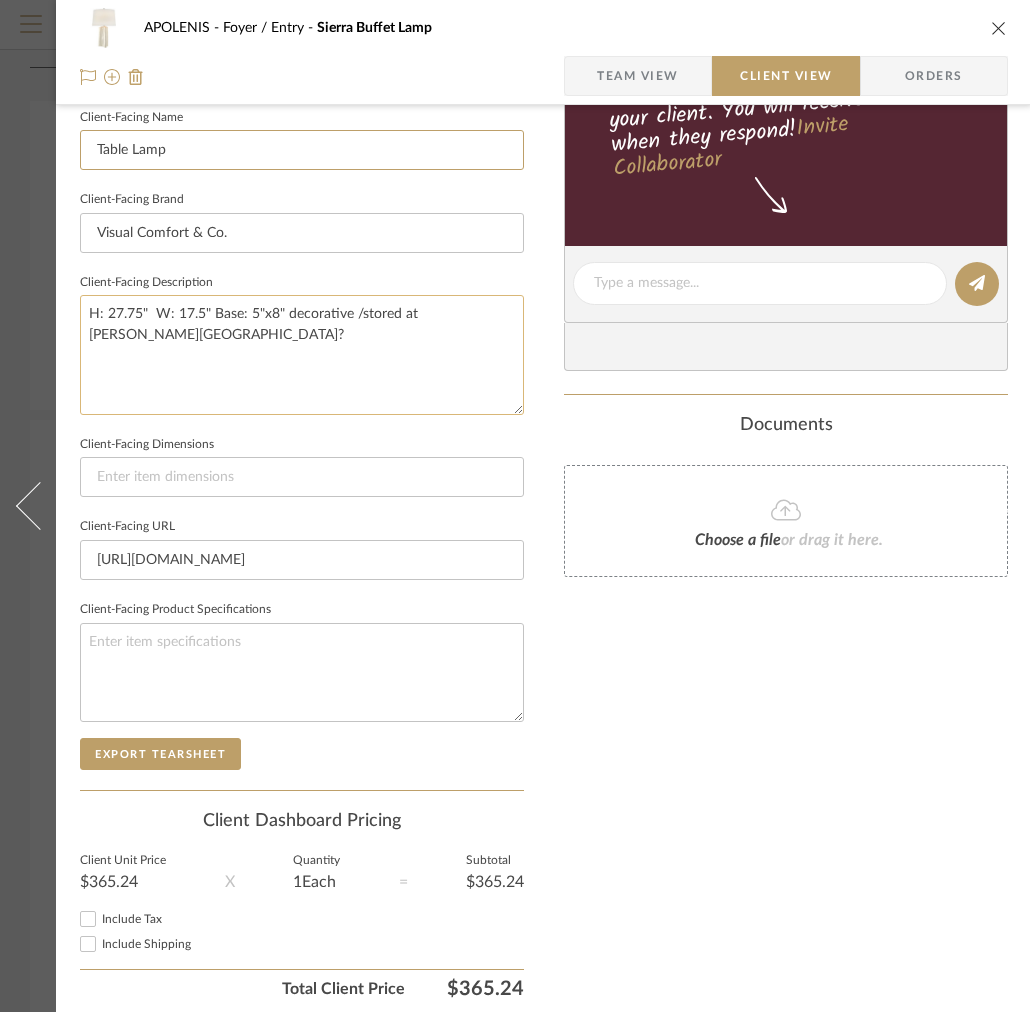 type on "Table Lamp" 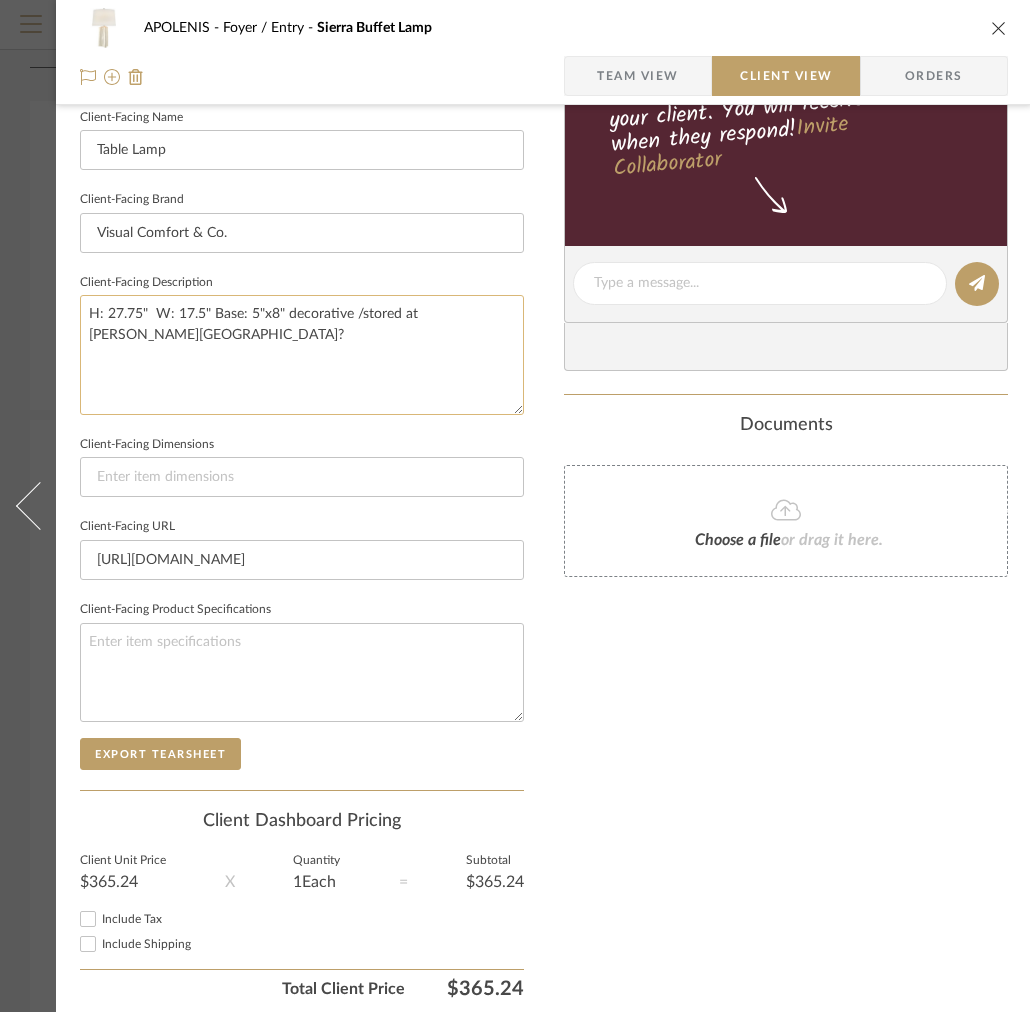 click on "H: 27.75"  W: 17.5" Base: 5"x8" decorative /stored at Meyer house?" 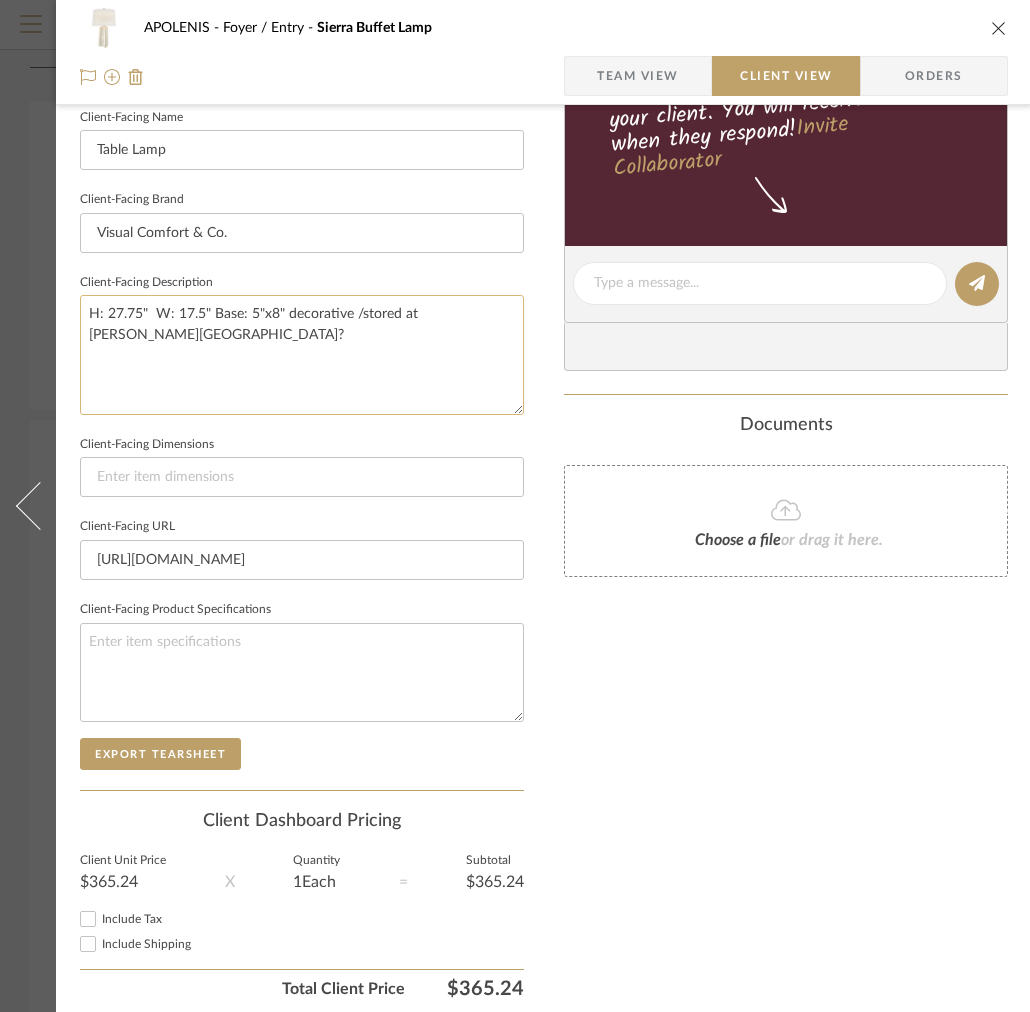 drag, startPoint x: 513, startPoint y: 315, endPoint x: 292, endPoint y: 319, distance: 221.0362 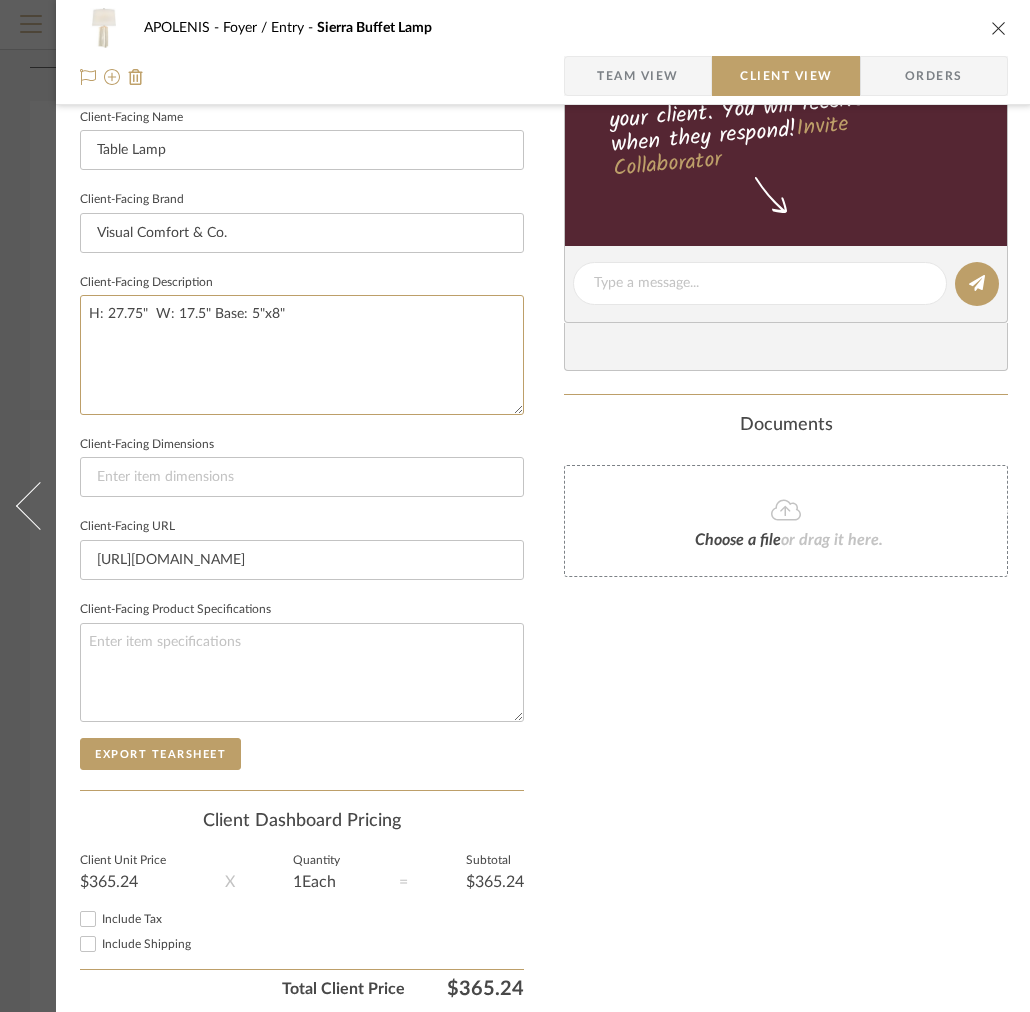drag, startPoint x: 307, startPoint y: 317, endPoint x: 72, endPoint y: 315, distance: 235.00851 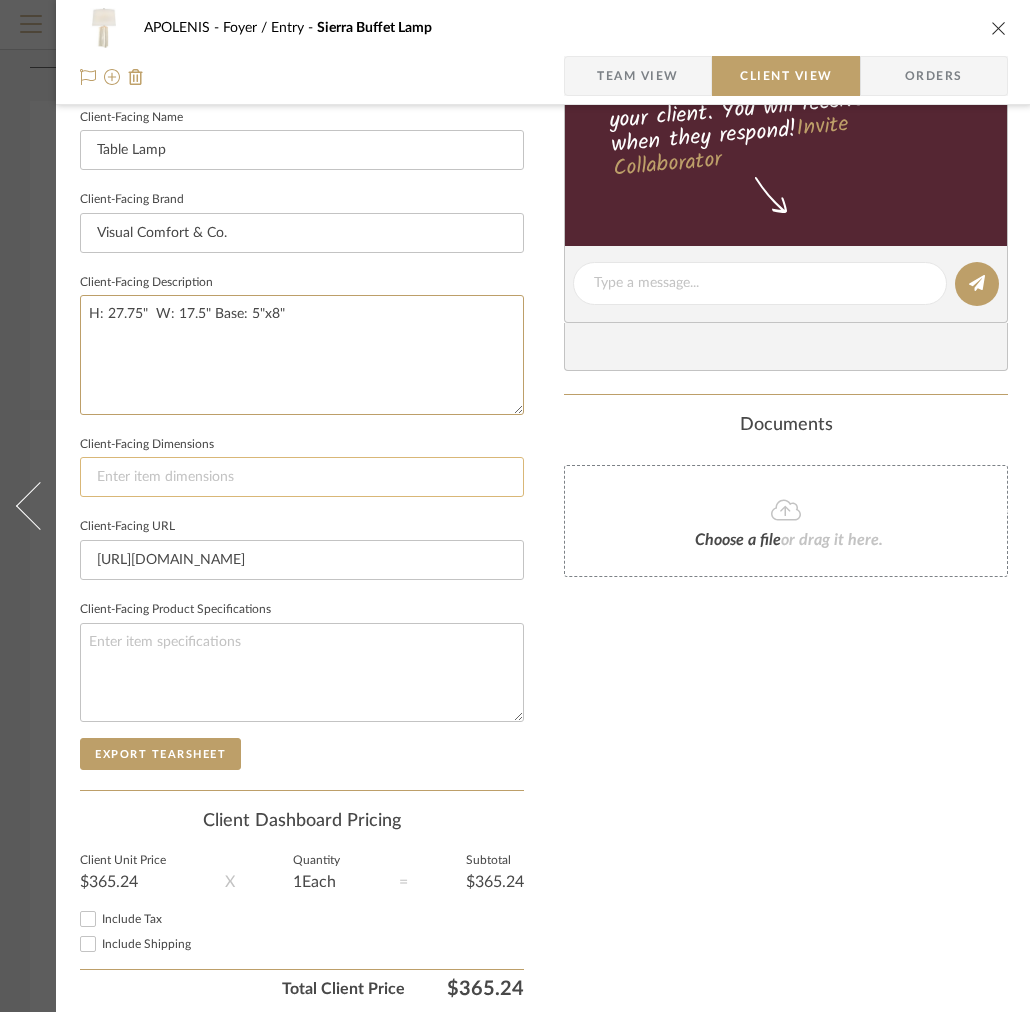 type on "H: 27.75"  W: 17.5" Base: 5"x8"" 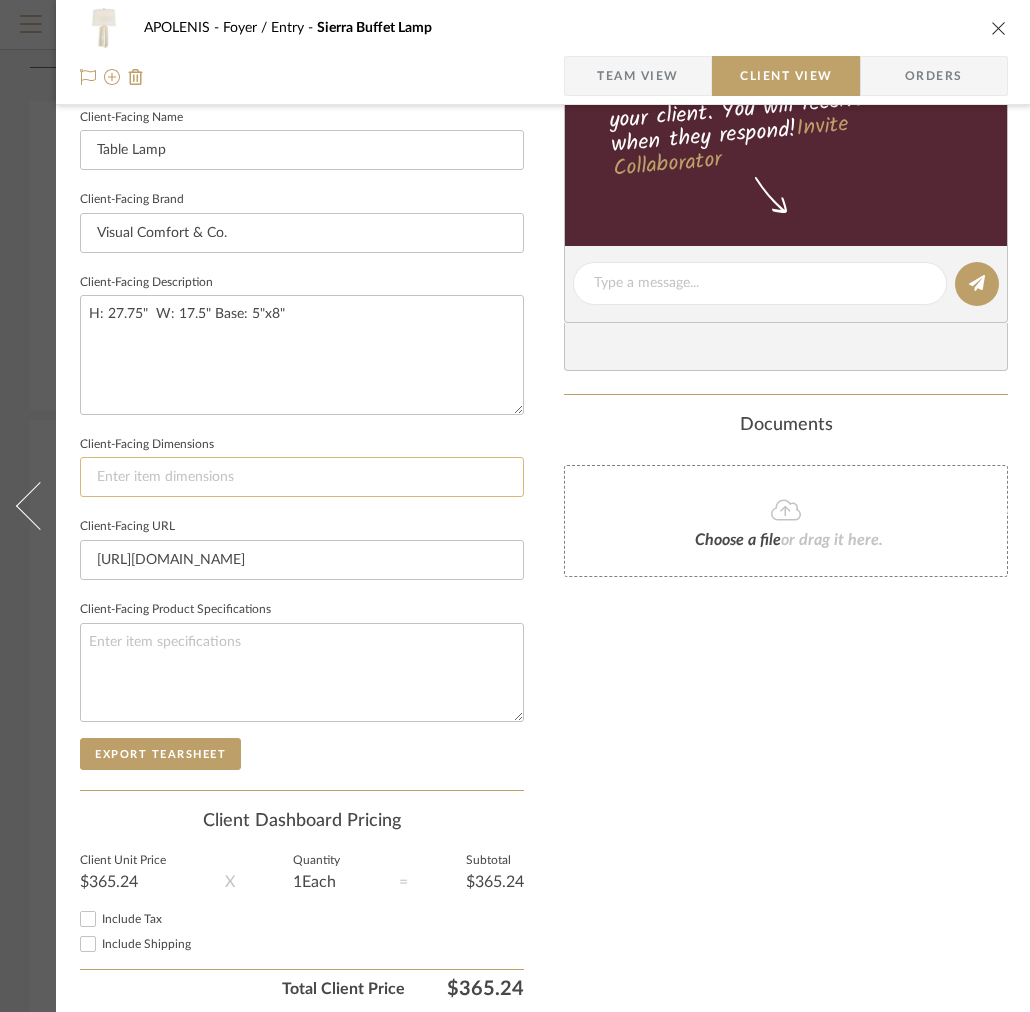 click 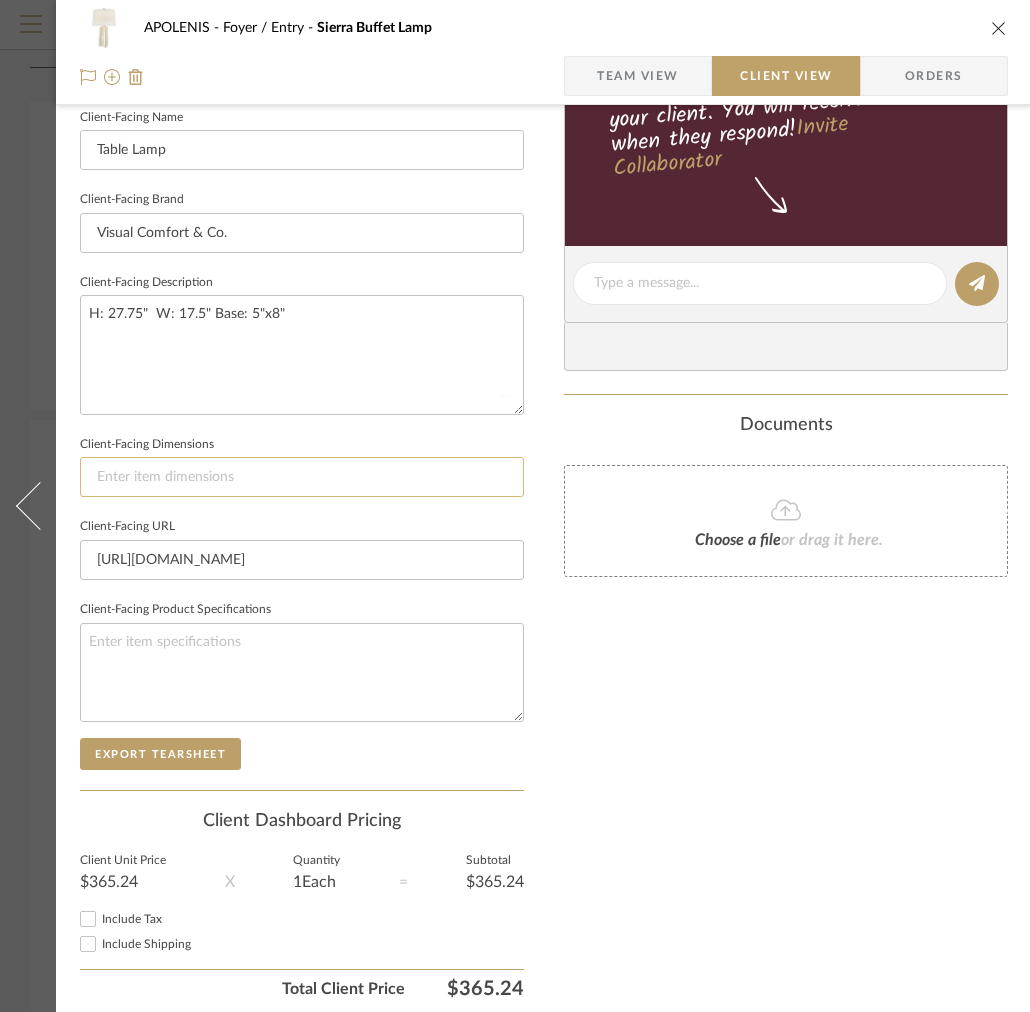type 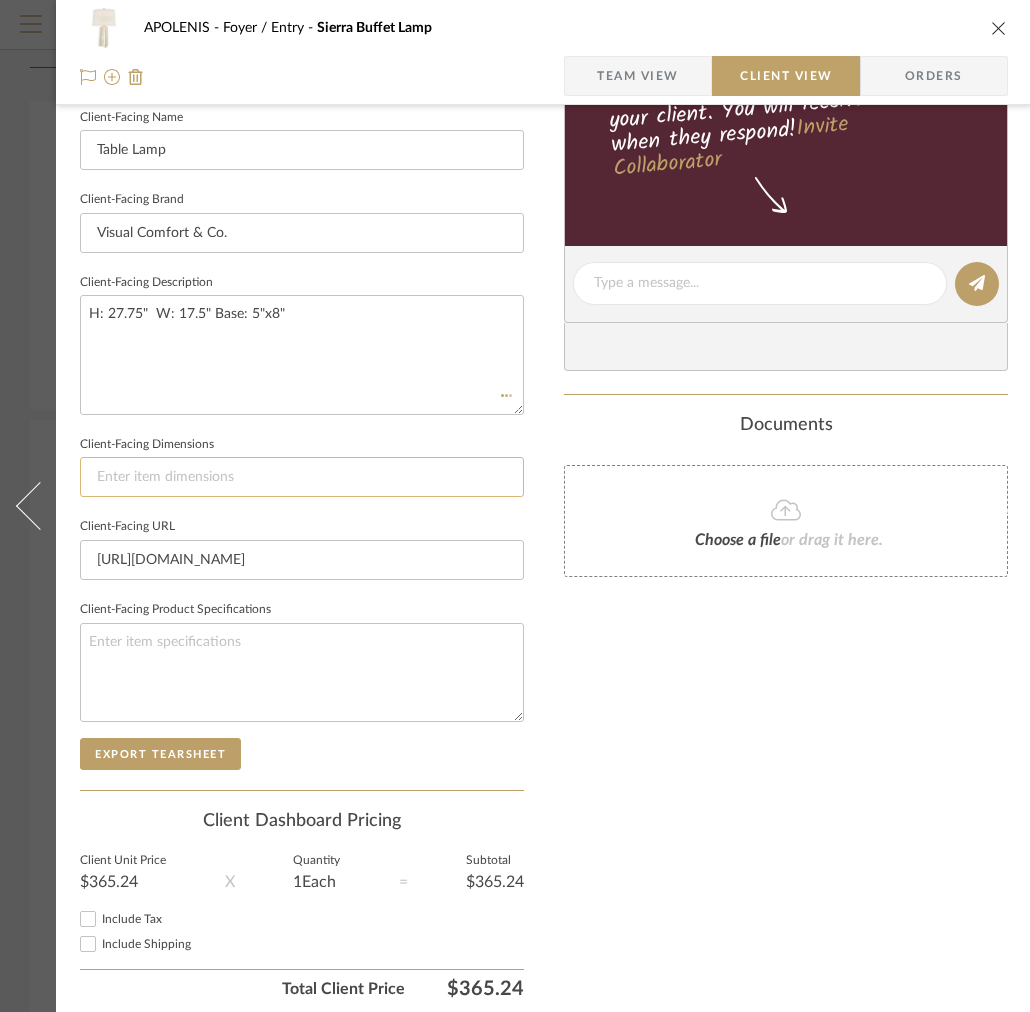type 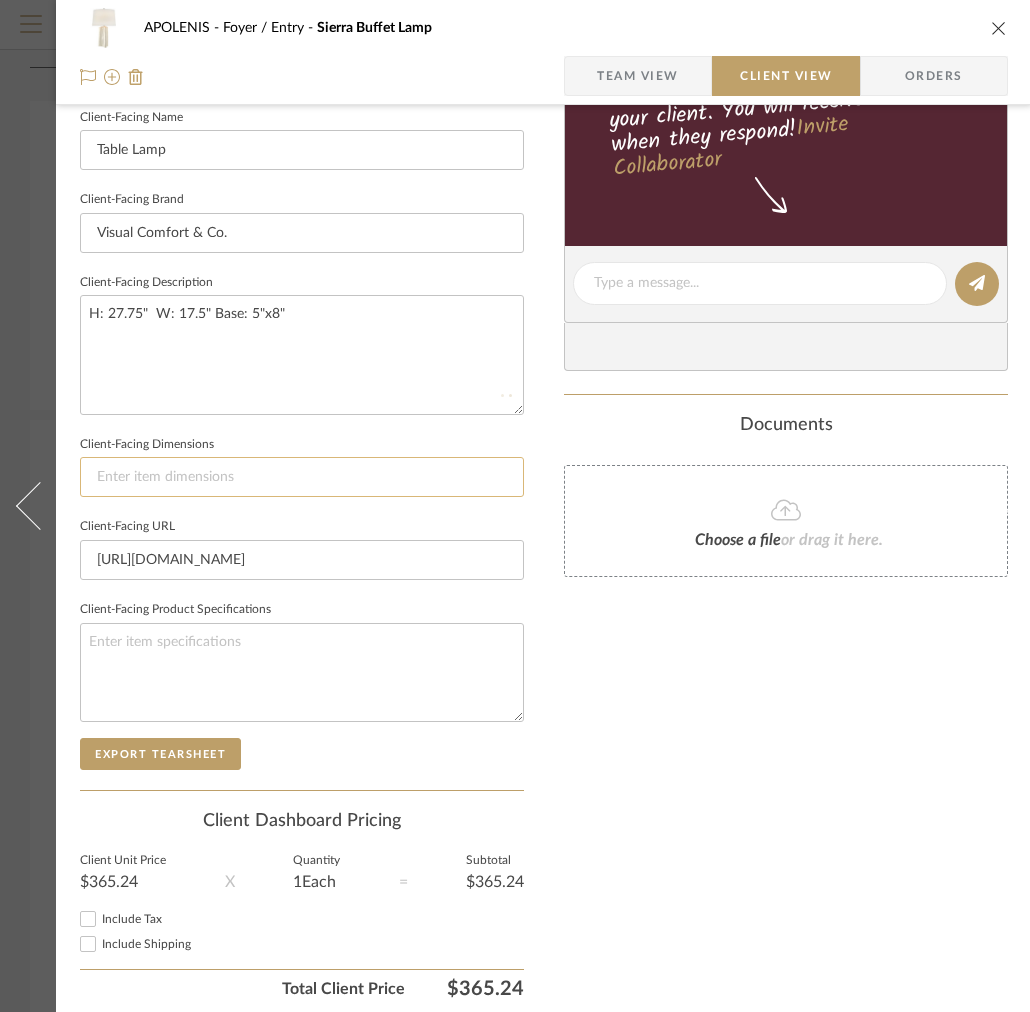type 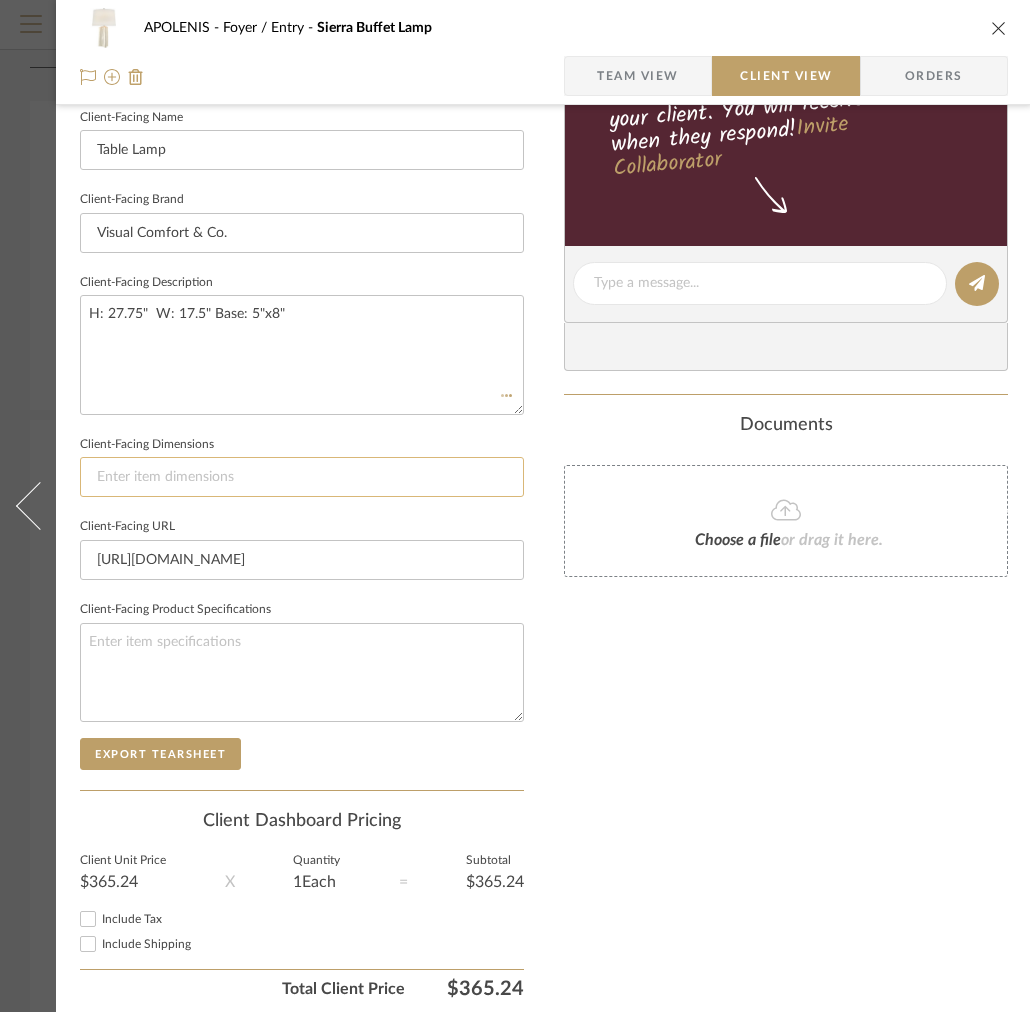 type 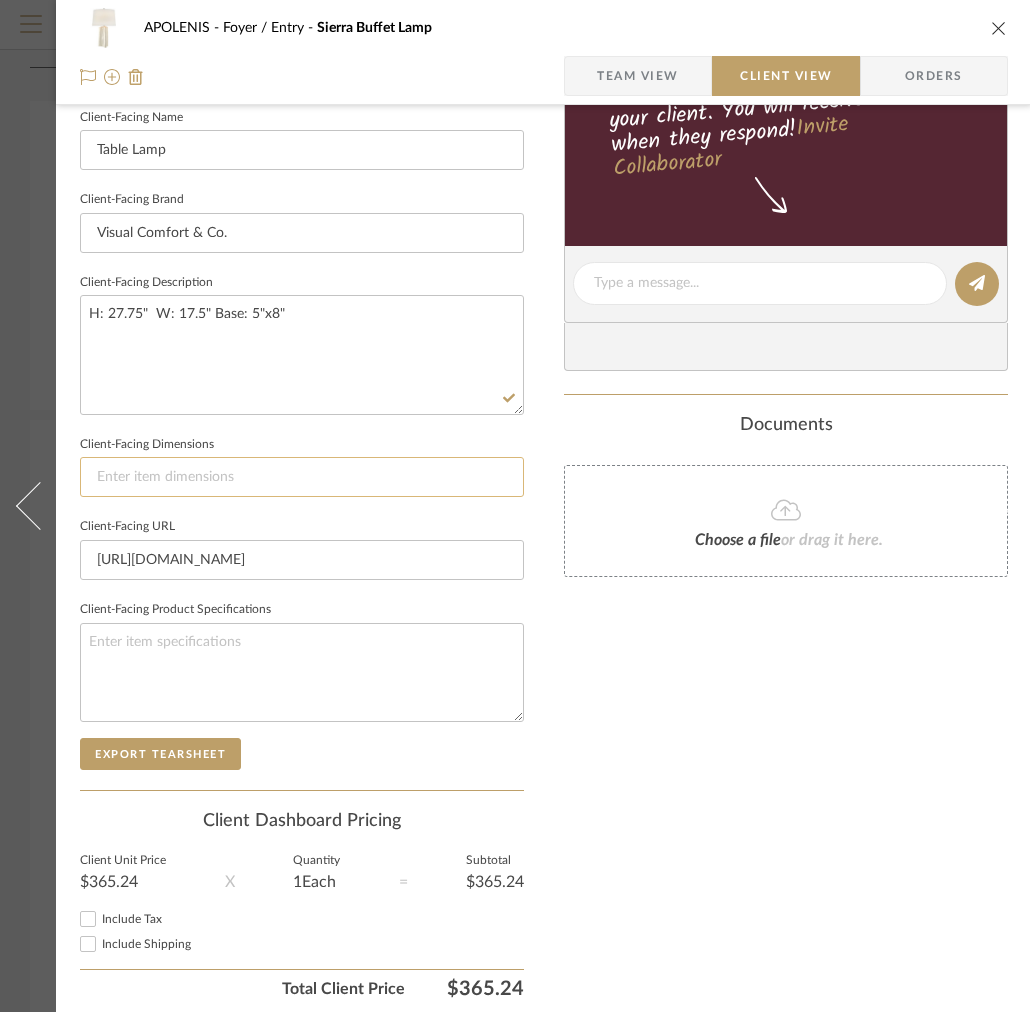 paste on "H: 27.75"  W: 17.5" Base: 5"x8"" 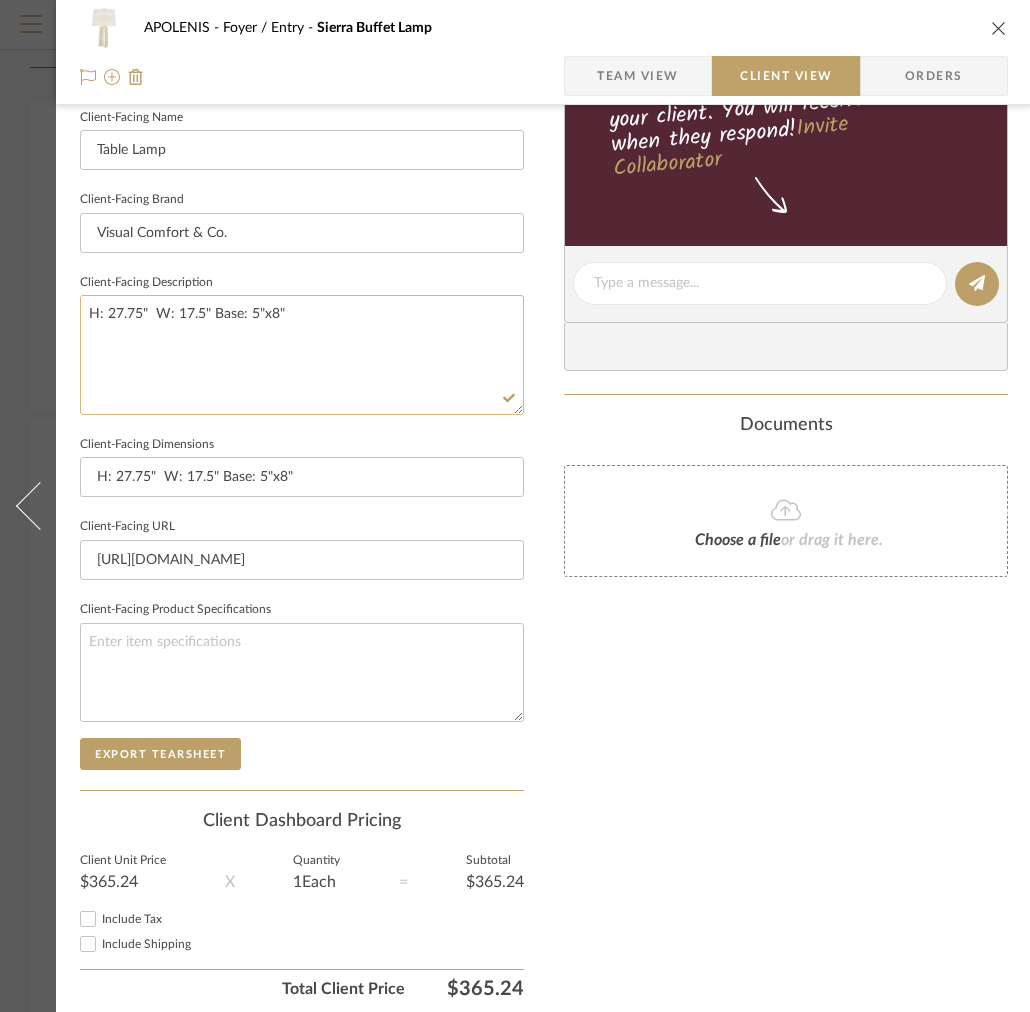 type on "H: 27.75"  W: 17.5" Base: 5"x8"" 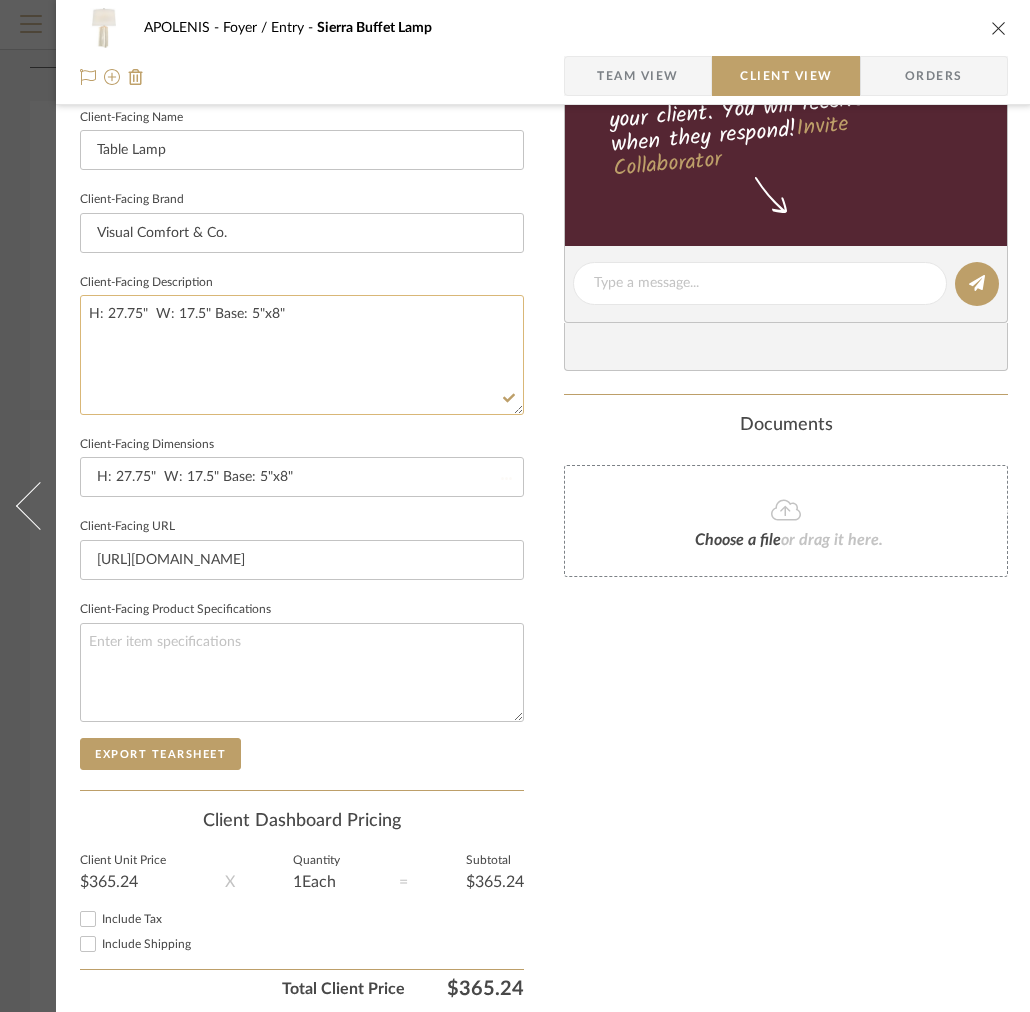 type 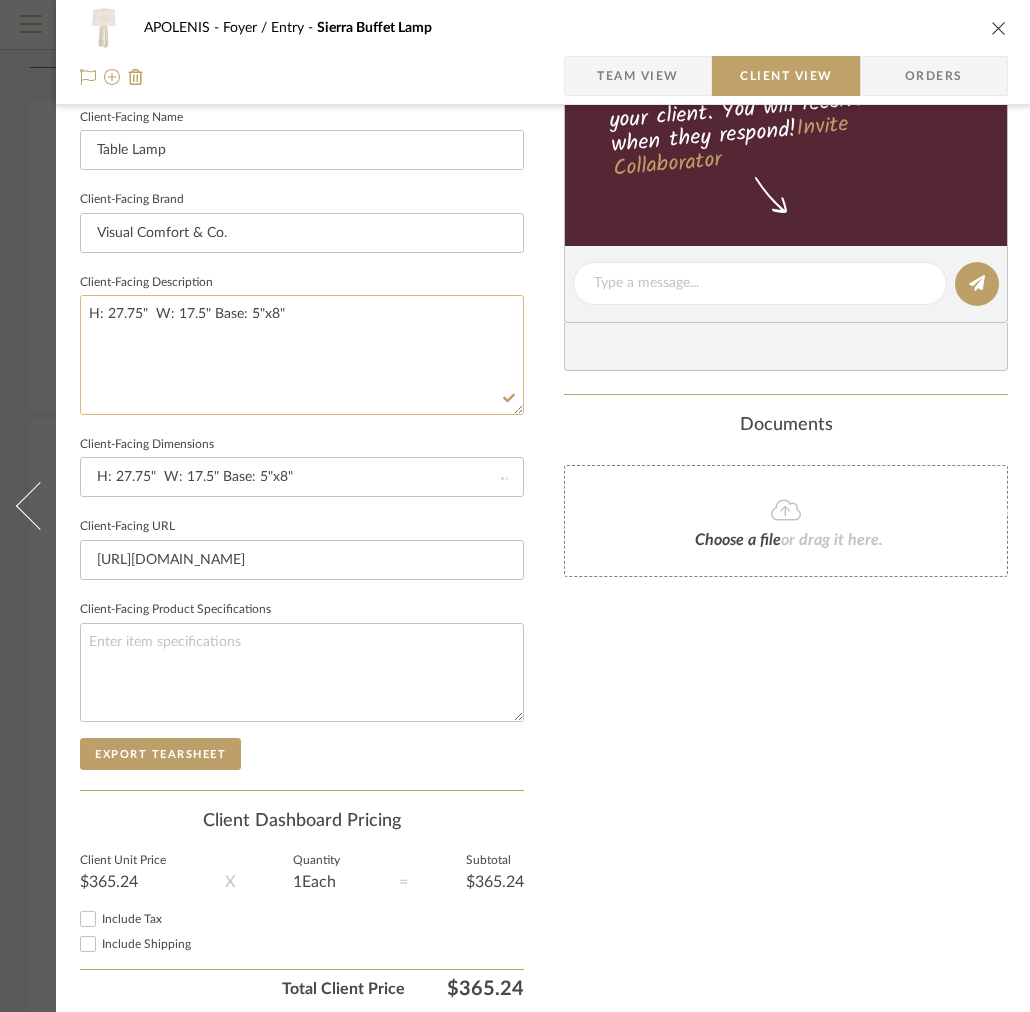 type 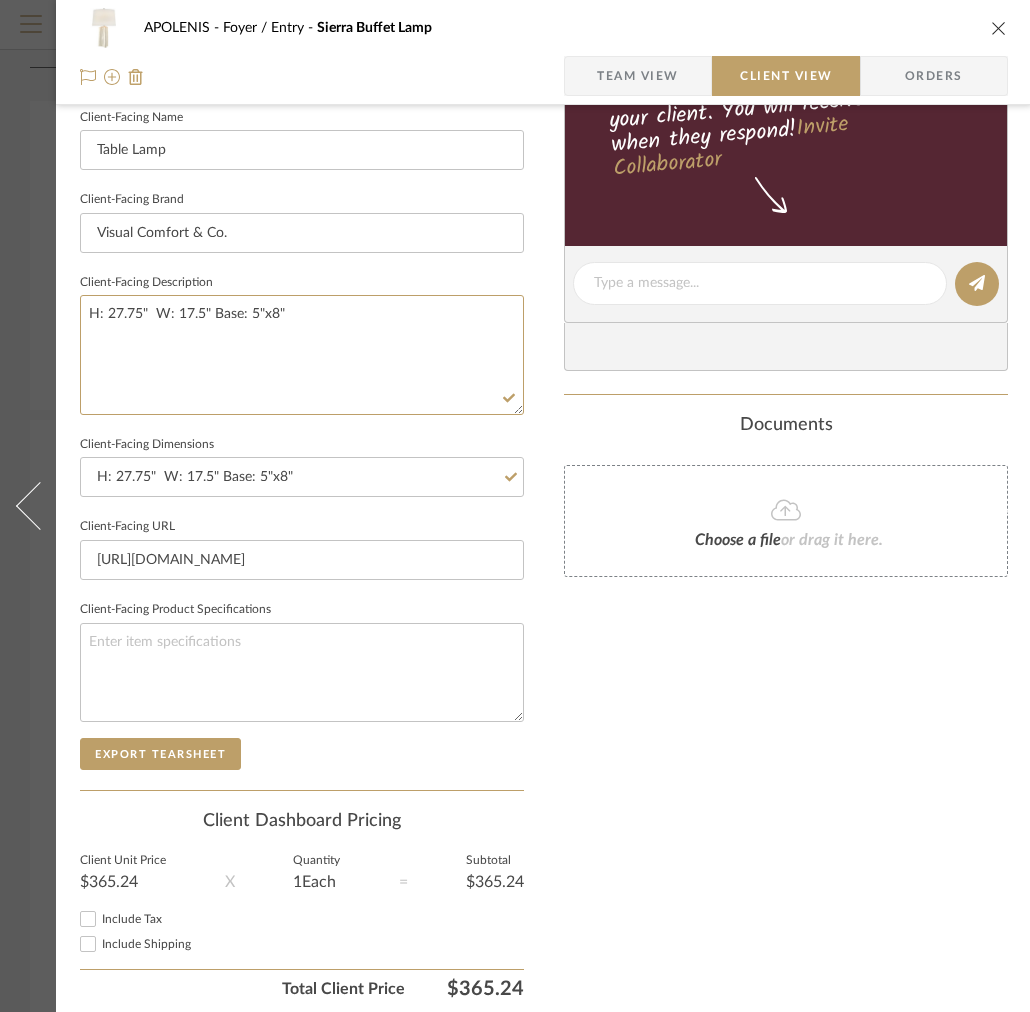 drag, startPoint x: 317, startPoint y: 331, endPoint x: 63, endPoint y: 300, distance: 255.88474 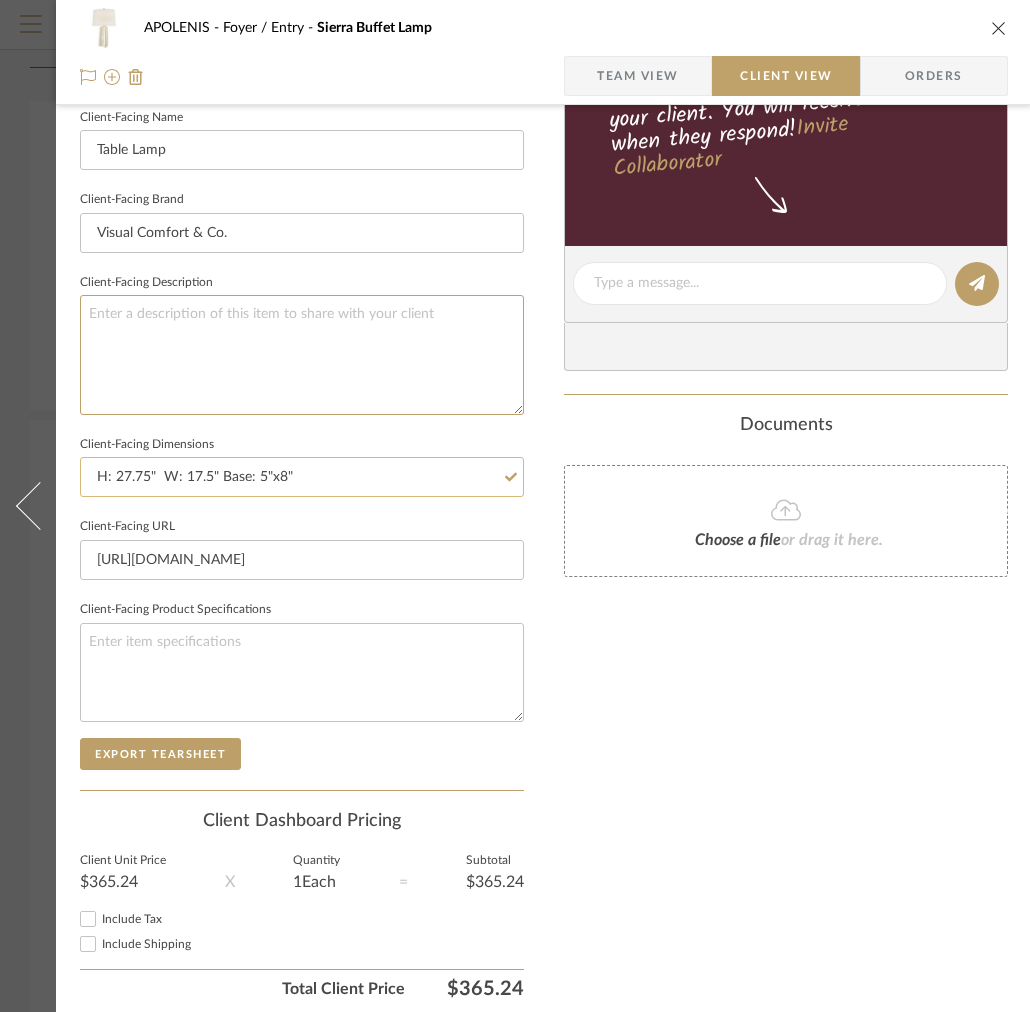 type 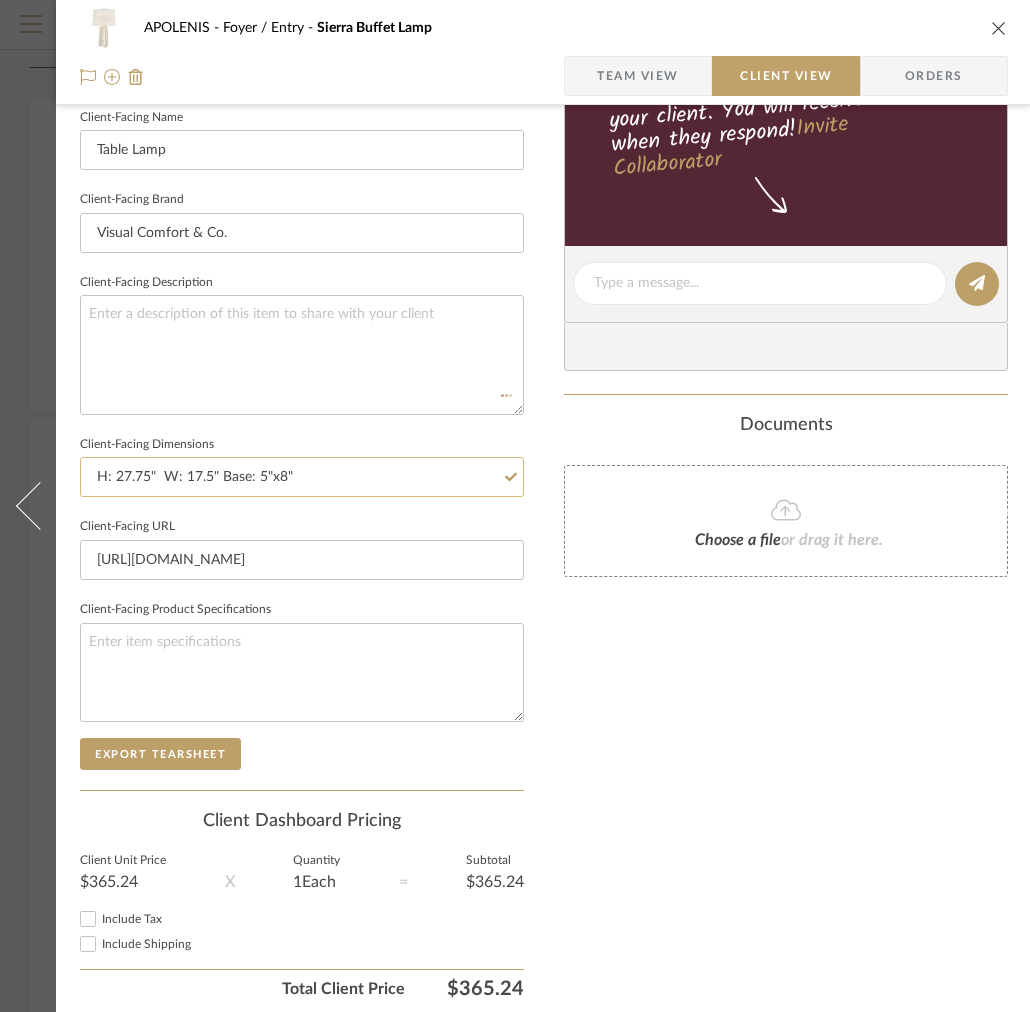 click on "H: 27.75"  W: 17.5" Base: 5"x8"" 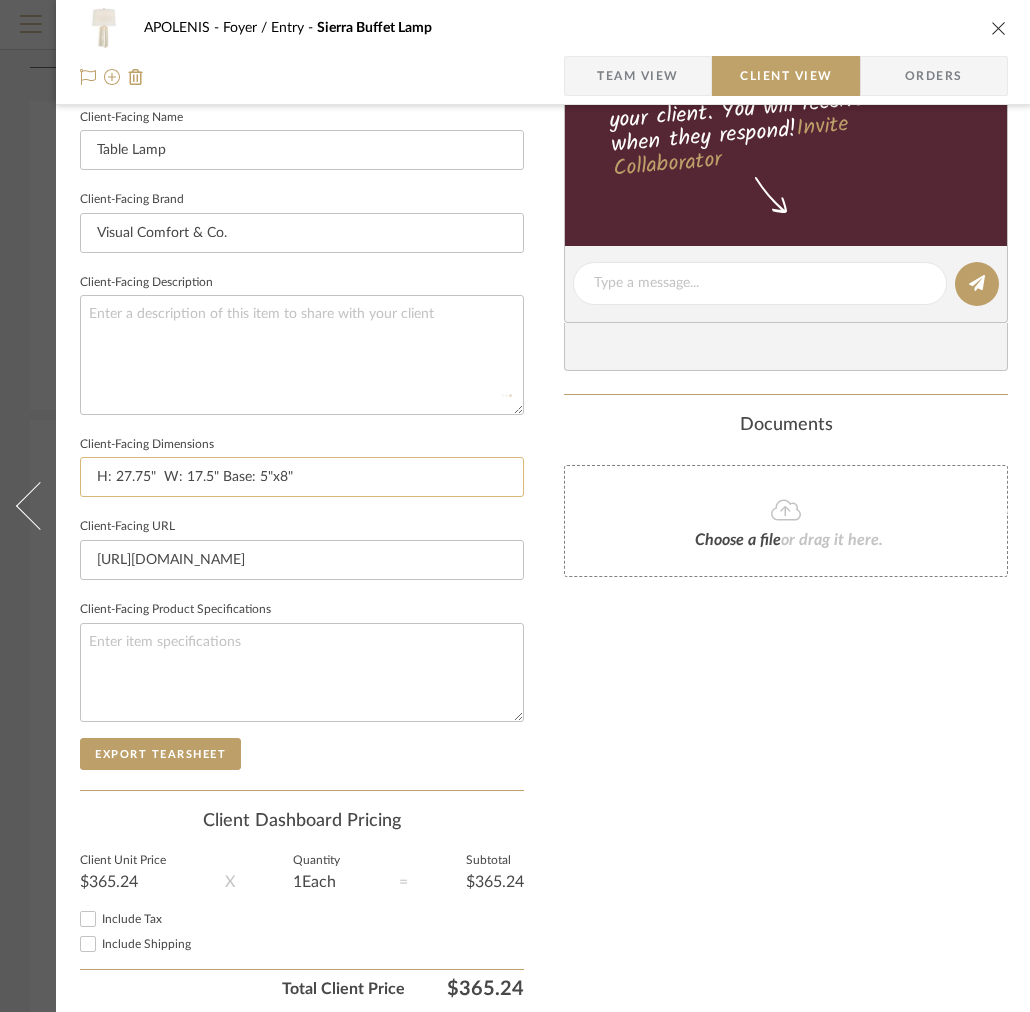 type 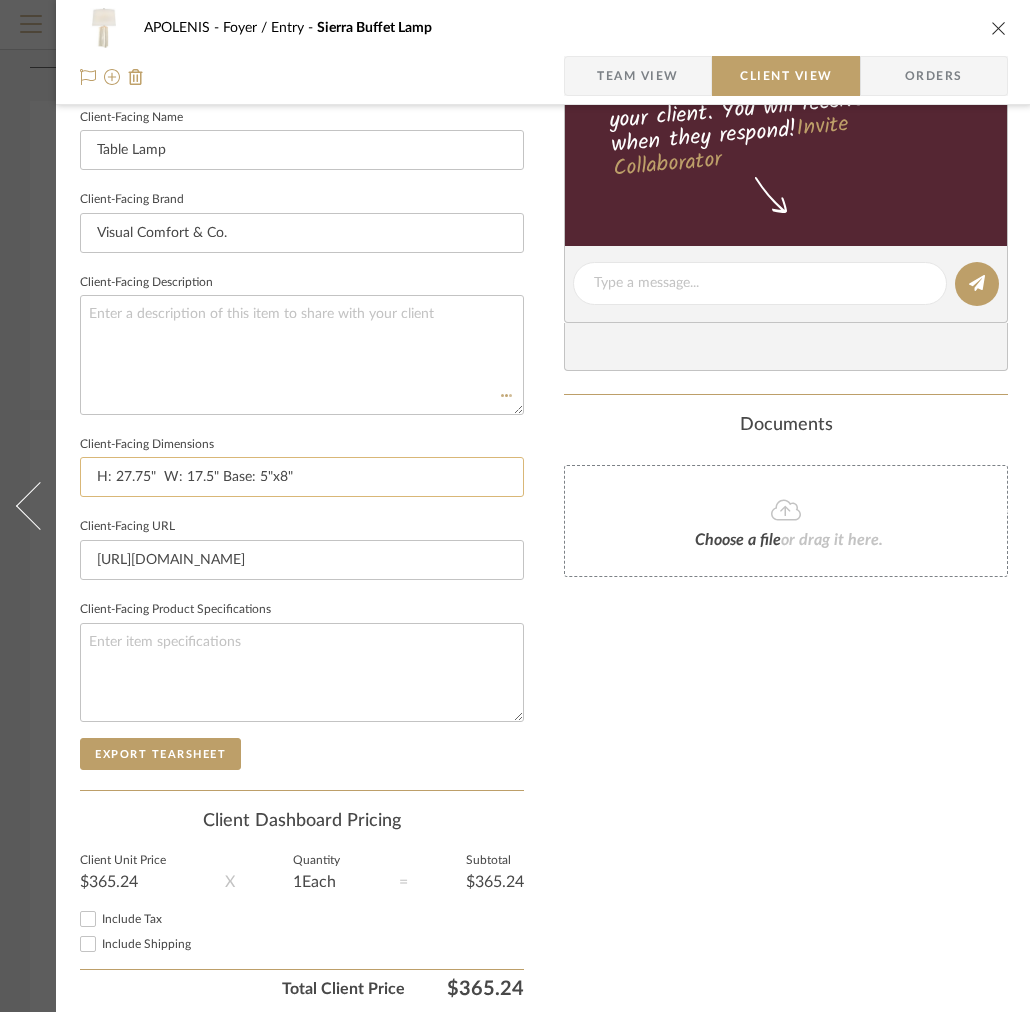 type 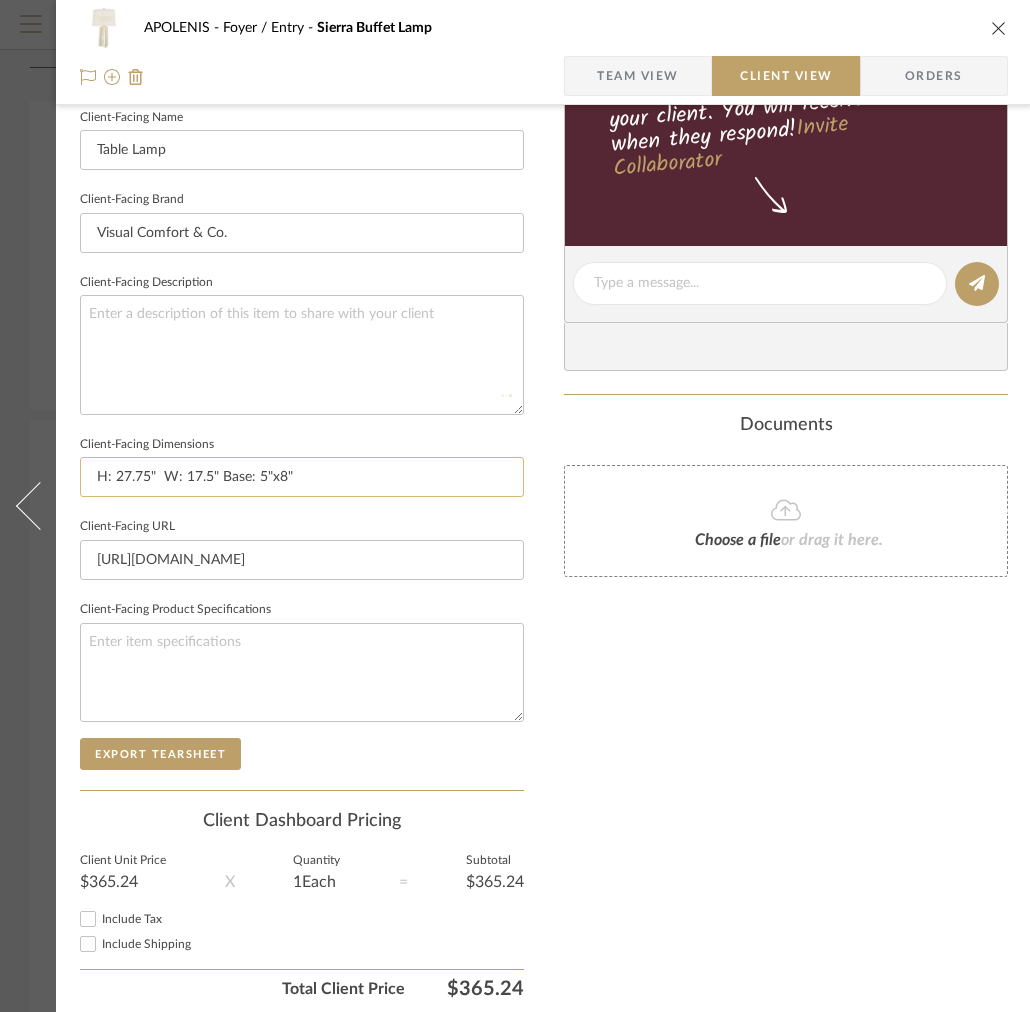 type 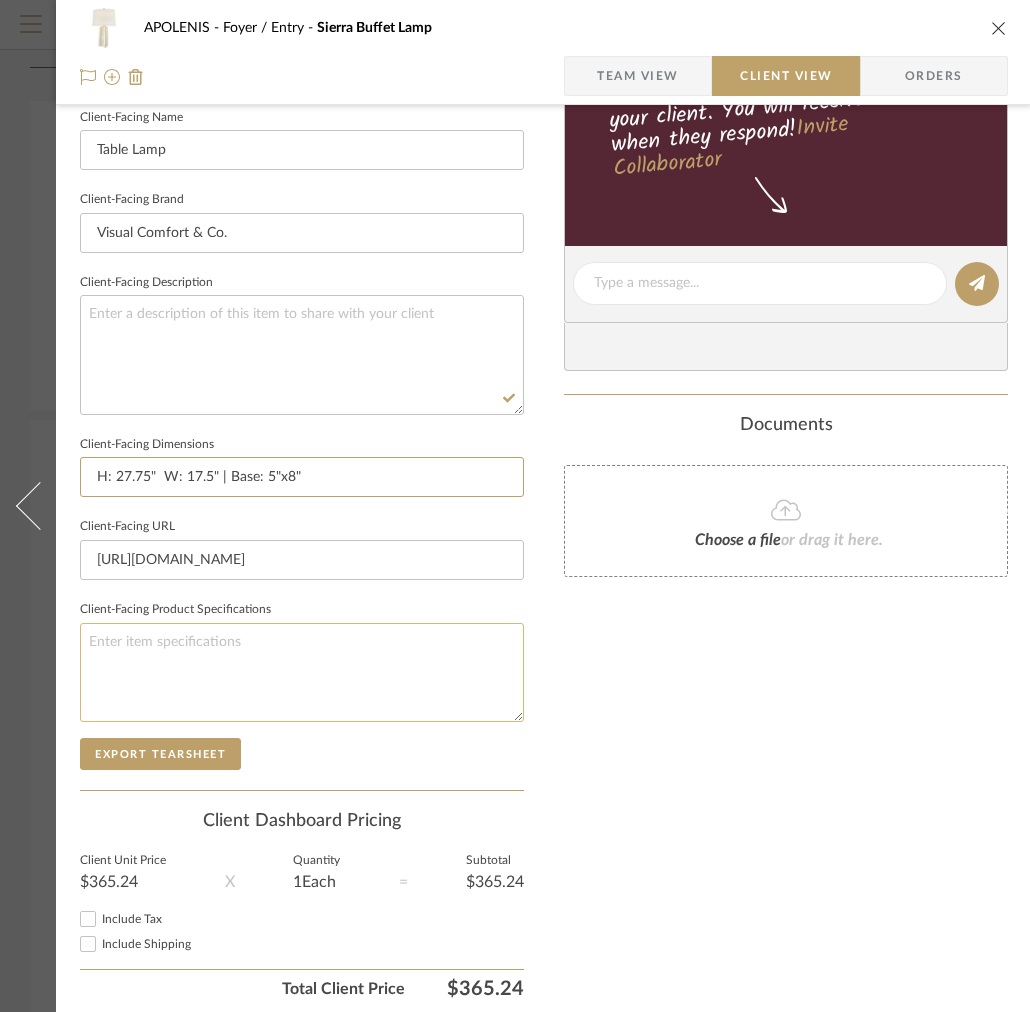 type on "H: 27.75"  W: 17.5" | Base: 5"x8"" 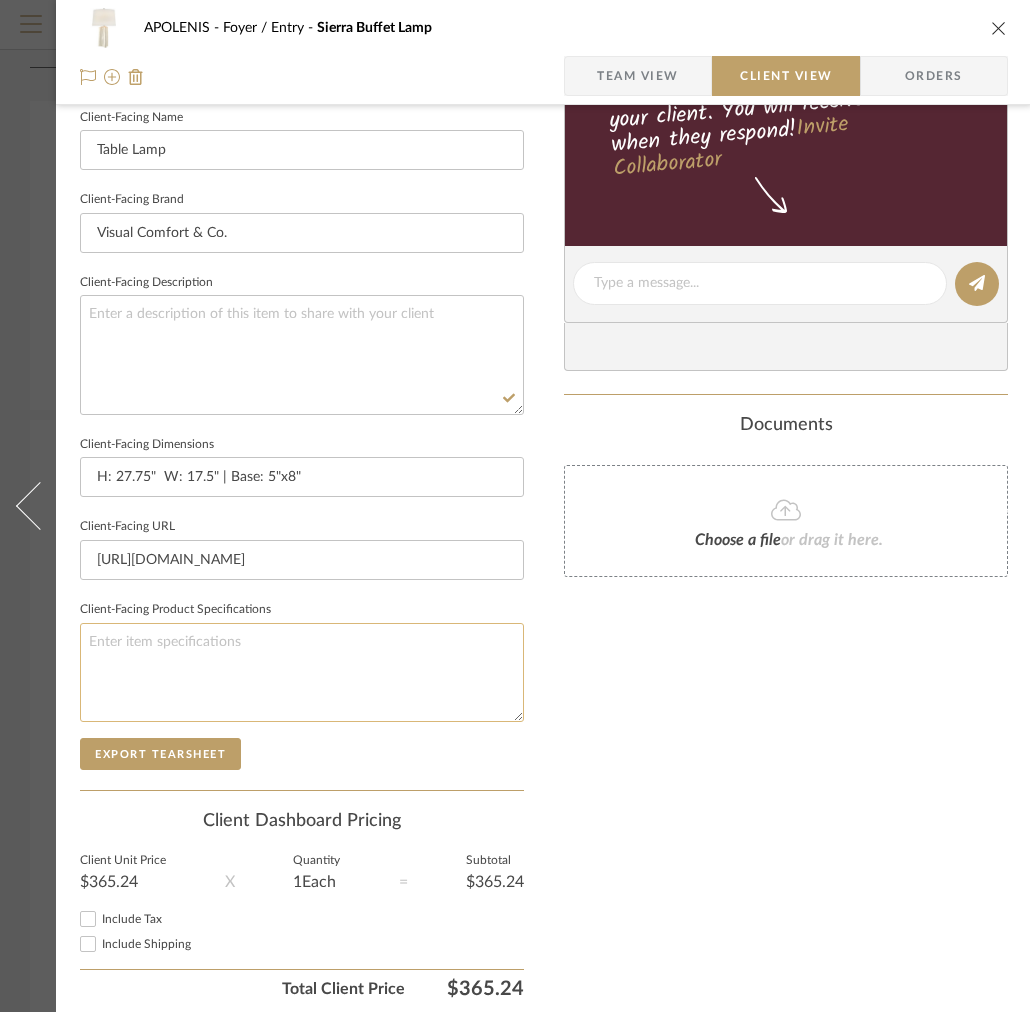click 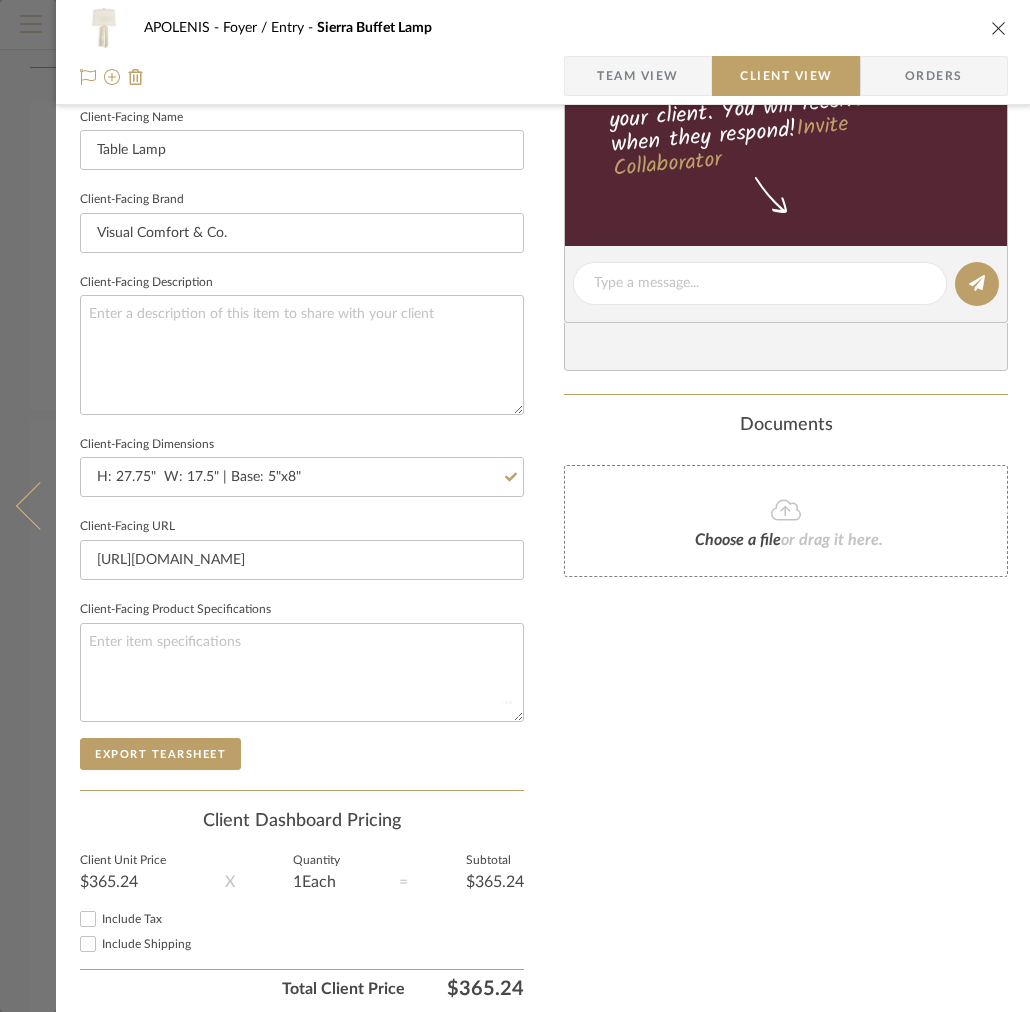 type 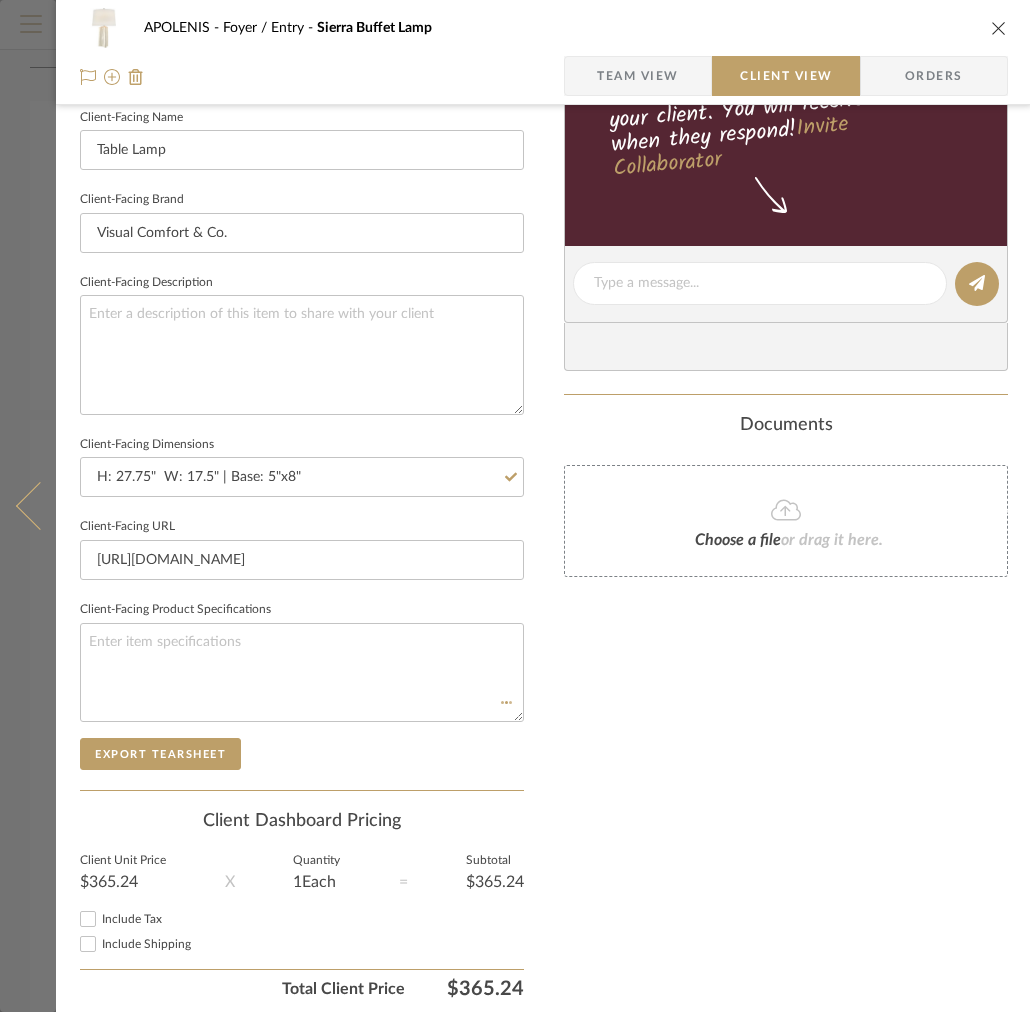 type 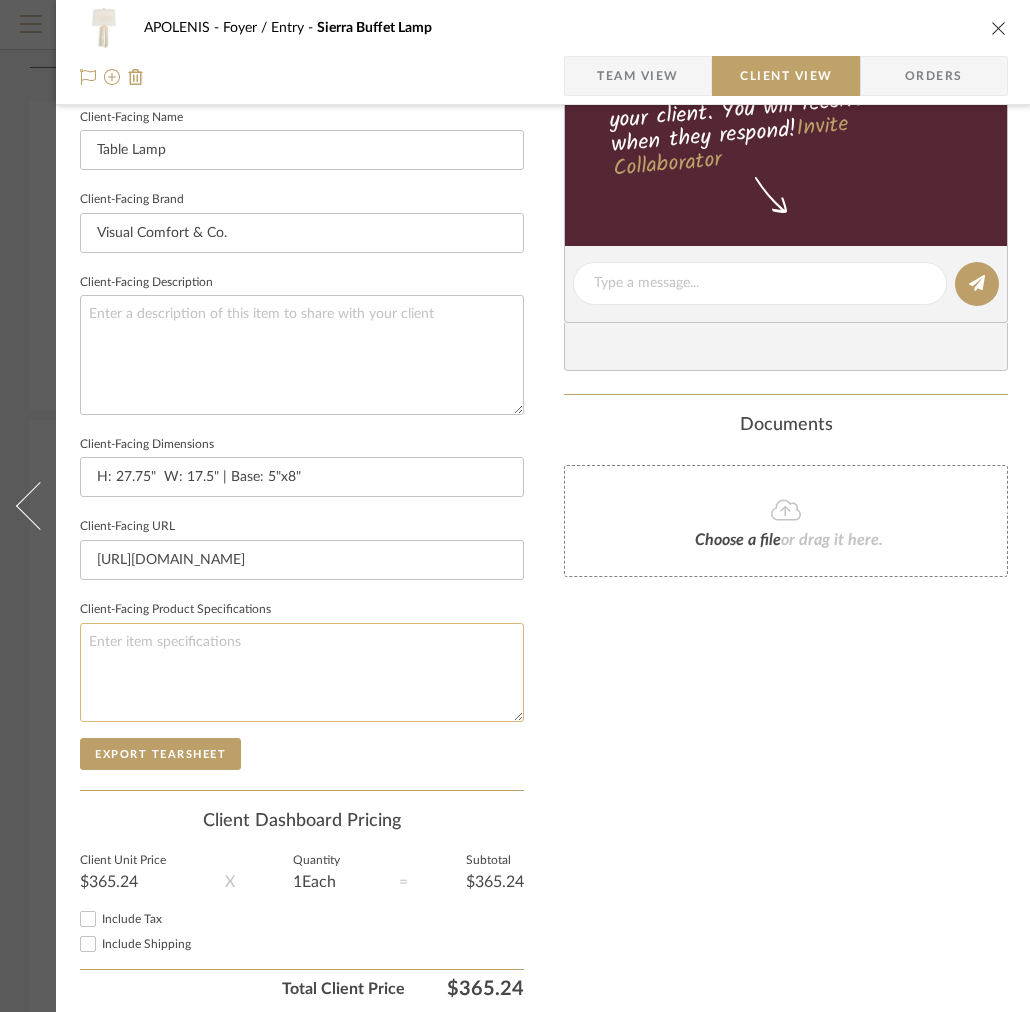 click 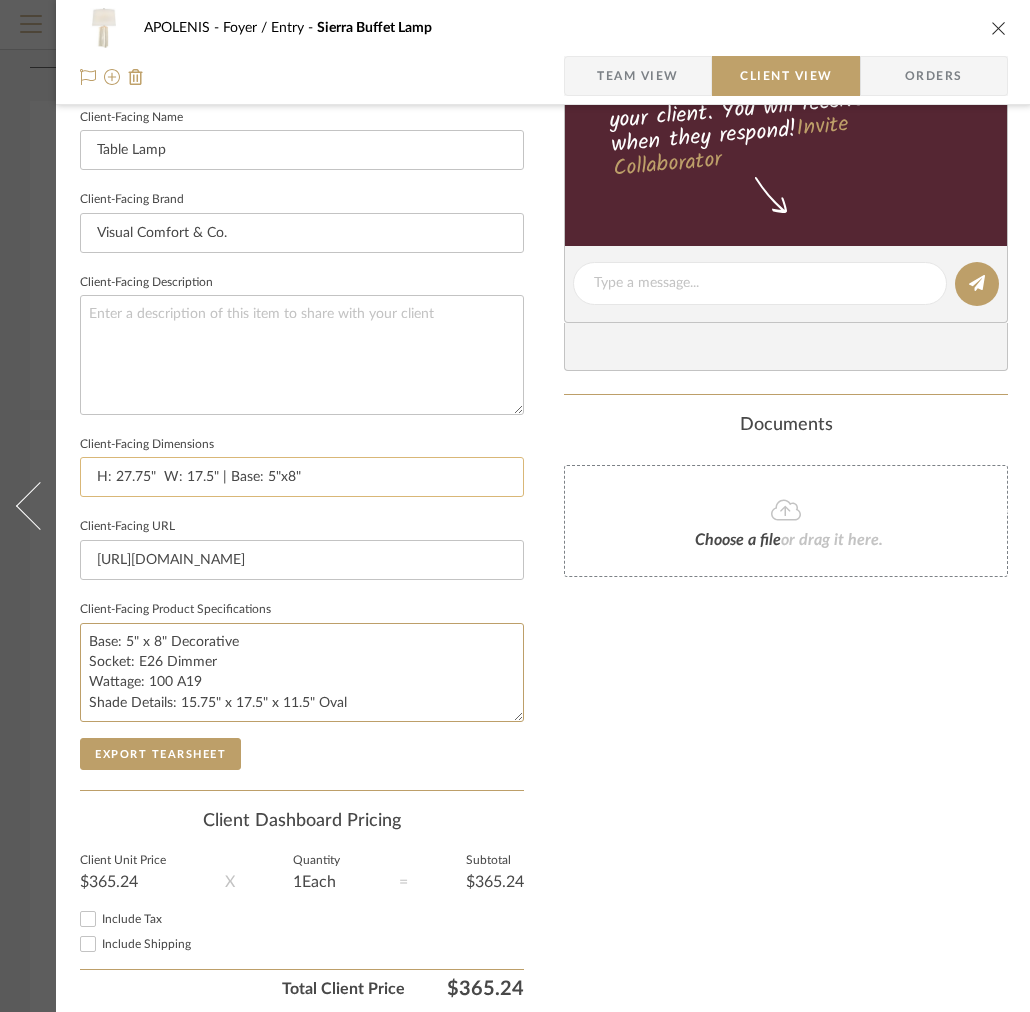 type on "Base: 5" x 8" Decorative
Socket: E26 Dimmer
Wattage: 100 A19
Shade Details: 15.75" x 17.5" x 11.5" Oval" 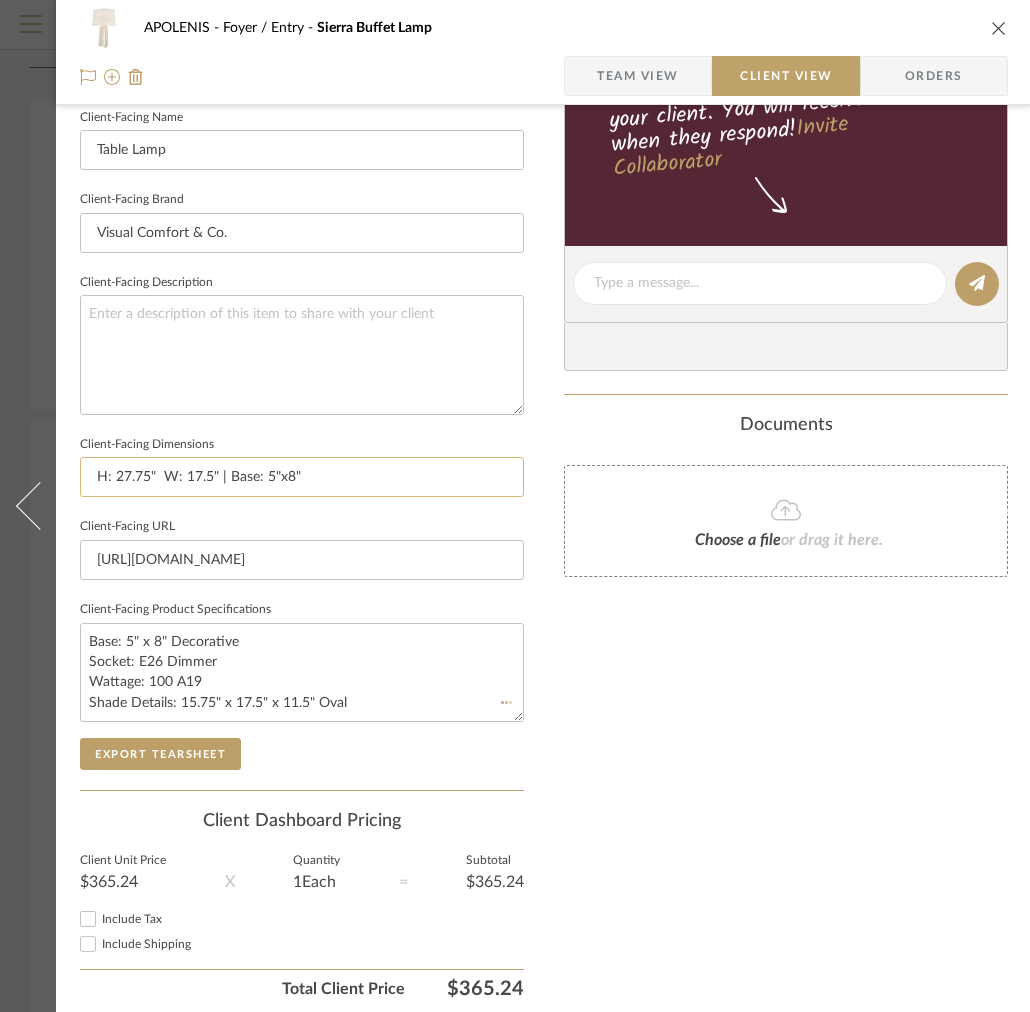 click on "H: 27.75"  W: 17.5" | Base: 5"x8"" 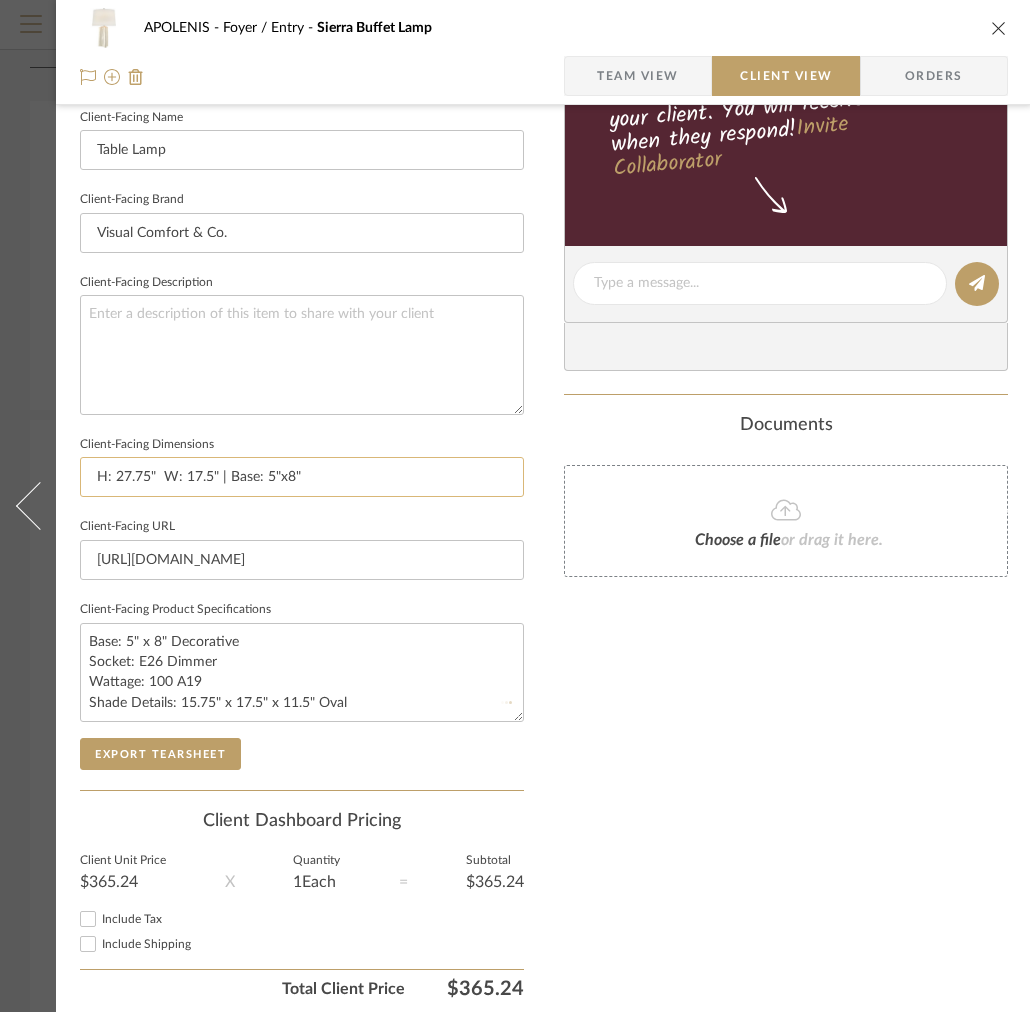 type 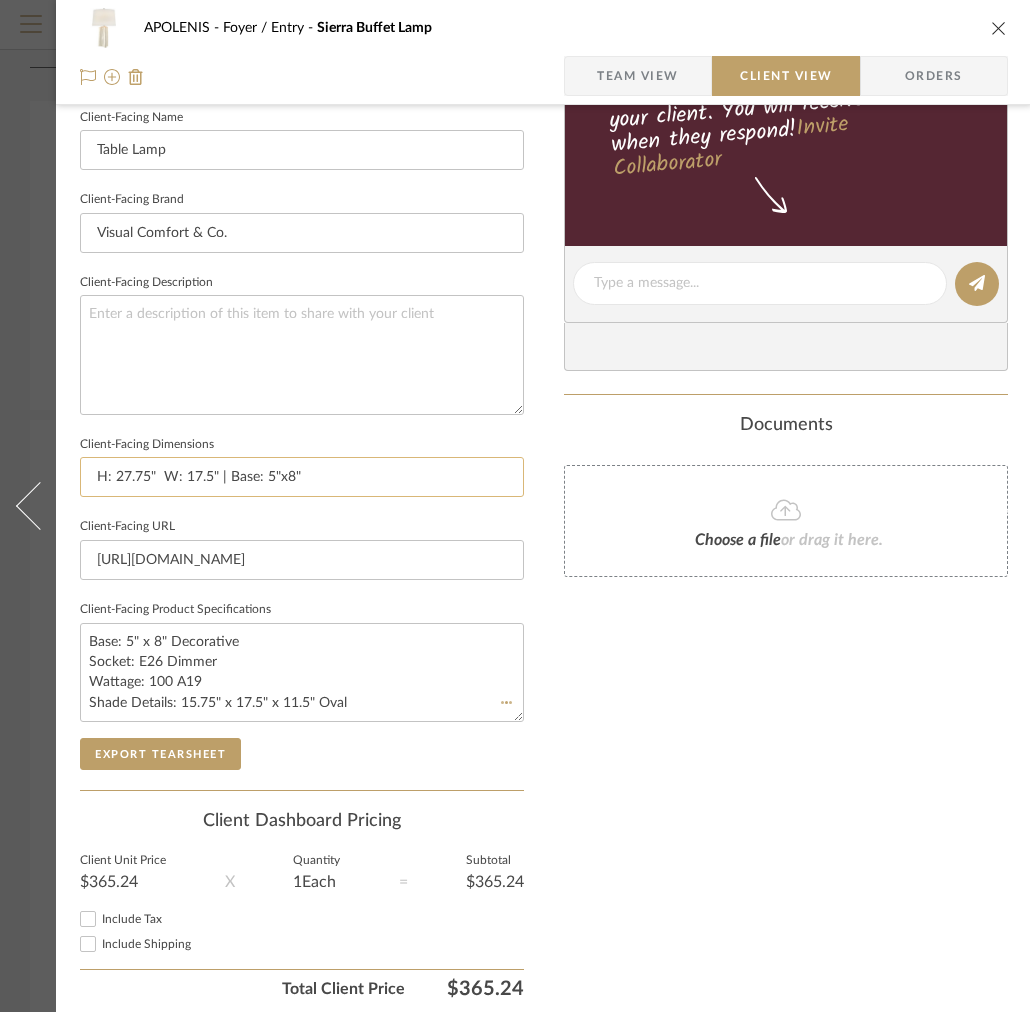 type 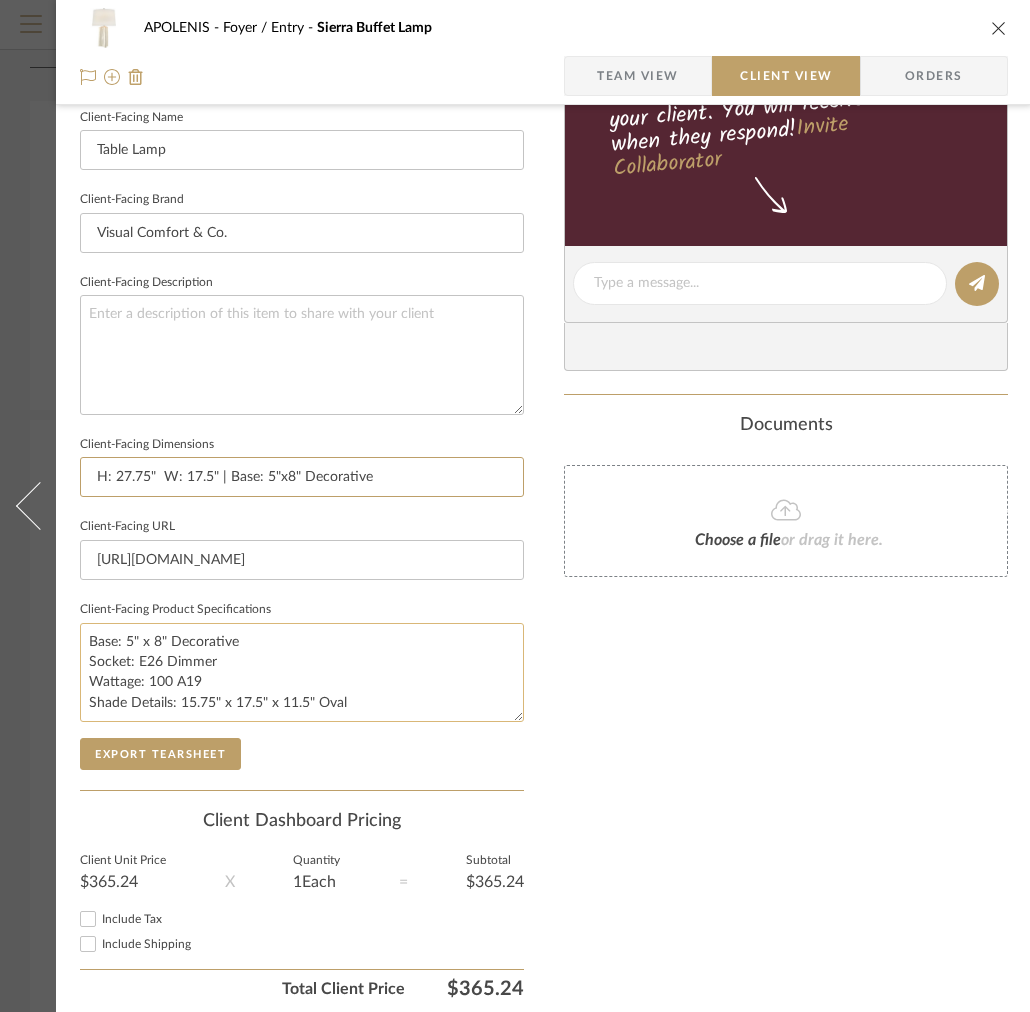 type on "H: 27.75"  W: 17.5" | Base: 5"x8" Decorative" 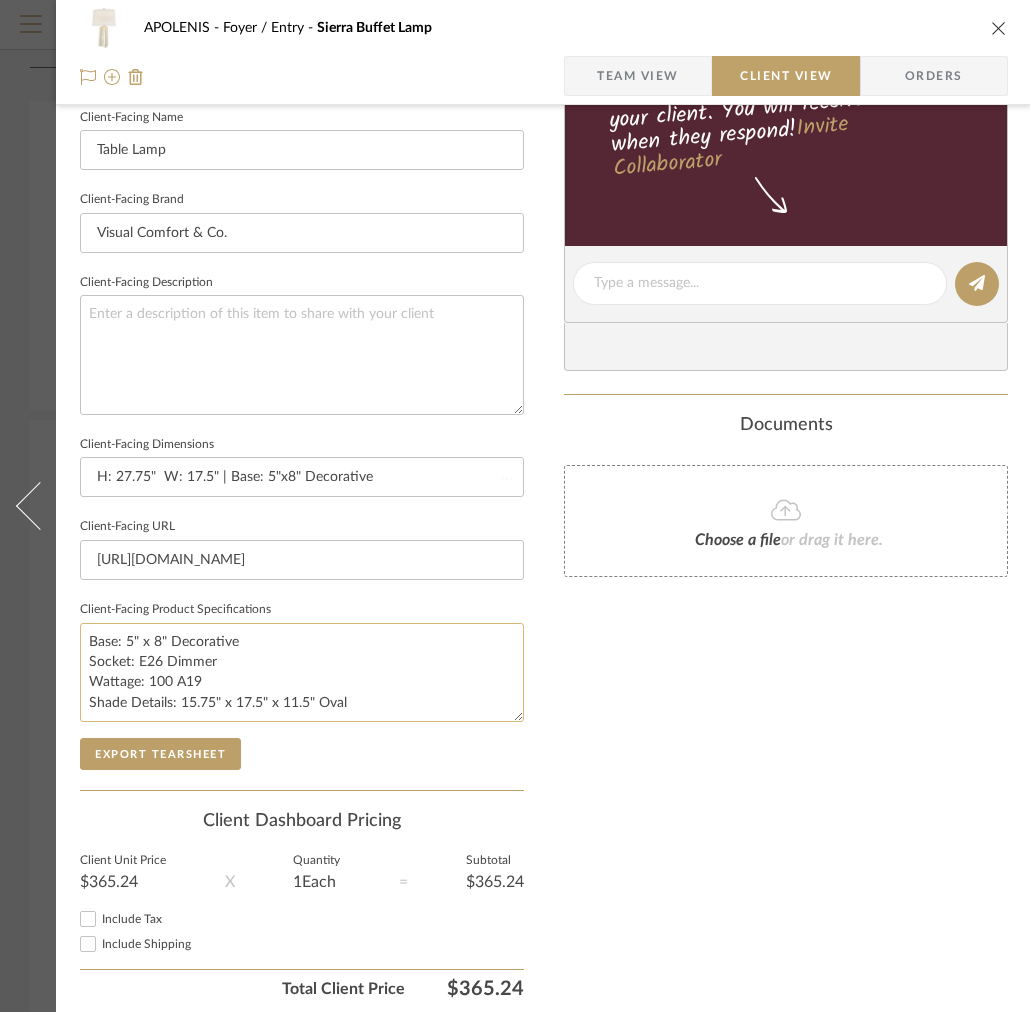 type 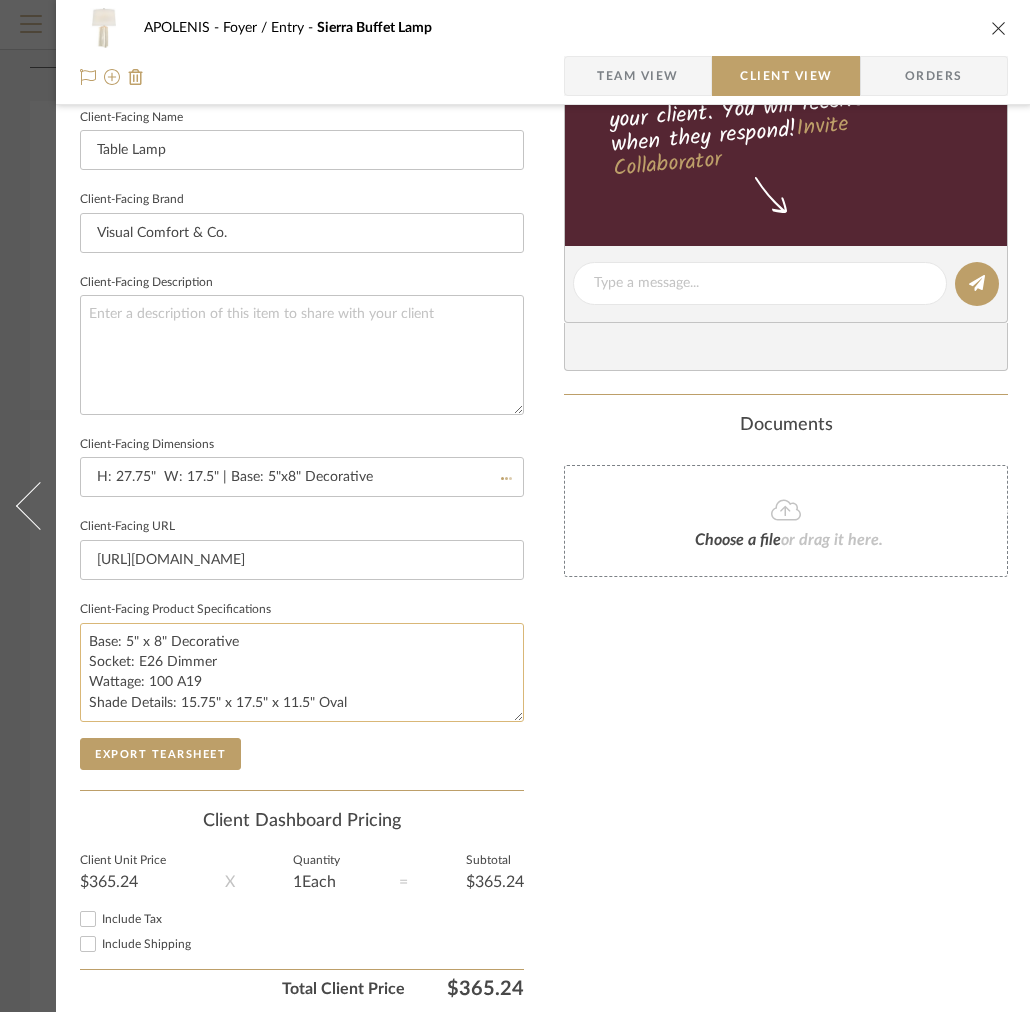 type 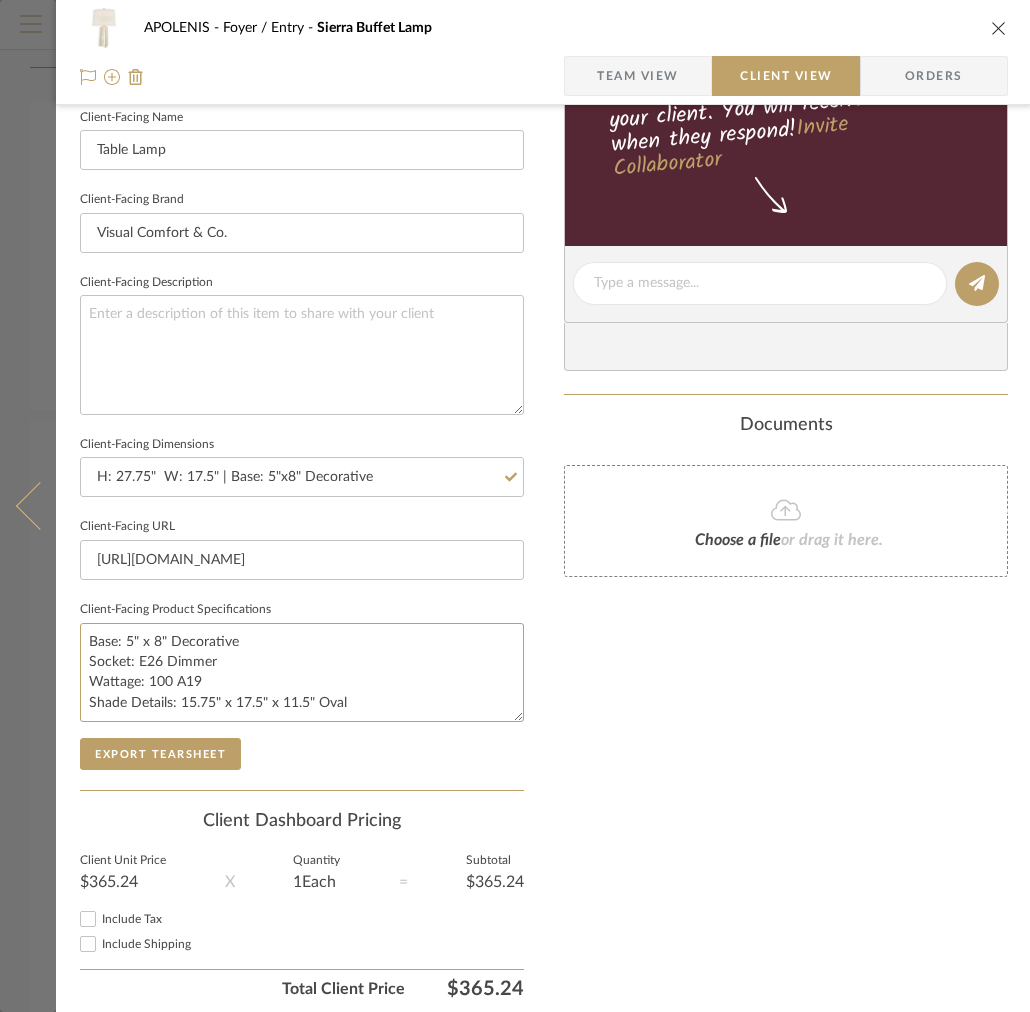 drag, startPoint x: 262, startPoint y: 633, endPoint x: 13, endPoint y: 606, distance: 250.45958 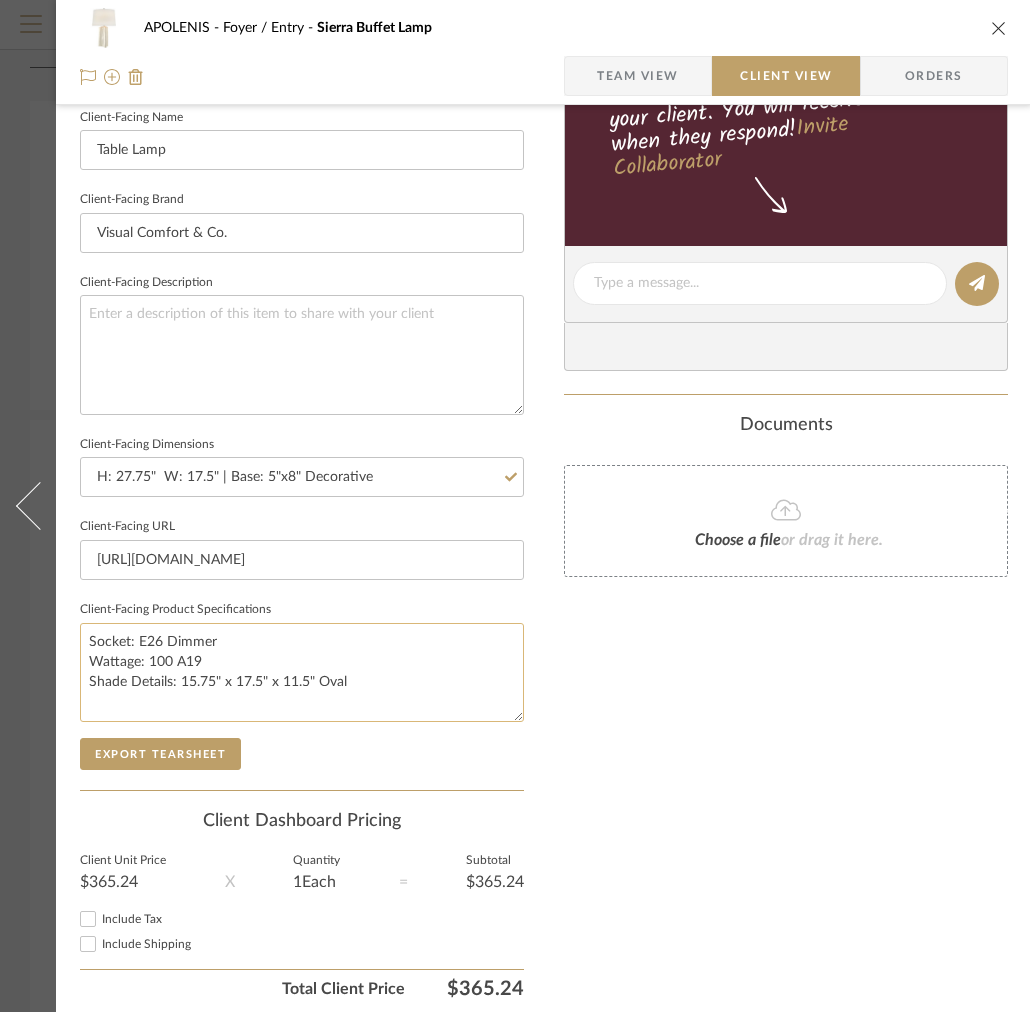 click on "Socket: E26 Dimmer
Wattage: 100 A19
Shade Details: 15.75" x 17.5" x 11.5" Oval" 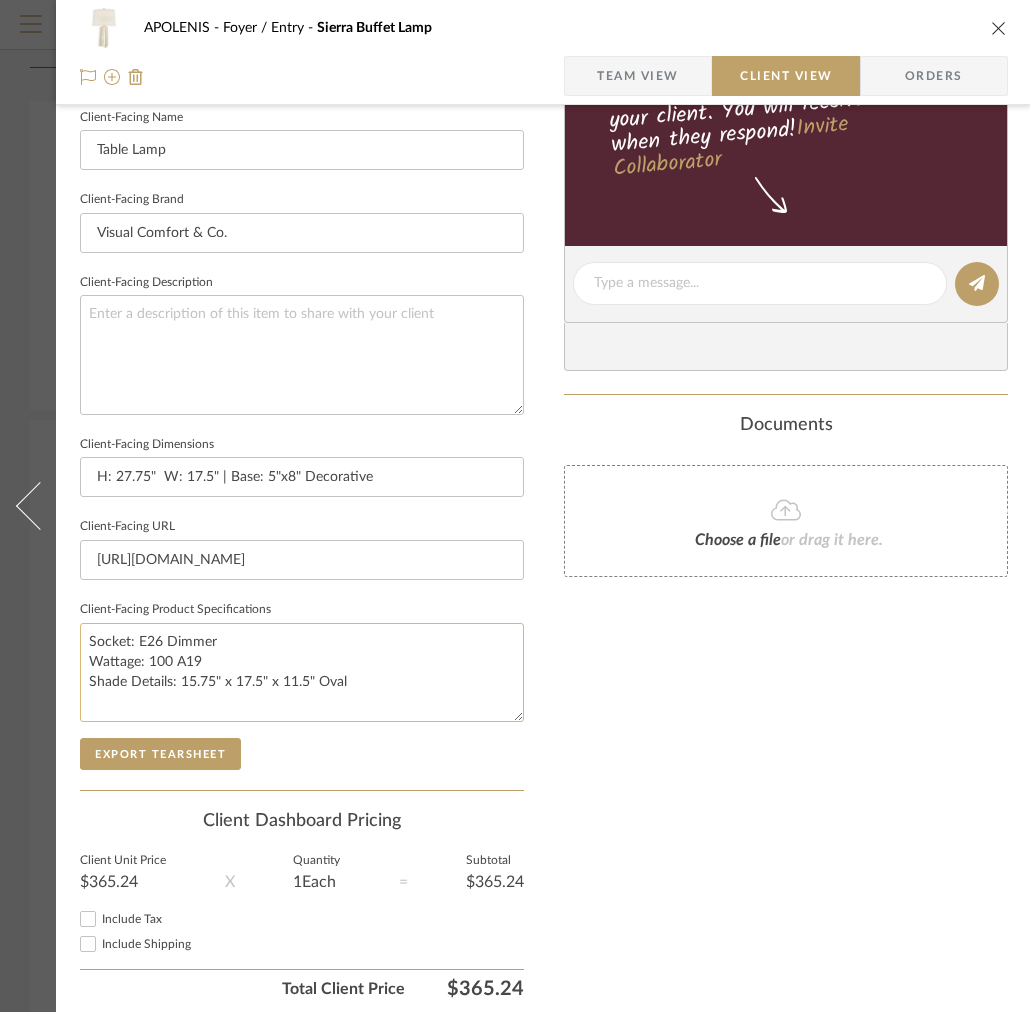 click on "Socket: E26 Dimmer
Wattage: 100 A19
Shade Details: 15.75" x 17.5" x 11.5" Oval" 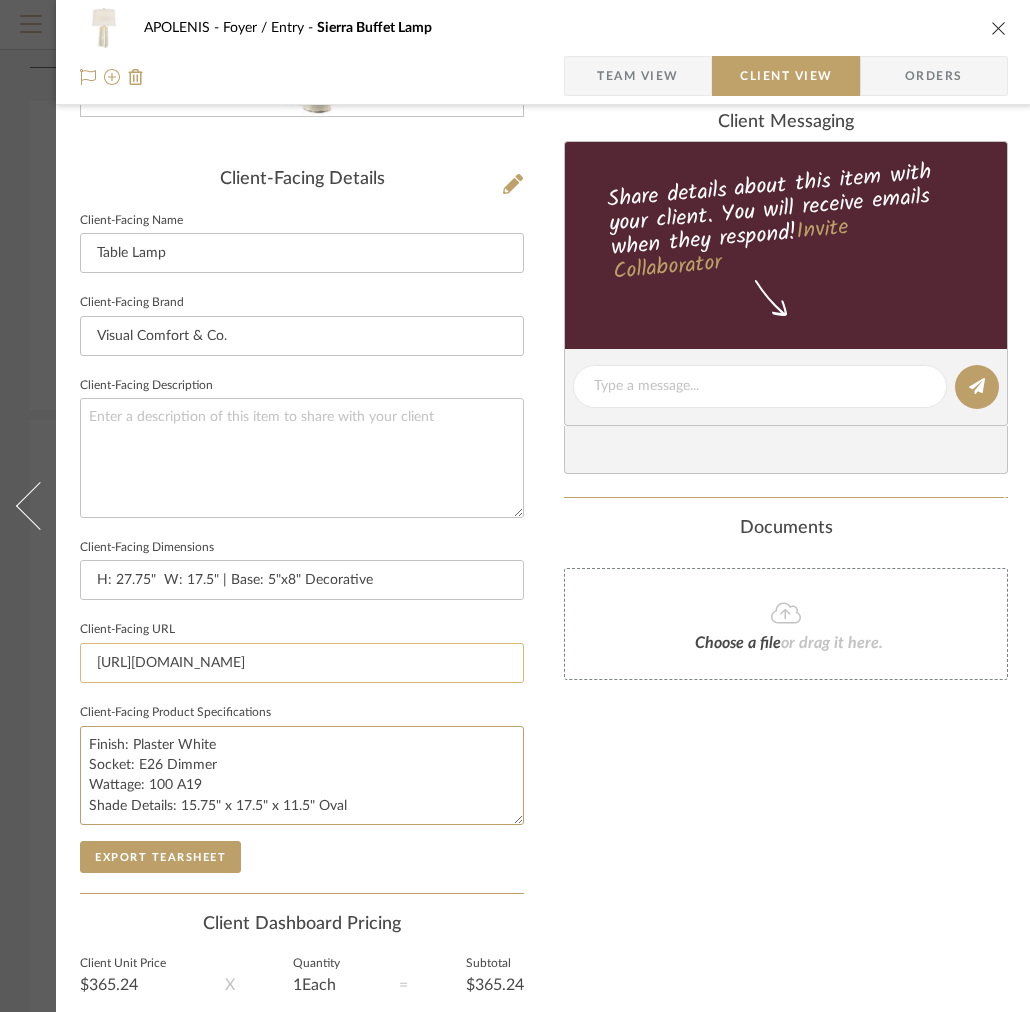 scroll, scrollTop: 481, scrollLeft: 0, axis: vertical 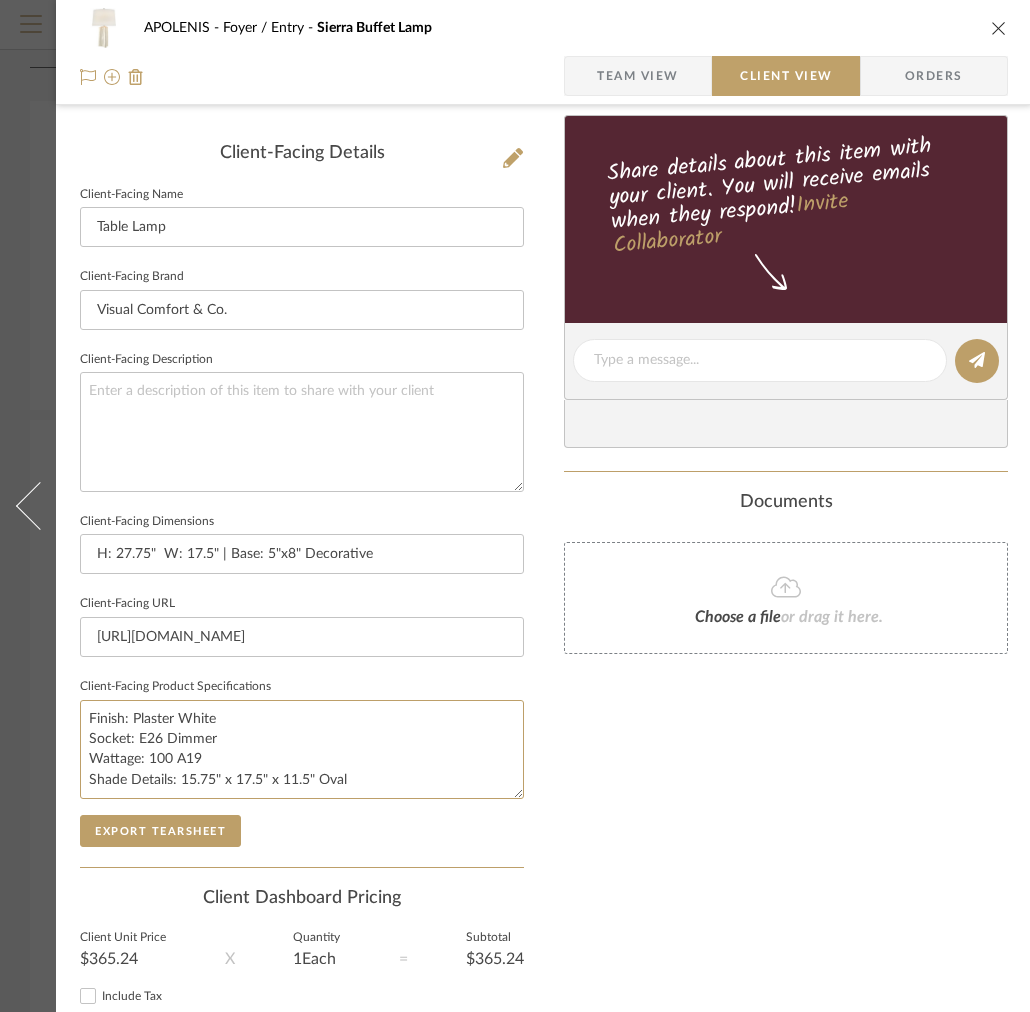 type on "Finish: Plaster White
Socket: E26 Dimmer
Wattage: 100 A19
Shade Details: 15.75" x 17.5" x 11.5" Oval" 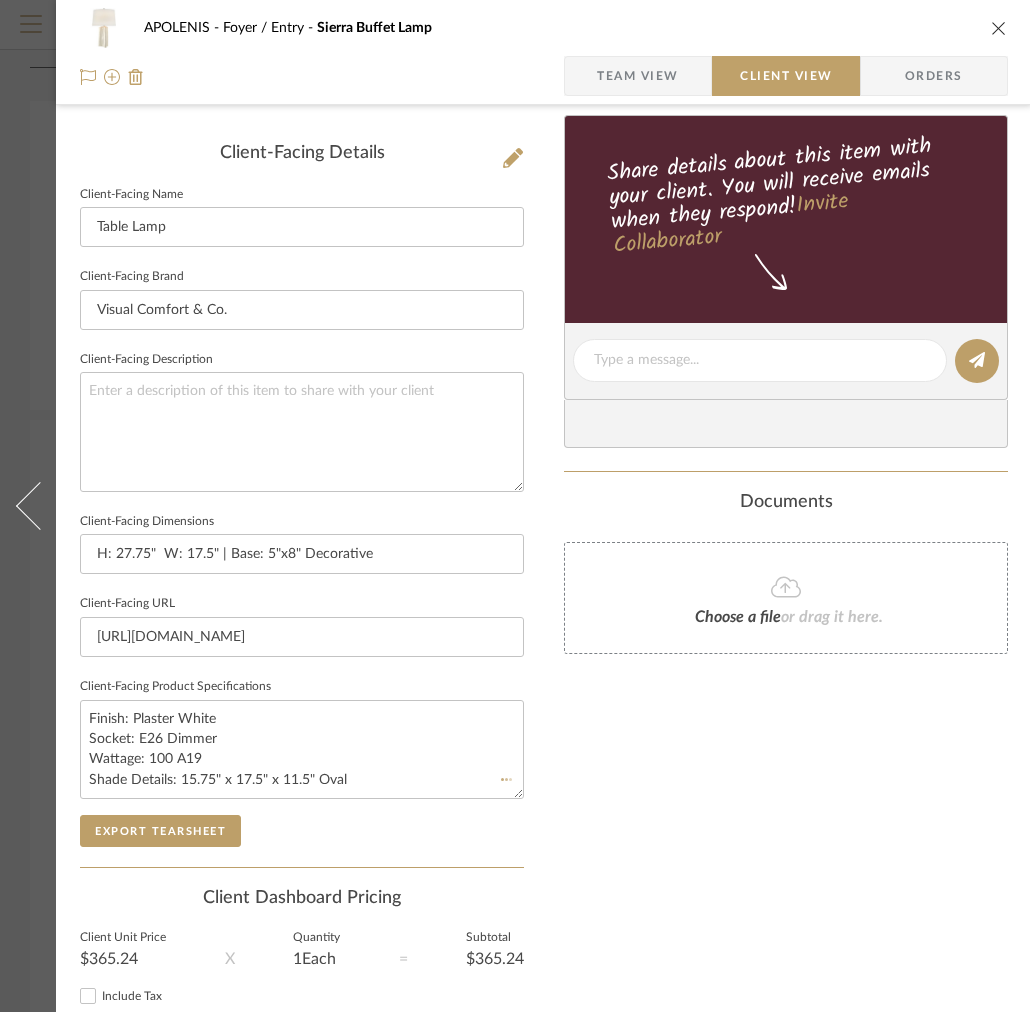 click on "Client-Facing Product Specifications  Finish: Plaster White
Socket: E26 Dimmer
Wattage: 100 A19
Shade Details: 15.75" x 17.5" x 11.5" Oval" 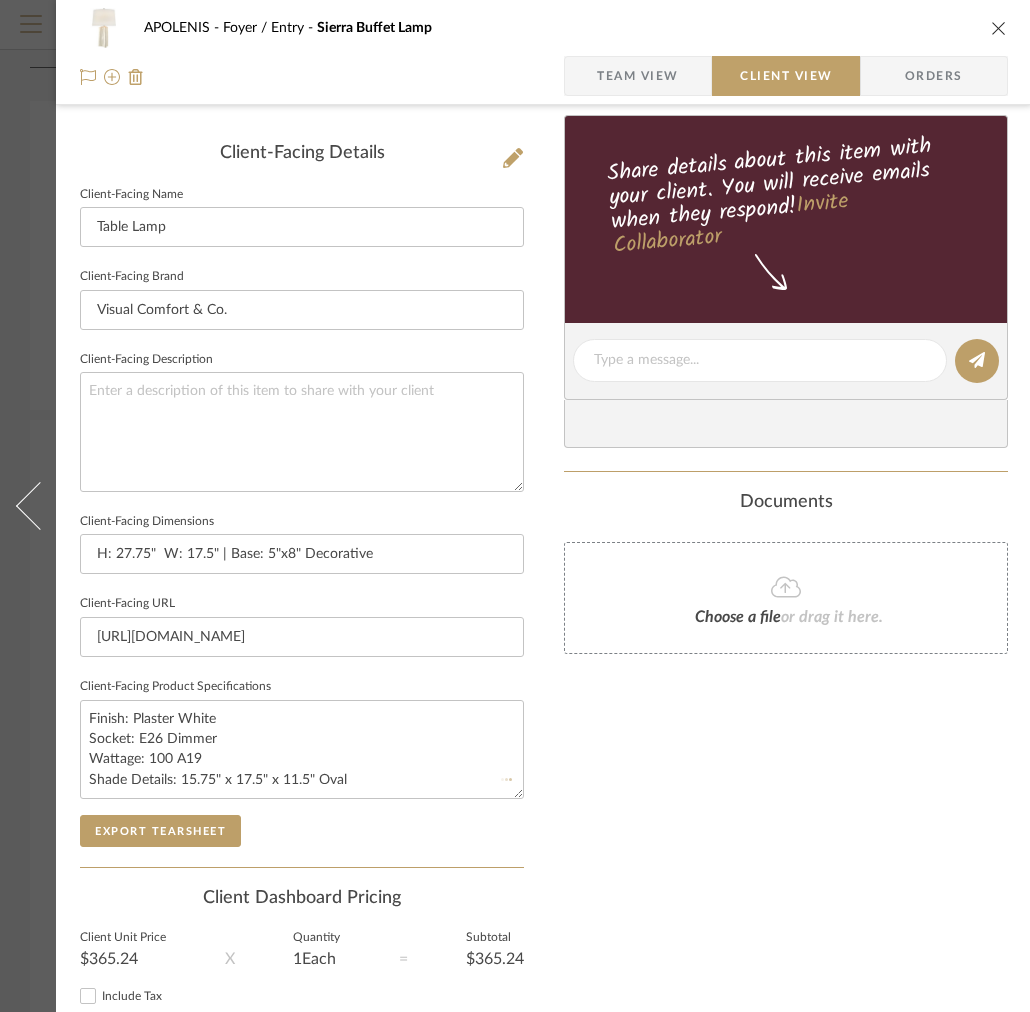type 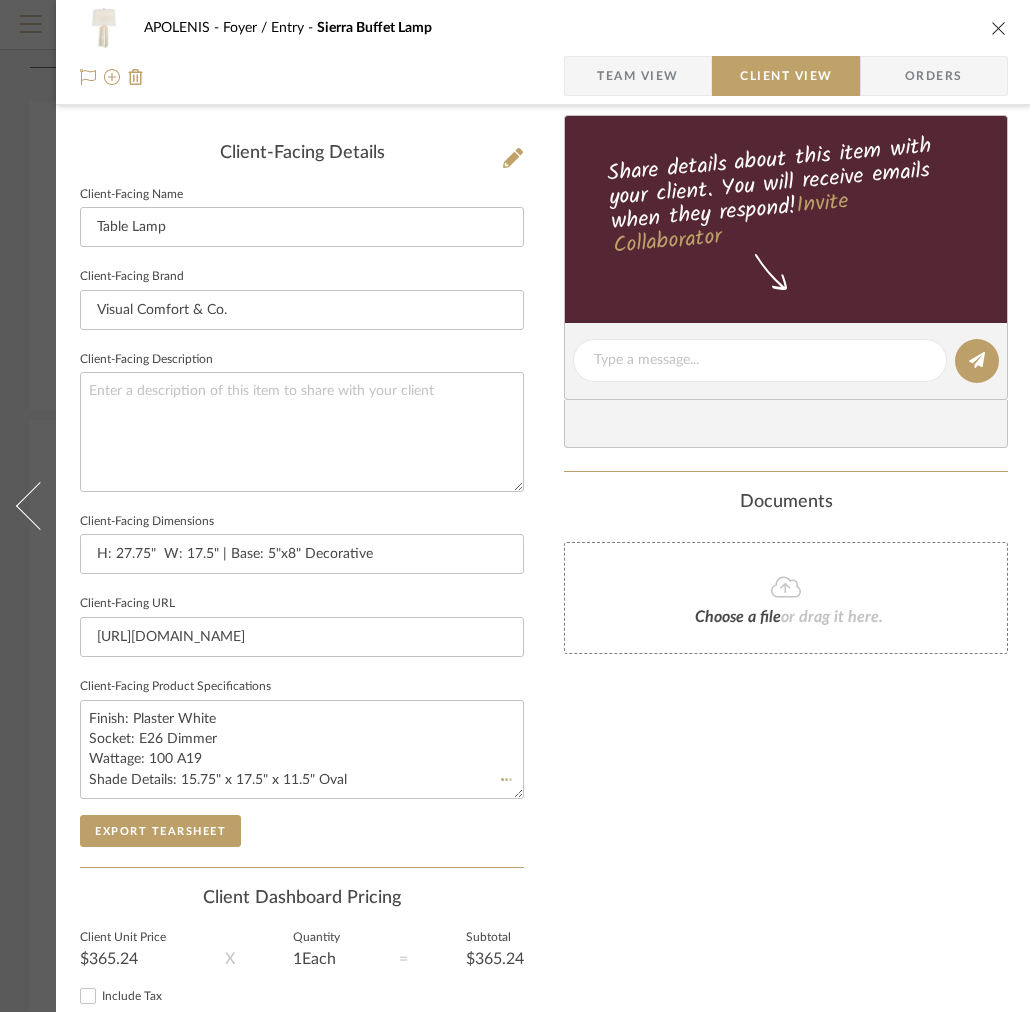 type 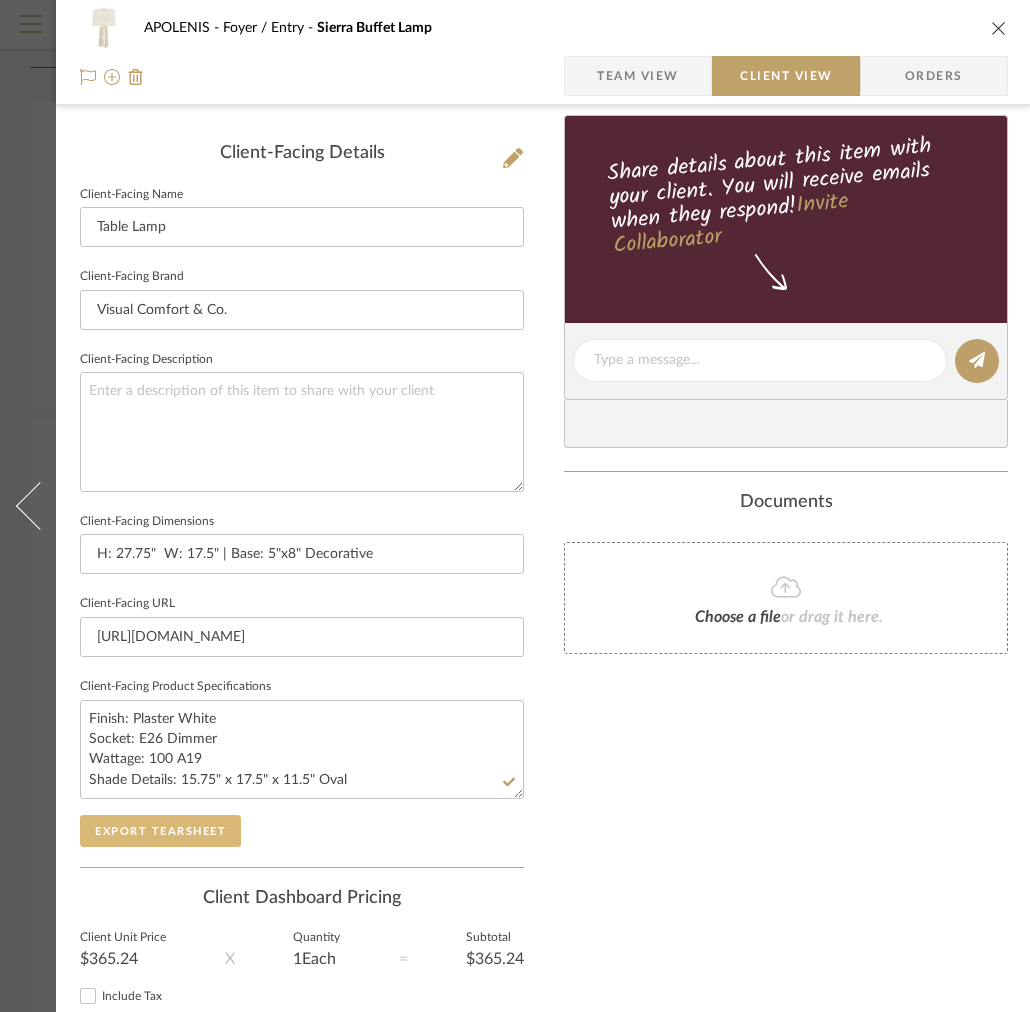 click on "Export Tearsheet" 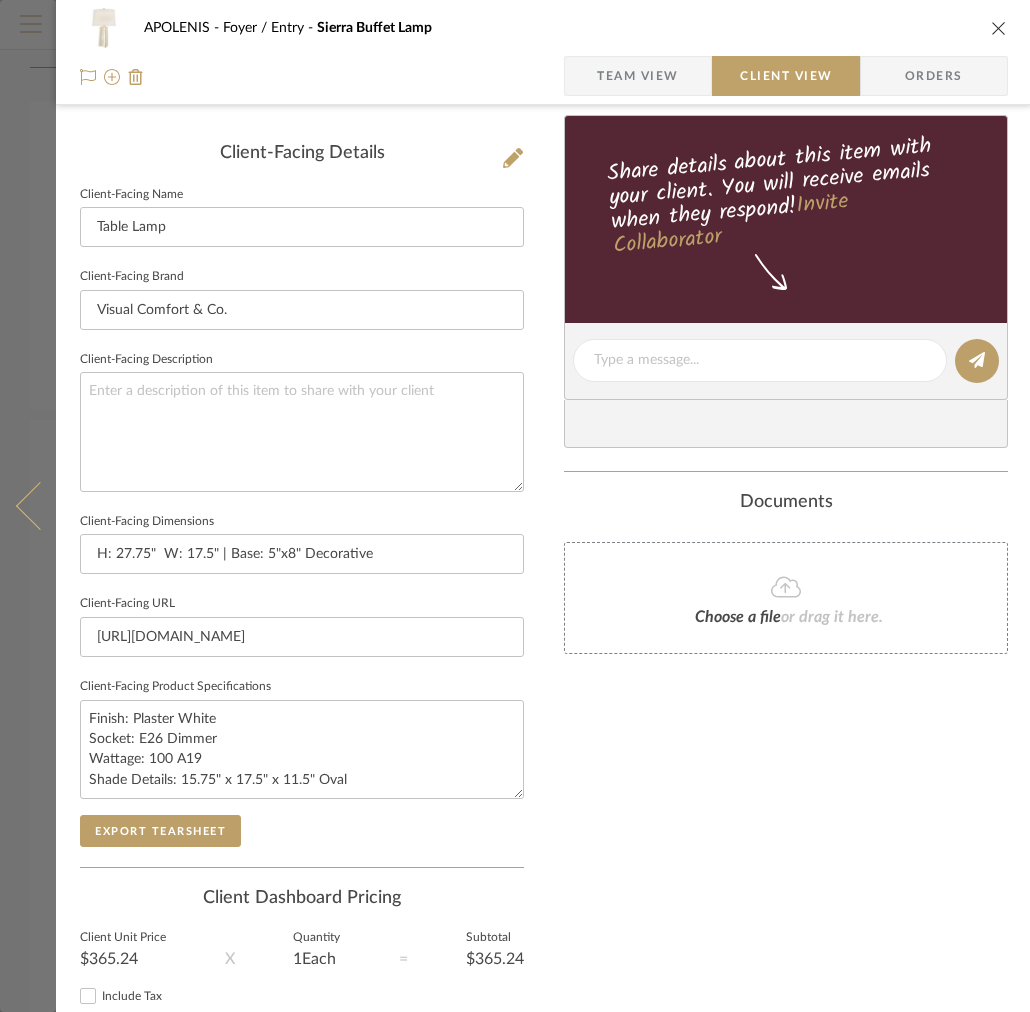 click at bounding box center (28, 506) 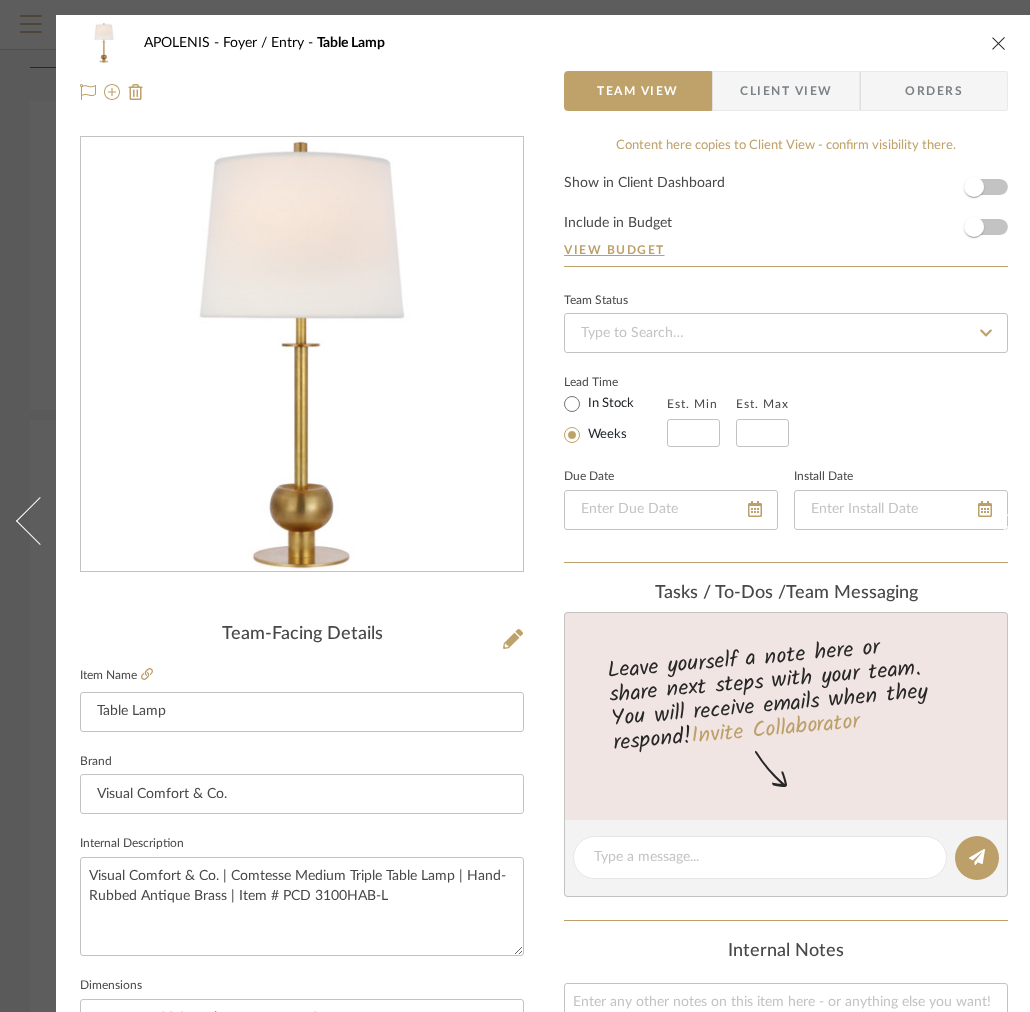 click on "Client View" at bounding box center [786, 91] 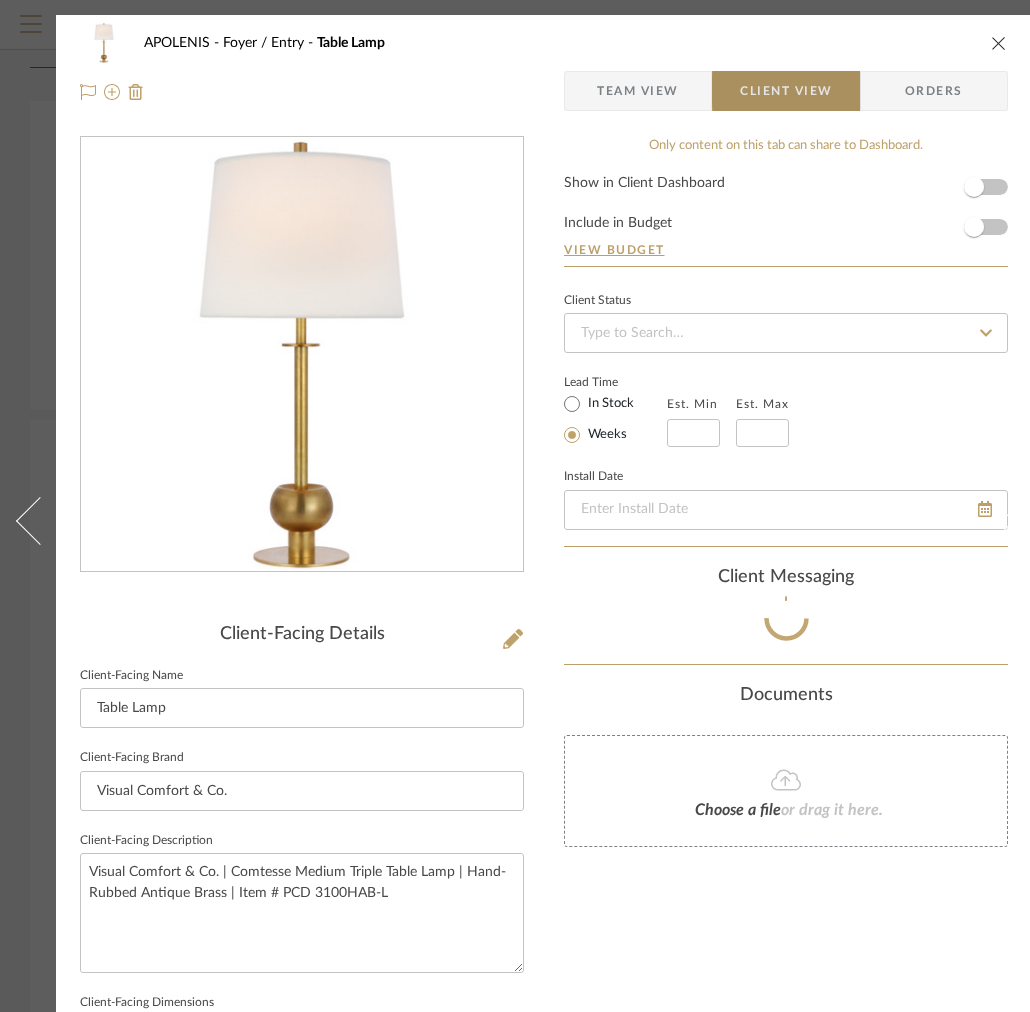 type 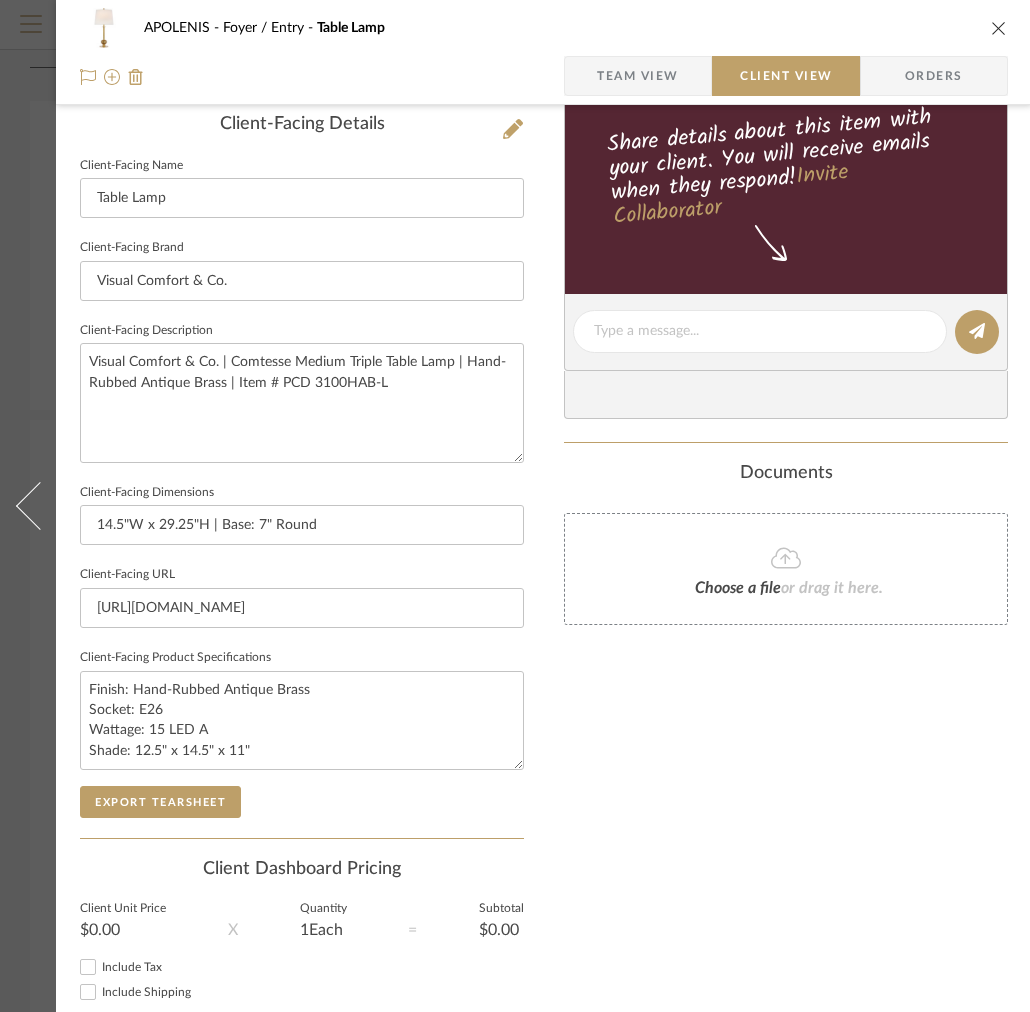scroll, scrollTop: 526, scrollLeft: 0, axis: vertical 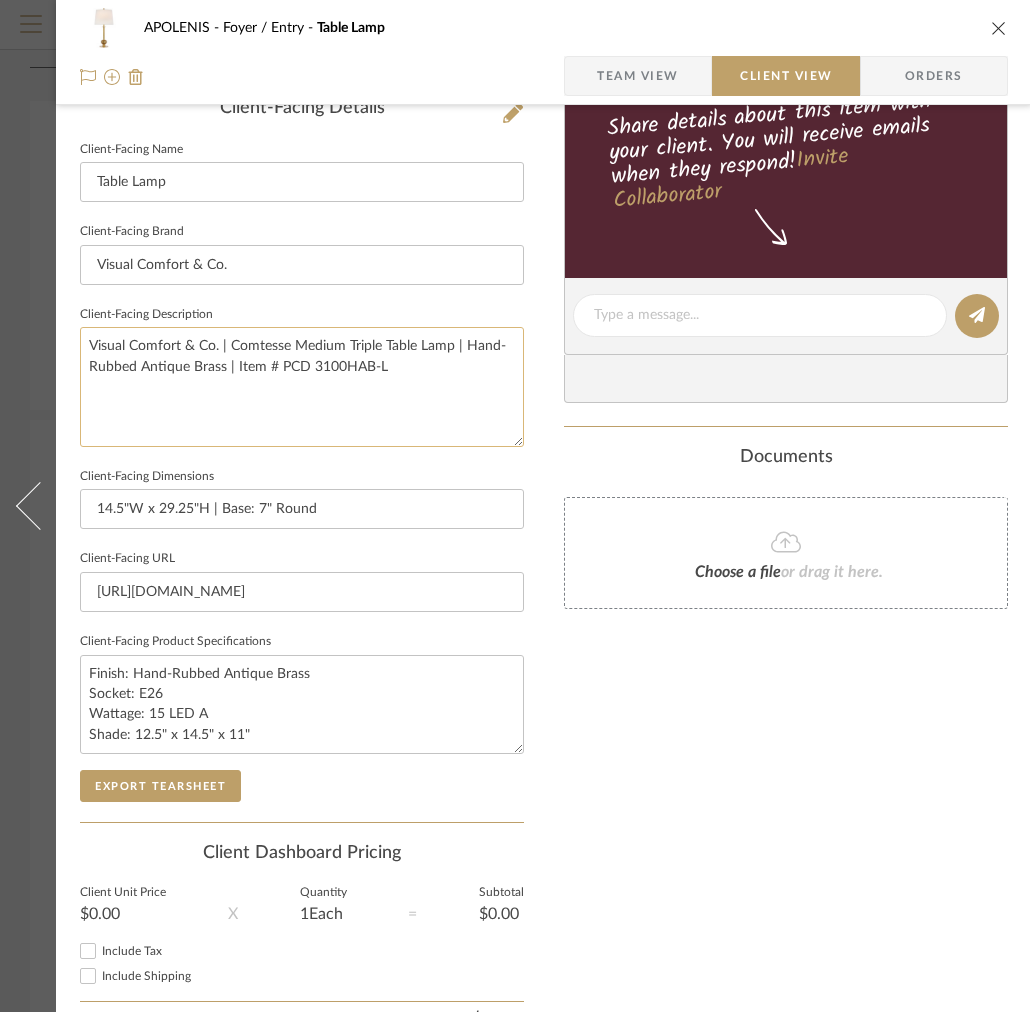 click on "Visual Comfort & Co. | Comtesse Medium Triple Table Lamp | Hand-Rubbed Antique Brass | Item # PCD 3100HAB-L" 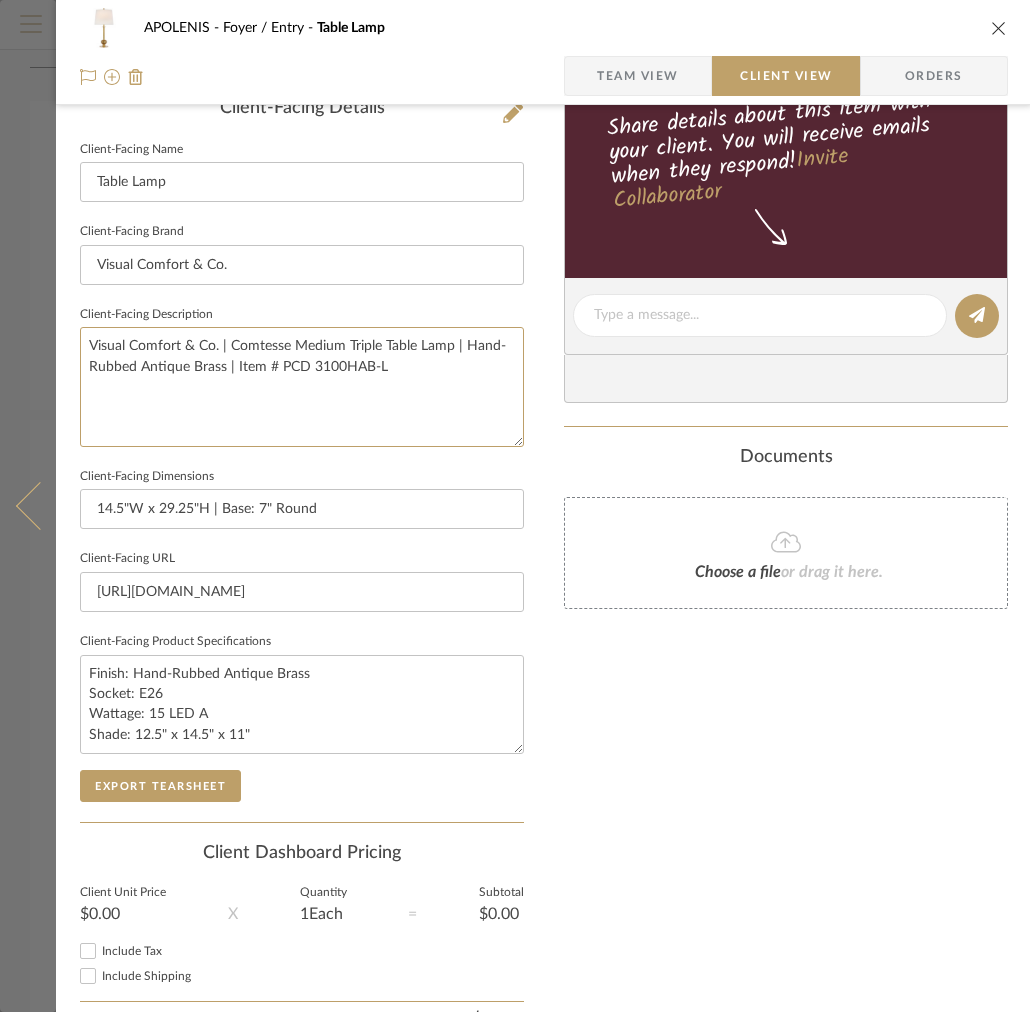 drag, startPoint x: 412, startPoint y: 370, endPoint x: 51, endPoint y: 331, distance: 363.10052 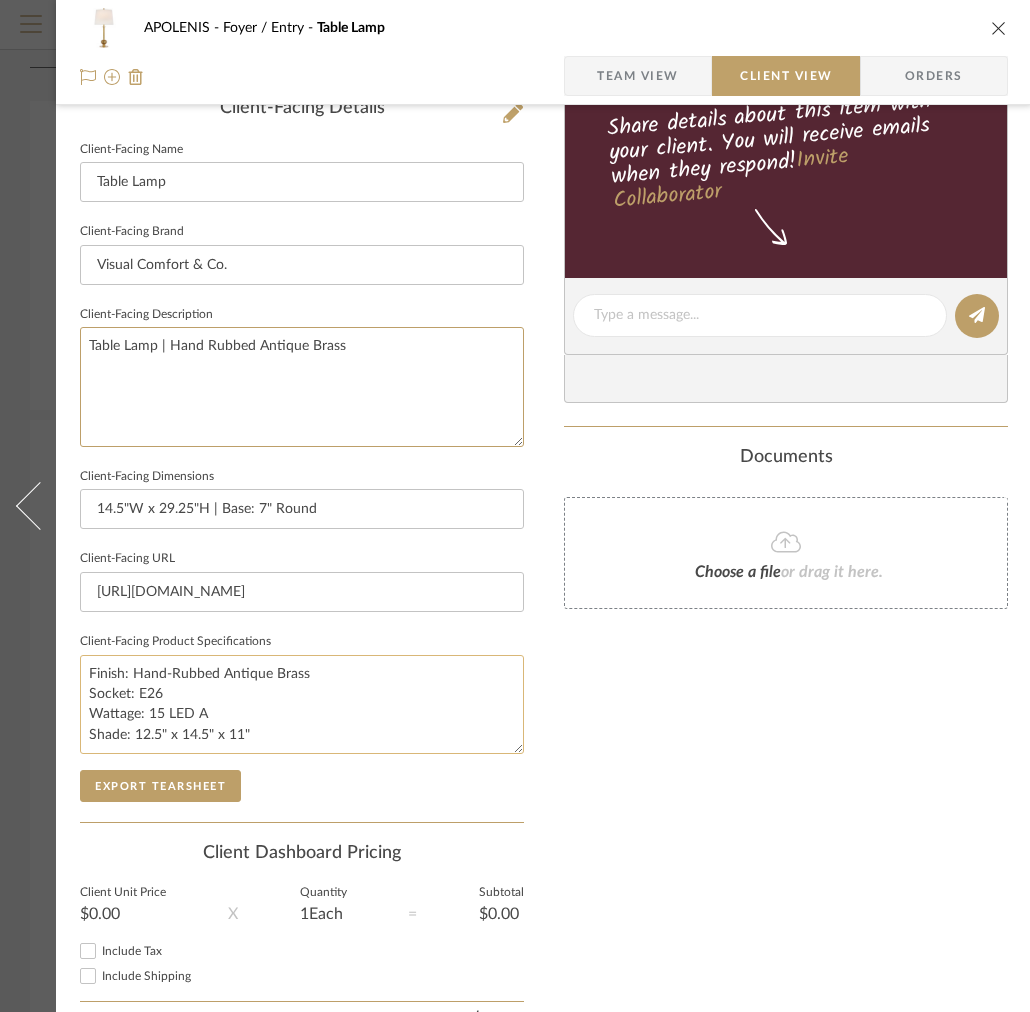 scroll, scrollTop: 650, scrollLeft: 0, axis: vertical 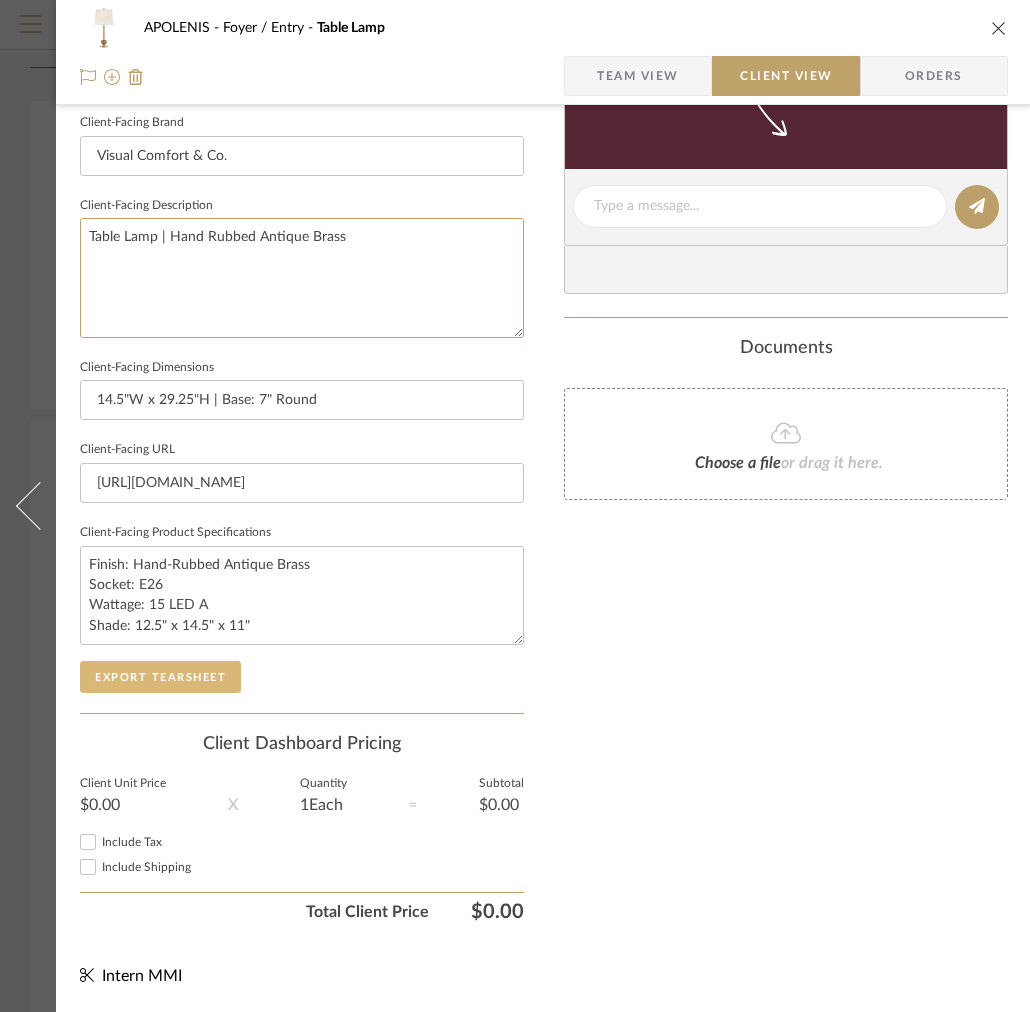 type on "Table Lamp | Hand Rubbed Antique Brass" 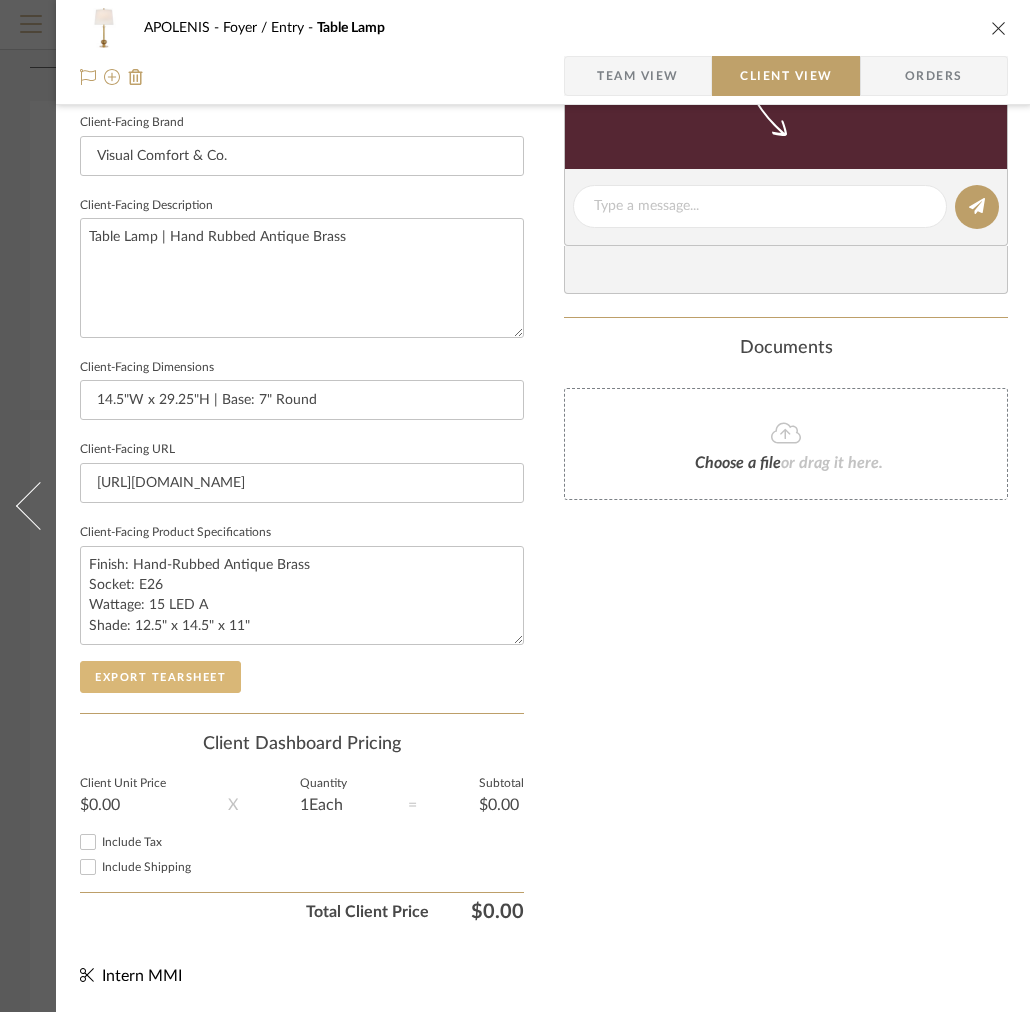 click on "Export Tearsheet" 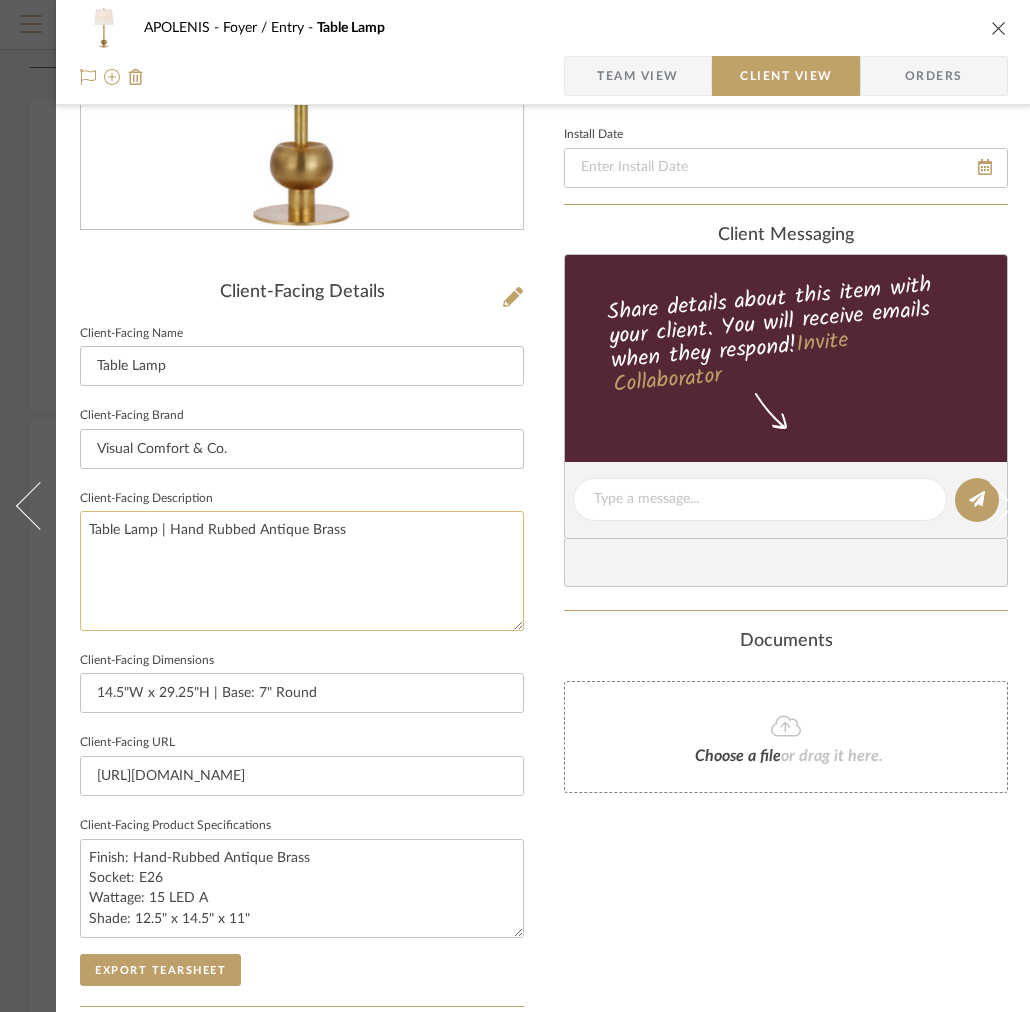 scroll, scrollTop: 0, scrollLeft: 0, axis: both 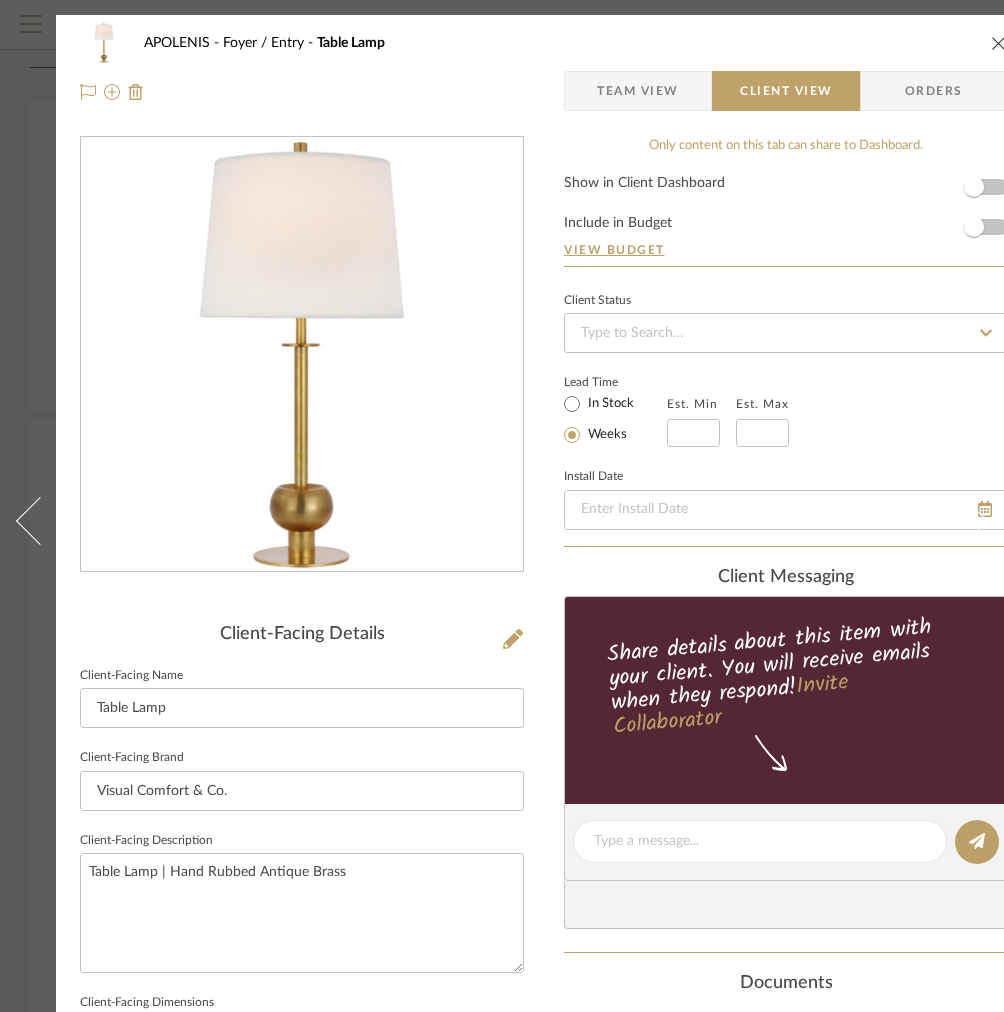 click on "APOLENIS Foyer / Entry Table Lamp Team View Client View Orders" at bounding box center [544, 67] 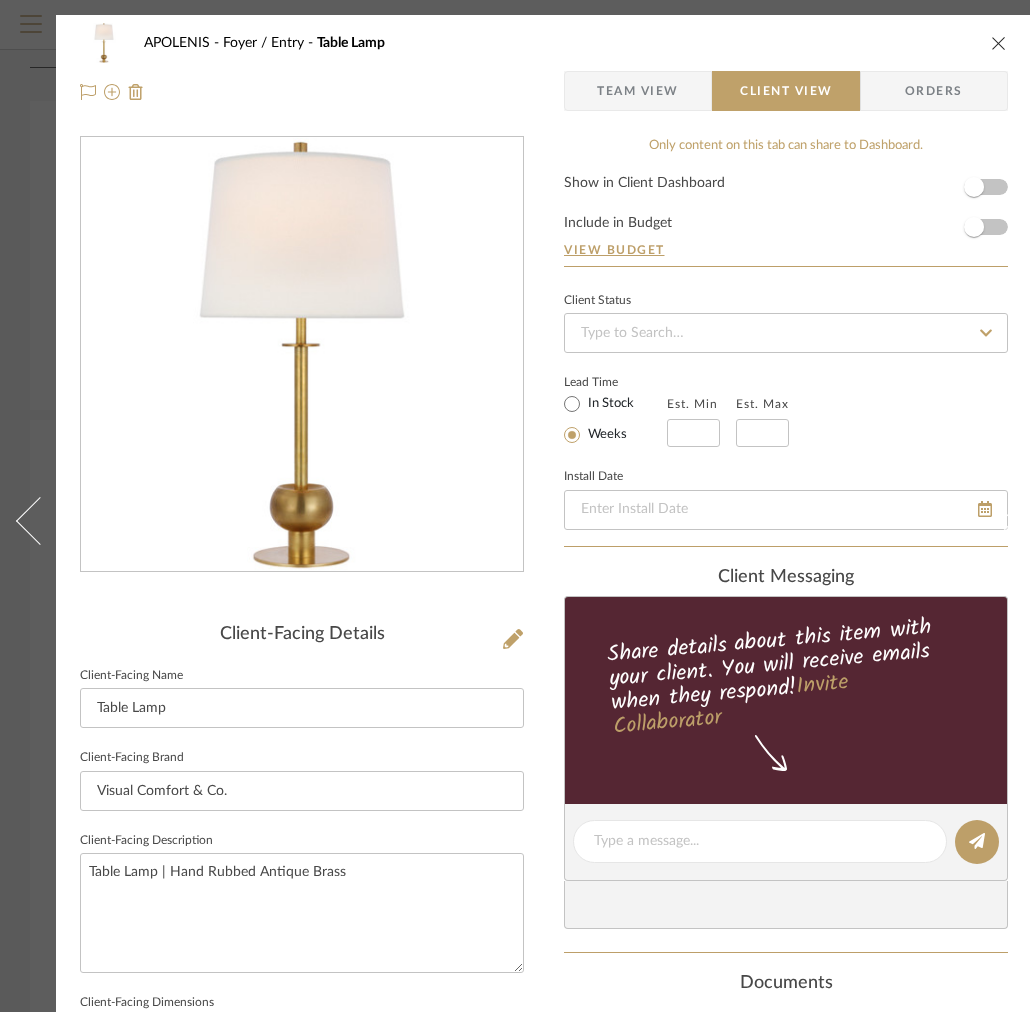 click at bounding box center (999, 43) 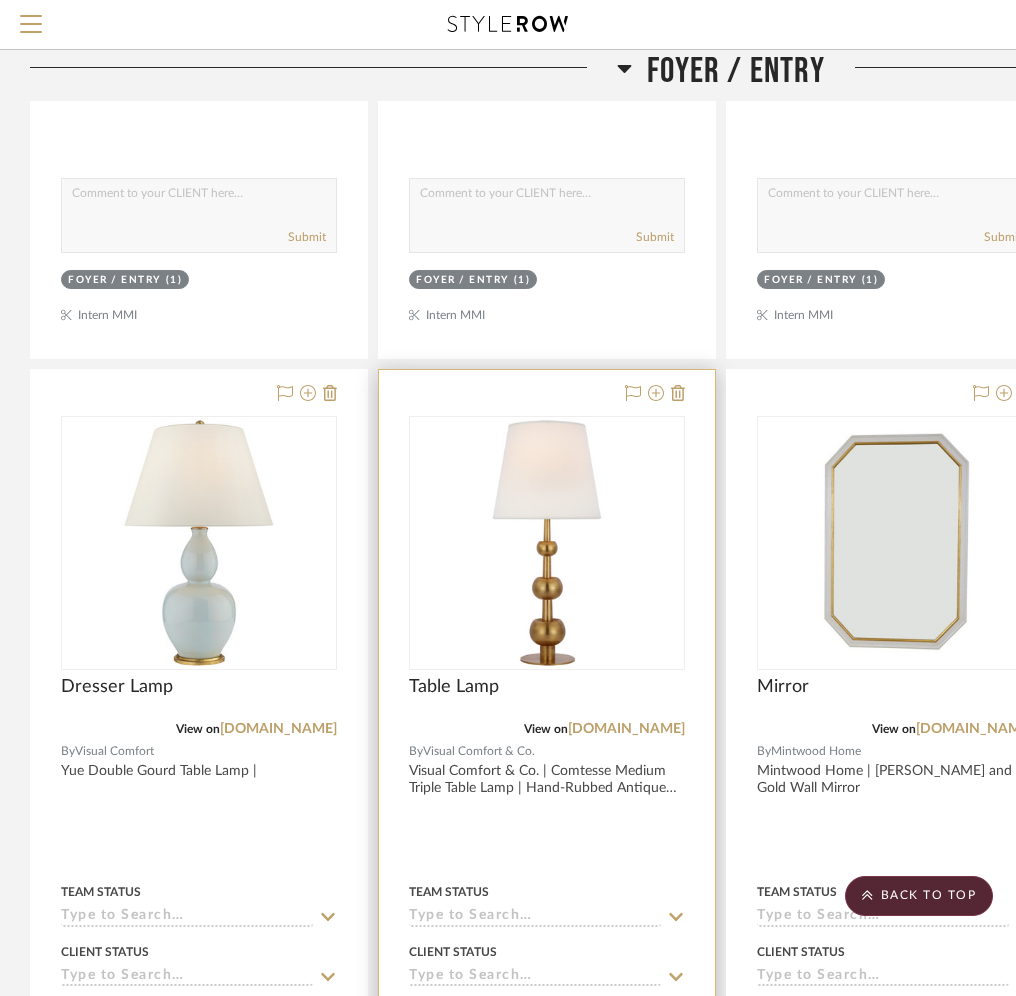 scroll, scrollTop: 859, scrollLeft: 0, axis: vertical 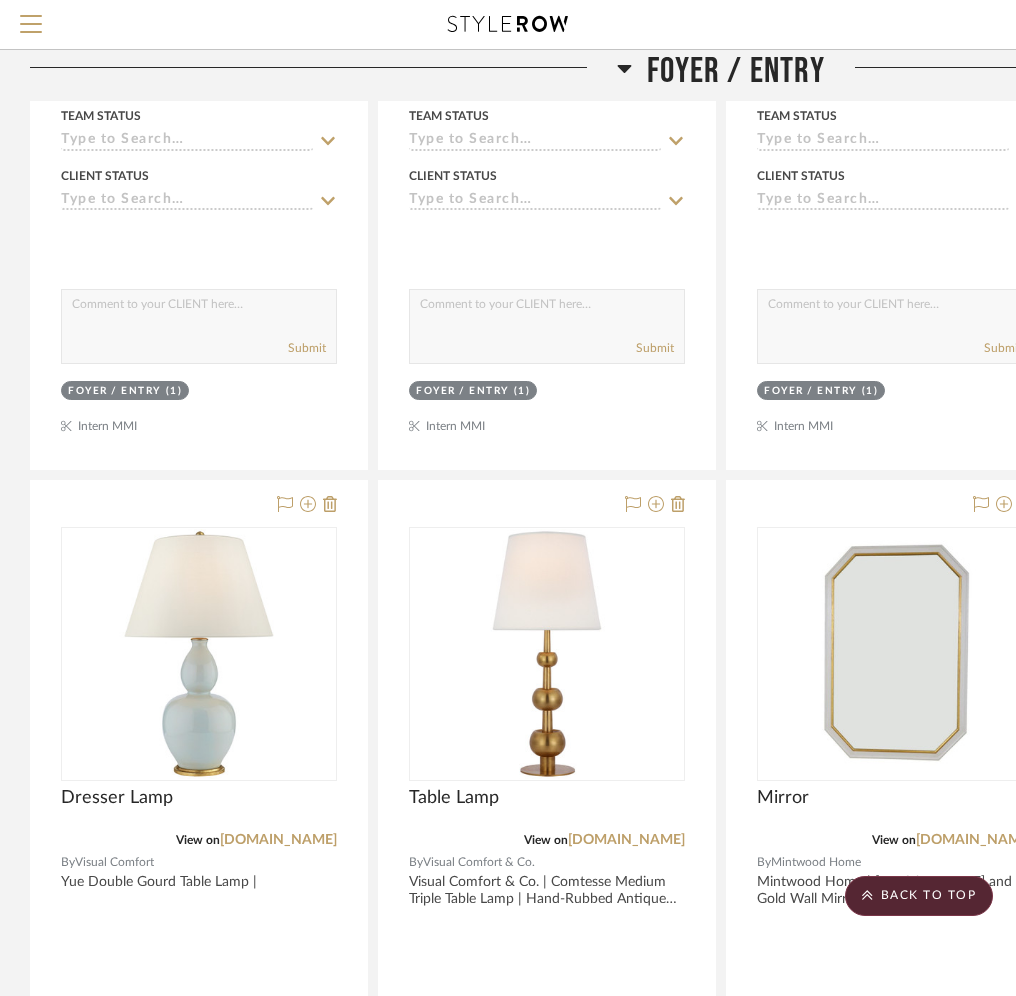 click 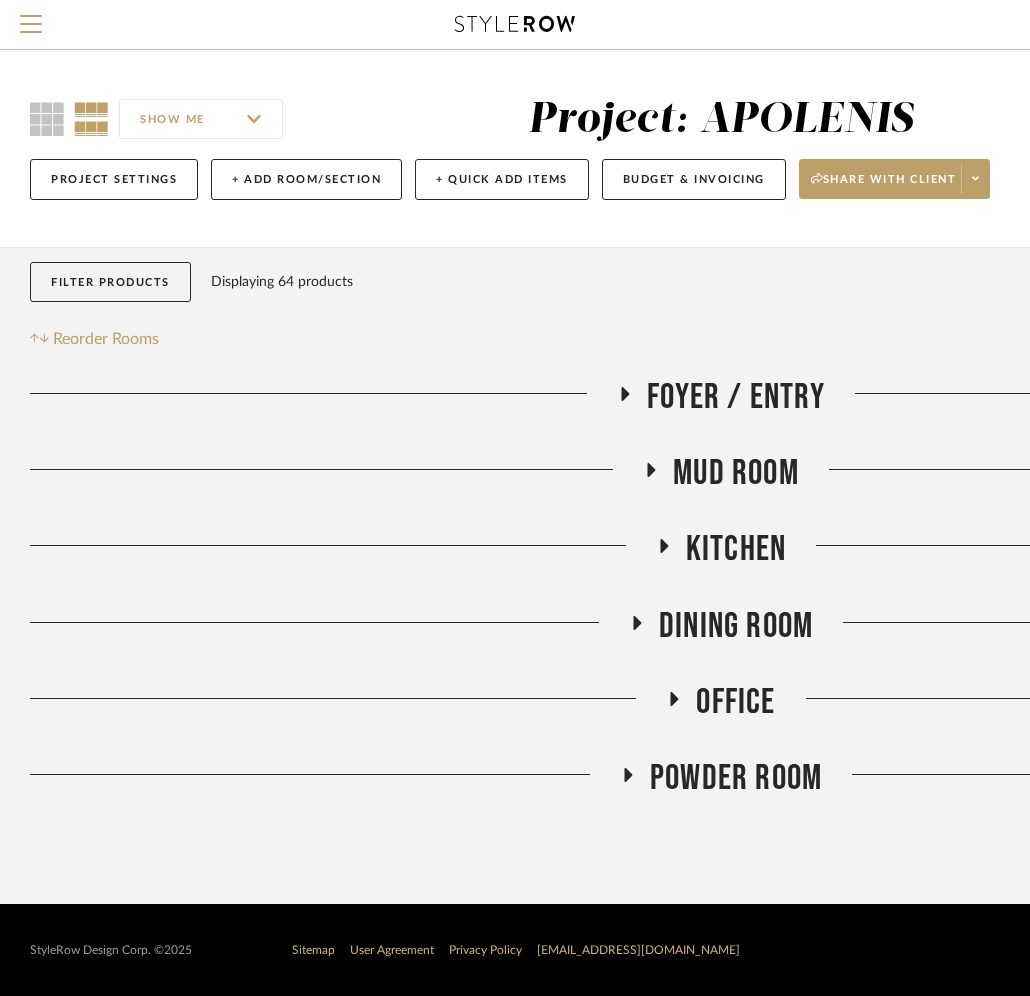 click on "Powder Room" 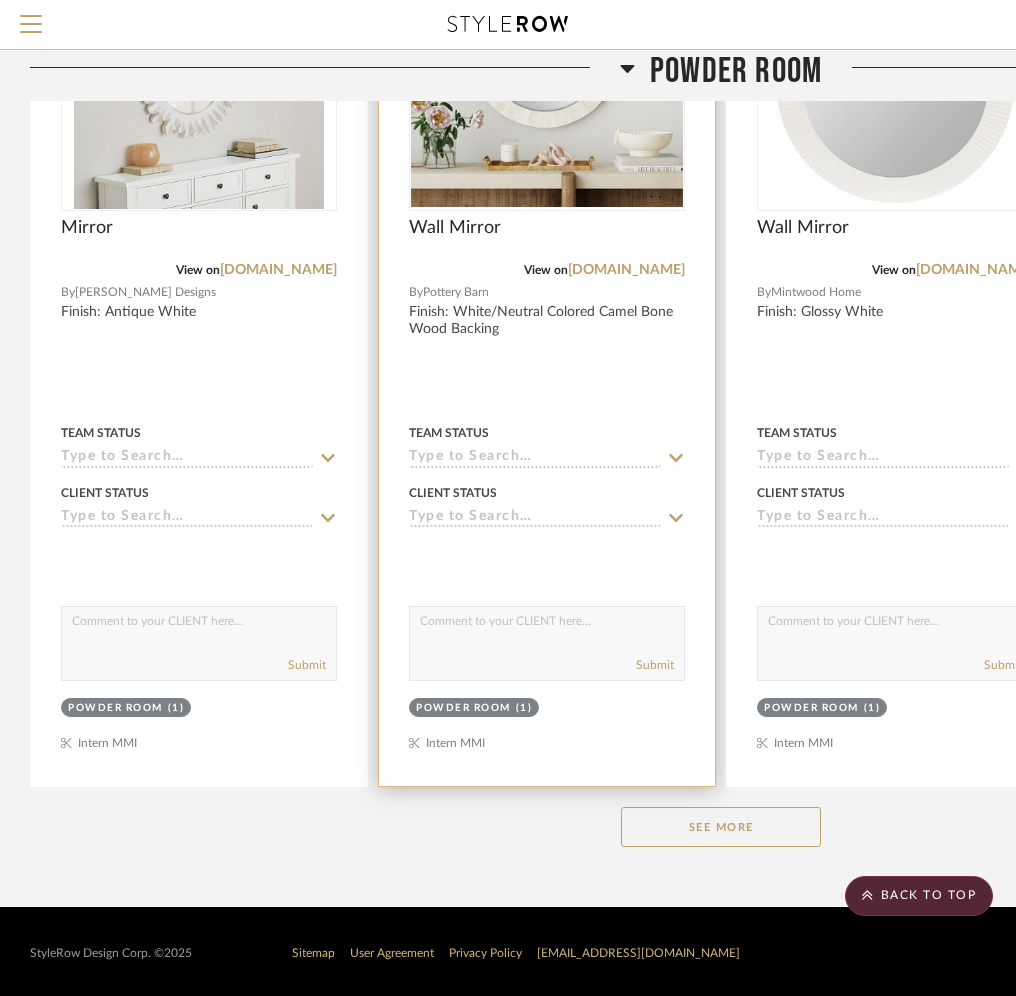 scroll, scrollTop: 926, scrollLeft: 0, axis: vertical 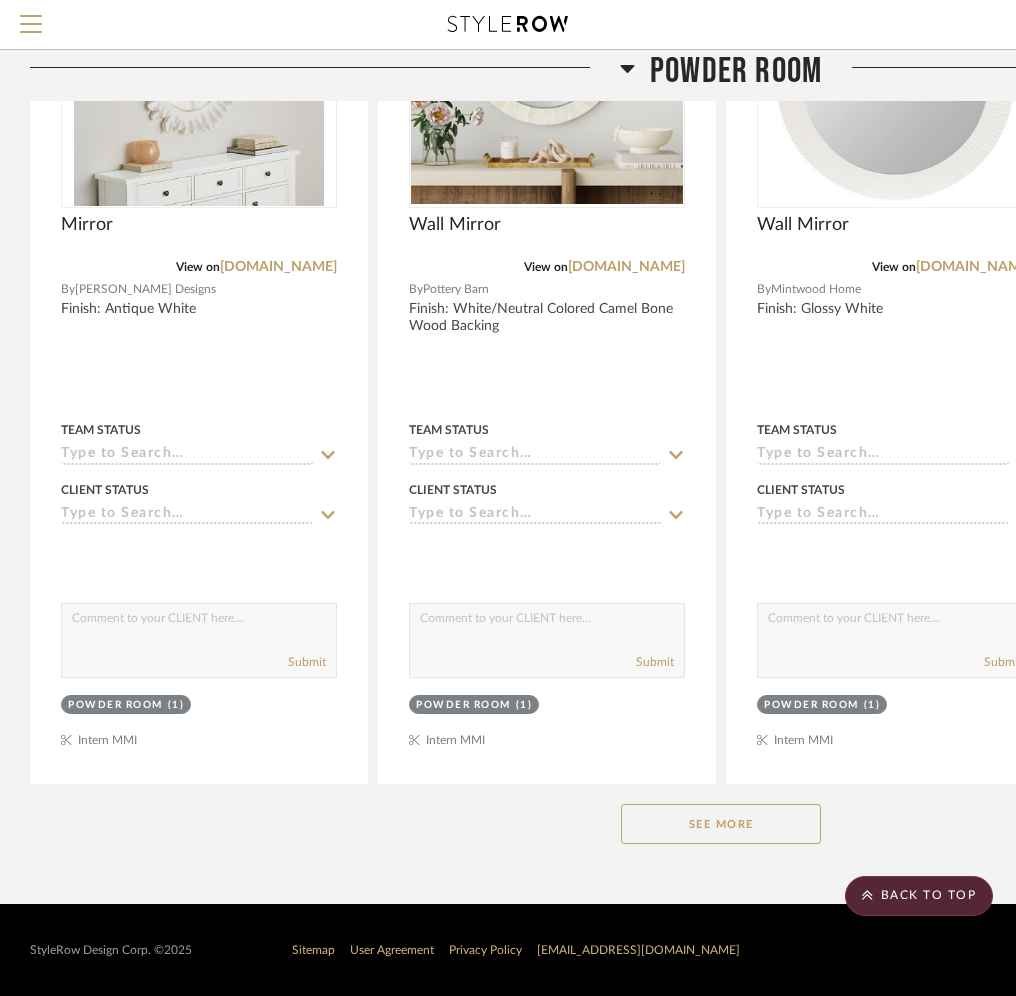 click on "See More" 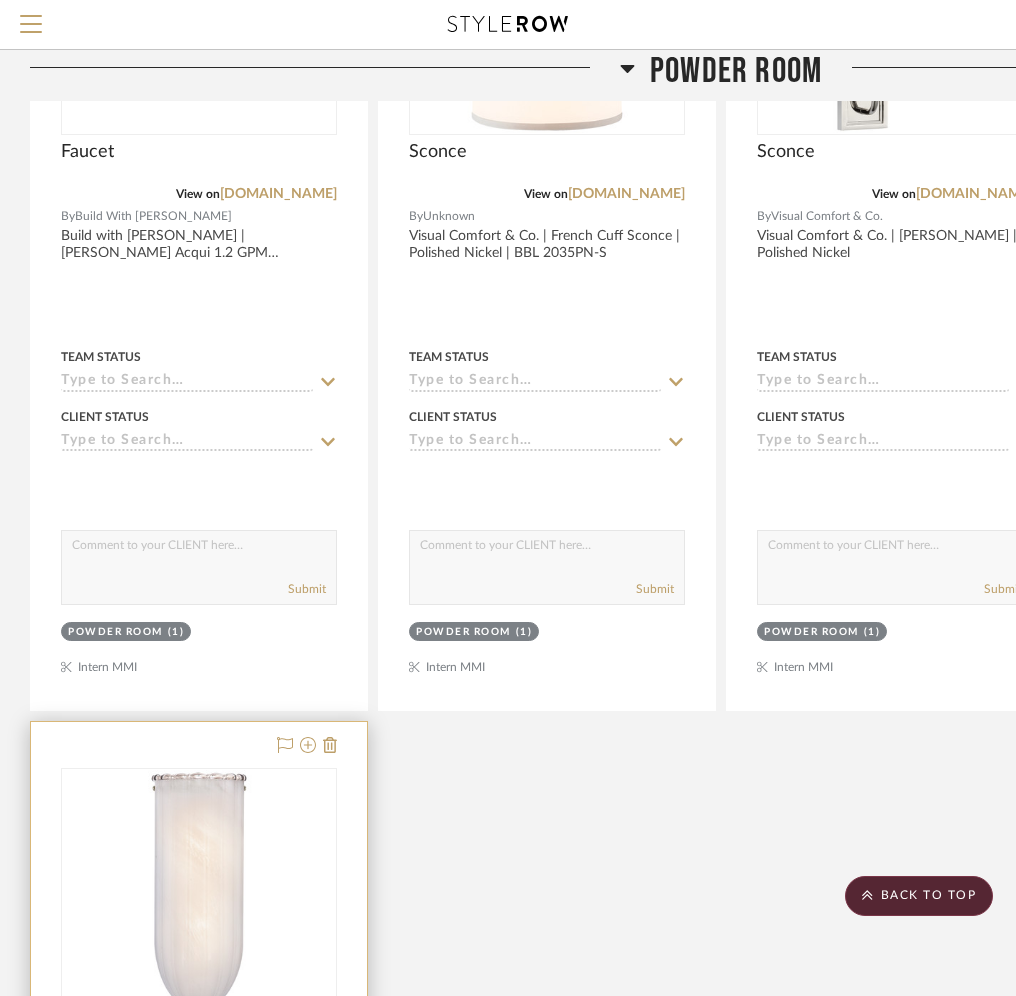scroll, scrollTop: 1885, scrollLeft: 0, axis: vertical 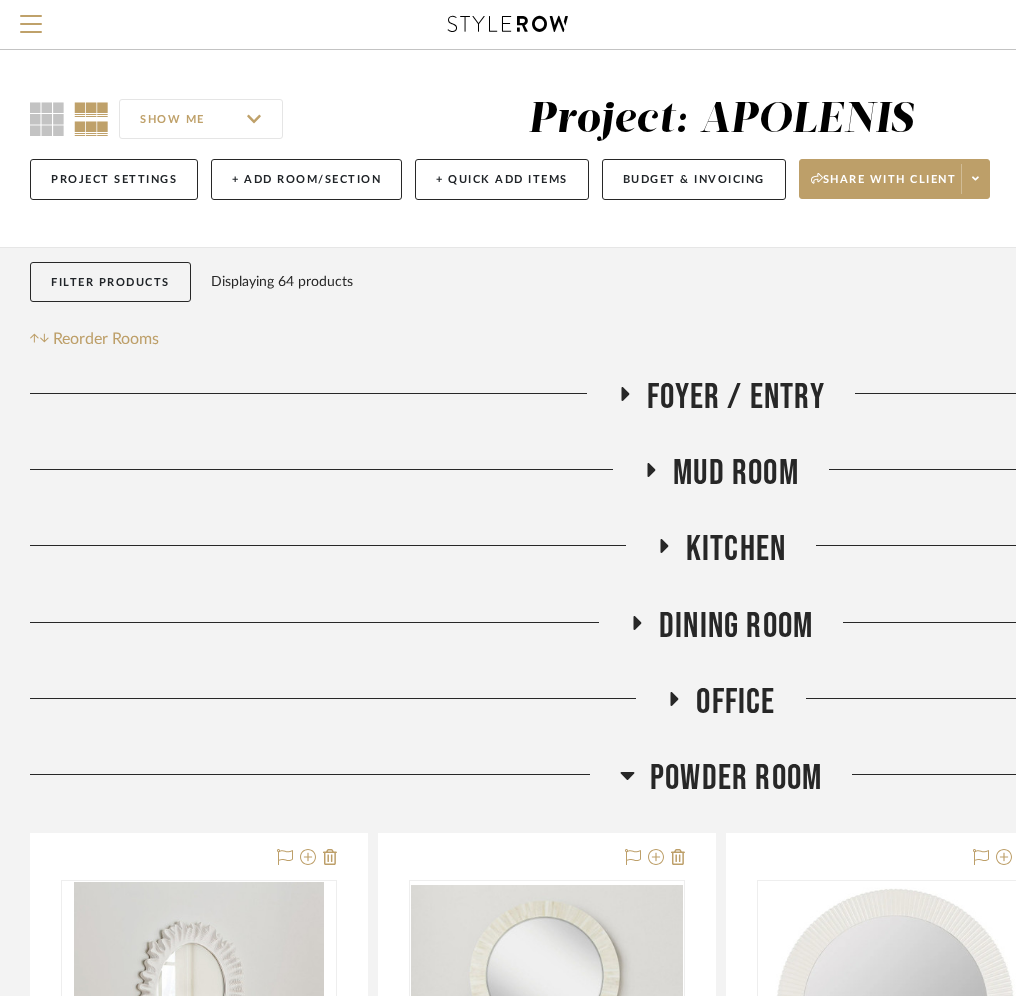 click on "Office" 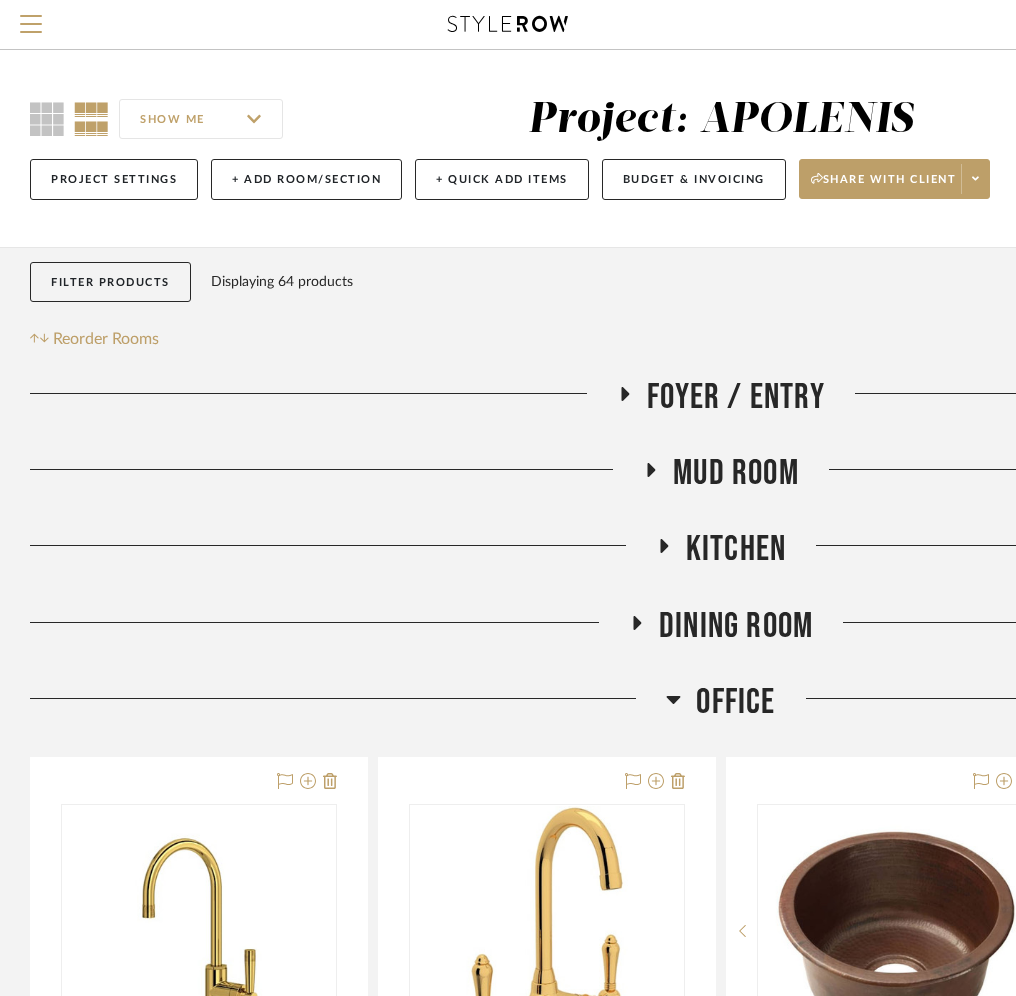 click on "Office" 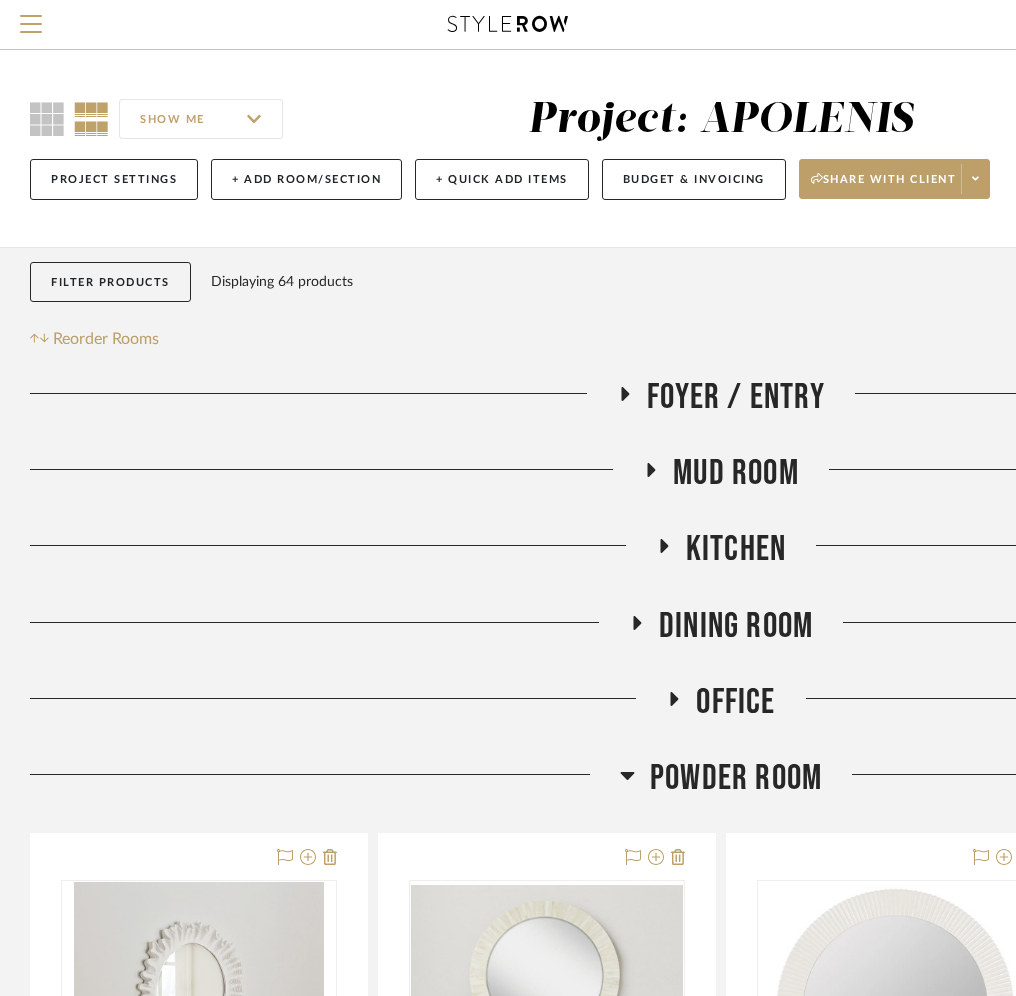 click on "Dining Room" 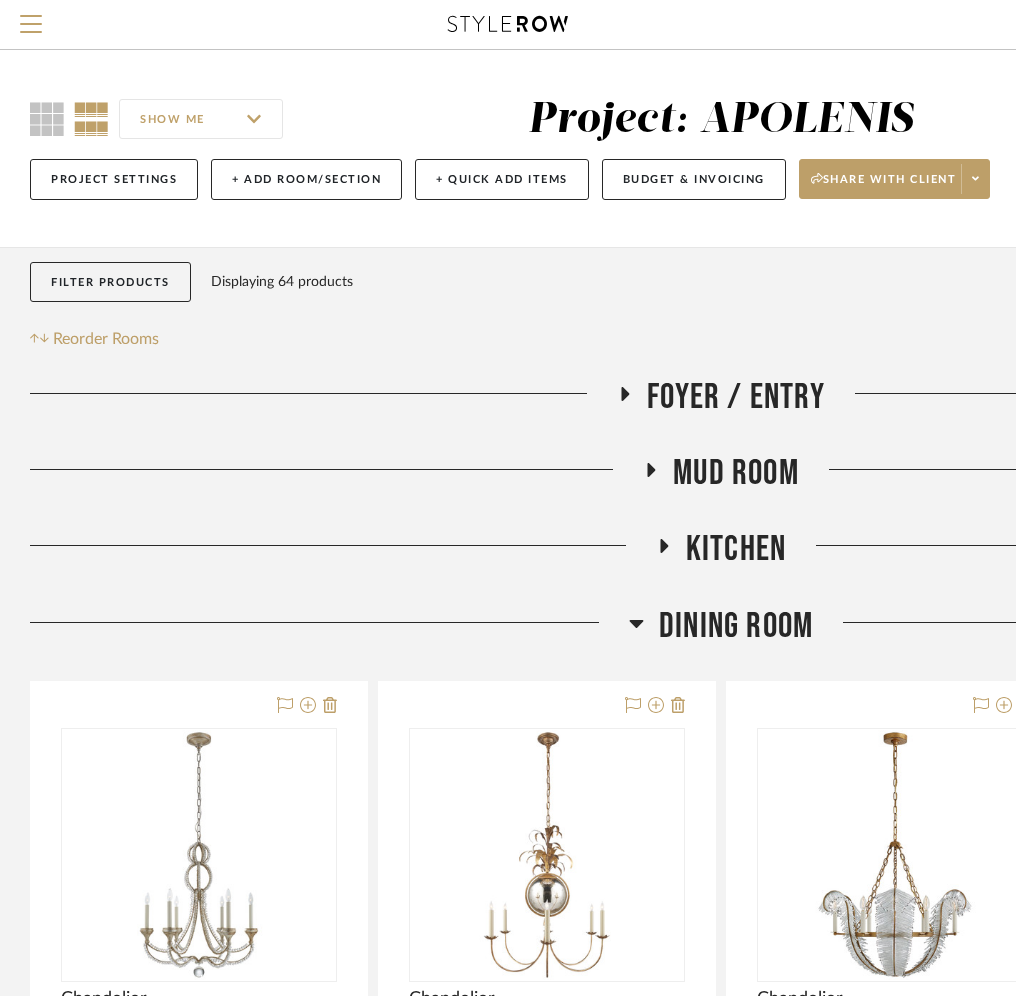 click on "Dining Room" 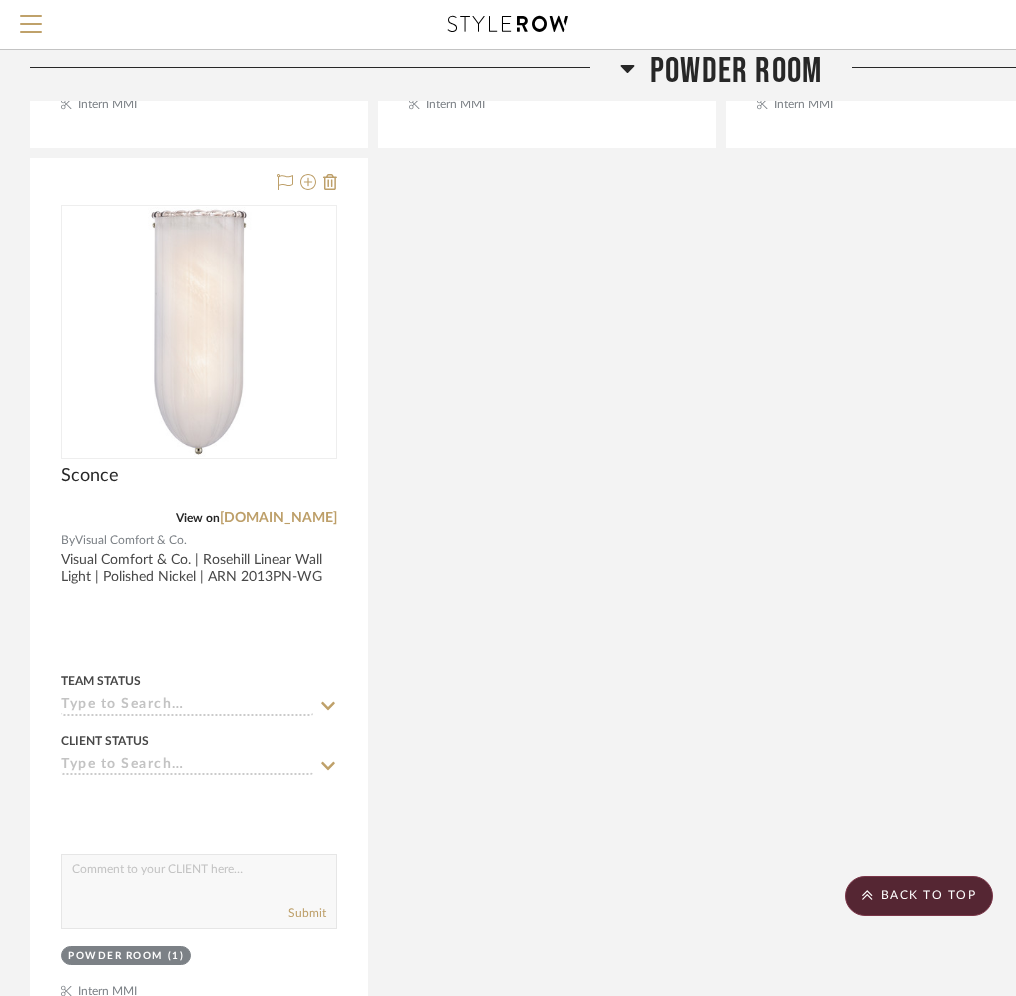 scroll, scrollTop: 2432, scrollLeft: 0, axis: vertical 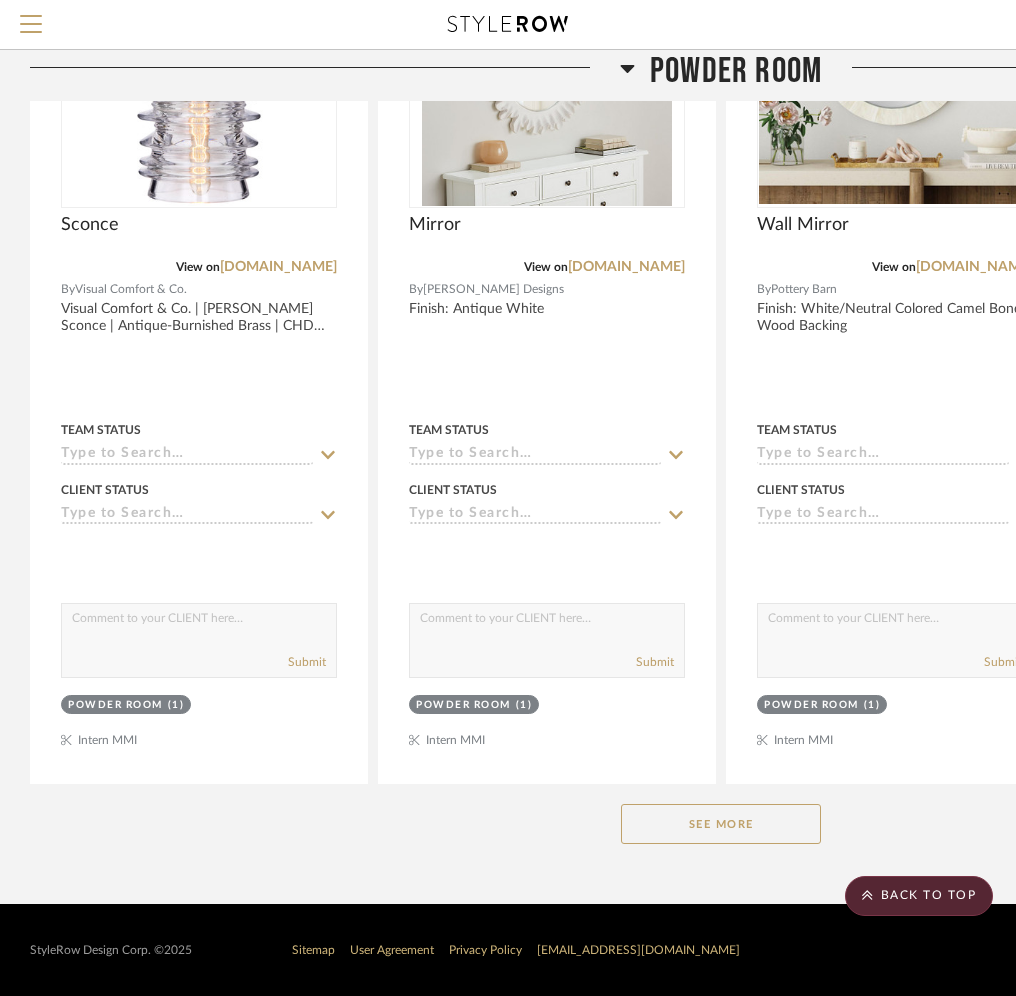 click on "See More" 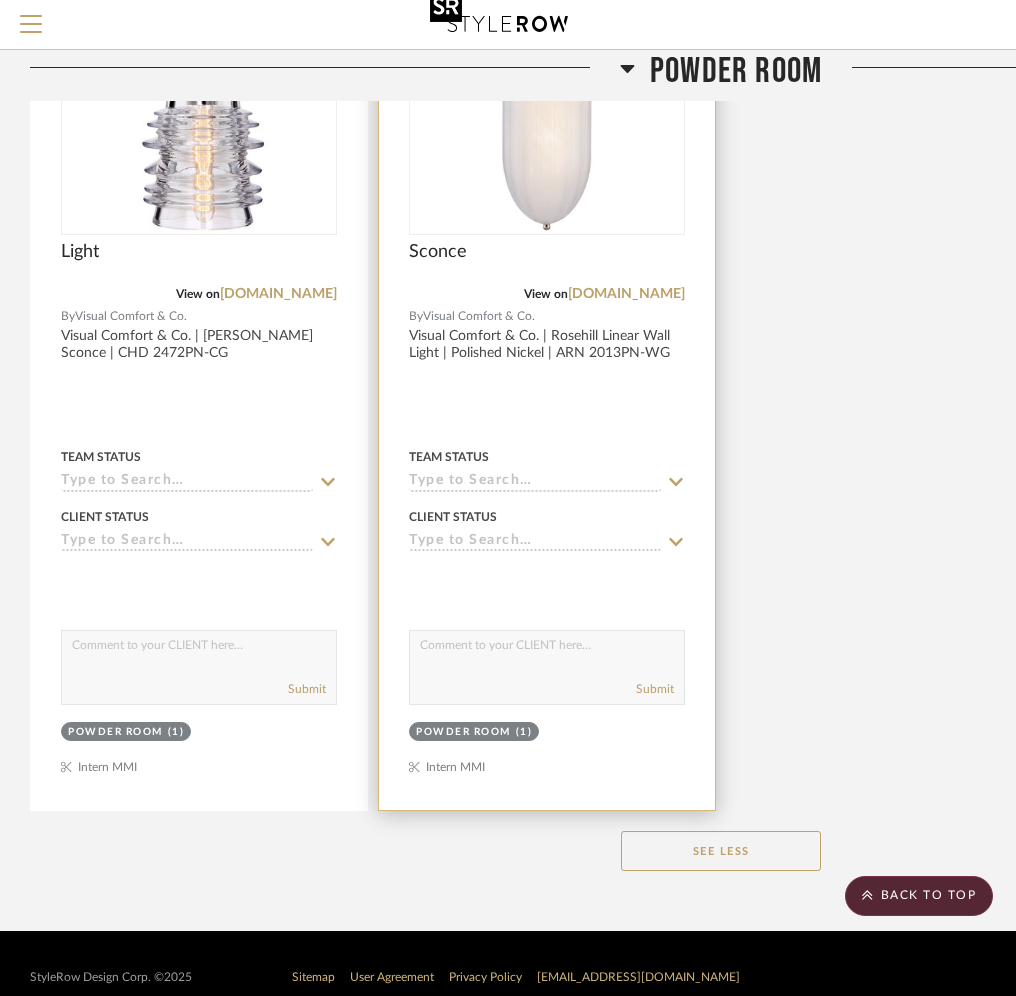 scroll, scrollTop: 2698, scrollLeft: 0, axis: vertical 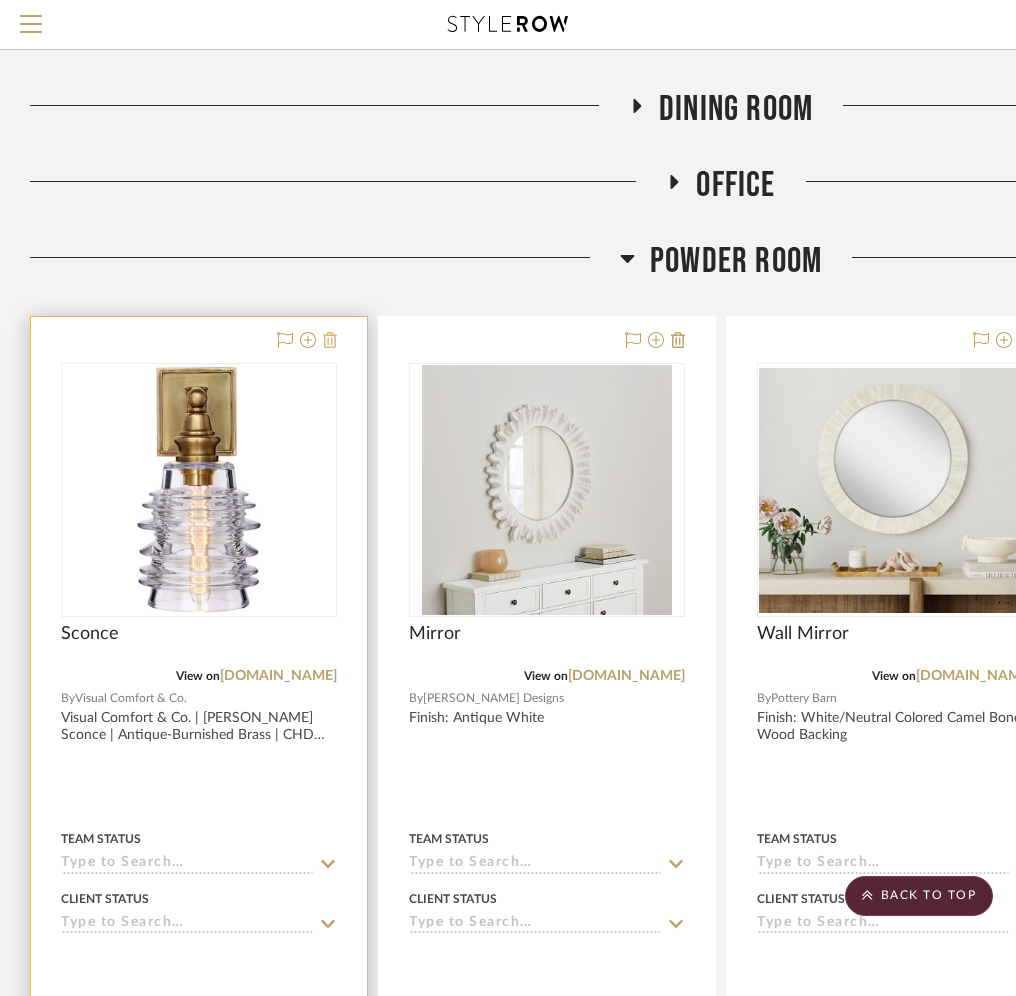 click 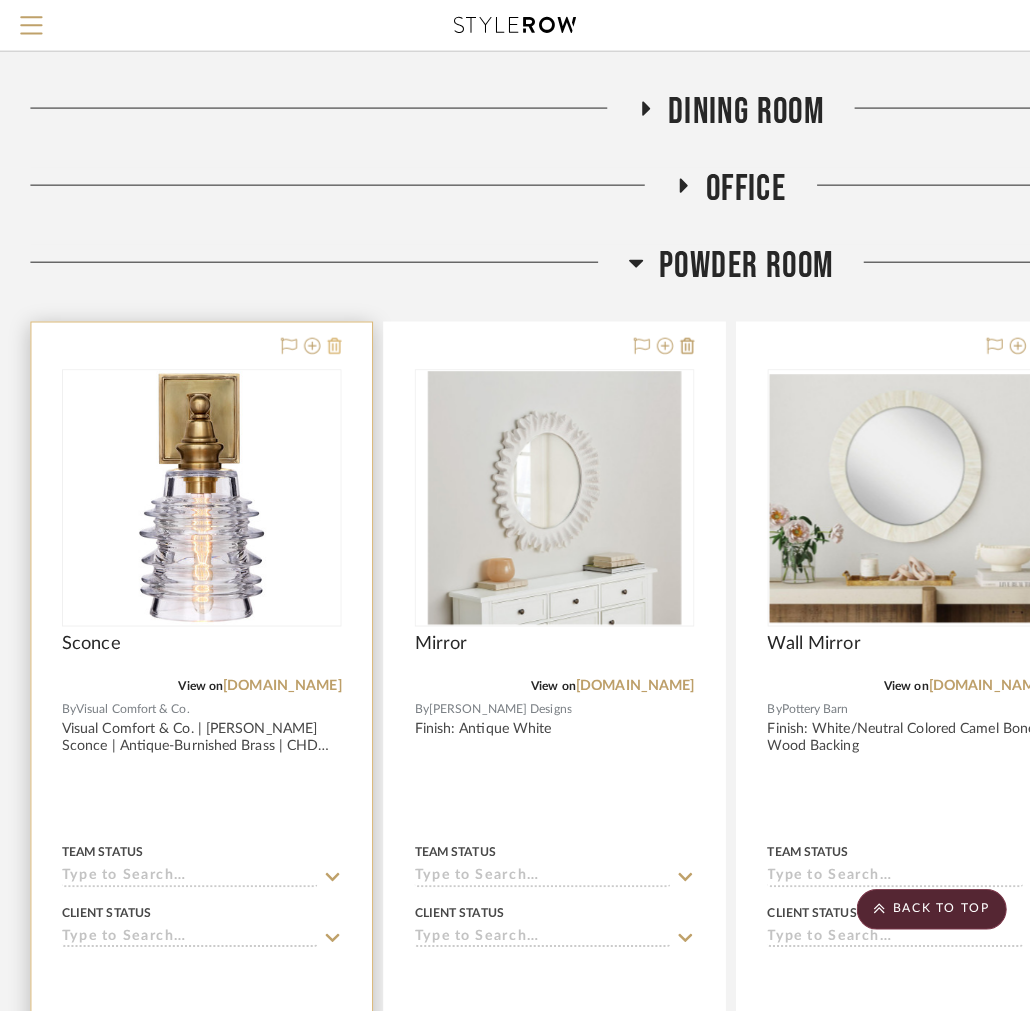 scroll, scrollTop: 0, scrollLeft: 0, axis: both 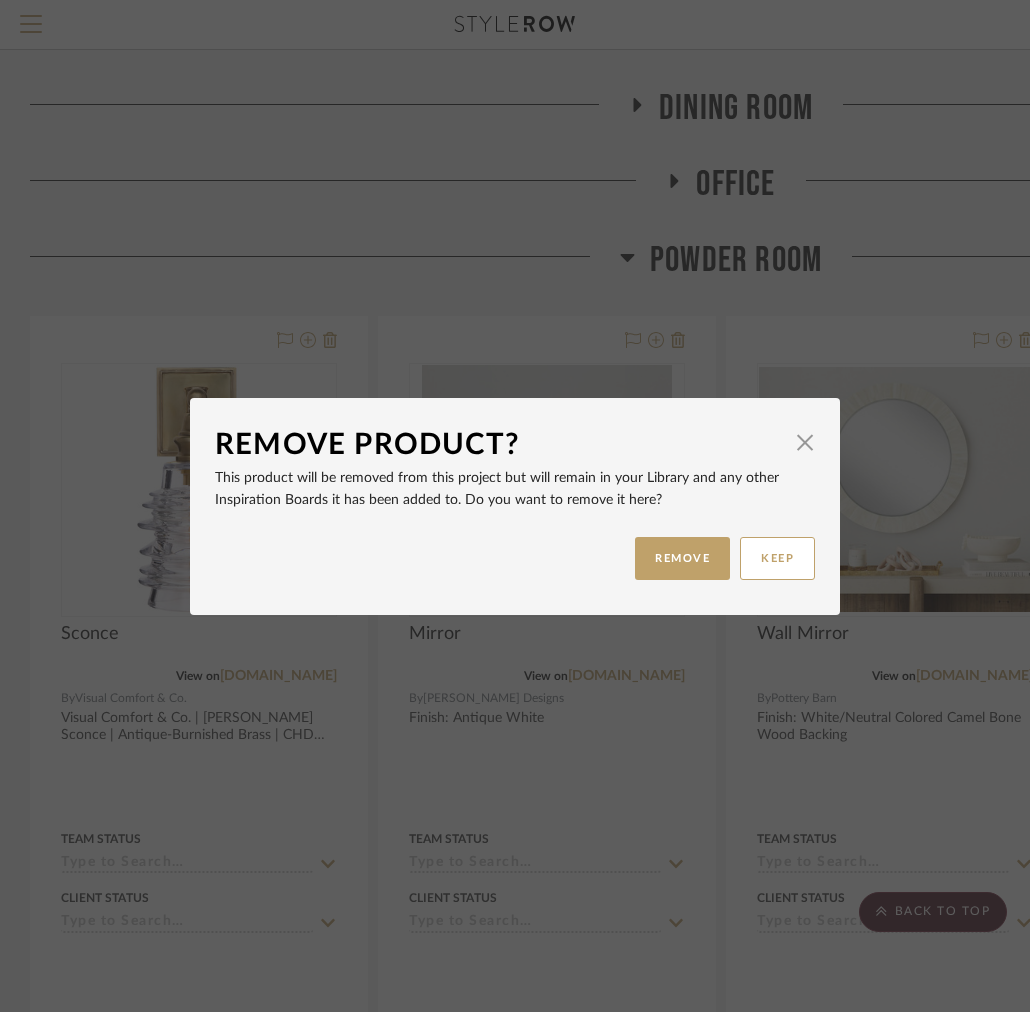 click on "REMOVE   KEEP" at bounding box center [515, 558] 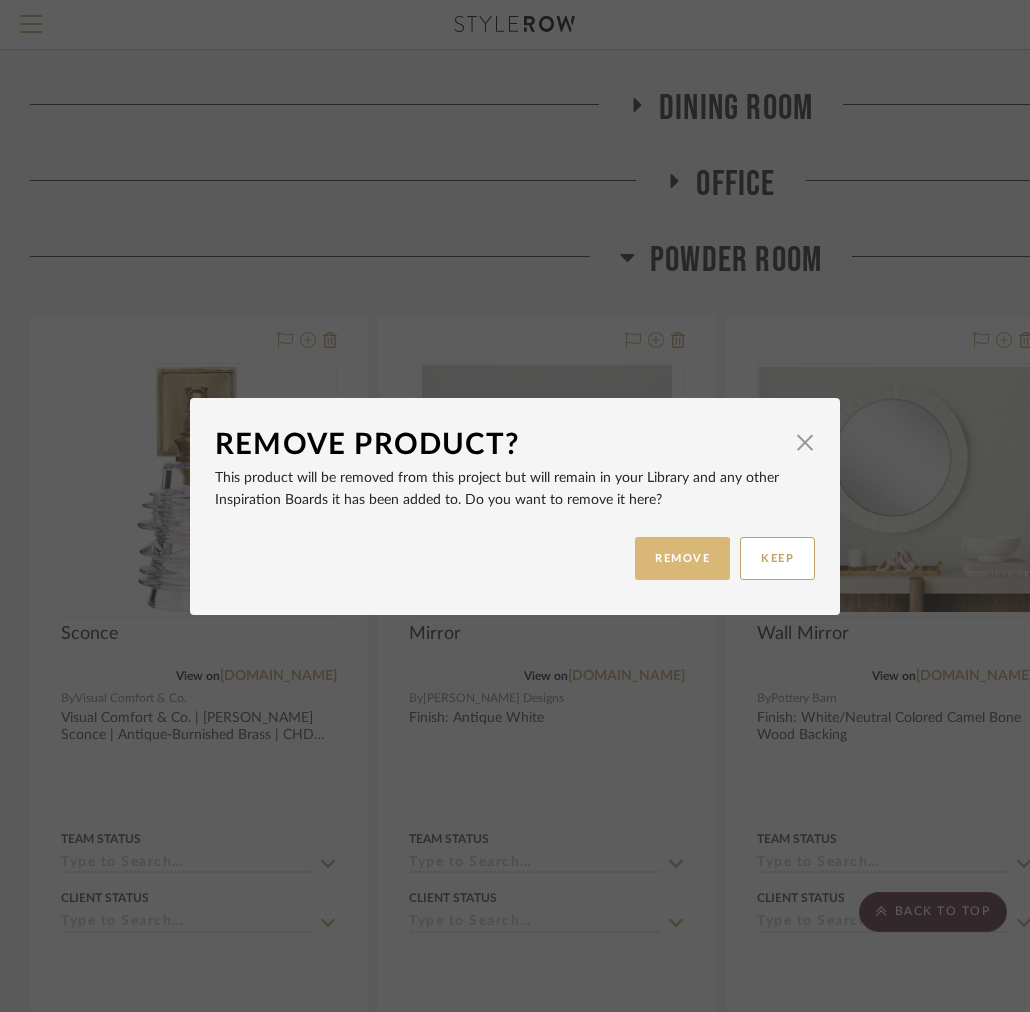 click on "REMOVE" at bounding box center (682, 558) 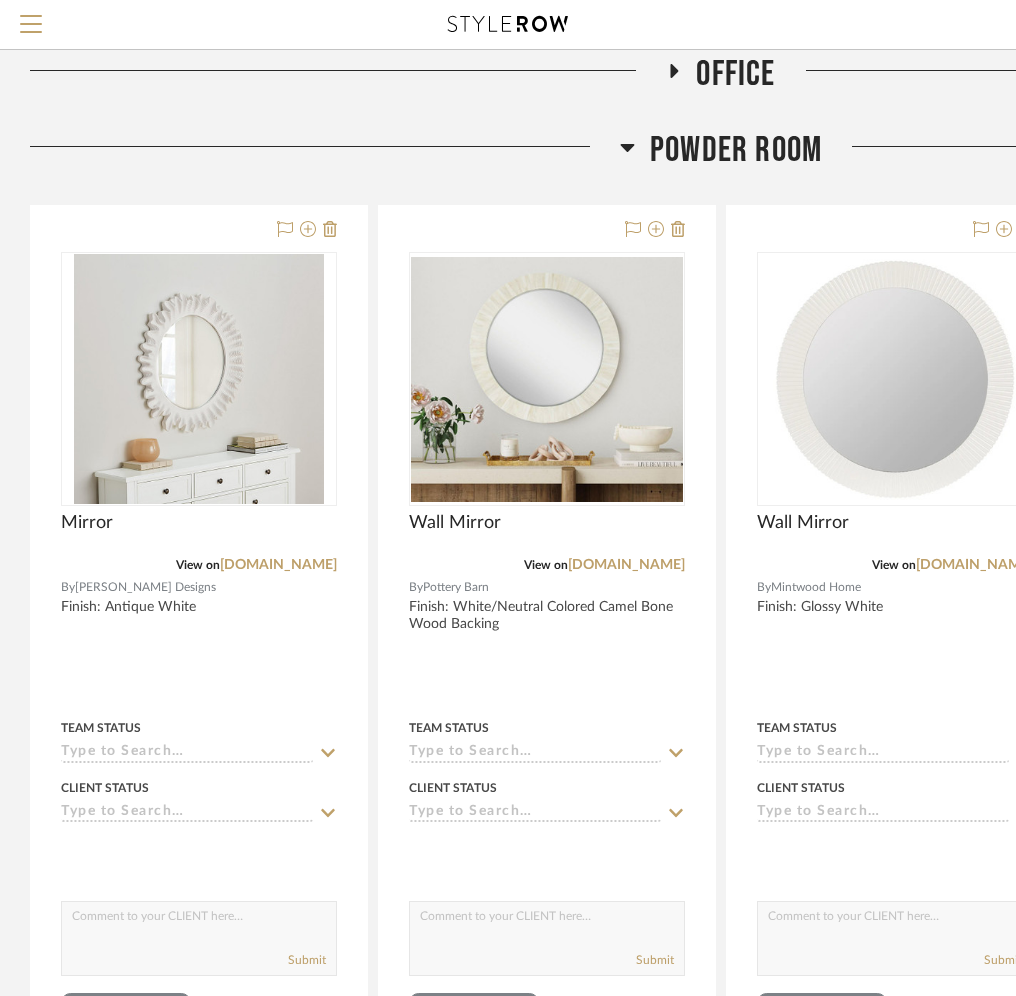 scroll, scrollTop: 0, scrollLeft: 0, axis: both 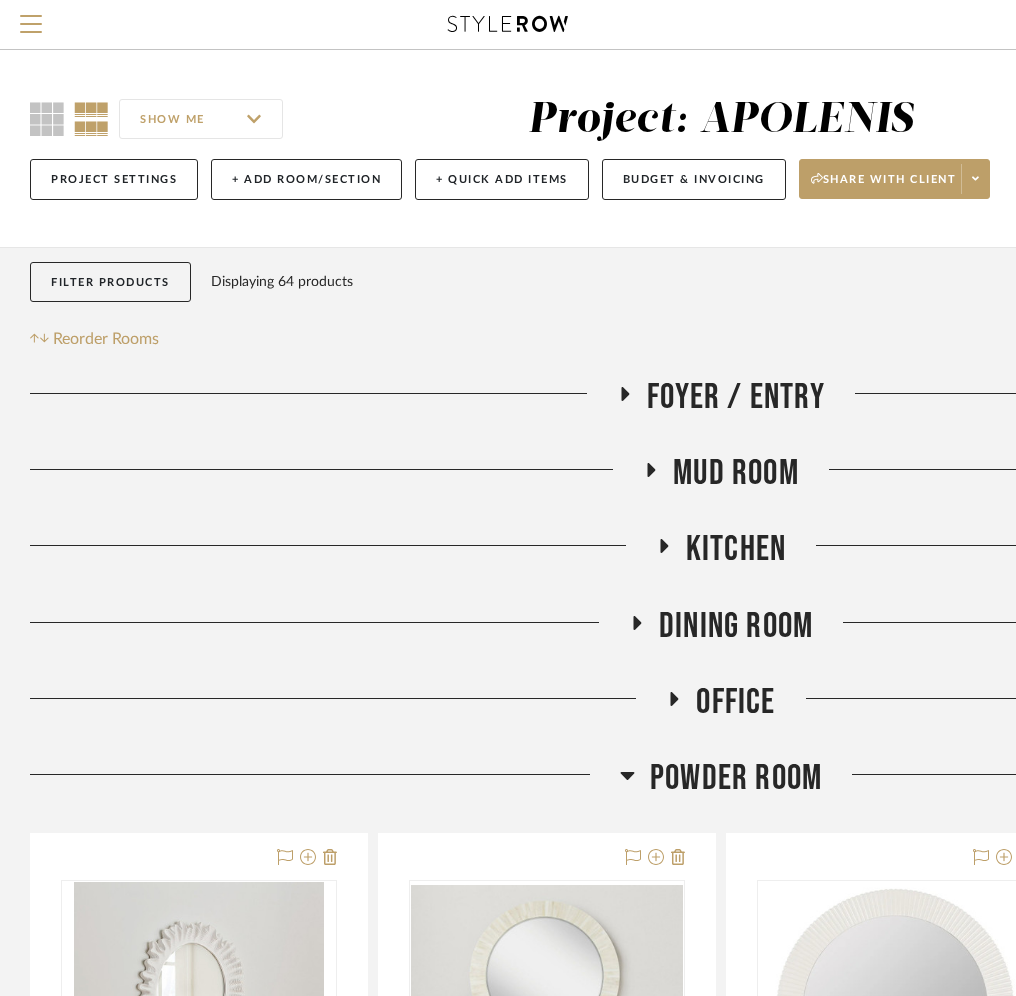 click on "Powder Room" 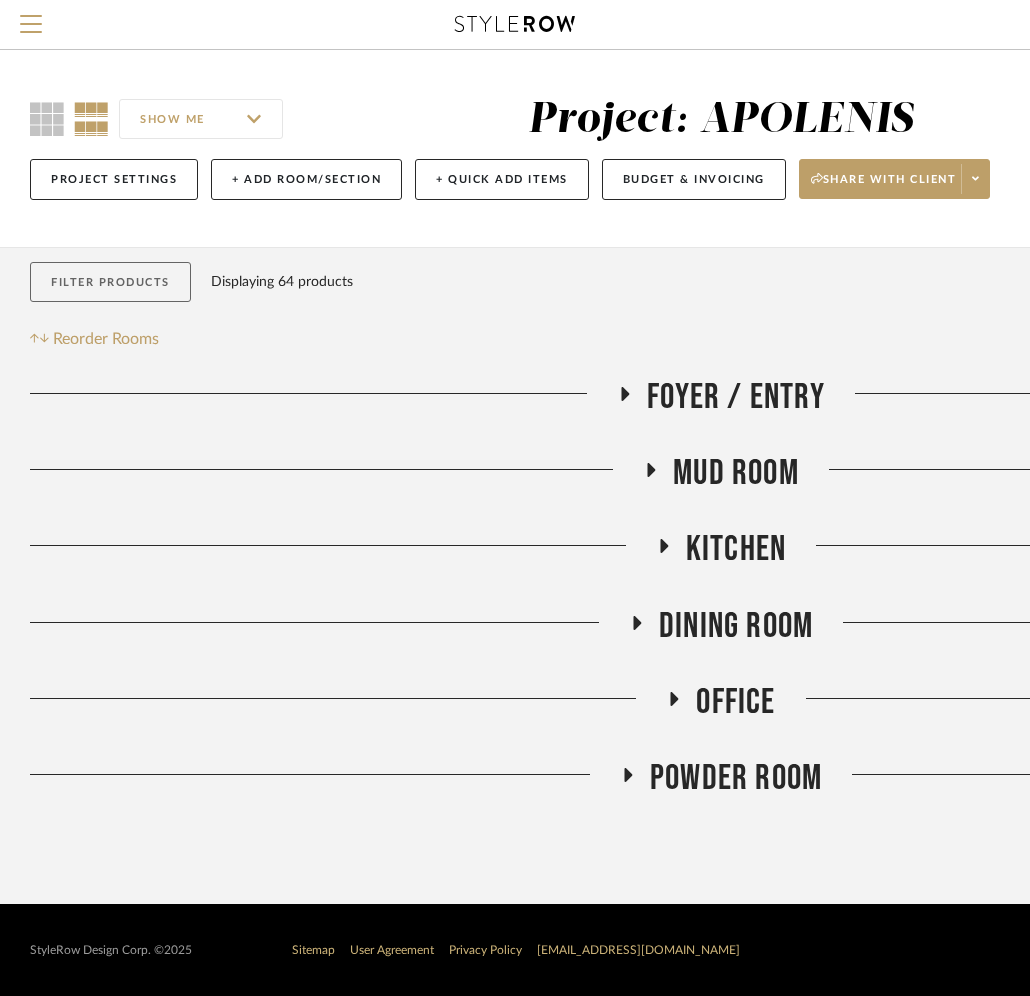 click on "Filter Products" 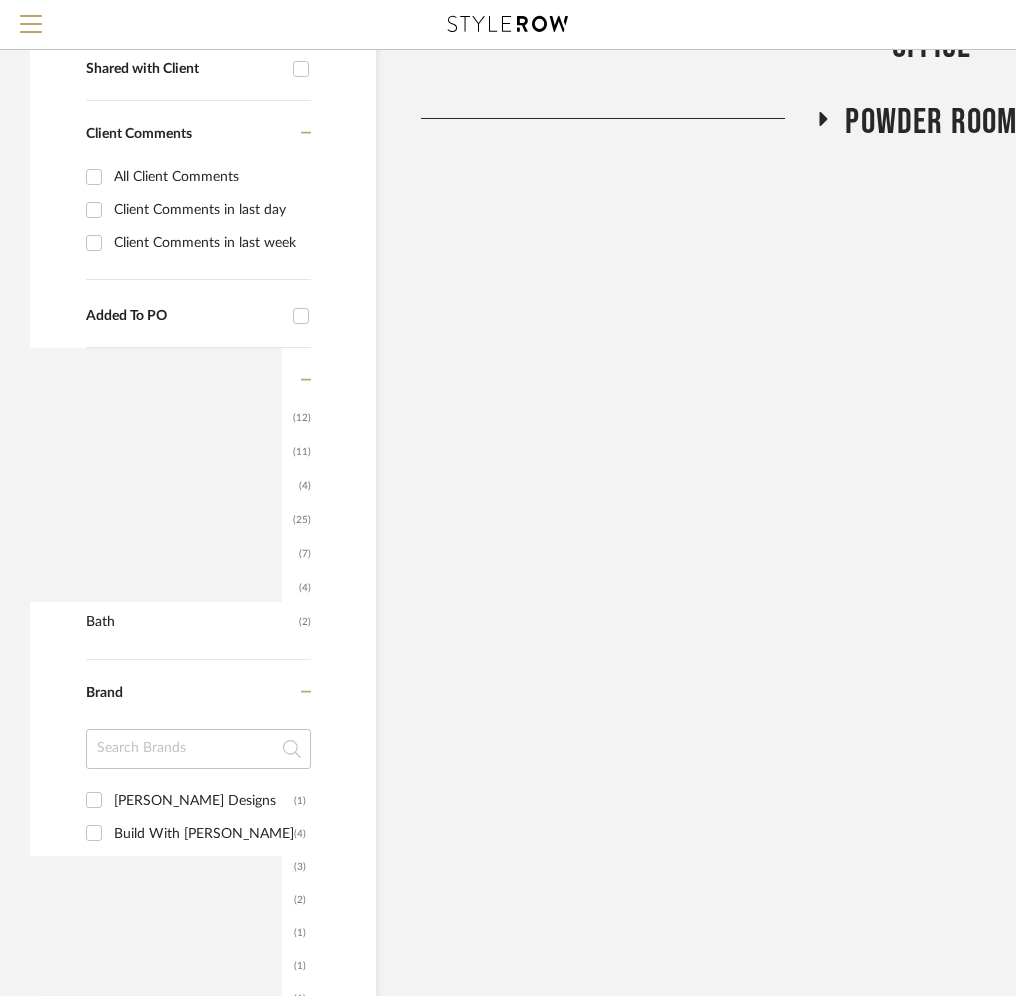 scroll, scrollTop: 727, scrollLeft: 0, axis: vertical 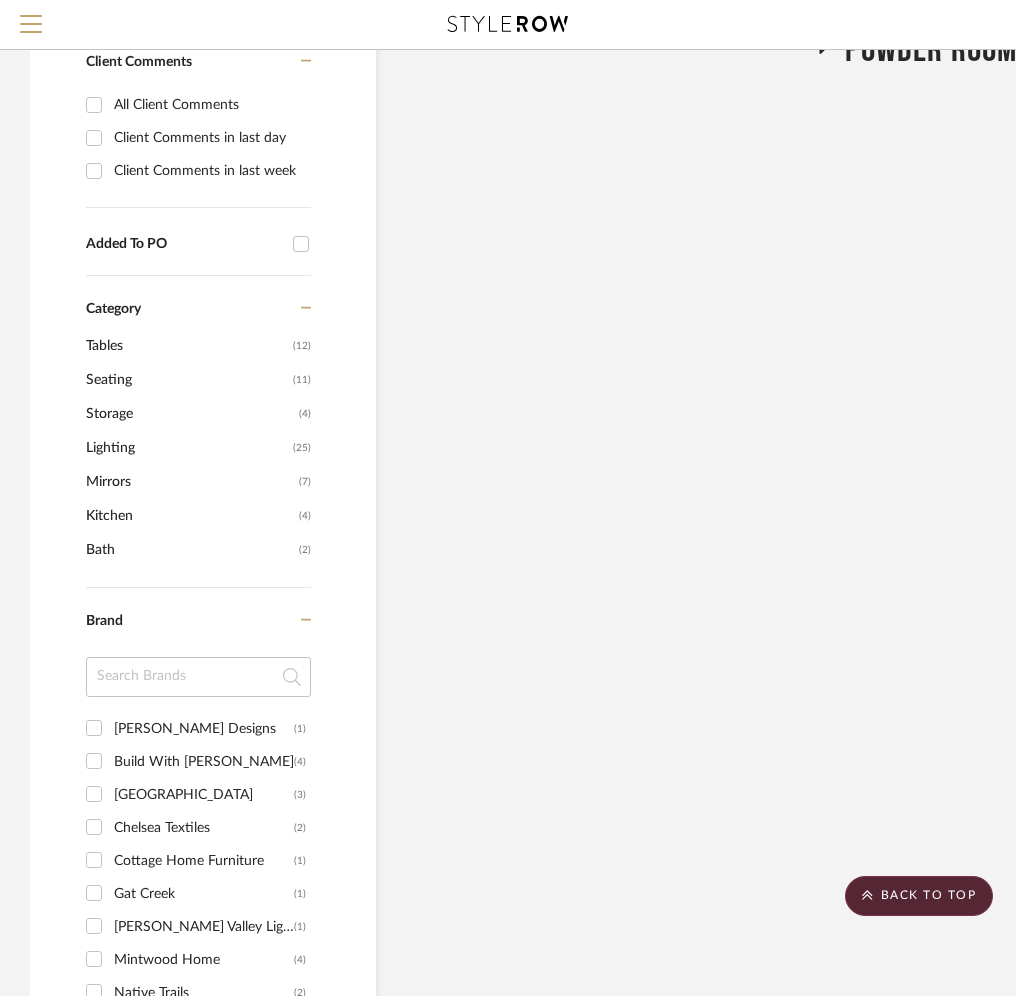 click on "Lighting" 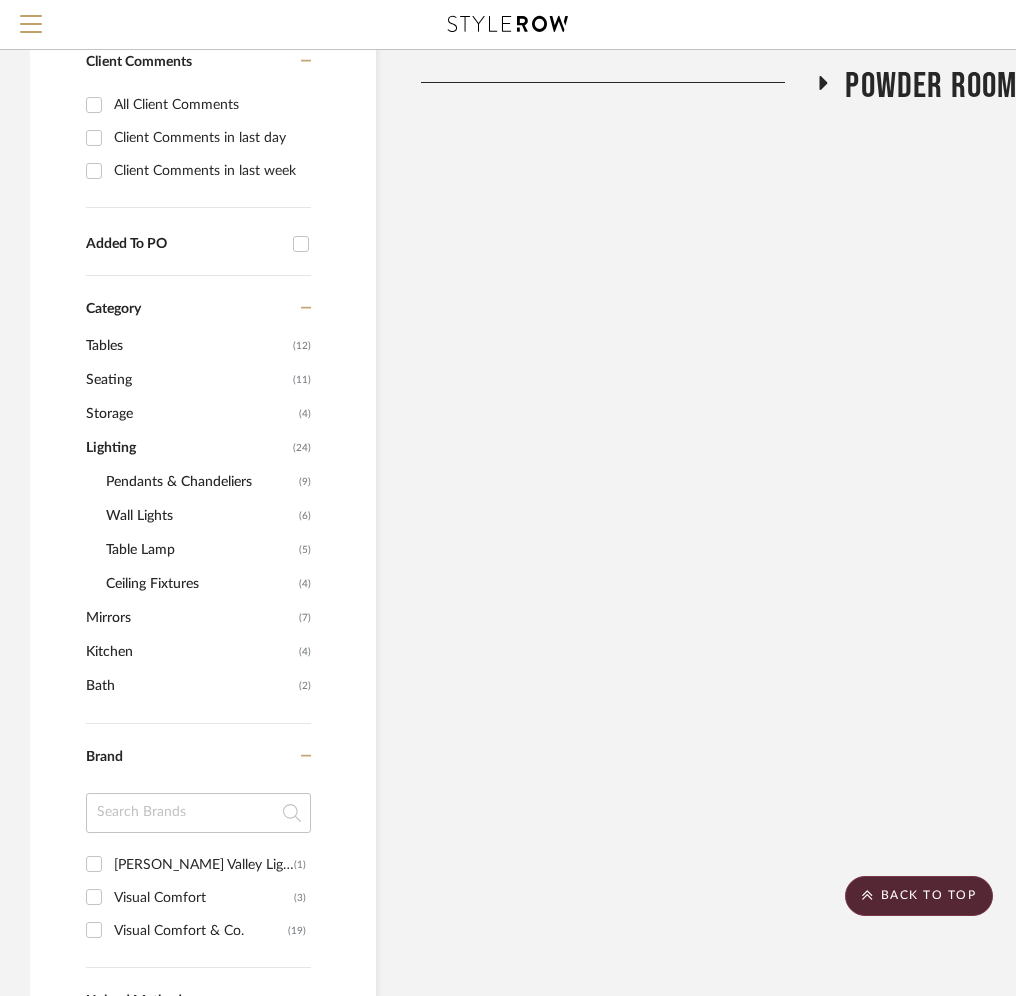 click on "Wall Lights" 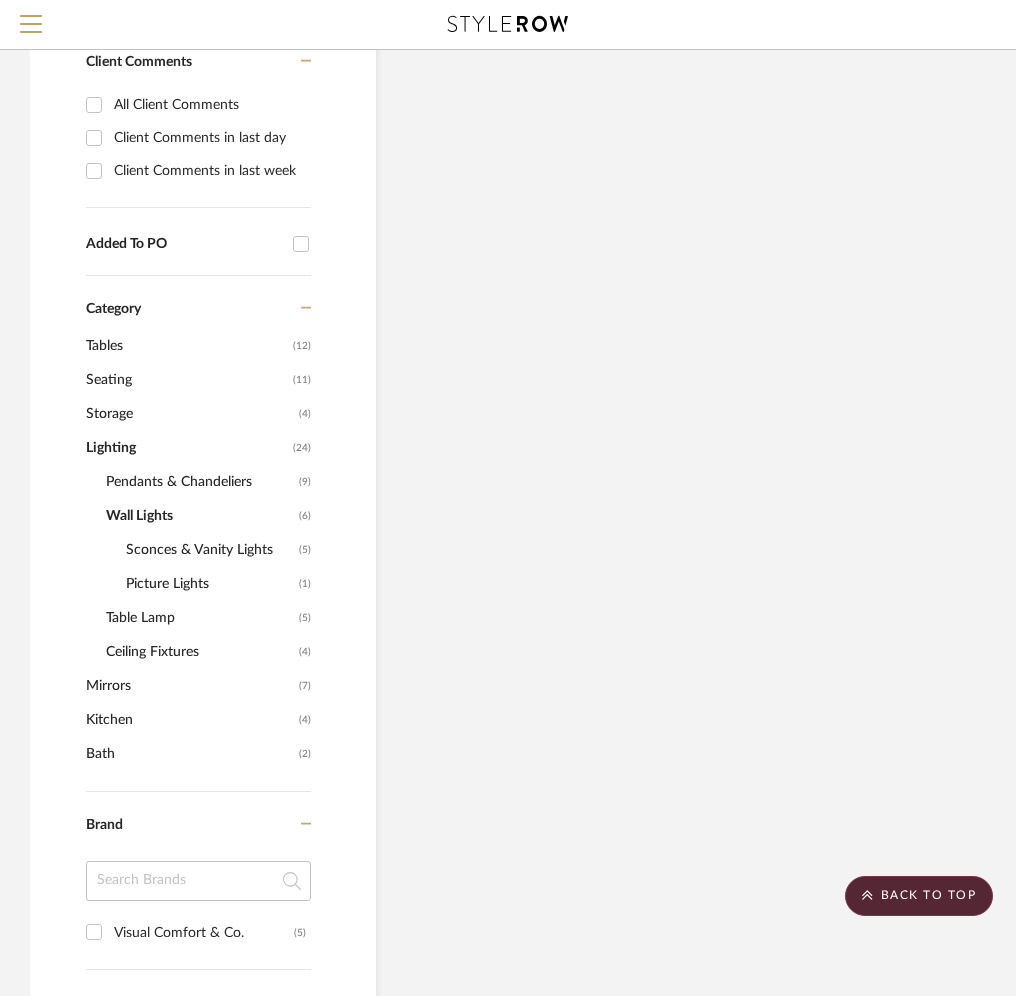 click on "Sconces & Vanity Lights" 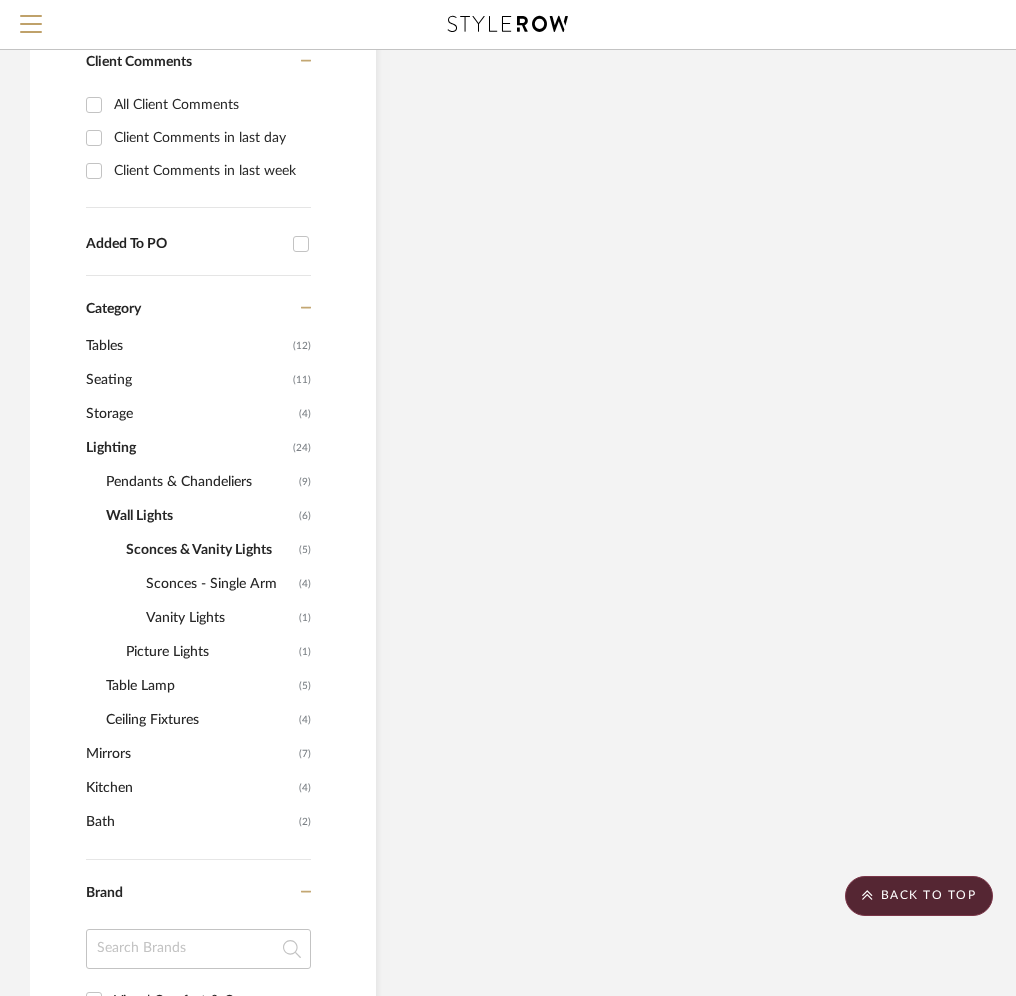 click on "Wall Lights" 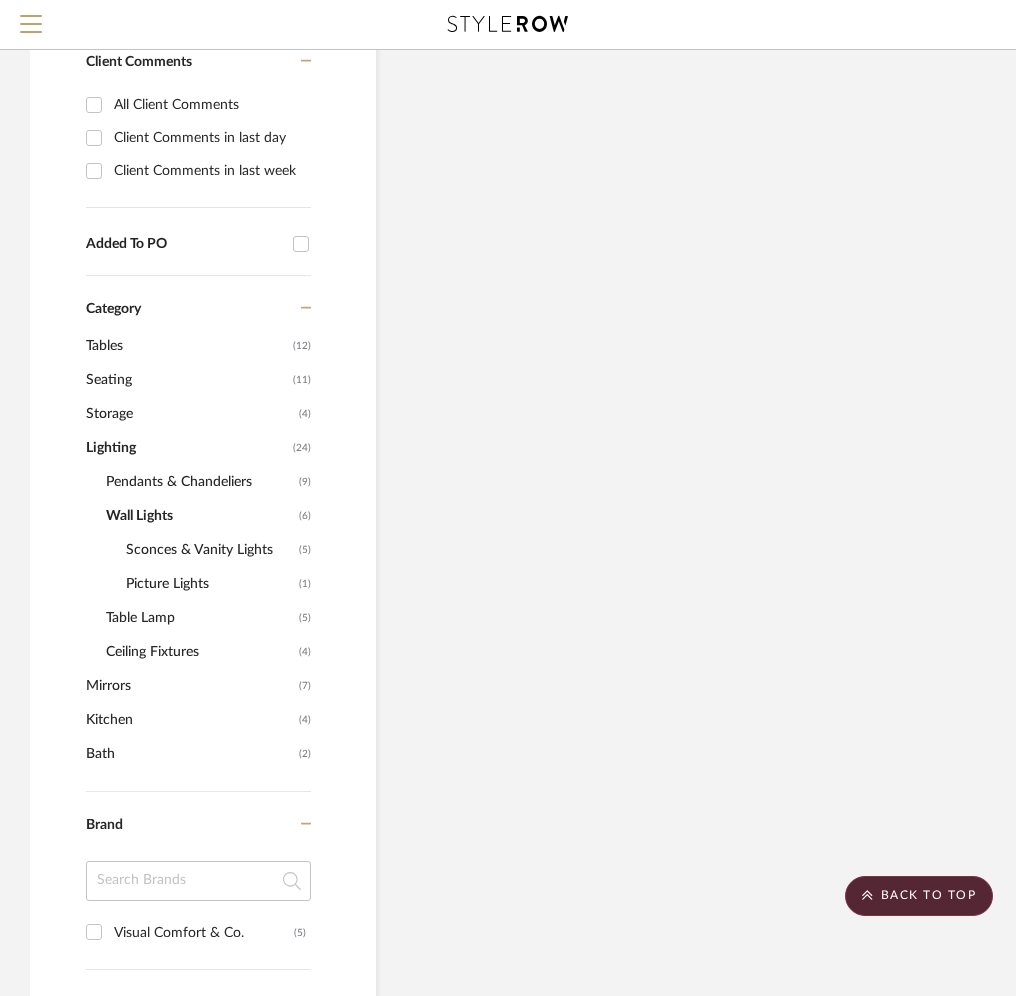 scroll, scrollTop: 0, scrollLeft: 0, axis: both 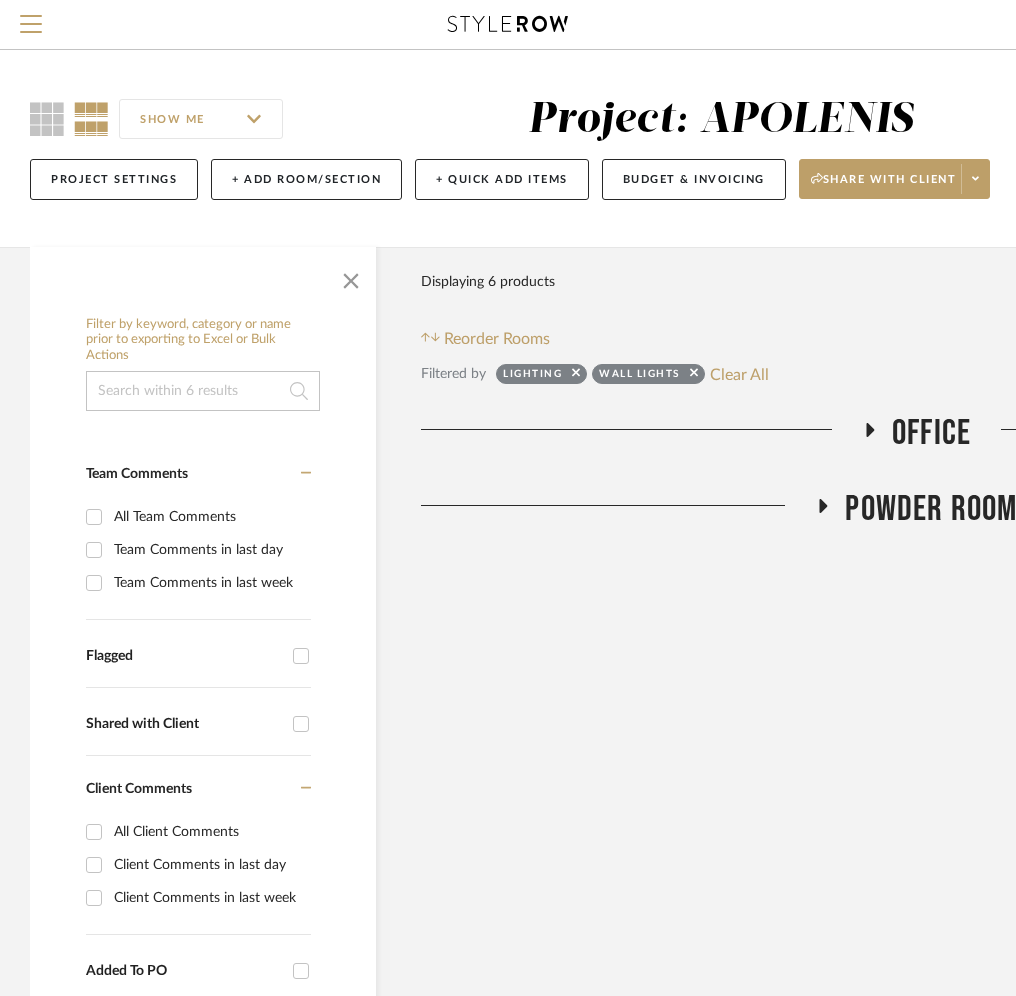 click on "Powder Room" 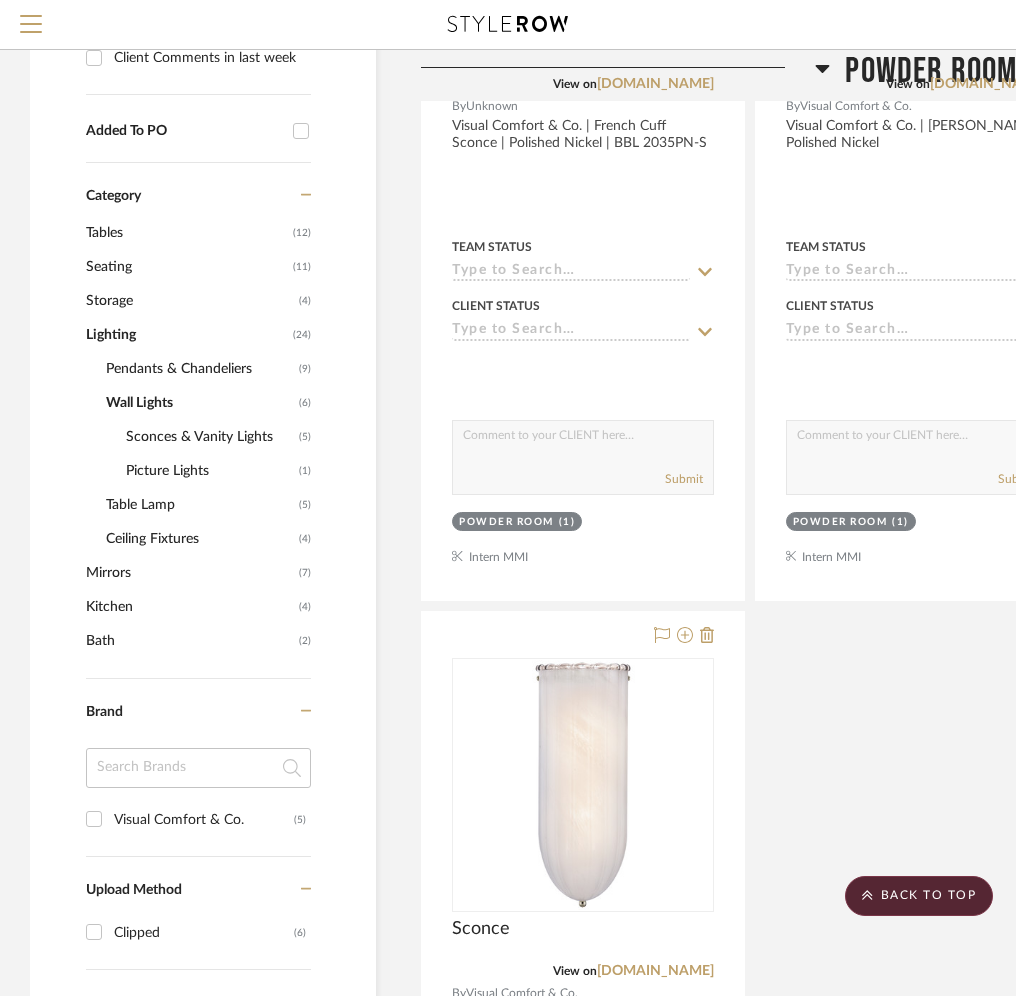 scroll, scrollTop: 0, scrollLeft: 0, axis: both 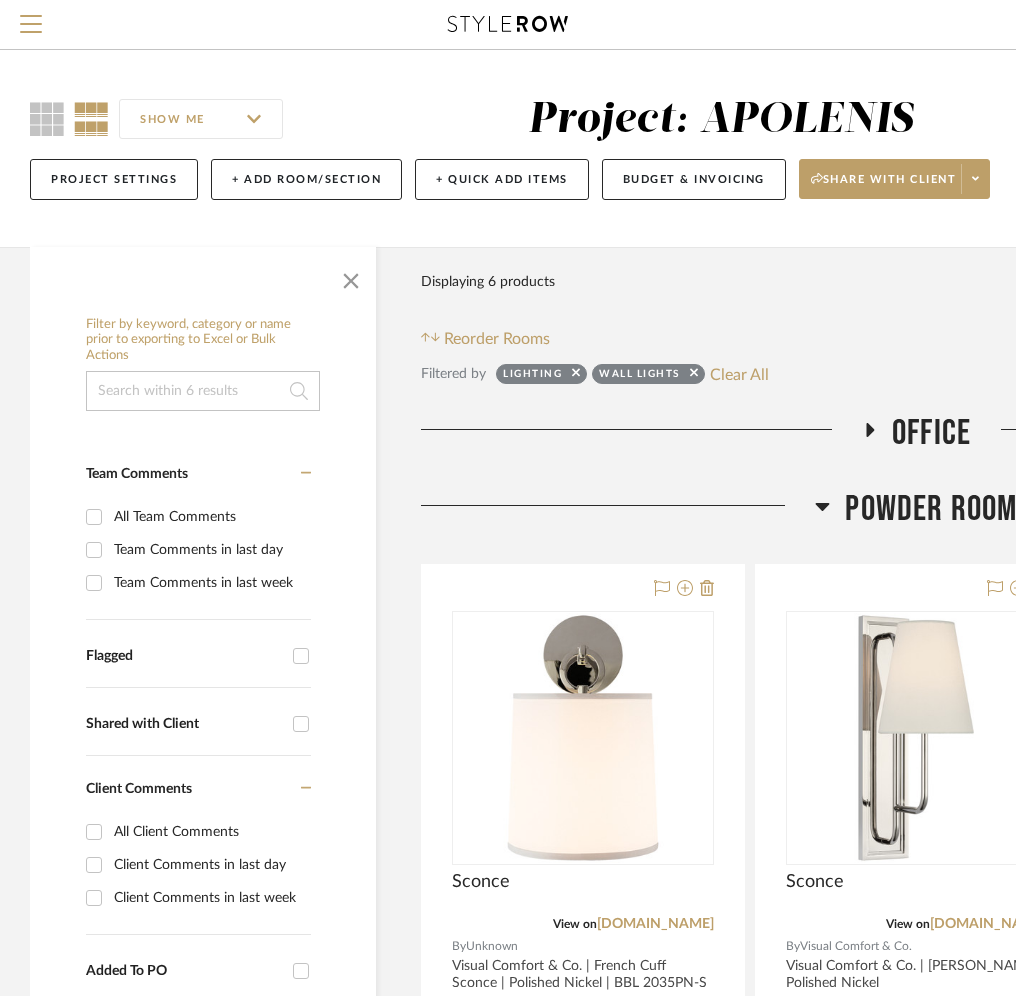 click 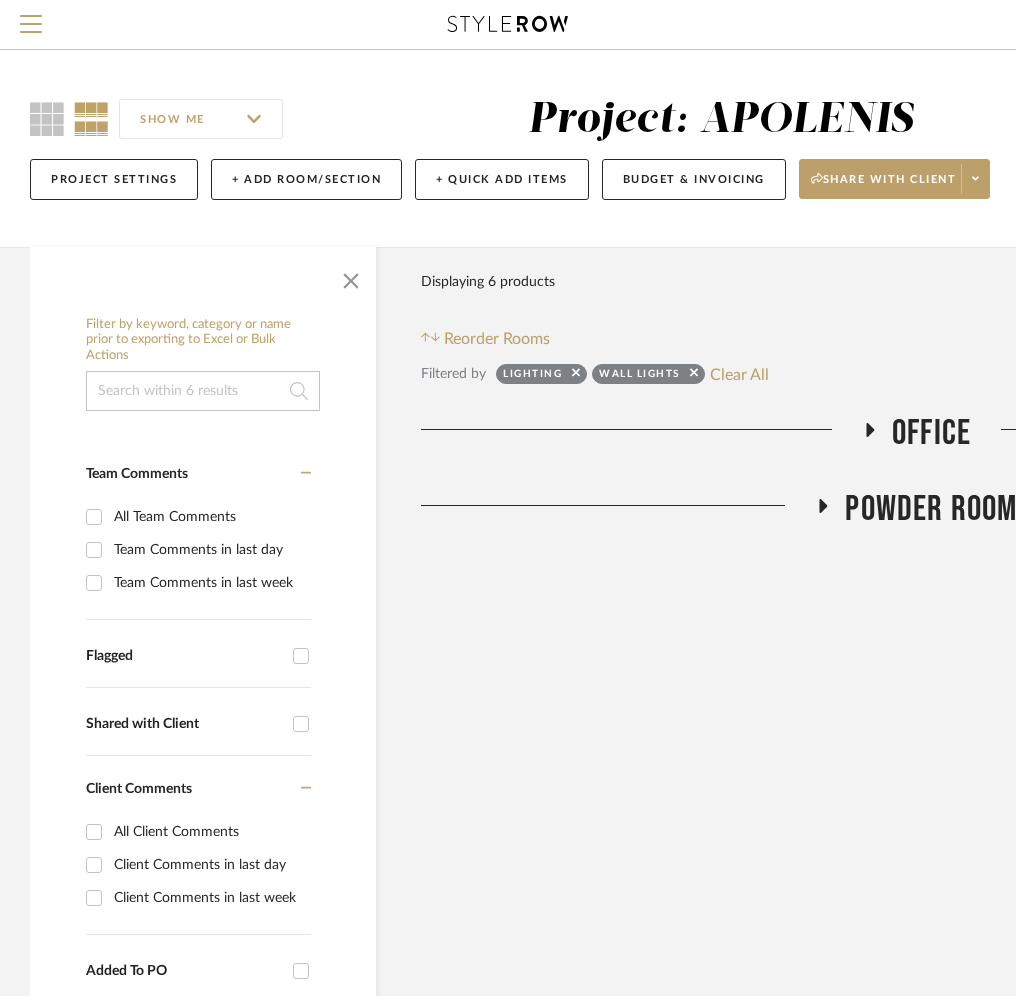 click 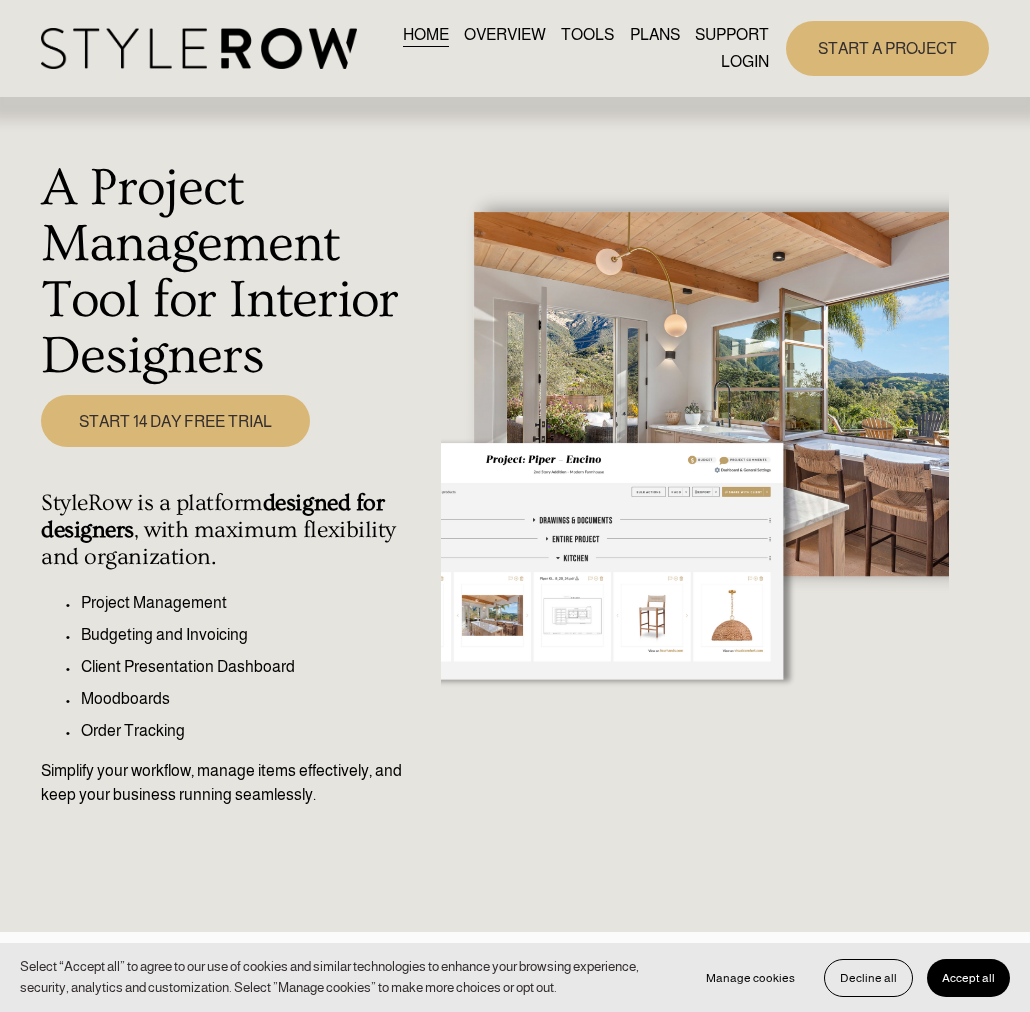 scroll, scrollTop: 0, scrollLeft: 0, axis: both 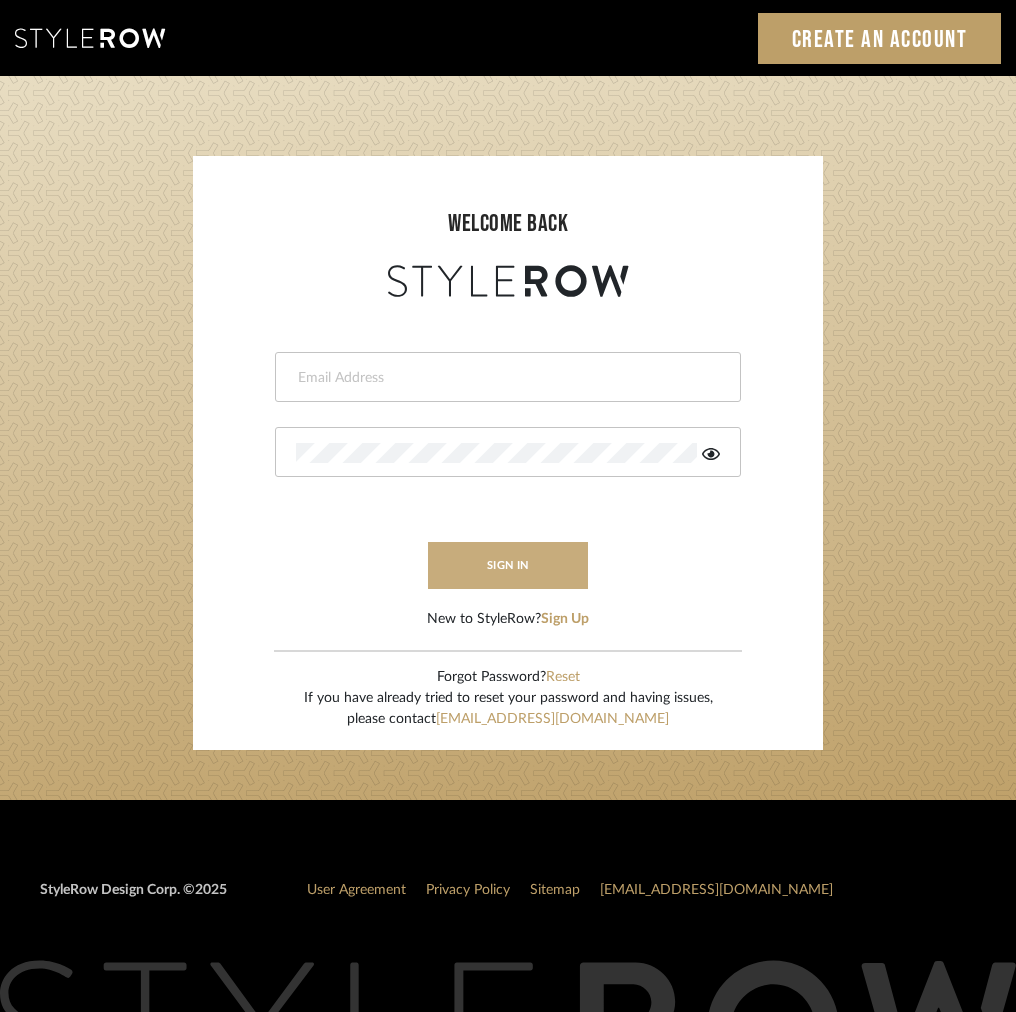 type on "[EMAIL_ADDRESS][DOMAIN_NAME]" 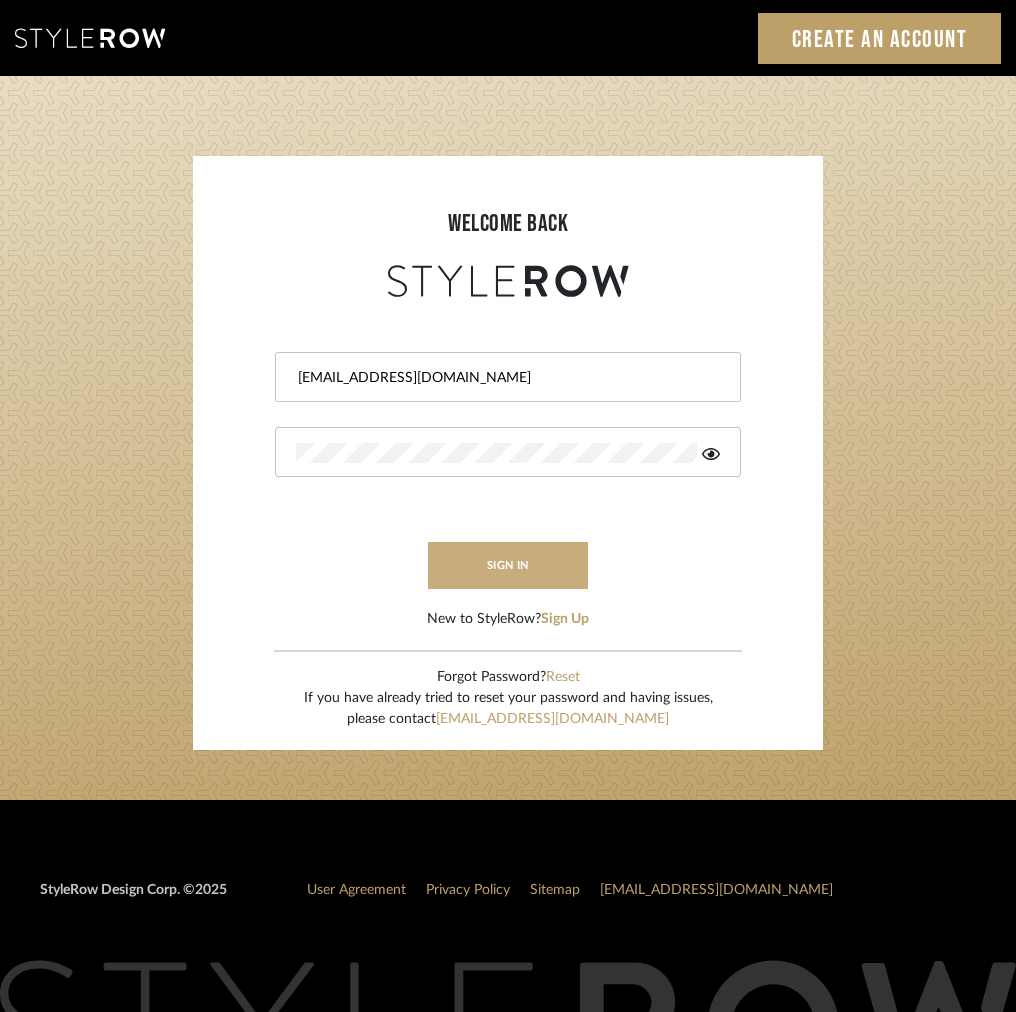 click on "sign in" at bounding box center [508, 565] 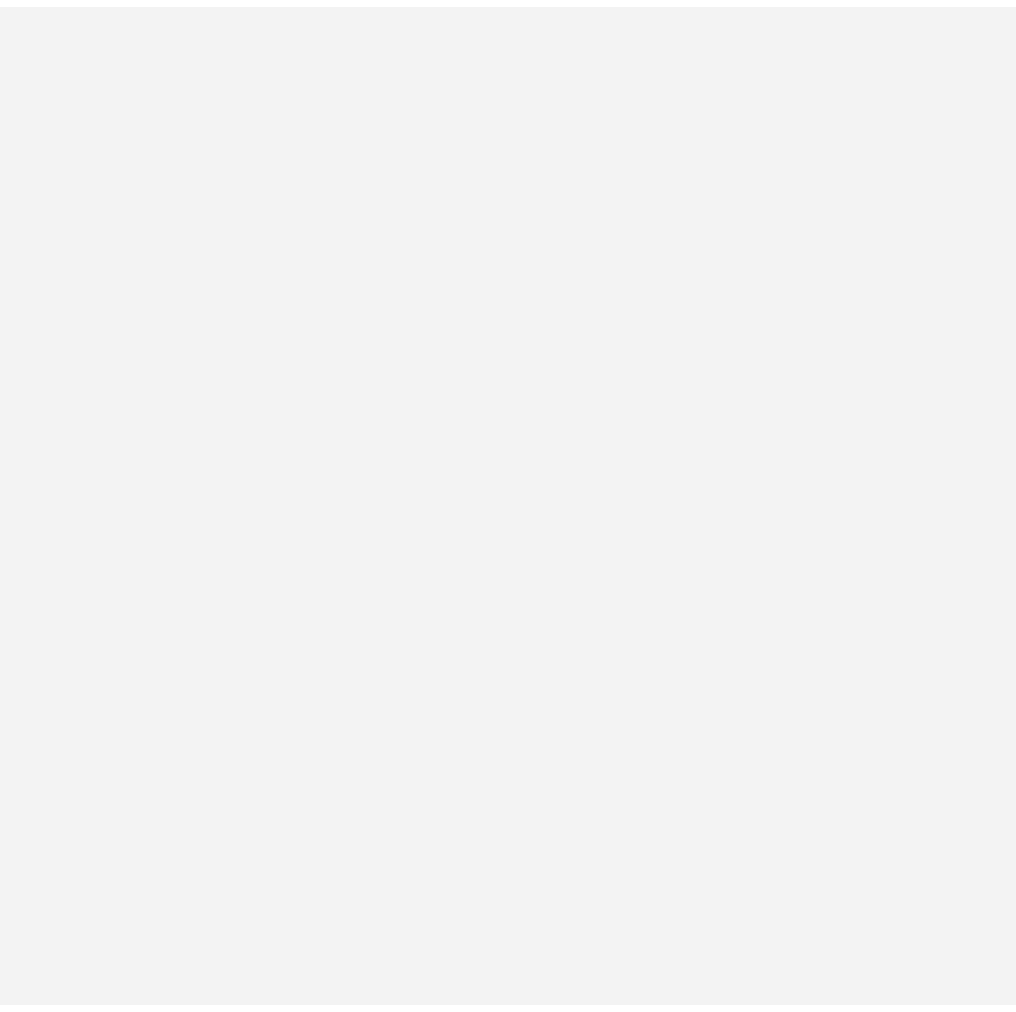 scroll, scrollTop: 0, scrollLeft: 0, axis: both 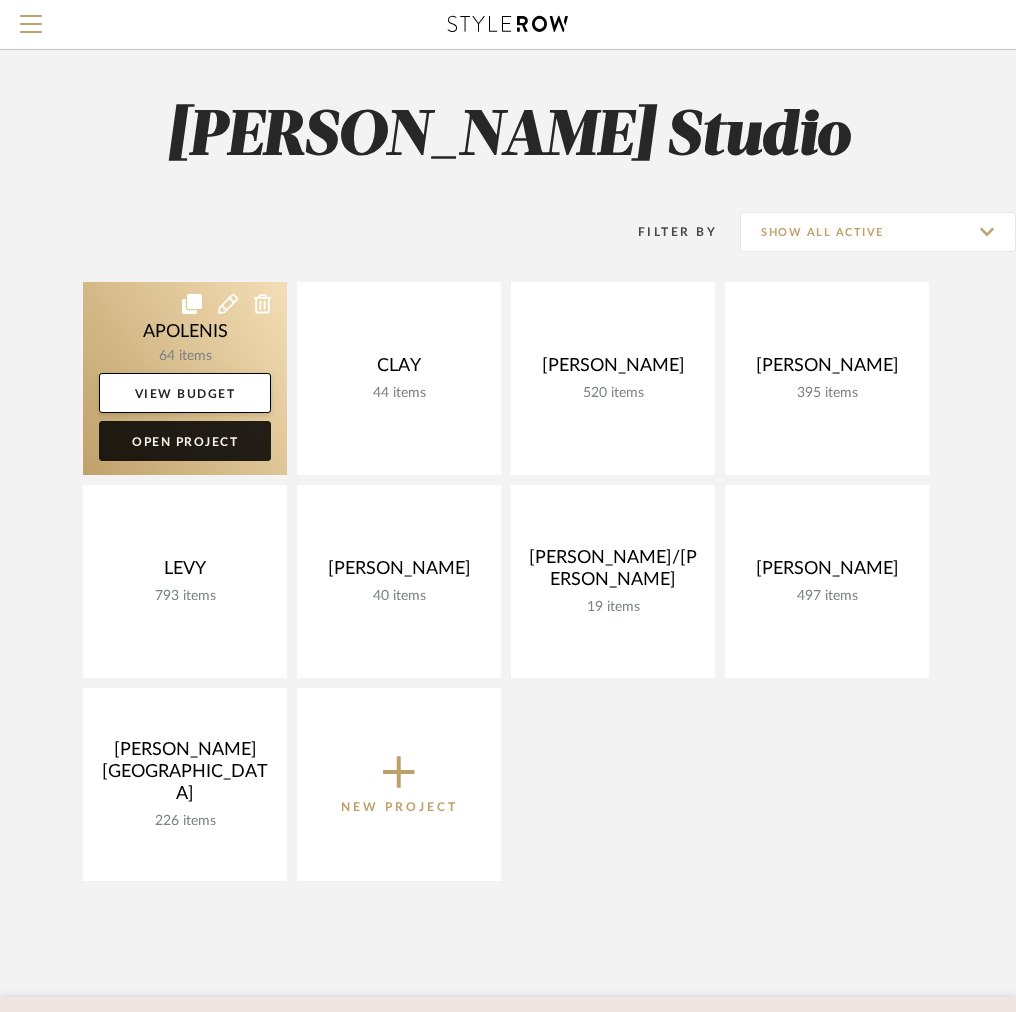 click on "Open Project" 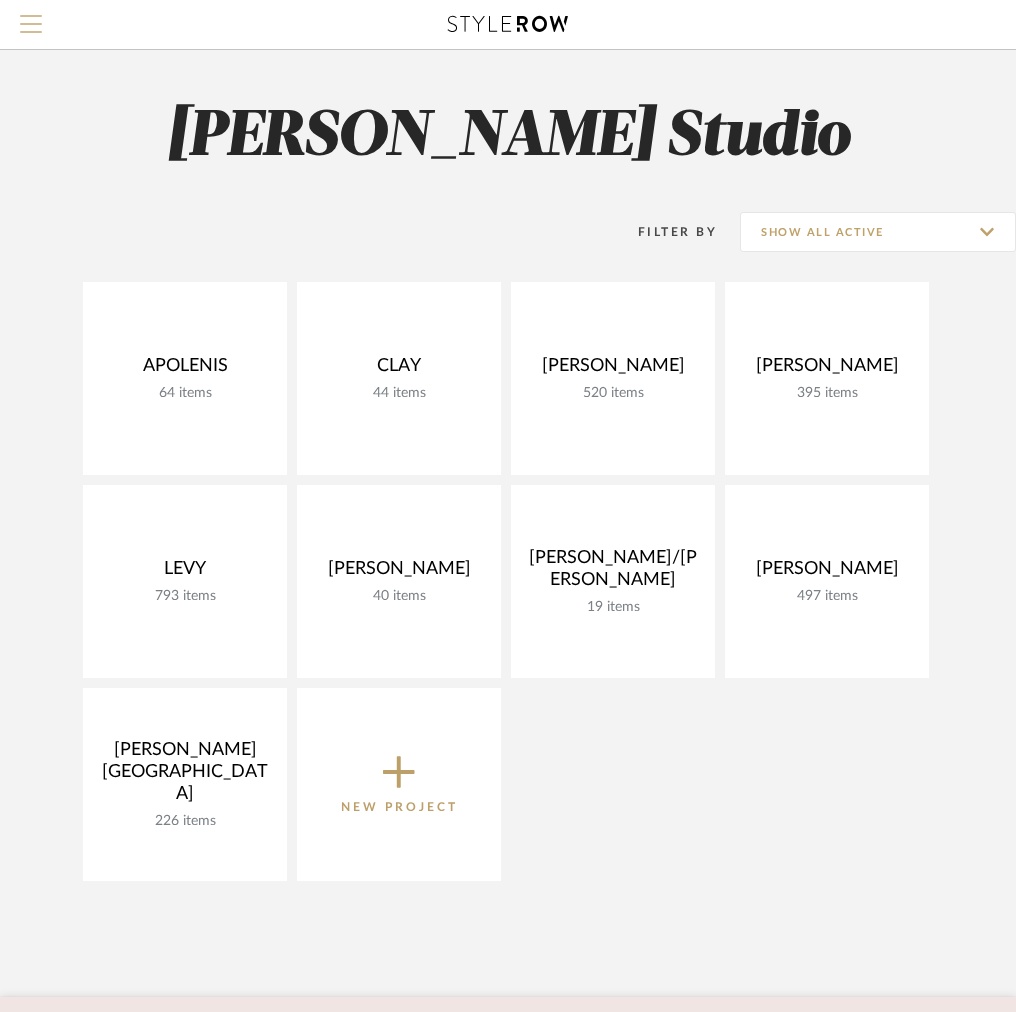 click at bounding box center [31, 30] 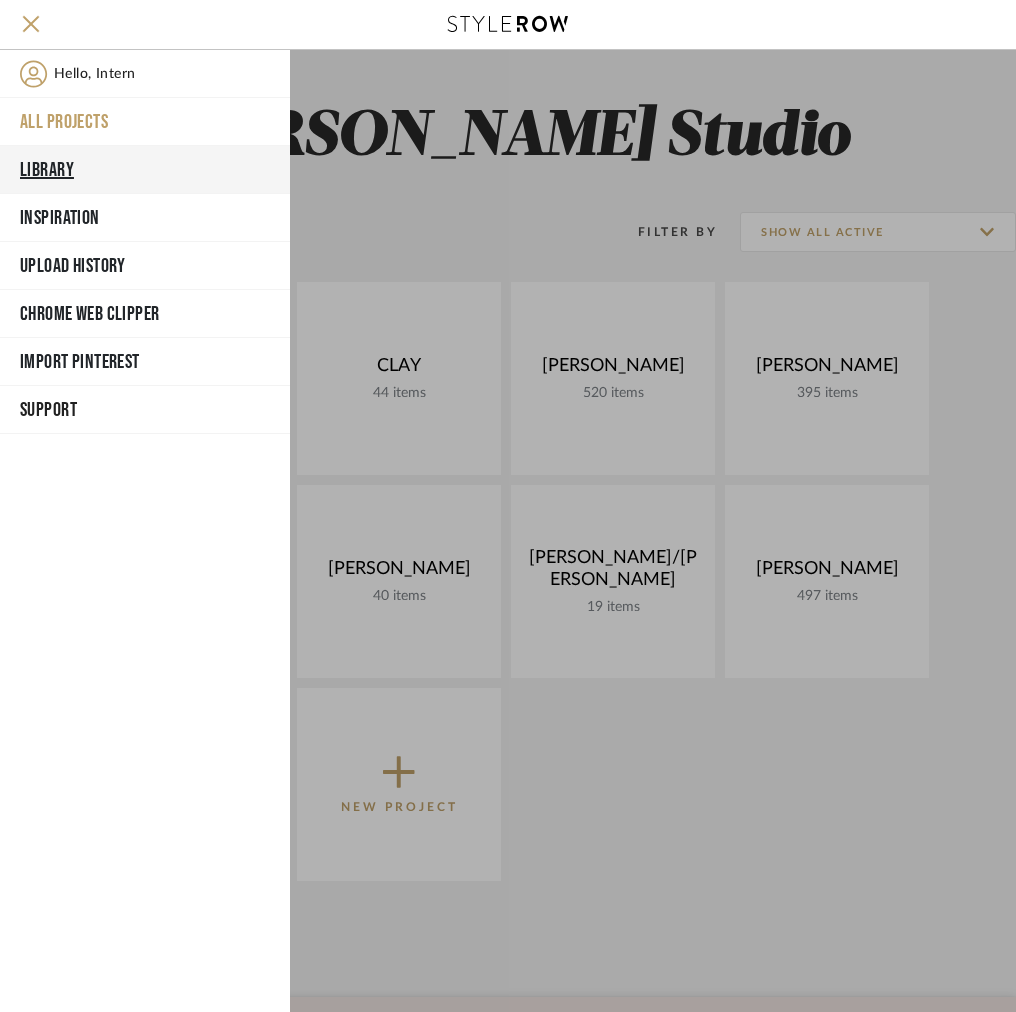 click on "Library" at bounding box center (145, 170) 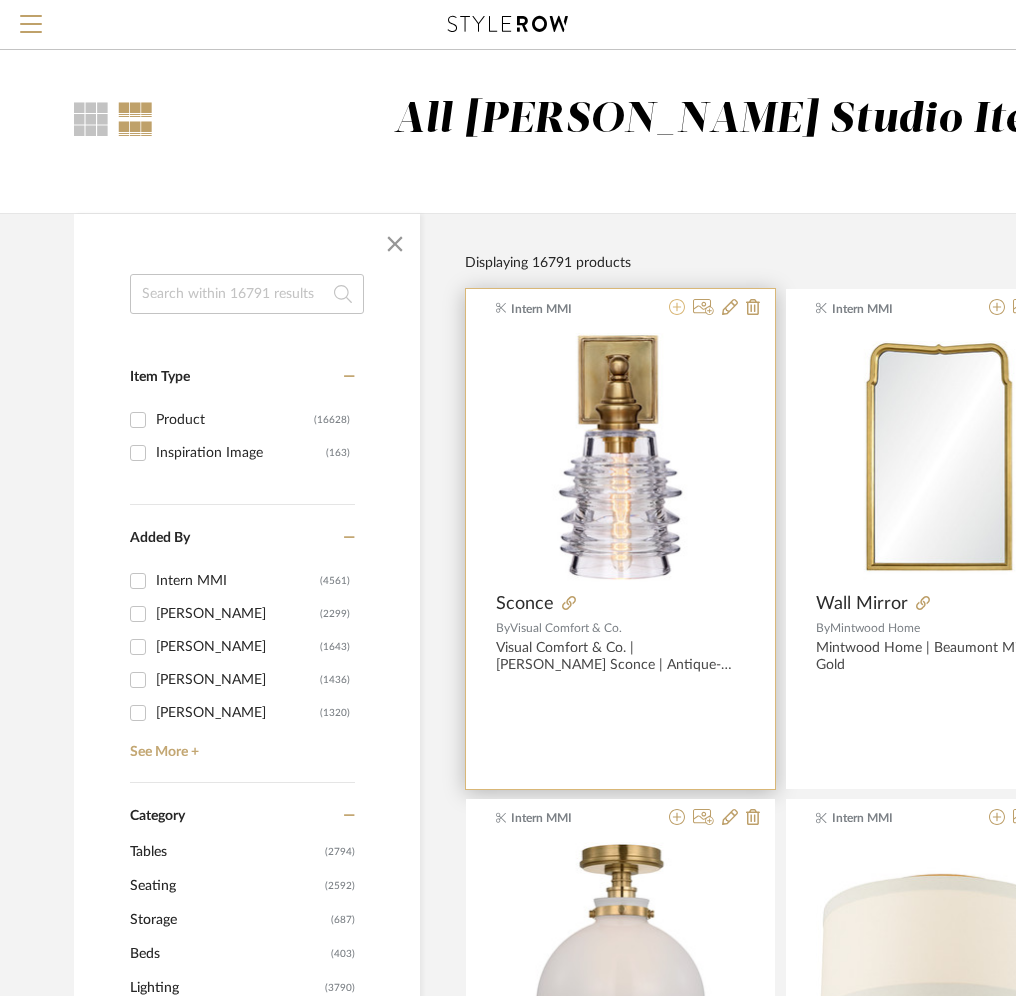 click 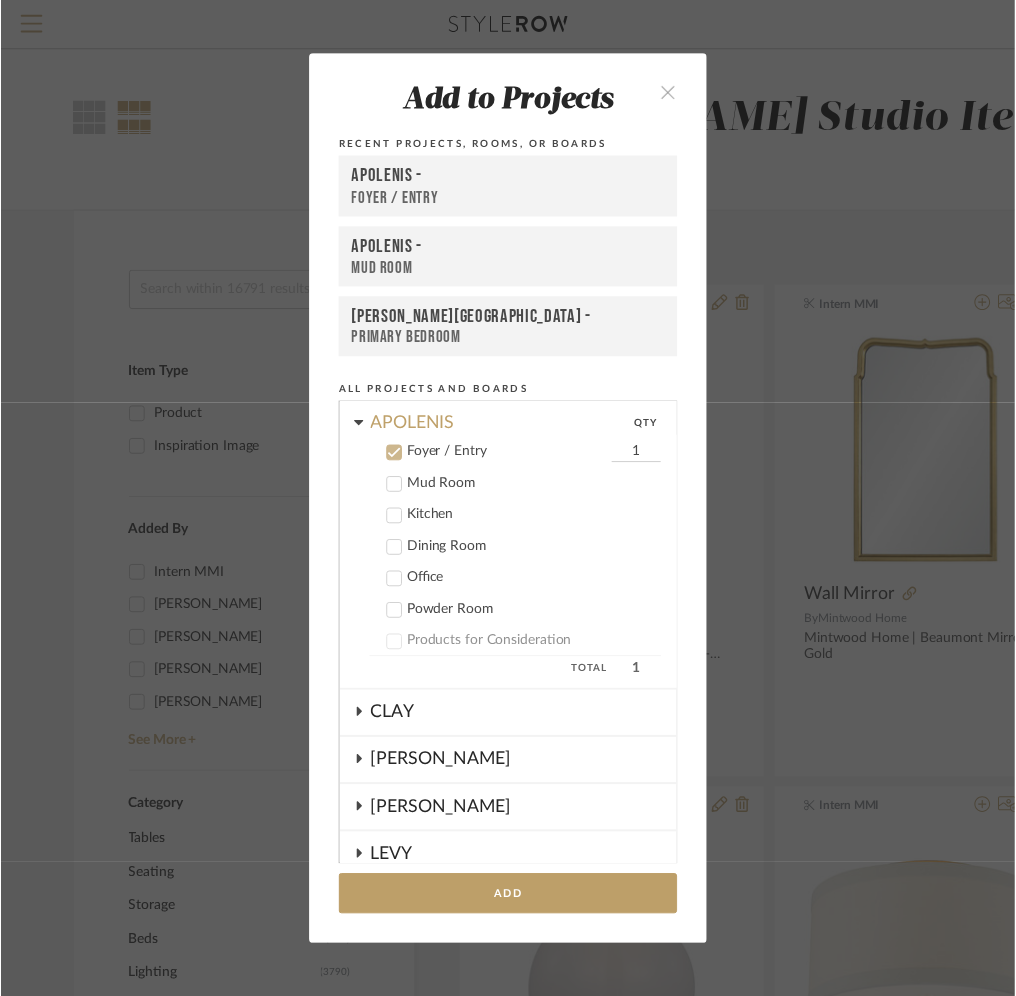 scroll, scrollTop: 81, scrollLeft: 0, axis: vertical 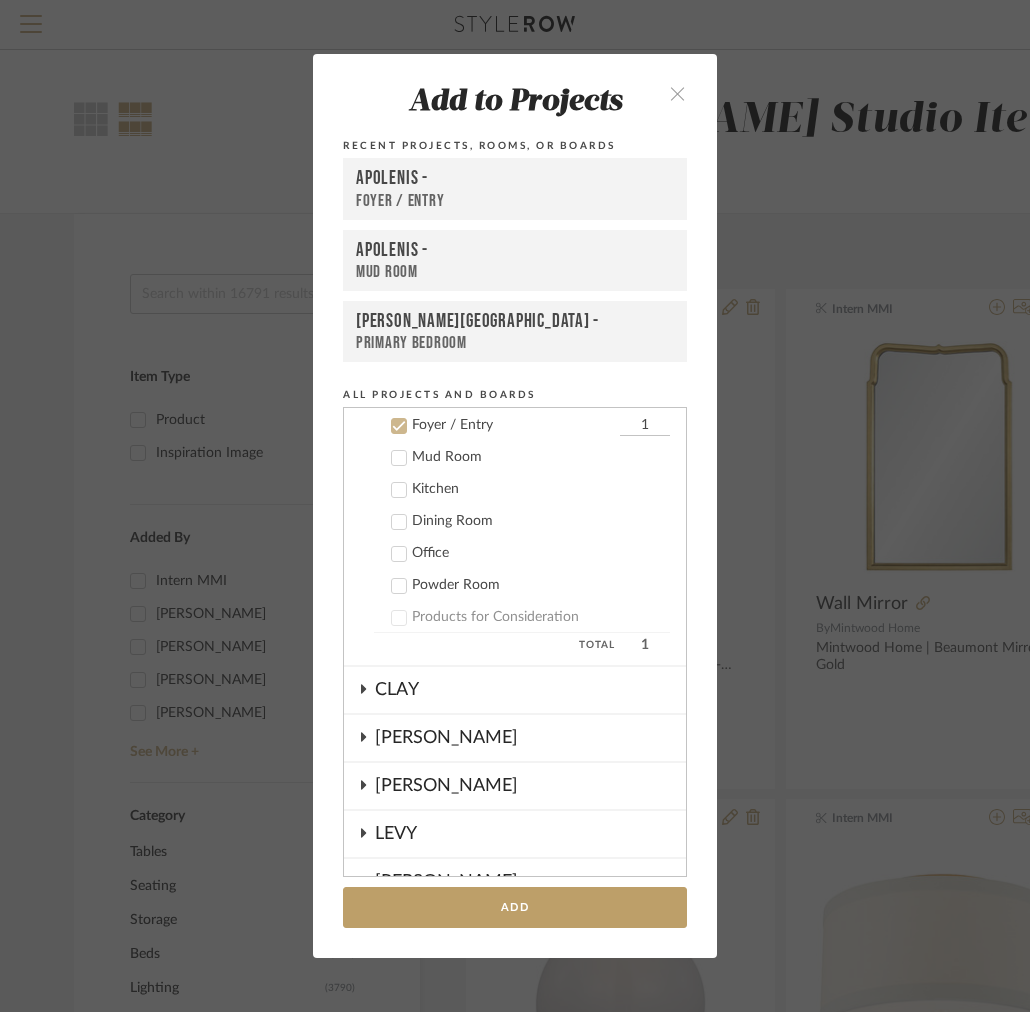 click on "APOLENIS -" at bounding box center [515, 250] 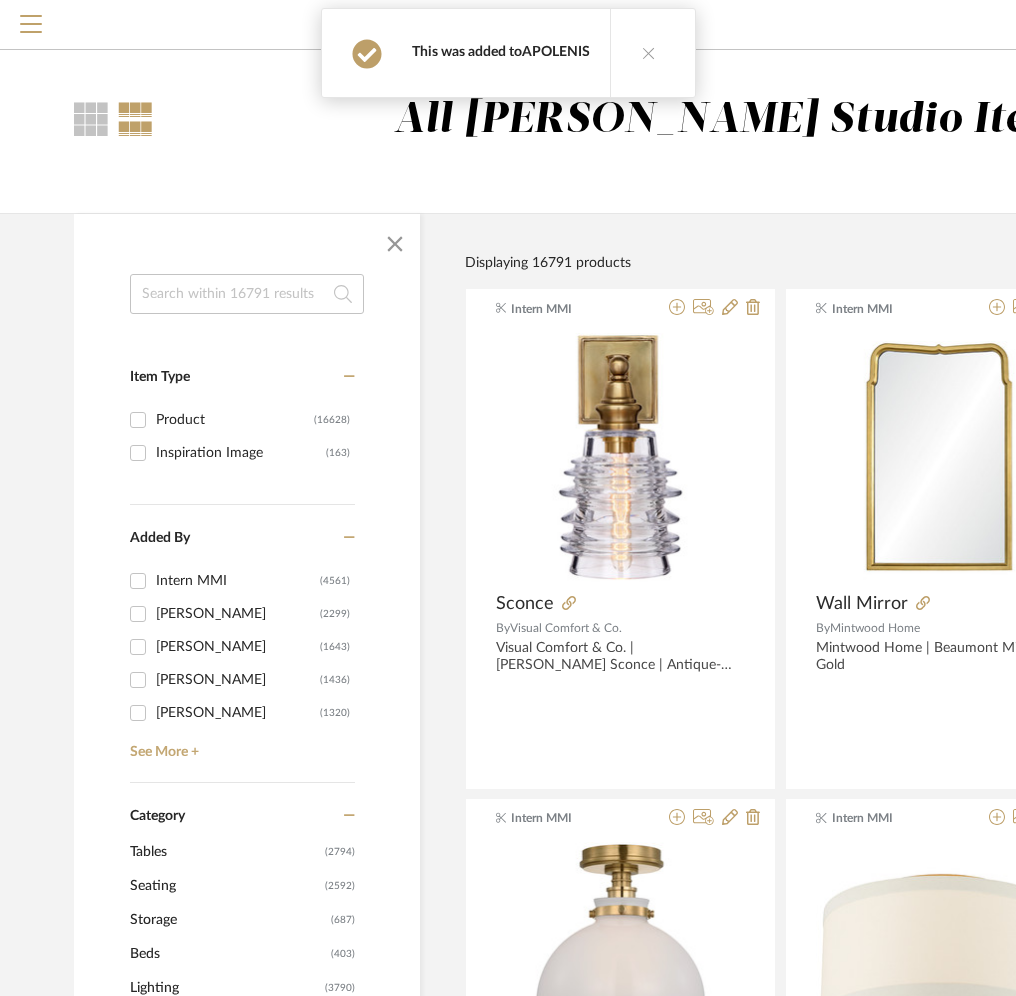 click on "APOLENIS" at bounding box center [556, 52] 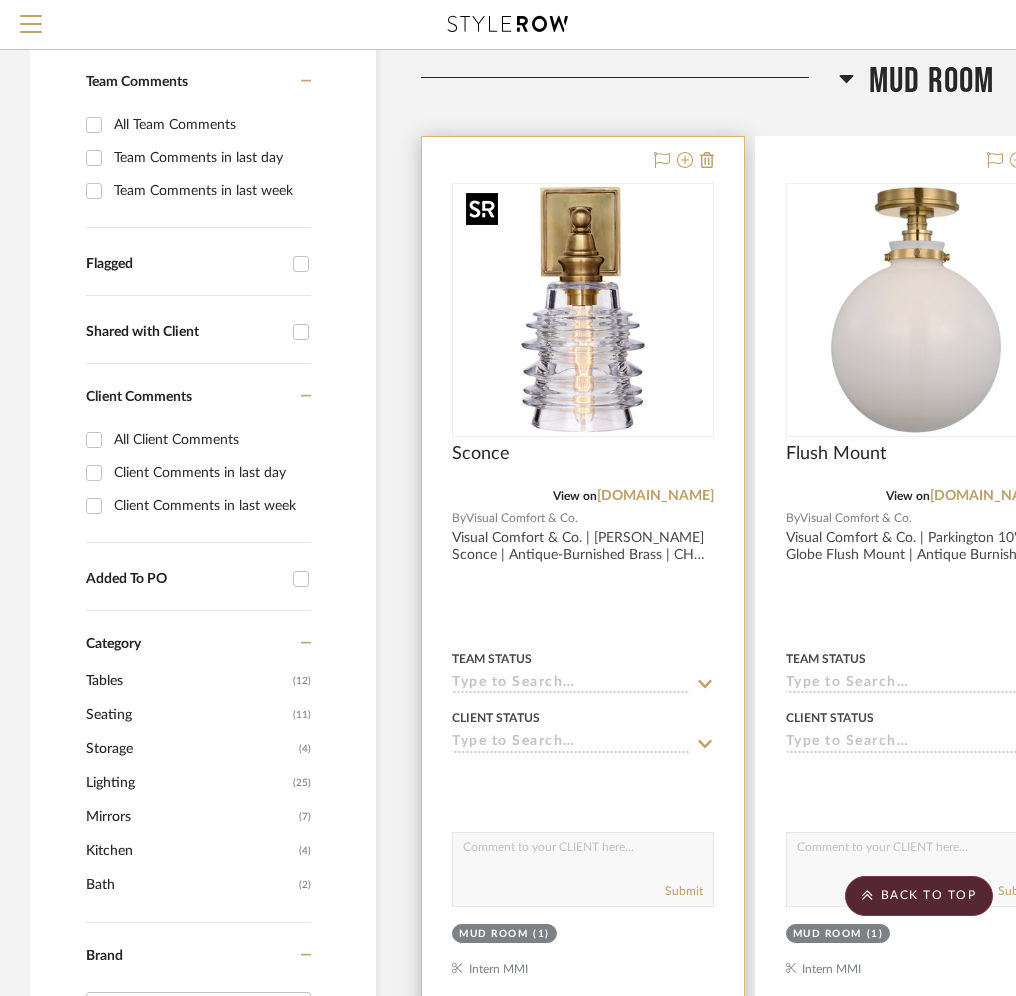 scroll, scrollTop: 365, scrollLeft: 0, axis: vertical 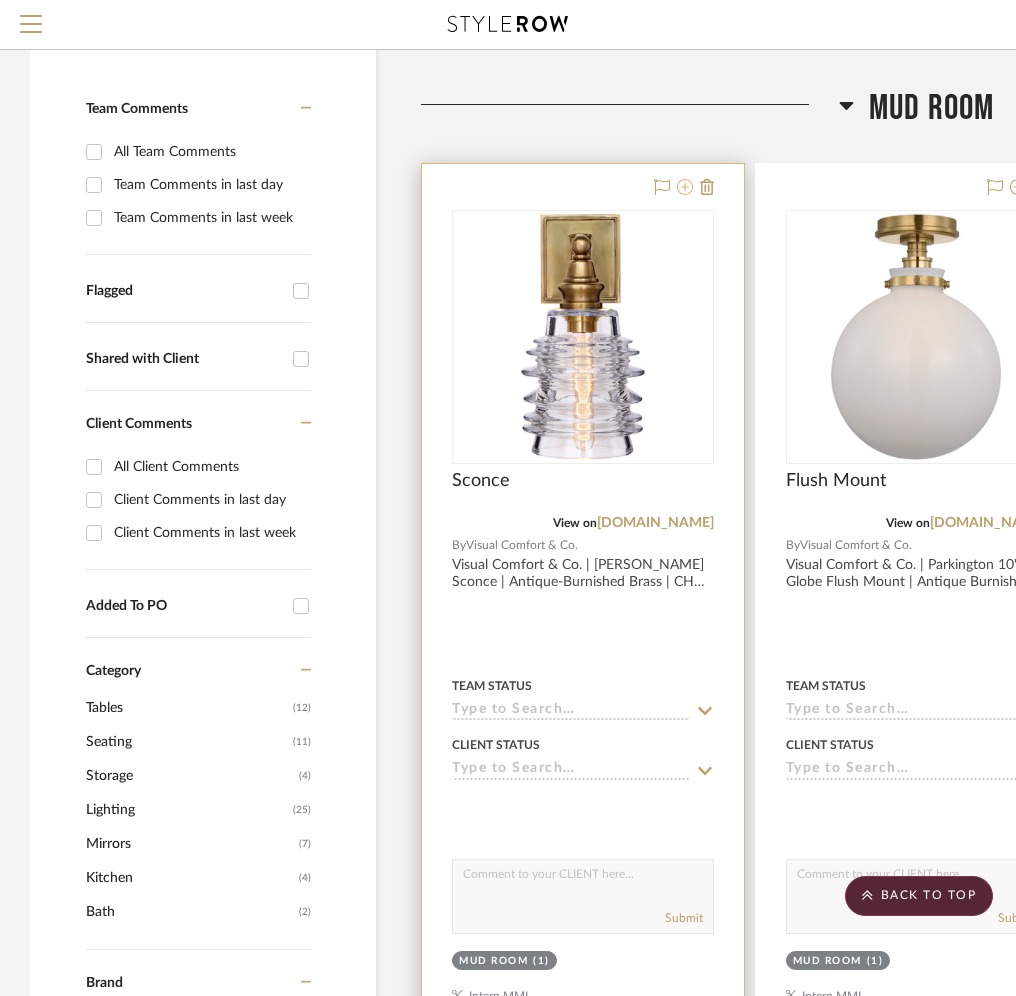 click 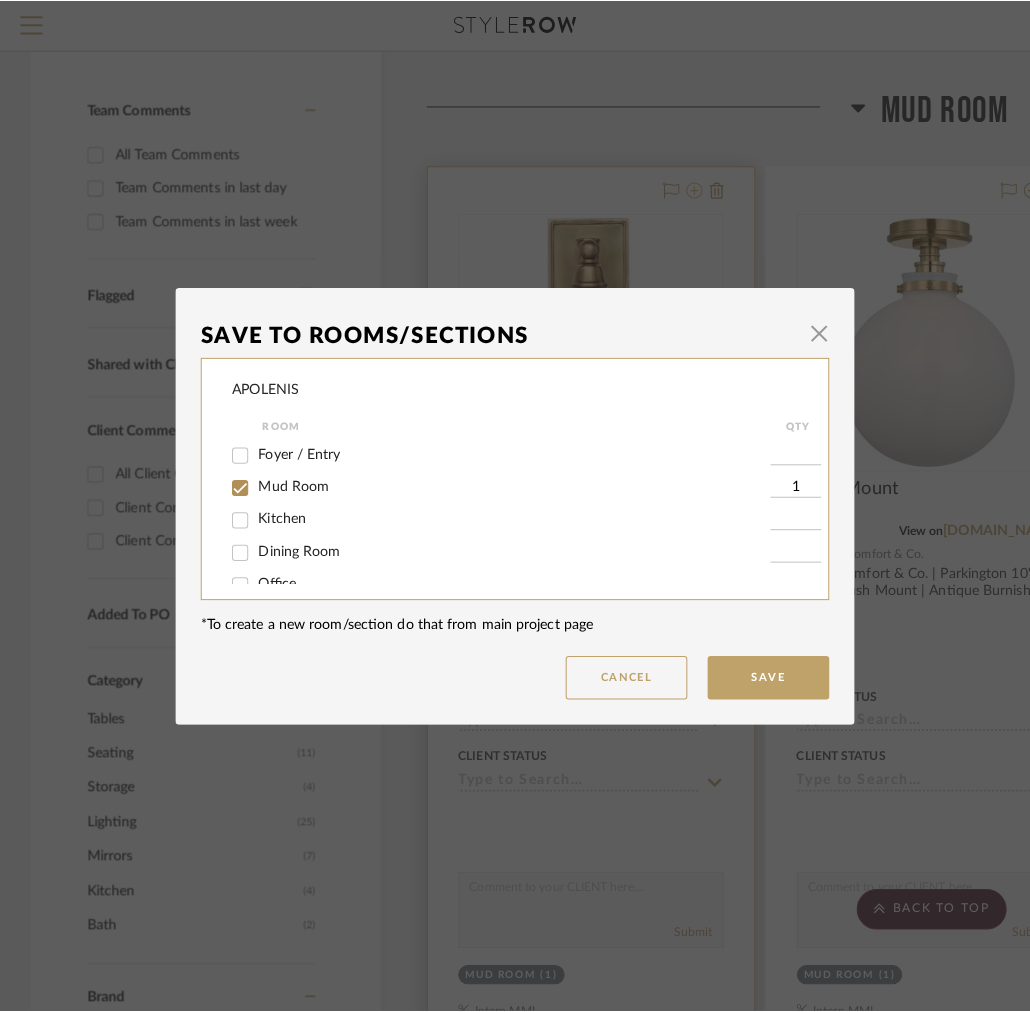 scroll, scrollTop: 0, scrollLeft: 0, axis: both 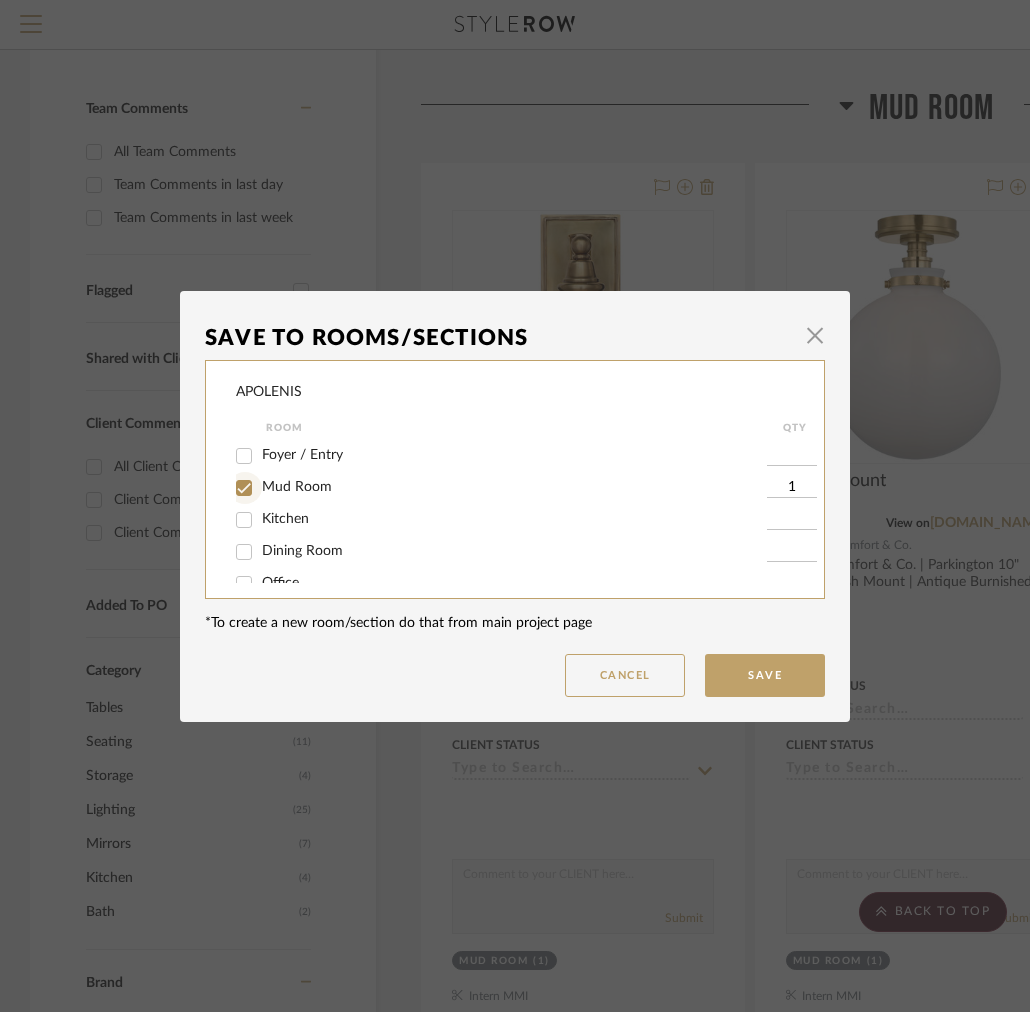 click on "Mud Room" at bounding box center [244, 488] 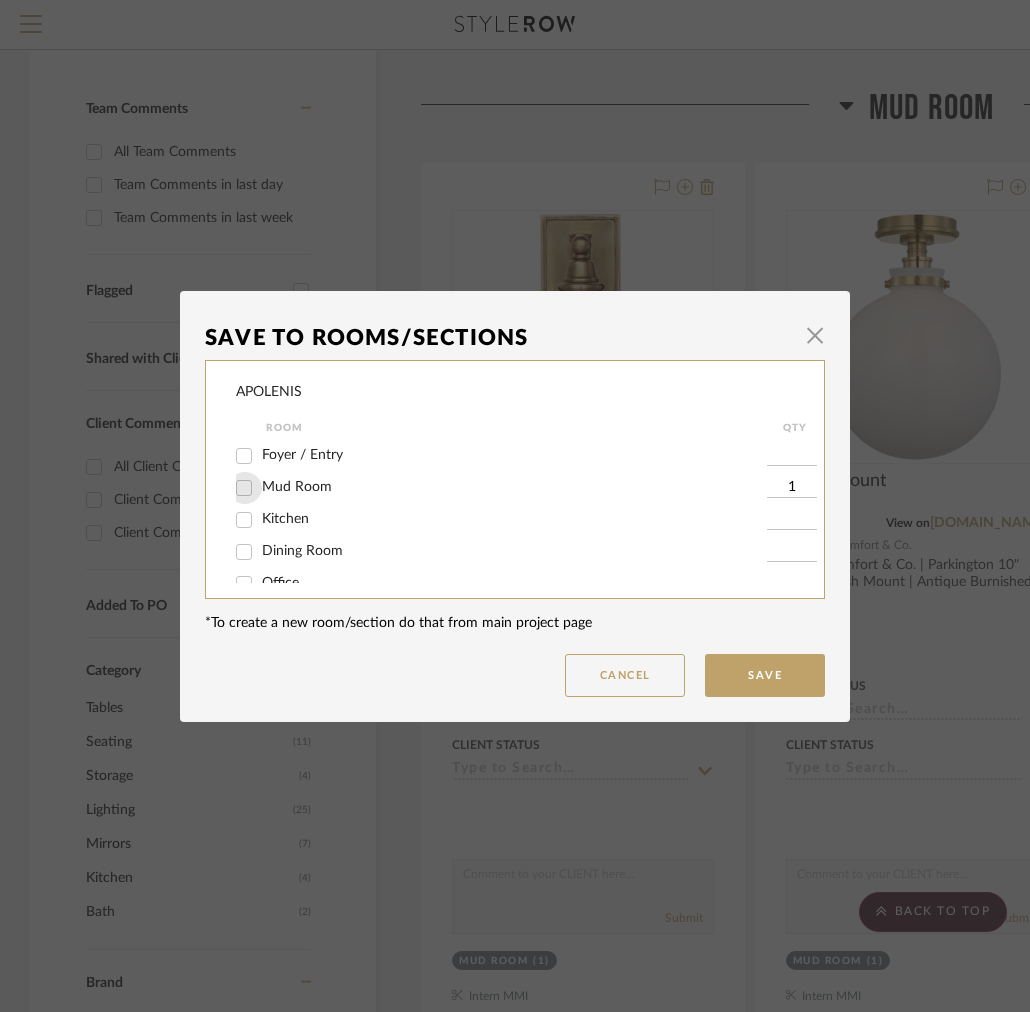 checkbox on "false" 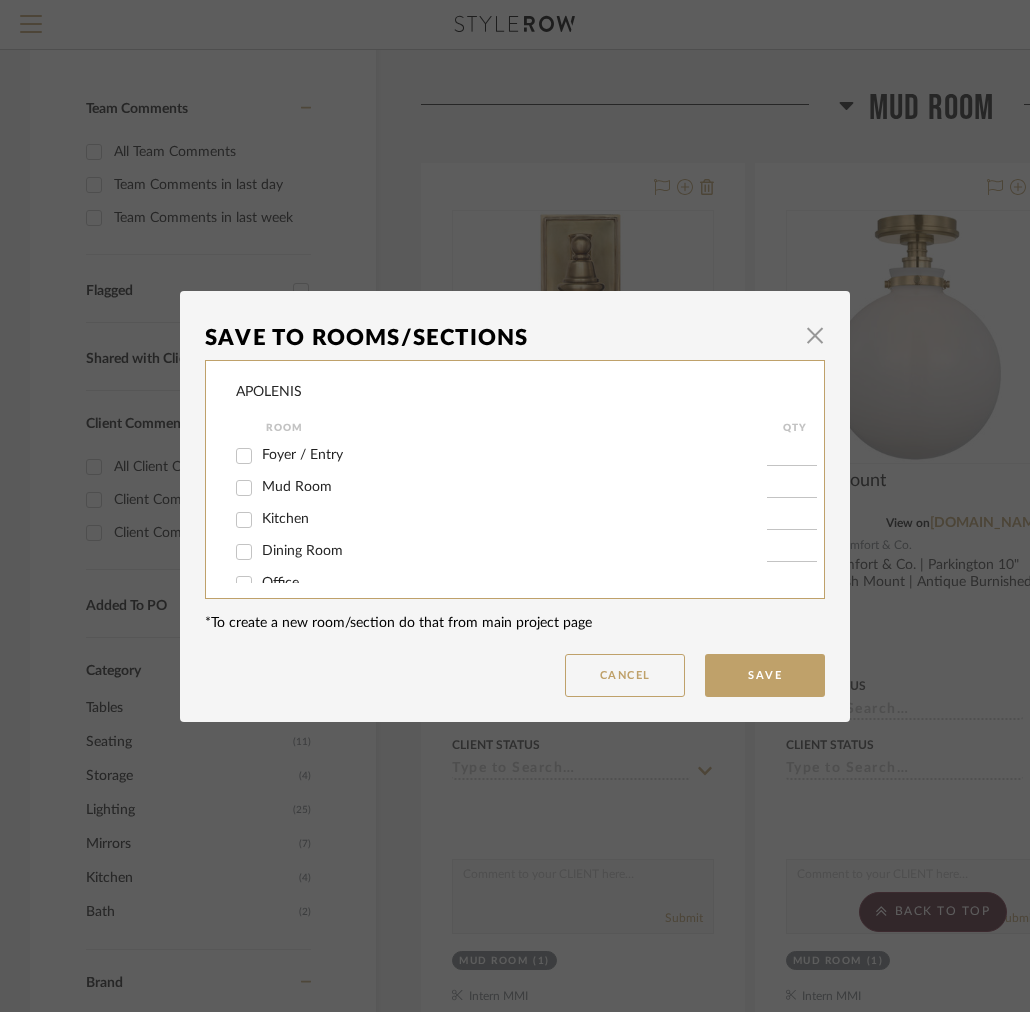 scroll, scrollTop: 59, scrollLeft: 0, axis: vertical 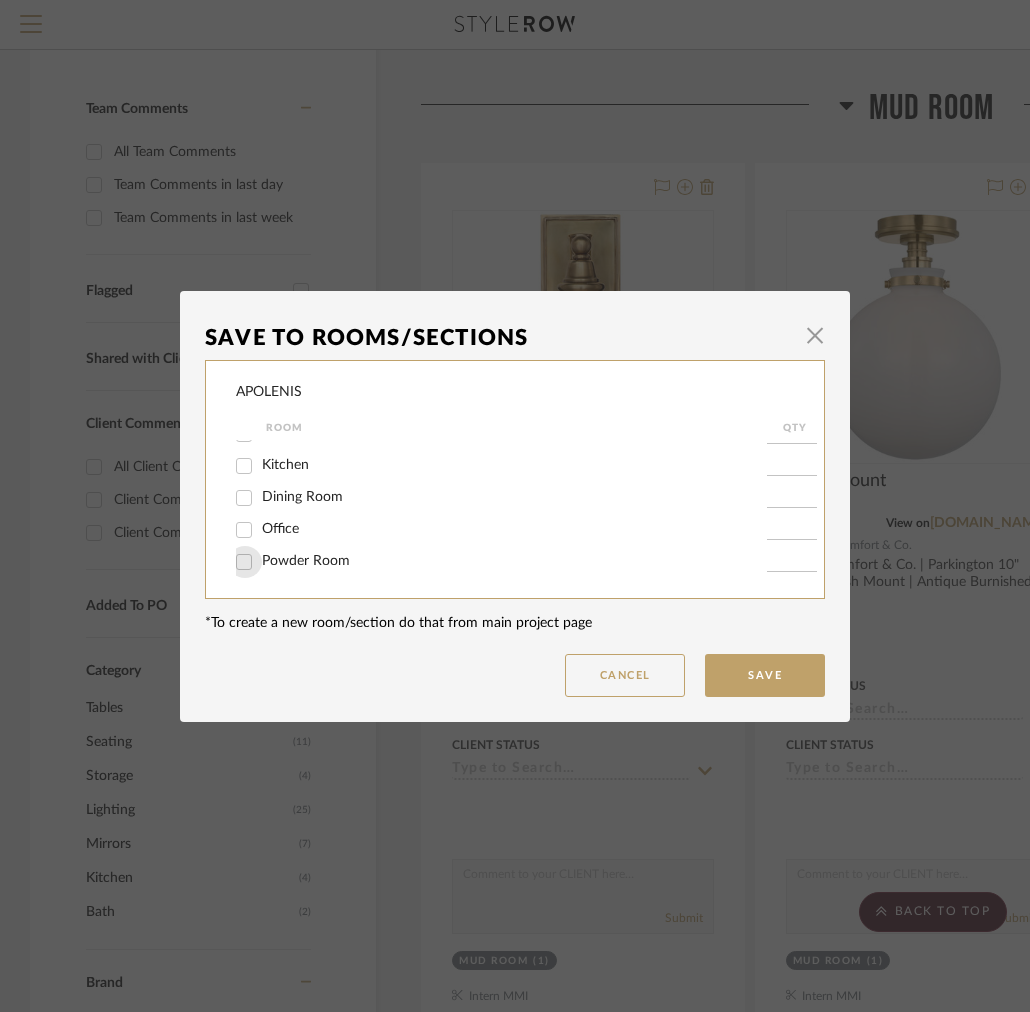 click on "Powder Room" at bounding box center [244, 562] 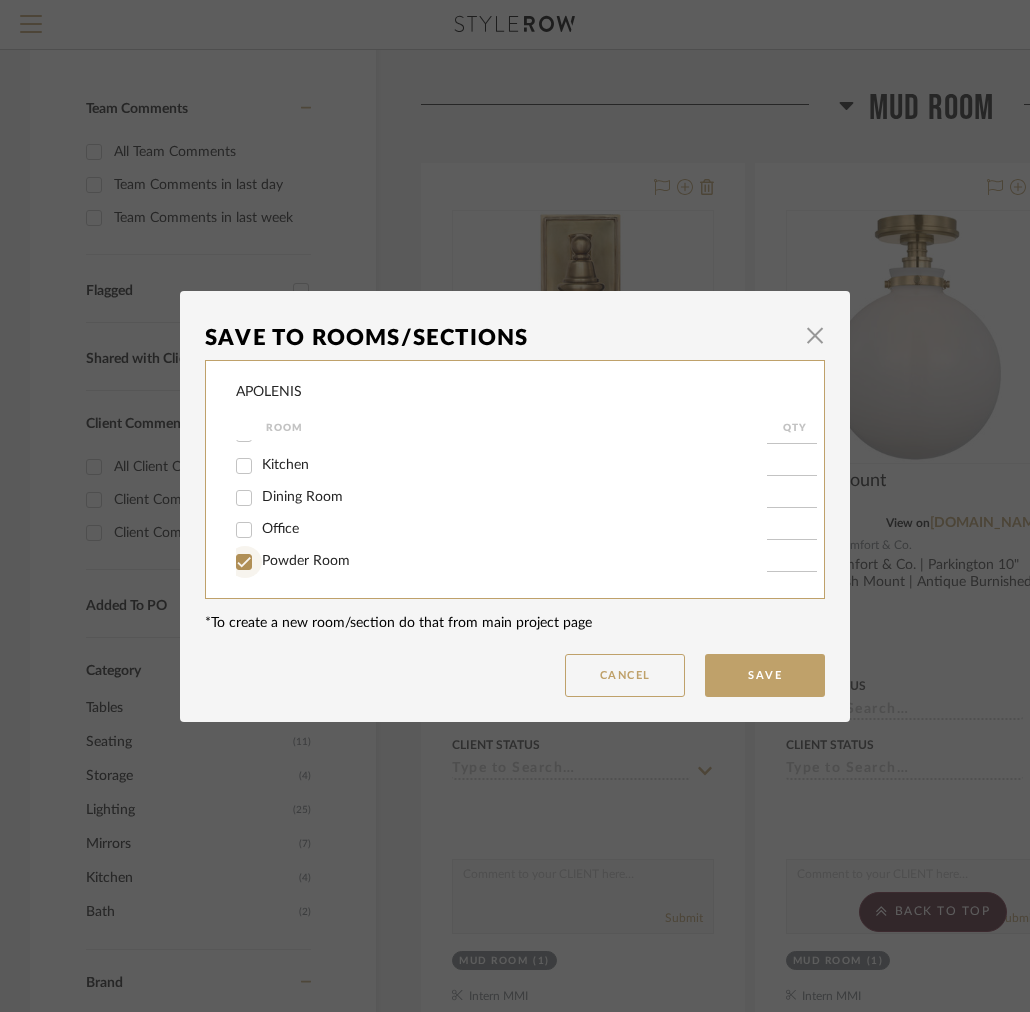checkbox on "true" 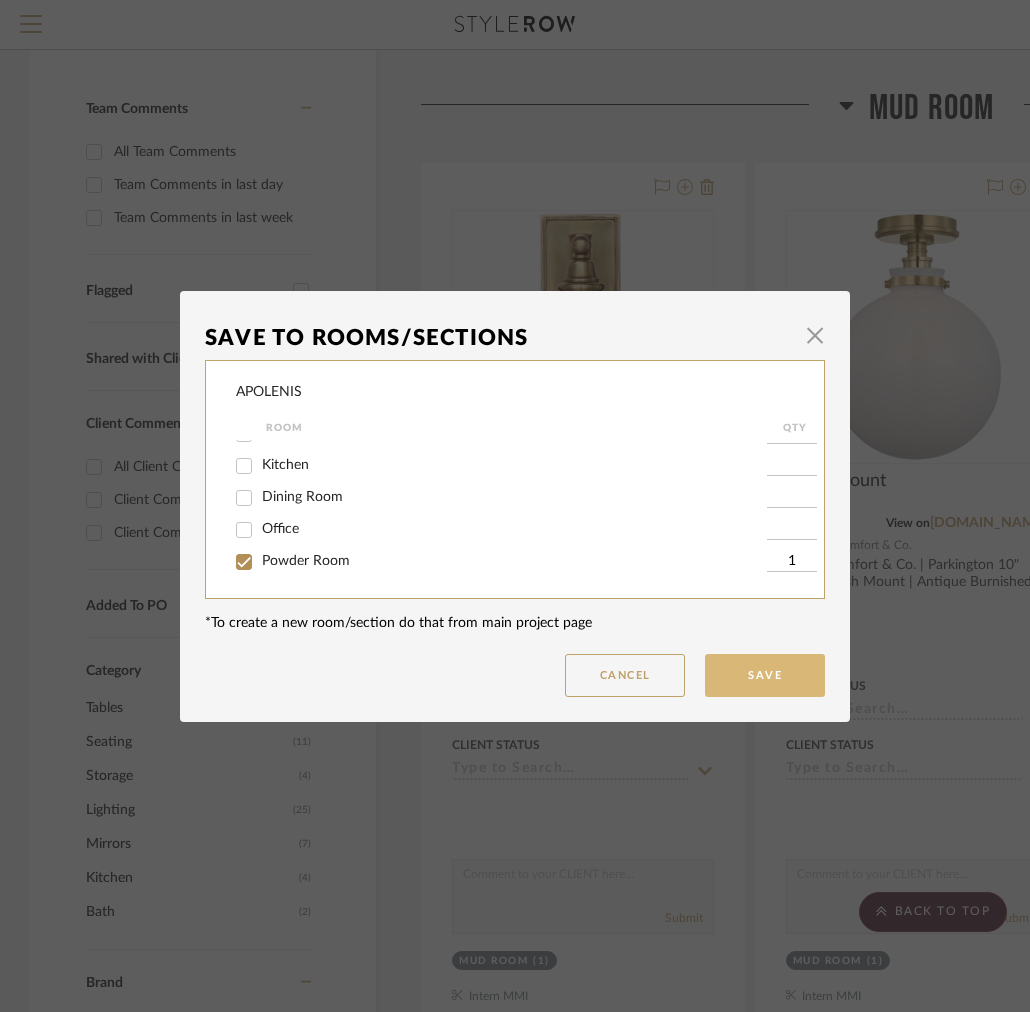 click on "Save" at bounding box center (765, 675) 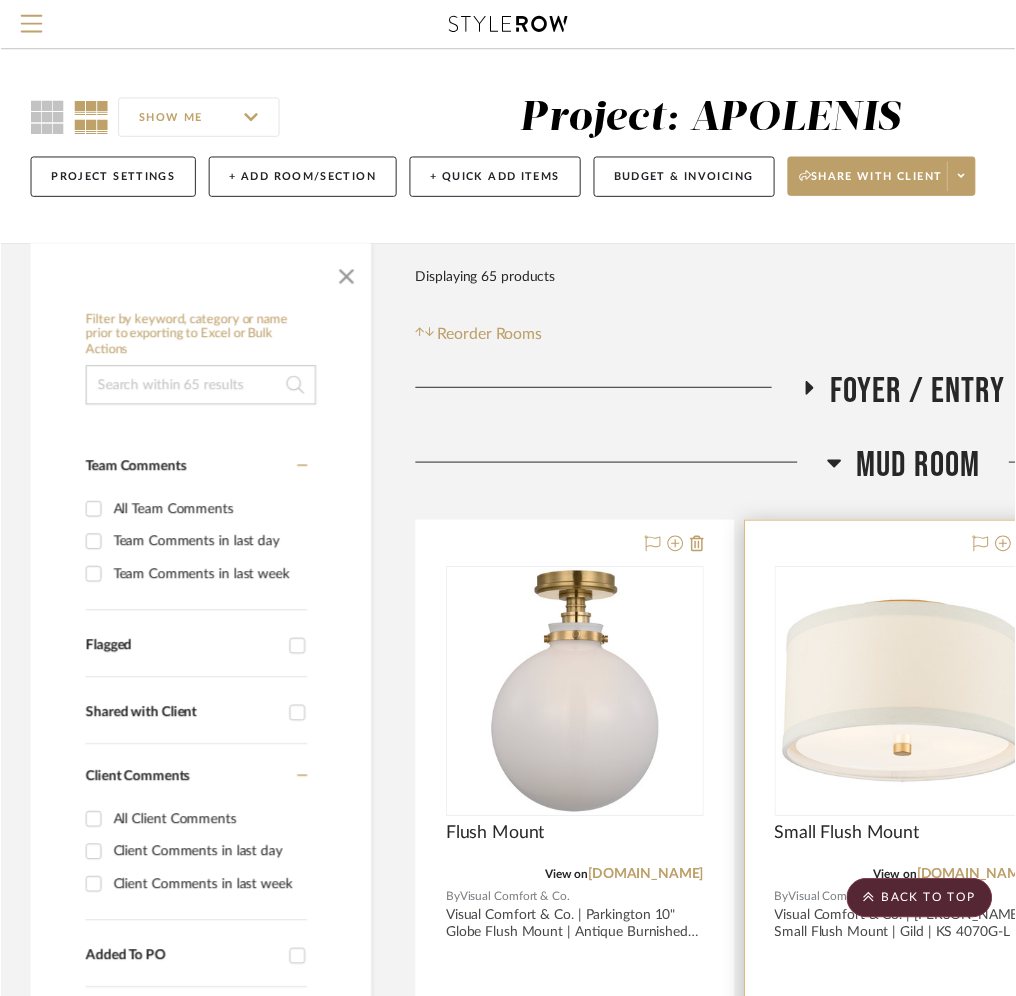 scroll, scrollTop: 365, scrollLeft: 0, axis: vertical 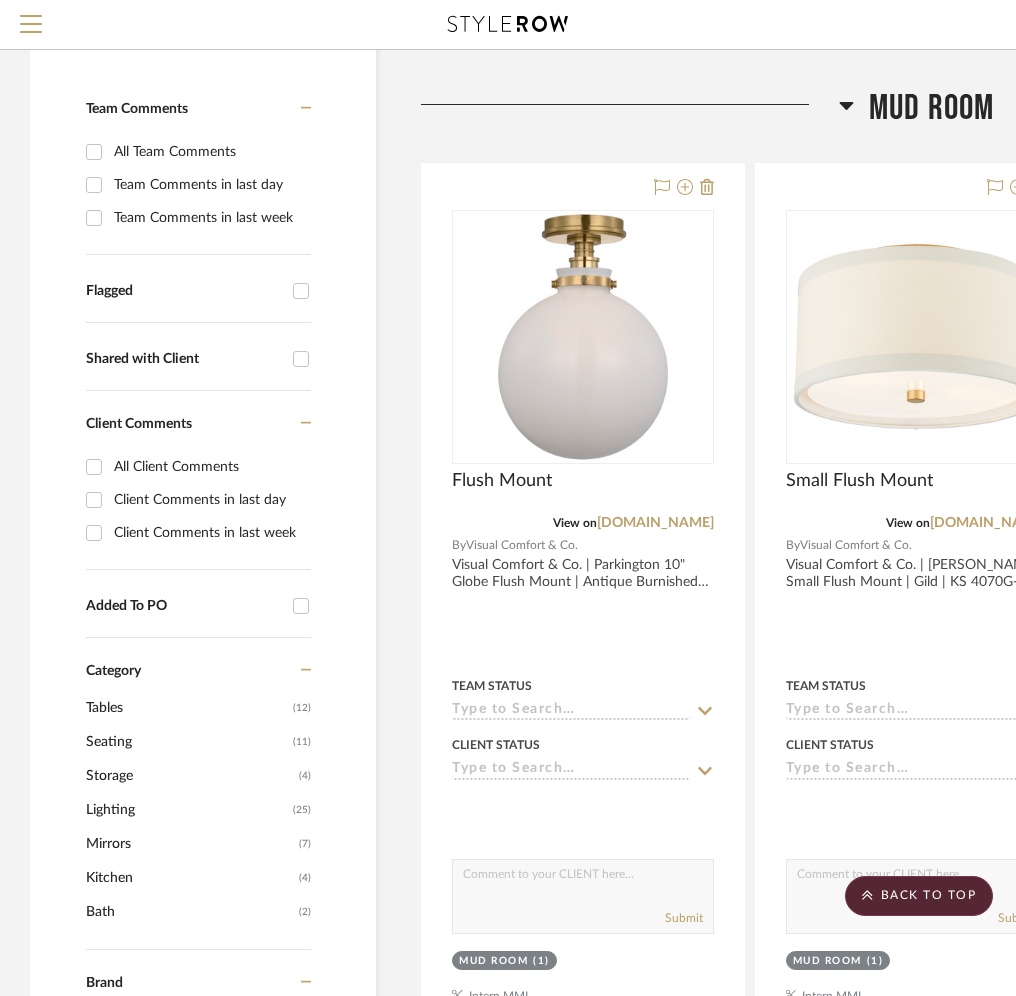 click on "Mud Room" 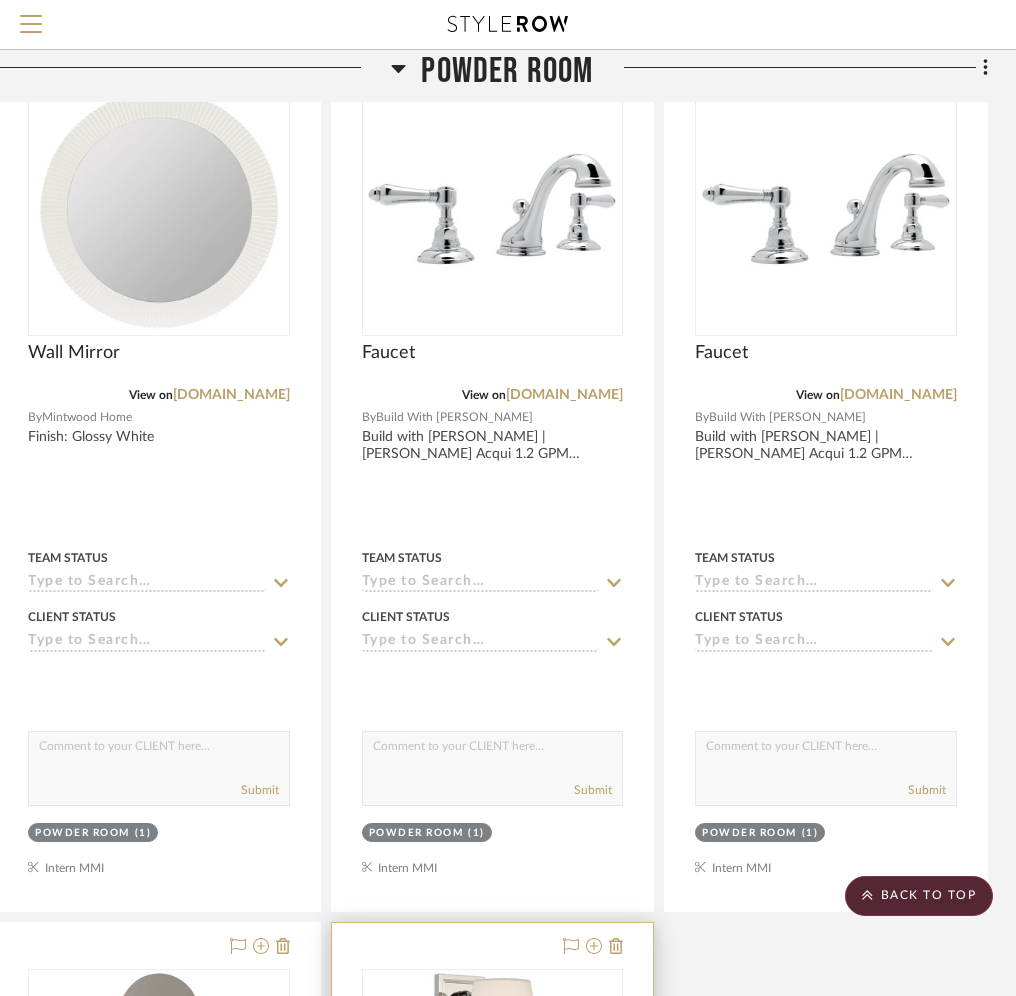 scroll, scrollTop: 2696, scrollLeft: 424, axis: both 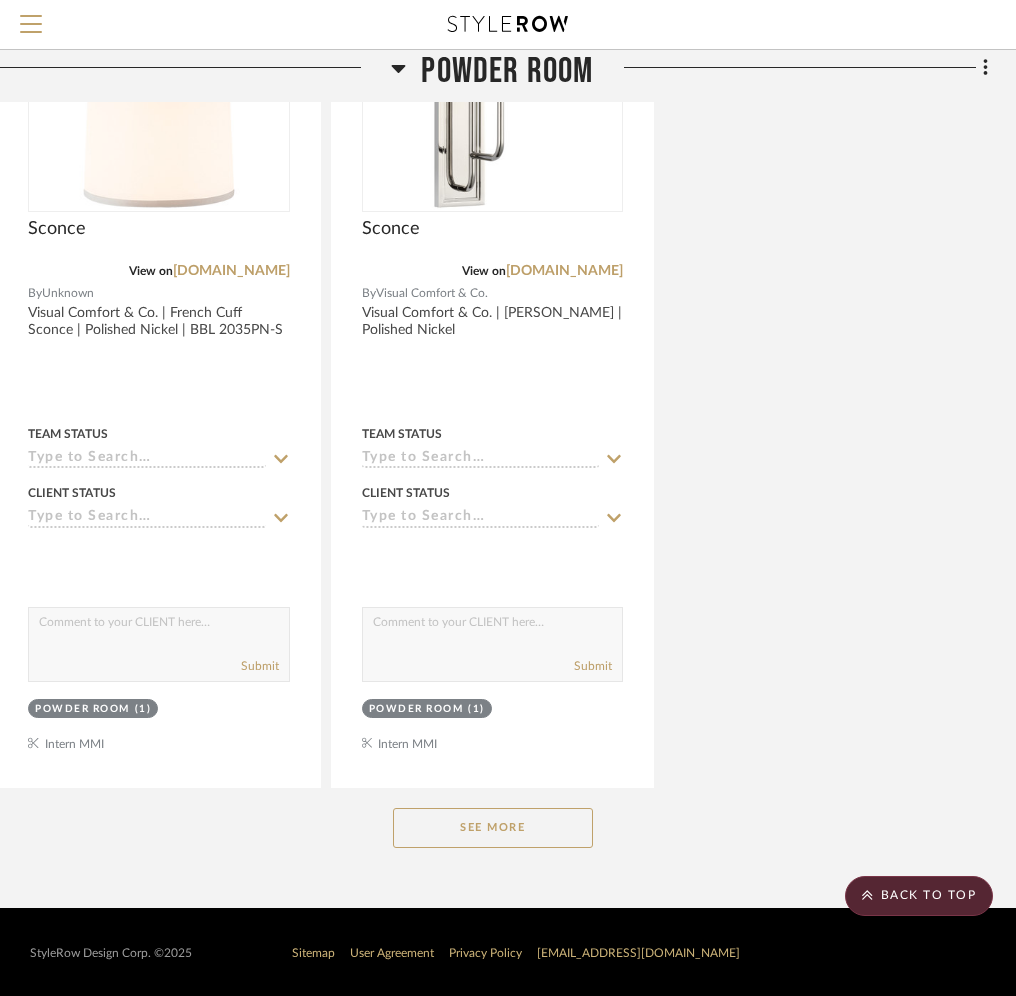 click on "See More" 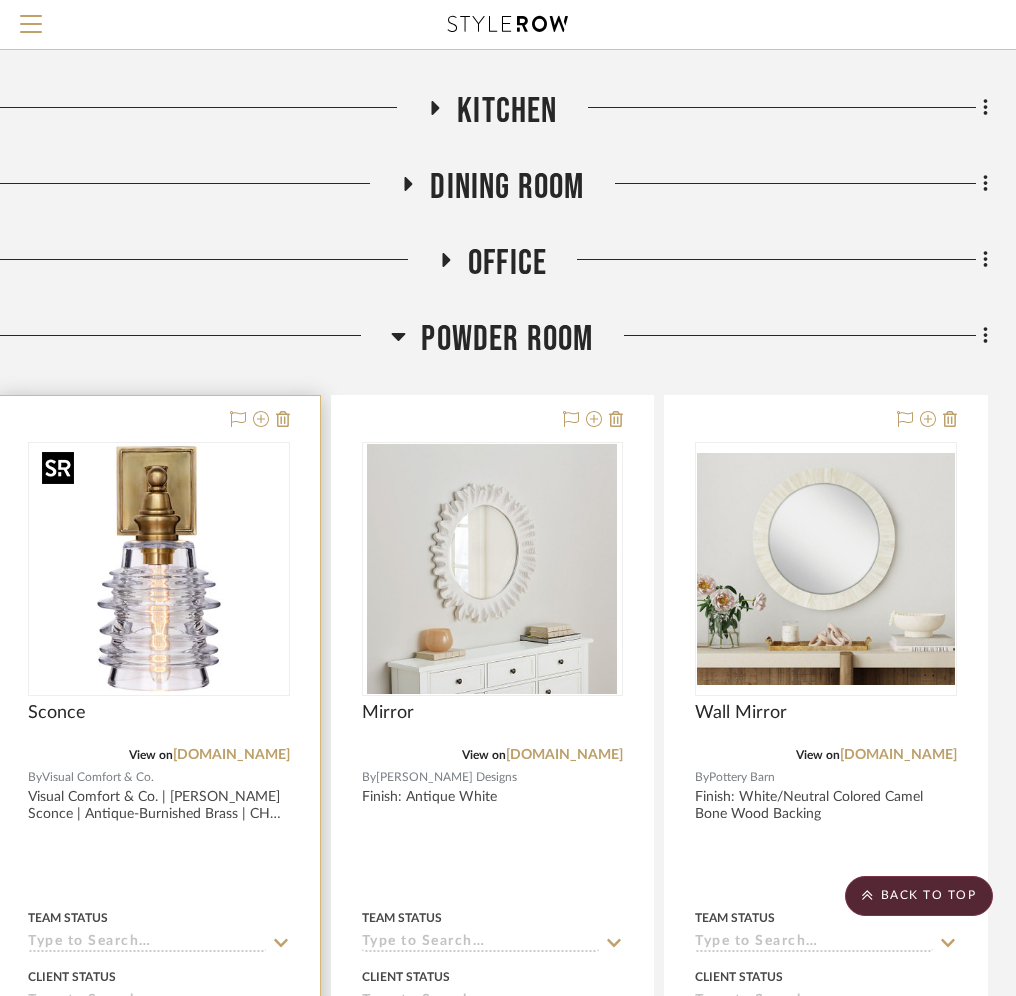 click at bounding box center (159, 569) 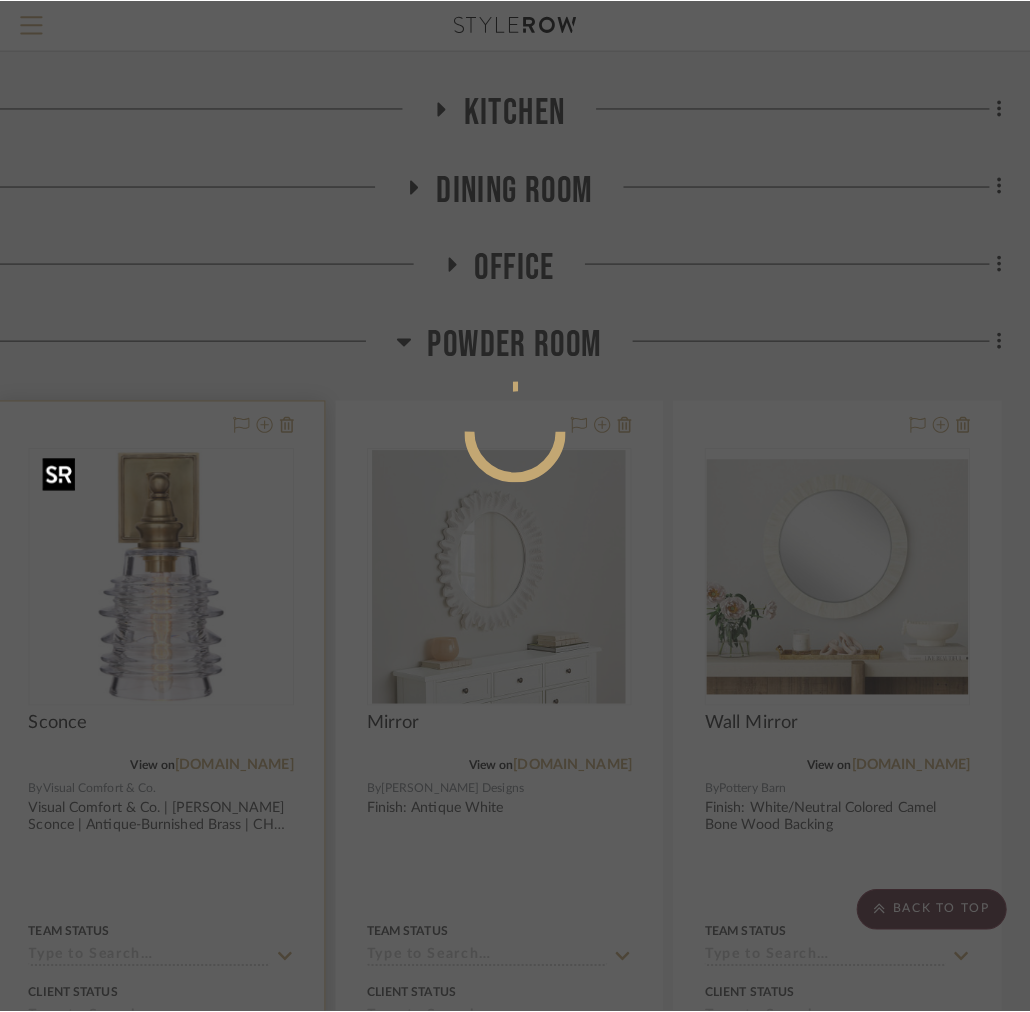 scroll, scrollTop: 0, scrollLeft: 0, axis: both 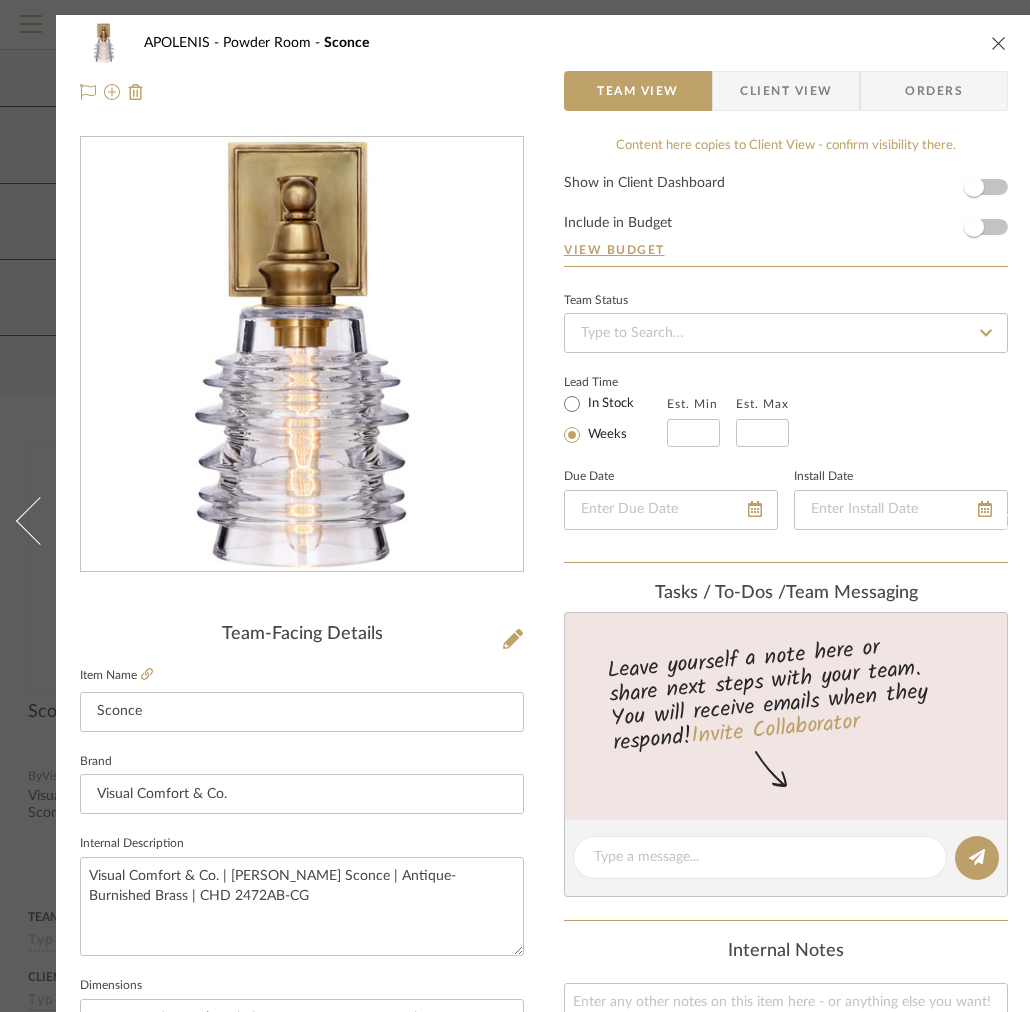 click on "Client View" at bounding box center (786, 91) 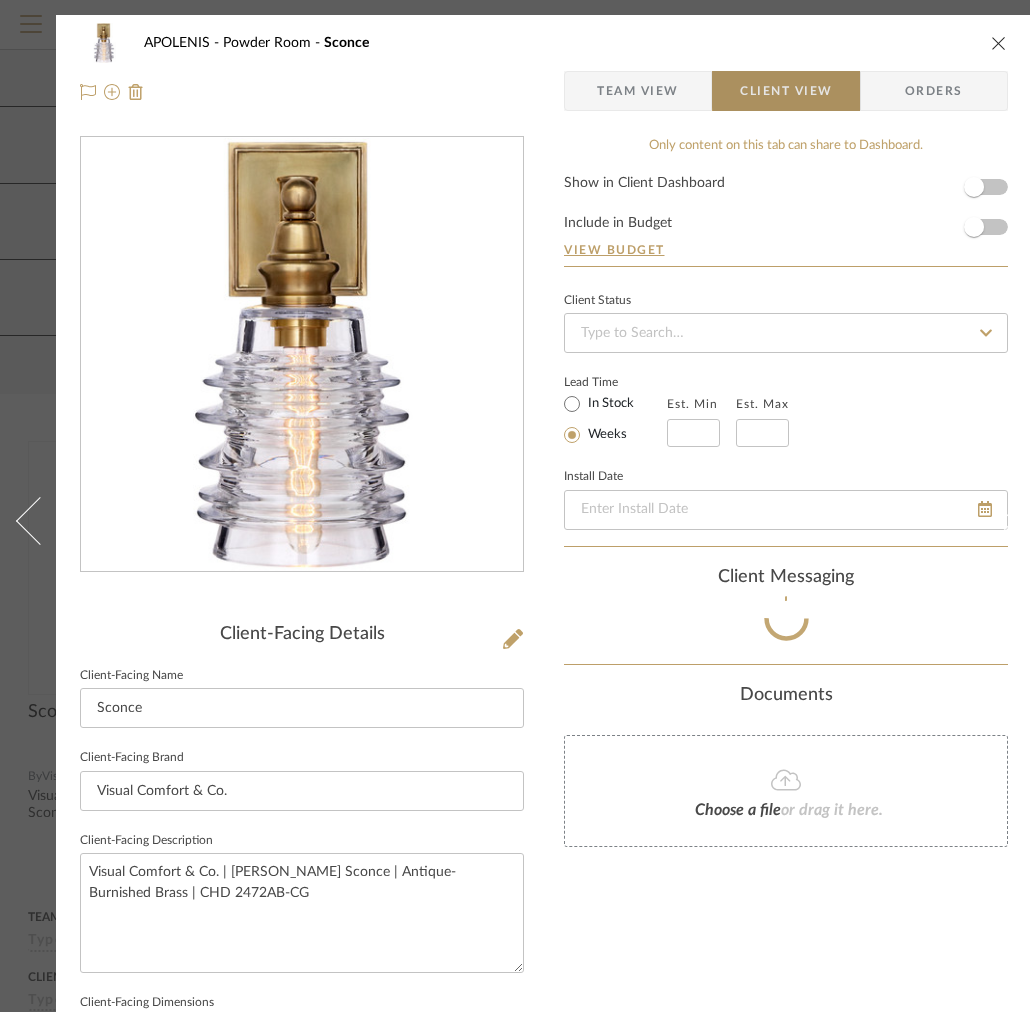 type 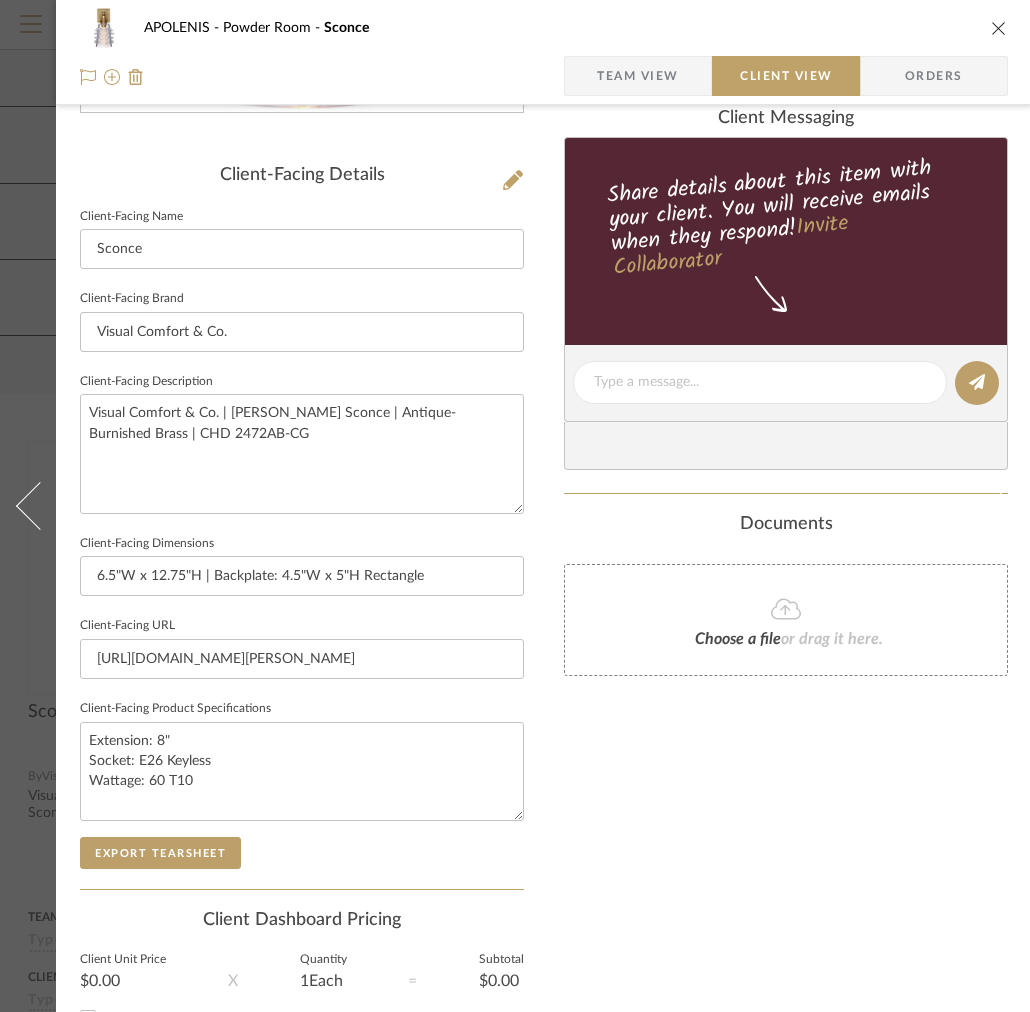scroll, scrollTop: 458, scrollLeft: 0, axis: vertical 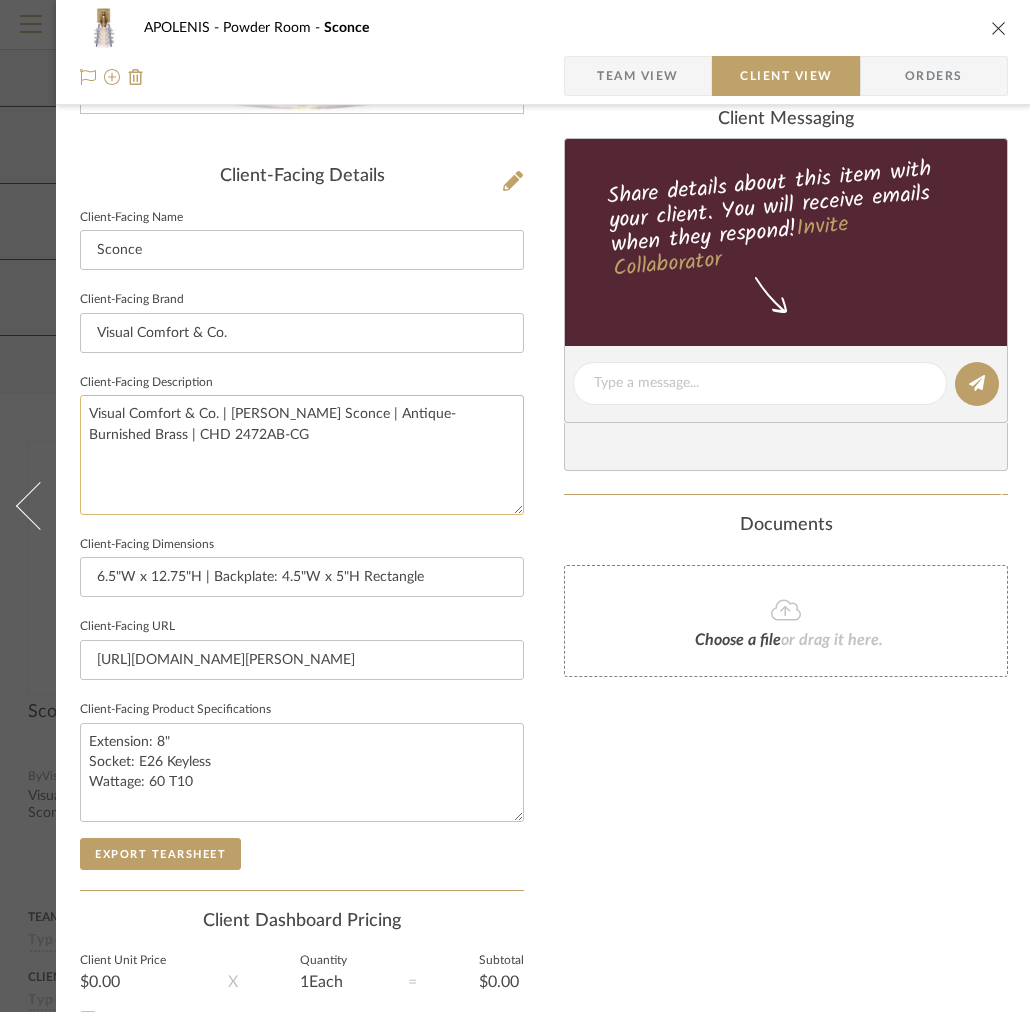 click on "Visual Comfort & Co. | [PERSON_NAME] Sconce | Antique-Burnished Brass | CHD 2472AB-CG" 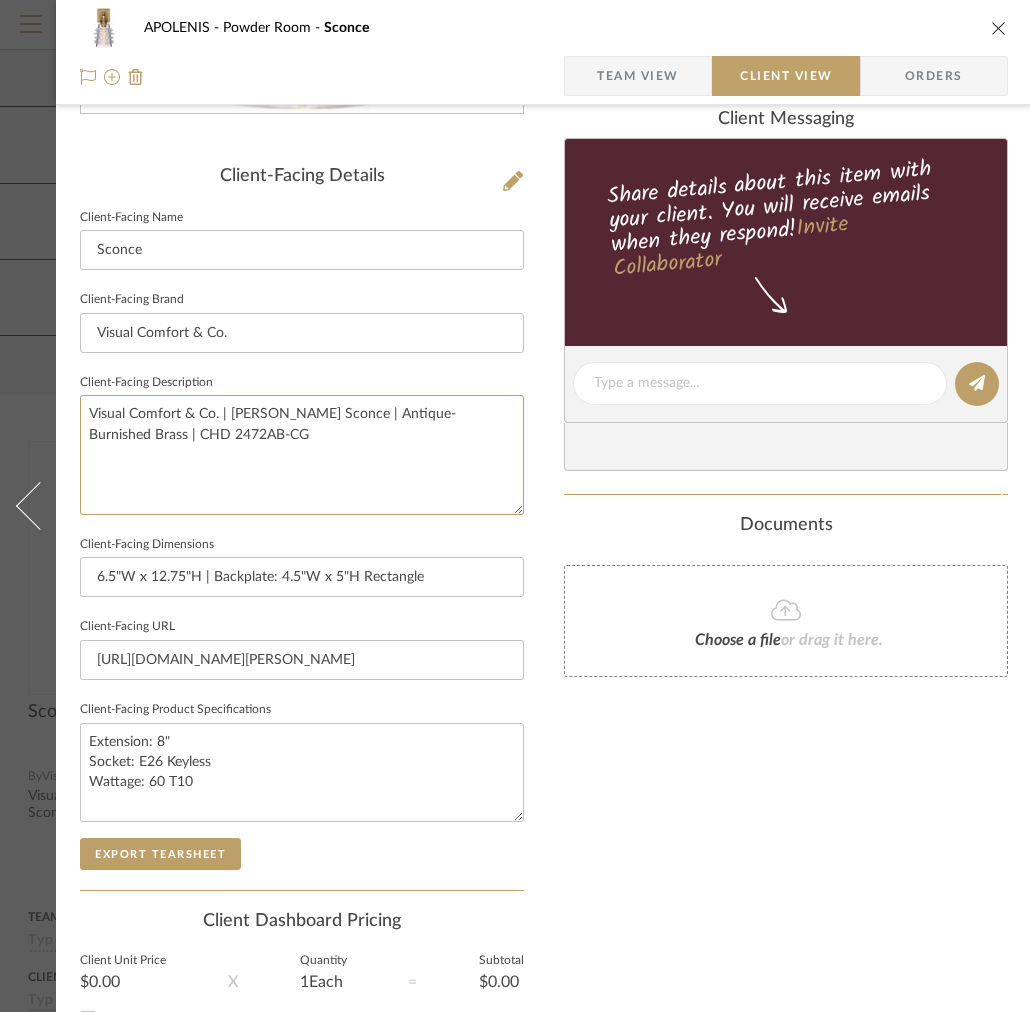 drag, startPoint x: 309, startPoint y: 415, endPoint x: 75, endPoint y: 414, distance: 234.00214 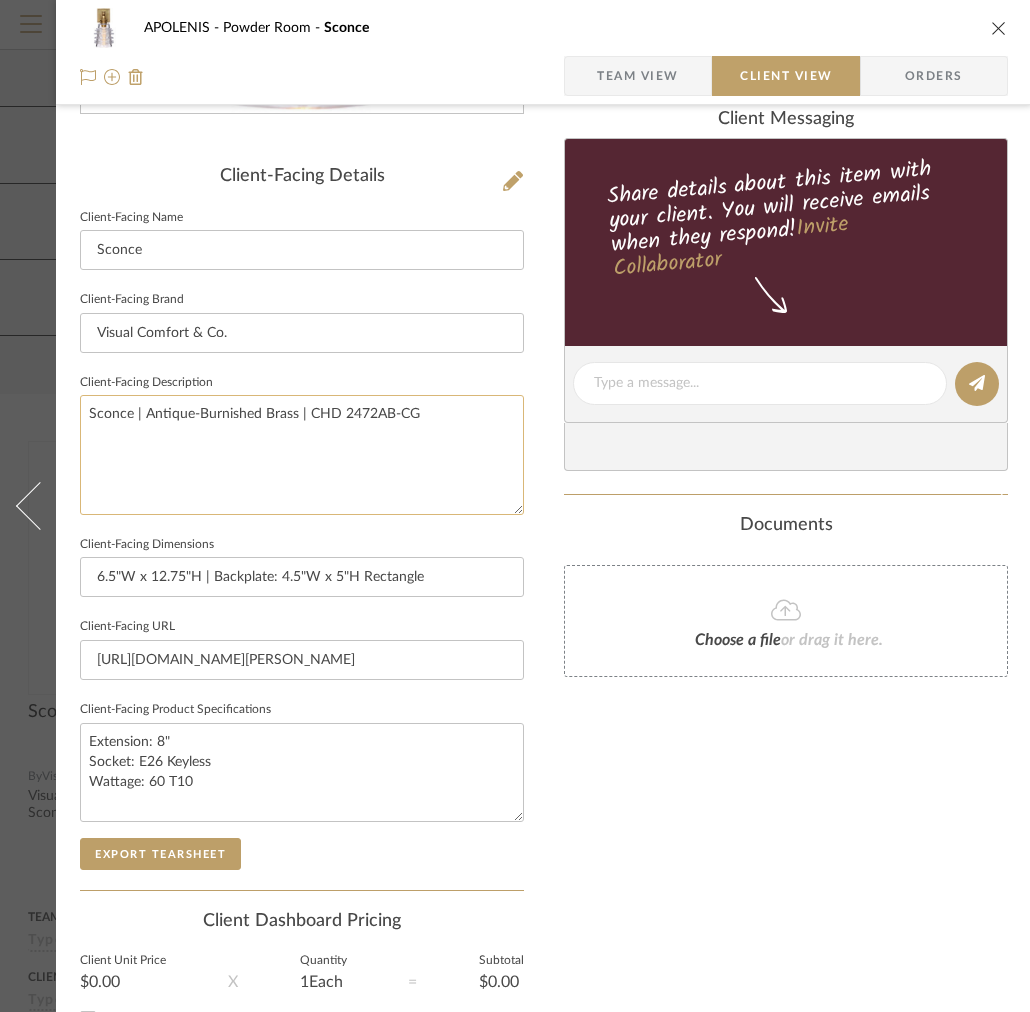 drag, startPoint x: 489, startPoint y: 437, endPoint x: 298, endPoint y: 417, distance: 192.04427 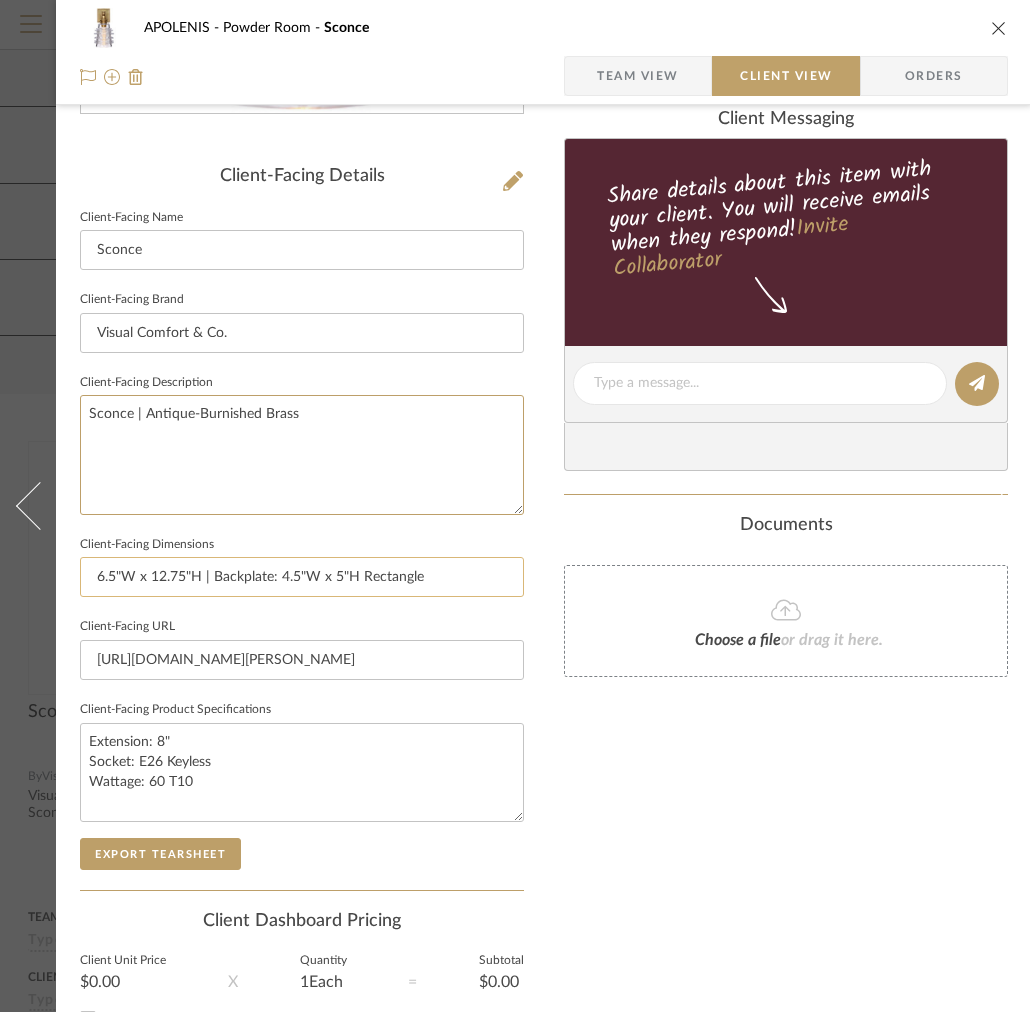 scroll, scrollTop: 650, scrollLeft: 0, axis: vertical 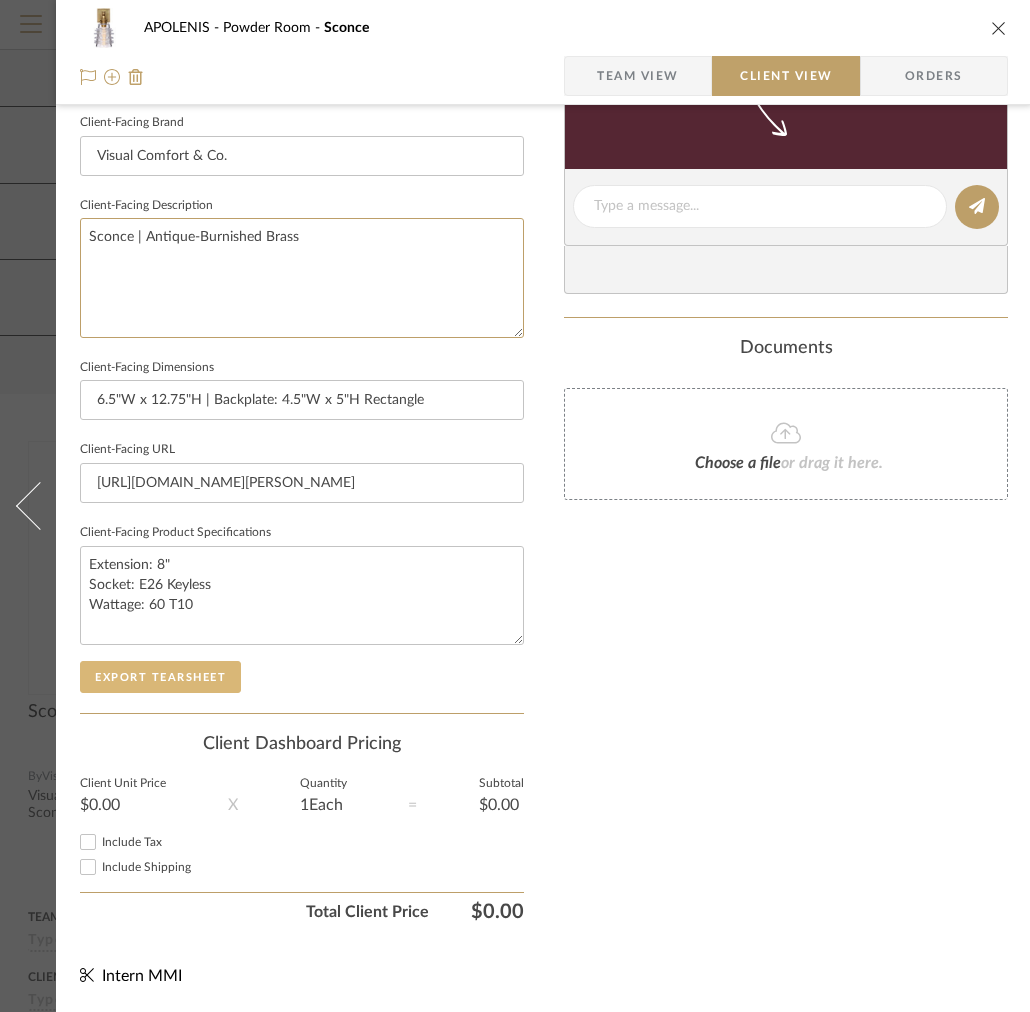 type on "Sconce | Antique-Burnished Brass" 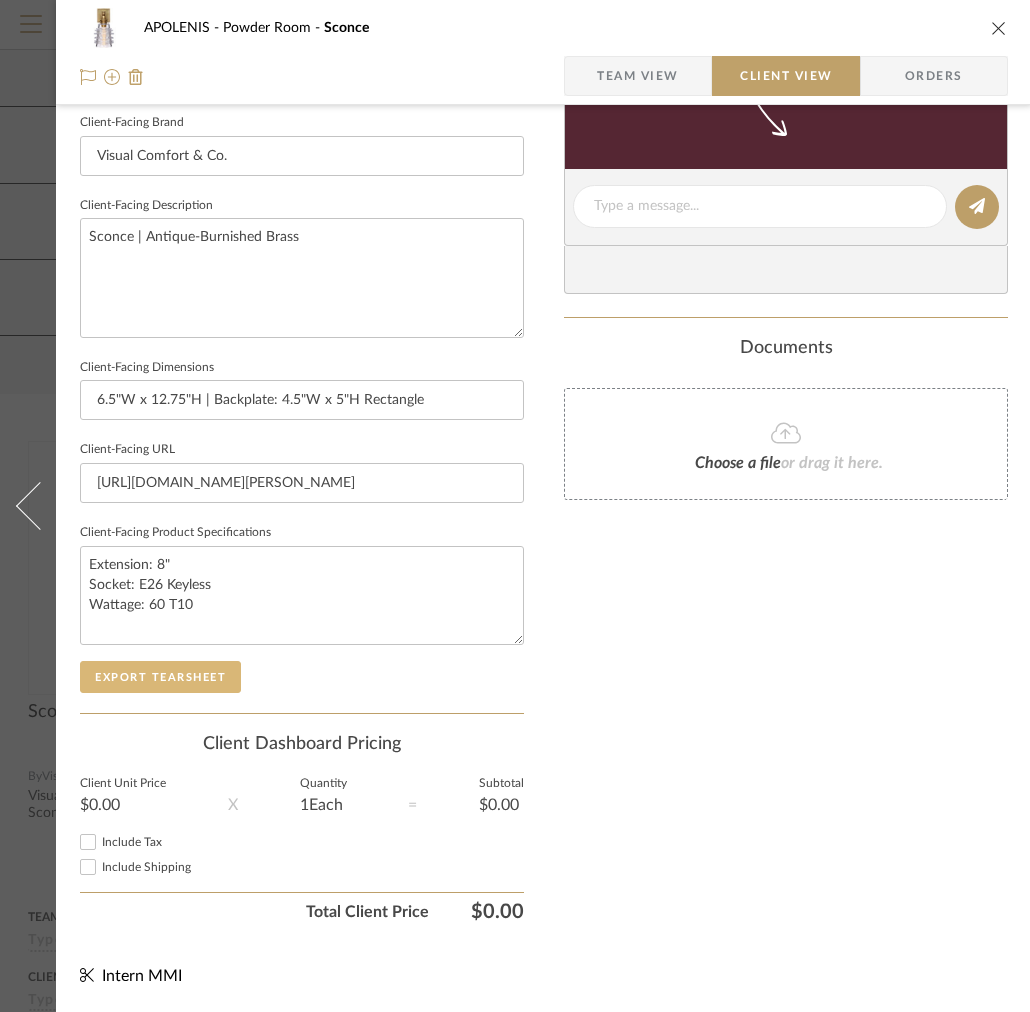 click on "Export Tearsheet" 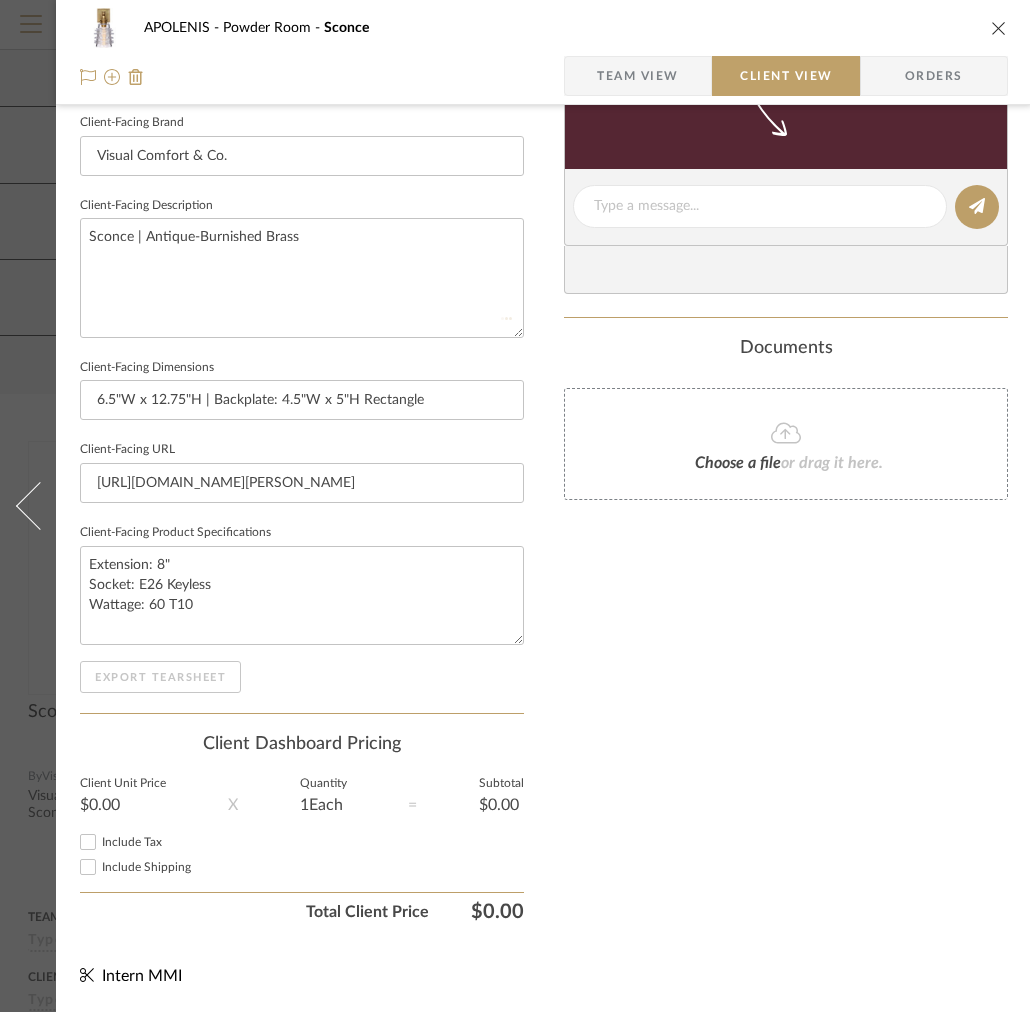type 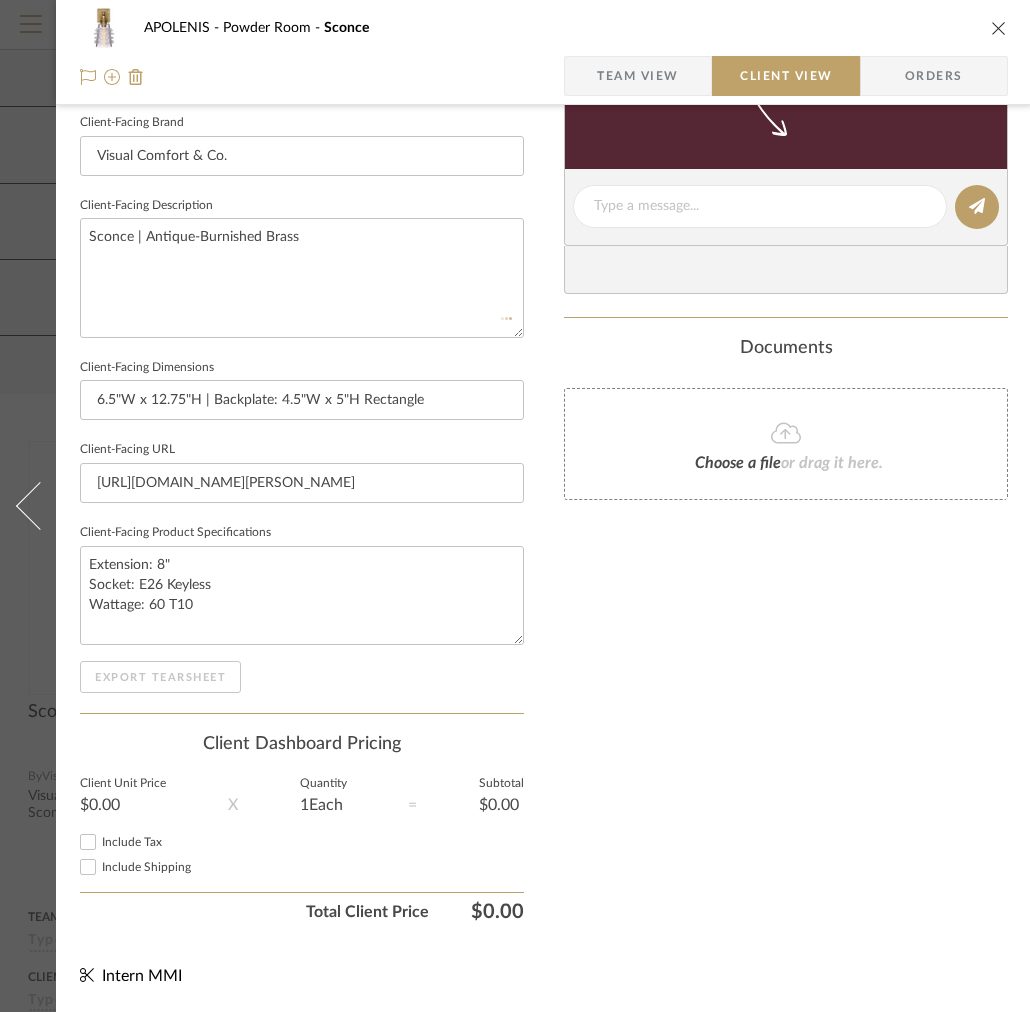 type 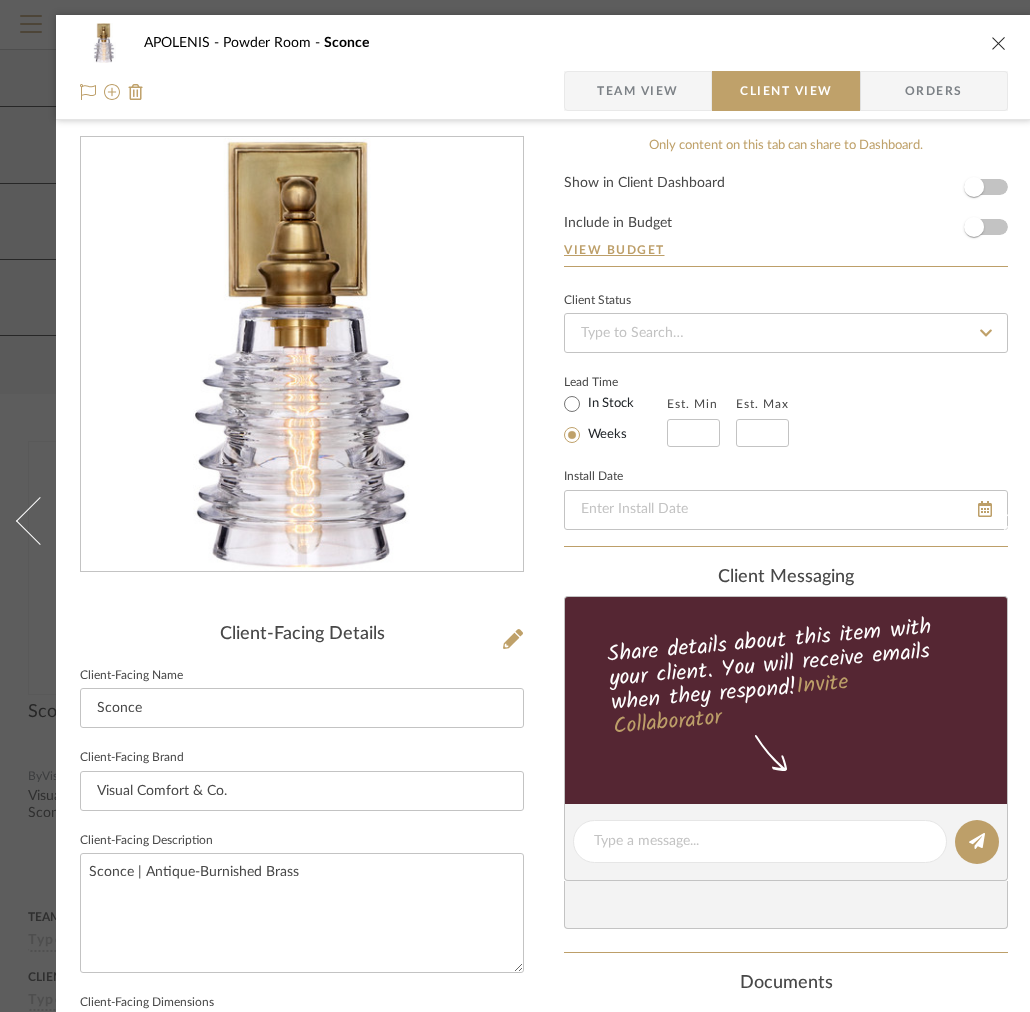 scroll, scrollTop: 650, scrollLeft: 0, axis: vertical 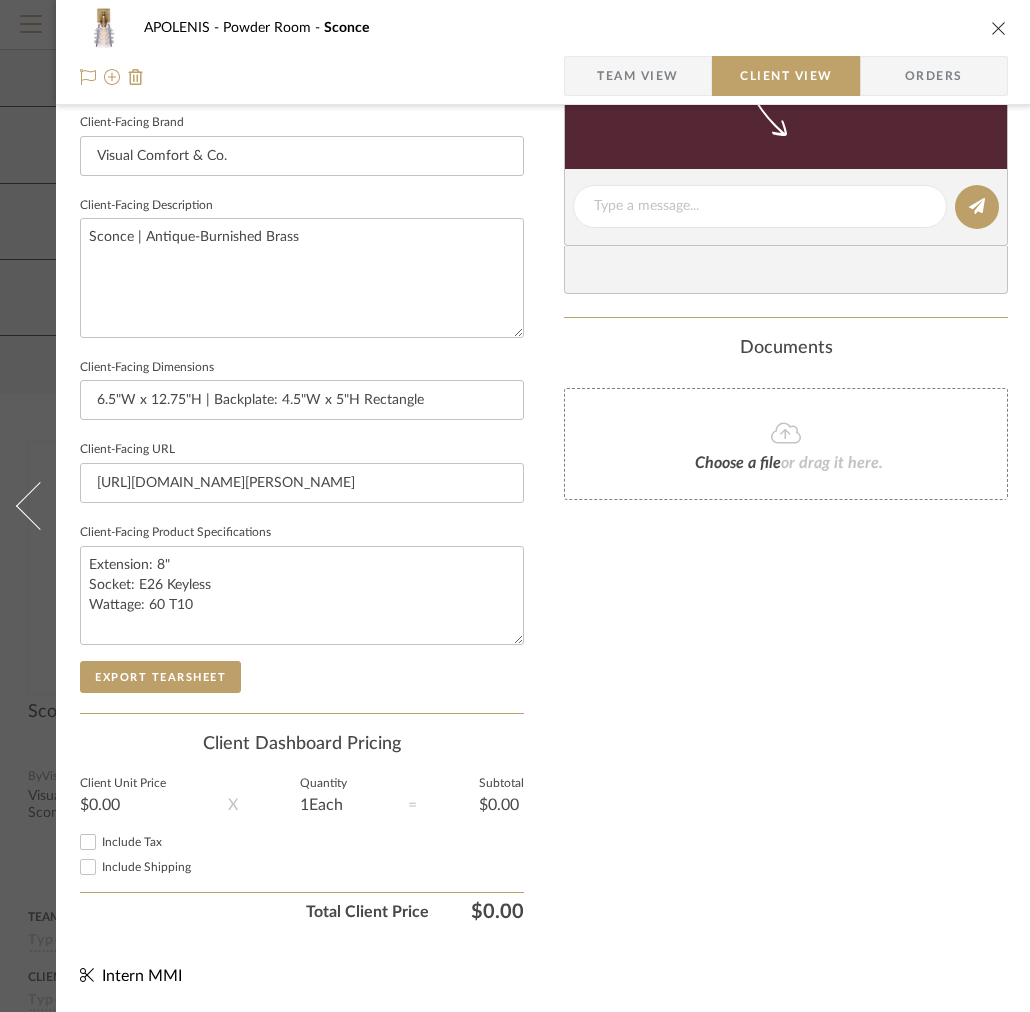 click at bounding box center [999, 28] 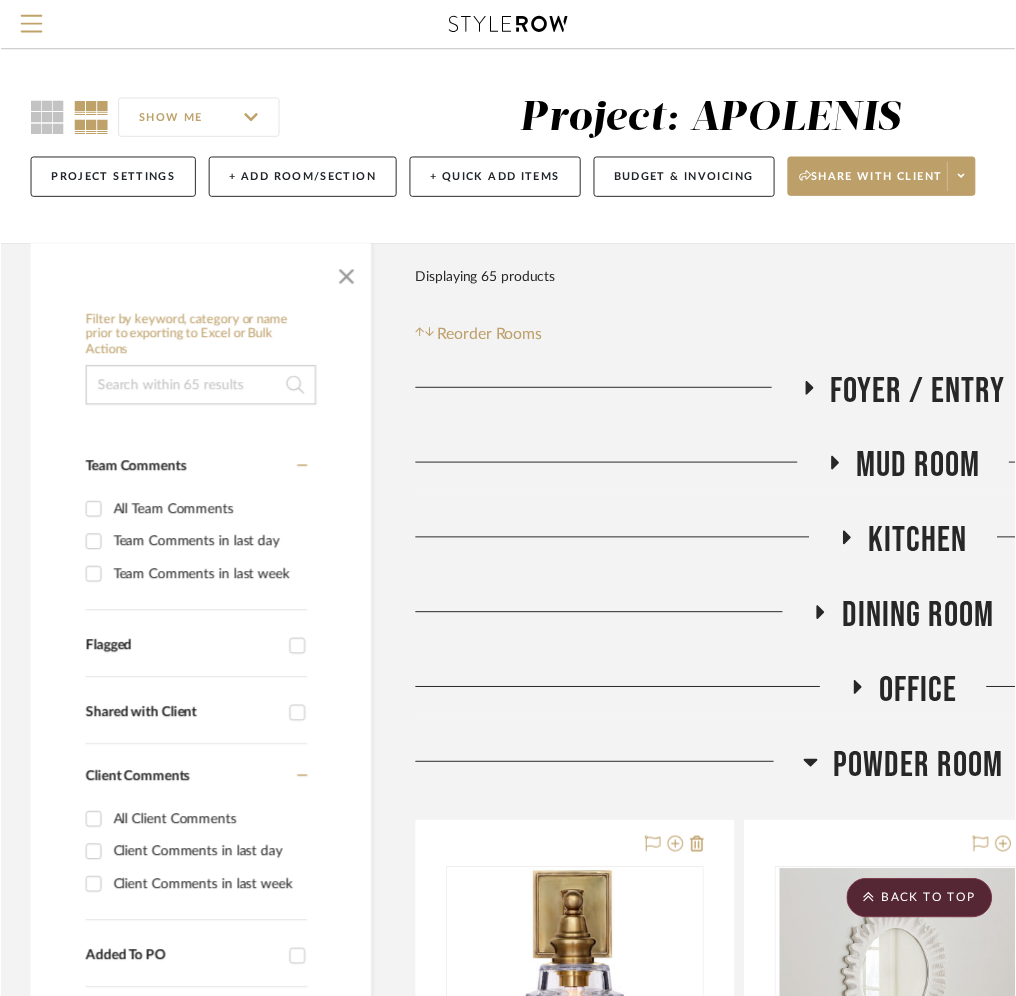 scroll, scrollTop: 438, scrollLeft: 424, axis: both 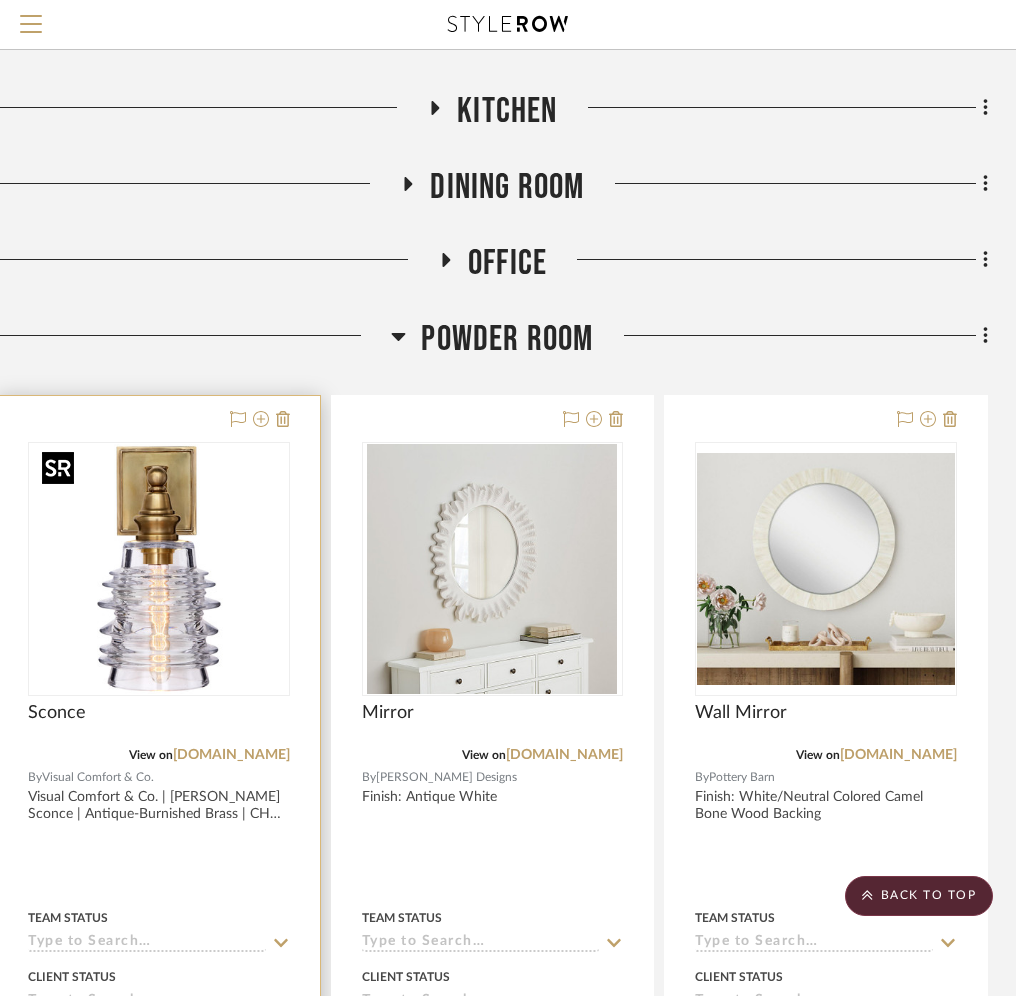click at bounding box center [159, 569] 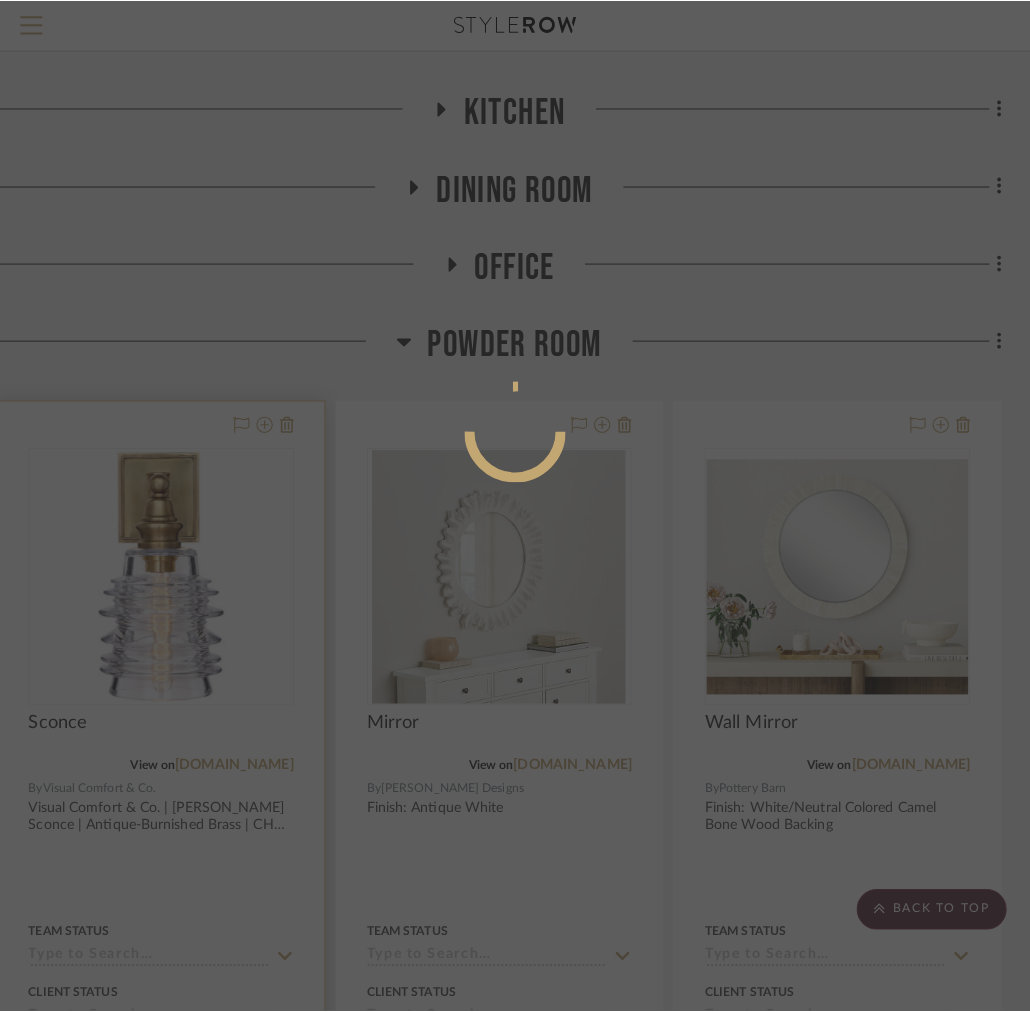 scroll, scrollTop: 0, scrollLeft: 0, axis: both 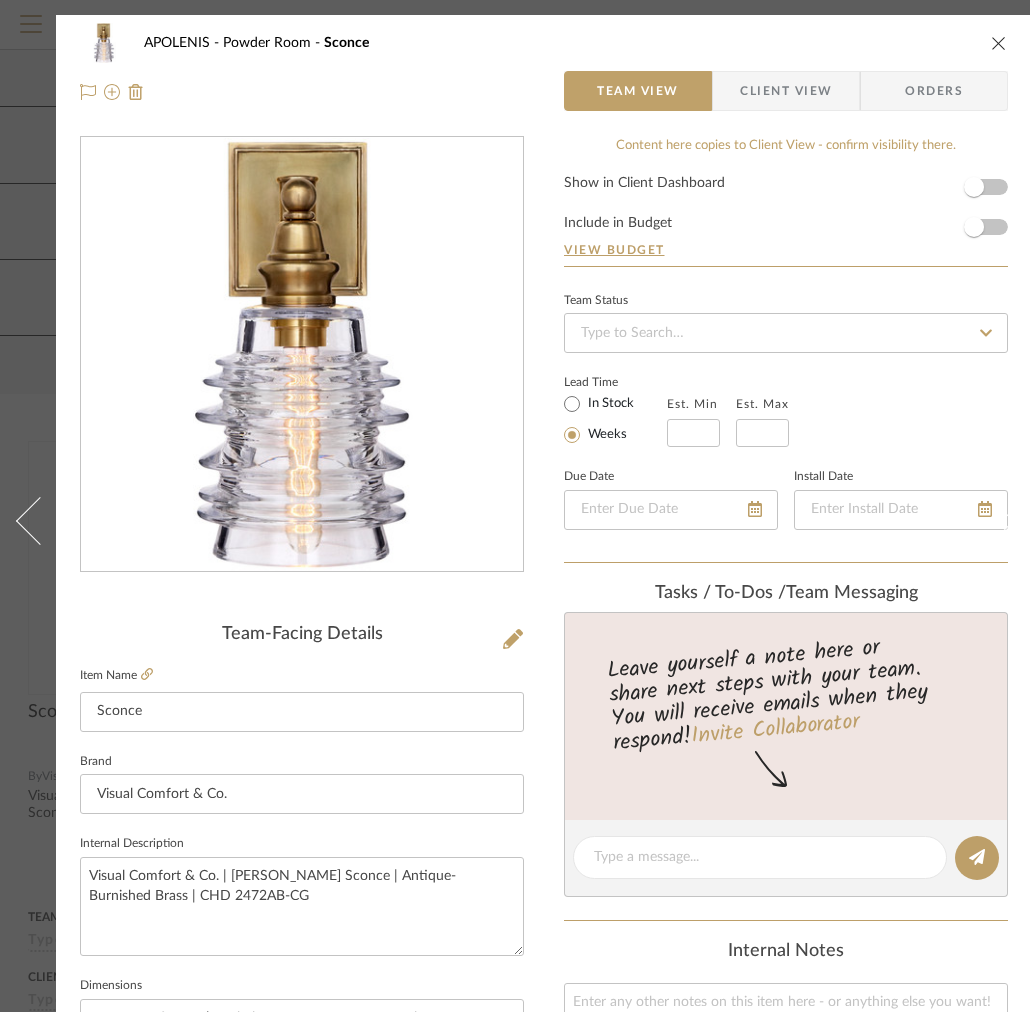 click on "Client View" at bounding box center (786, 91) 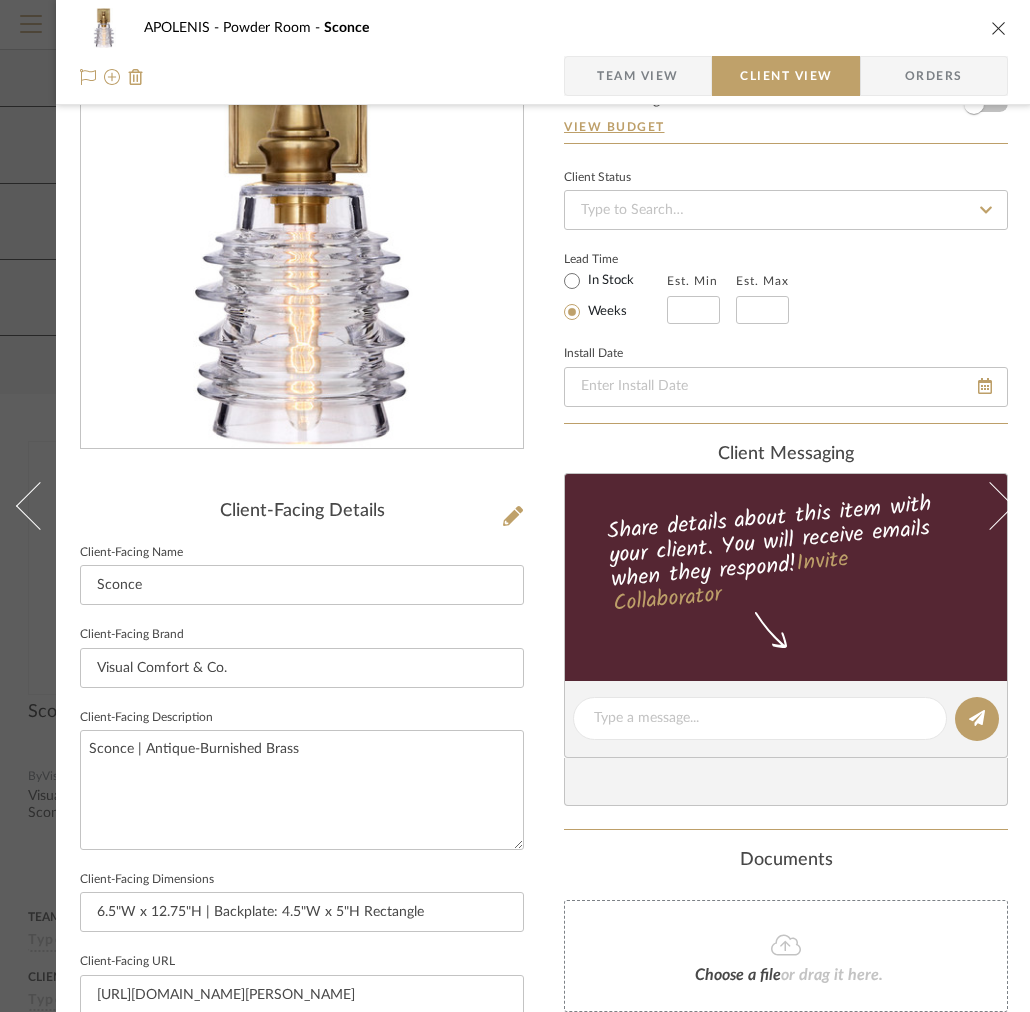 scroll, scrollTop: 650, scrollLeft: 0, axis: vertical 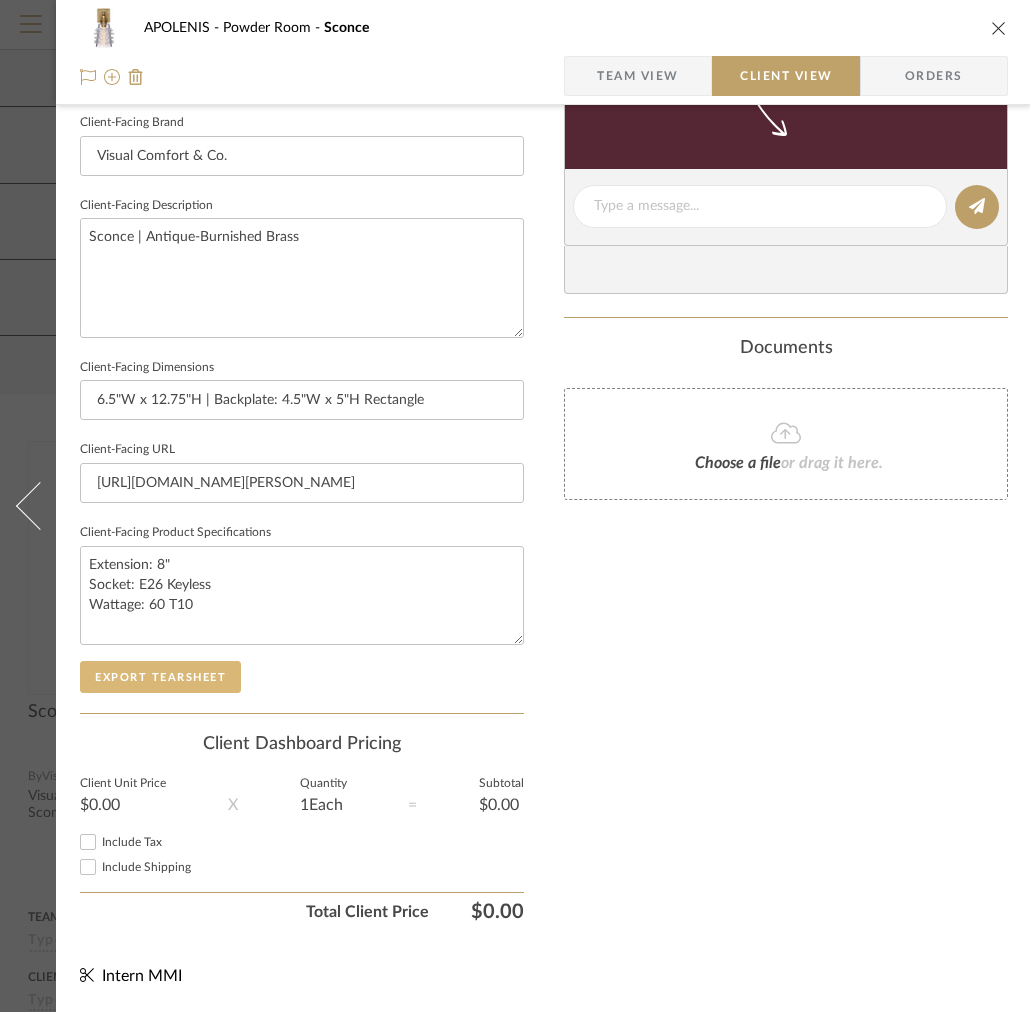 click on "Export Tearsheet" 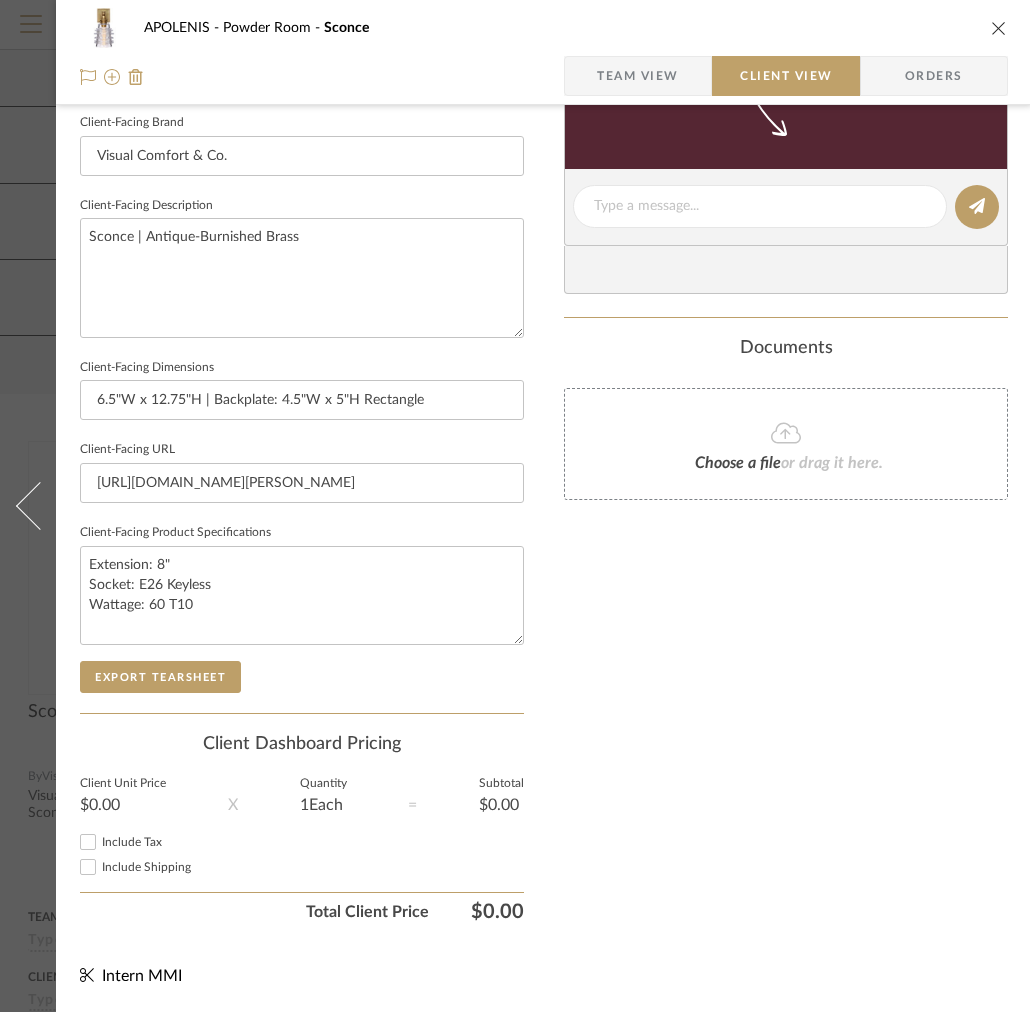 click at bounding box center (999, 28) 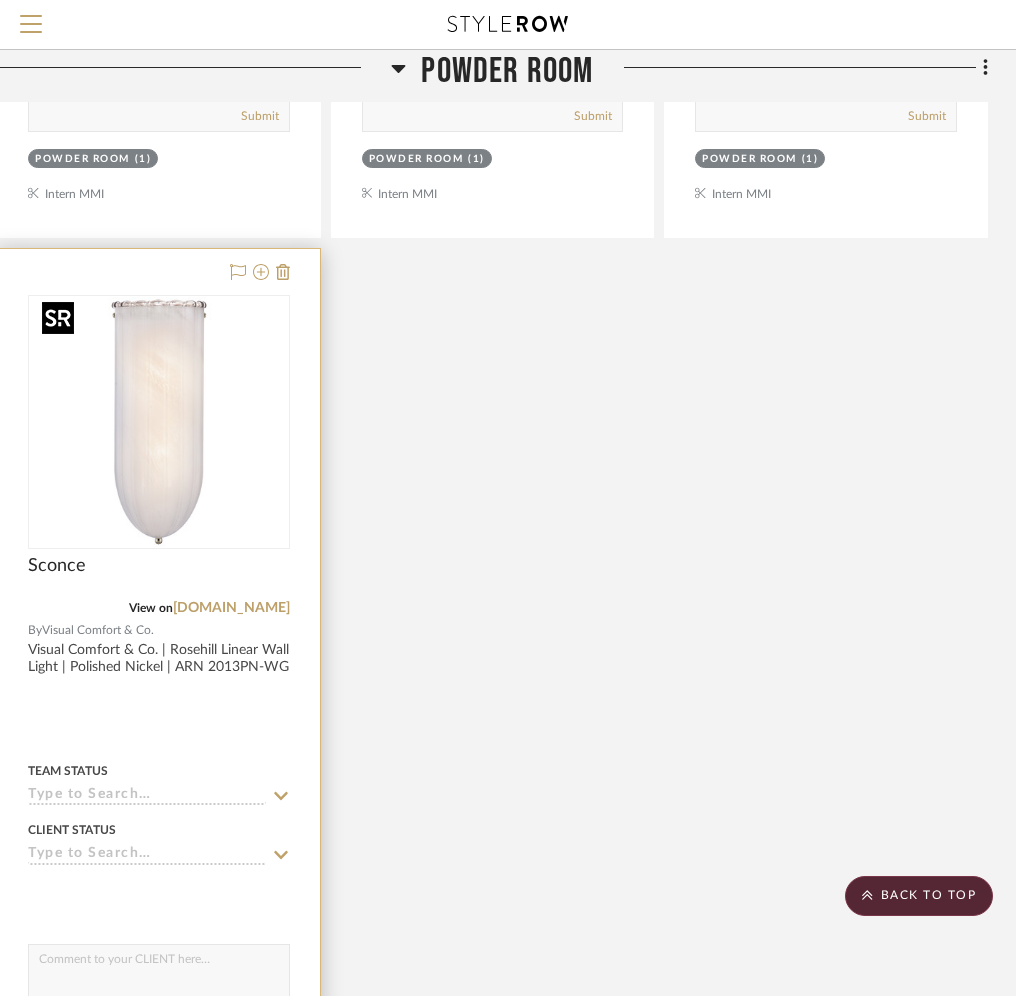 click at bounding box center [0, 0] 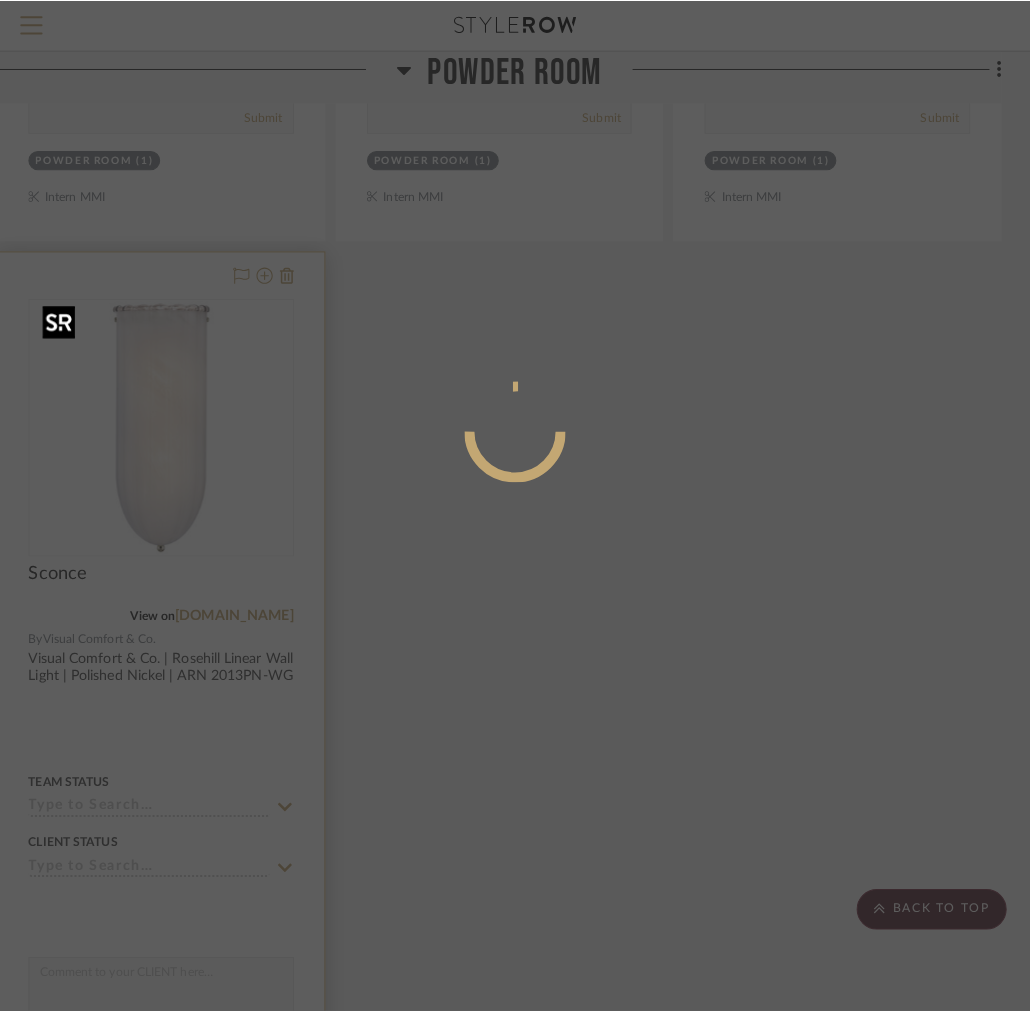 scroll, scrollTop: 0, scrollLeft: 0, axis: both 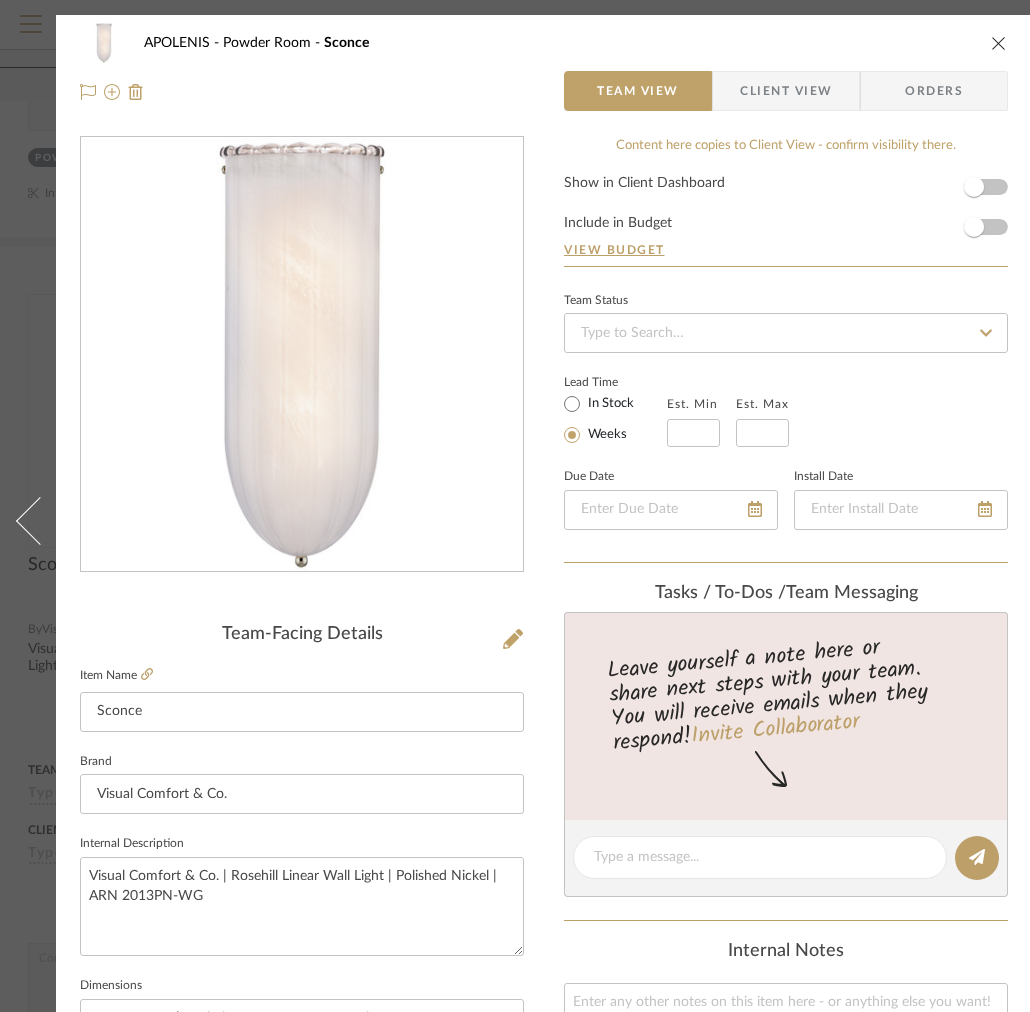 click on "Client View" at bounding box center [786, 91] 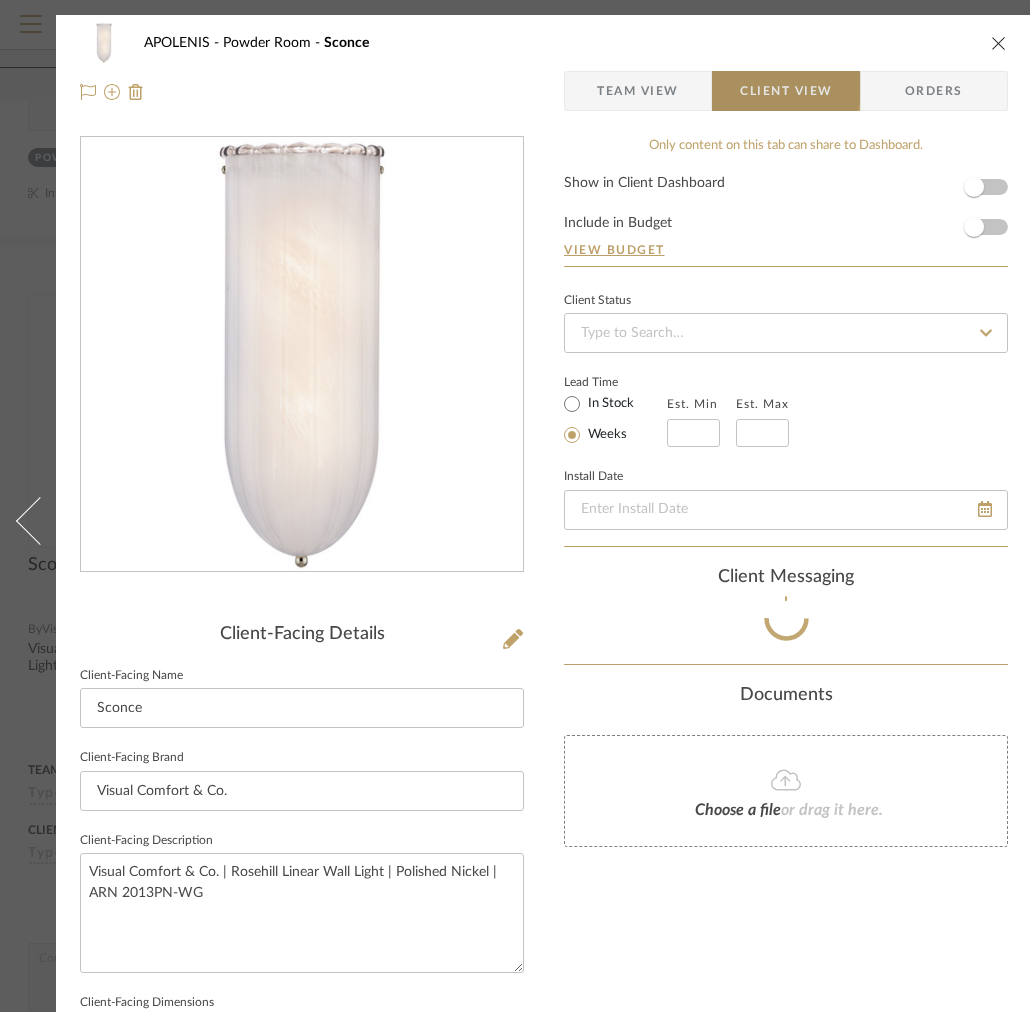 type 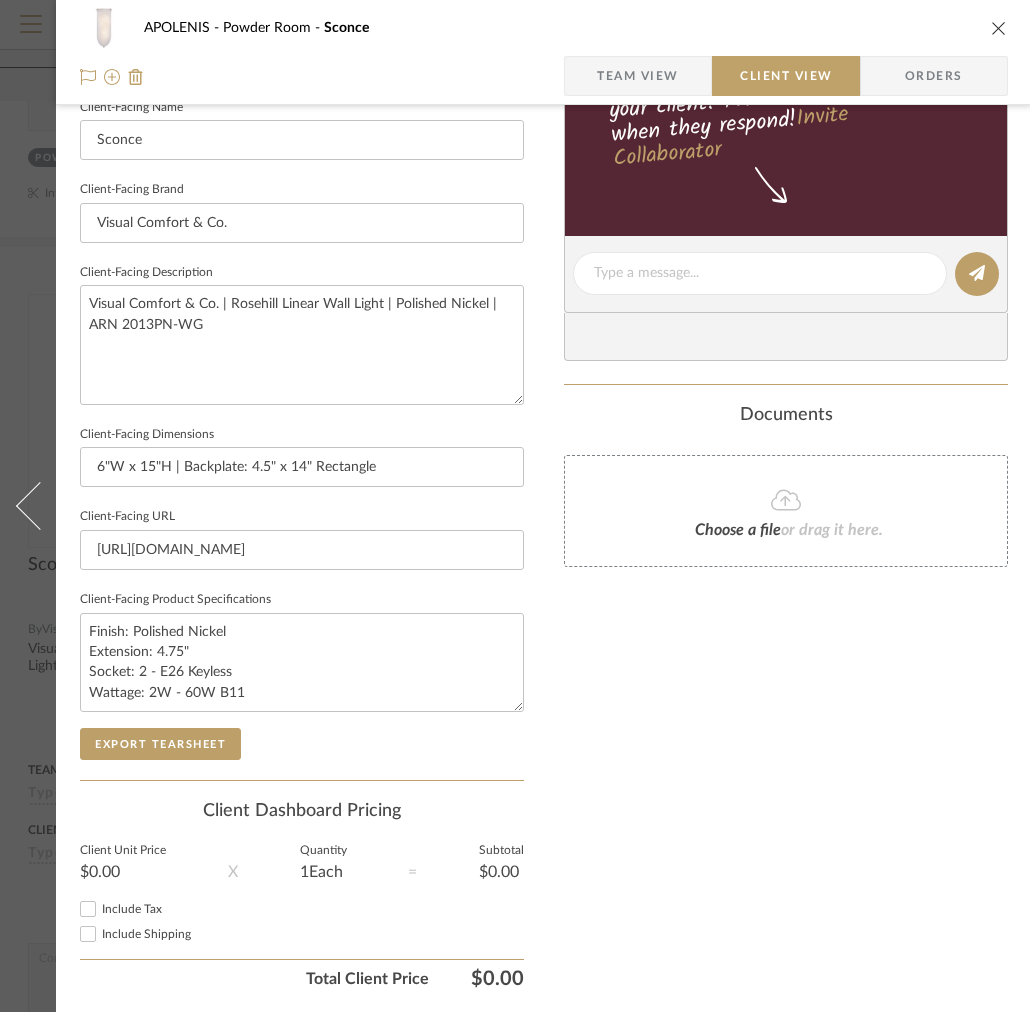scroll, scrollTop: 650, scrollLeft: 0, axis: vertical 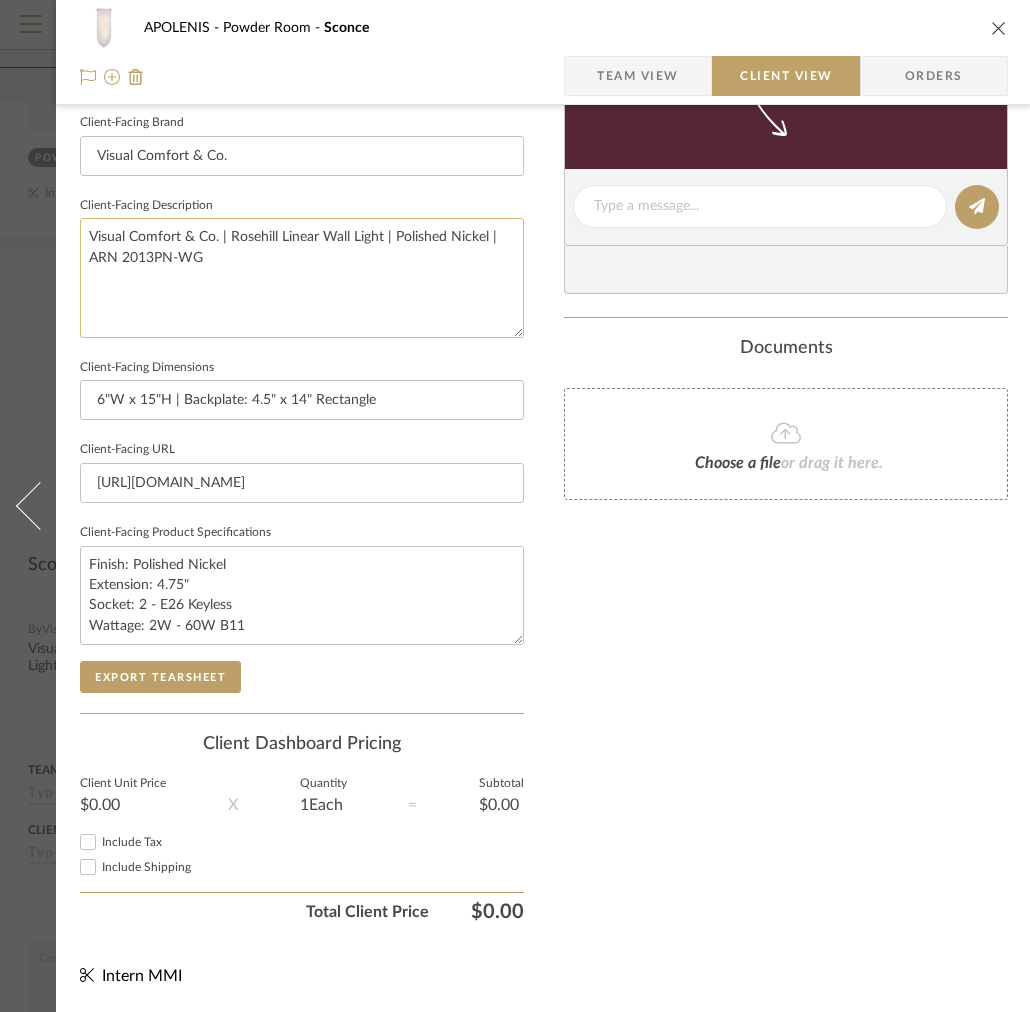 click on "Visual Comfort & Co. | Rosehill Linear Wall Light | Polished Nickel | ARN 2013PN-WG" 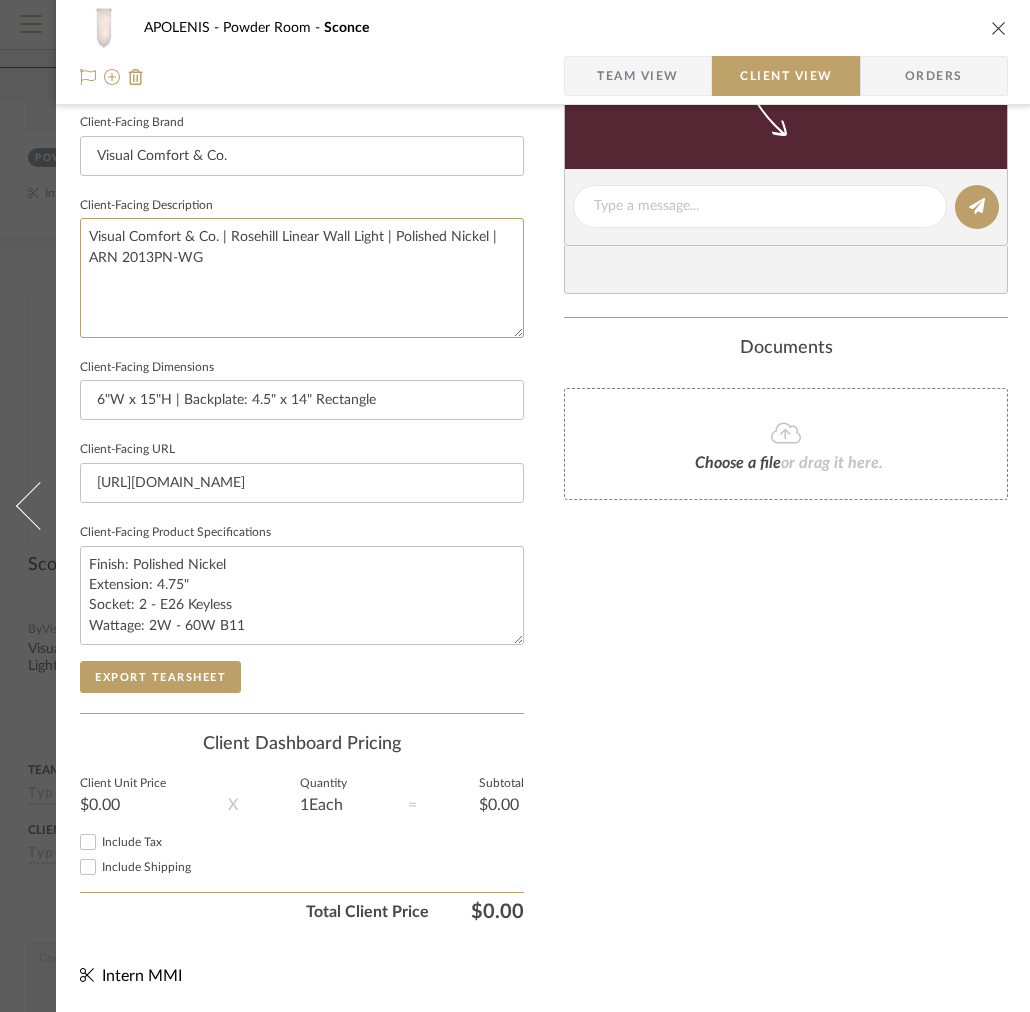 drag, startPoint x: 248, startPoint y: 244, endPoint x: 56, endPoint y: 244, distance: 192 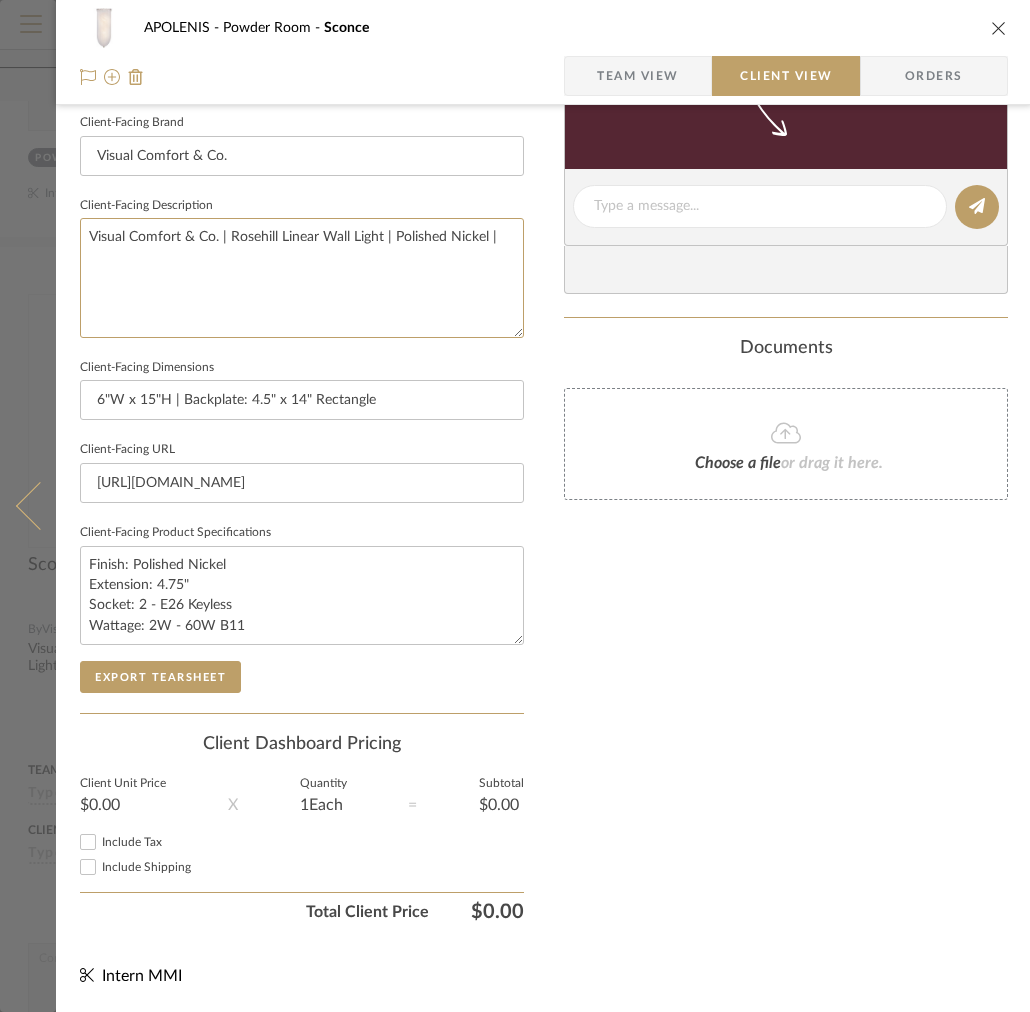 drag, startPoint x: 385, startPoint y: 225, endPoint x: 52, endPoint y: 225, distance: 333 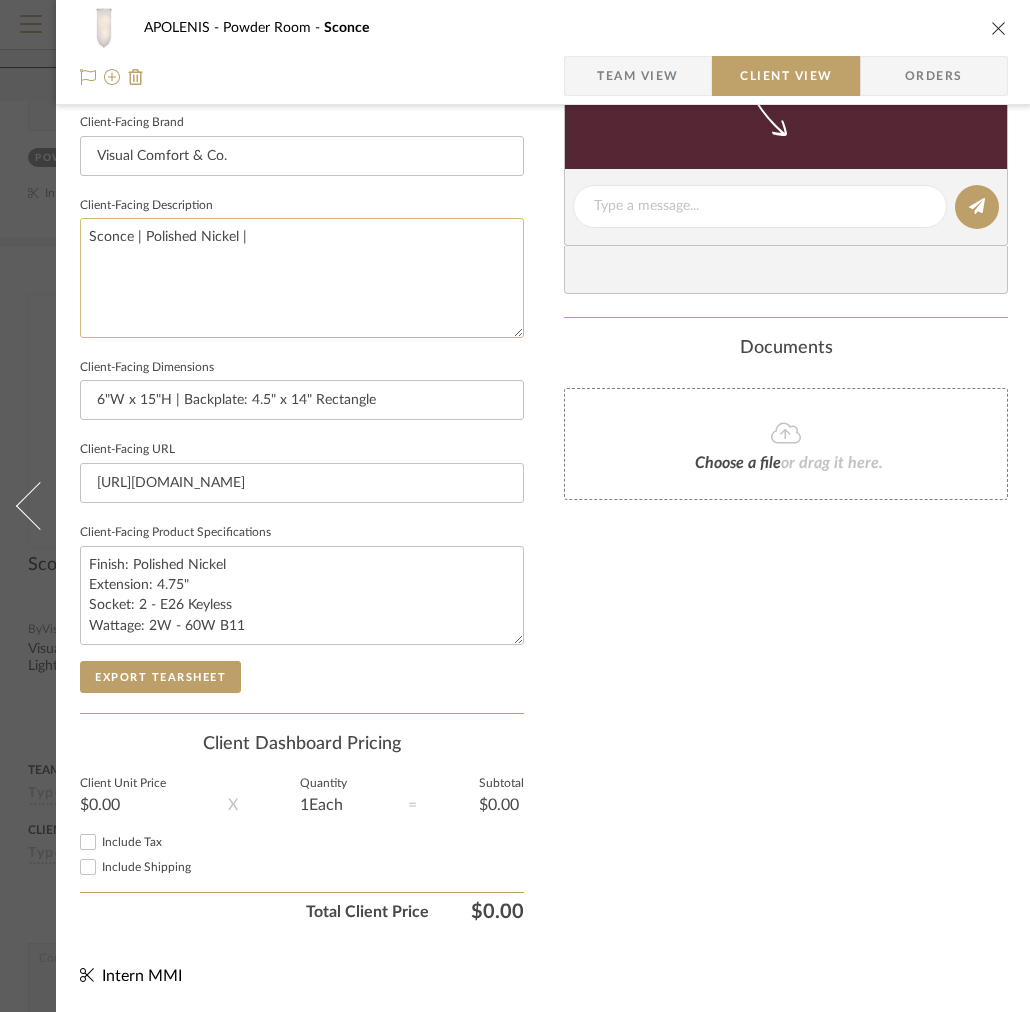 click on "Sconce | Polished Nickel |" 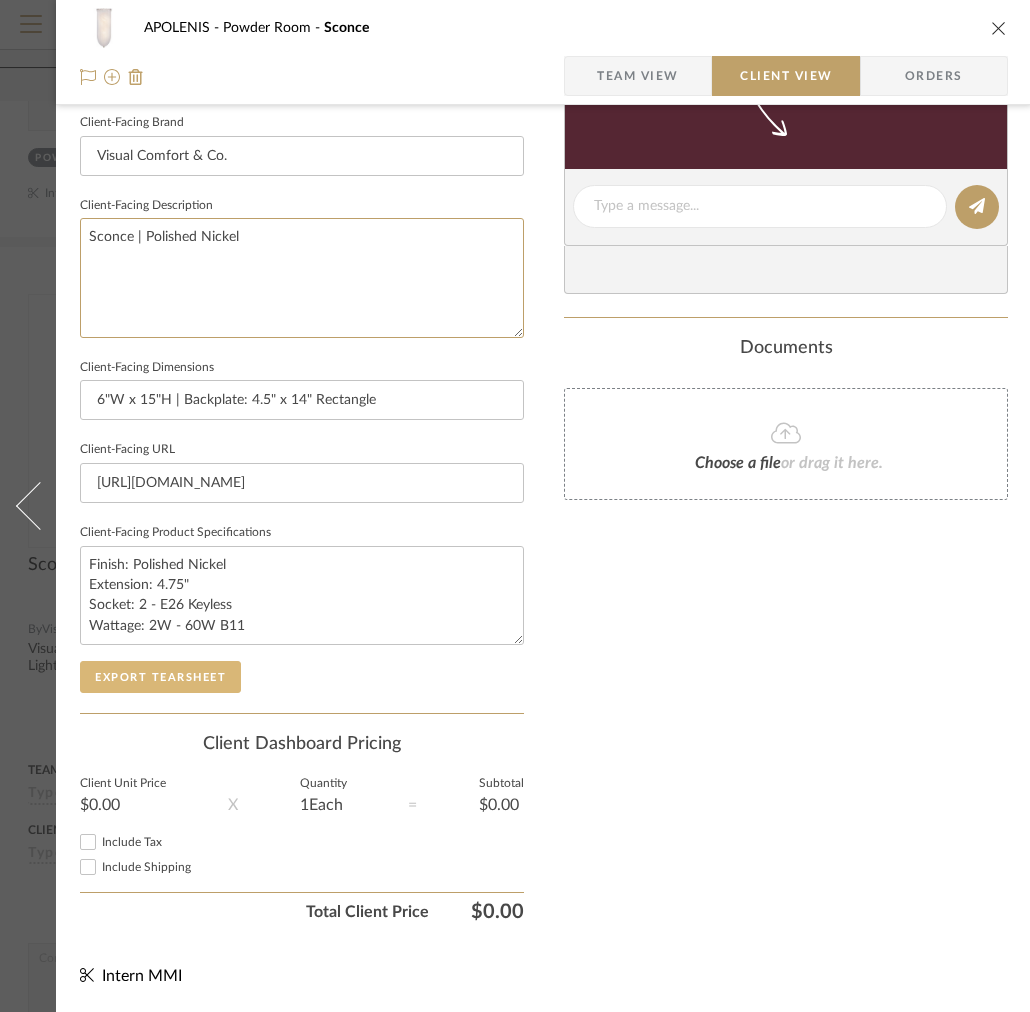 type on "Sconce | Polished Nickel" 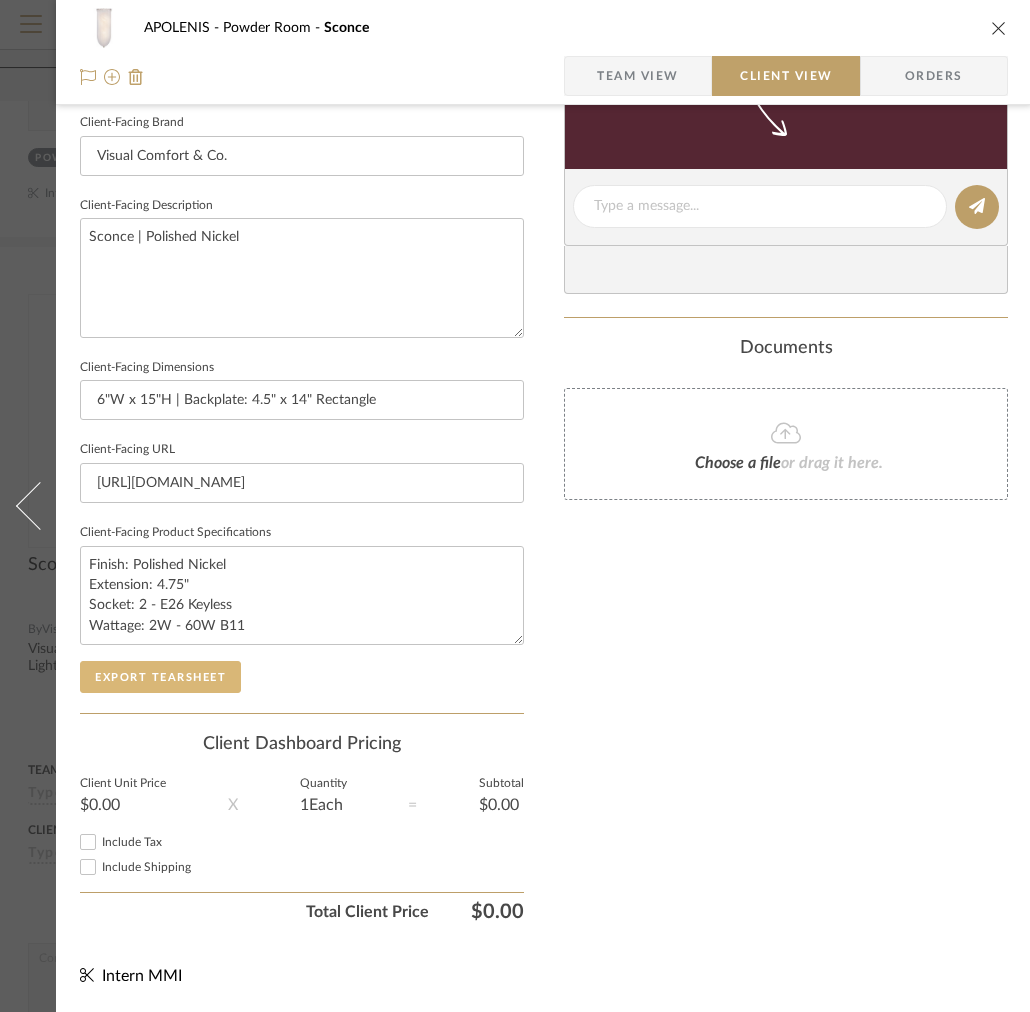 click on "Export Tearsheet" 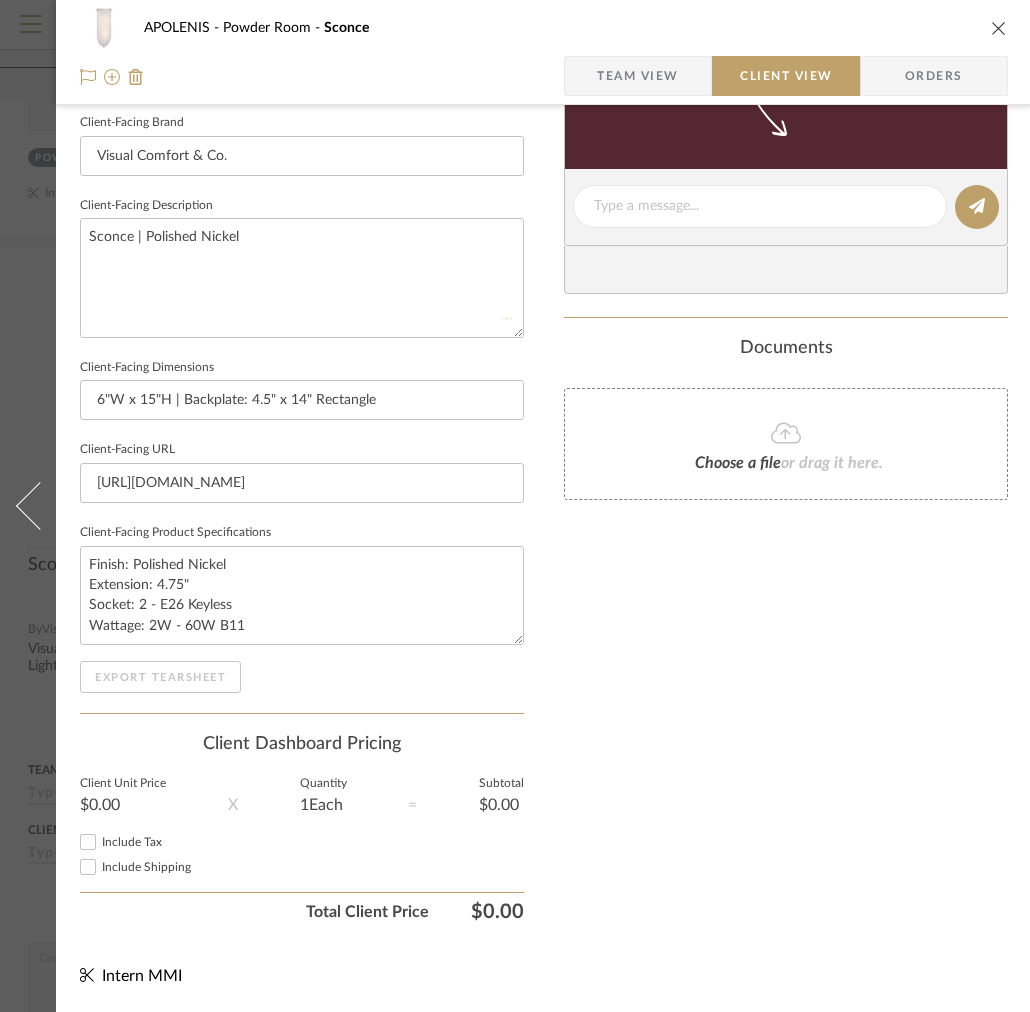 type 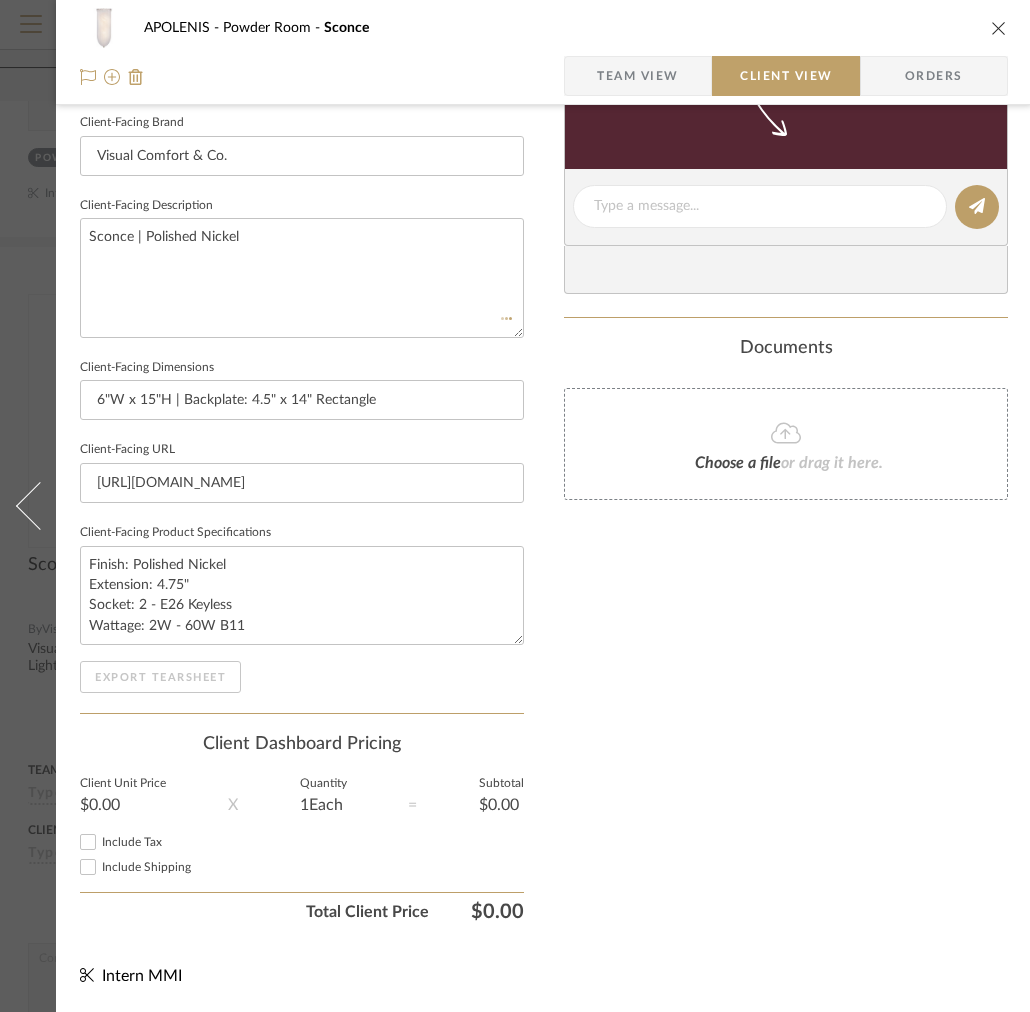 type 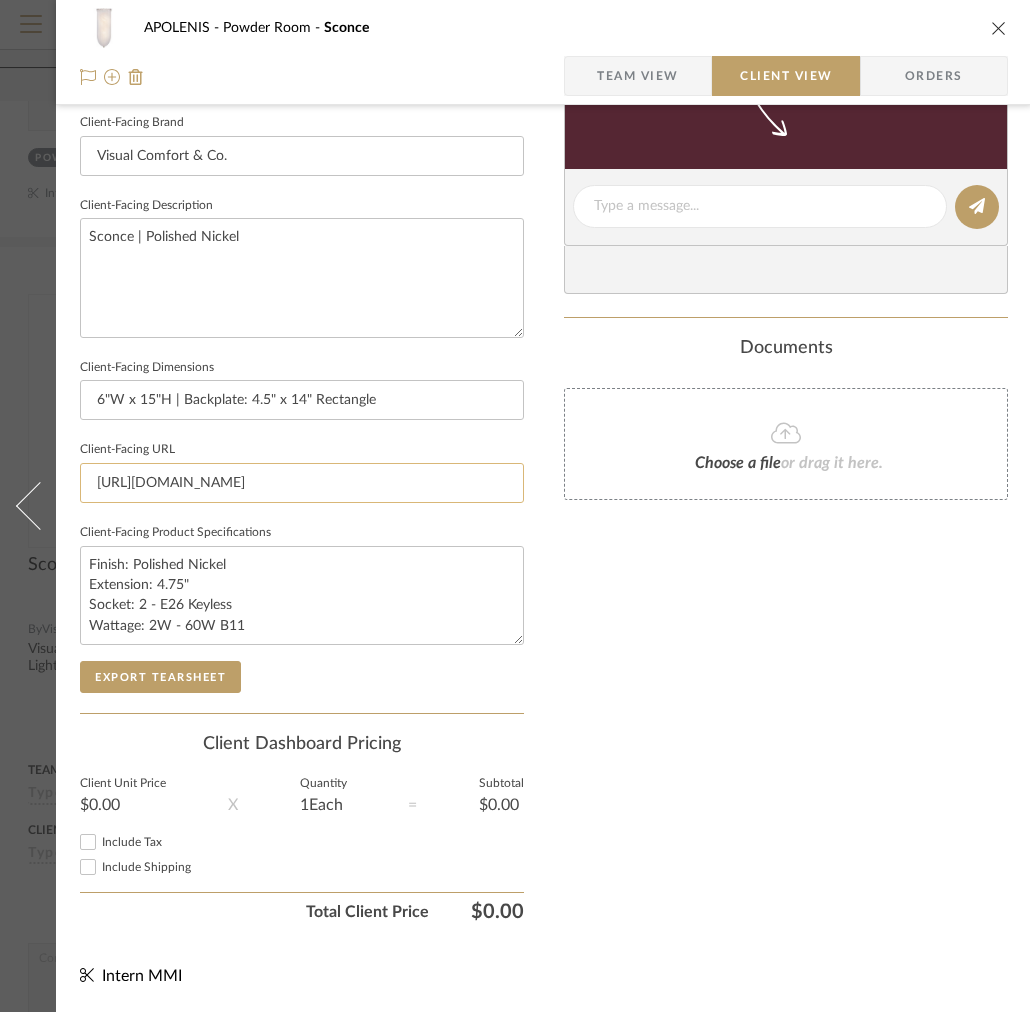 scroll, scrollTop: 0, scrollLeft: 0, axis: both 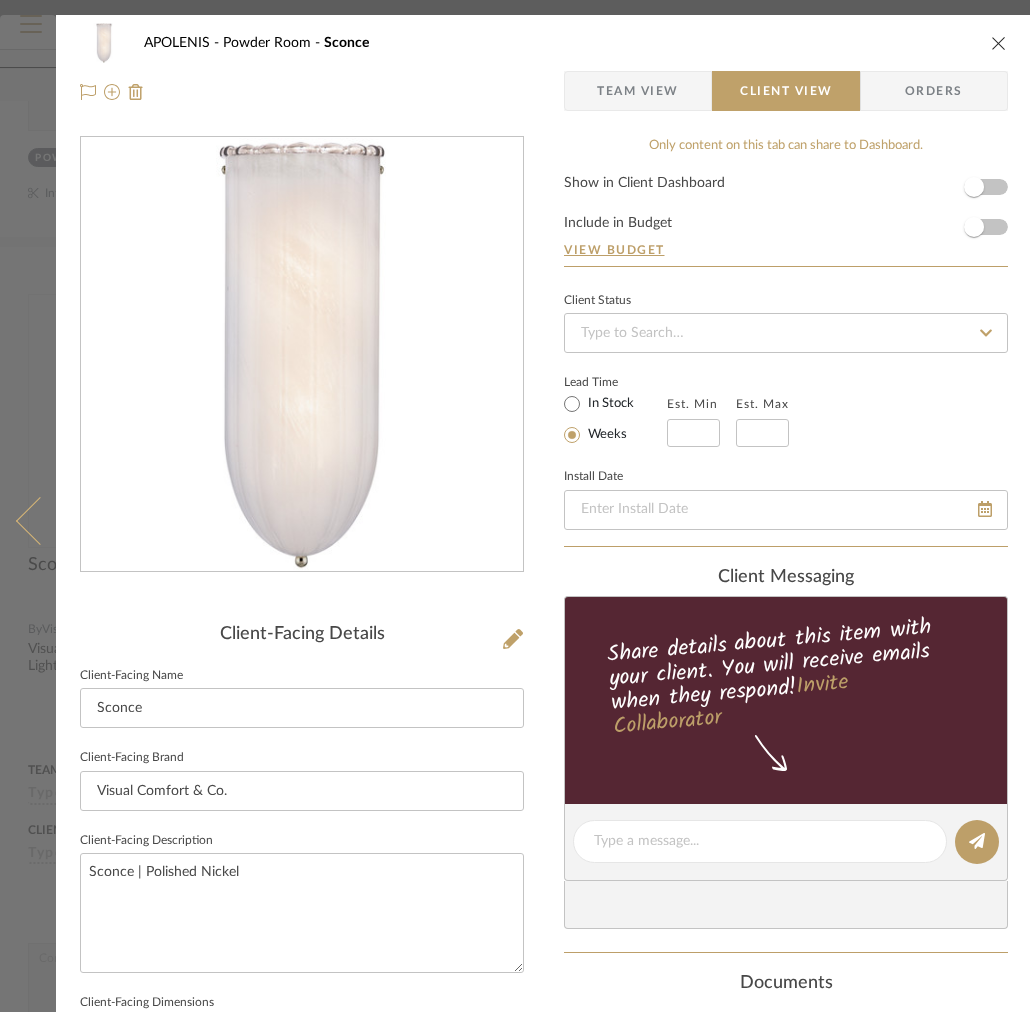 click at bounding box center [28, 521] 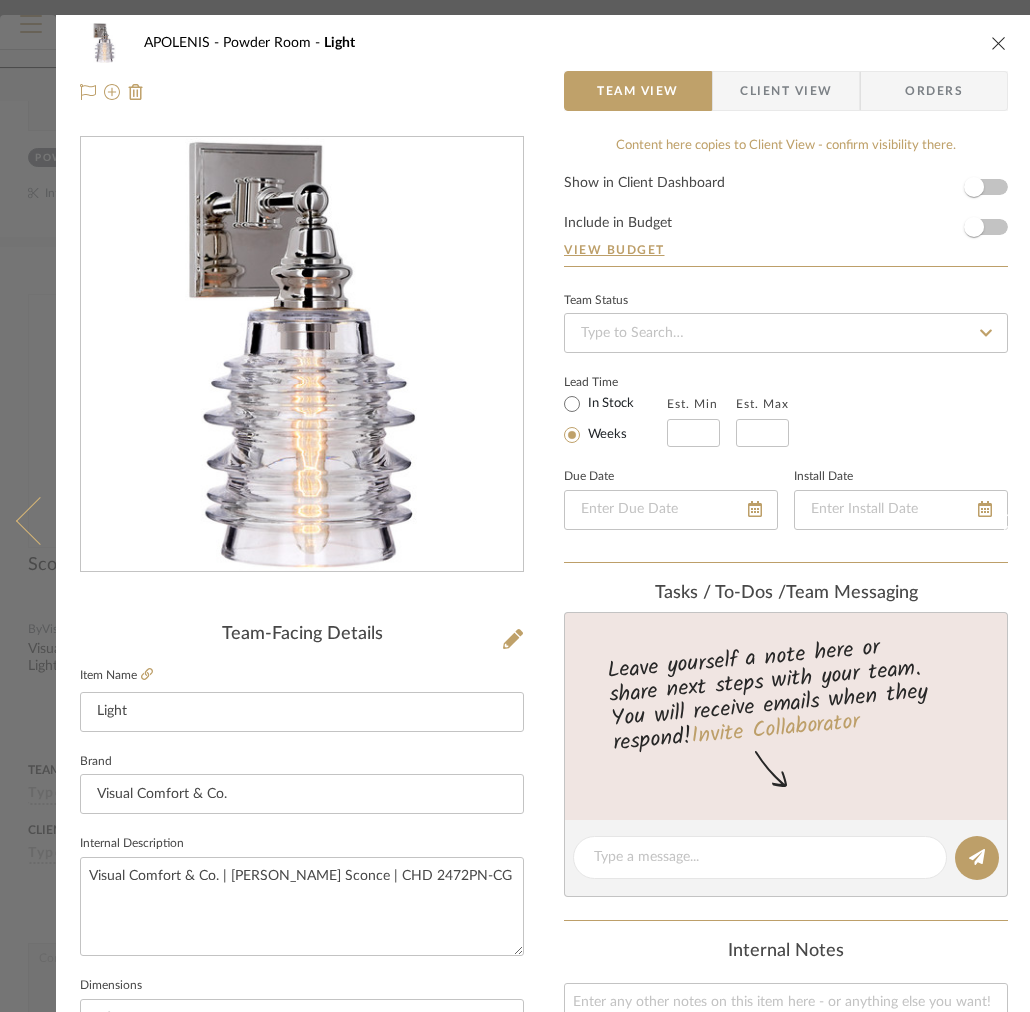 click at bounding box center [28, 521] 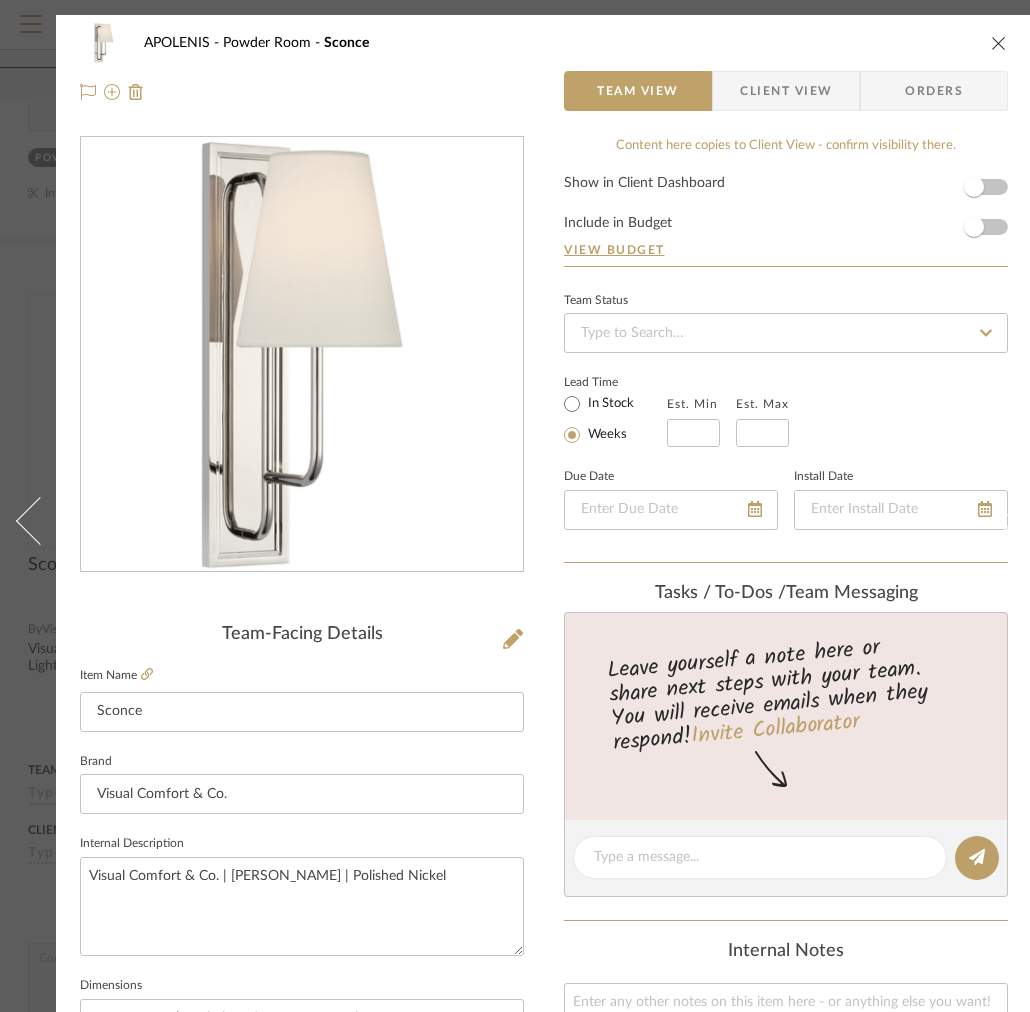 click on "APOLENIS Powder Room Sconce Team View Client View Orders" at bounding box center [544, 67] 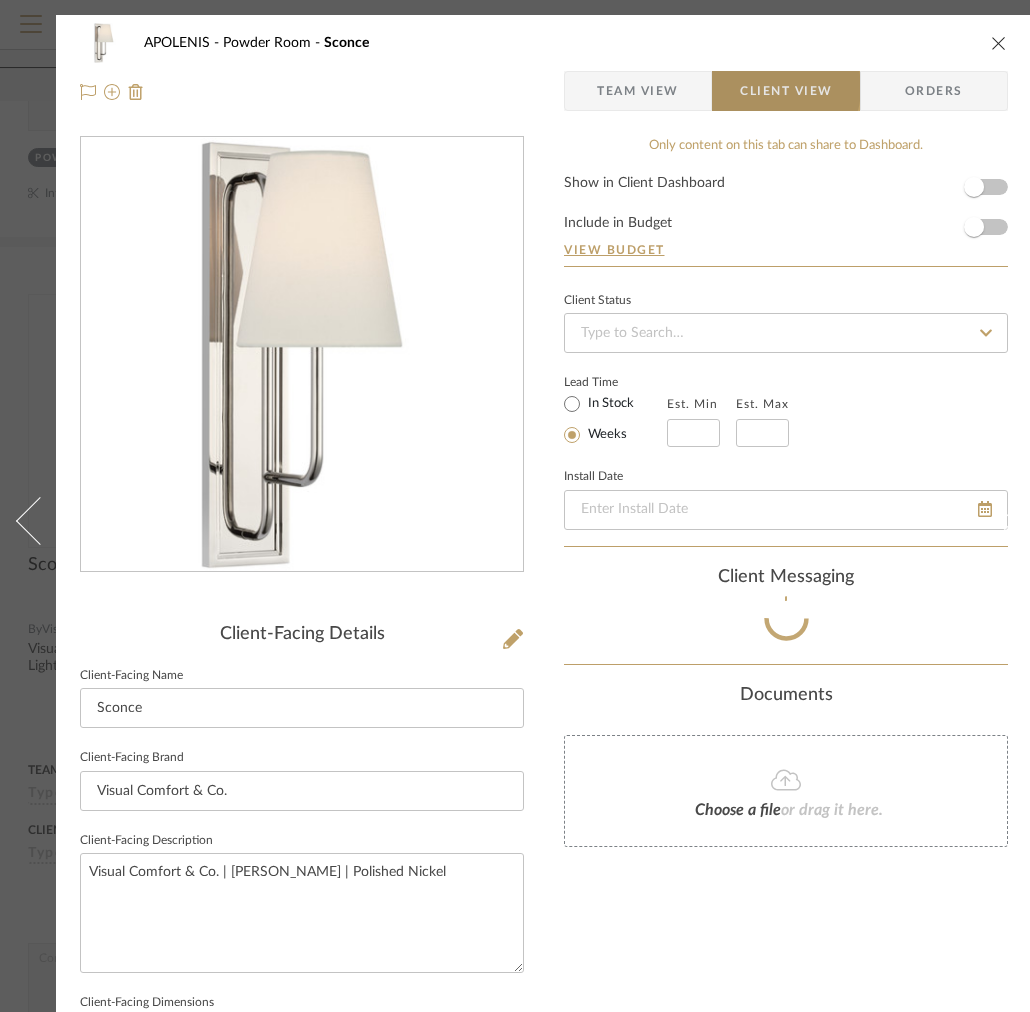 type 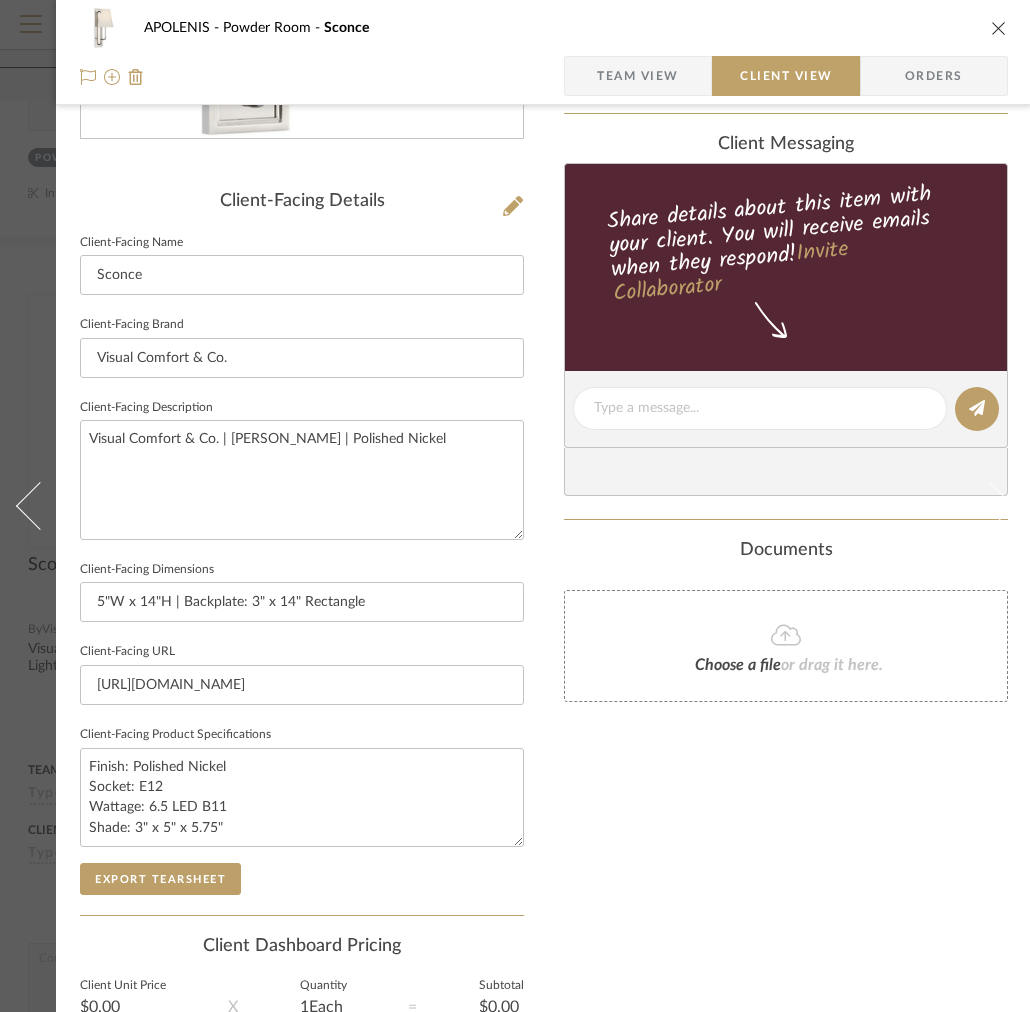 scroll, scrollTop: 492, scrollLeft: 0, axis: vertical 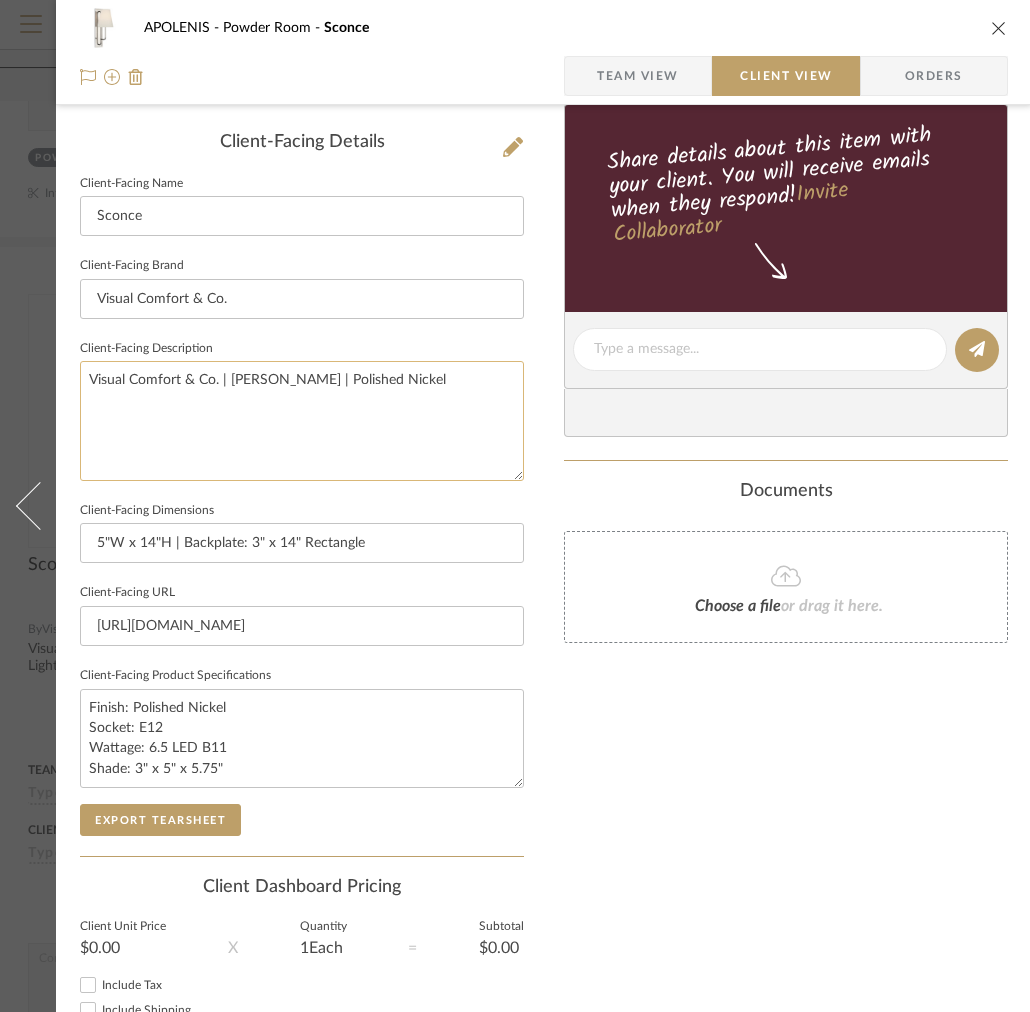 click on "Visual Comfort & Co. | [PERSON_NAME] | Polished Nickel" 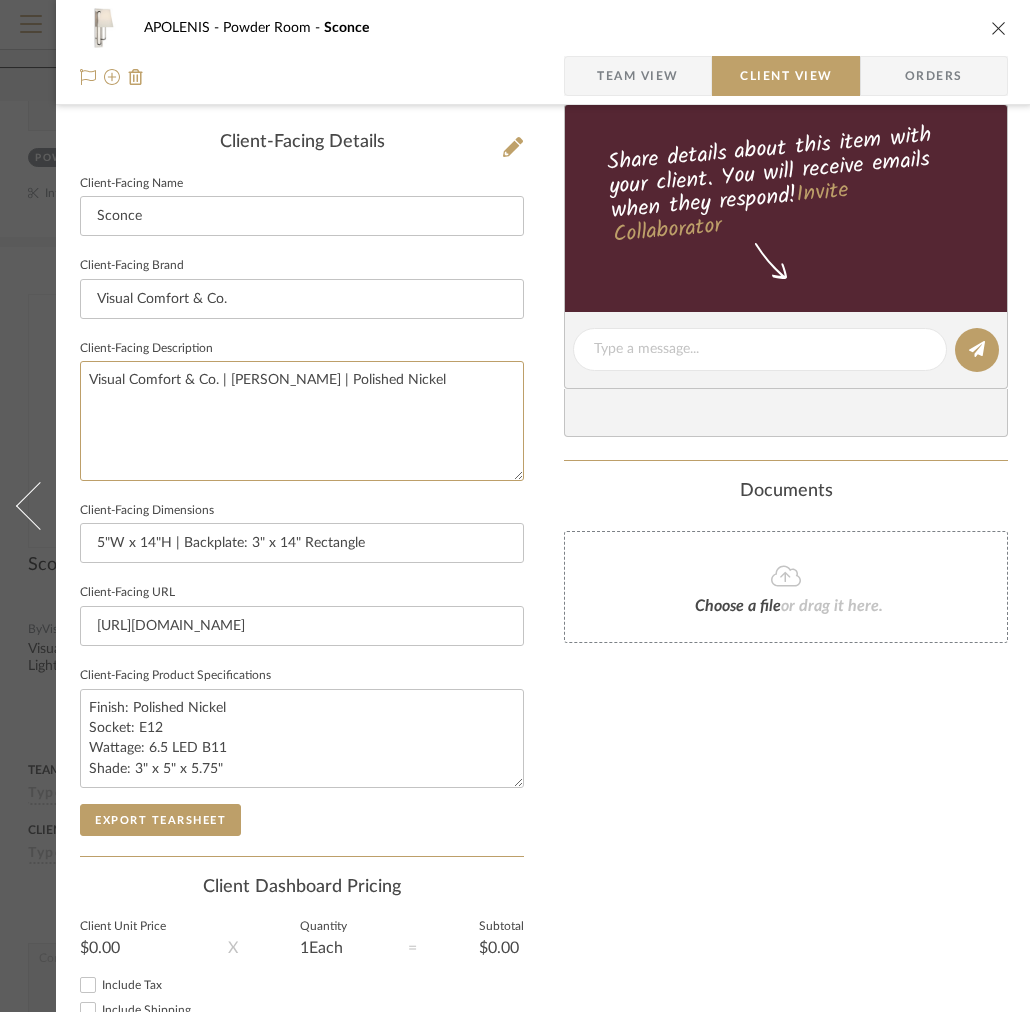 drag, startPoint x: 251, startPoint y: 378, endPoint x: -24, endPoint y: 378, distance: 275 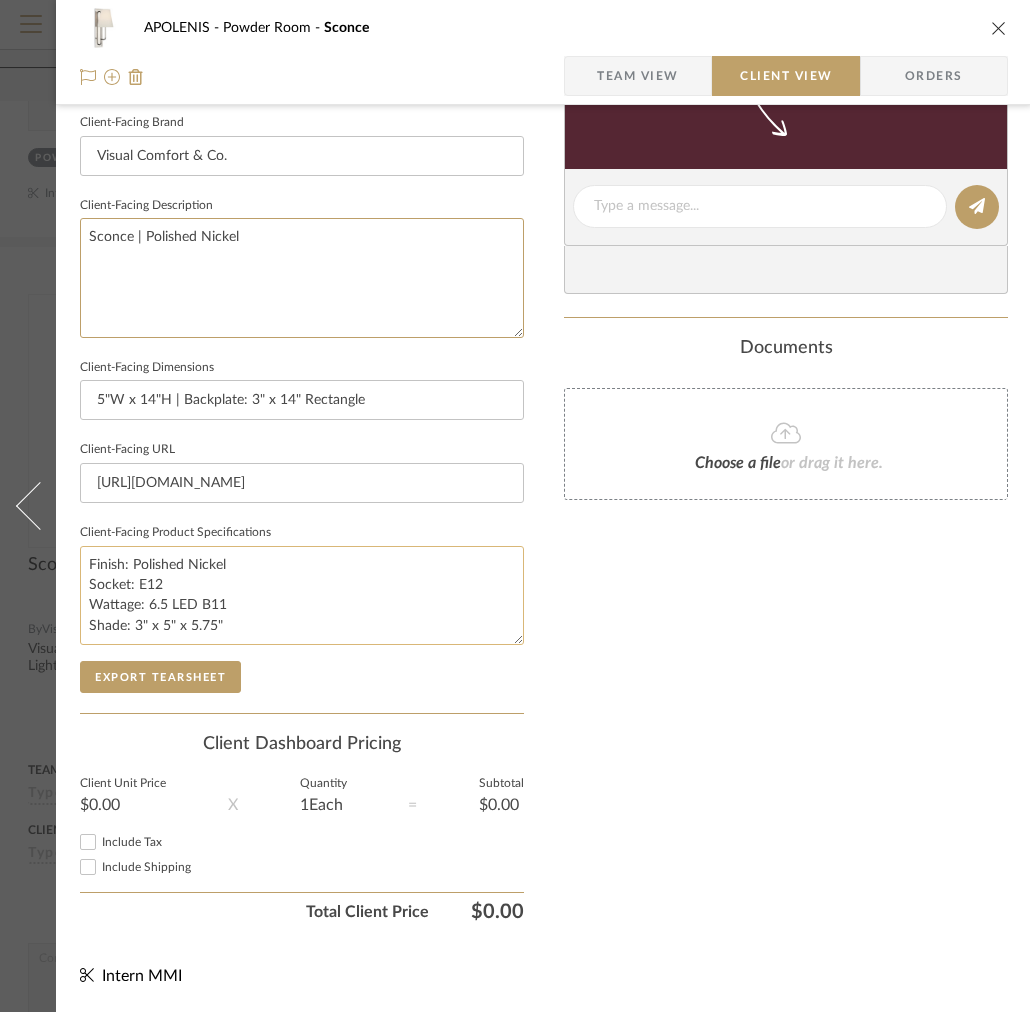 scroll, scrollTop: 650, scrollLeft: 0, axis: vertical 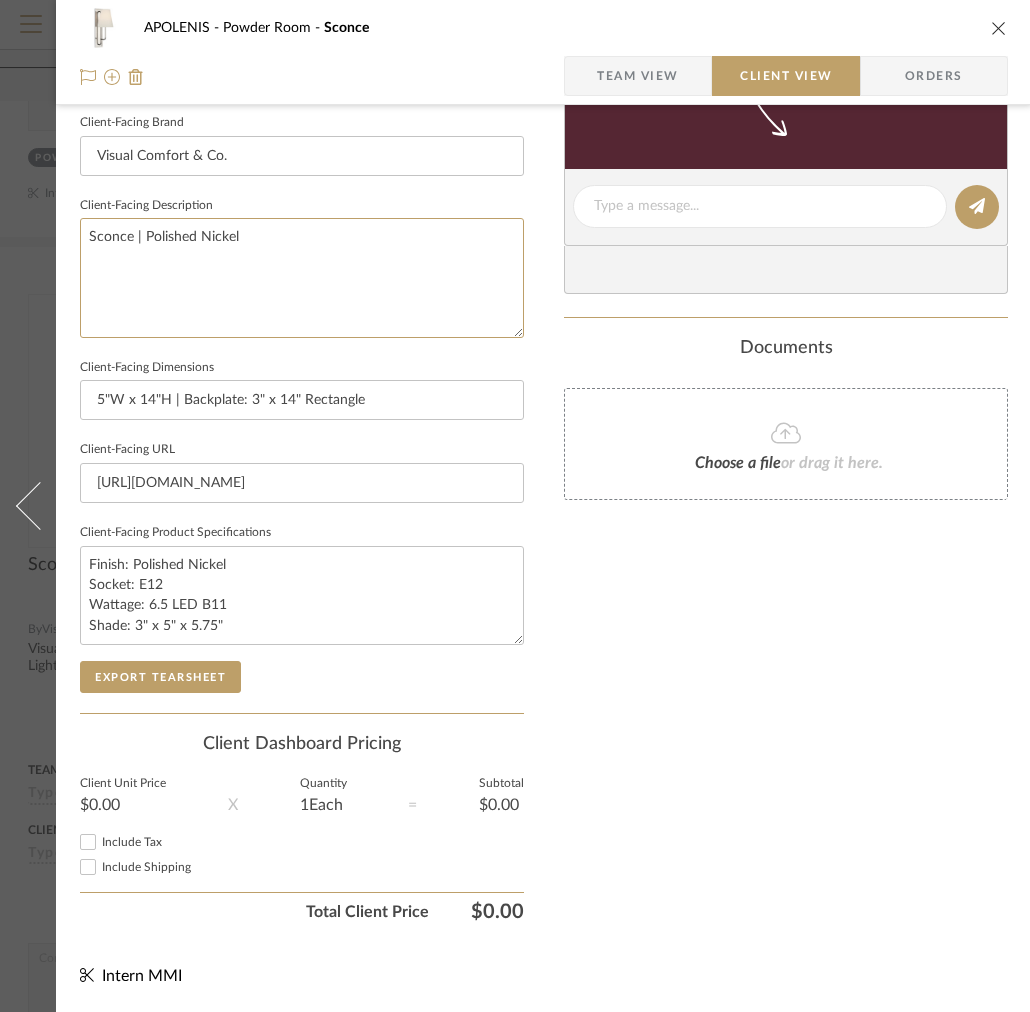 type on "Sconce | Polished Nickel" 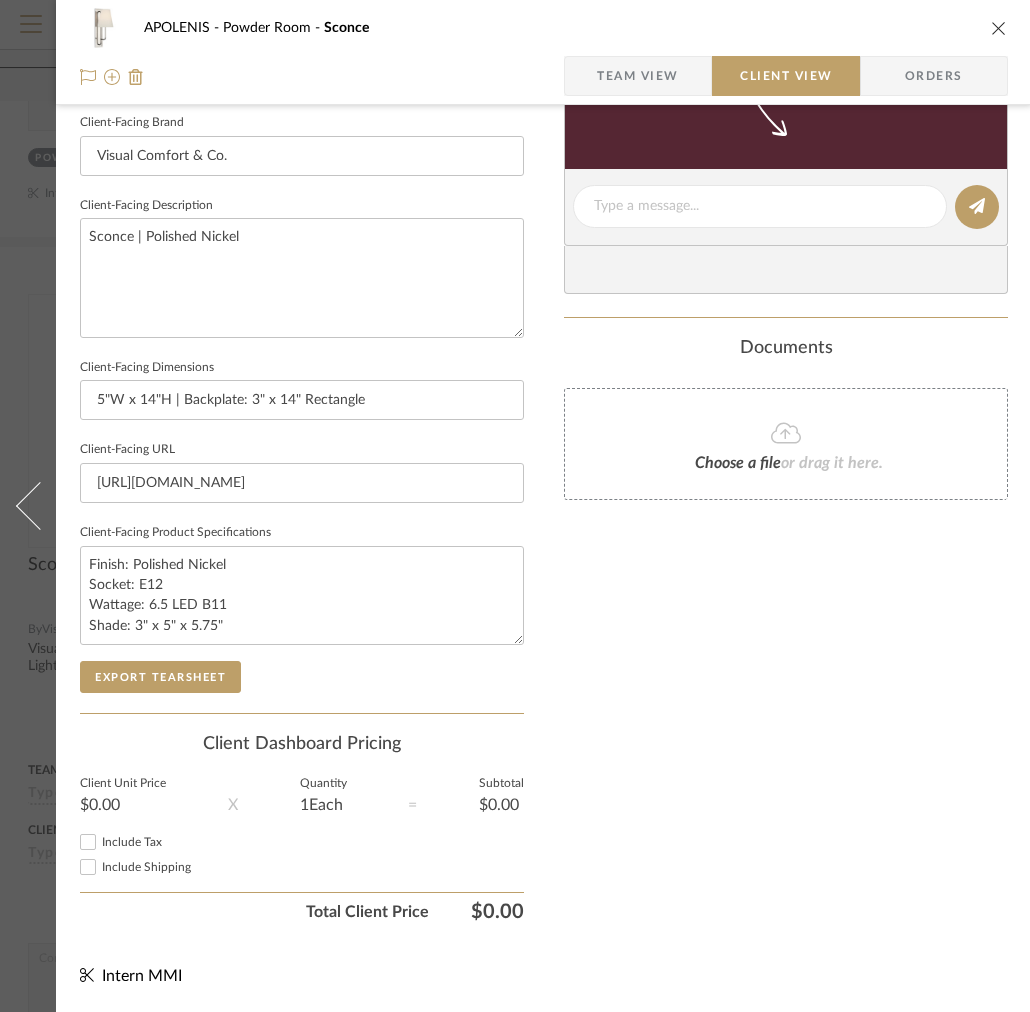 click on "Client-Facing Product Specifications  Finish: Polished Nickel
Socket: E12
Wattage: 6.5 LED B11
Shade: 3" x 5" x 5.75"" 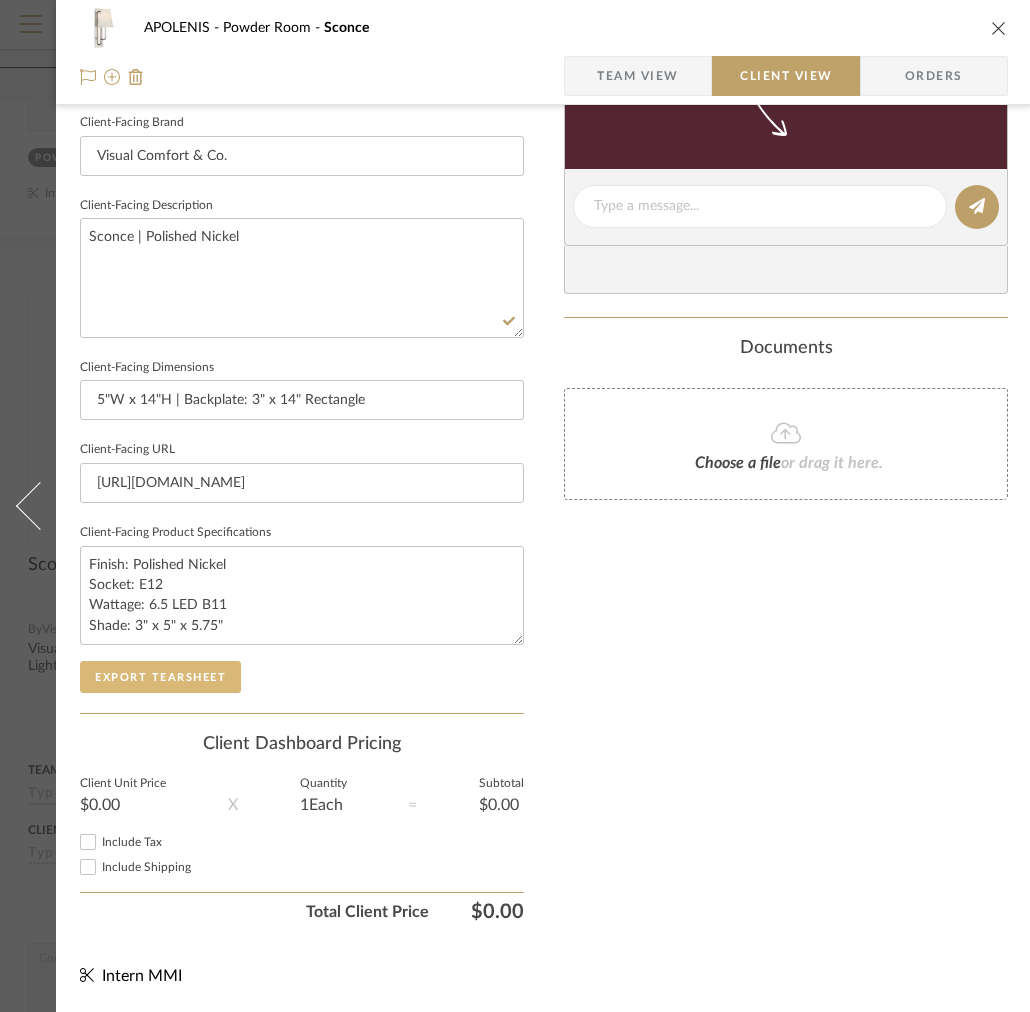 click on "Export Tearsheet" 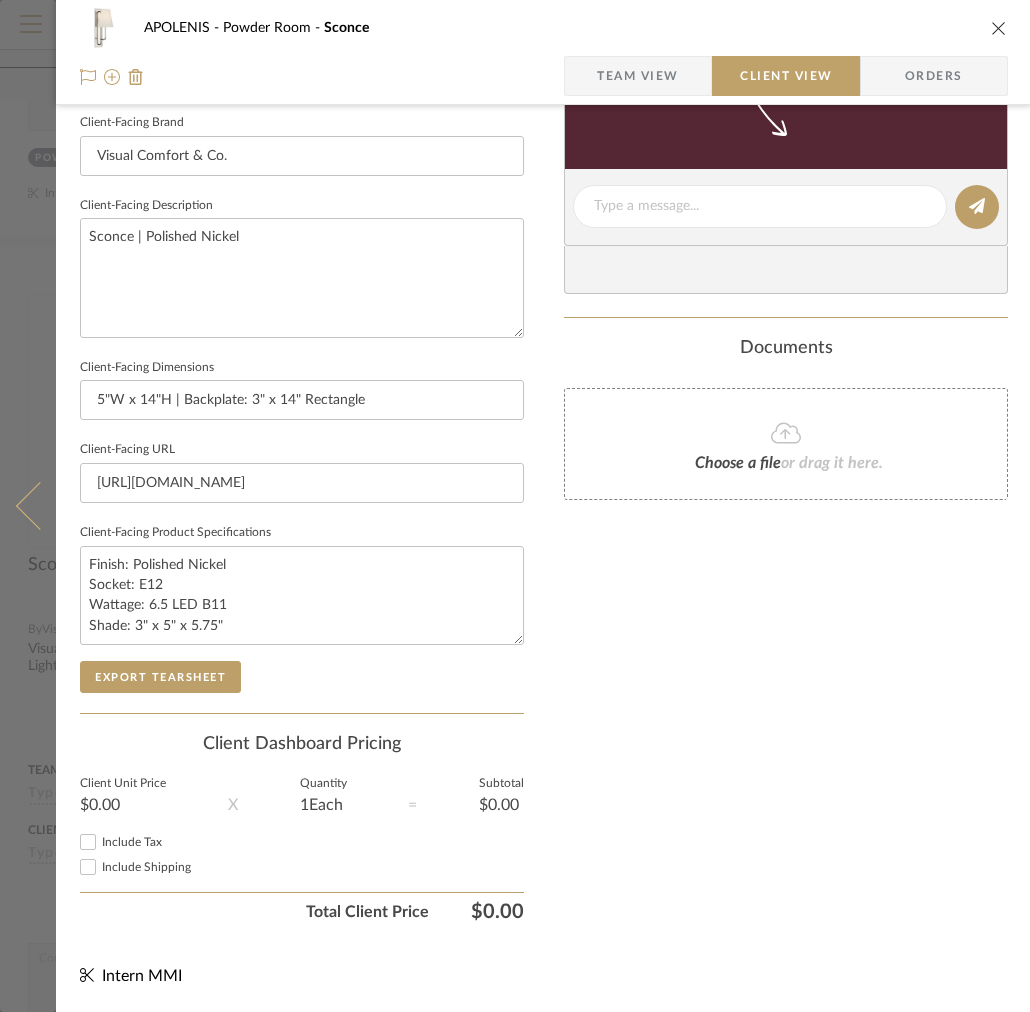 click at bounding box center (28, 506) 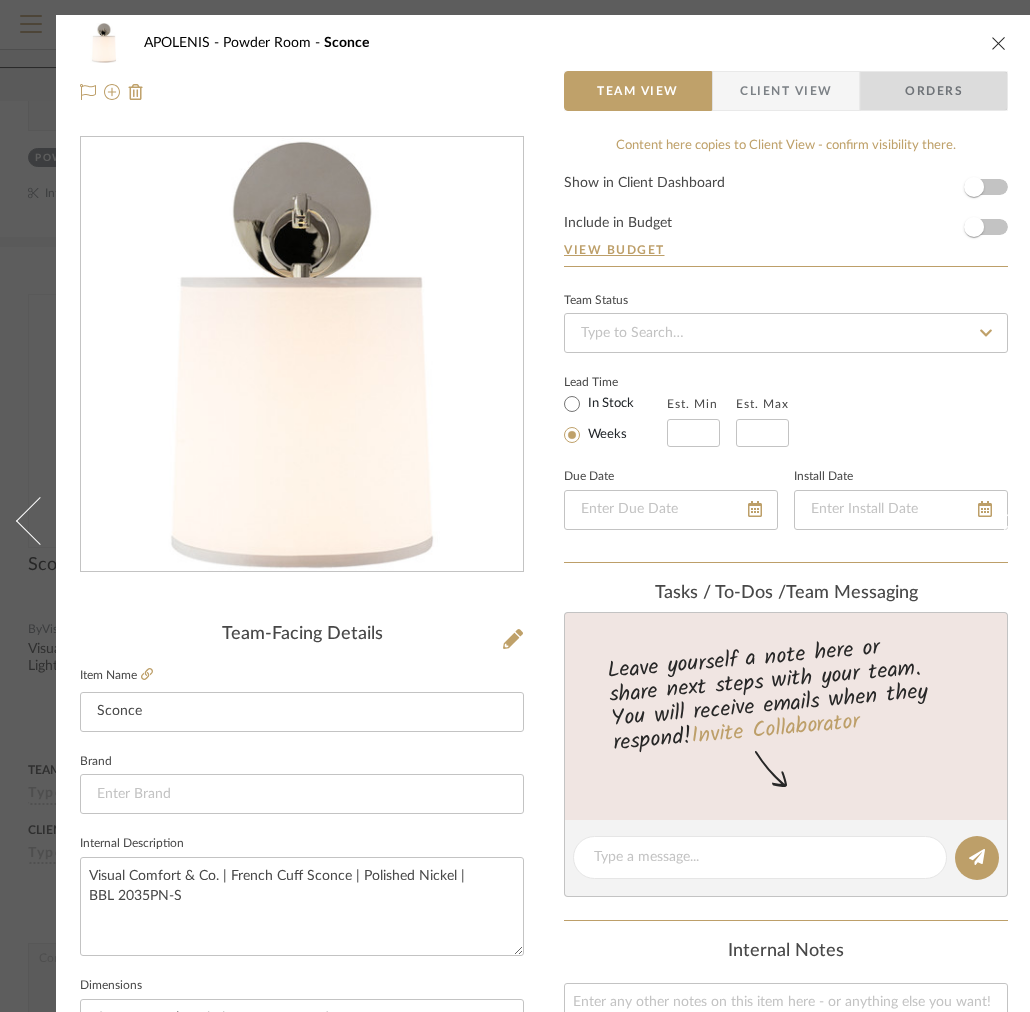 click on "Orders" at bounding box center [934, 91] 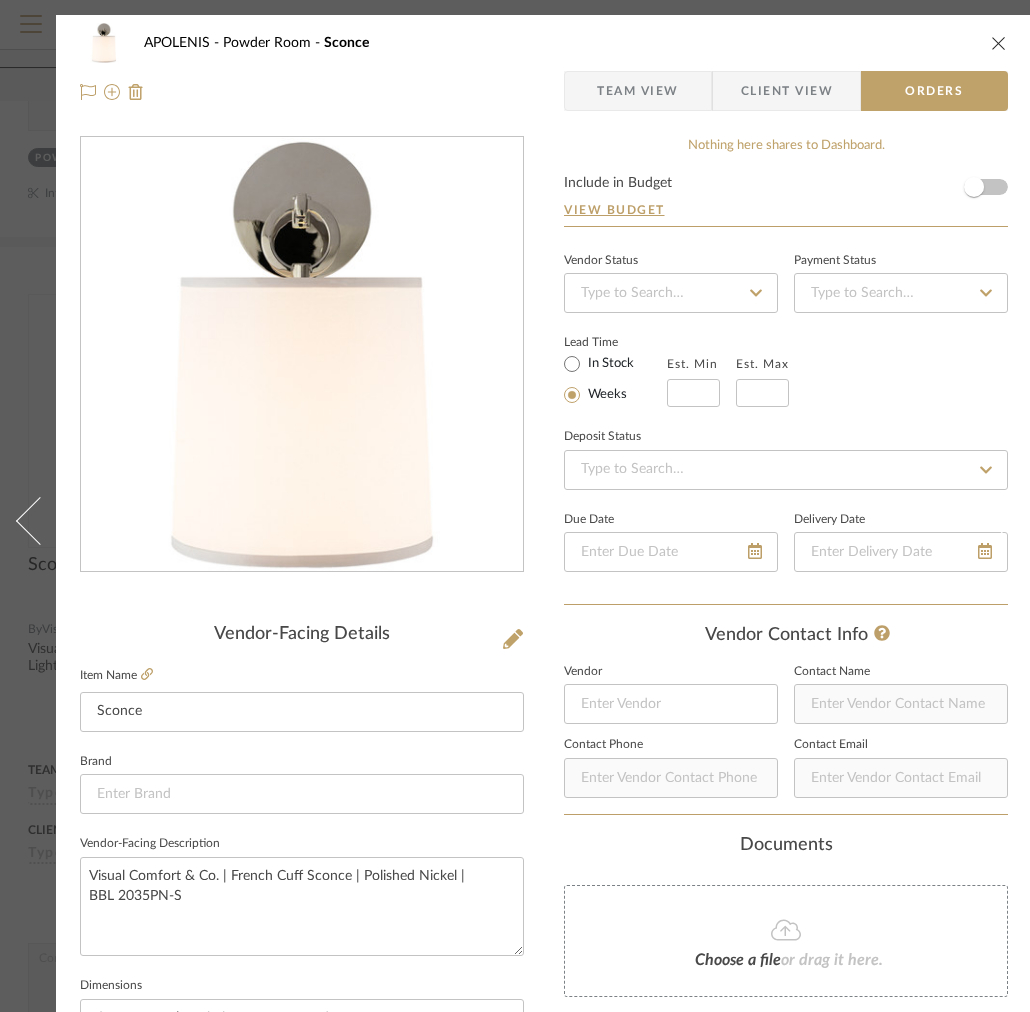 click on "Client View" at bounding box center (787, 91) 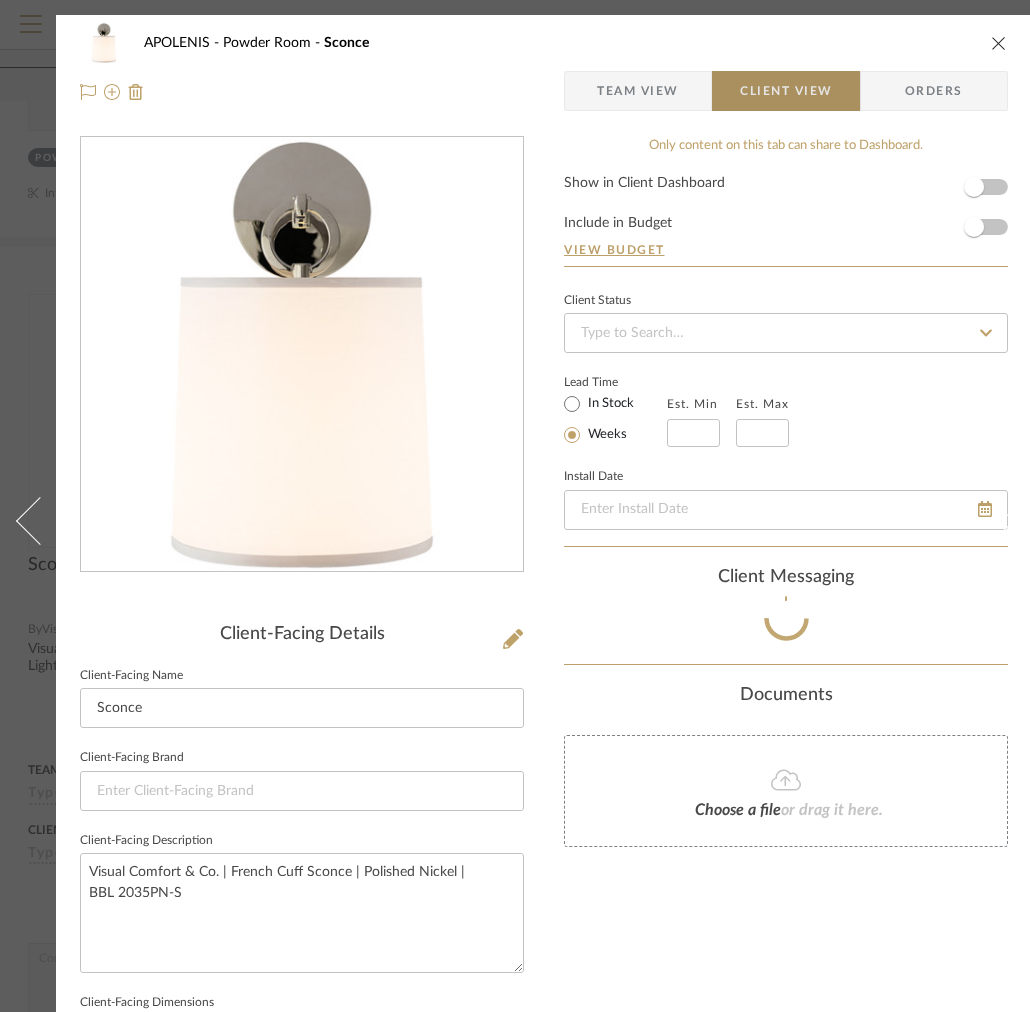 type 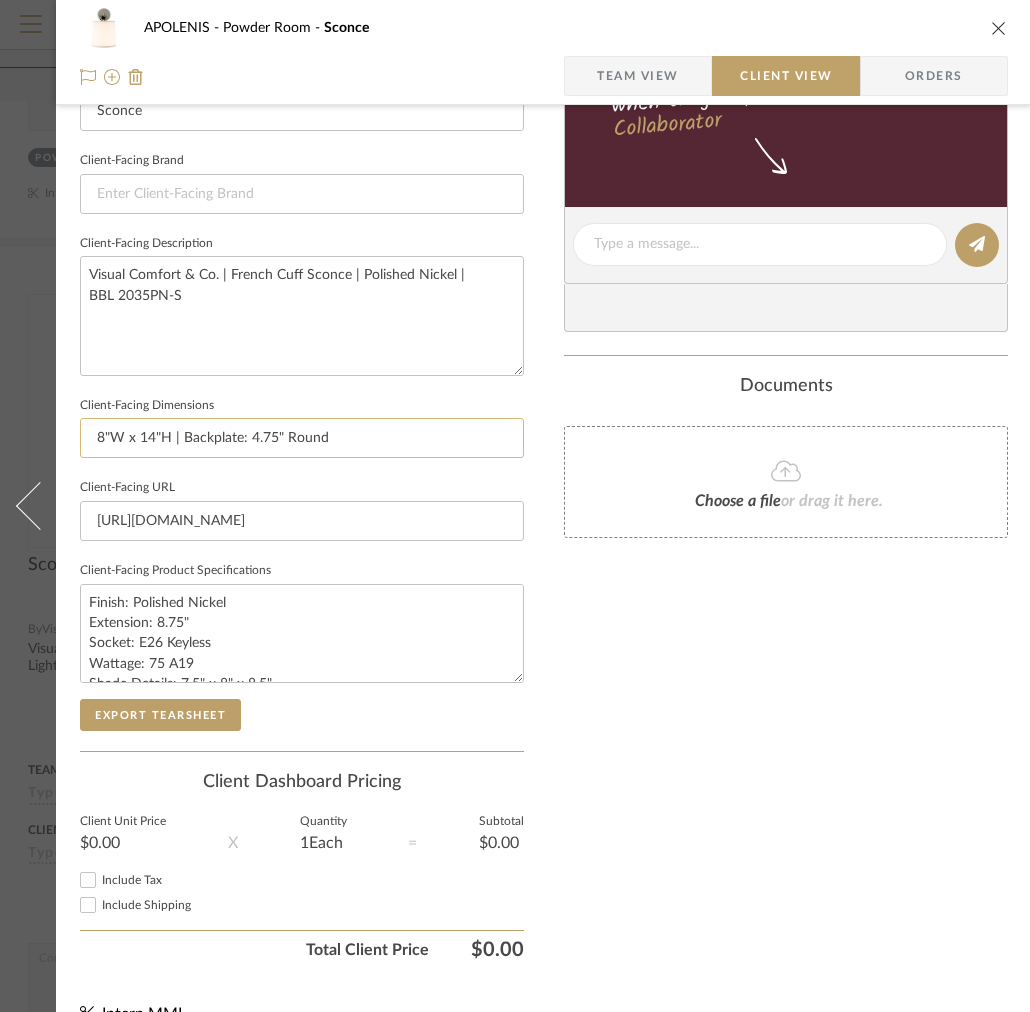 scroll, scrollTop: 592, scrollLeft: 0, axis: vertical 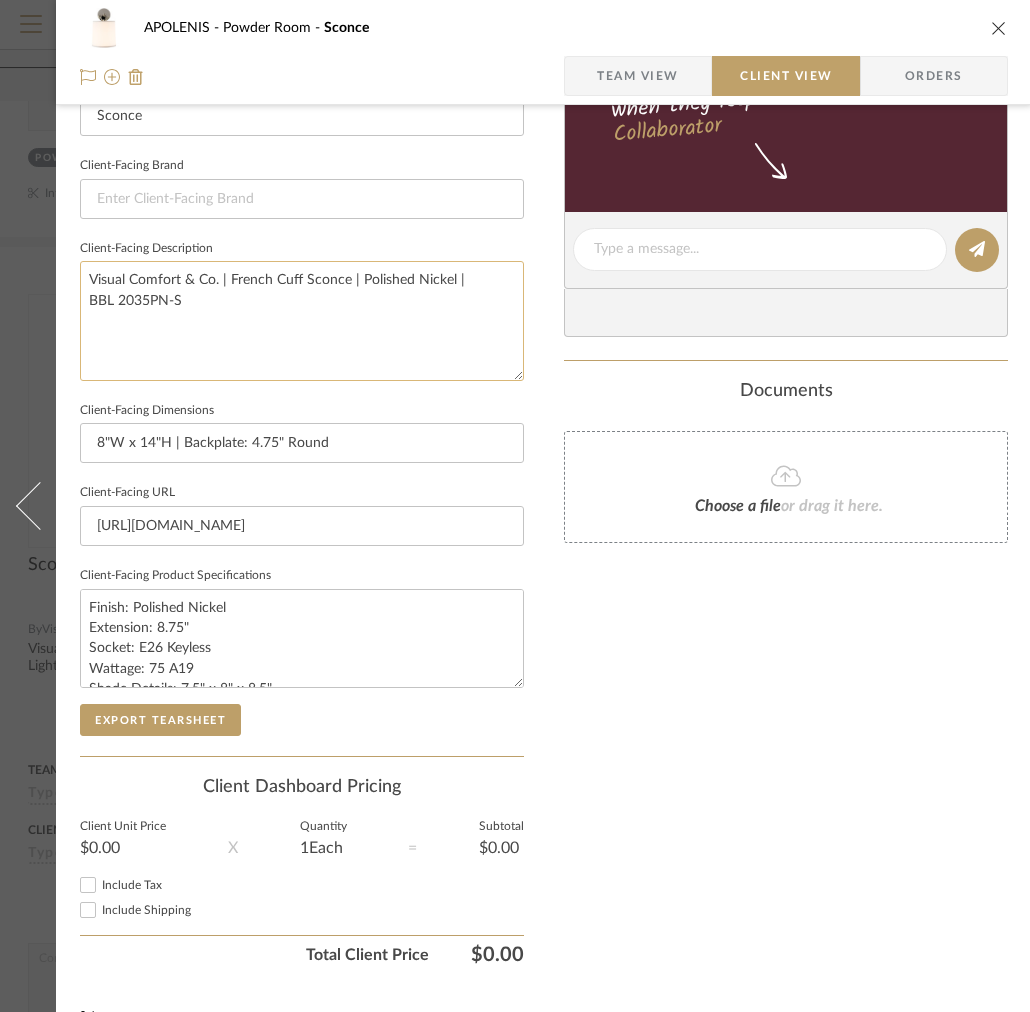 click on "Visual Comfort & Co. | French Cuff Sconce | Polished Nickel |
BBL 2035PN-S" 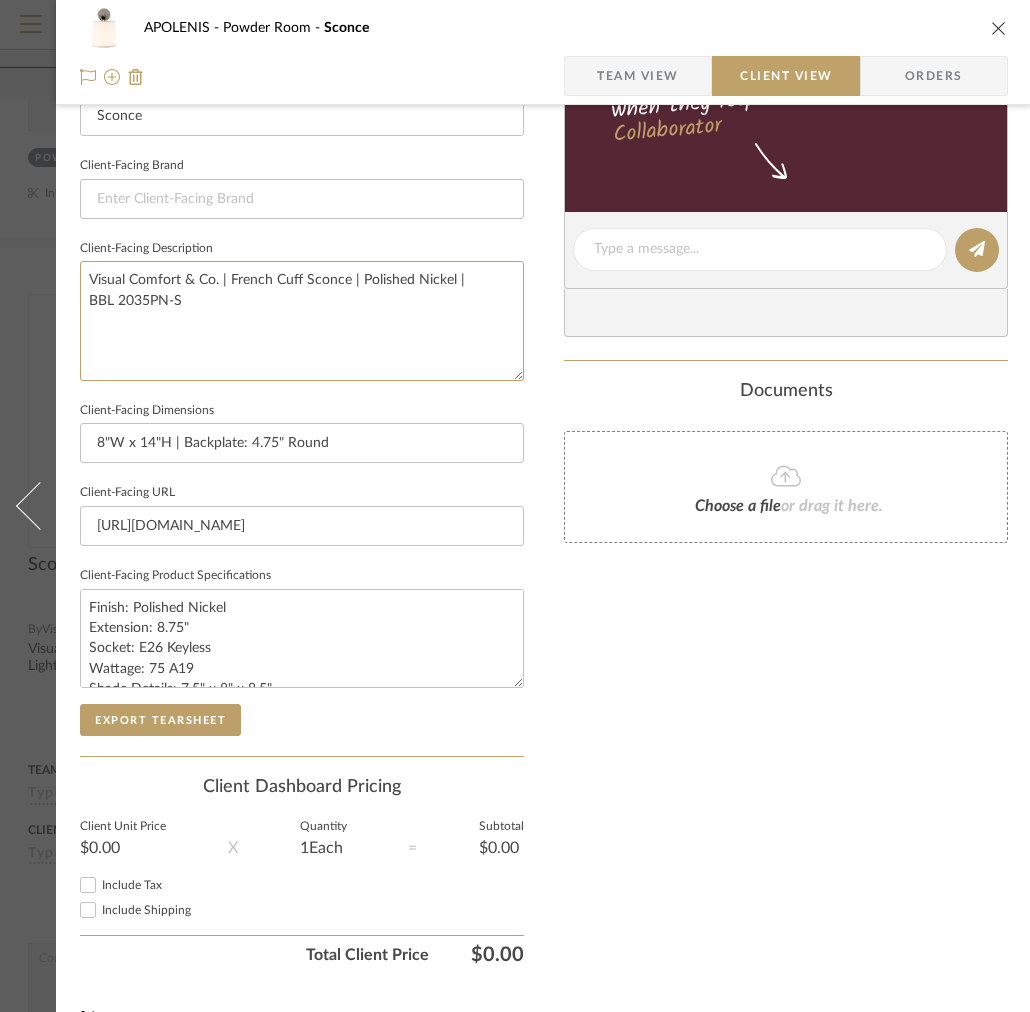 drag, startPoint x: 236, startPoint y: 306, endPoint x: 57, endPoint y: 300, distance: 179.10052 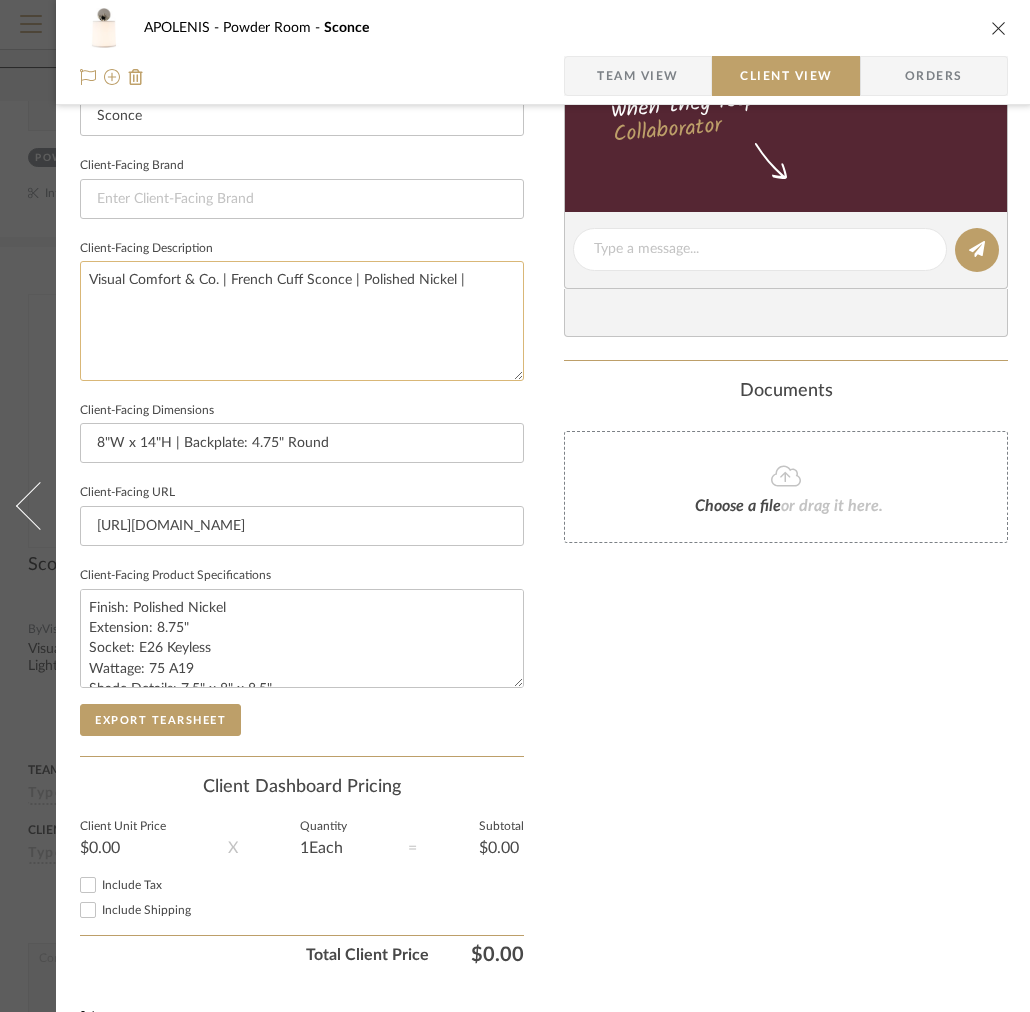 drag, startPoint x: 306, startPoint y: 283, endPoint x: 109, endPoint y: 282, distance: 197.00253 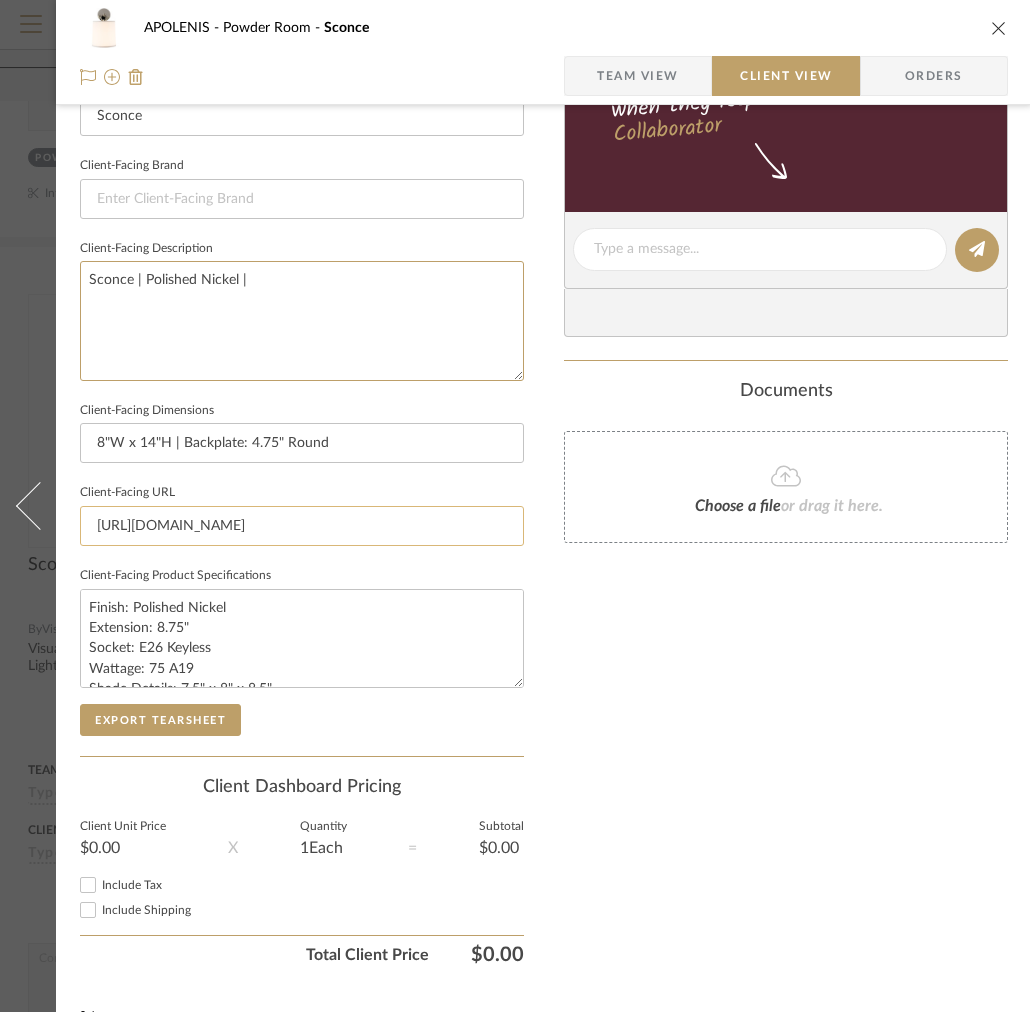 scroll, scrollTop: 650, scrollLeft: 0, axis: vertical 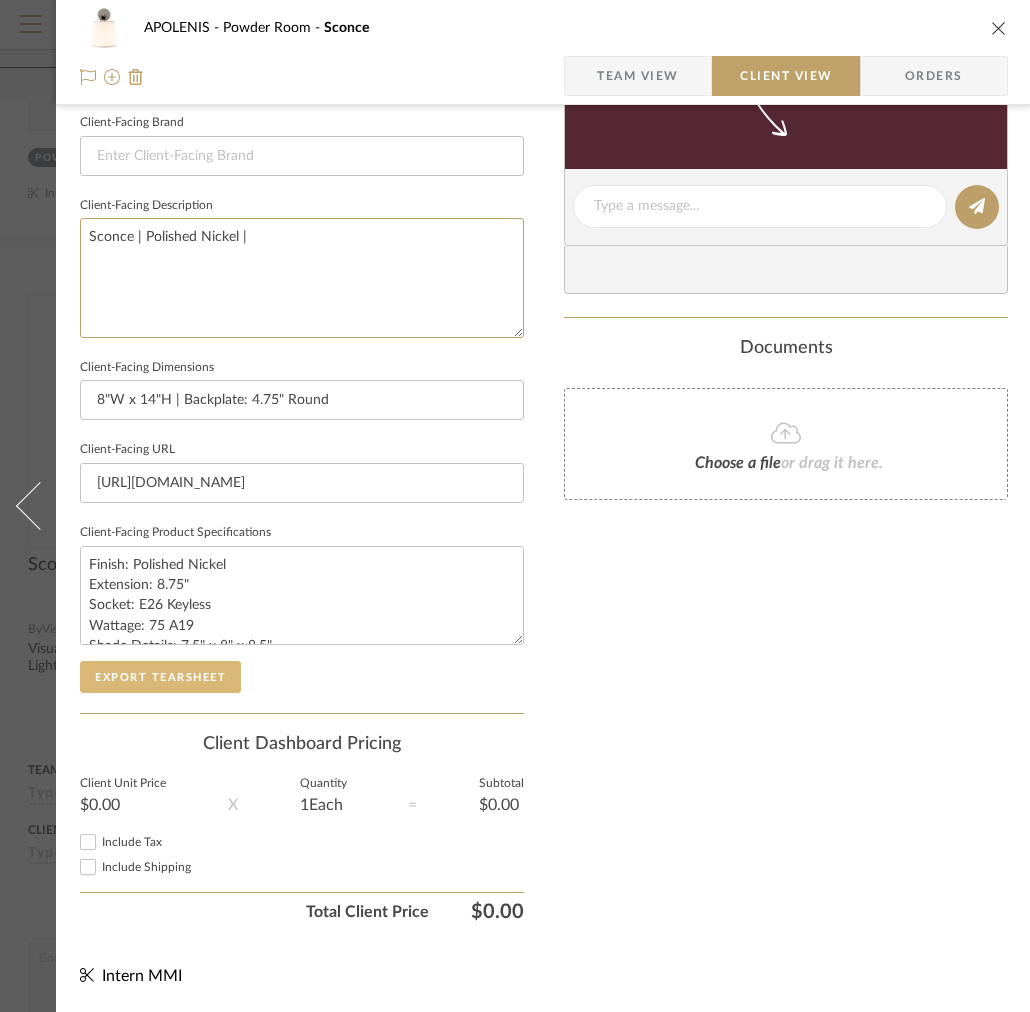 type on "Sconce | Polished Nickel |" 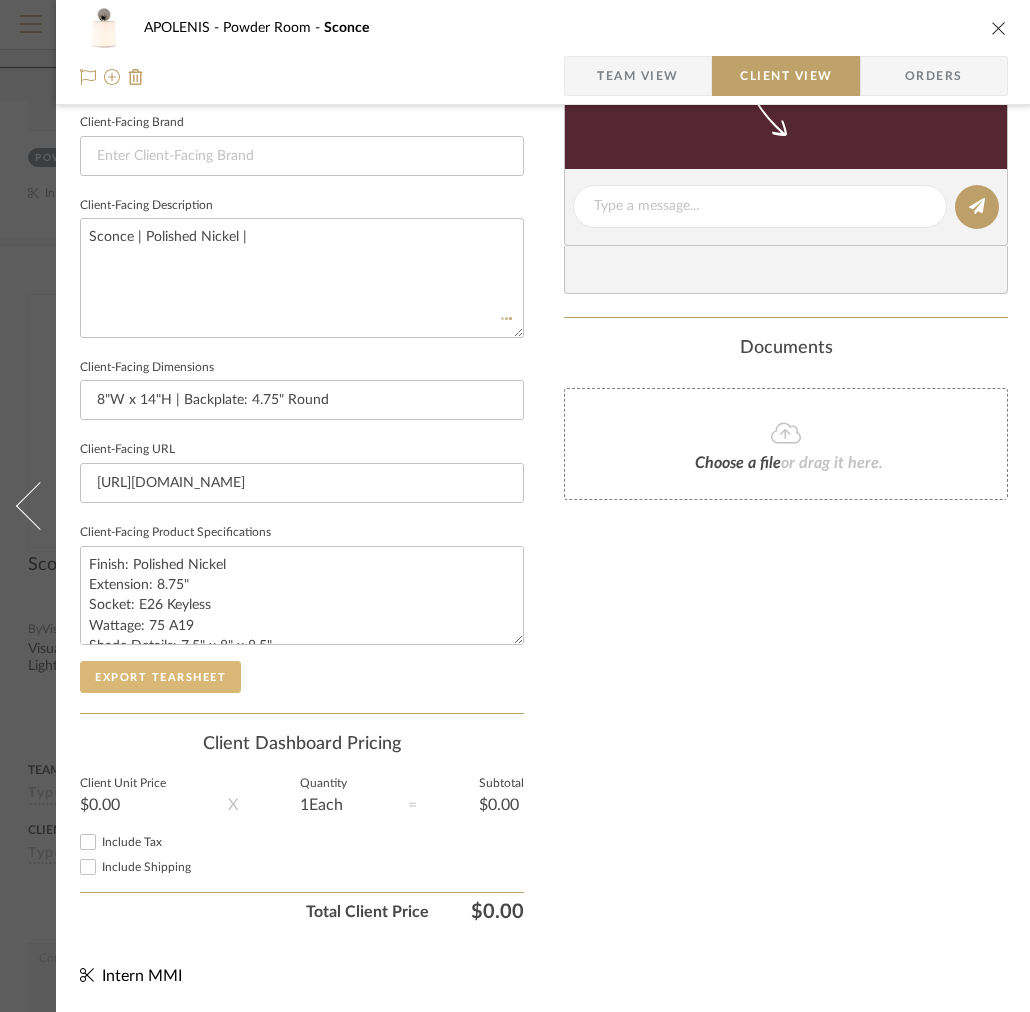 click on "Export Tearsheet" 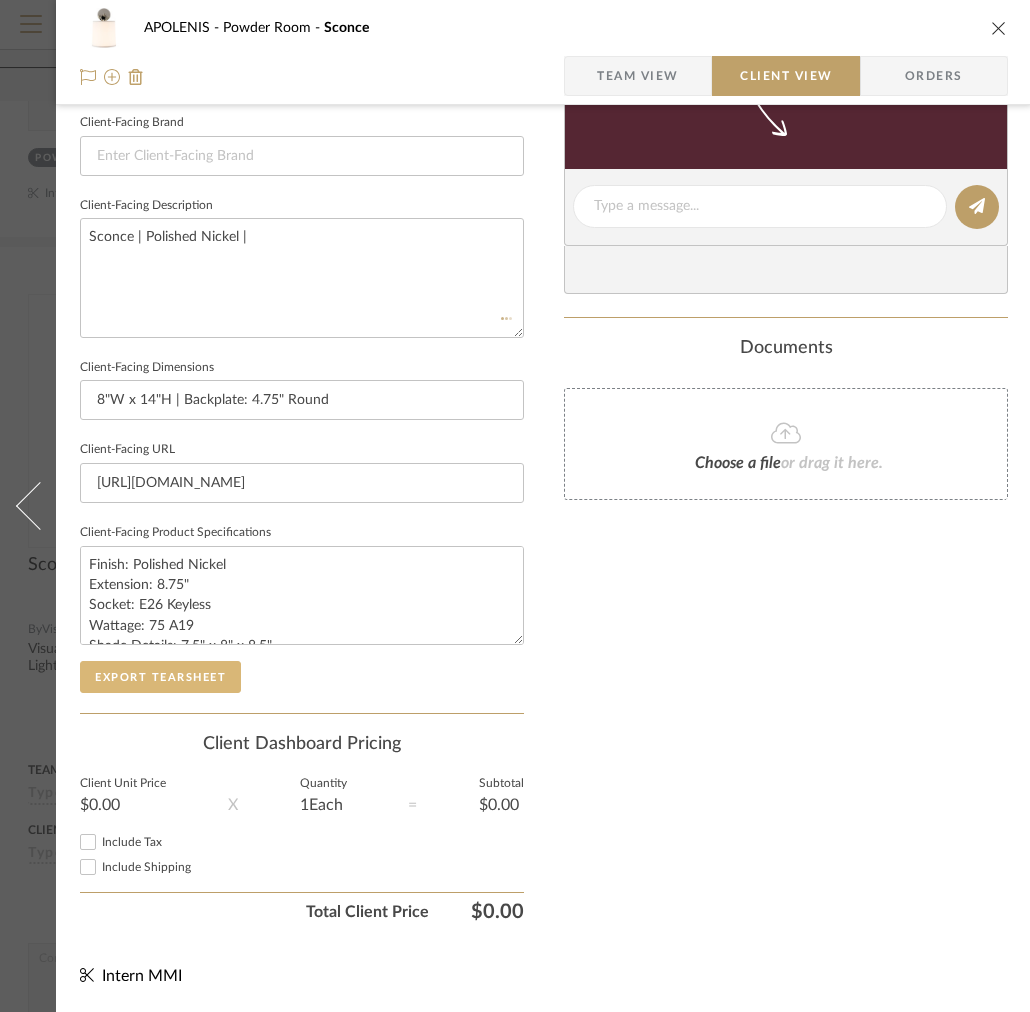 type 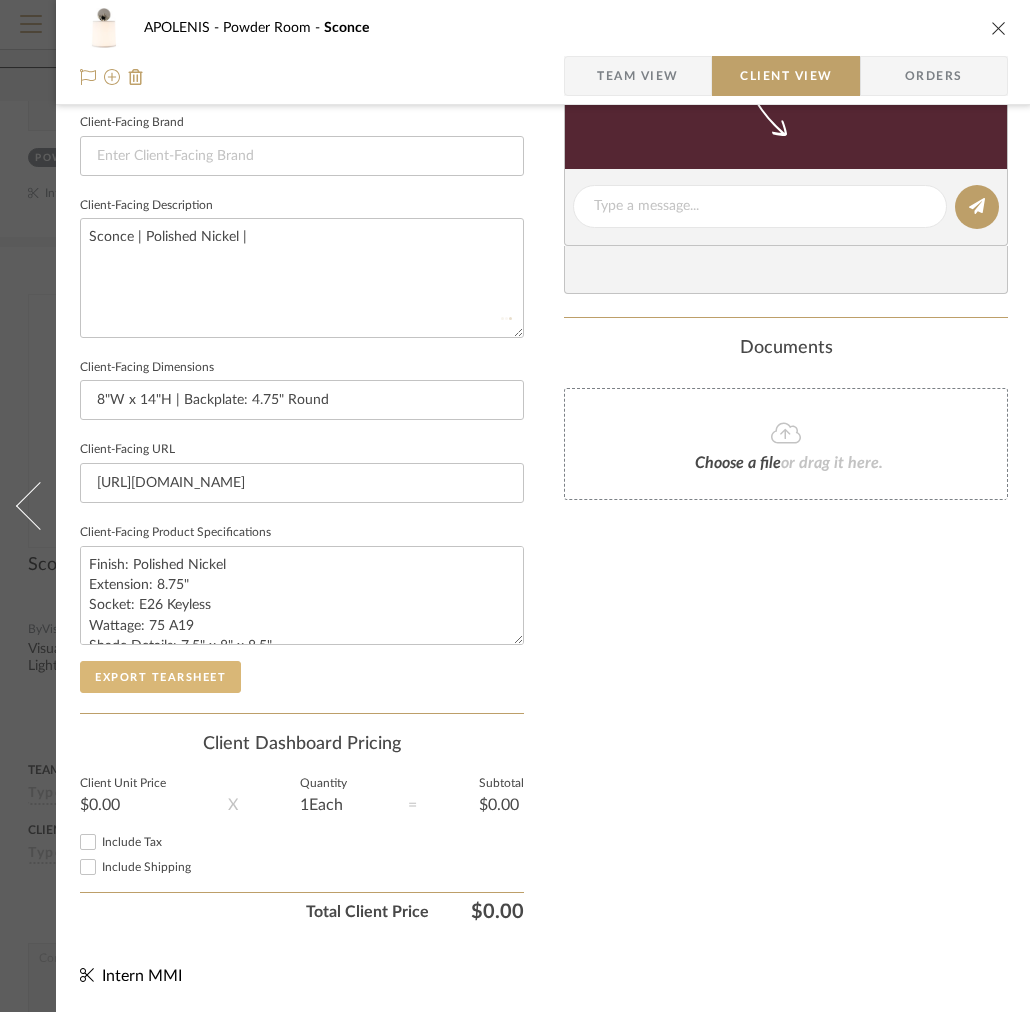 type 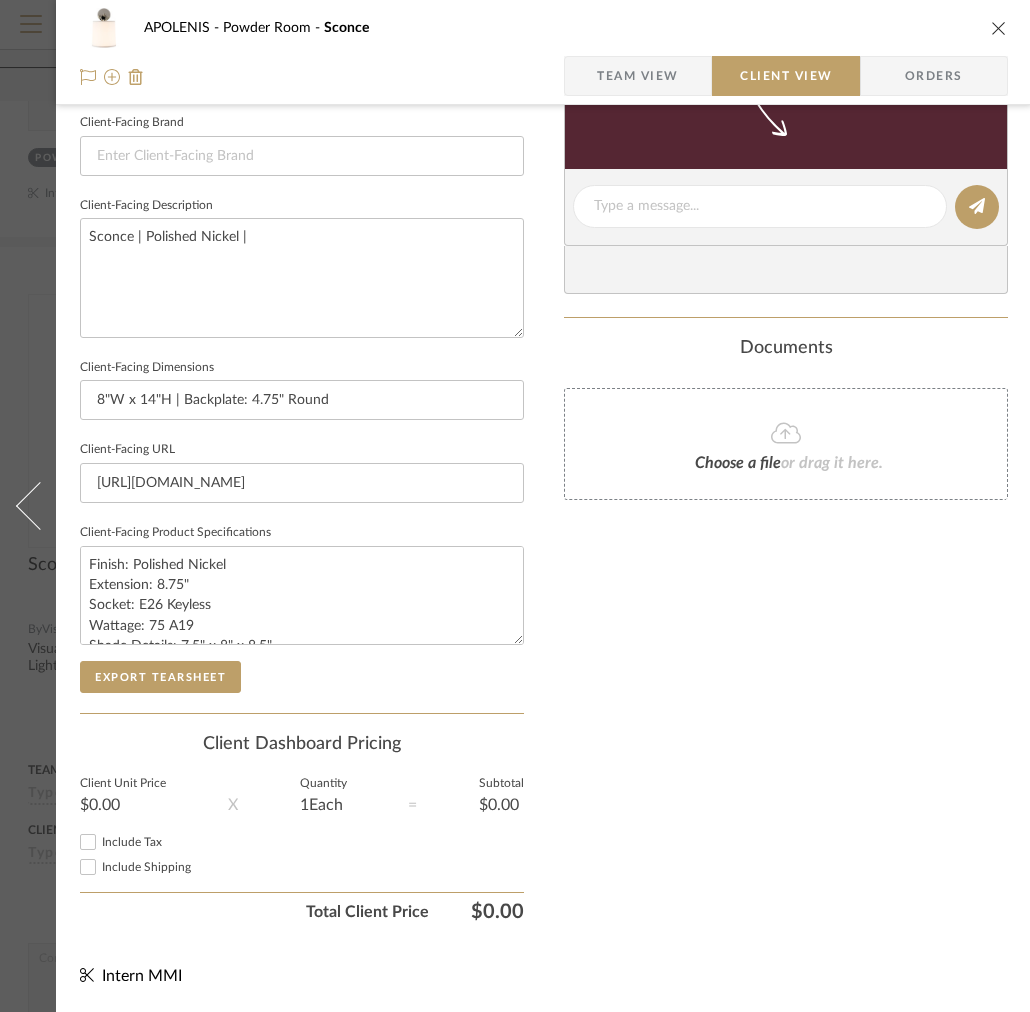 click at bounding box center (999, 28) 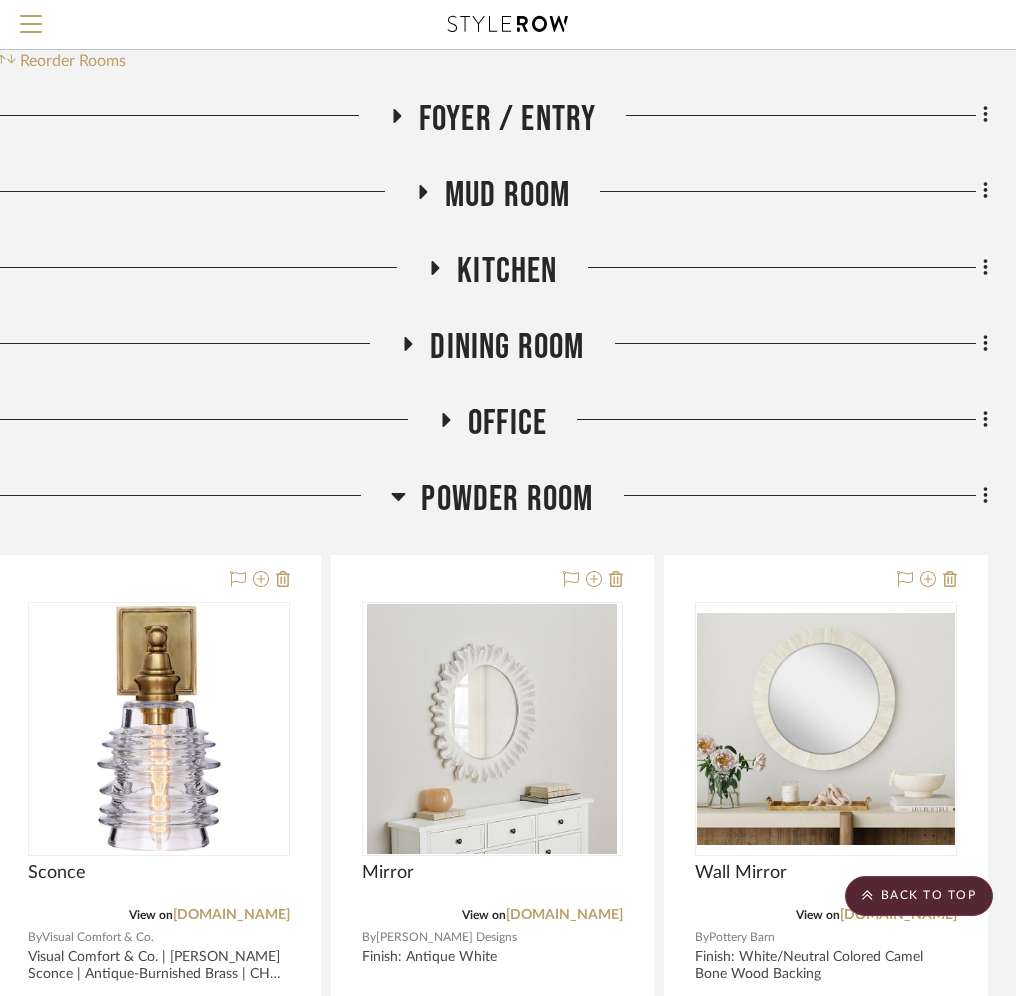 scroll, scrollTop: 263, scrollLeft: 424, axis: both 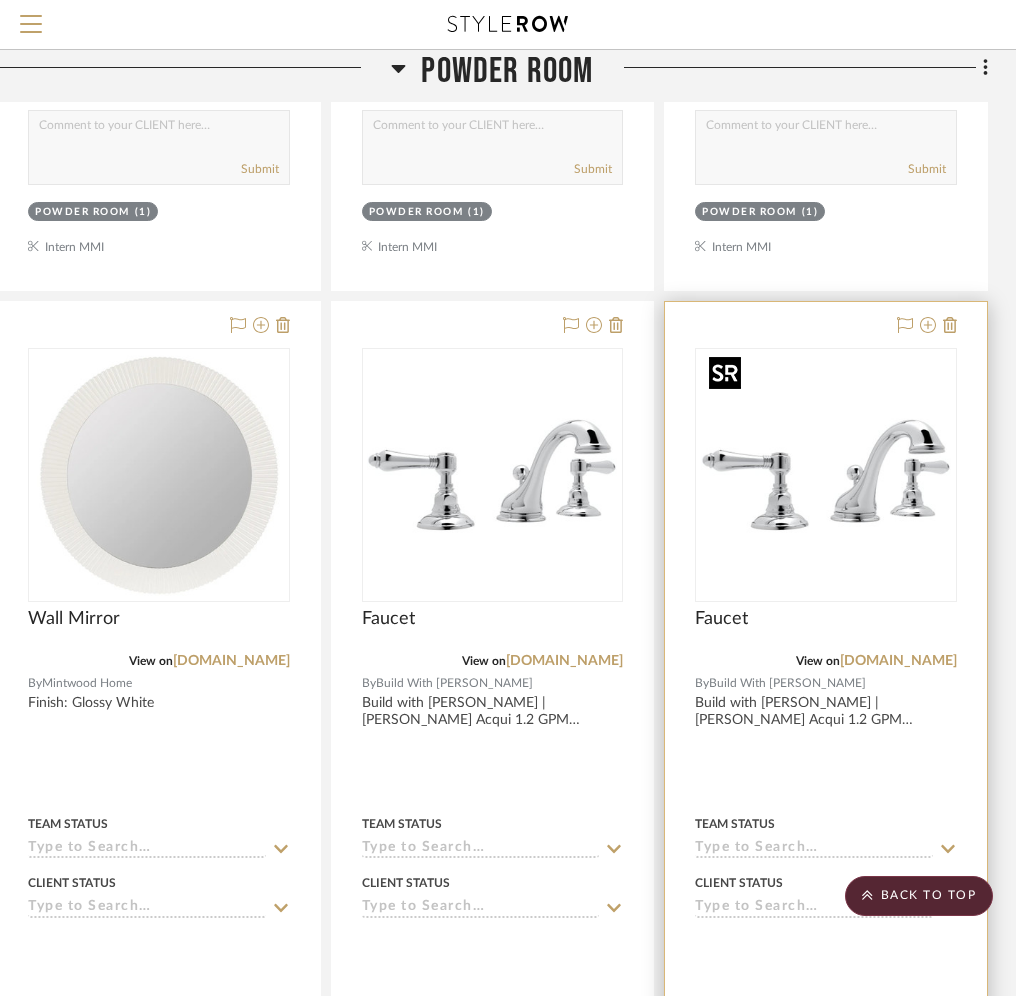 click at bounding box center (826, 475) 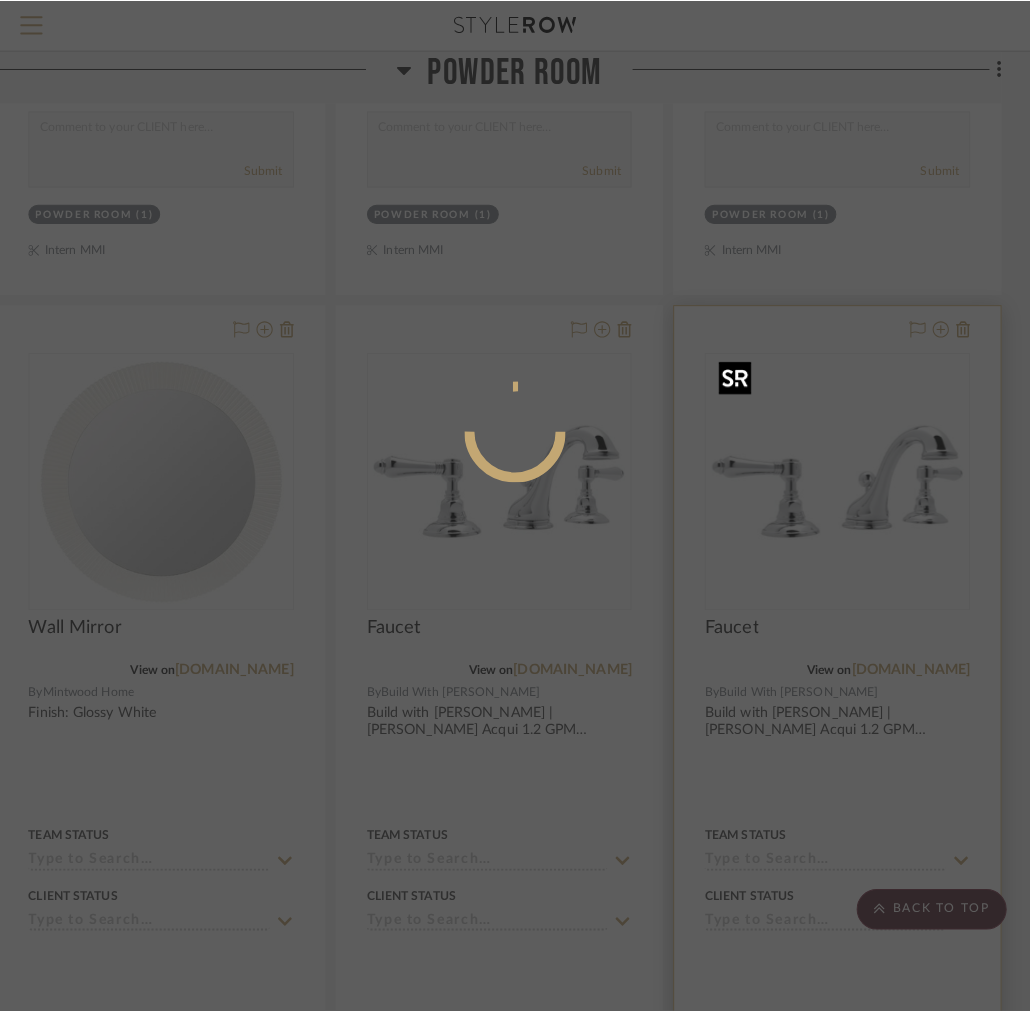 scroll, scrollTop: 0, scrollLeft: 0, axis: both 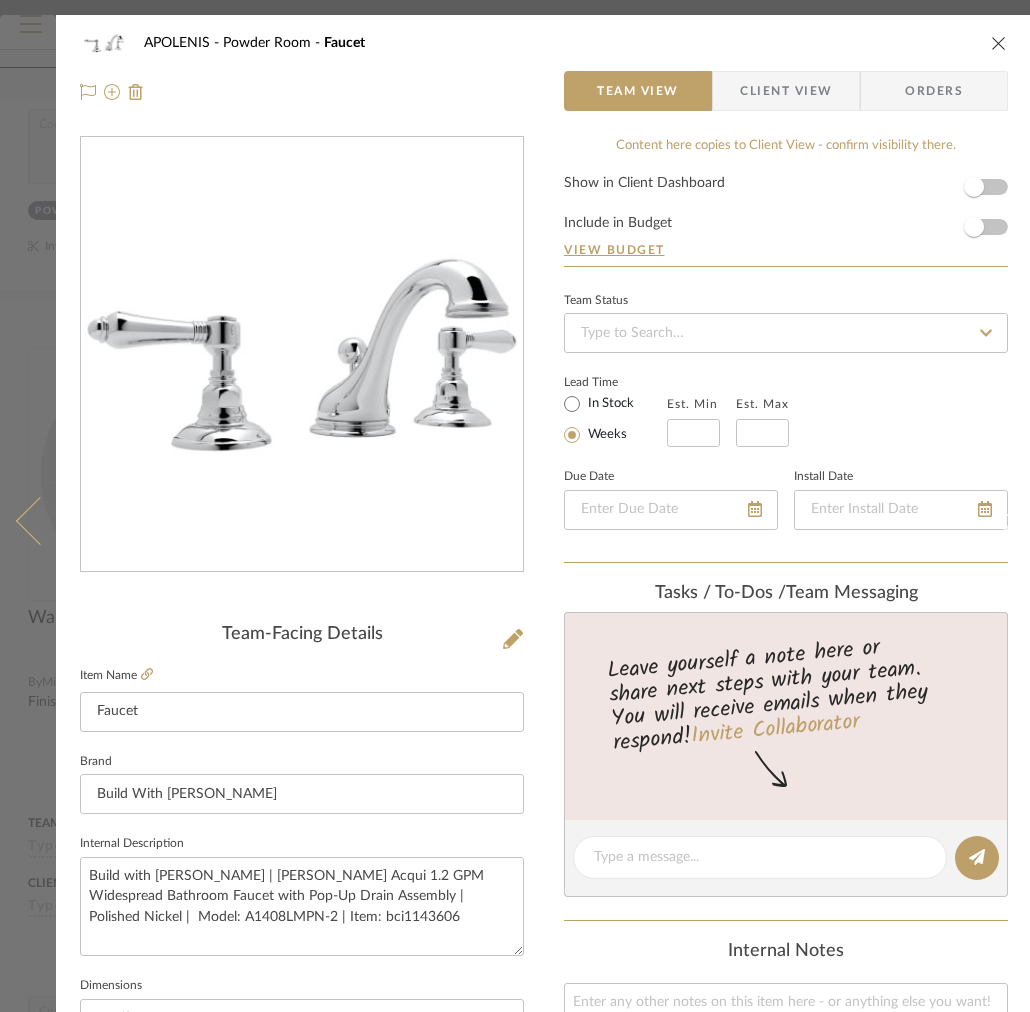 click at bounding box center (28, 521) 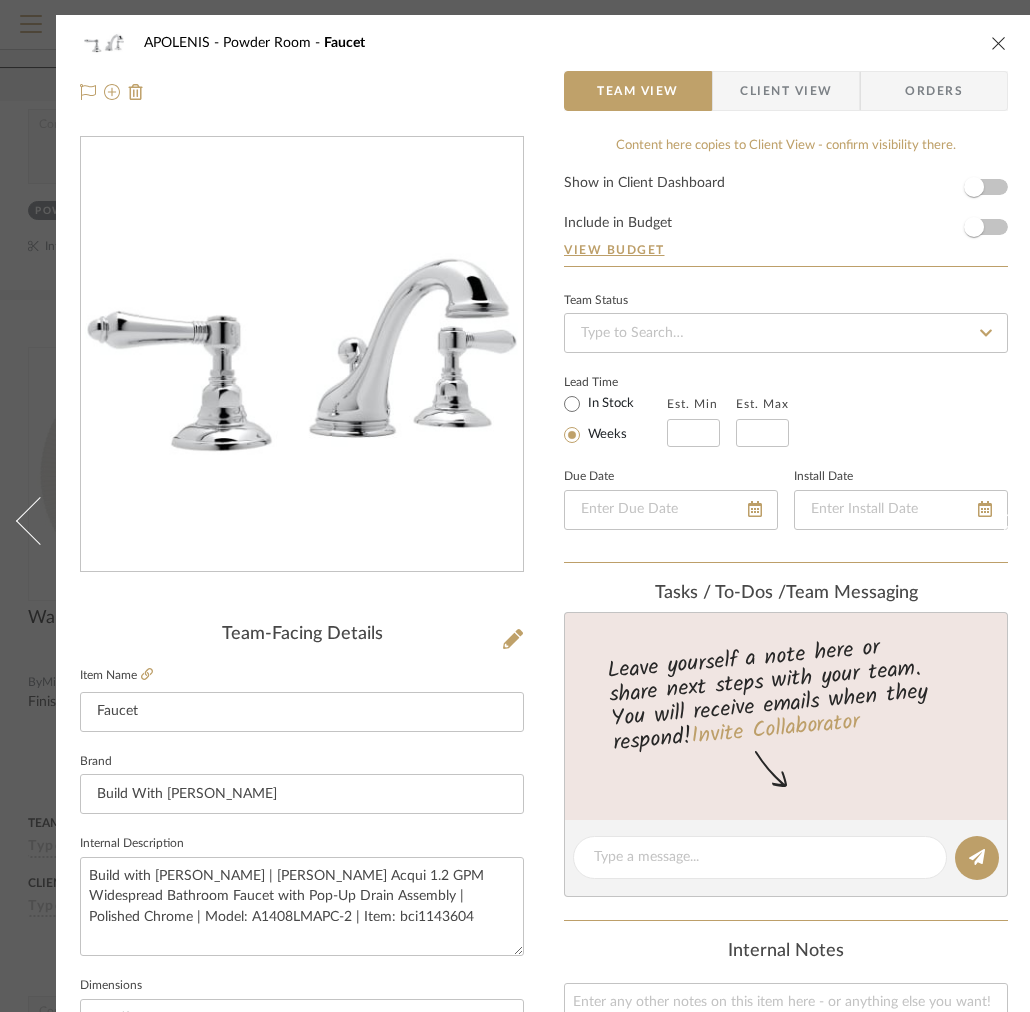 click on "APOLENIS Powder Room Faucet Team View Client View Orders" at bounding box center [544, 67] 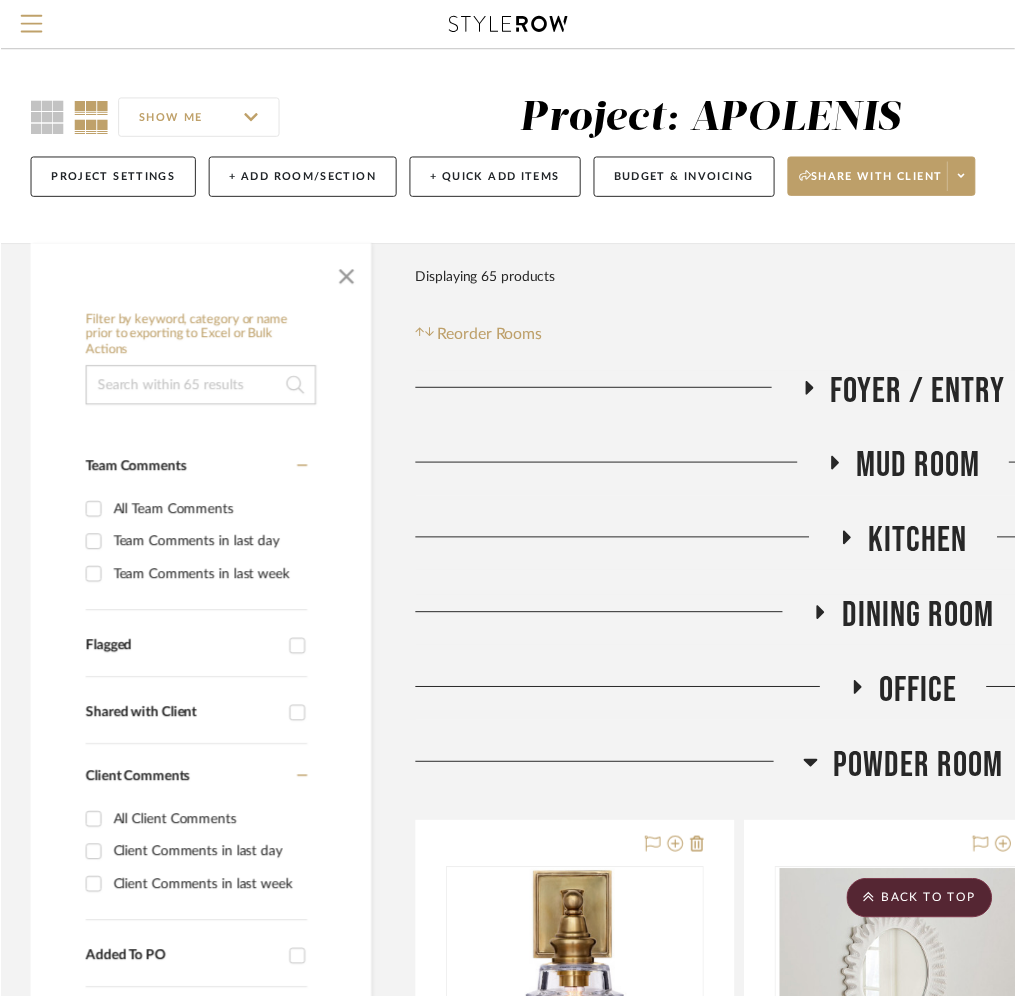 scroll, scrollTop: 1419, scrollLeft: 424, axis: both 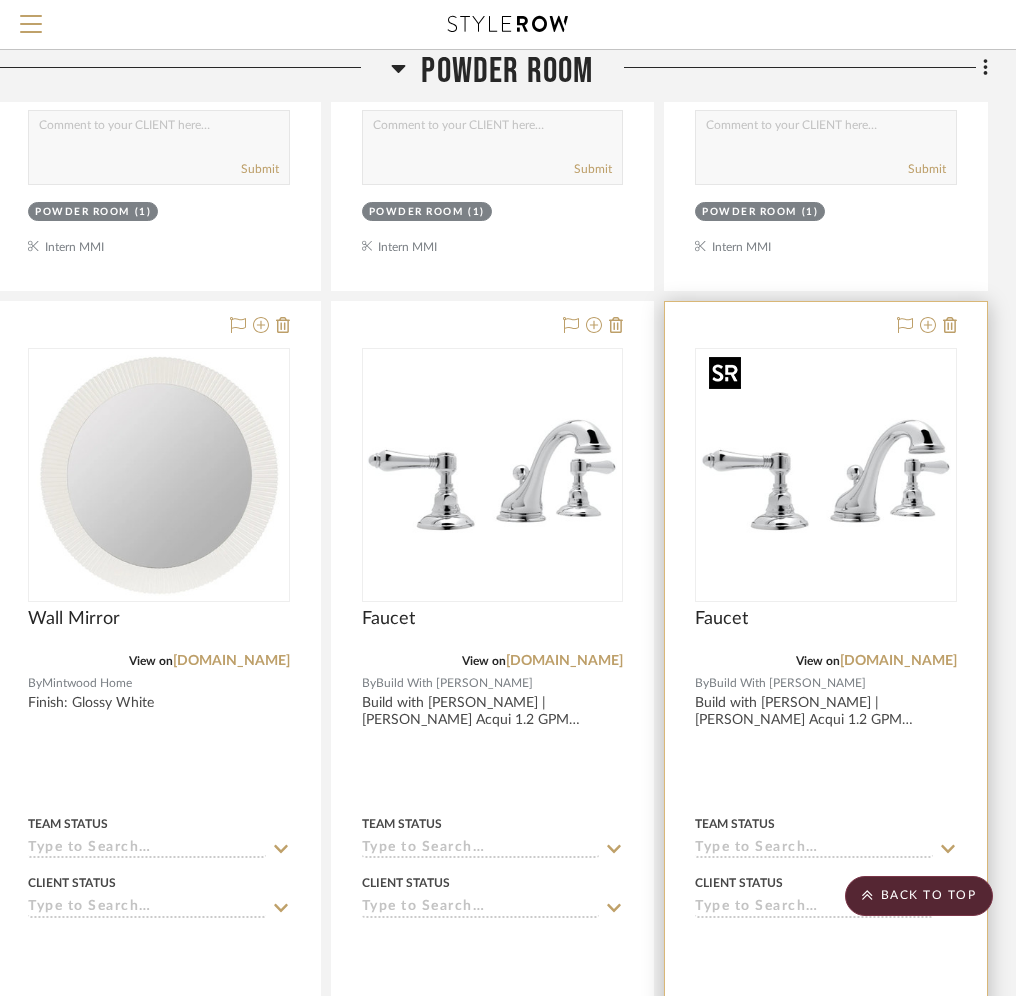click at bounding box center [826, 475] 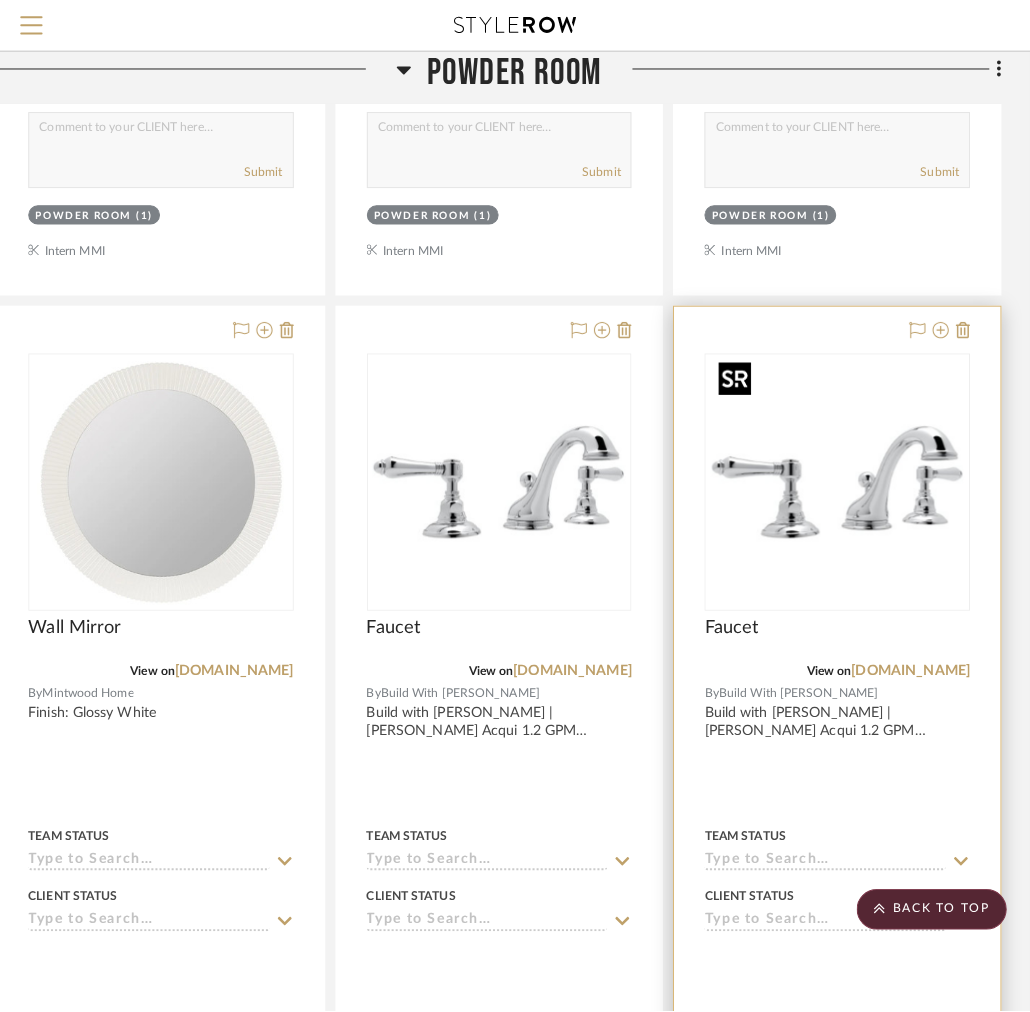 scroll, scrollTop: 0, scrollLeft: 0, axis: both 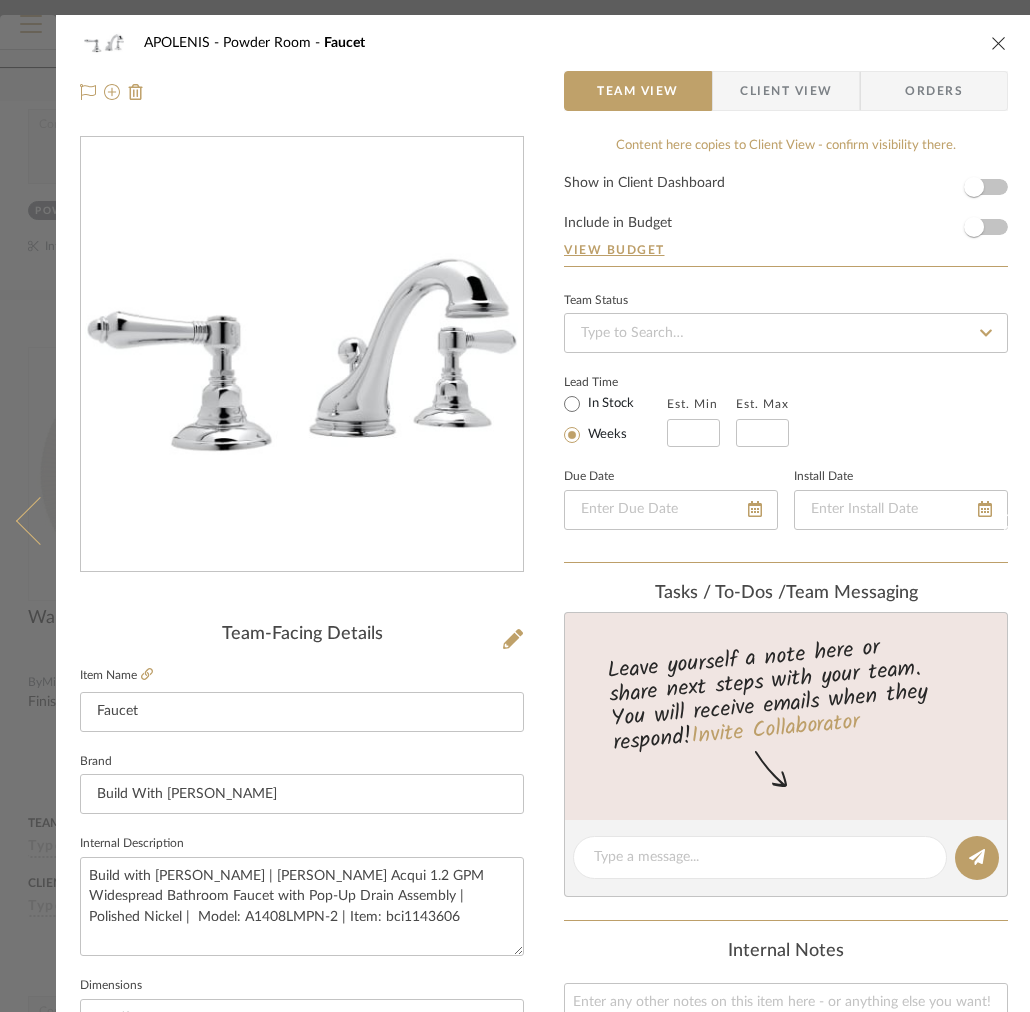 click at bounding box center [40, 521] 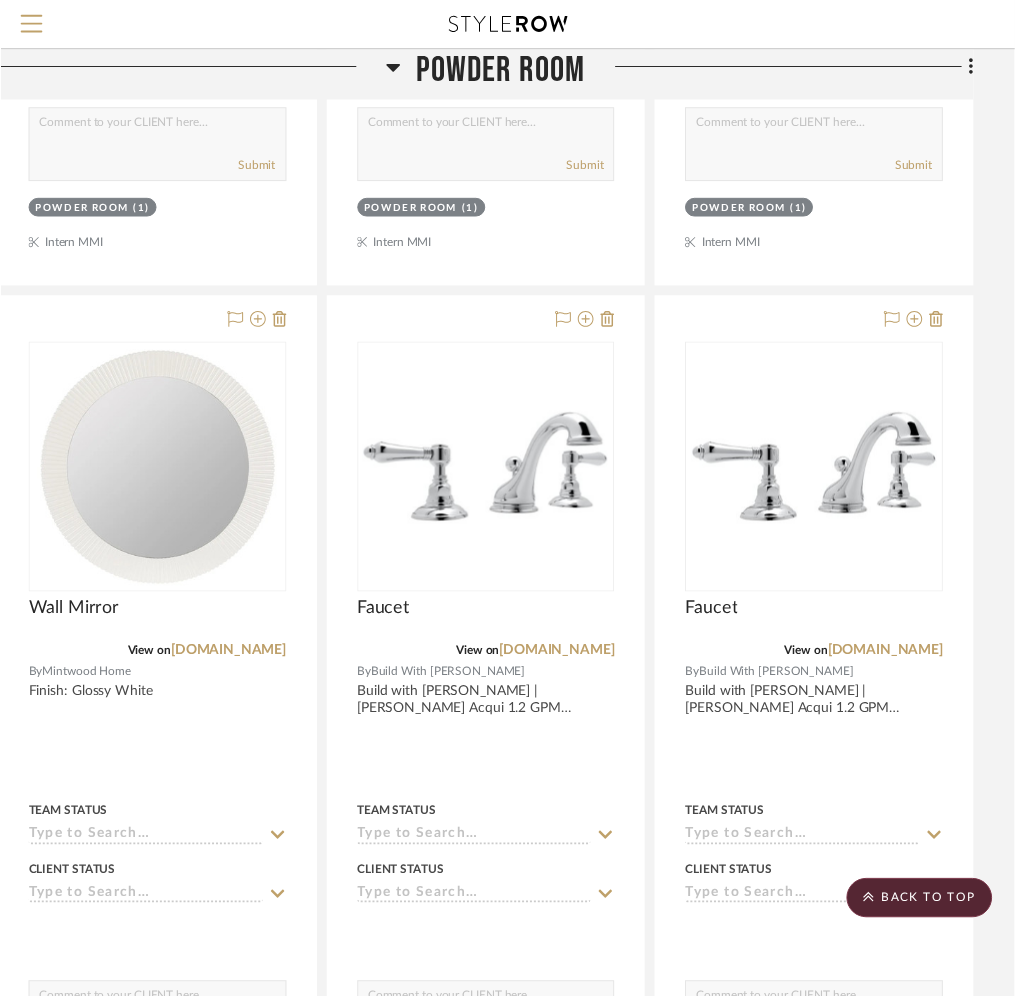 scroll, scrollTop: 1419, scrollLeft: 424, axis: both 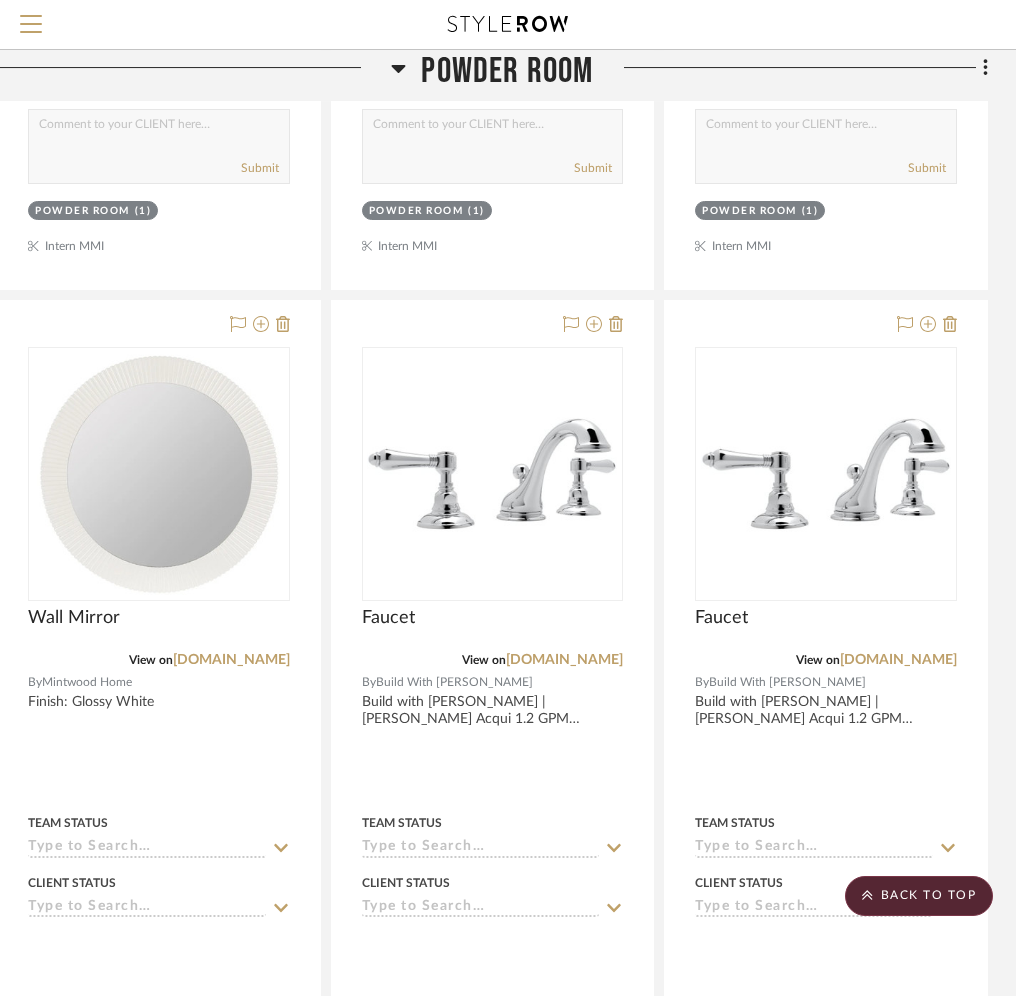 click on "Search by brands, products, categories, colors, or styles" at bounding box center [508, 25] 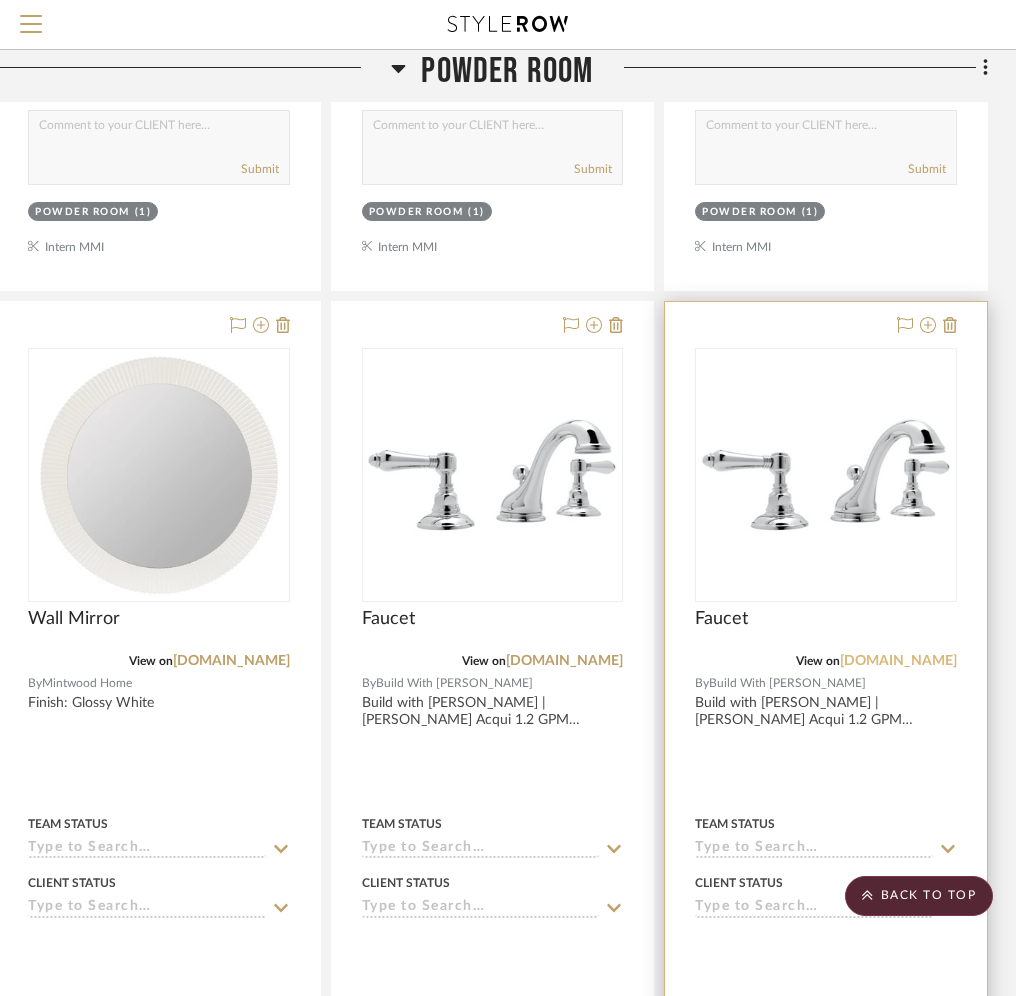 click on "build.com" at bounding box center (898, 661) 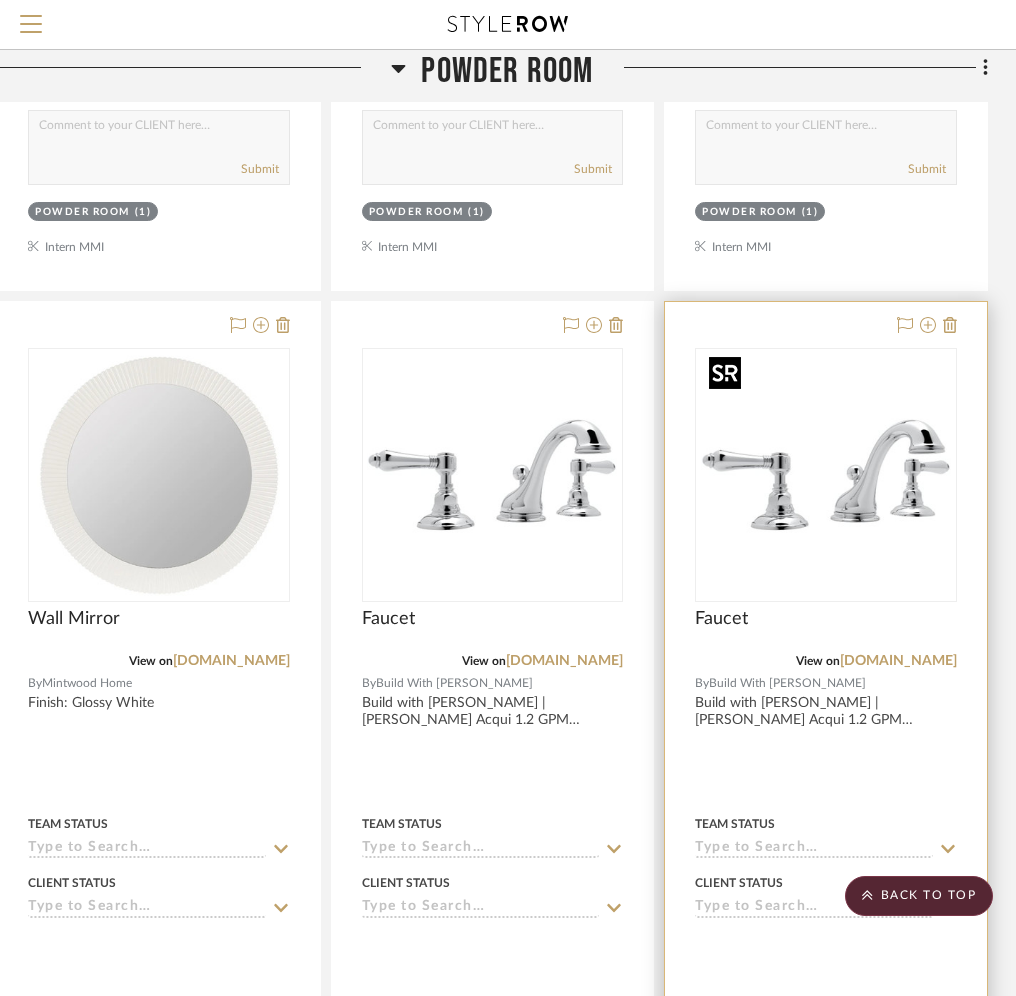 click at bounding box center [826, 475] 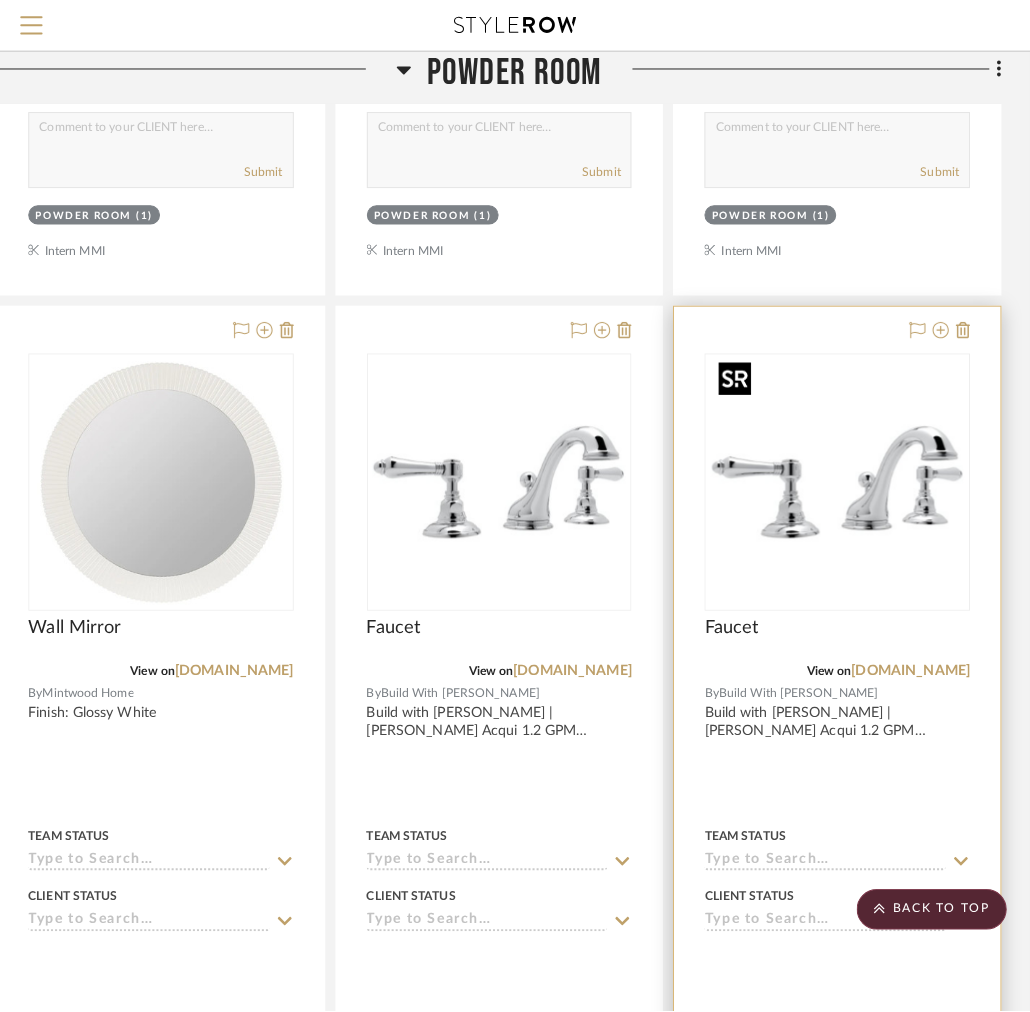 scroll, scrollTop: 0, scrollLeft: 0, axis: both 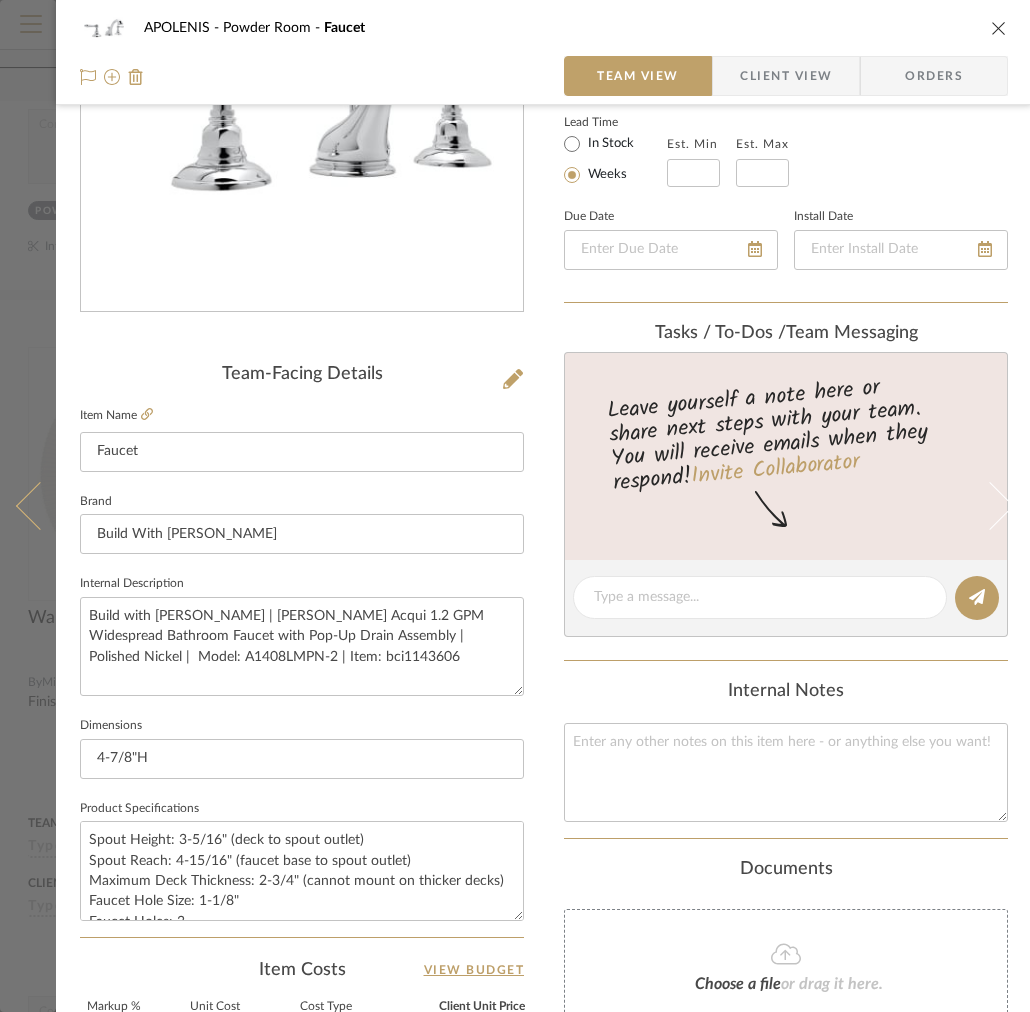 click at bounding box center (28, 506) 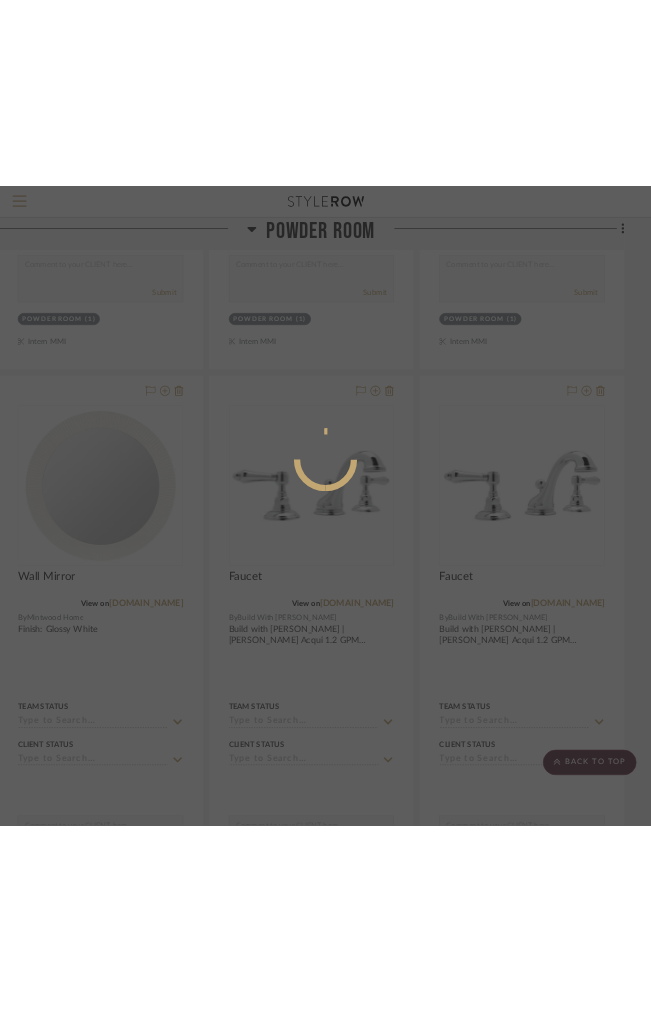 scroll, scrollTop: 0, scrollLeft: 0, axis: both 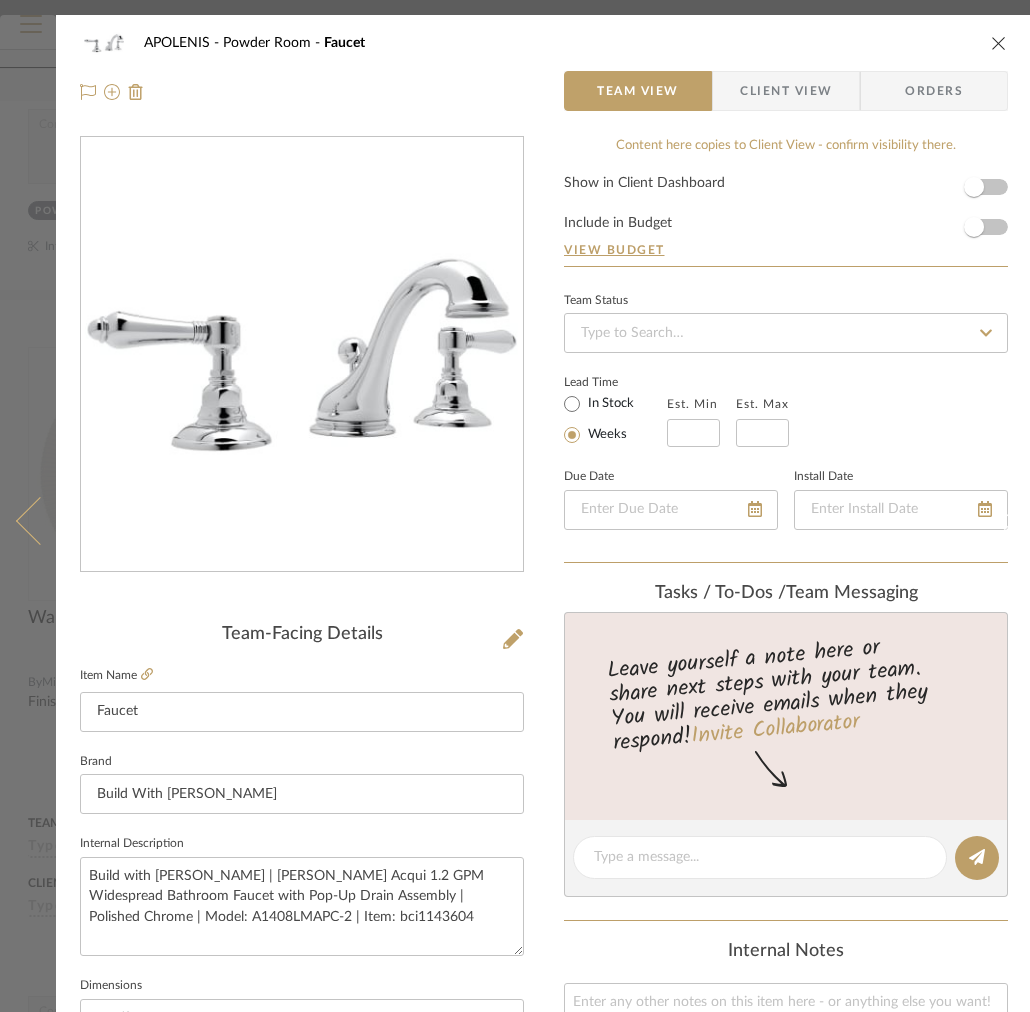 click at bounding box center [28, 521] 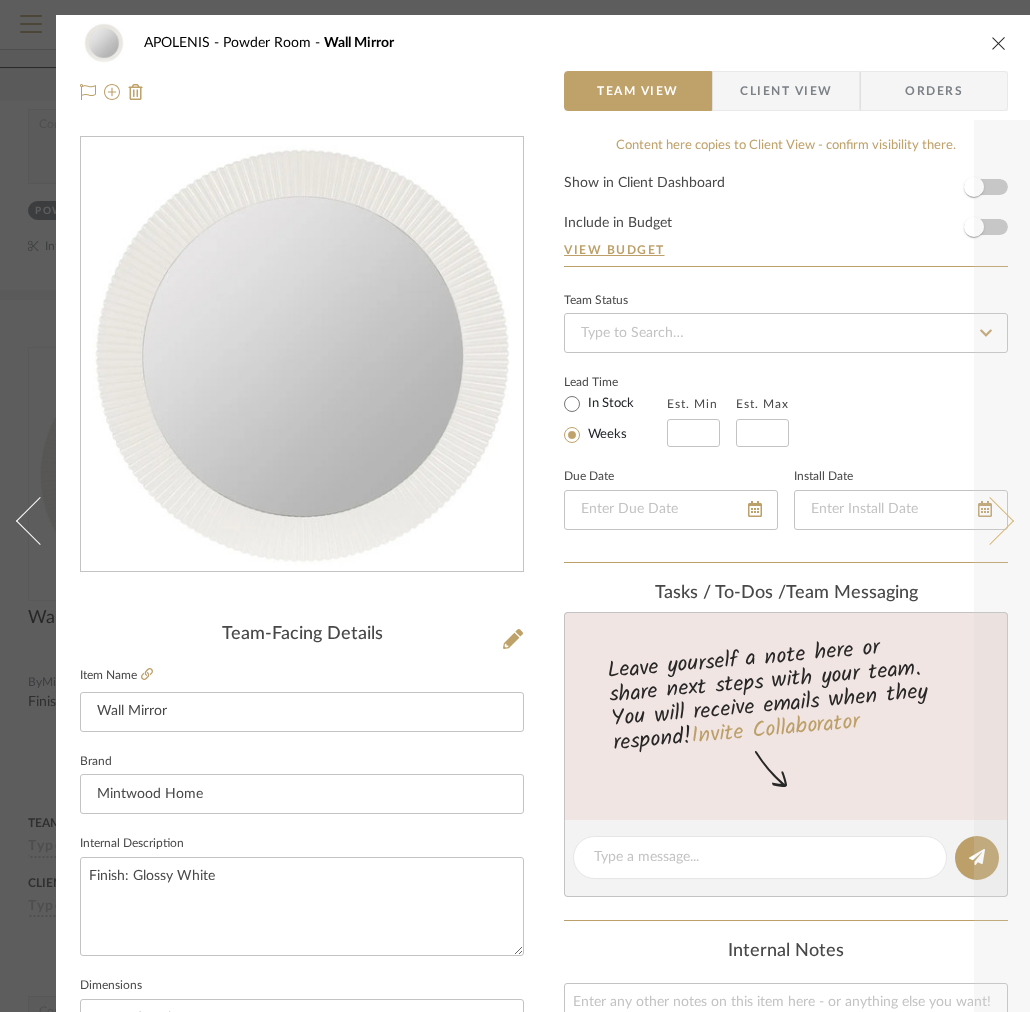 click at bounding box center [1002, 521] 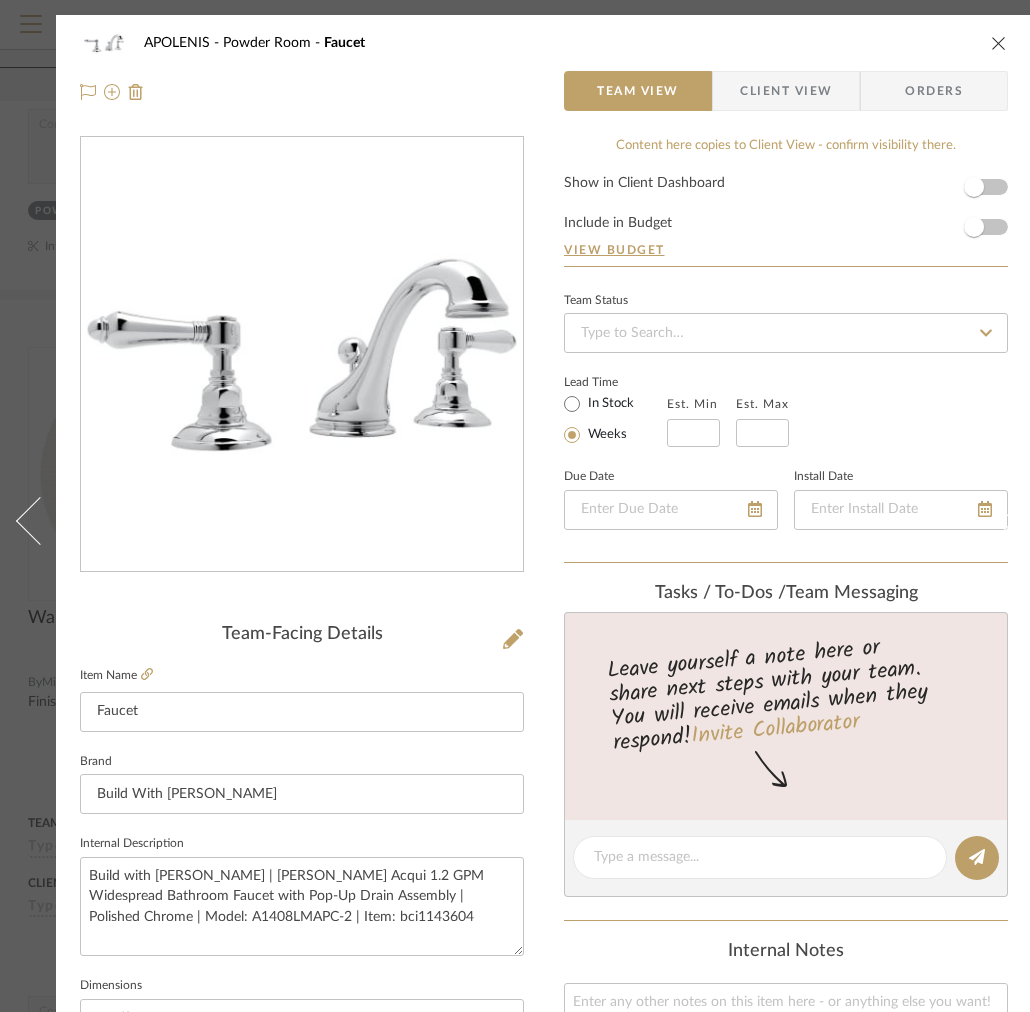 click at bounding box center (1002, 521) 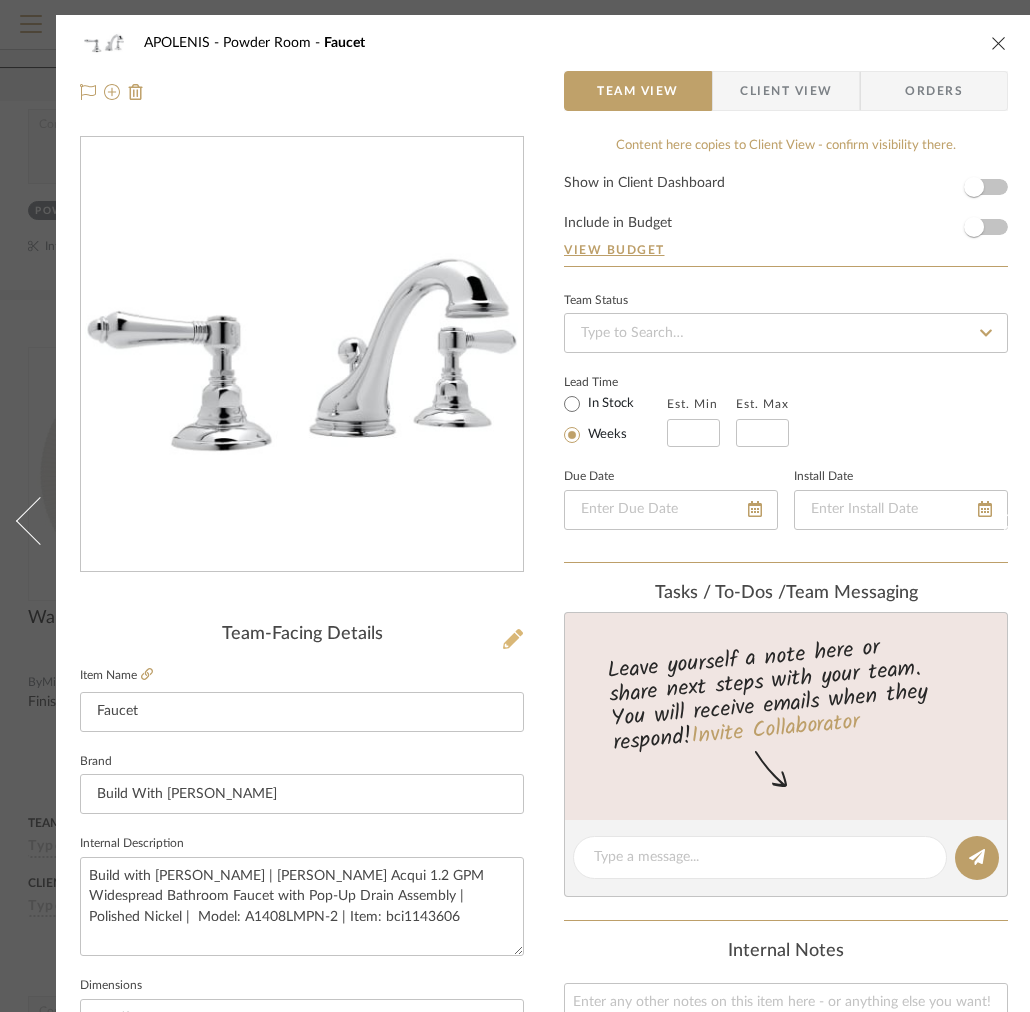 click 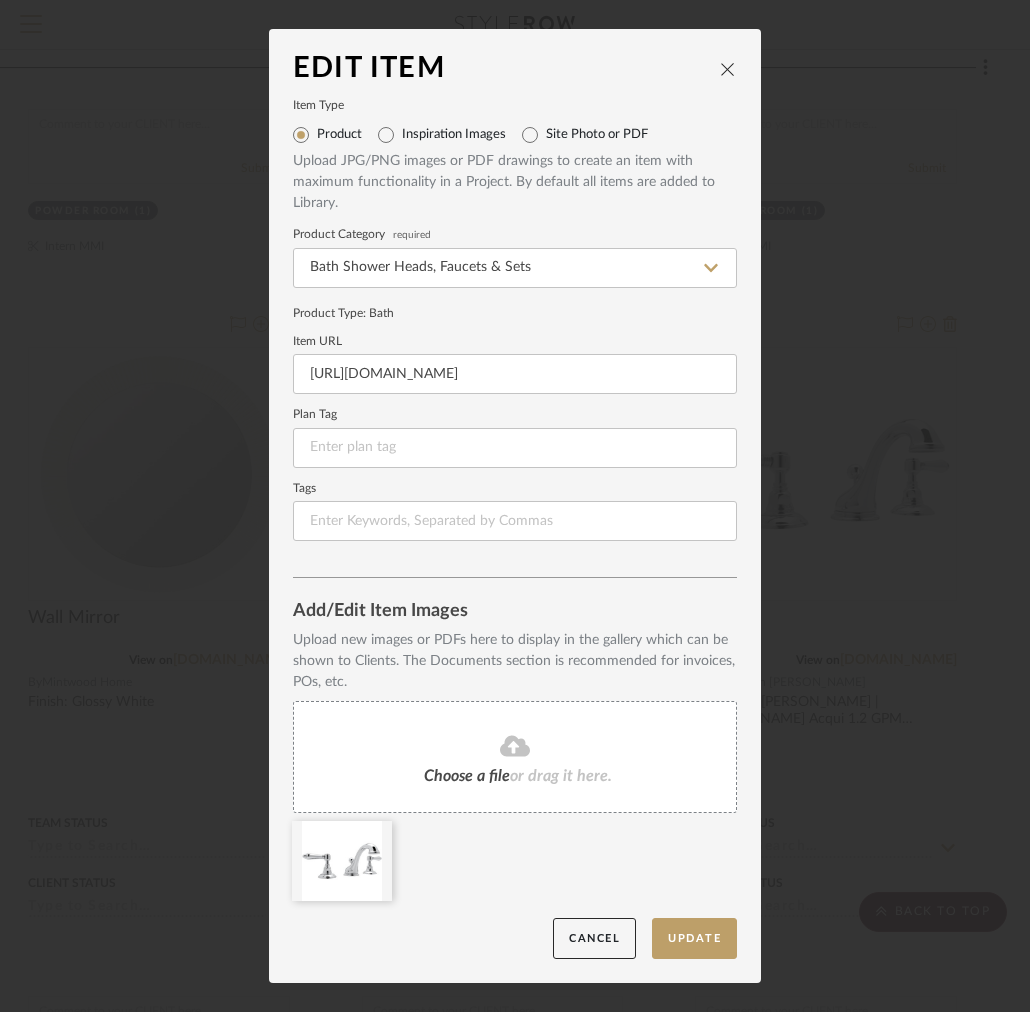 click on "Edit Item  Item Type  Product  Inspiration Images   Site Photo or PDF   Upload JPG/PNG images or PDF drawings to create an item with maximum functionality in a Project. By default all items are added to Library.   Product Category  required Bath Shower Heads, Faucets & Sets  Product Type : Bath  Item URL  https://www.build.com/rohl-a1408lm-2/s412286?uid=1143606&searchId=JH4jhAuWY7  Plan Tag   Tags  Add/Edit Item Images  Upload new images or PDFs here to display in the gallery which can be shown to Clients. The Documents section is recommended for invoices, POs, etc.  Choose a file  or drag it here. Cancel  Update" at bounding box center [515, 505] 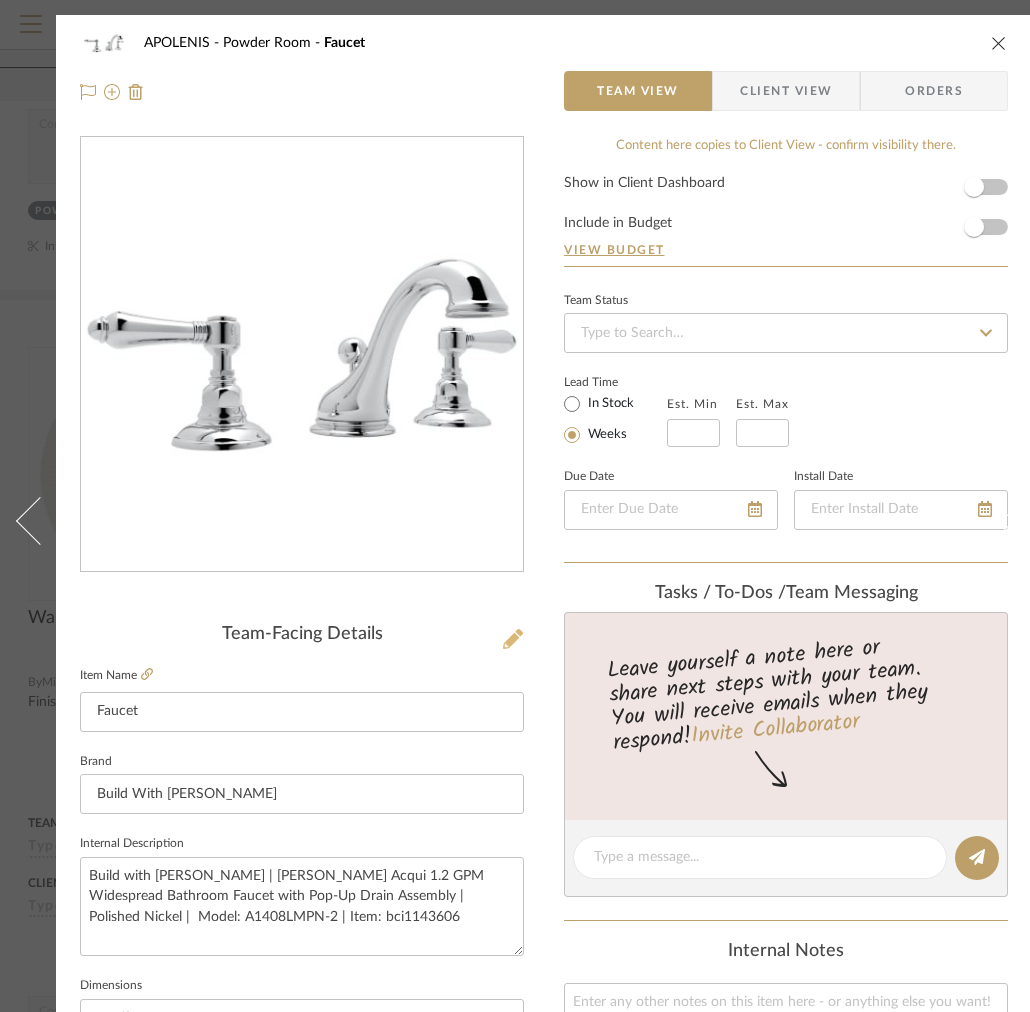 click 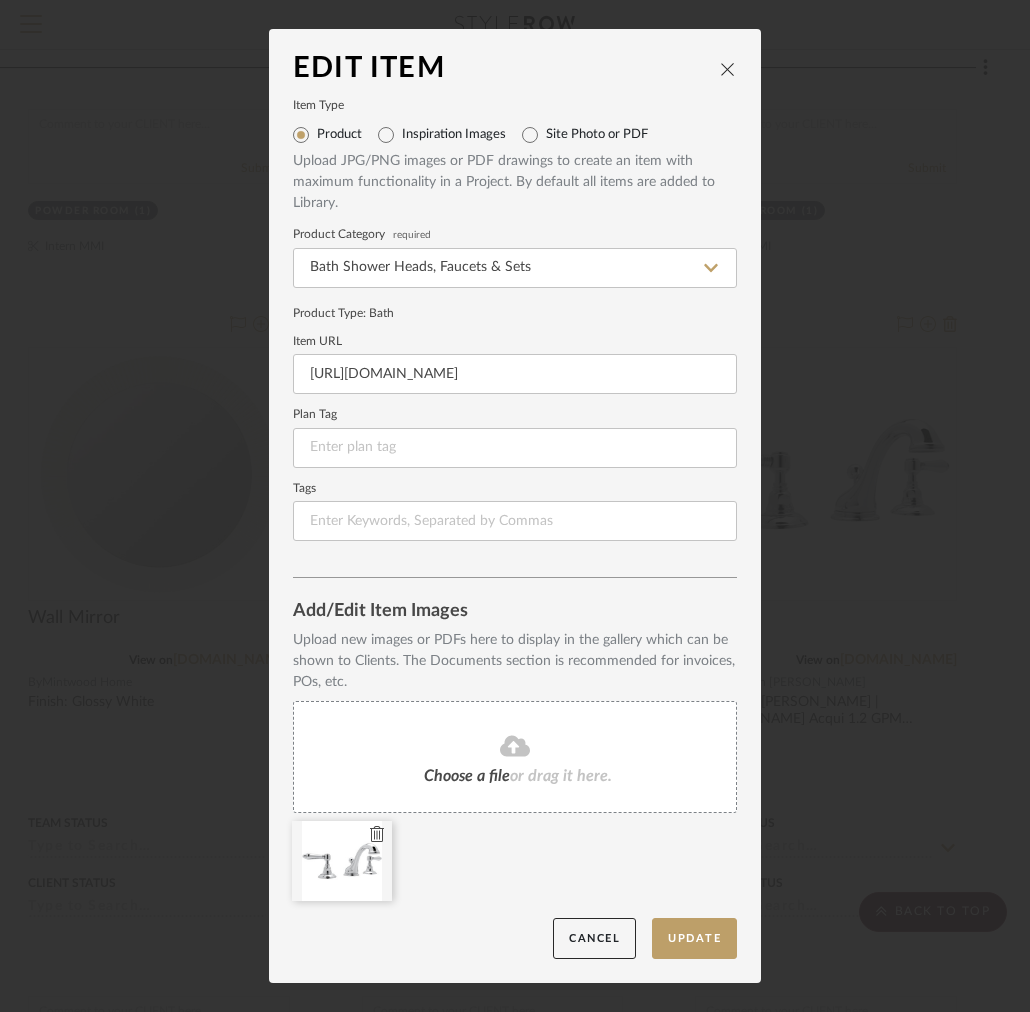 click 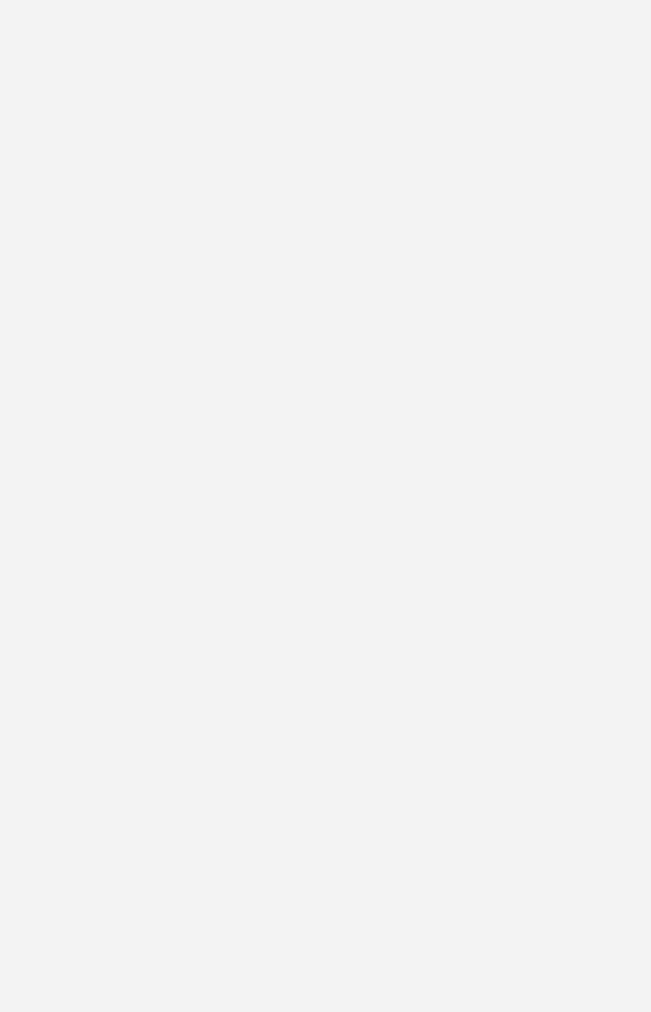 scroll, scrollTop: 0, scrollLeft: 0, axis: both 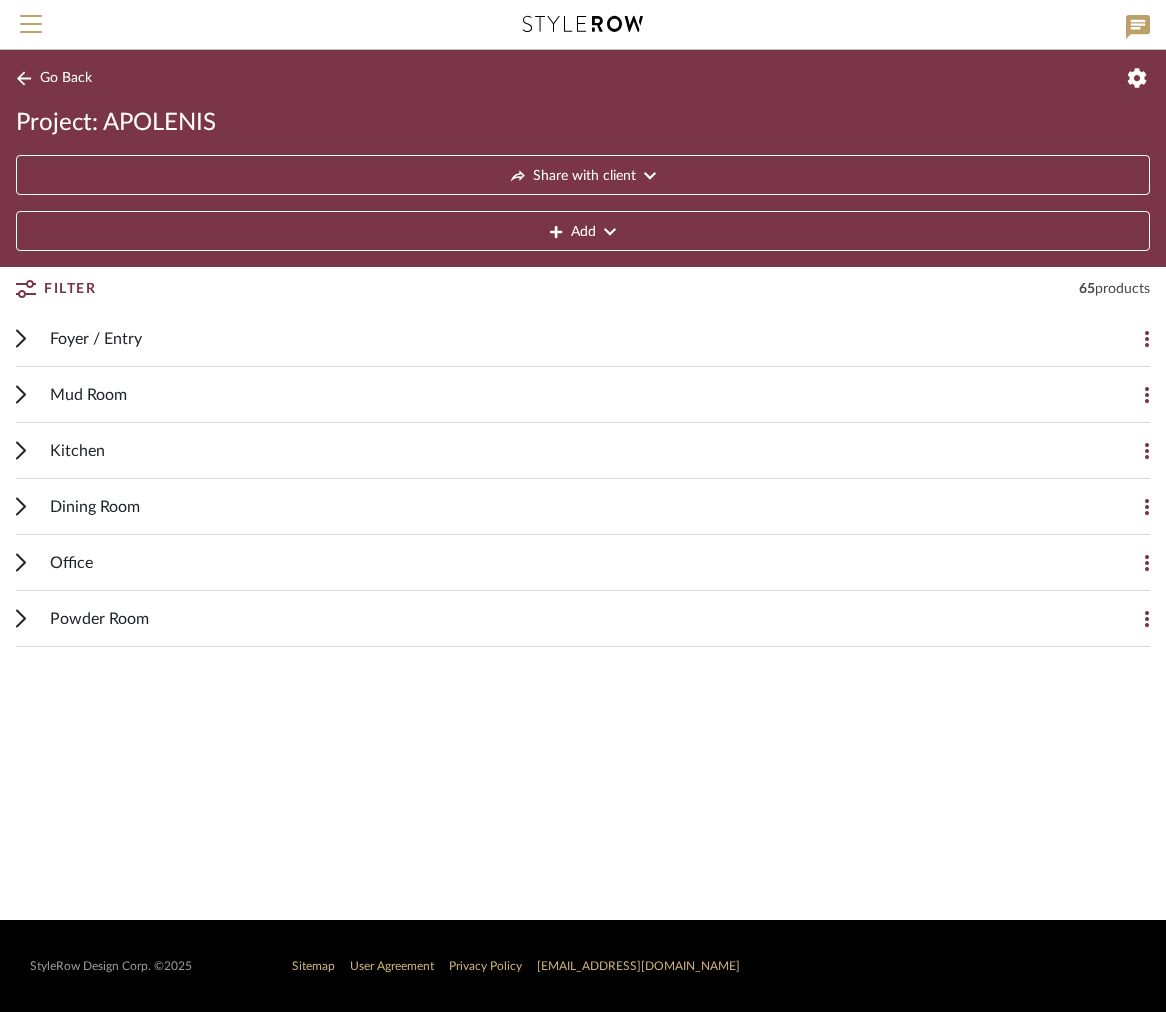 click on "Powder Room" at bounding box center (568, 618) 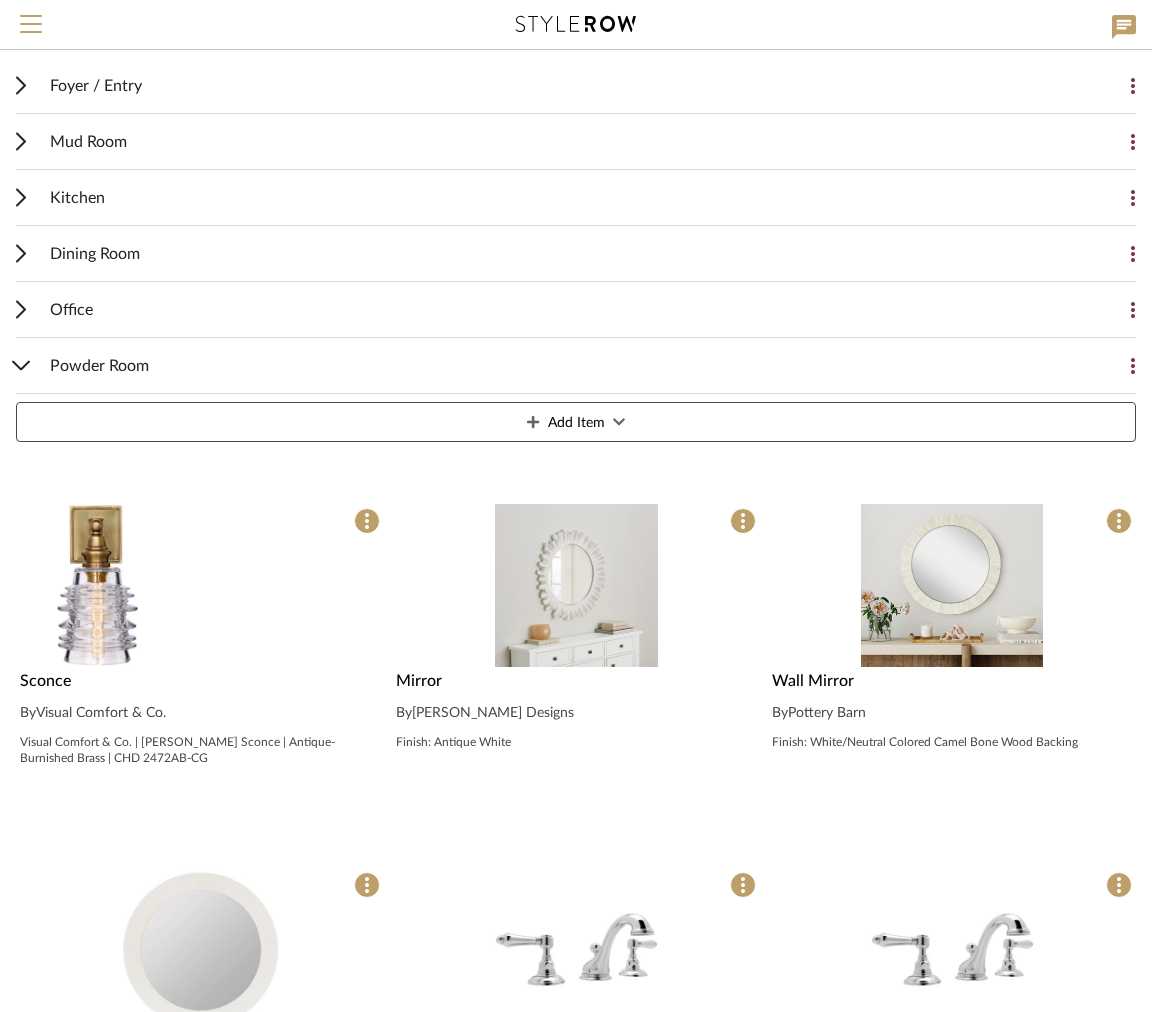 scroll, scrollTop: 721, scrollLeft: 0, axis: vertical 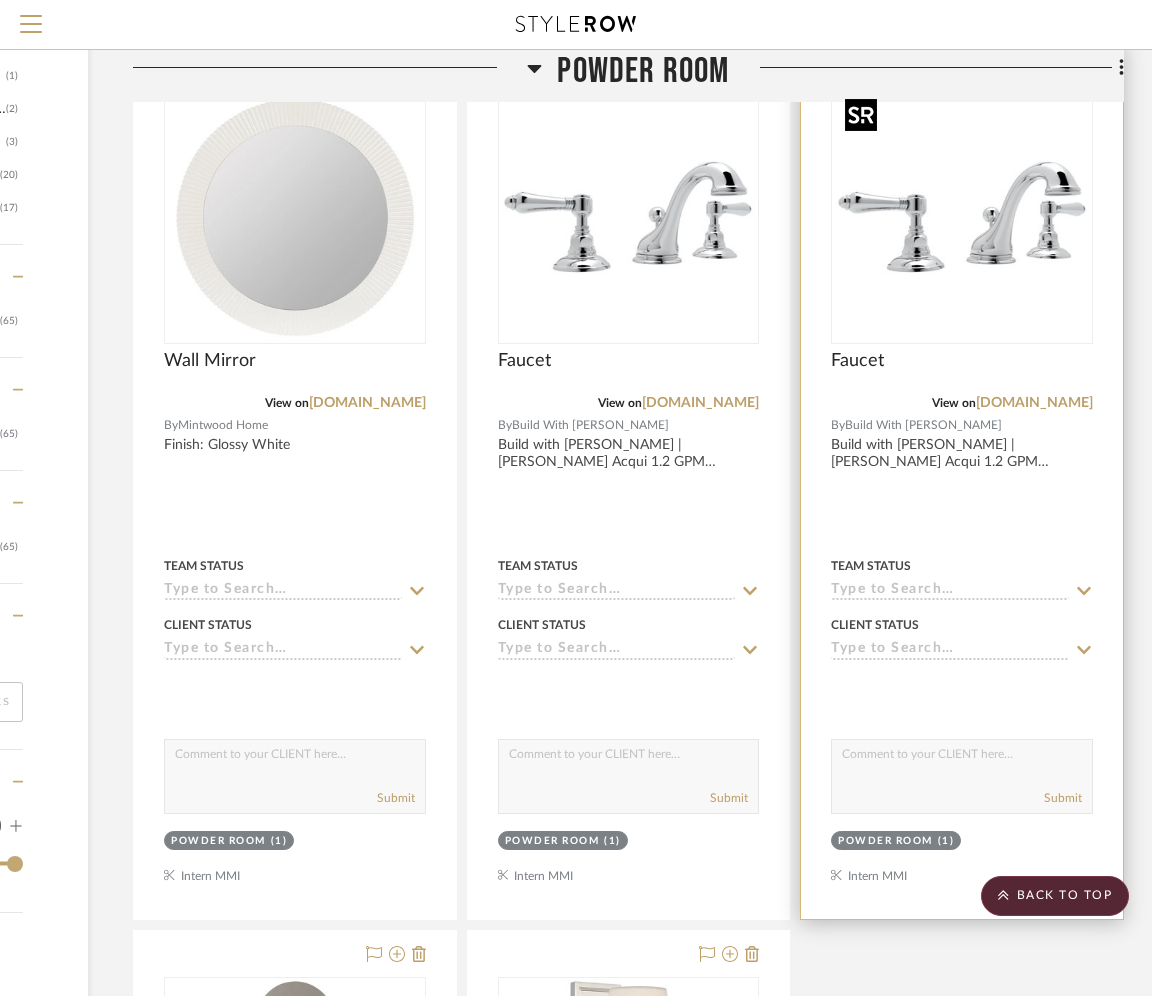click at bounding box center (962, 217) 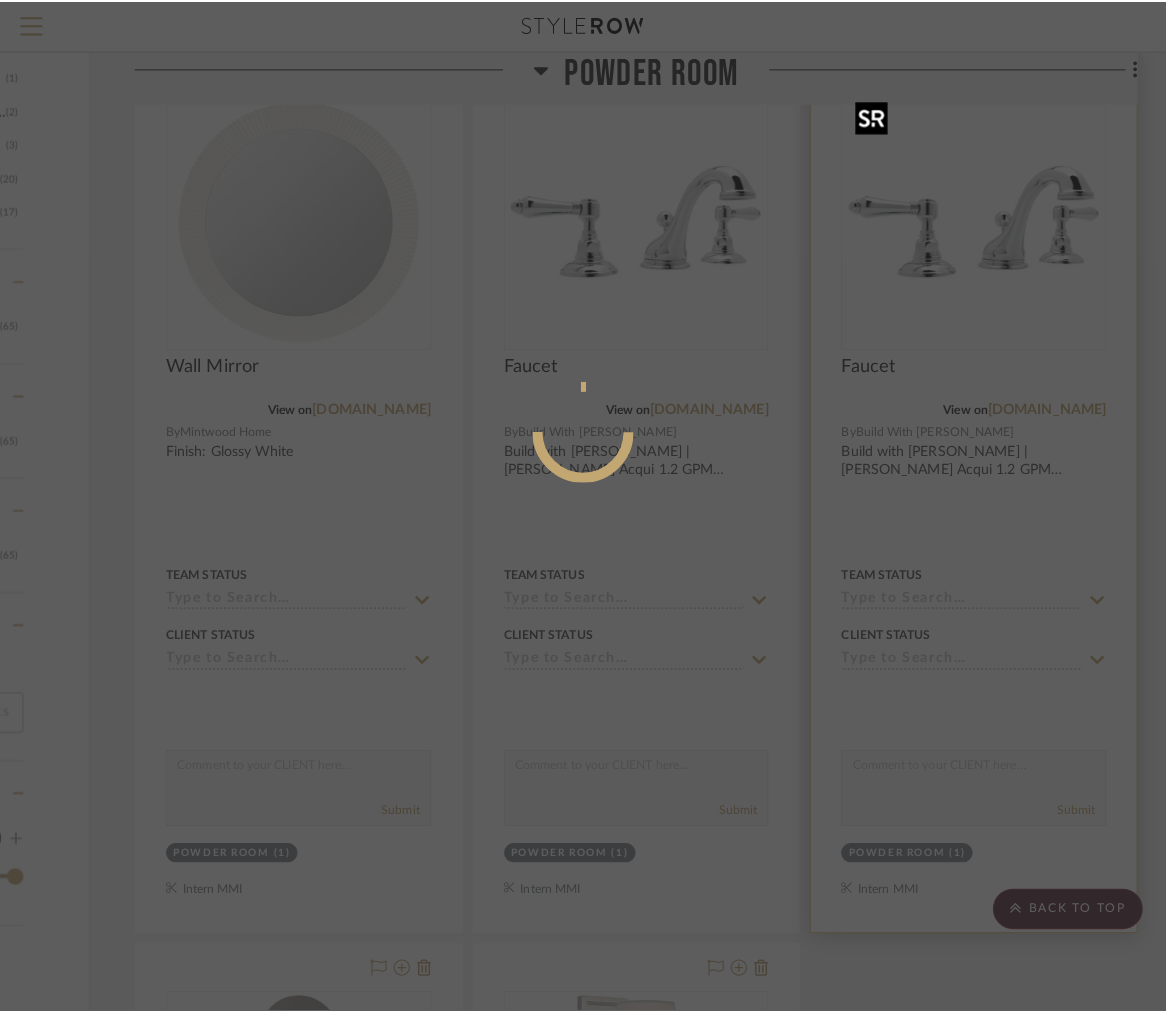 scroll, scrollTop: 0, scrollLeft: 0, axis: both 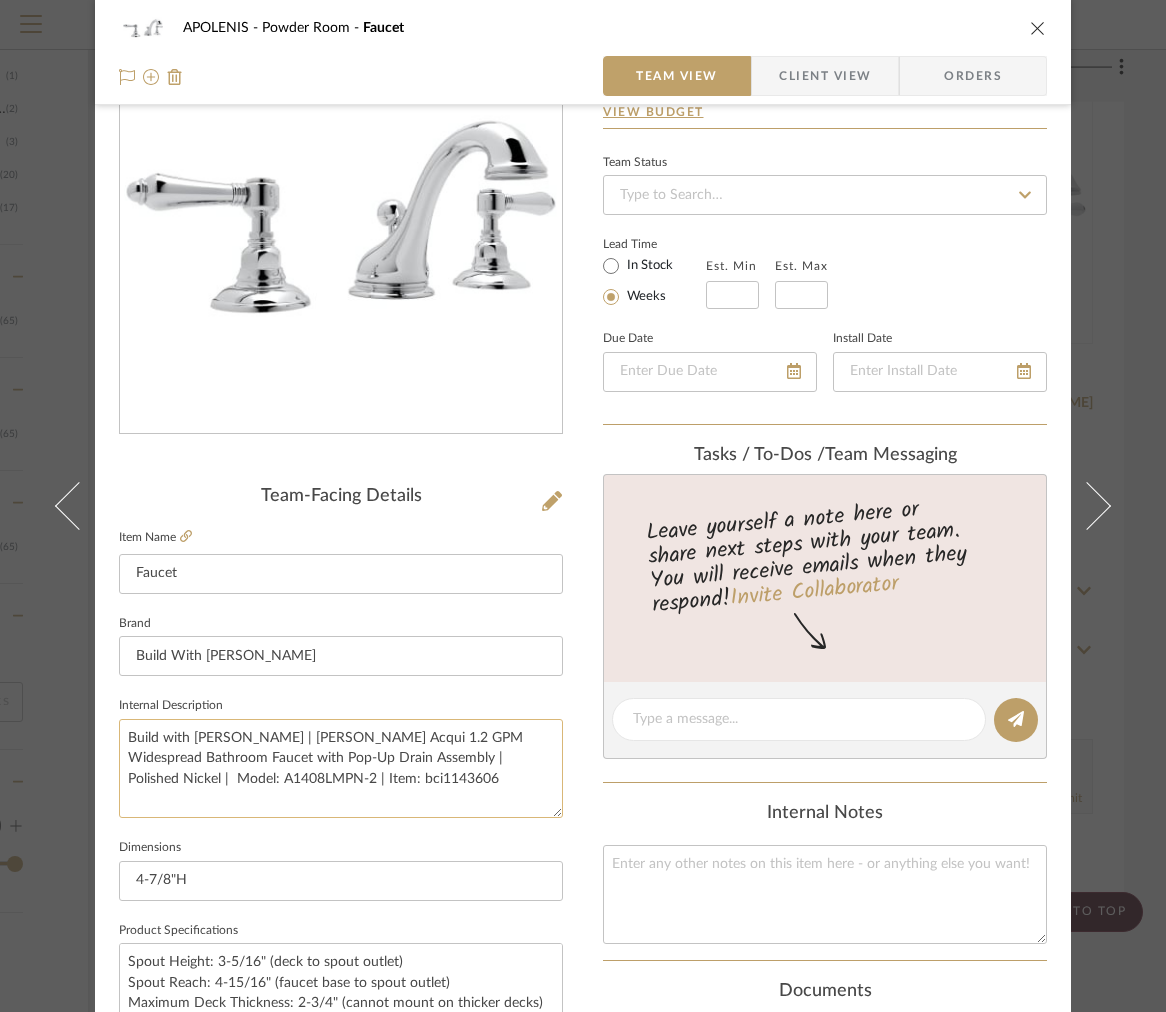 click on "Build with [PERSON_NAME] | [PERSON_NAME] Acqui 1.2 GPM Widespread Bathroom Faucet with Pop-Up Drain Assembly | Polished Nickel |  Model: A1408LMPN-2 | Item: bci1143606" 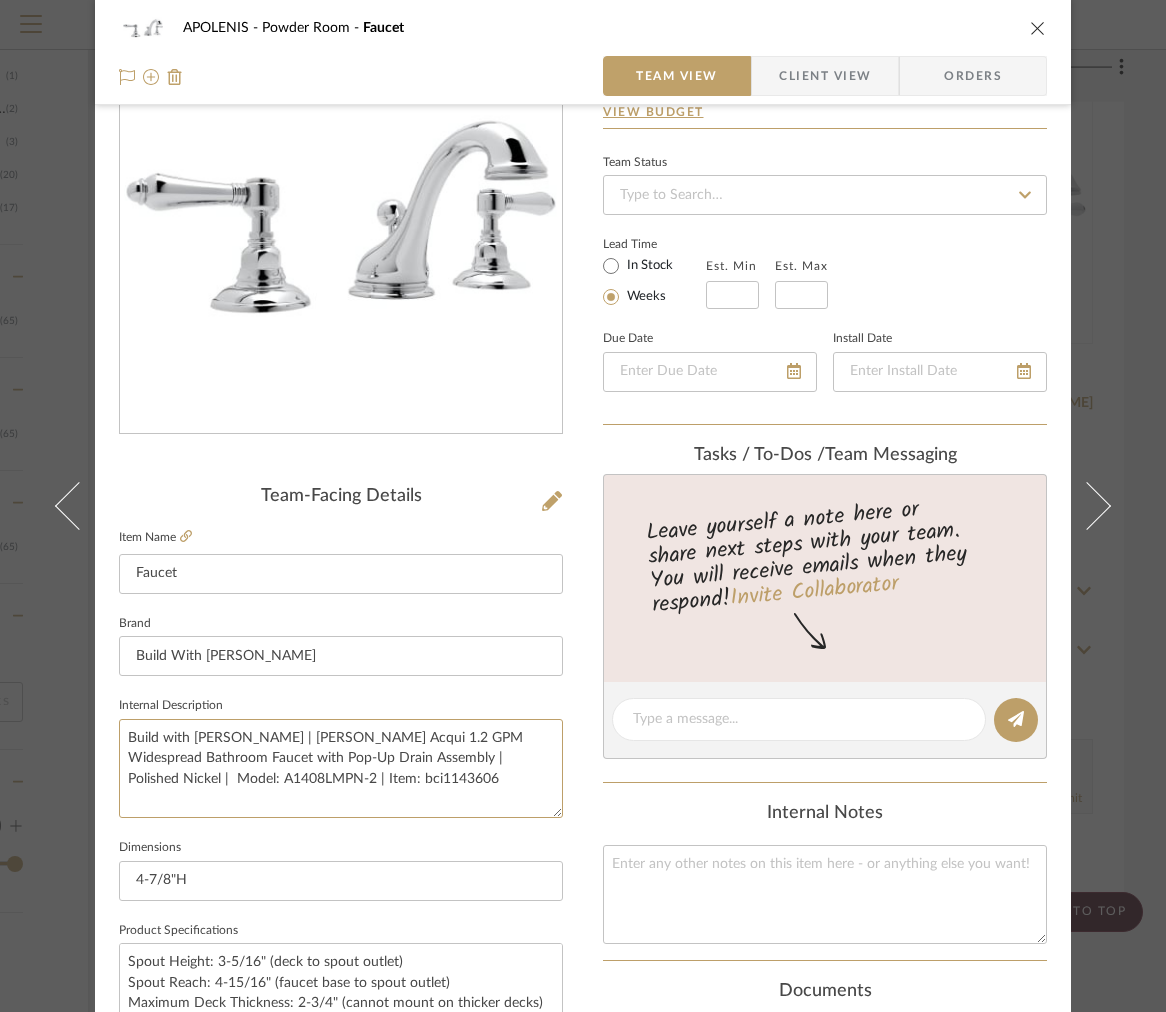 drag, startPoint x: 371, startPoint y: 778, endPoint x: 99, endPoint y: 722, distance: 277.70486 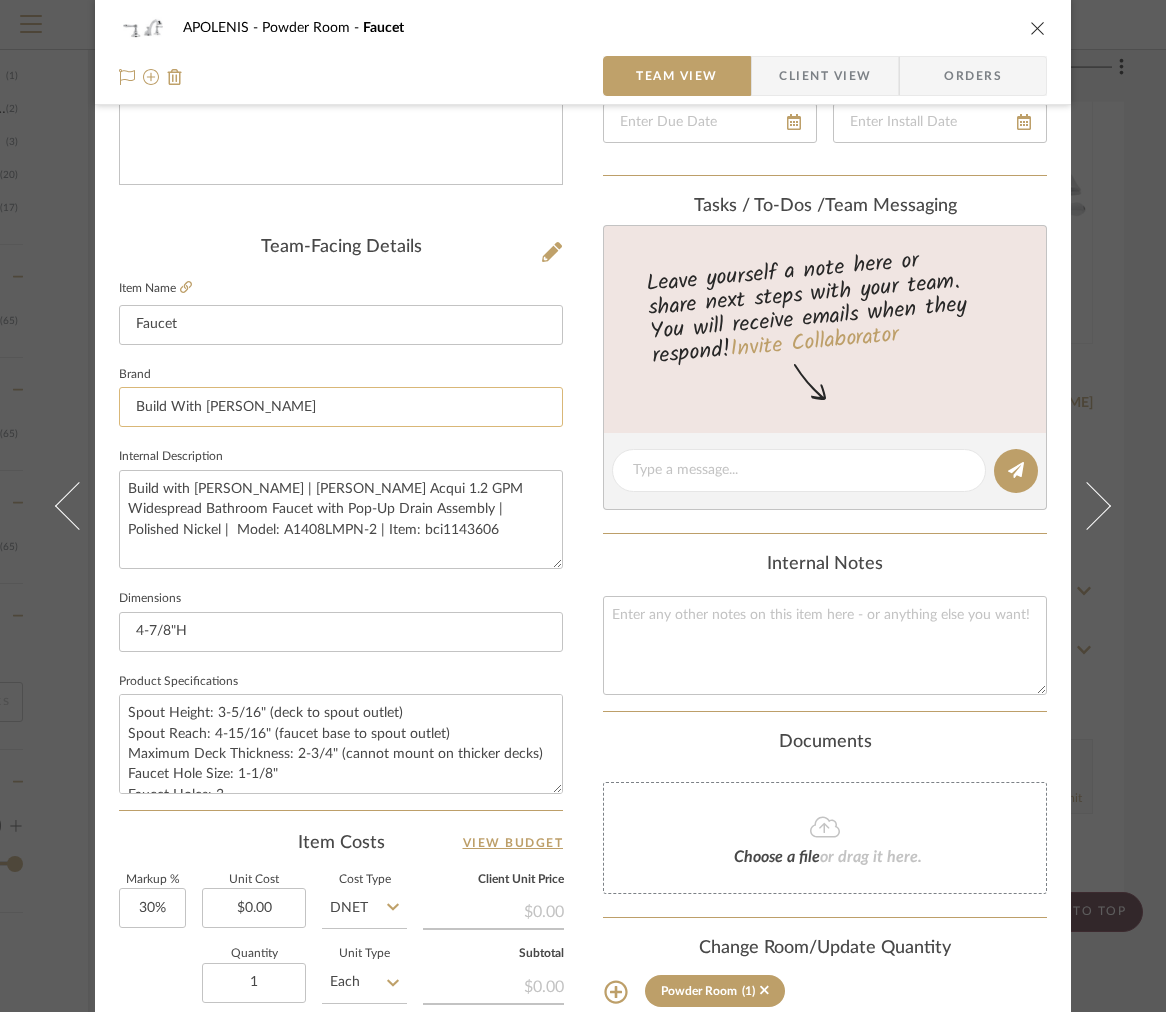 scroll, scrollTop: 400, scrollLeft: 0, axis: vertical 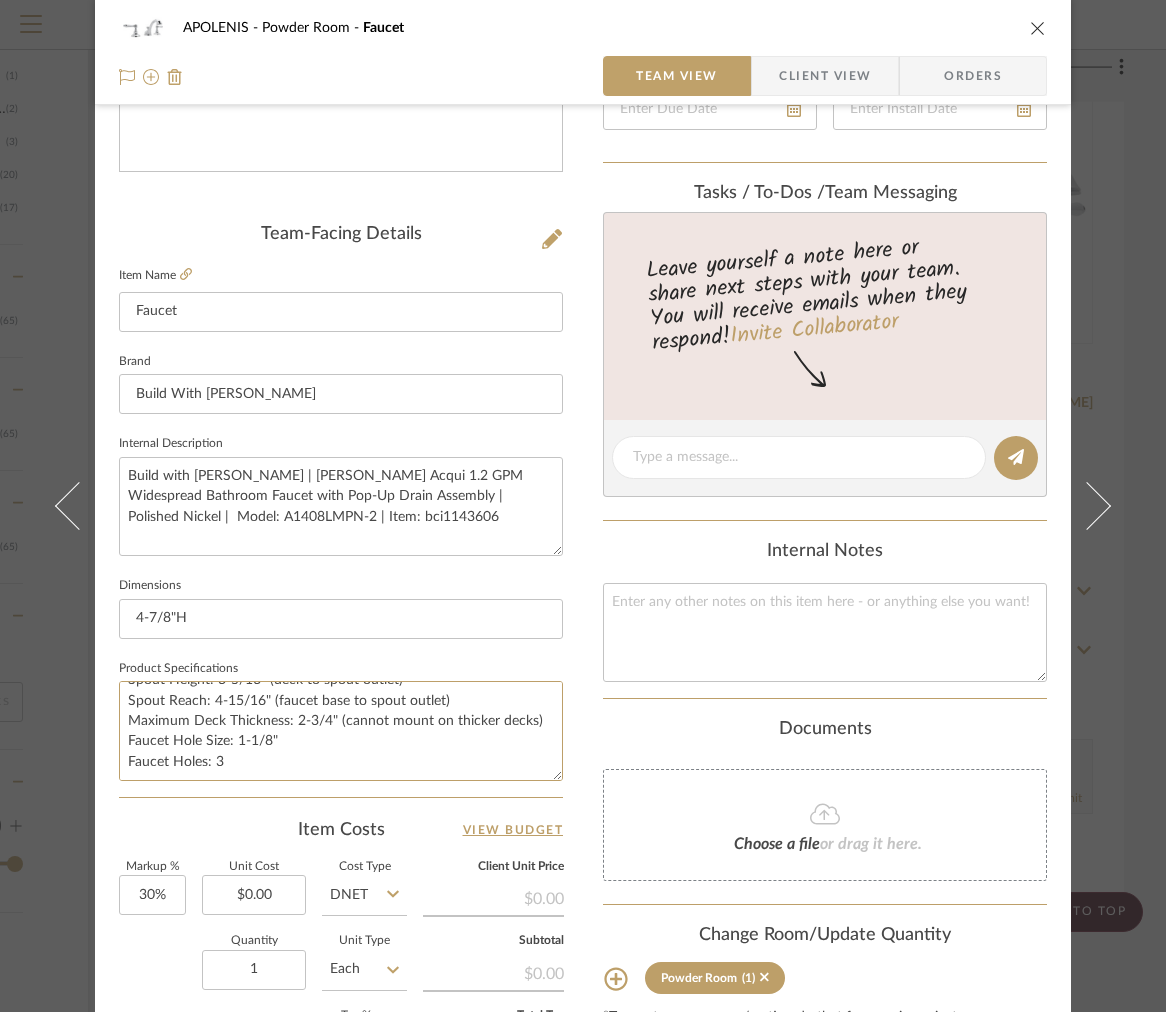 drag, startPoint x: 119, startPoint y: 698, endPoint x: 275, endPoint y: 808, distance: 190.88216 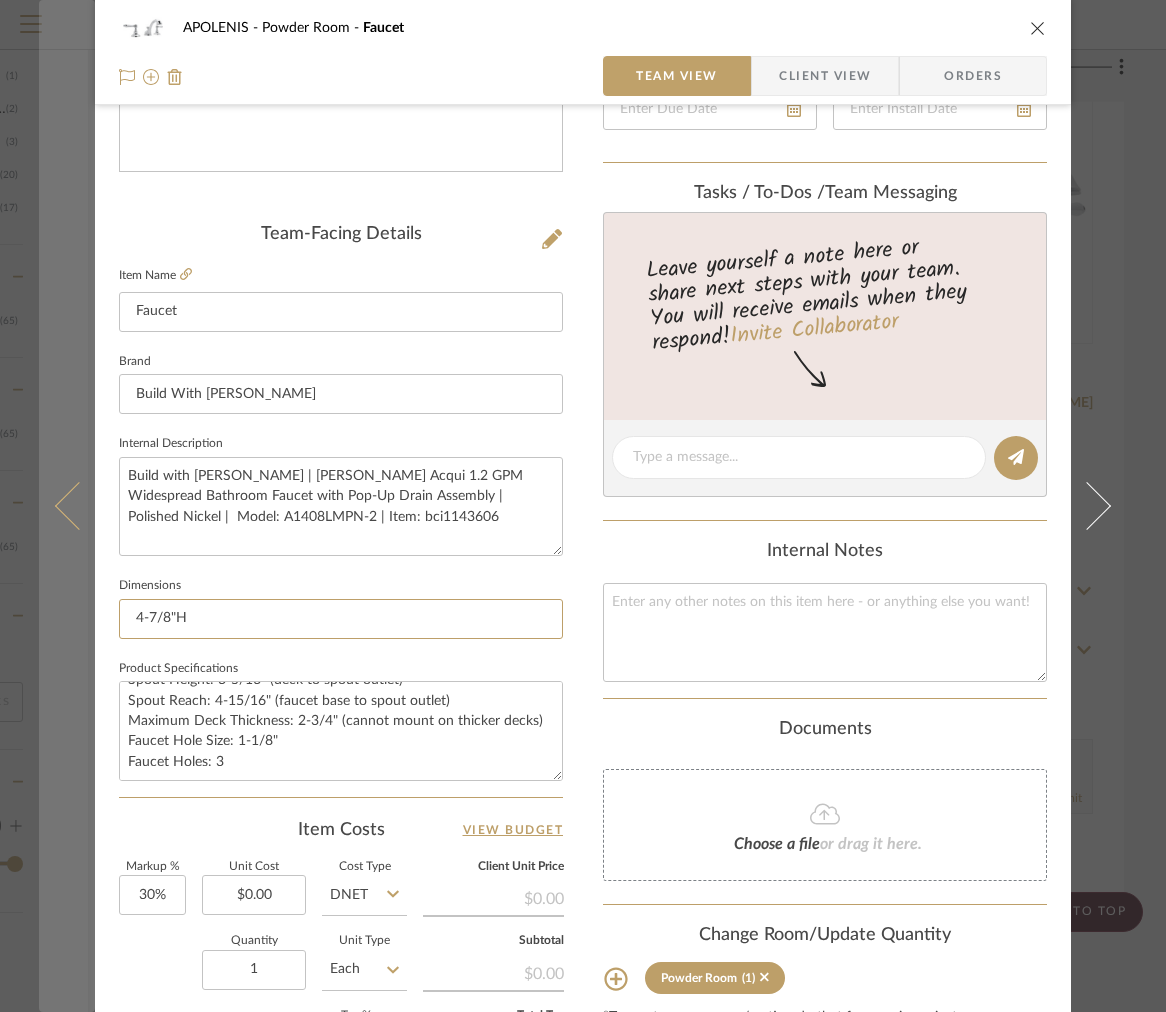 drag, startPoint x: 190, startPoint y: 609, endPoint x: 71, endPoint y: 600, distance: 119.33985 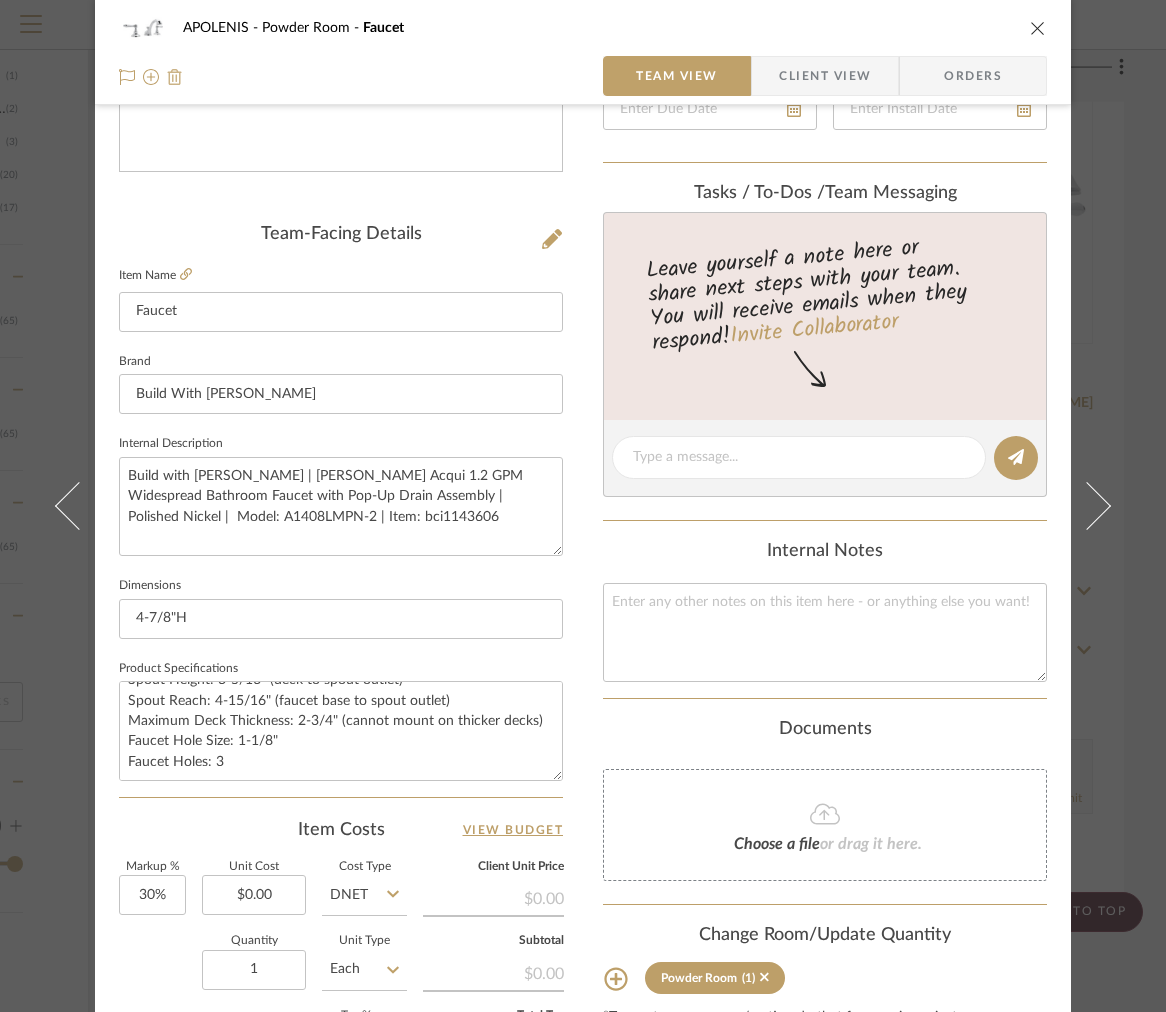 click at bounding box center (175, 77) 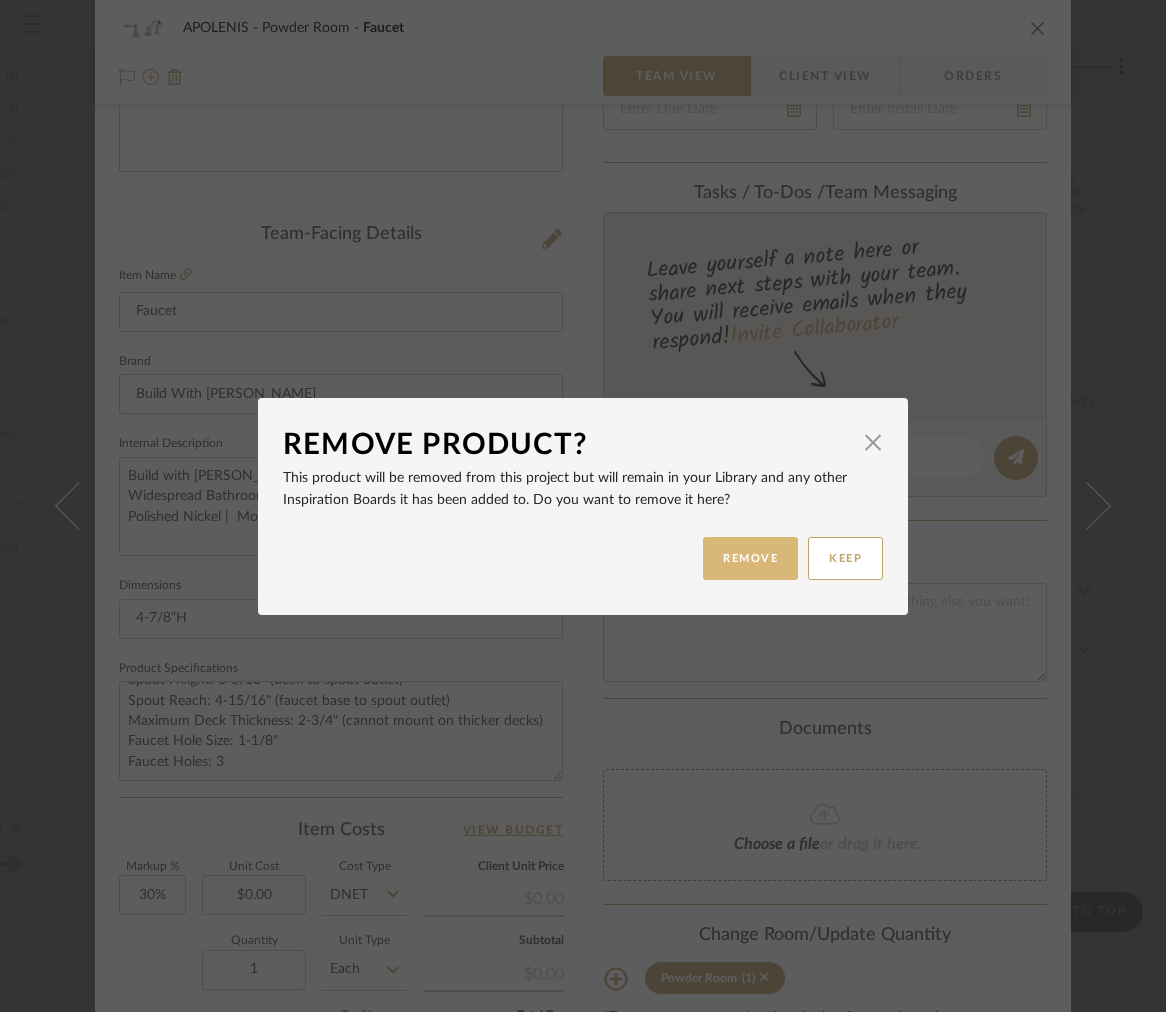 click on "REMOVE" at bounding box center [750, 558] 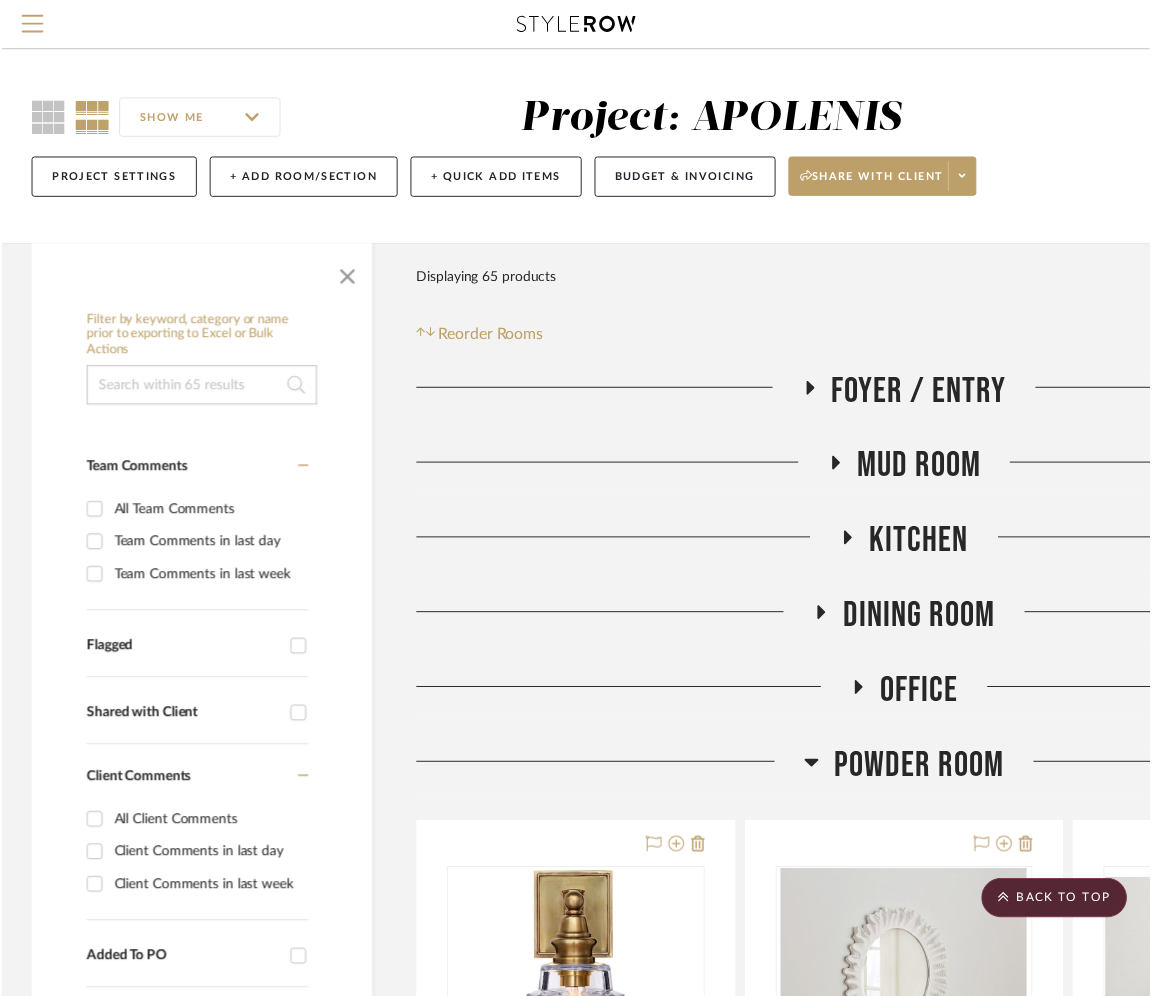 scroll, scrollTop: 1677, scrollLeft: 288, axis: both 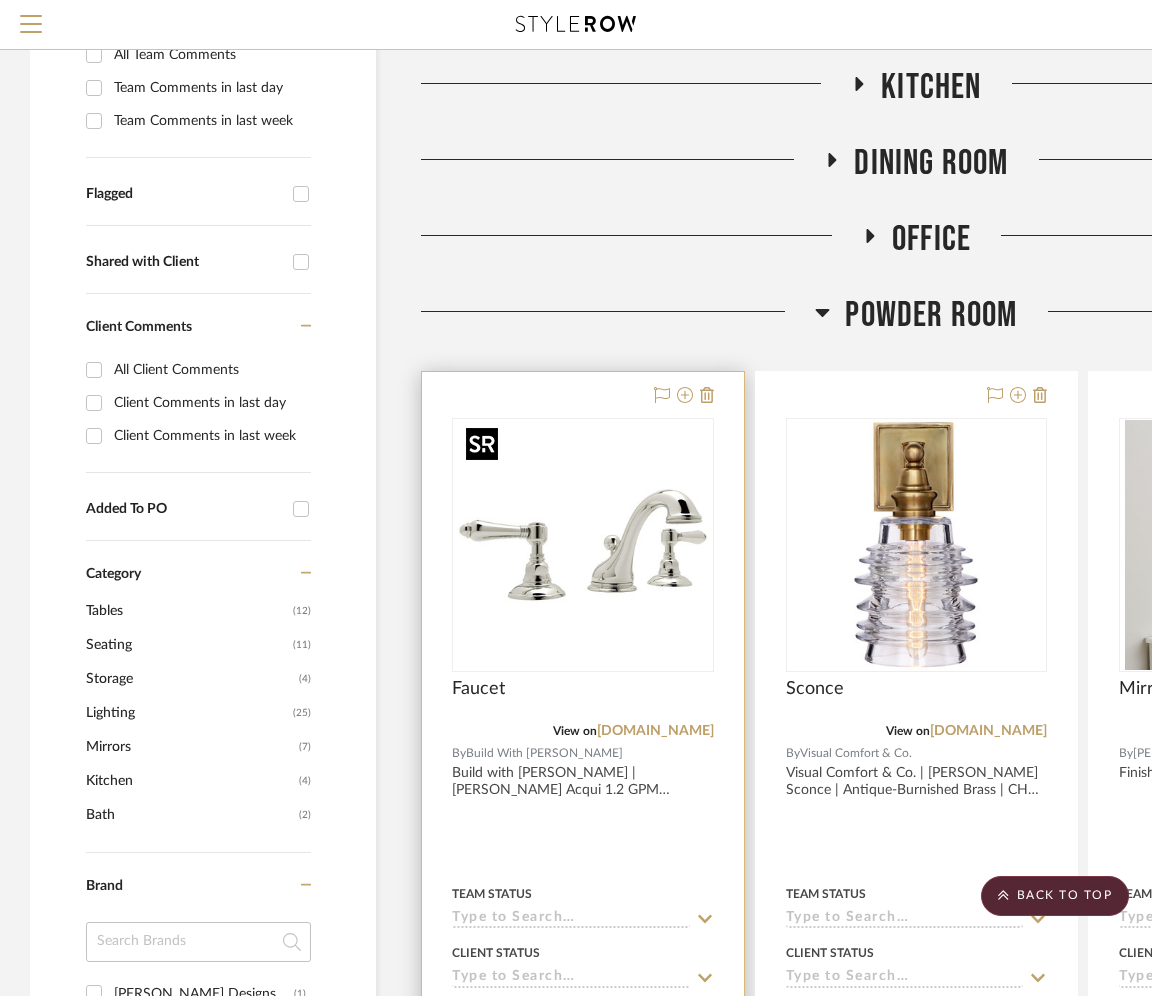 click at bounding box center [583, 545] 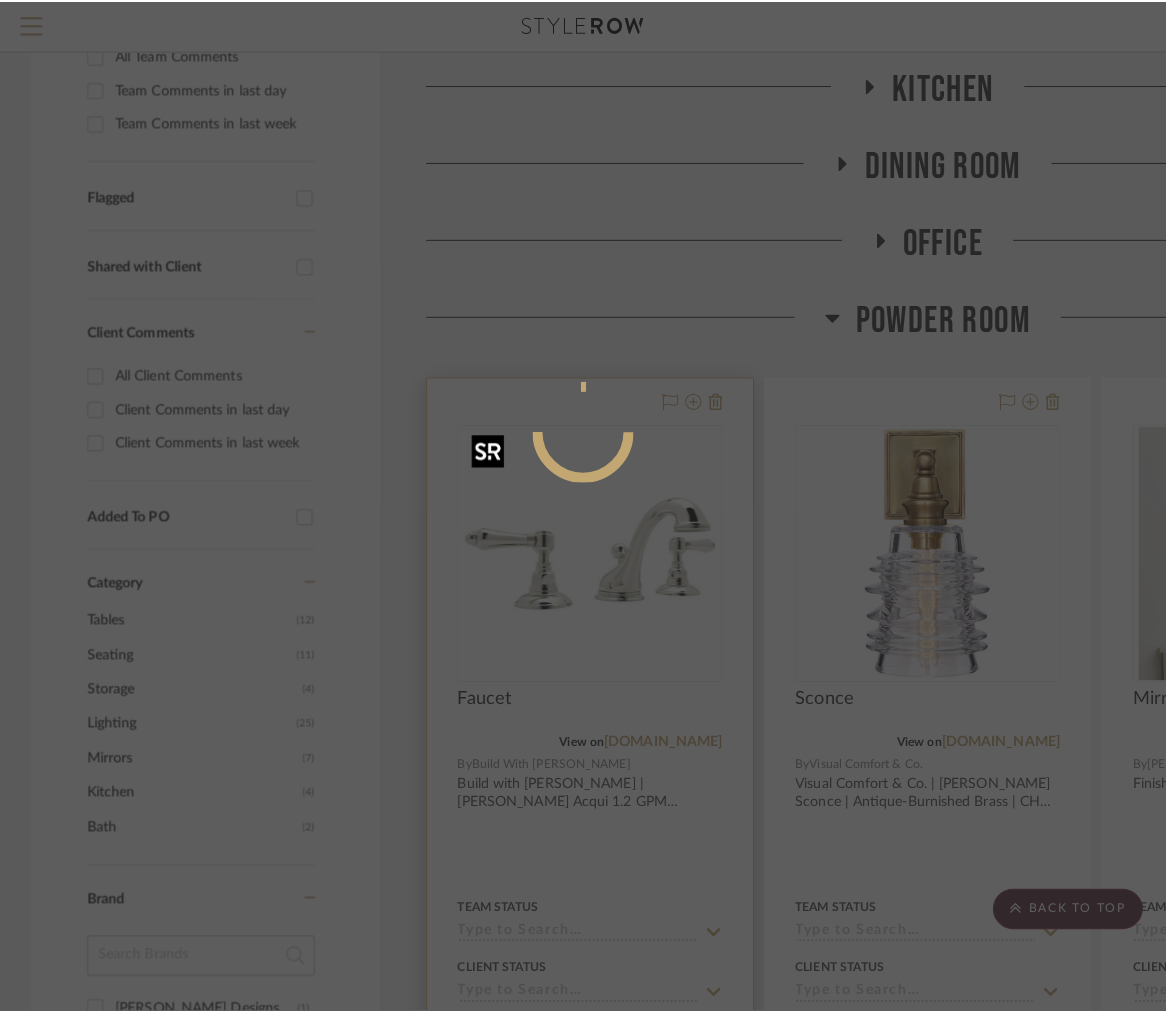 scroll, scrollTop: 0, scrollLeft: 0, axis: both 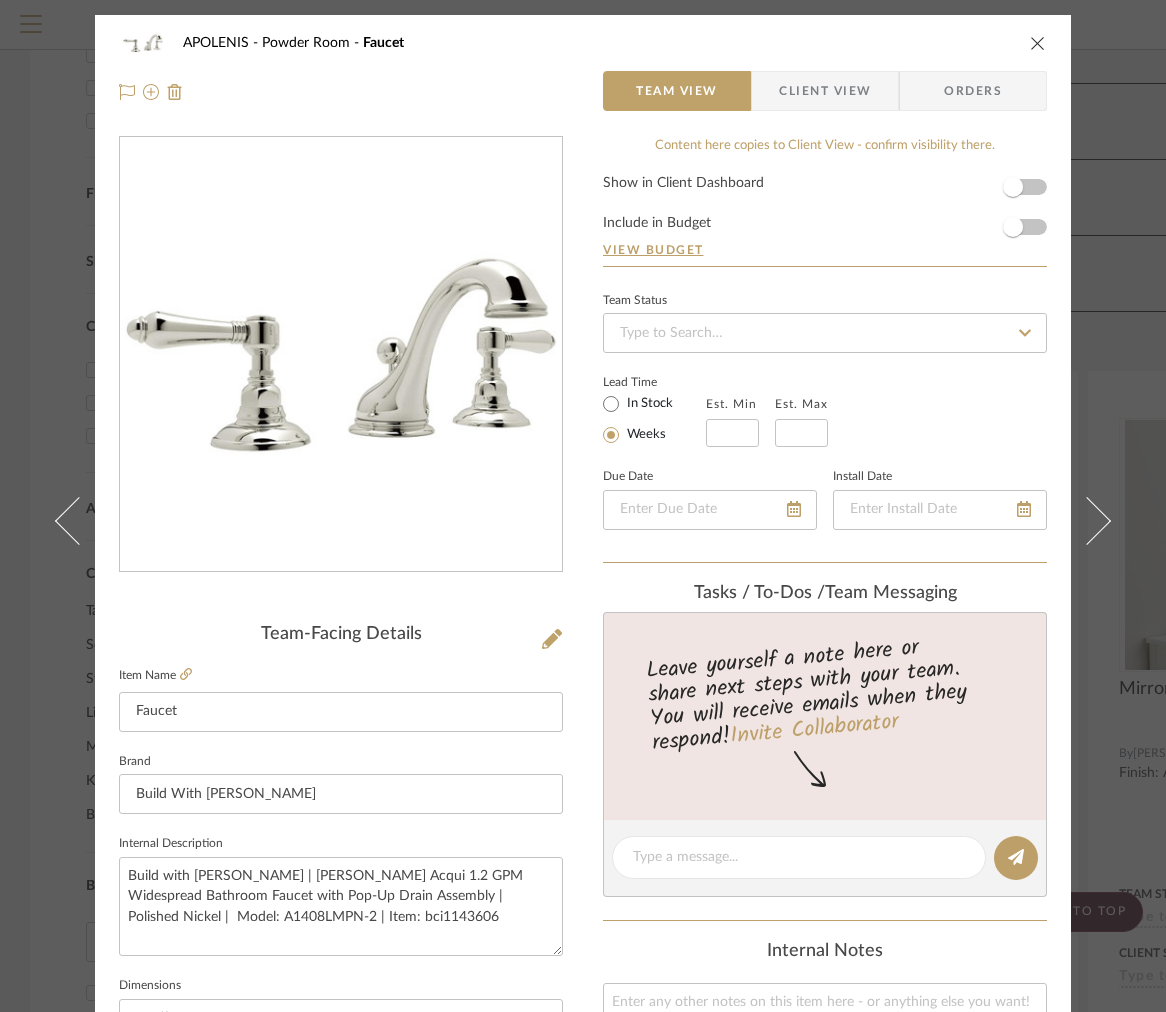 click at bounding box center [1038, 43] 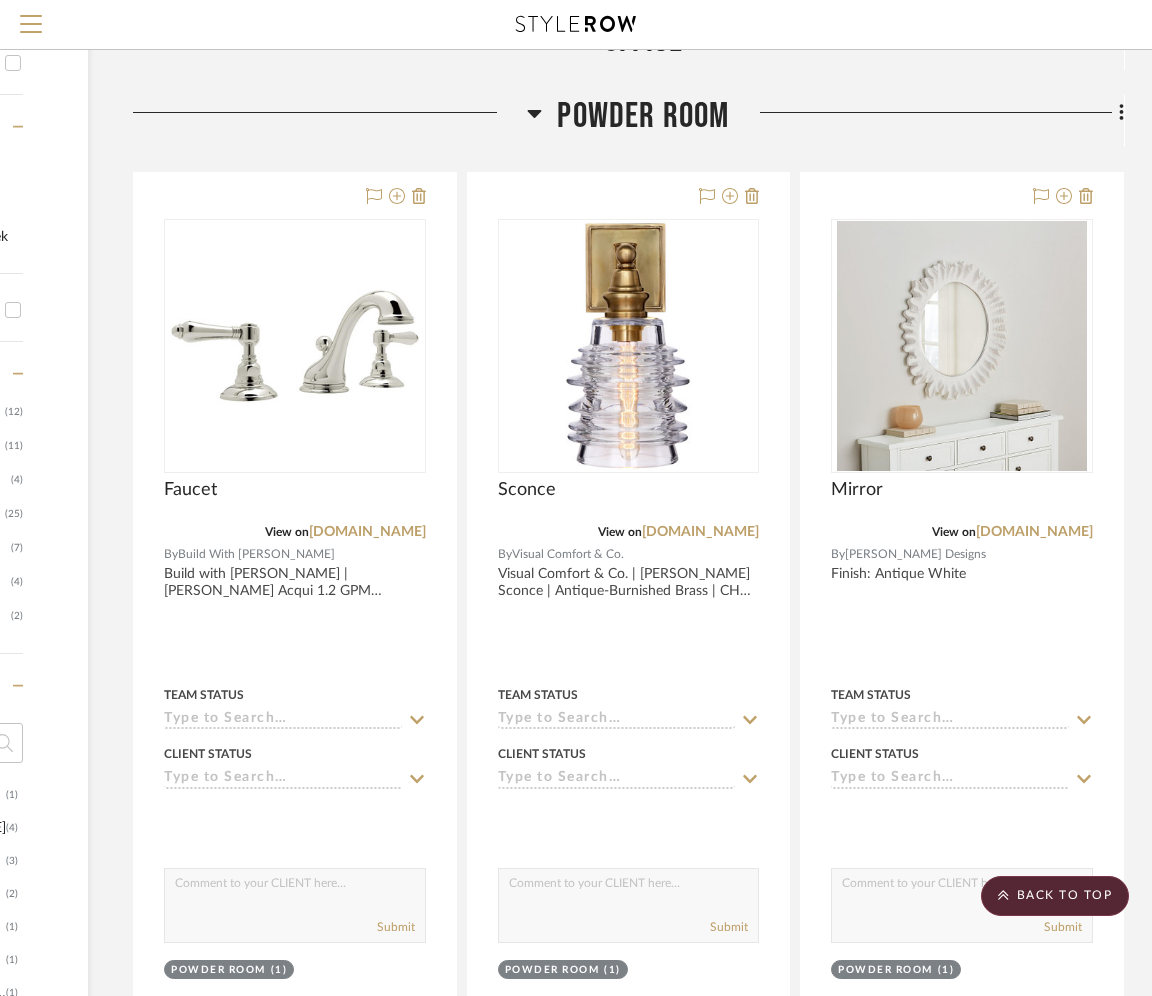 scroll, scrollTop: 658, scrollLeft: 288, axis: both 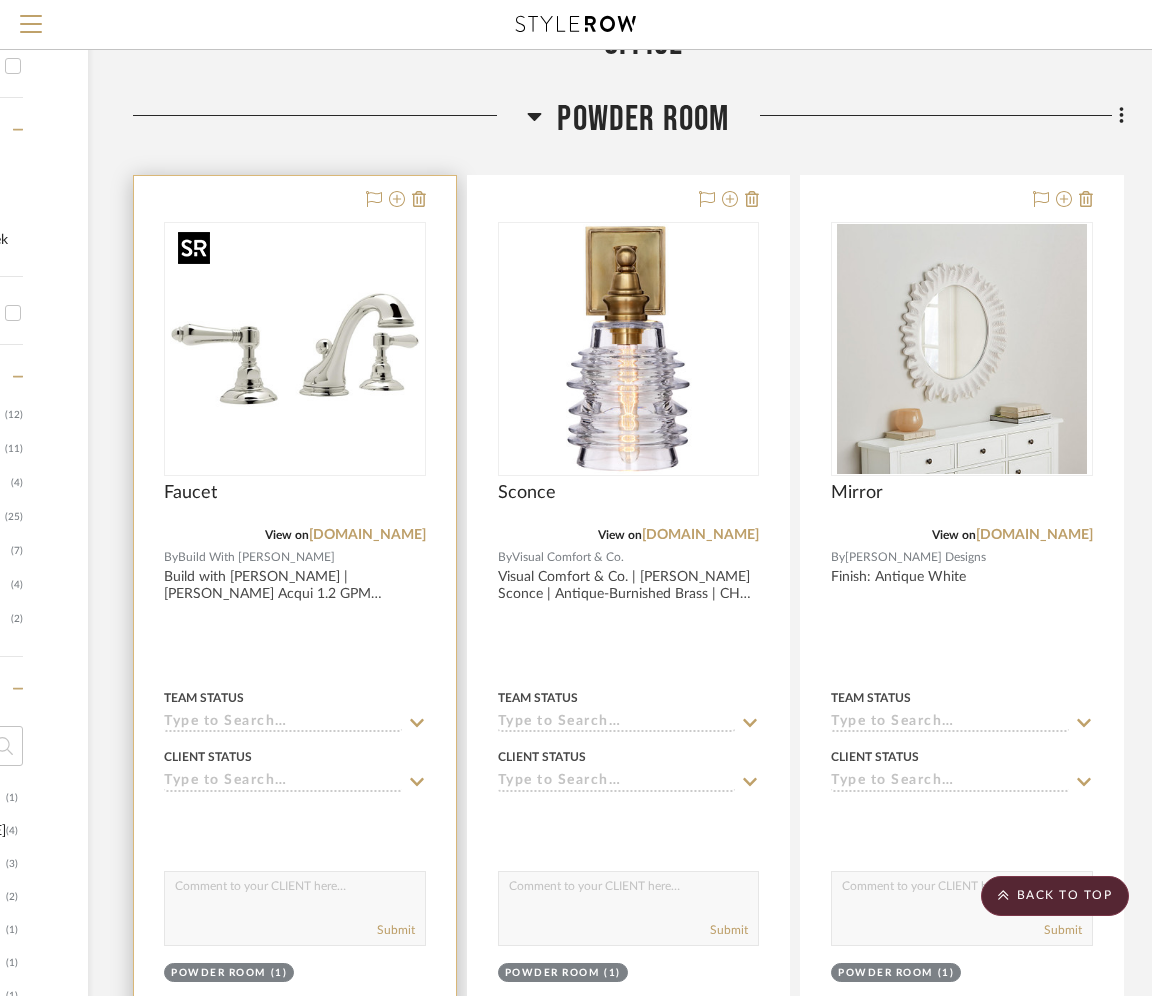 click at bounding box center [295, 349] 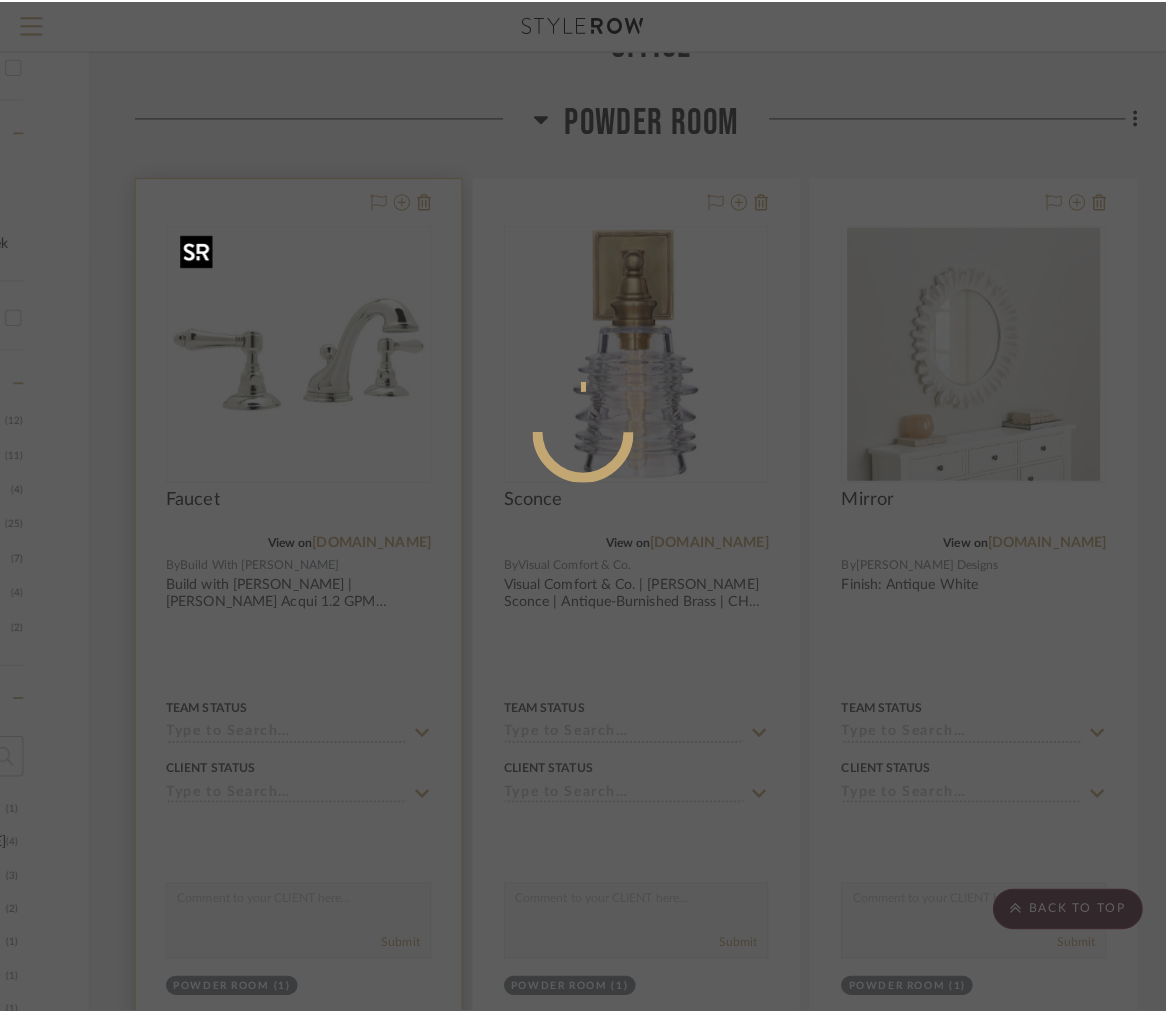 scroll, scrollTop: 0, scrollLeft: 0, axis: both 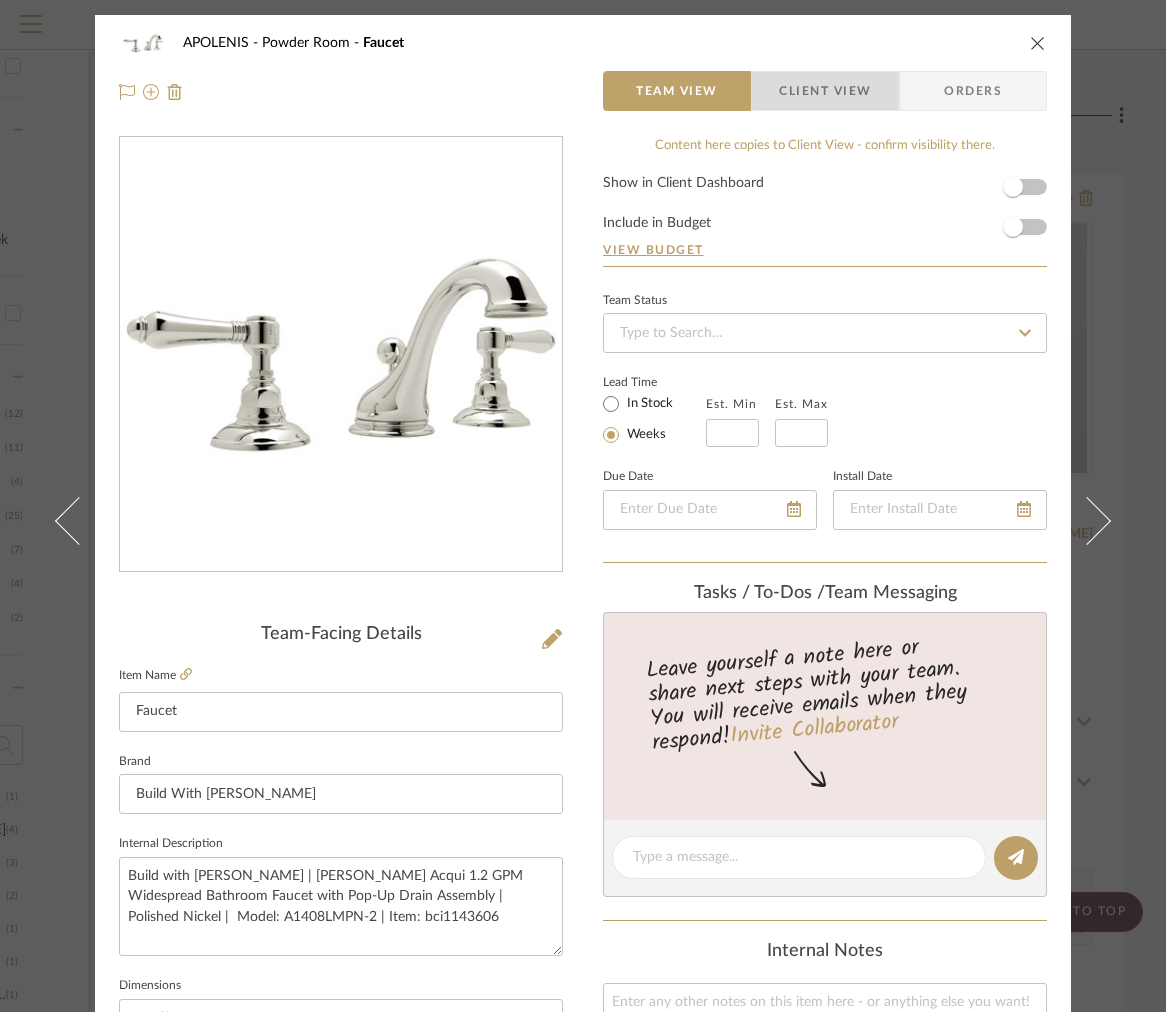click on "Client View" at bounding box center (825, 91) 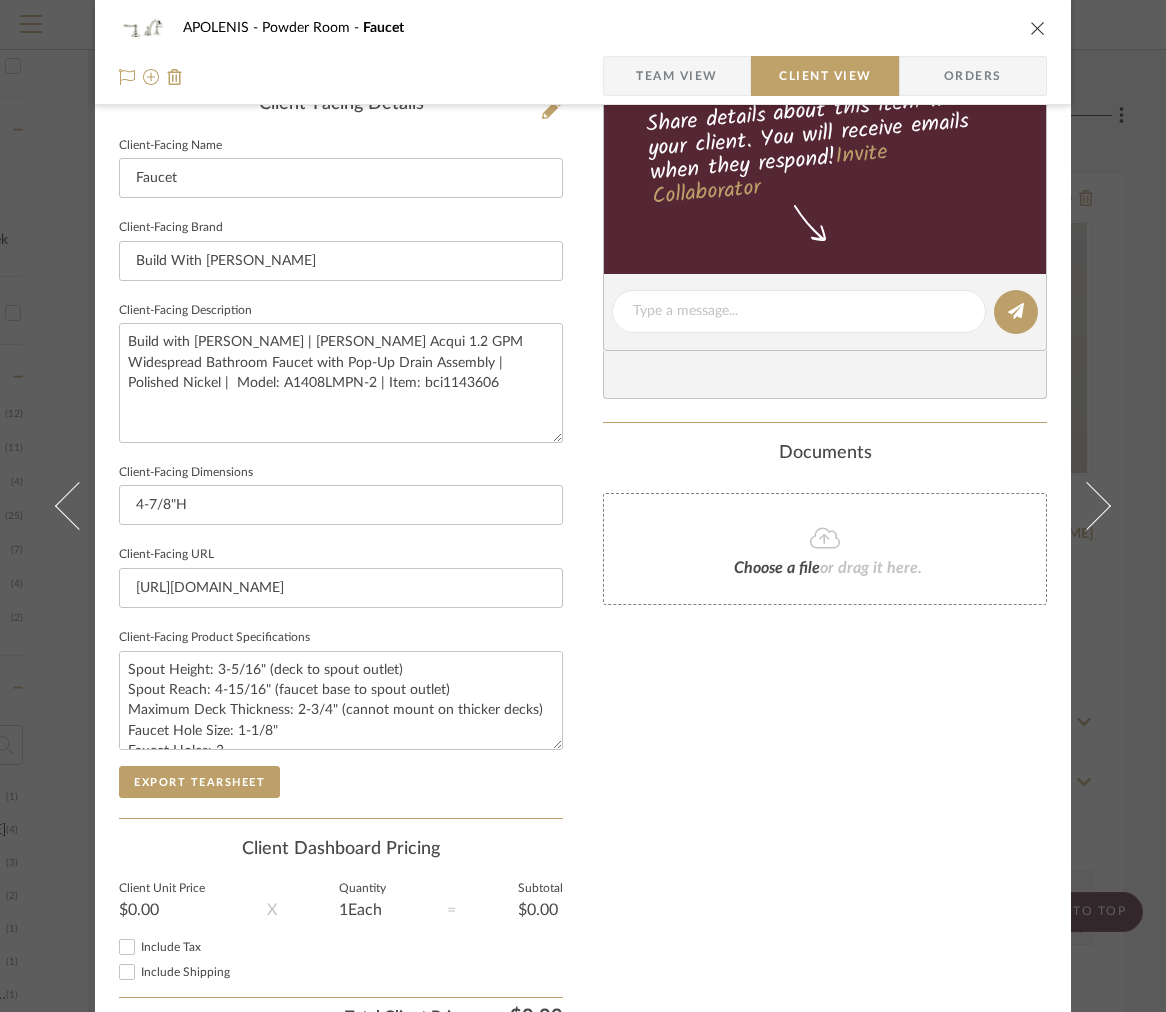 scroll, scrollTop: 543, scrollLeft: 0, axis: vertical 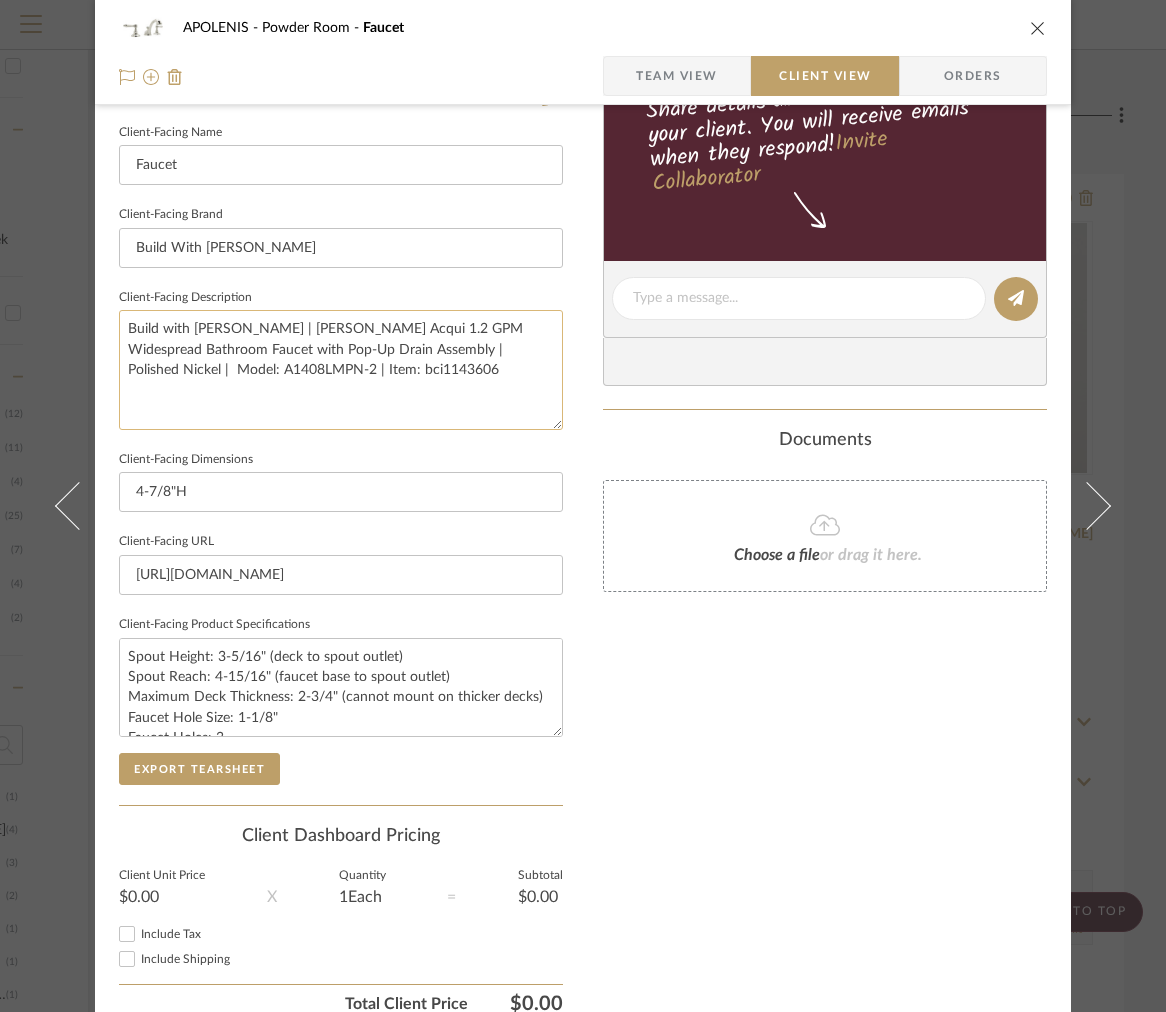 click on "Build with [PERSON_NAME] | [PERSON_NAME] Acqui 1.2 GPM Widespread Bathroom Faucet with Pop-Up Drain Assembly | Polished Nickel |  Model: A1408LMPN-2 | Item: bci1143606" 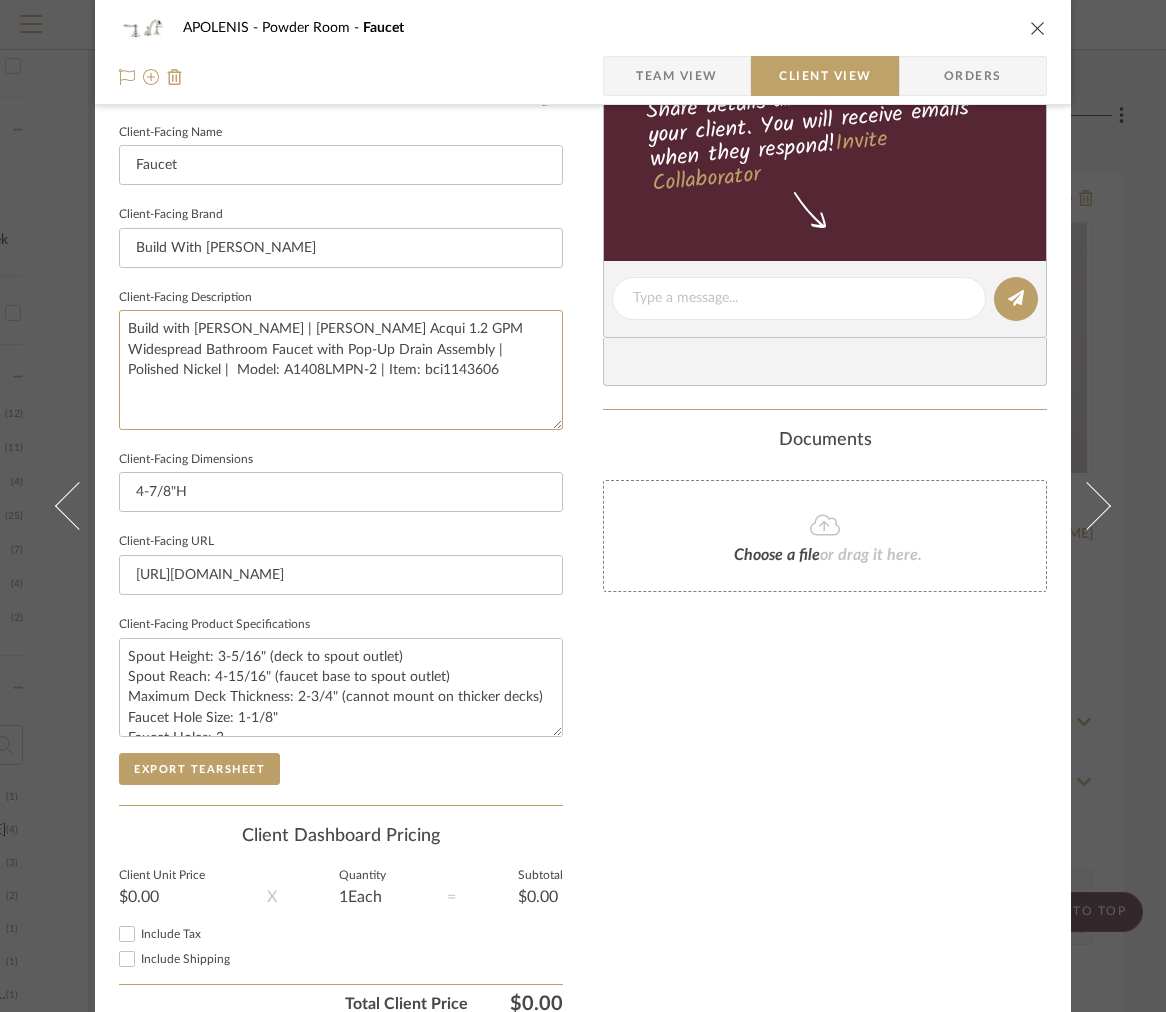 drag, startPoint x: 389, startPoint y: 374, endPoint x: 91, endPoint y: 370, distance: 298.02686 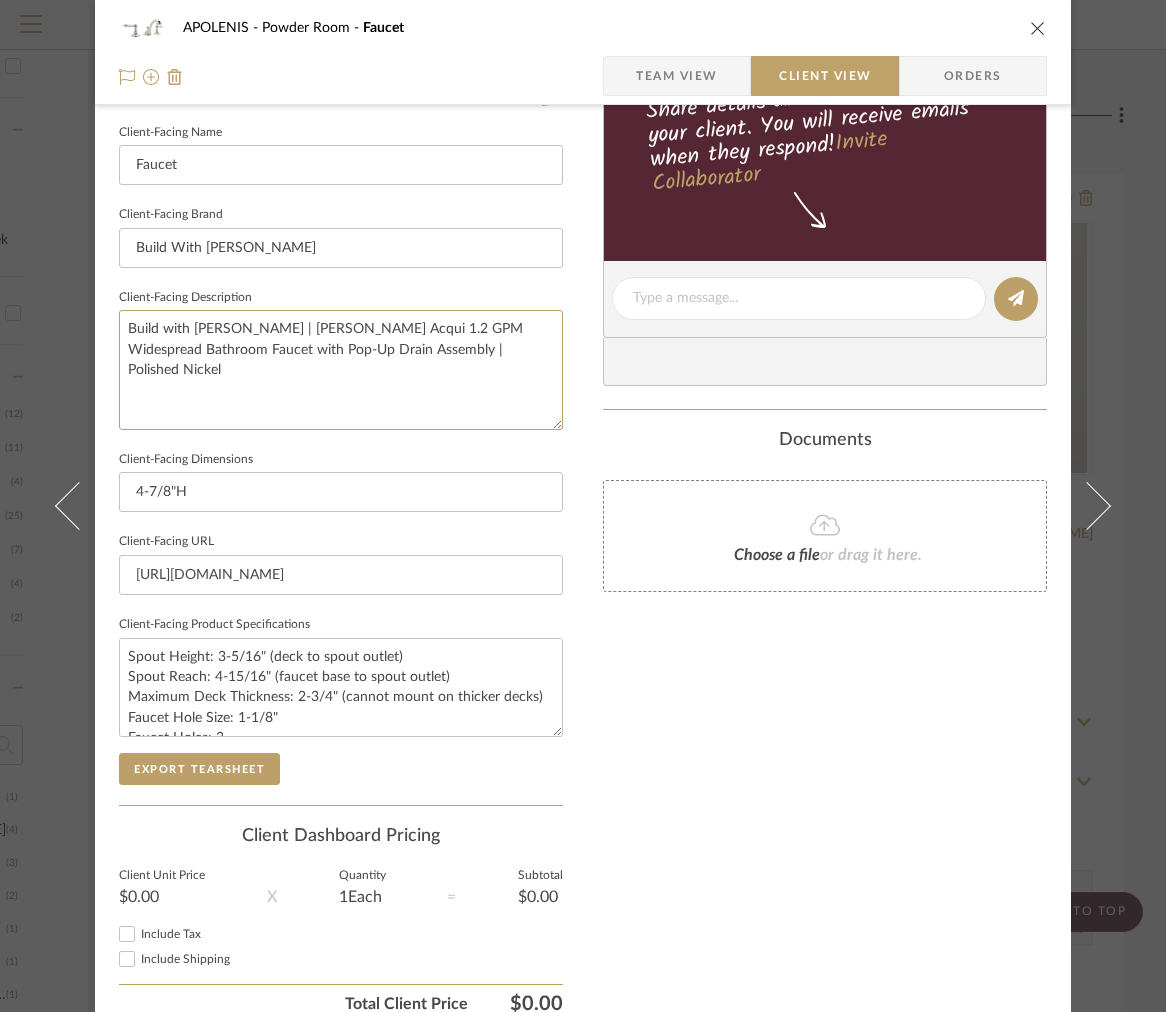 drag, startPoint x: 341, startPoint y: 351, endPoint x: -2, endPoint y: 306, distance: 345.9393 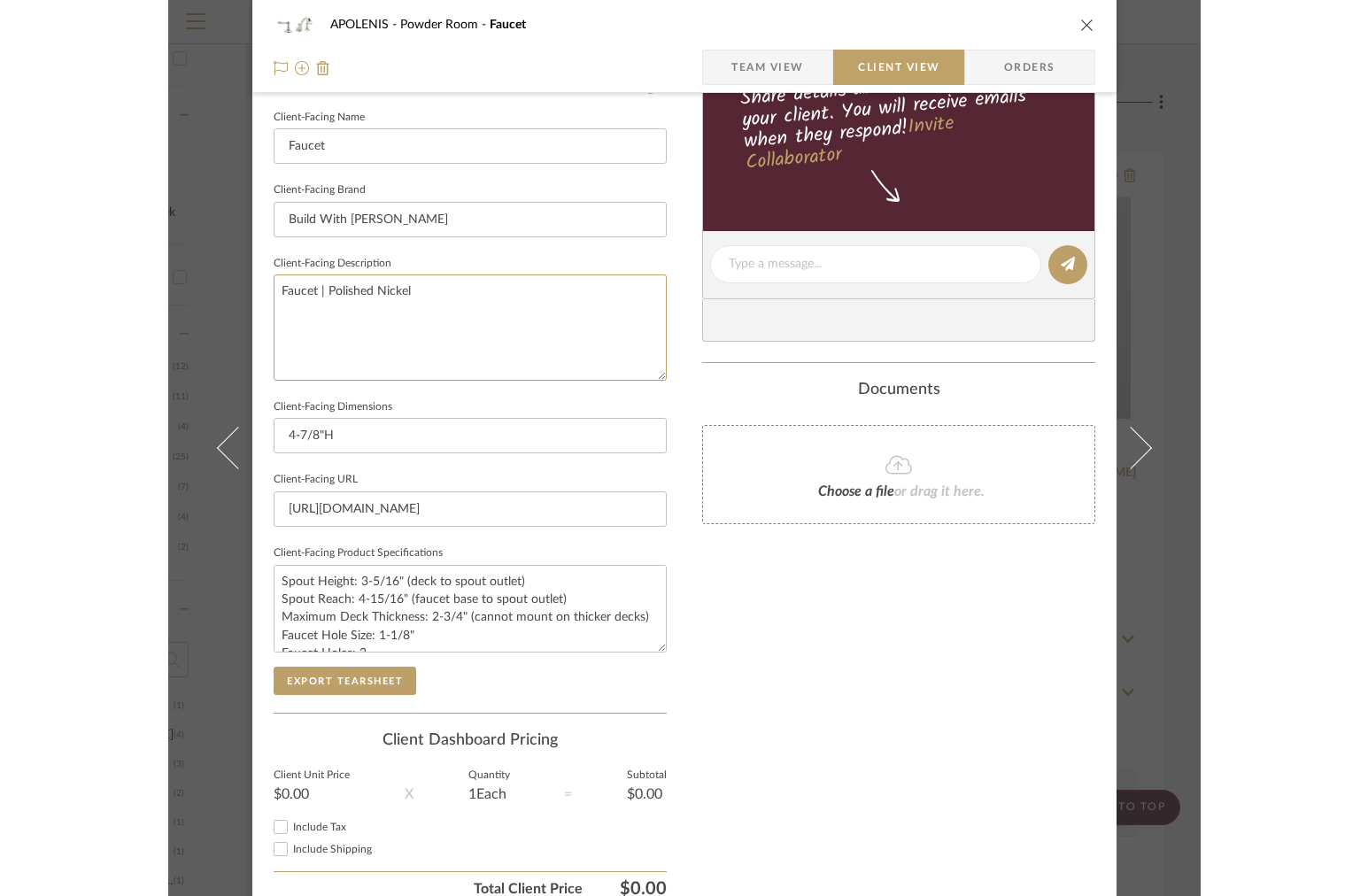 scroll, scrollTop: 561, scrollLeft: 0, axis: vertical 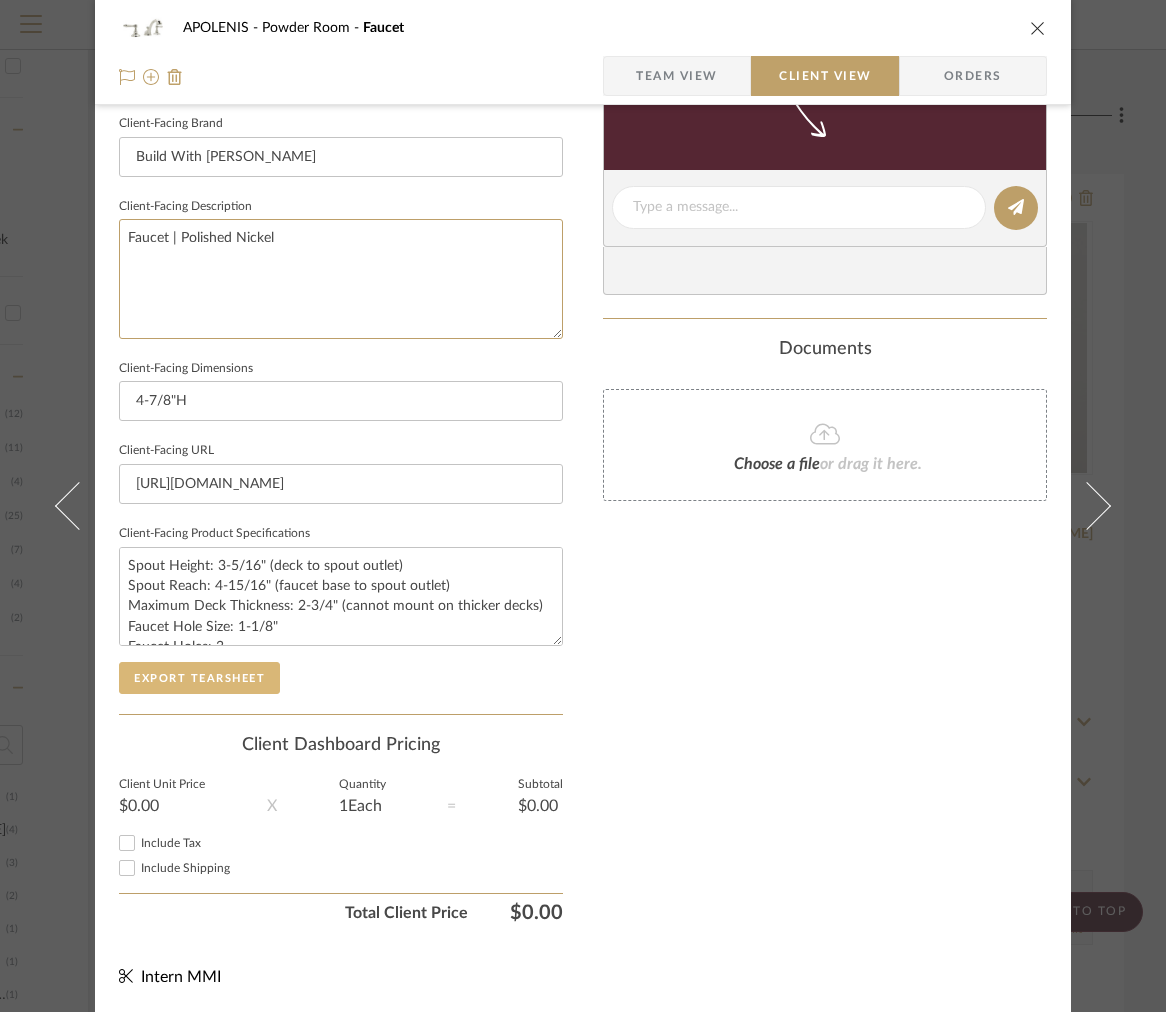 type on "Faucet | Polished Nickel" 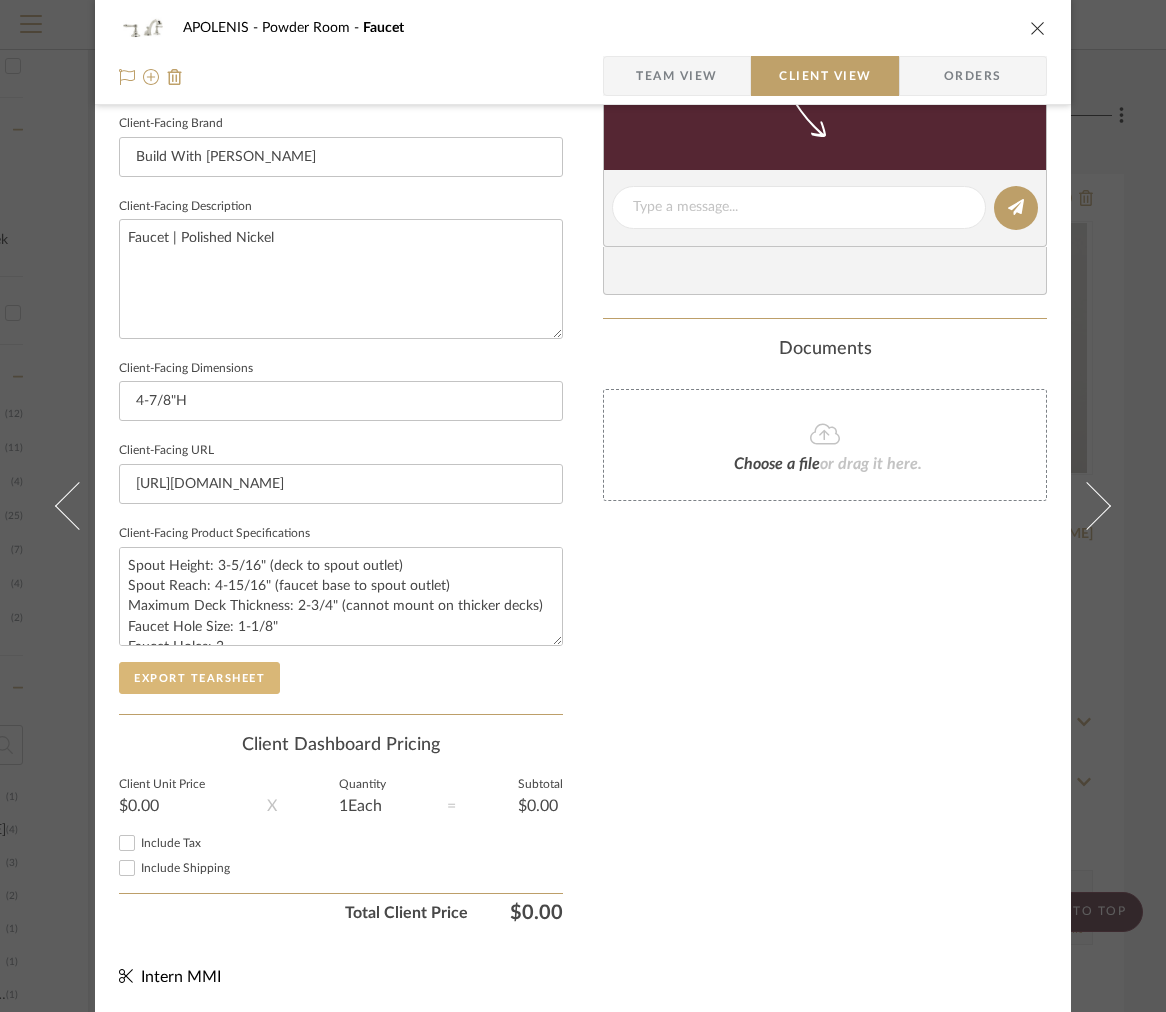 click on "Export Tearsheet" 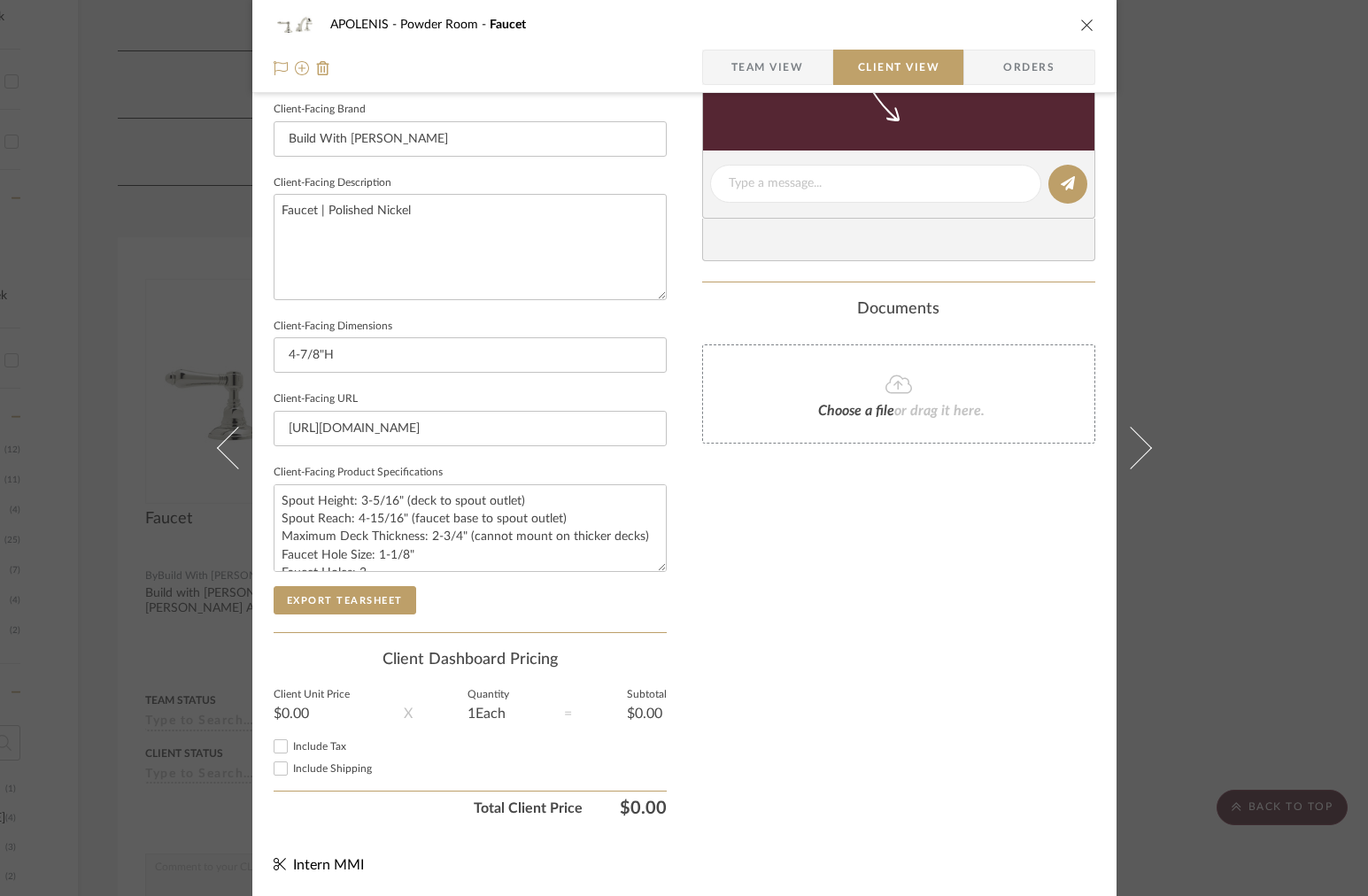 click on "APOLENIS Powder Room Faucet Team View Client View Orders  Client-Facing Details   Client-Facing Name  Faucet  Client-Facing Brand  Build With [PERSON_NAME]  Client-Facing Description  Faucet | Polished Nickel  Client-Facing Dimensions  4-7/8"H  Client-Facing URL  [URL][DOMAIN_NAME]  Client-Facing Product Specifications  Spout Height: 3-5/16" (deck to spout outlet)
Spout Reach: 4-15/16" (faucet base to spout outlet)
Maximum Deck Thickness: 2-3/4" (cannot mount on thicker decks)
Faucet Hole Size: 1-1/8"
Faucet Holes: 3  Export Tearsheet   Client Dashboard Pricing   Client Unit Price   $0.00      X  Quantity  1    Each      =  Subtotal   $0.00  Include Tax Include Shipping Total Client Price   $0.00  Only content on this tab can share to Dashboard.  Show in Client Dashboard   Include in Budget   View Budget  Client Status  Lead Time  In Stock Weeks  Est. Min   Est. Max   Install Date  client Messaging Invite Collaborator  Documents  Choose a file  or drag it here.    Intern MMI" at bounding box center (684, 448) 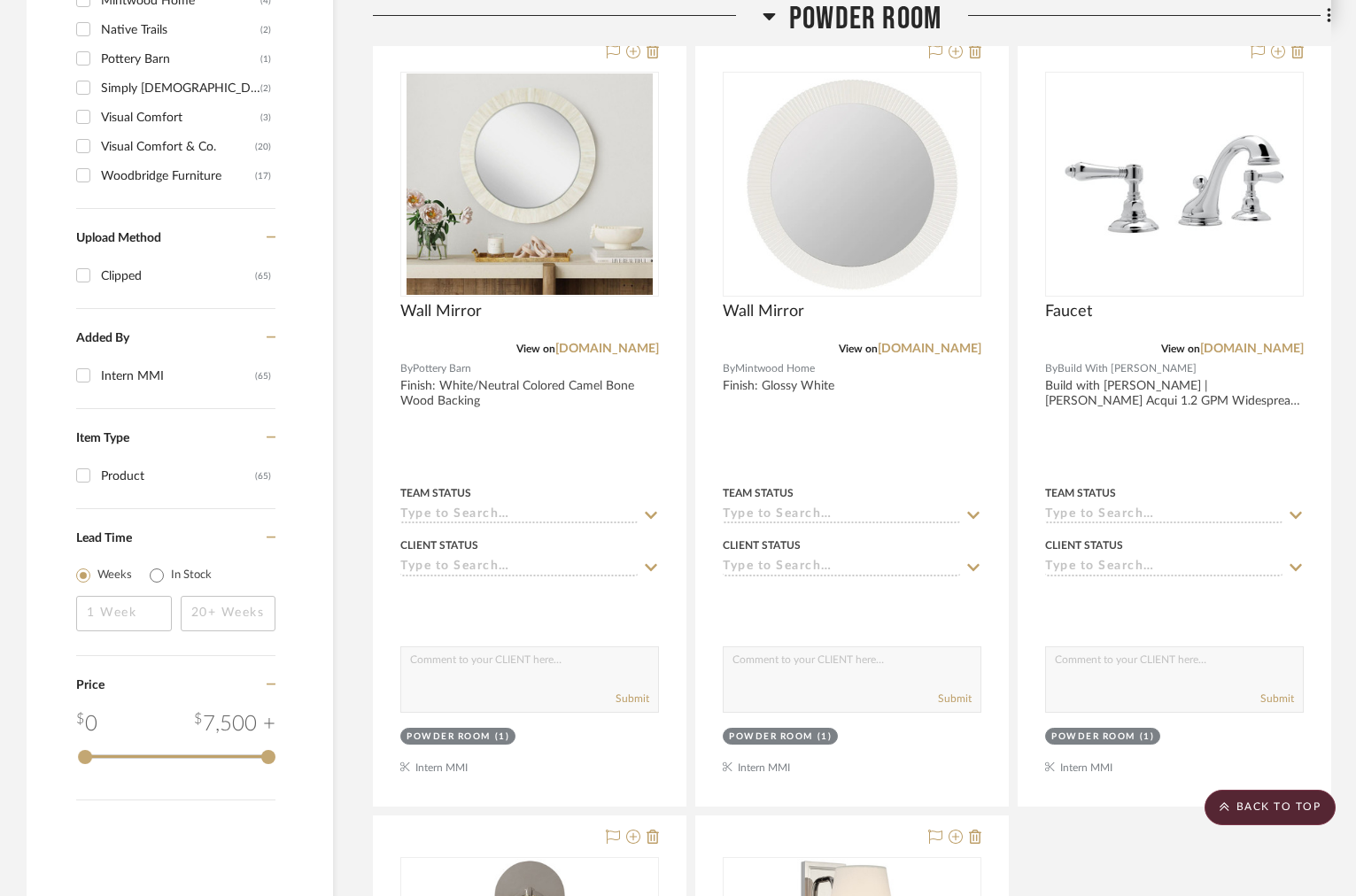 scroll, scrollTop: 1631, scrollLeft: 0, axis: vertical 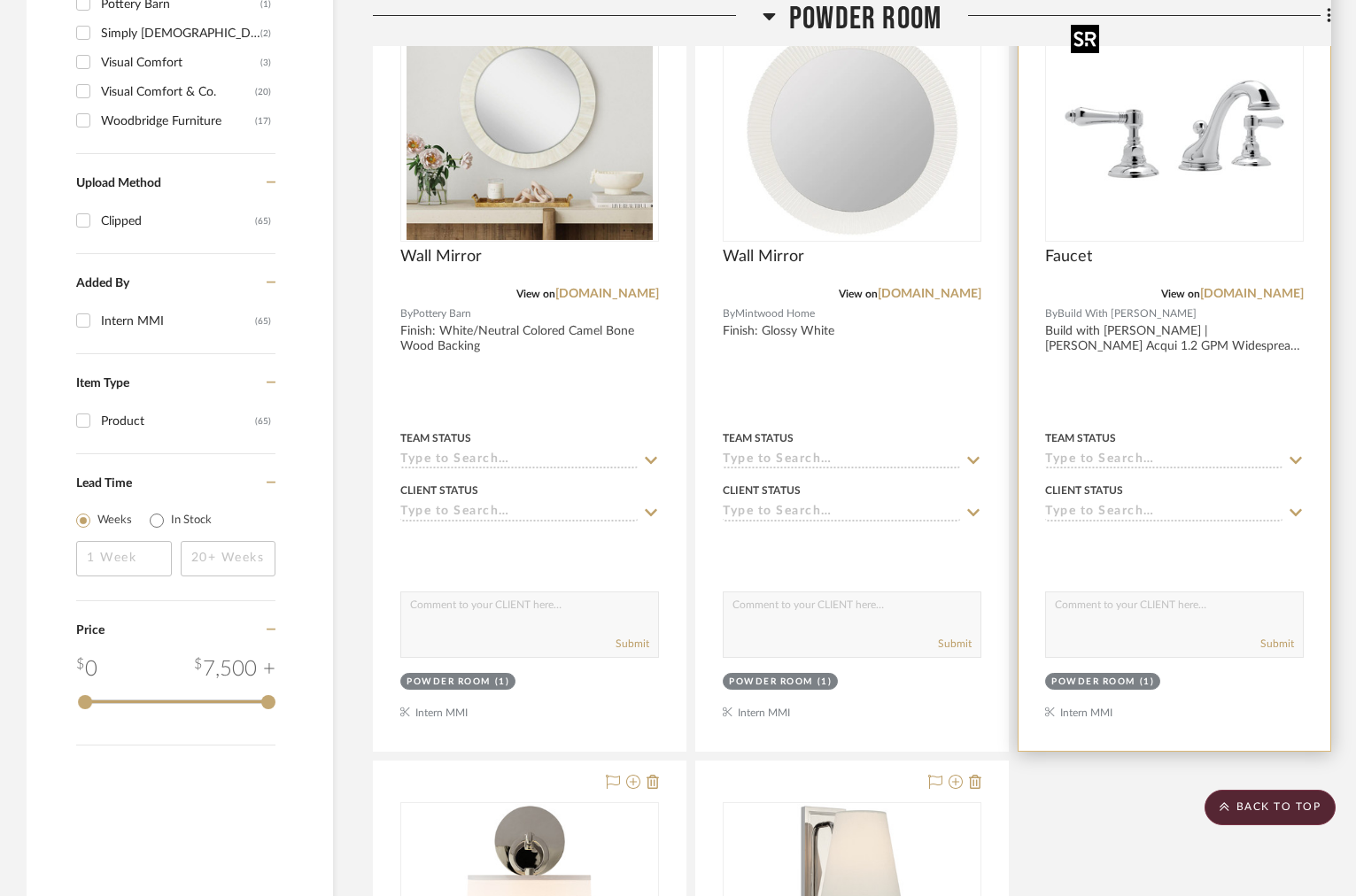 click at bounding box center (0, 0) 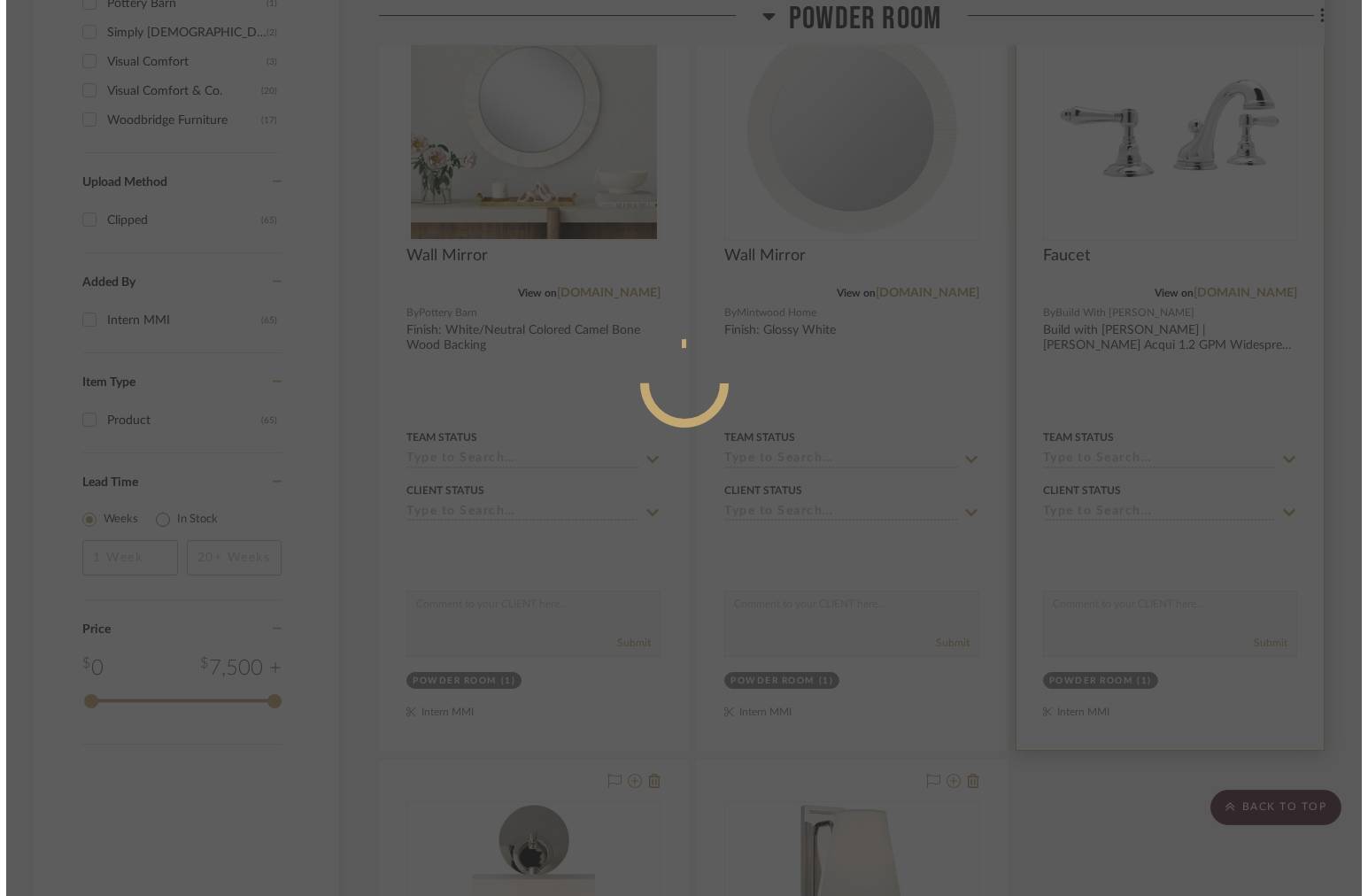 scroll, scrollTop: 0, scrollLeft: 0, axis: both 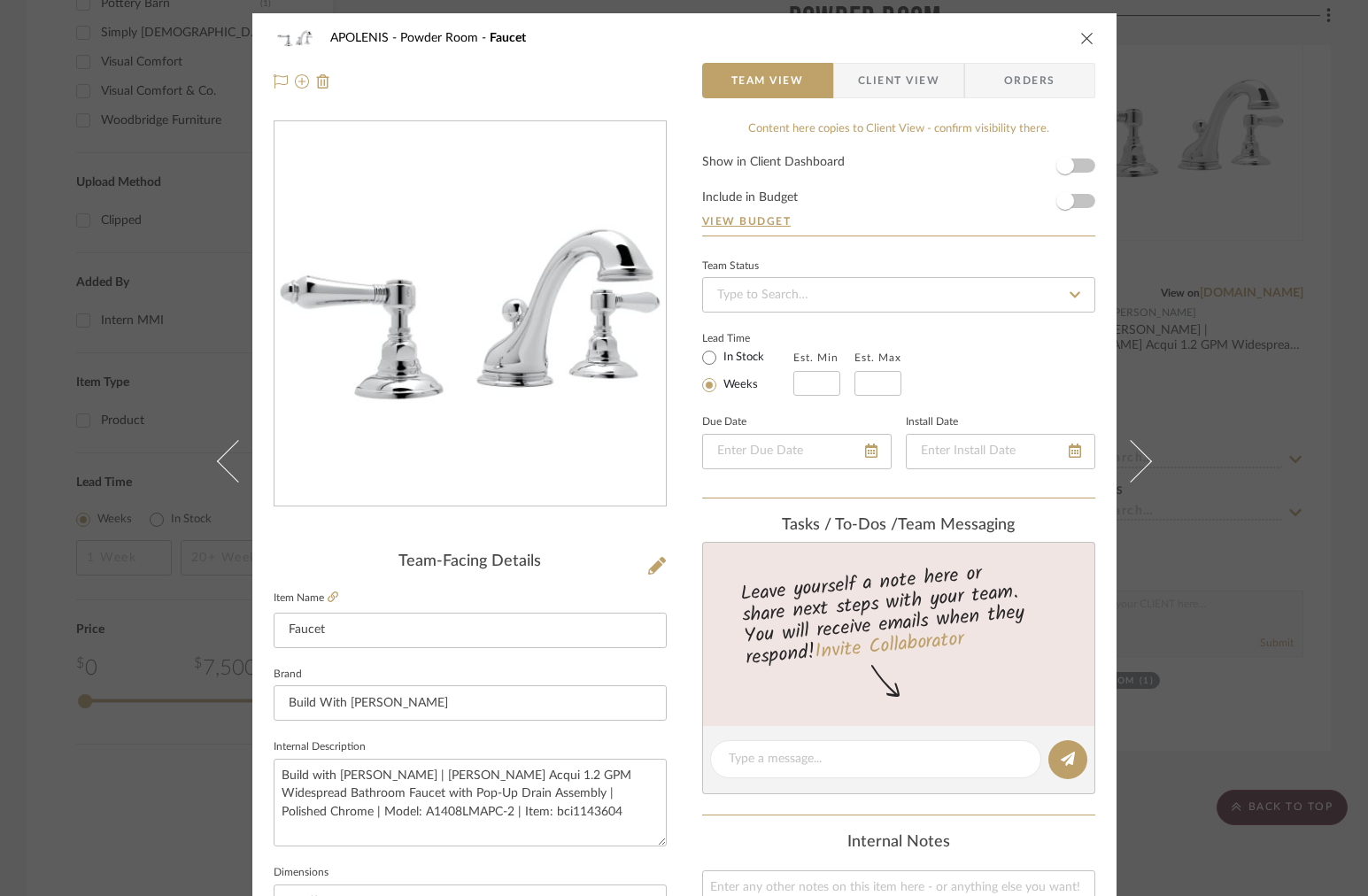 click on "Client View" at bounding box center (899, 81) 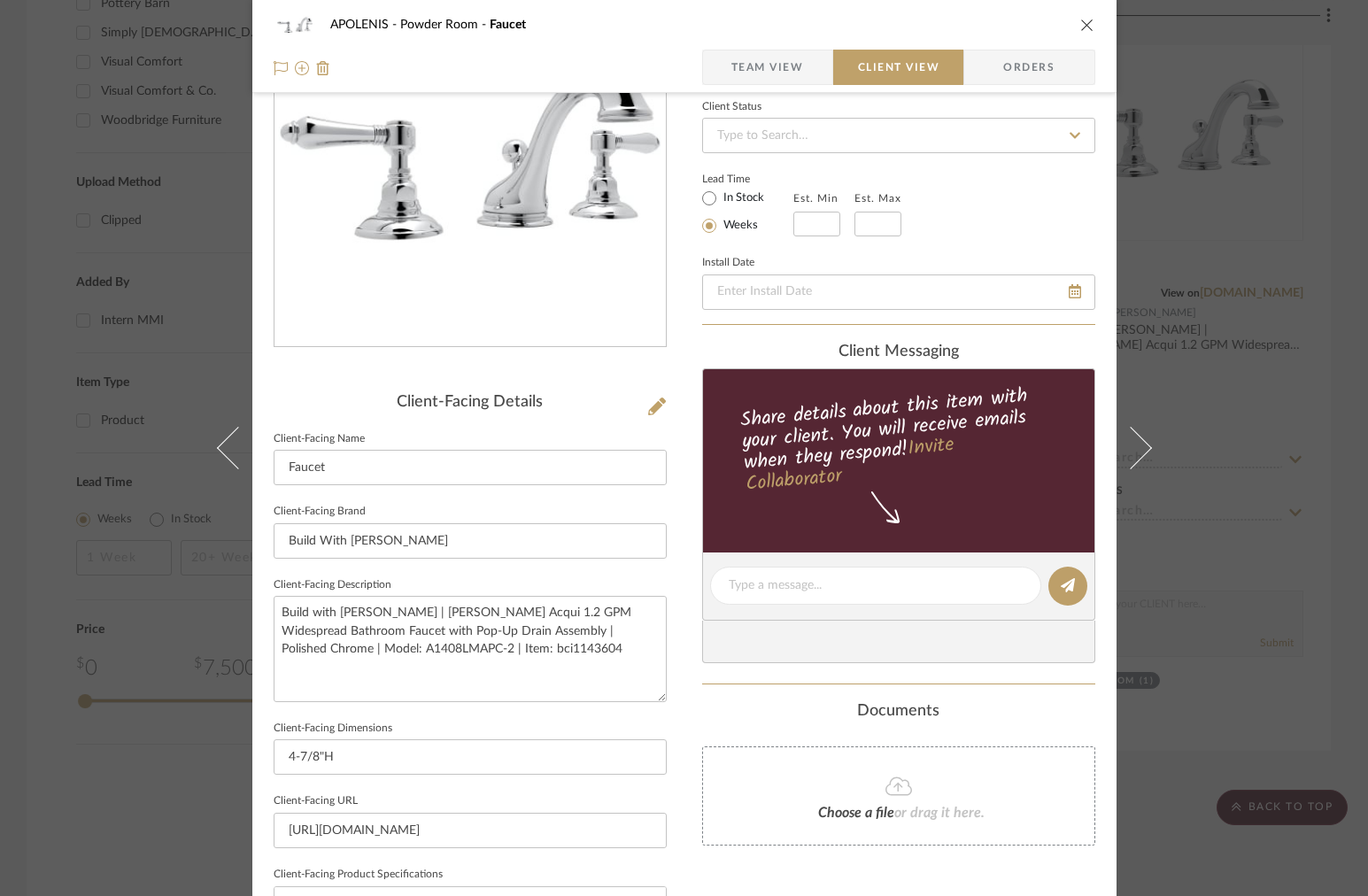 scroll, scrollTop: 378, scrollLeft: 0, axis: vertical 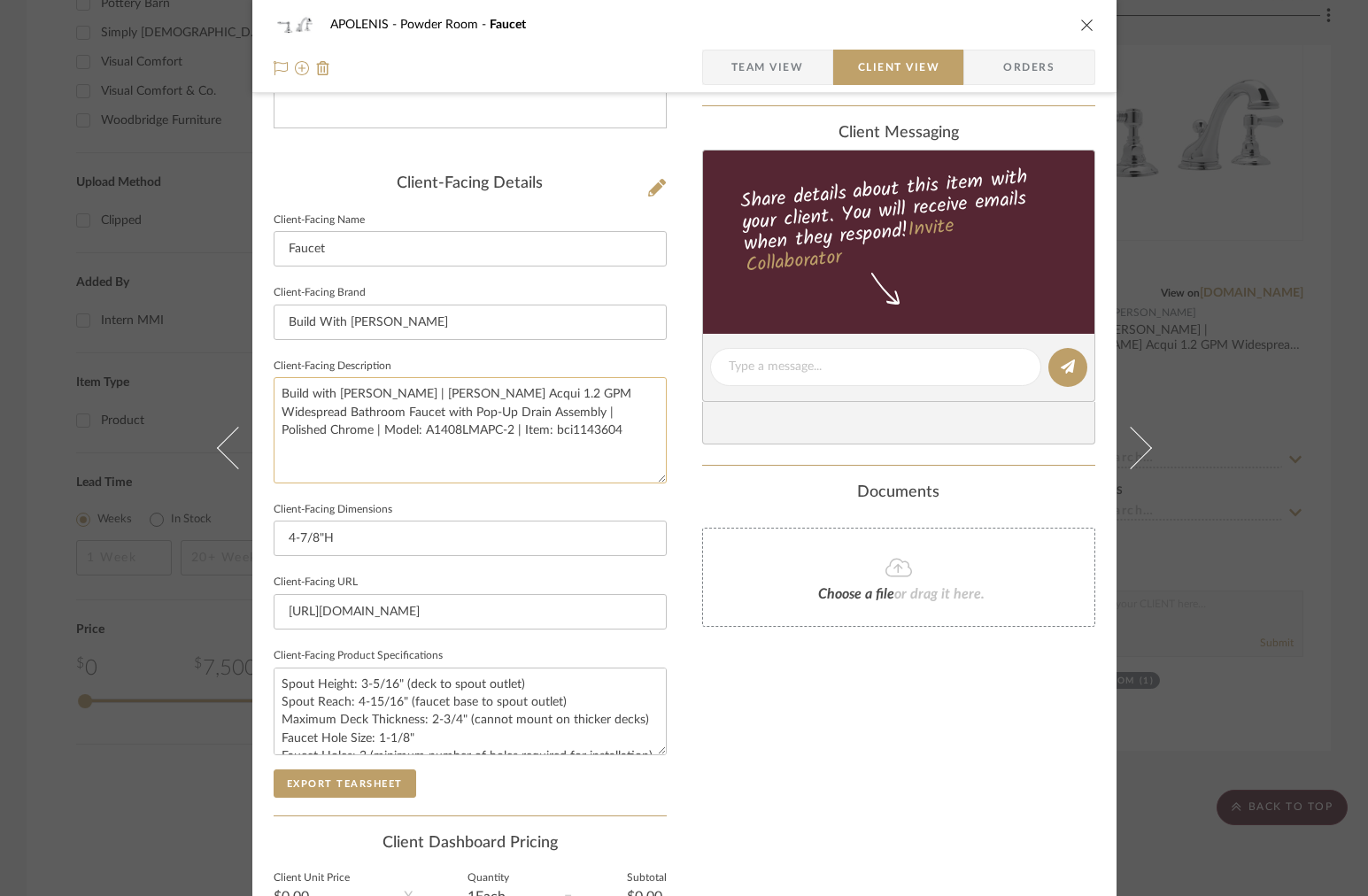 click on "Build with [PERSON_NAME] | [PERSON_NAME] Acqui 1.2 GPM Widespread Bathroom Faucet with Pop-Up Drain Assembly | Polished Chrome | Model: A1408LMAPC-2 | Item: bci1143604" 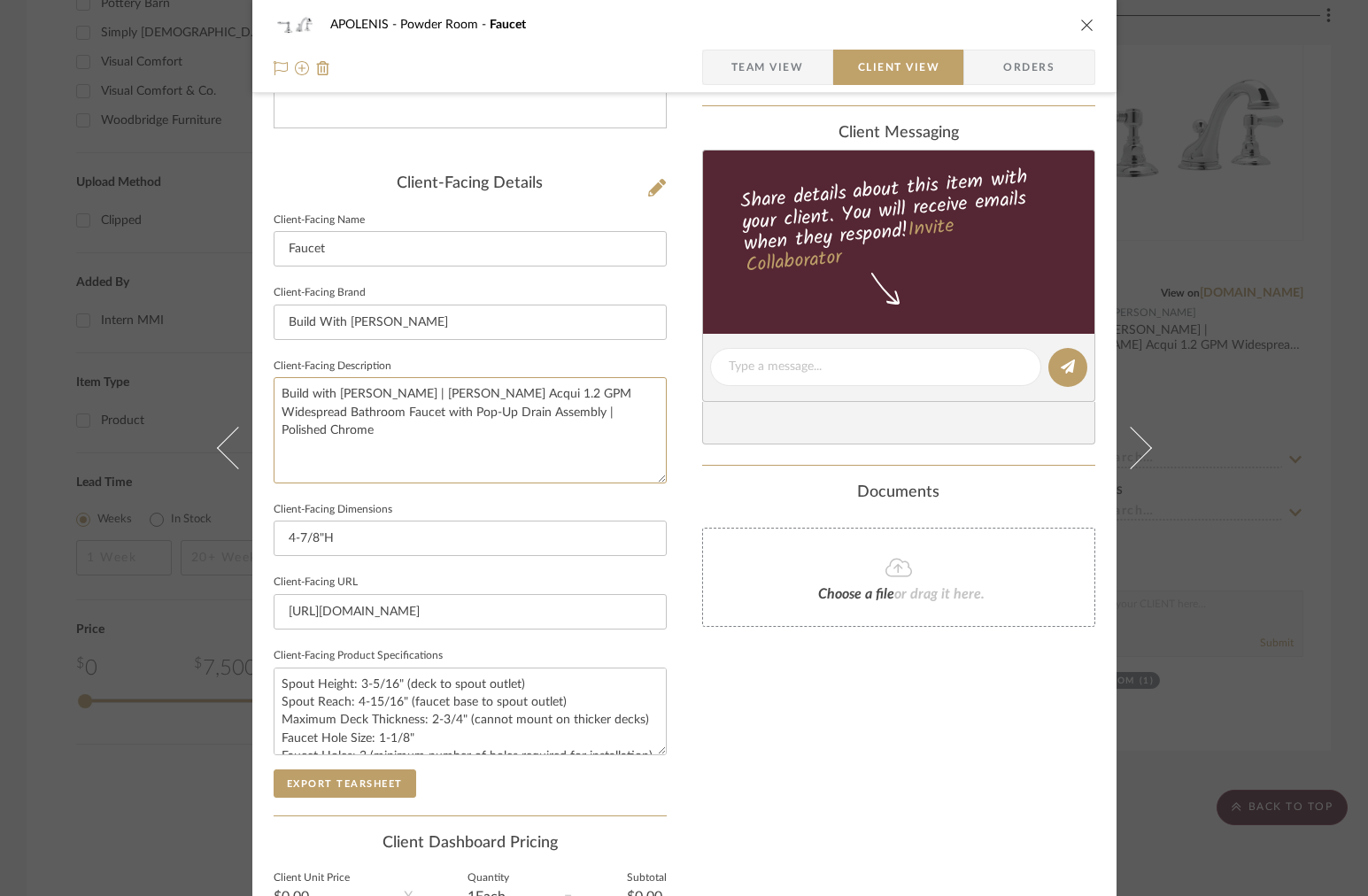drag, startPoint x: 470, startPoint y: 412, endPoint x: 128, endPoint y: 325, distance: 352.89233 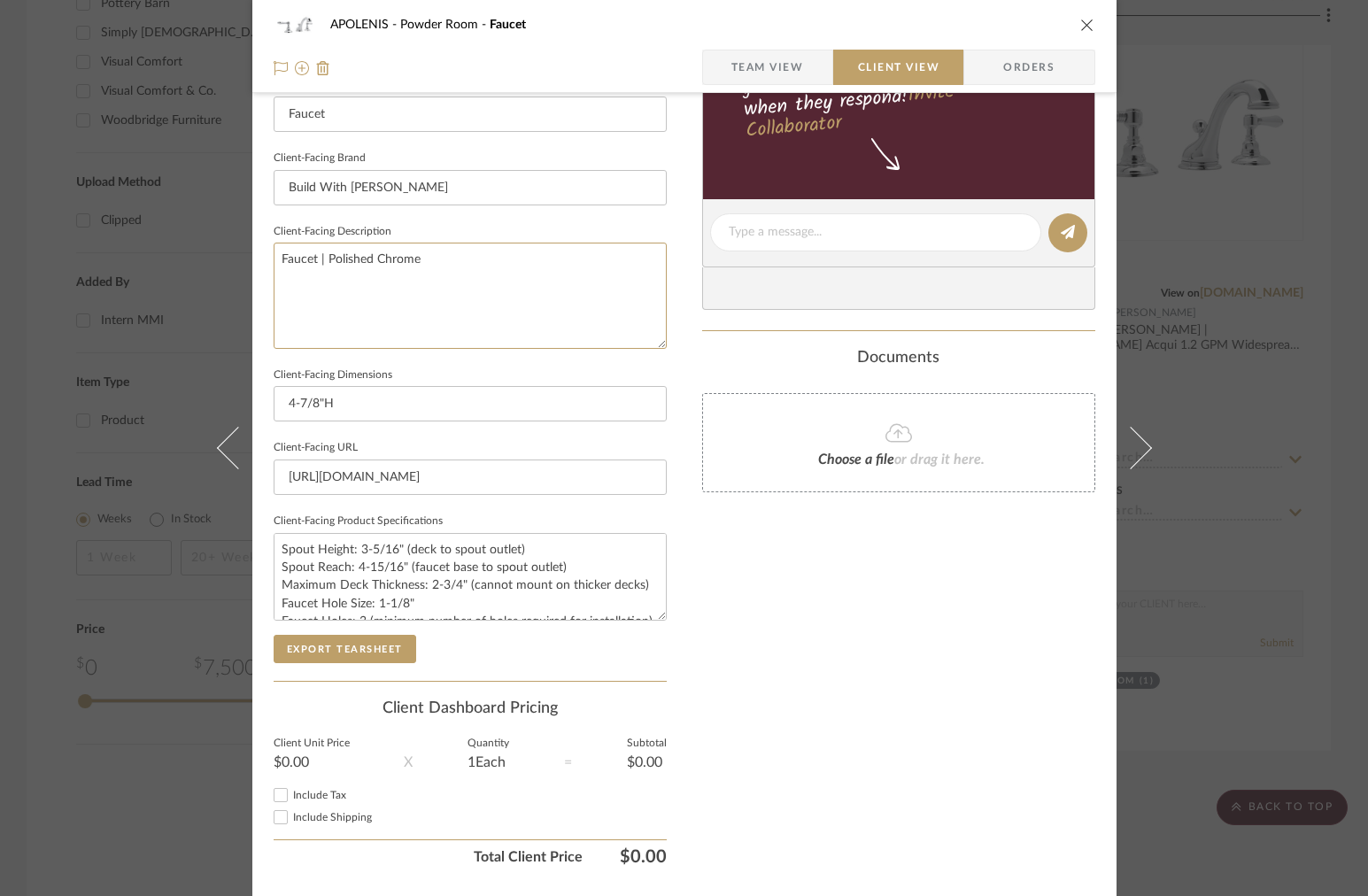 scroll, scrollTop: 516, scrollLeft: 0, axis: vertical 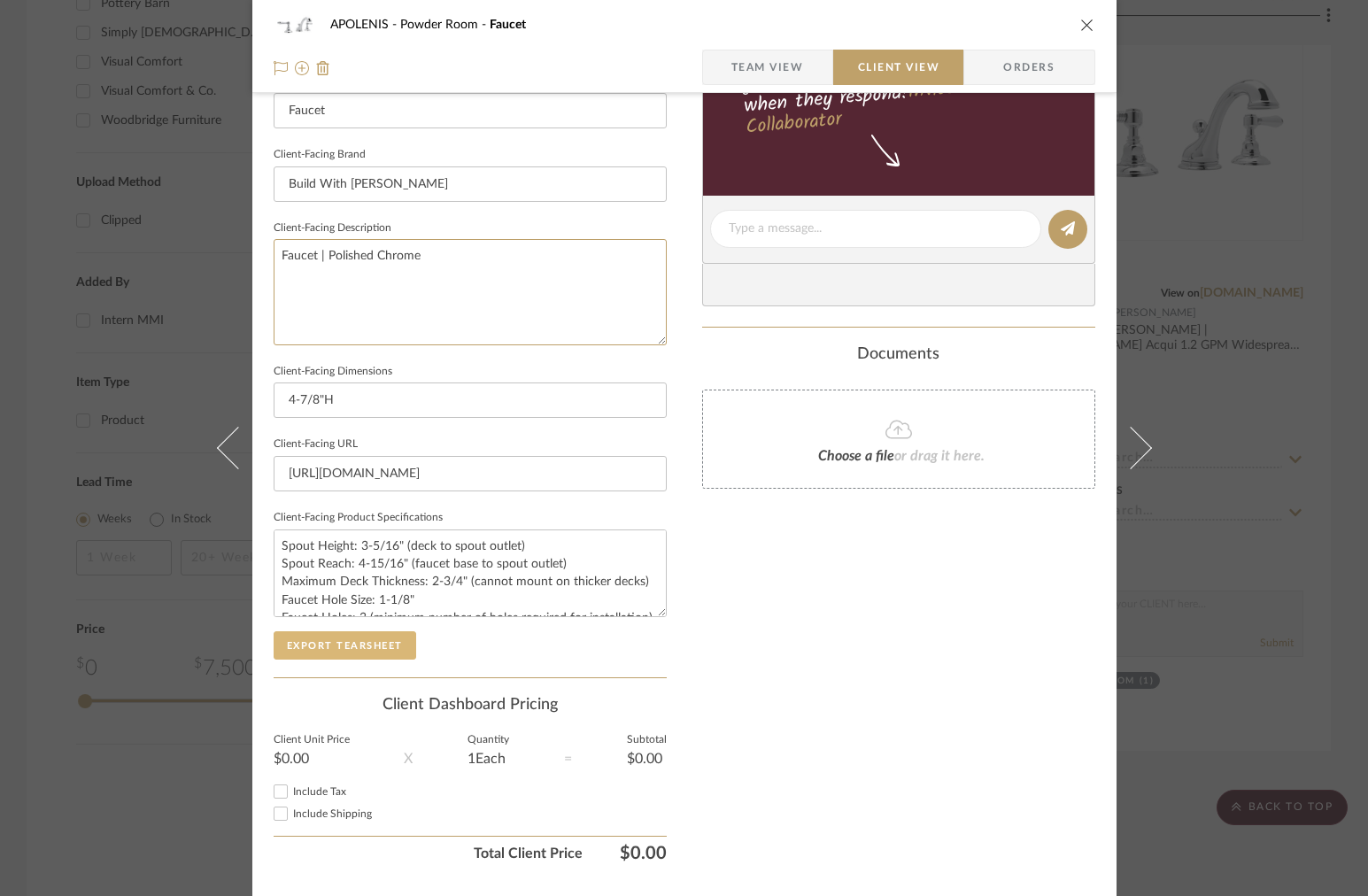 type on "Faucet | Polished Chrome" 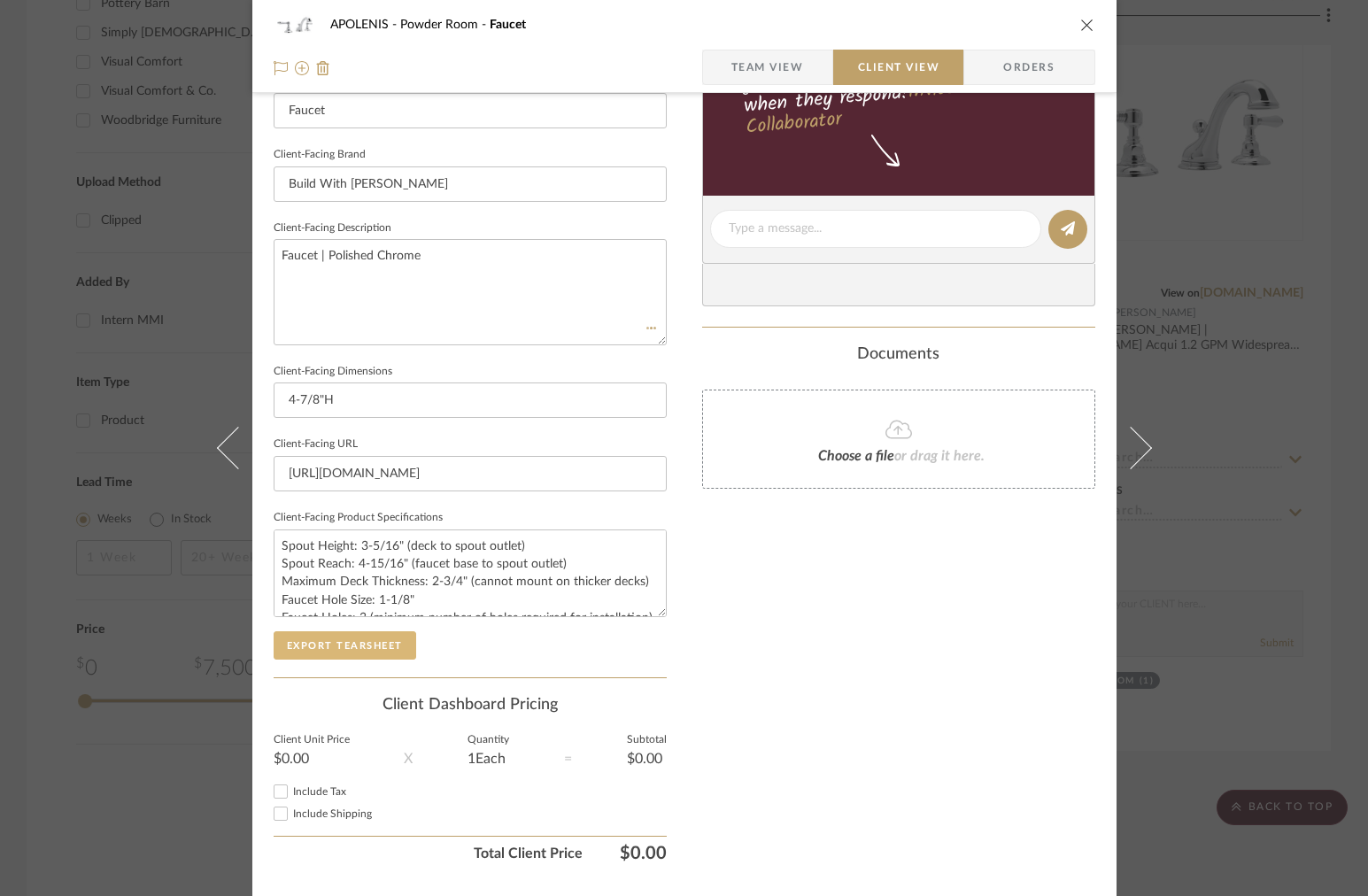 click on "Export Tearsheet" 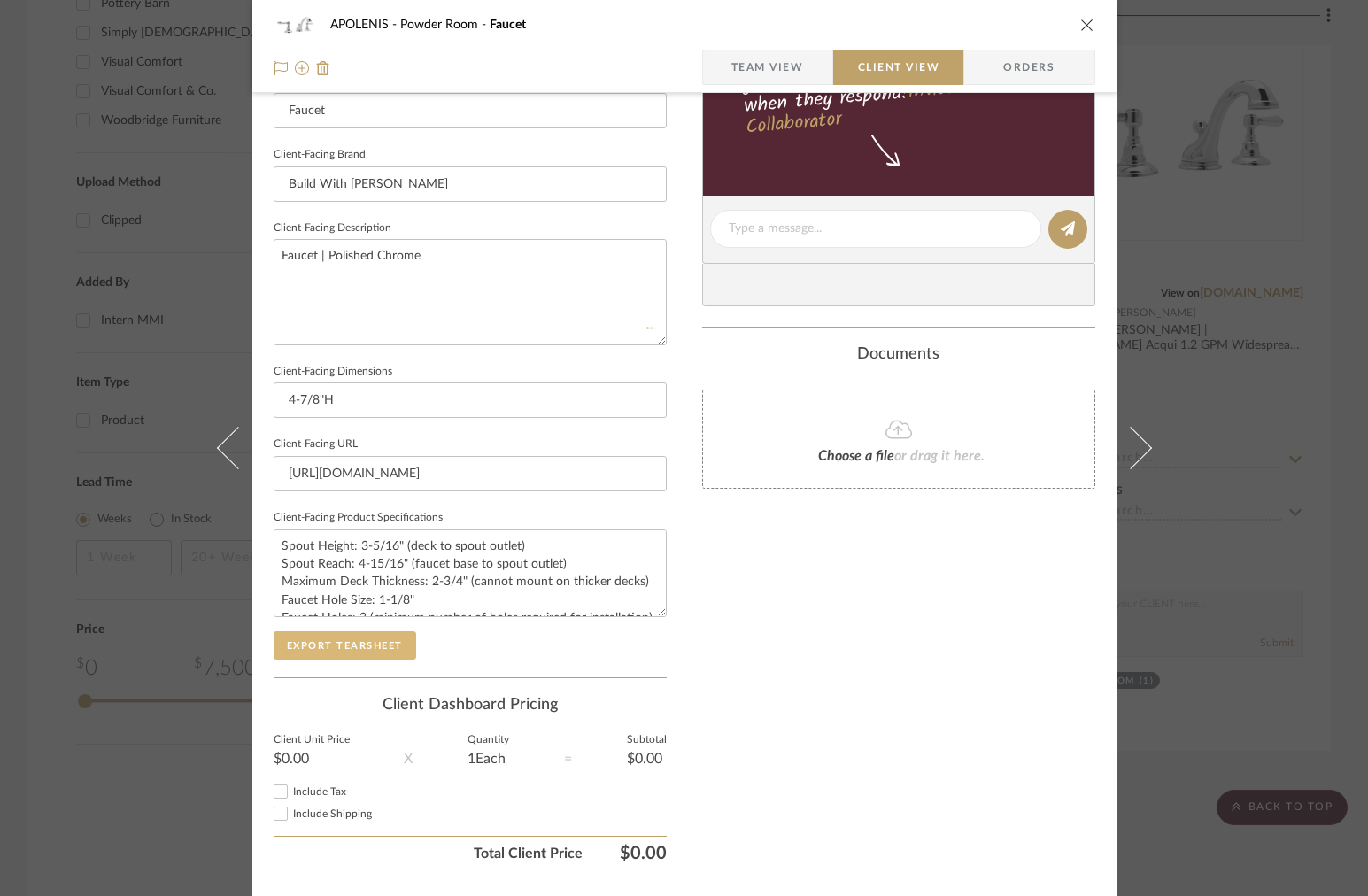 type 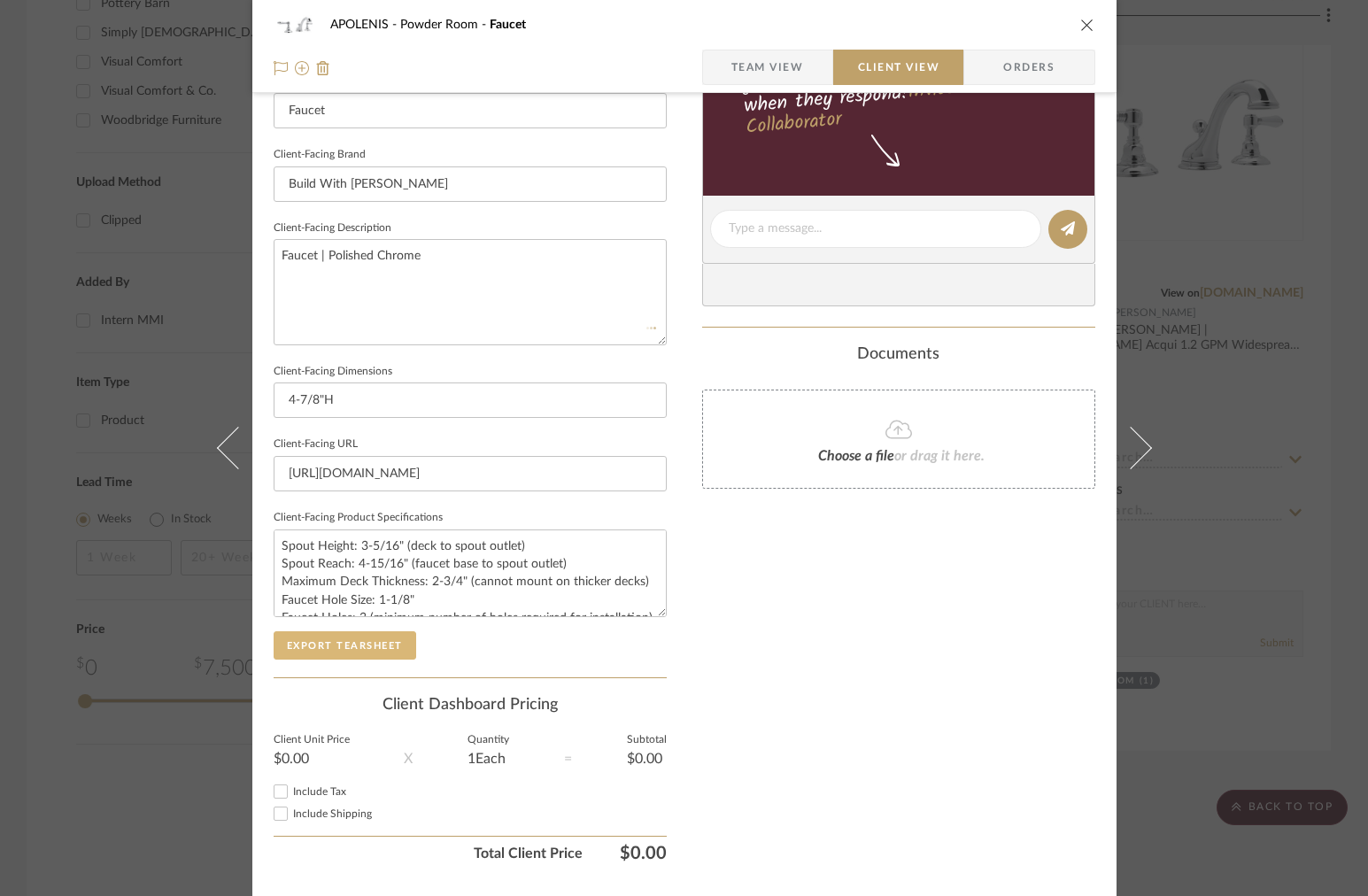 type 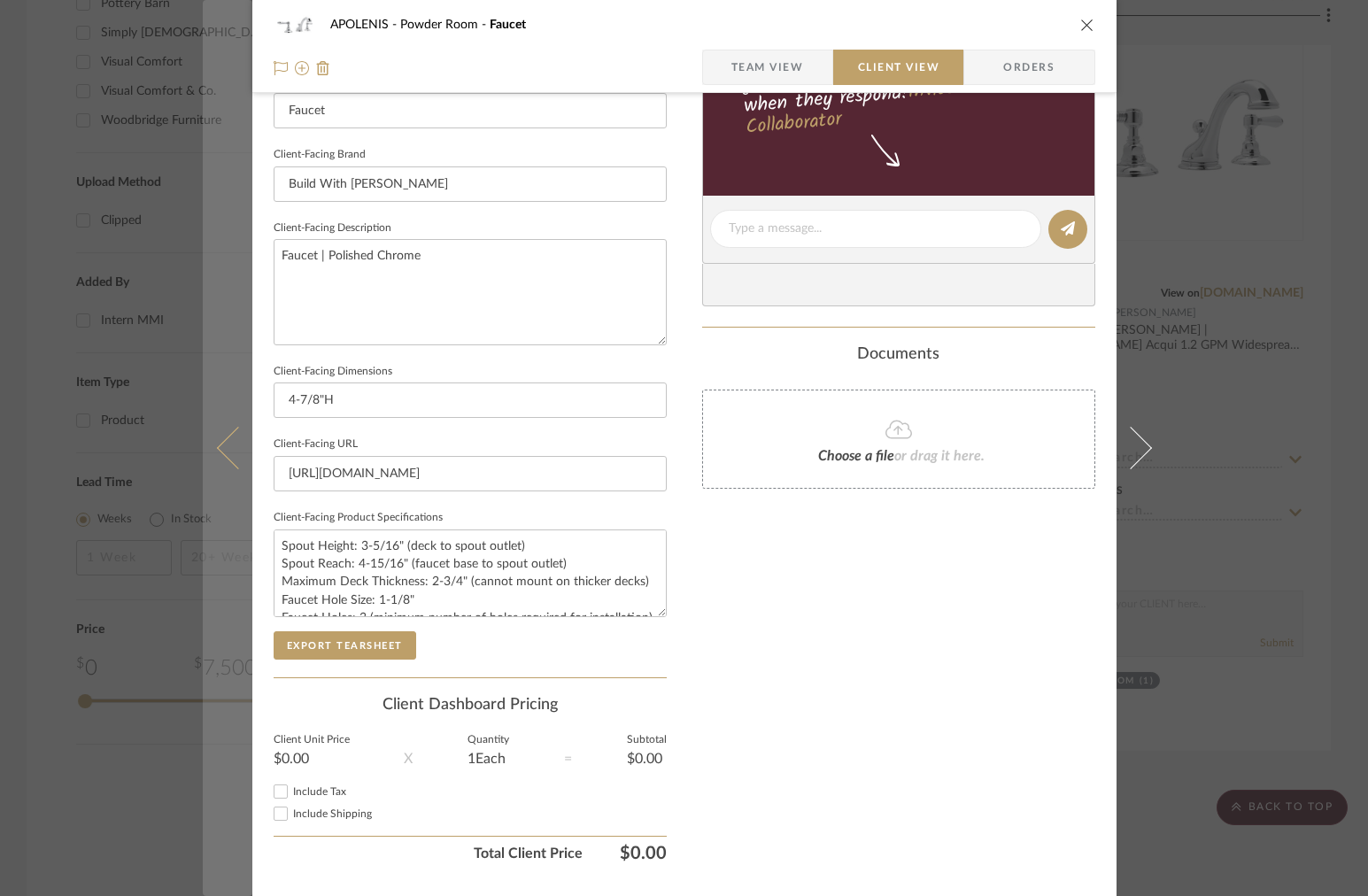 click at bounding box center (228, 448) 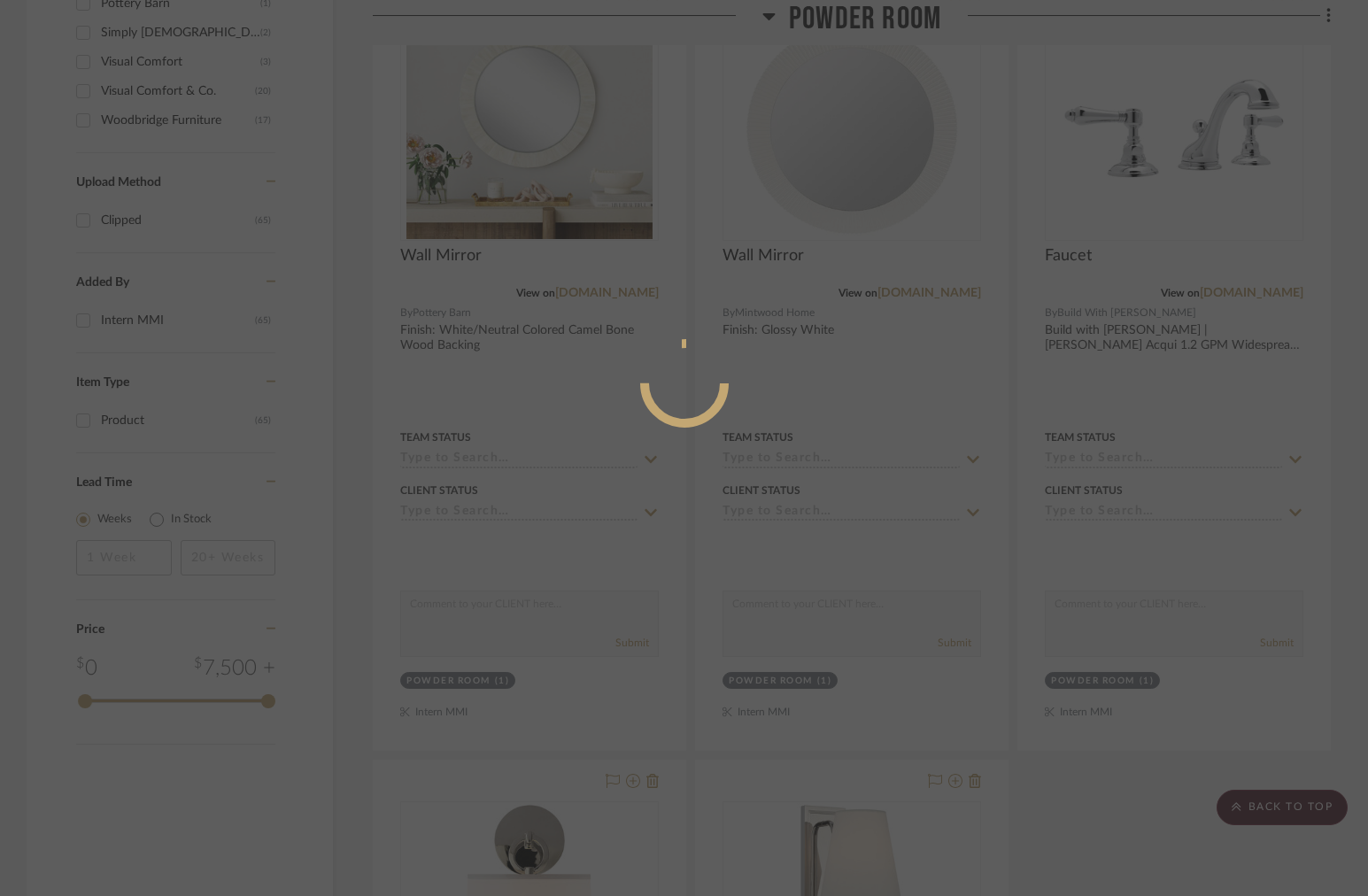 scroll, scrollTop: 0, scrollLeft: 0, axis: both 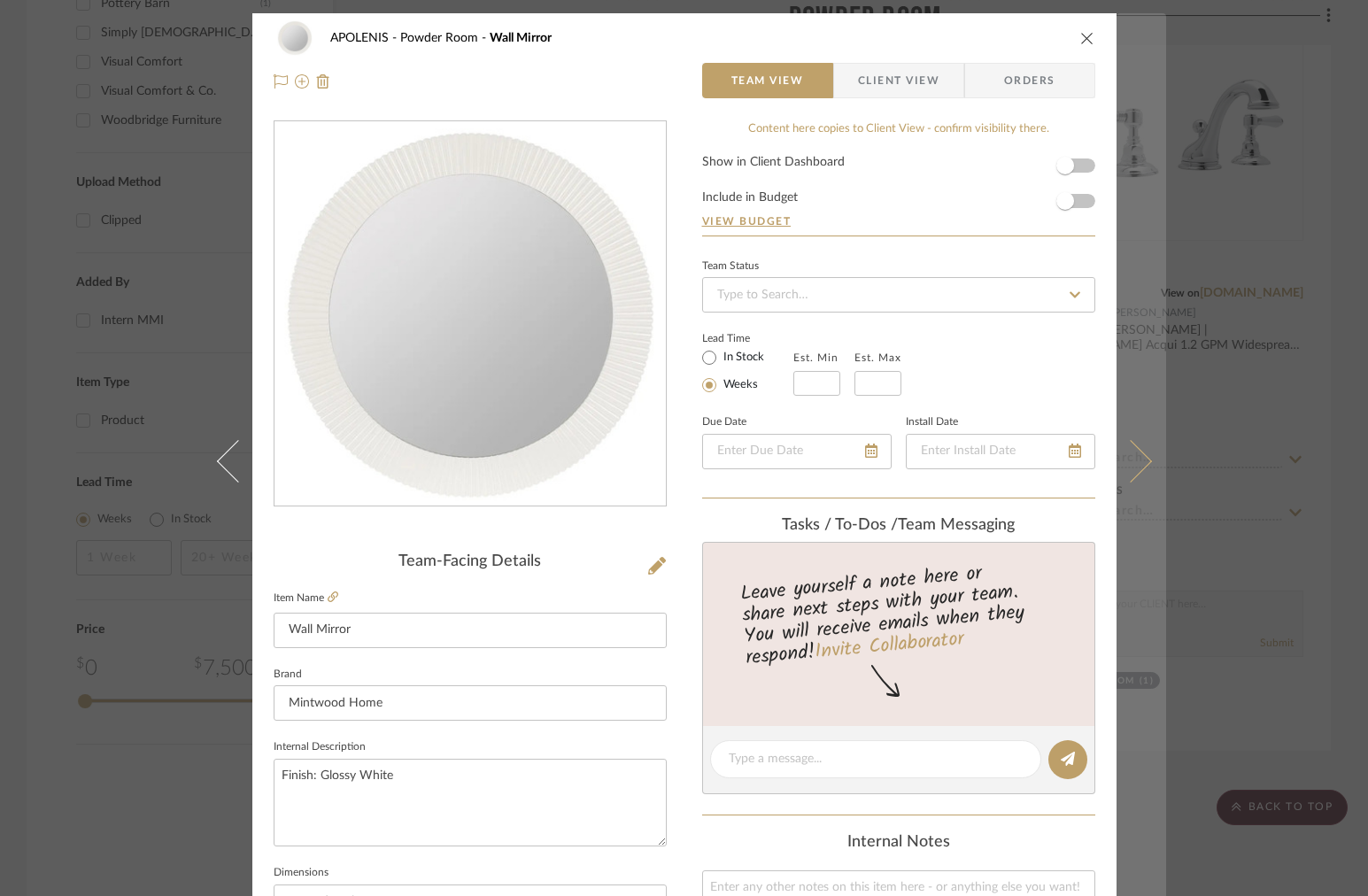 click at bounding box center [1141, 461] 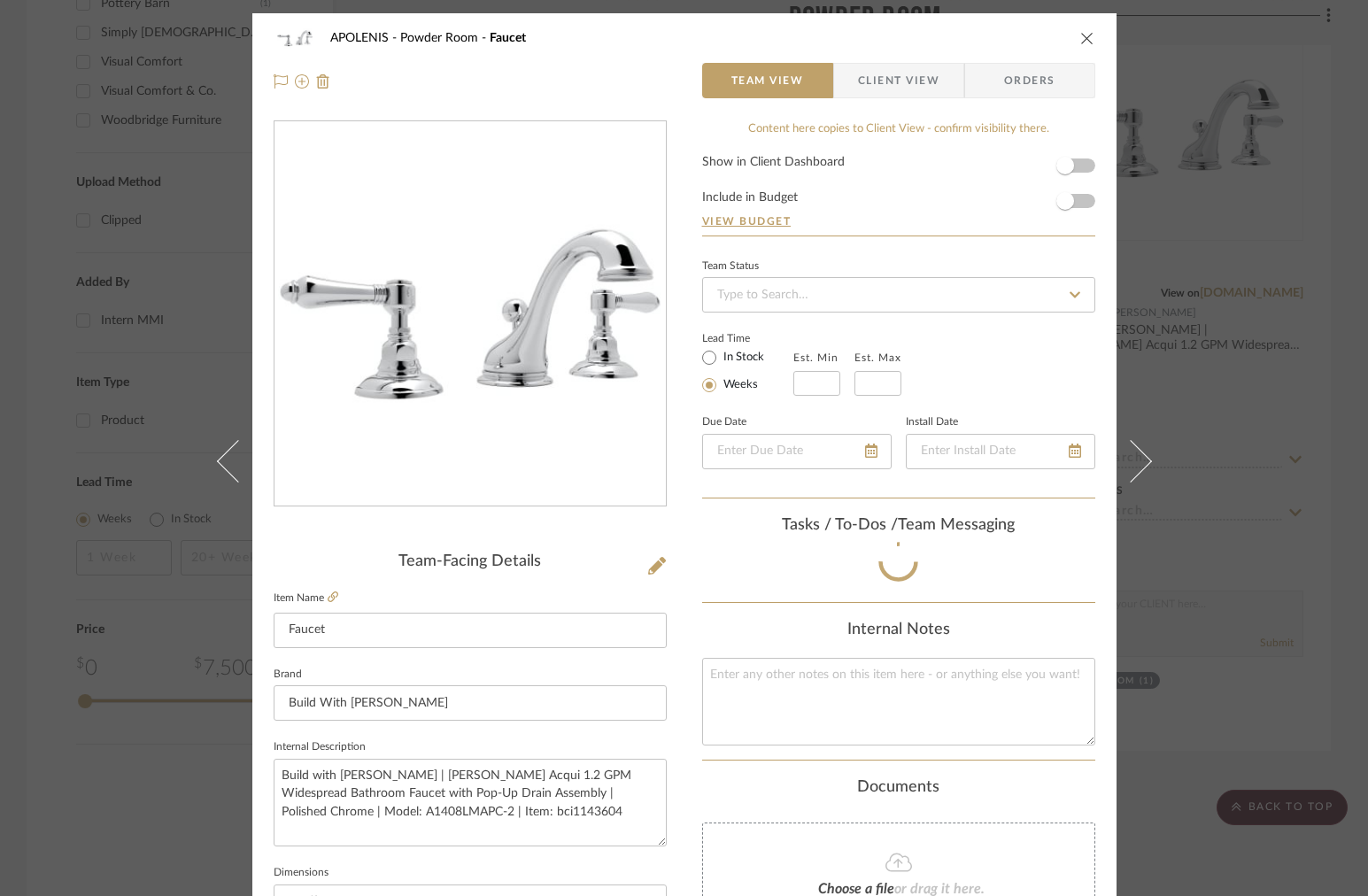 click on "APOLENIS Powder Room Faucet Team View Client View Orders  Team-Facing Details   Item Name  Faucet  Brand  Build With [PERSON_NAME]  Internal Description  Build with [PERSON_NAME] | [PERSON_NAME] Acqui 1.2 GPM Widespread Bathroom Faucet with Pop-Up Drain Assembly | Polished Chrome | Model: A1408LMAPC-2 | Item: bci1143604  Dimensions  4-7/8"H  Product Specifications  Spout Height: 3-5/16" (deck to spout outlet)
Spout Reach: 4-15/16" (faucet base to spout outlet)
Maximum Deck Thickness: 2-3/4" (cannot mount on thicker decks)
Faucet Hole Size: 1-1/8"
Faucet Holes: 3 (minimum number of holes required for installation)  Item Costs   View Budget   Markup %  30%  Unit Cost  $0.00  Cost Type  DNET  Client Unit Price   $0.00   Quantity  1  Unit Type  Each  Subtotal   $0.00   Tax %  0%  Total Tax   $0.00   Shipping Cost  $0.00  Ship. Markup %  0% Taxable  Total Shipping   $0.00  Total Client Price  $0.00  Your Cost  $0.00  Your Margin  $0.00  Content here copies to Client View - confirm visibility there.  Show in Client Dashboard  Weeks" at bounding box center [684, 448] 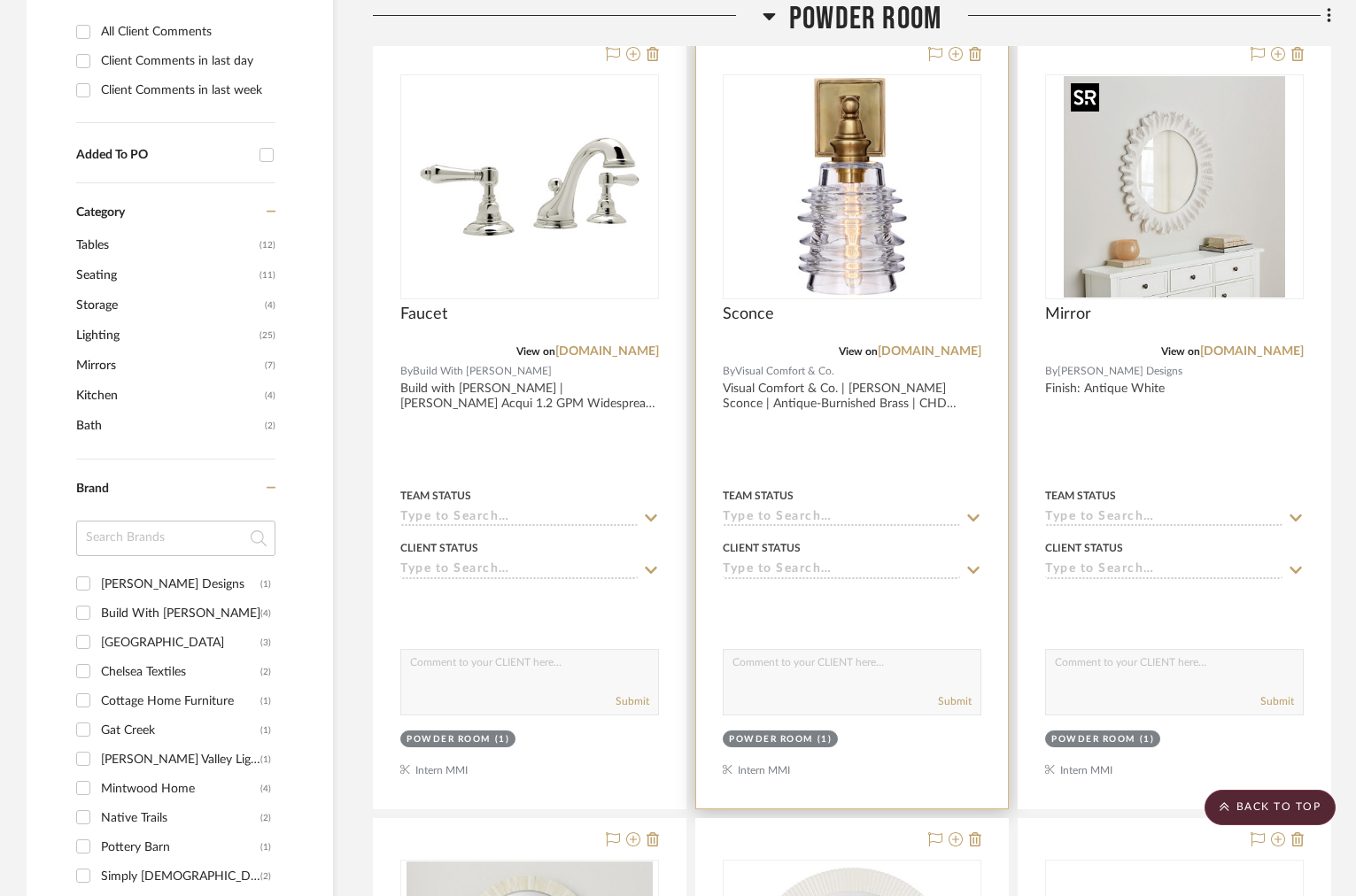 scroll, scrollTop: 781, scrollLeft: 0, axis: vertical 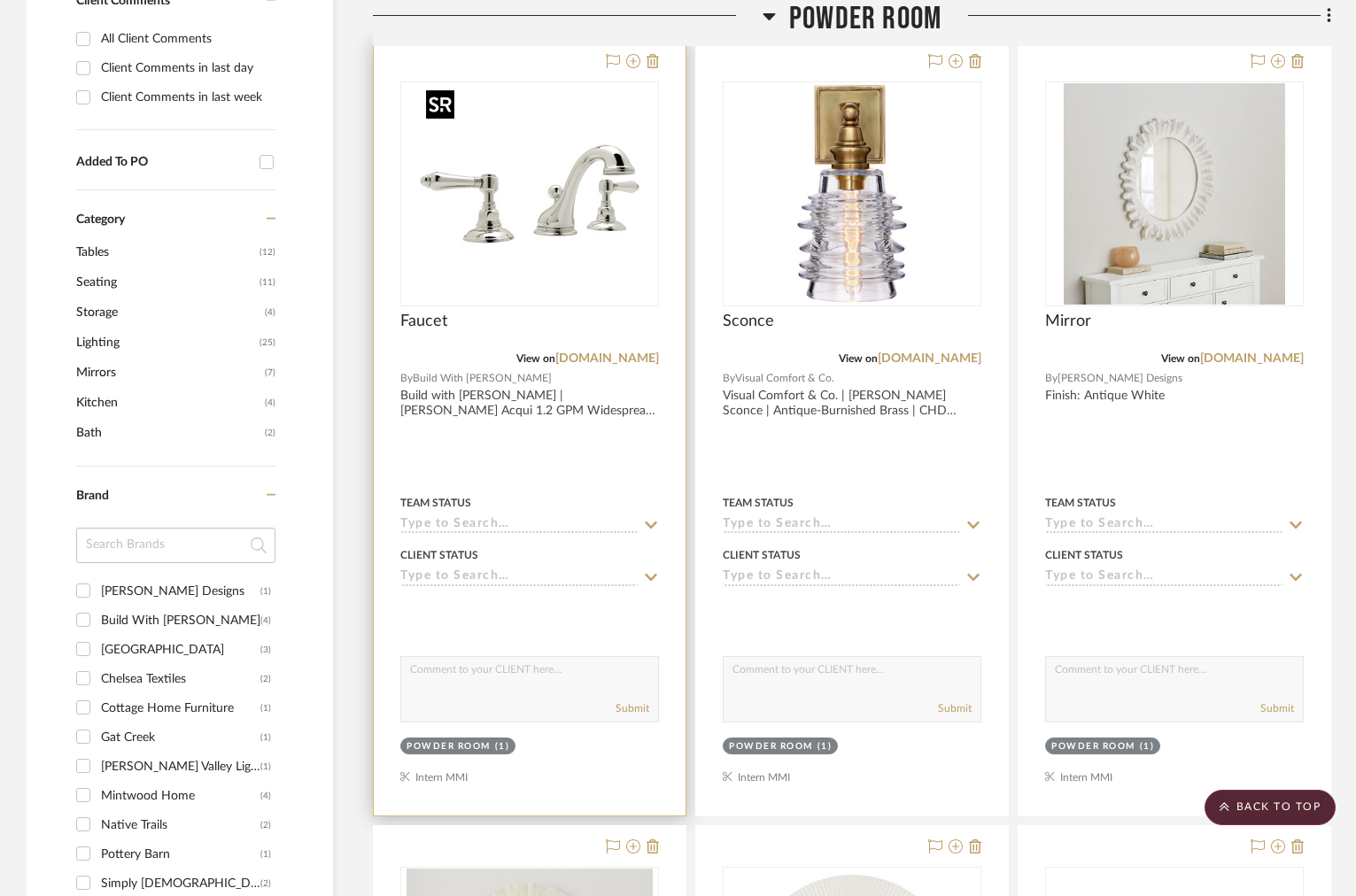 click at bounding box center [530, 194] 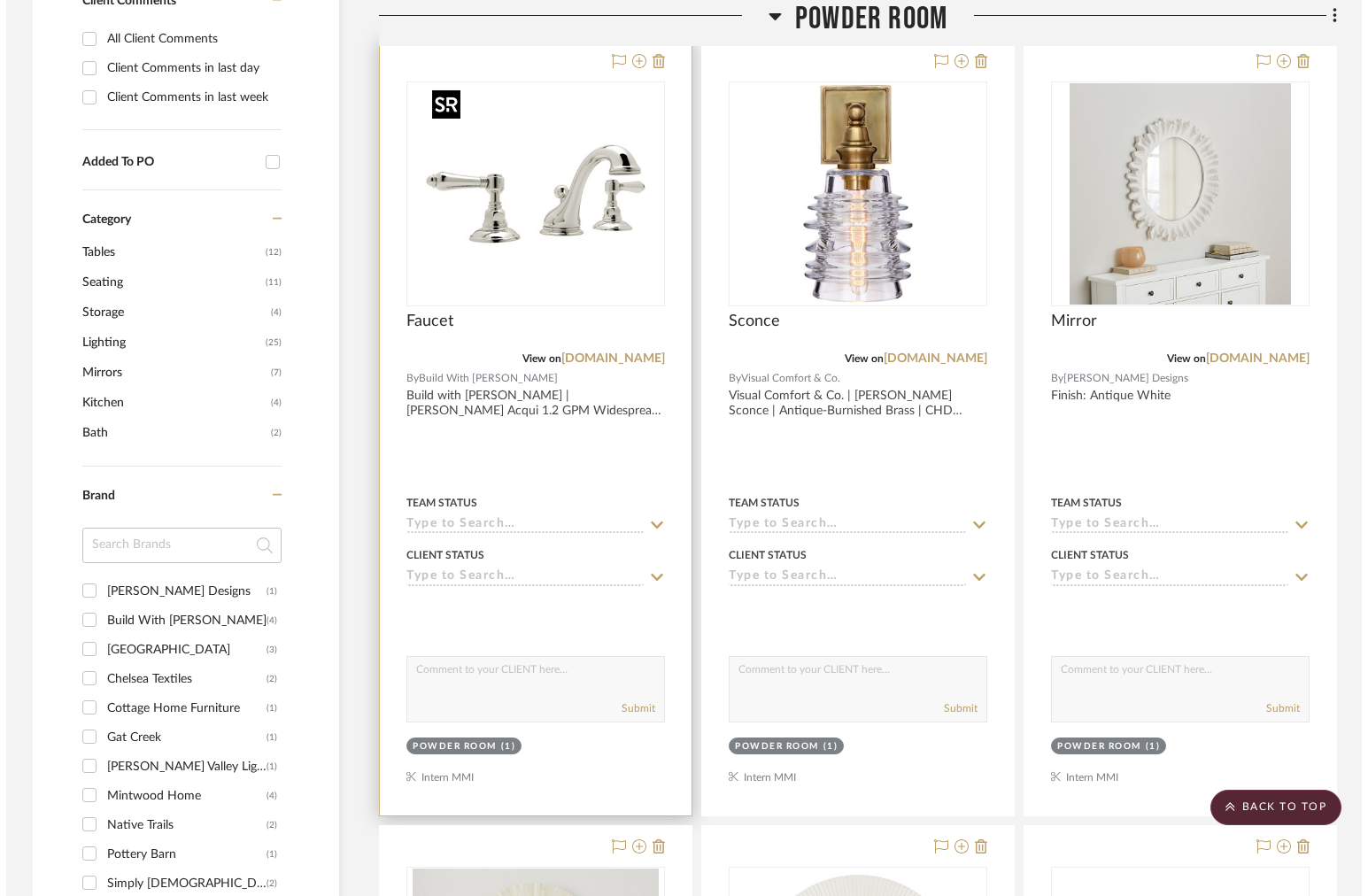 scroll, scrollTop: 0, scrollLeft: 0, axis: both 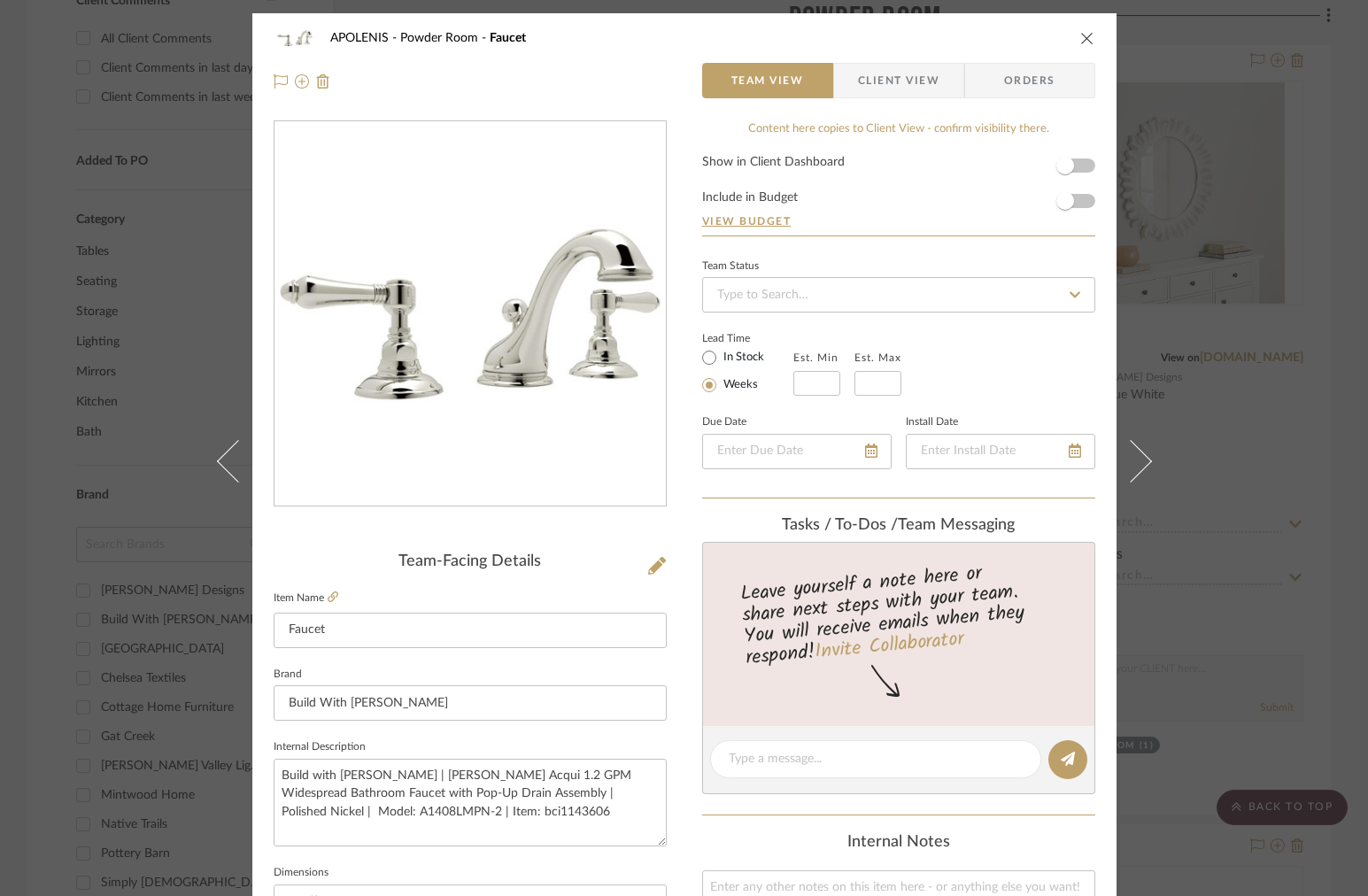 click on "Client View" at bounding box center (899, 81) 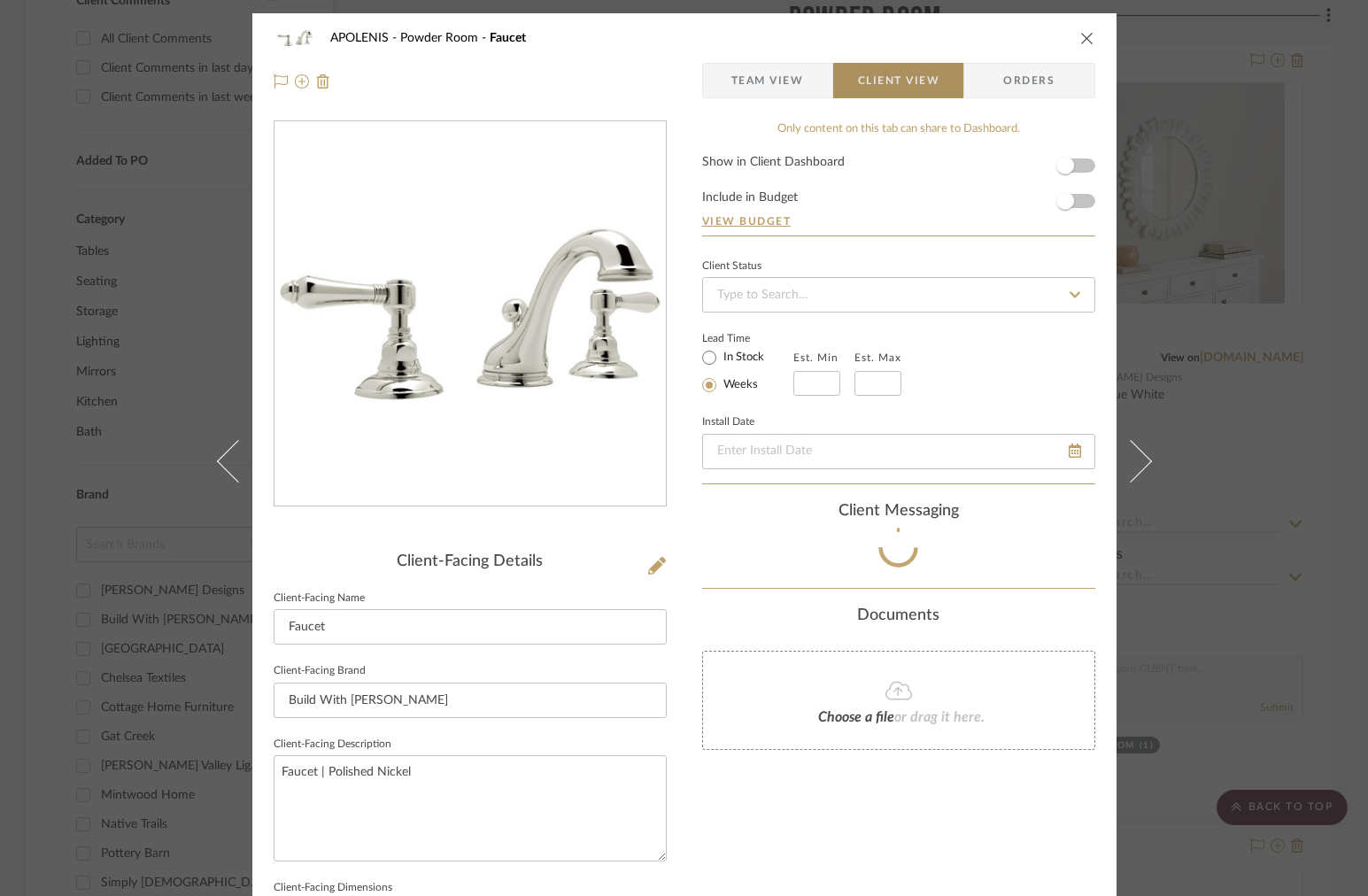 type 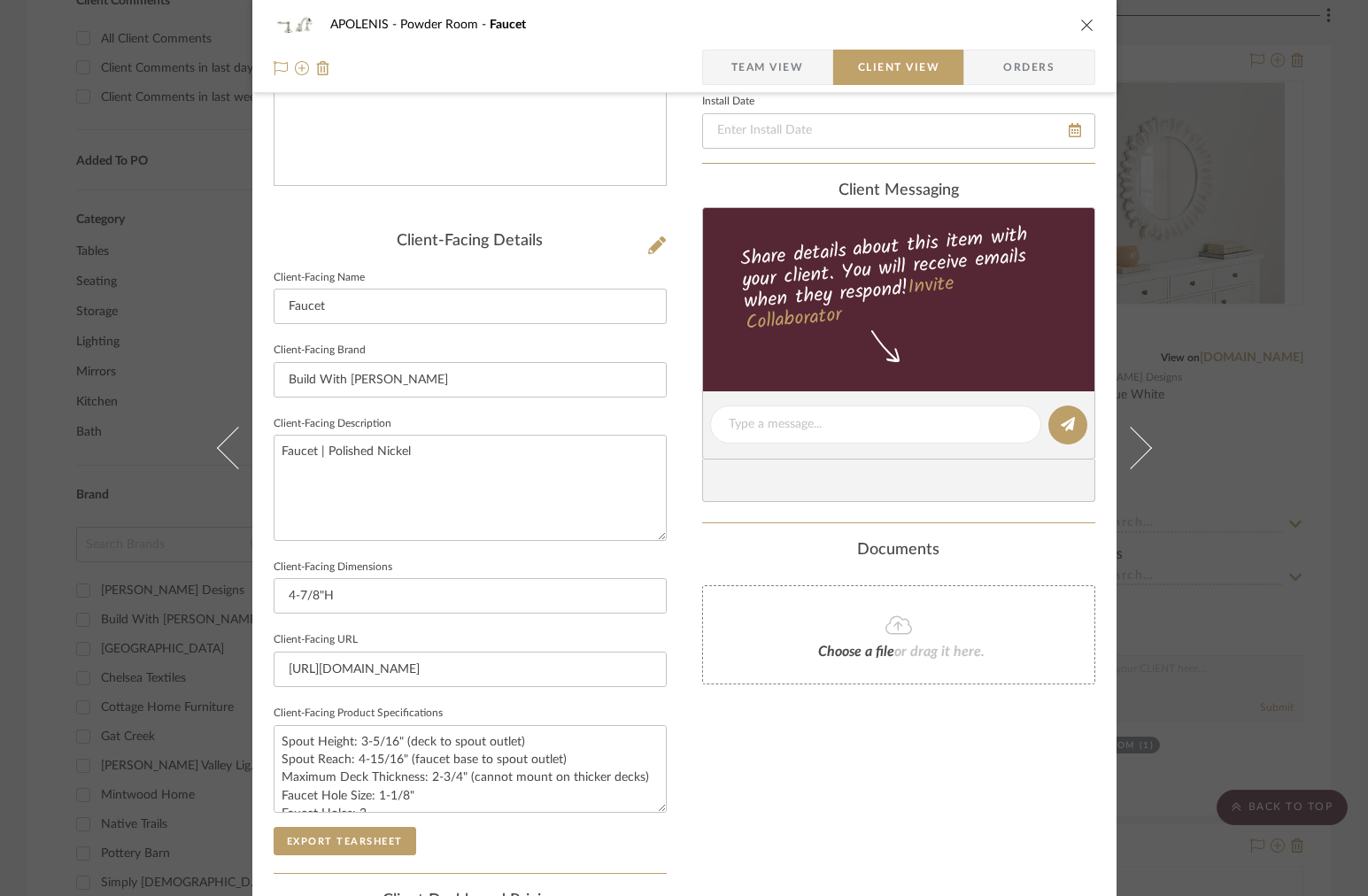 scroll, scrollTop: 561, scrollLeft: 0, axis: vertical 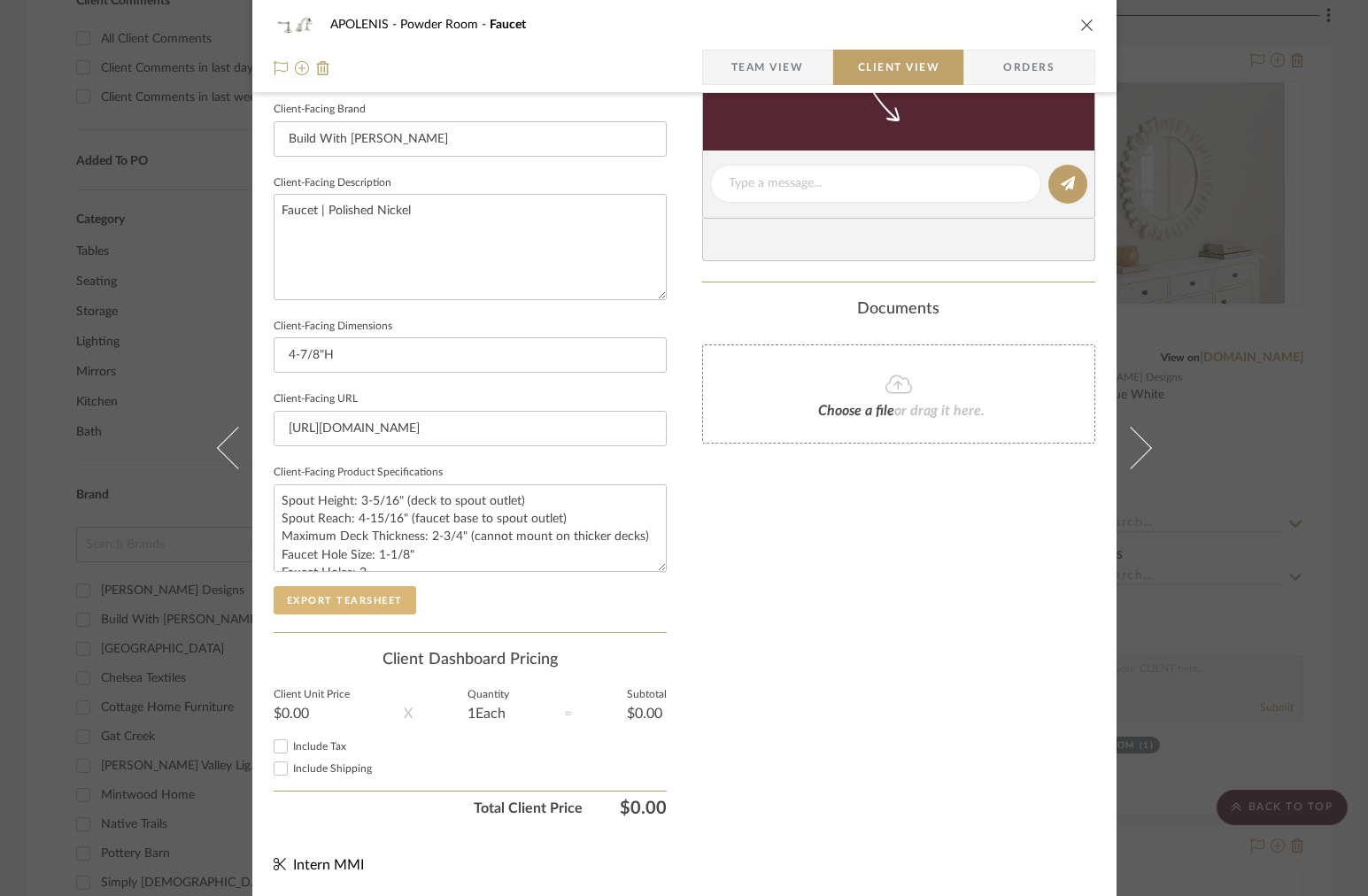 click on "Export Tearsheet" 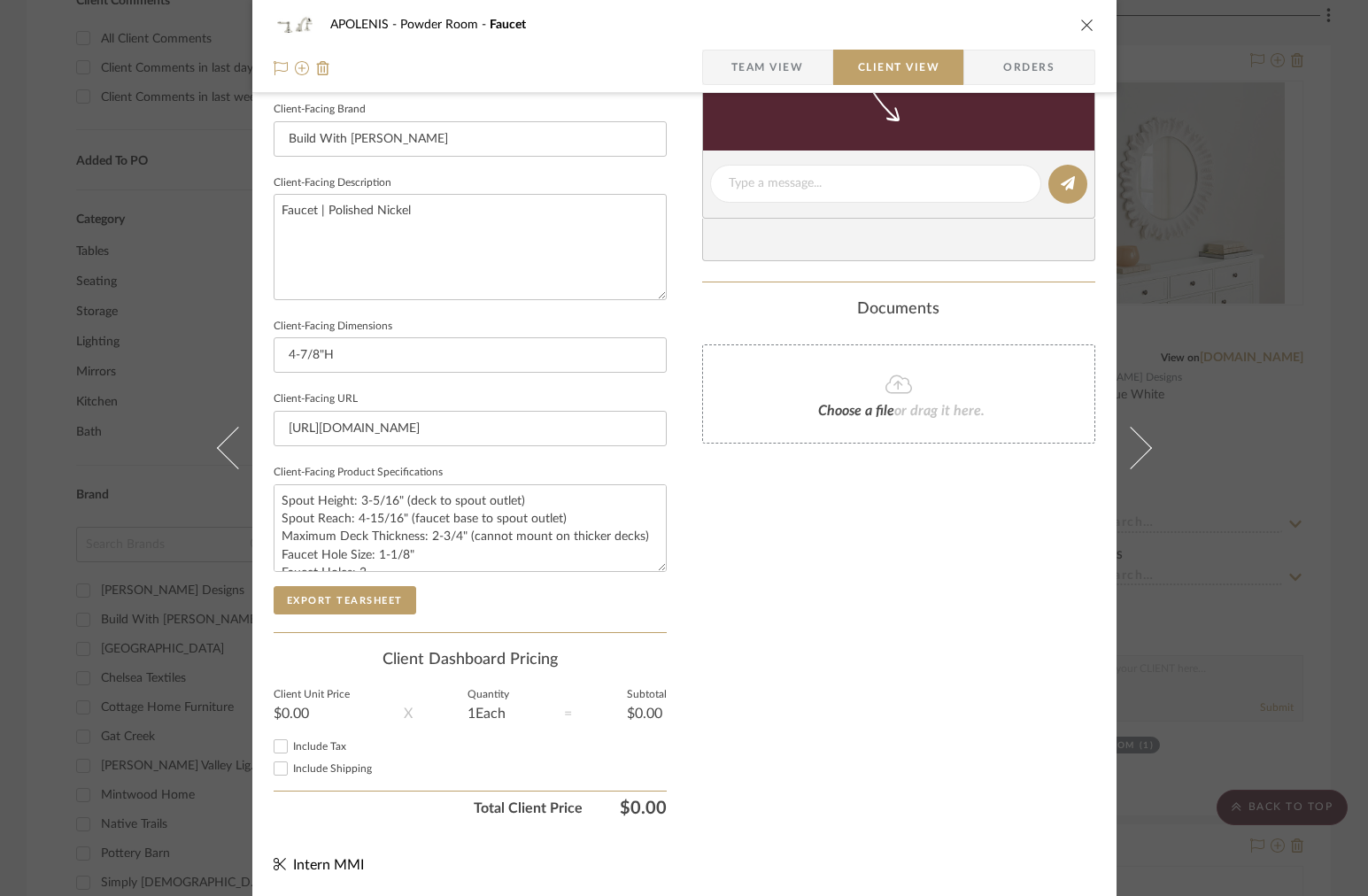 click on "APOLENIS Powder Room Faucet Team View Client View Orders  Client-Facing Details   Client-Facing Name  Faucet  Client-Facing Brand  Build With [PERSON_NAME]  Client-Facing Description  Faucet | Polished Nickel  Client-Facing Dimensions  4-7/8"H  Client-Facing URL  [URL][DOMAIN_NAME]  Client-Facing Product Specifications  Spout Height: 3-5/16" (deck to spout outlet)
Spout Reach: 4-15/16" (faucet base to spout outlet)
Maximum Deck Thickness: 2-3/4" (cannot mount on thicker decks)
Faucet Hole Size: 1-1/8"
Faucet Holes: 3  Export Tearsheet   Client Dashboard Pricing   Client Unit Price   $0.00      X  Quantity  1    Each      =  Subtotal   $0.00  Include Tax Include Shipping Total Client Price   $0.00  Only content on this tab can share to Dashboard.  Show in Client Dashboard   Include in Budget   View Budget  Client Status  Lead Time  In Stock Weeks  Est. Min   Est. Max   Install Date  client Messaging Invite Collaborator  Documents  Choose a file  or drag it here.    Intern MMI" at bounding box center [684, 448] 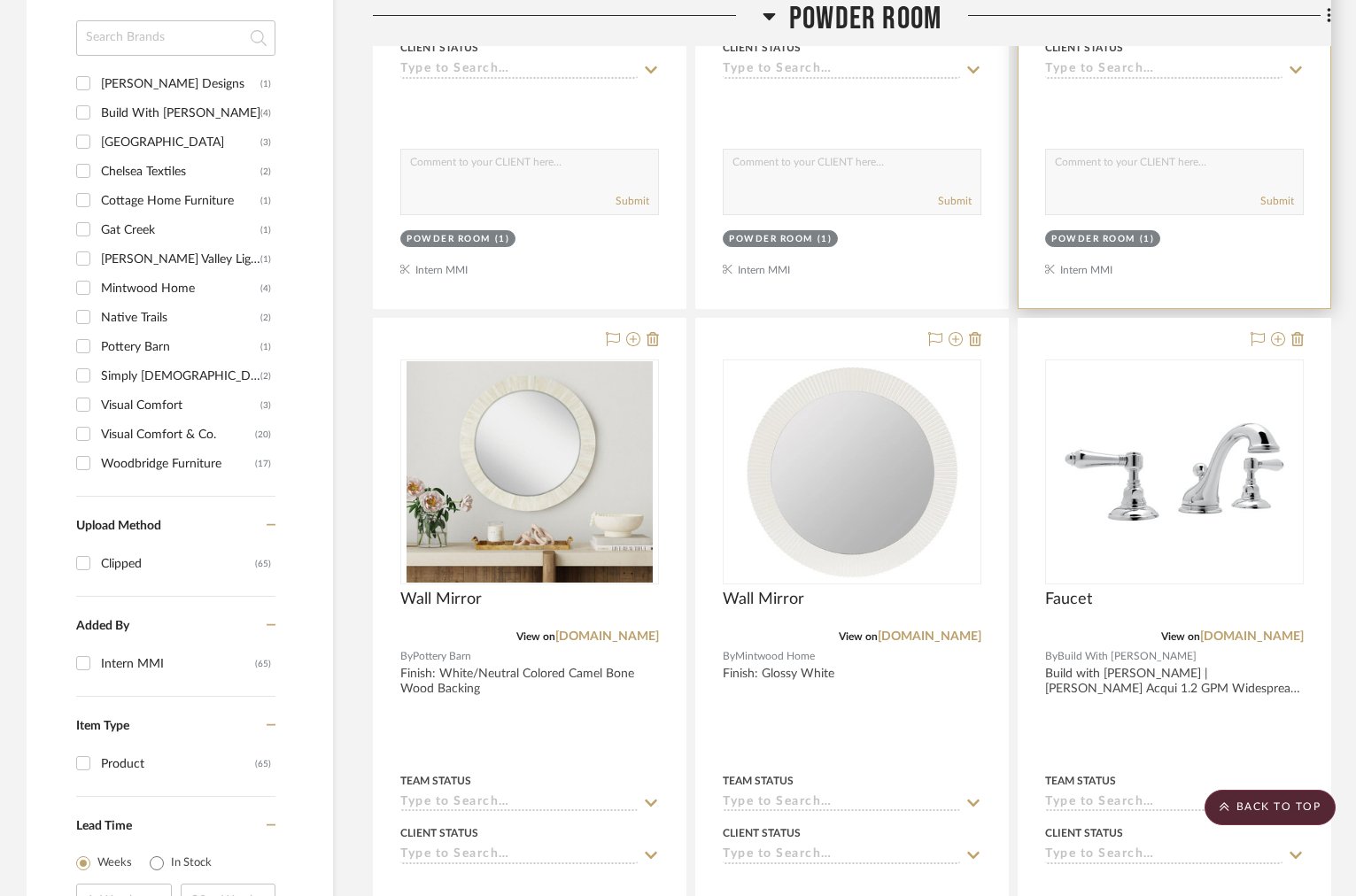 scroll, scrollTop: 1272, scrollLeft: 0, axis: vertical 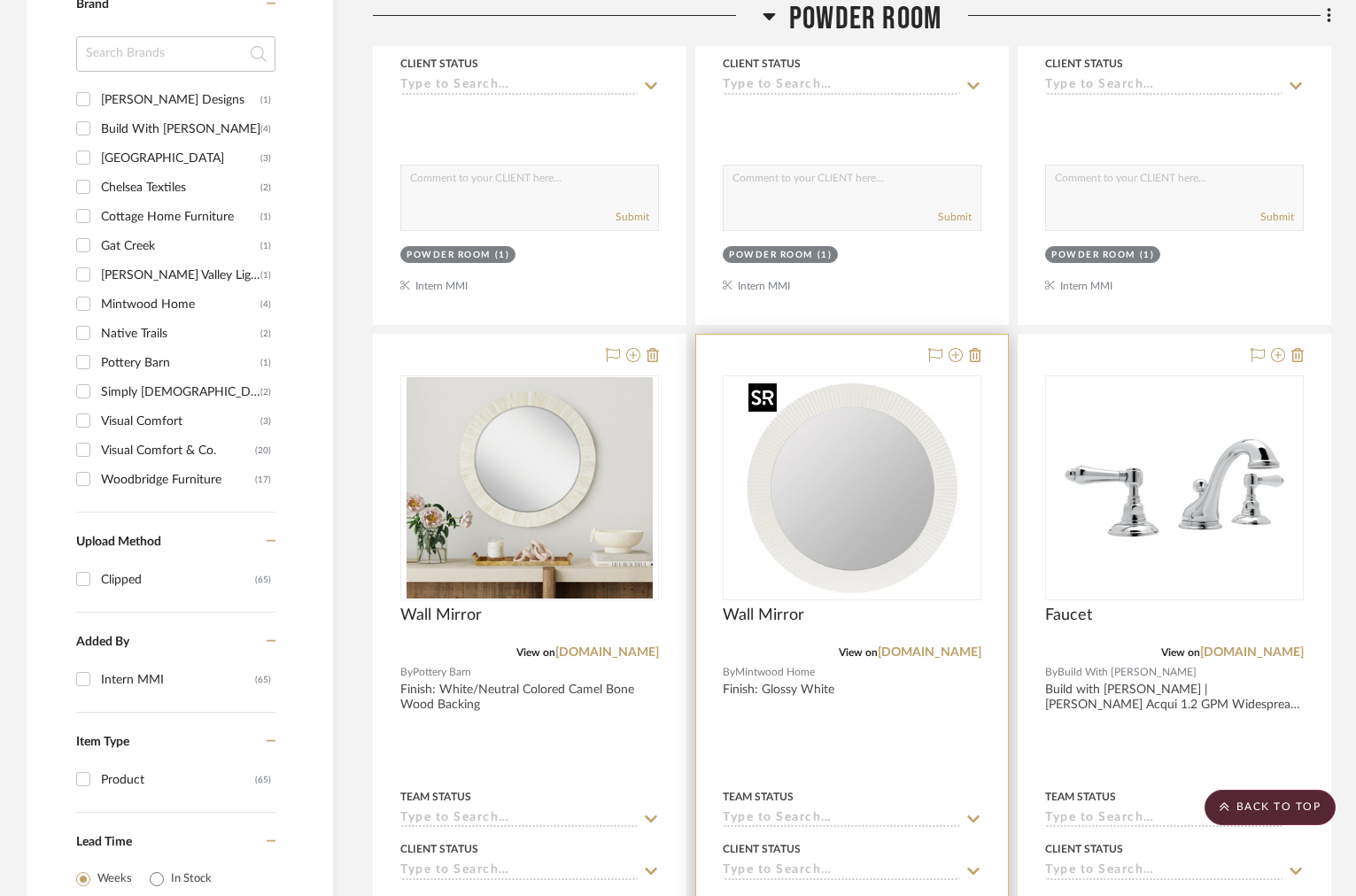 click at bounding box center [0, 0] 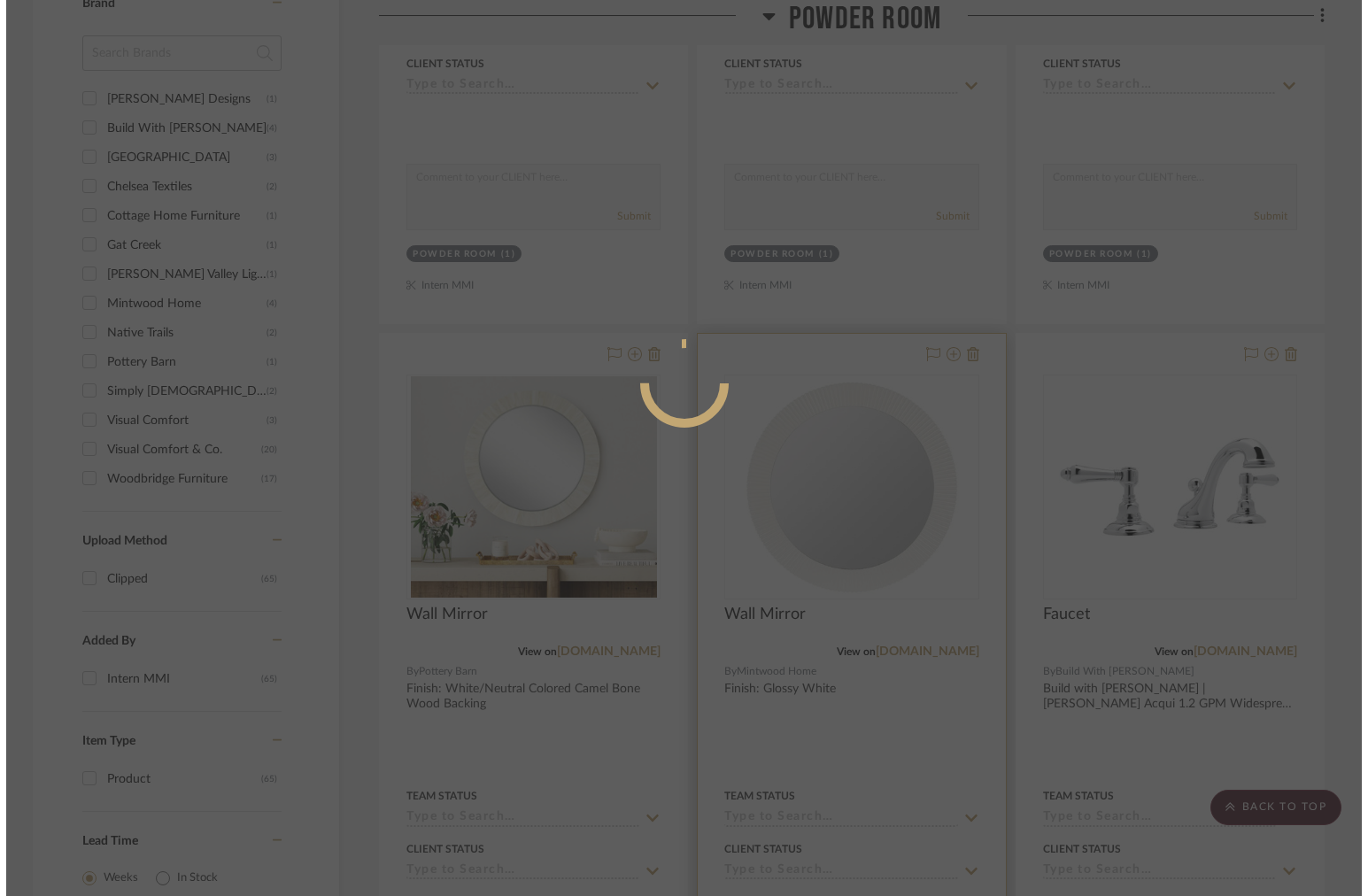 scroll, scrollTop: 0, scrollLeft: 0, axis: both 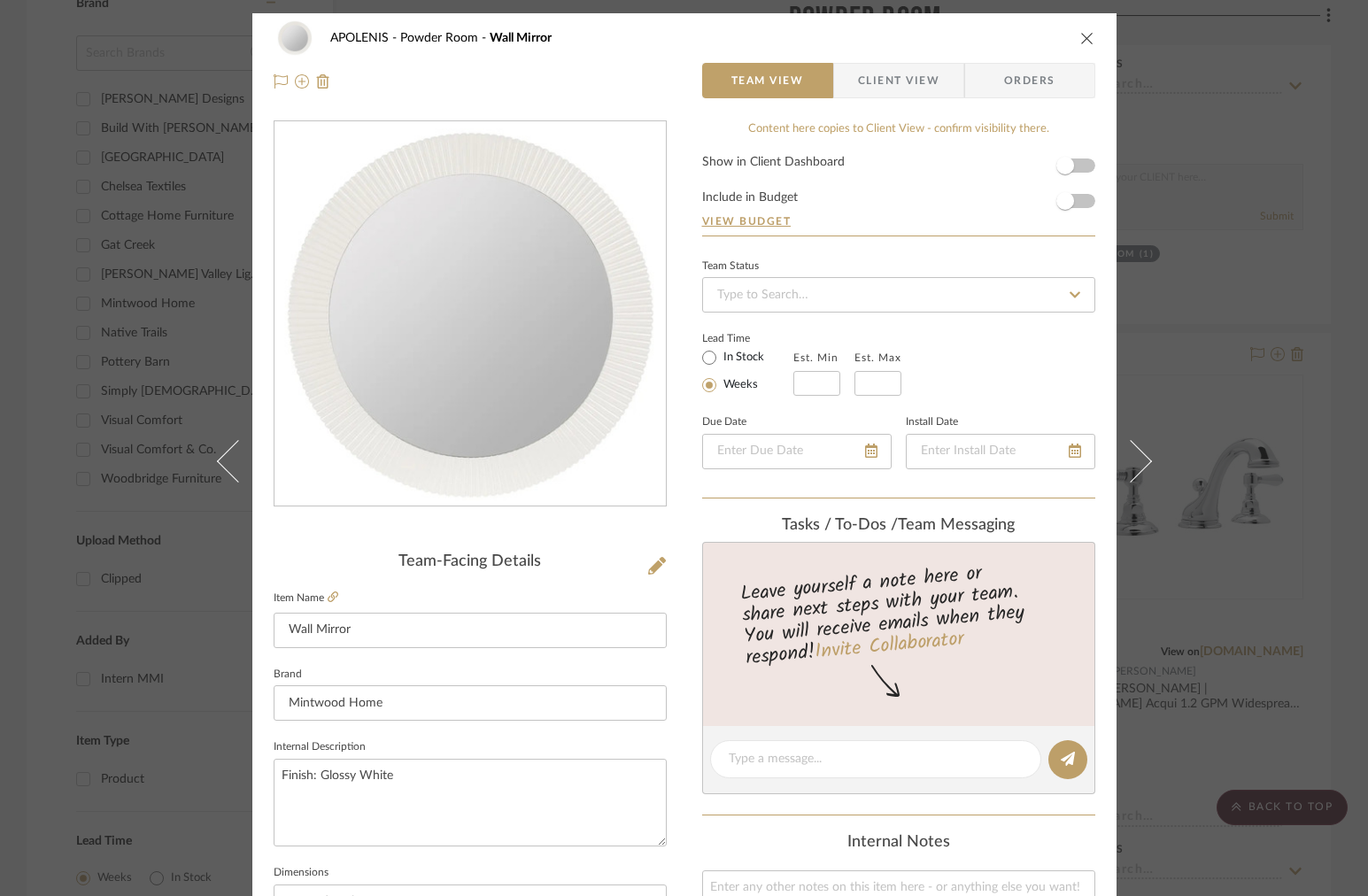 click on "Client View" at bounding box center [899, 81] 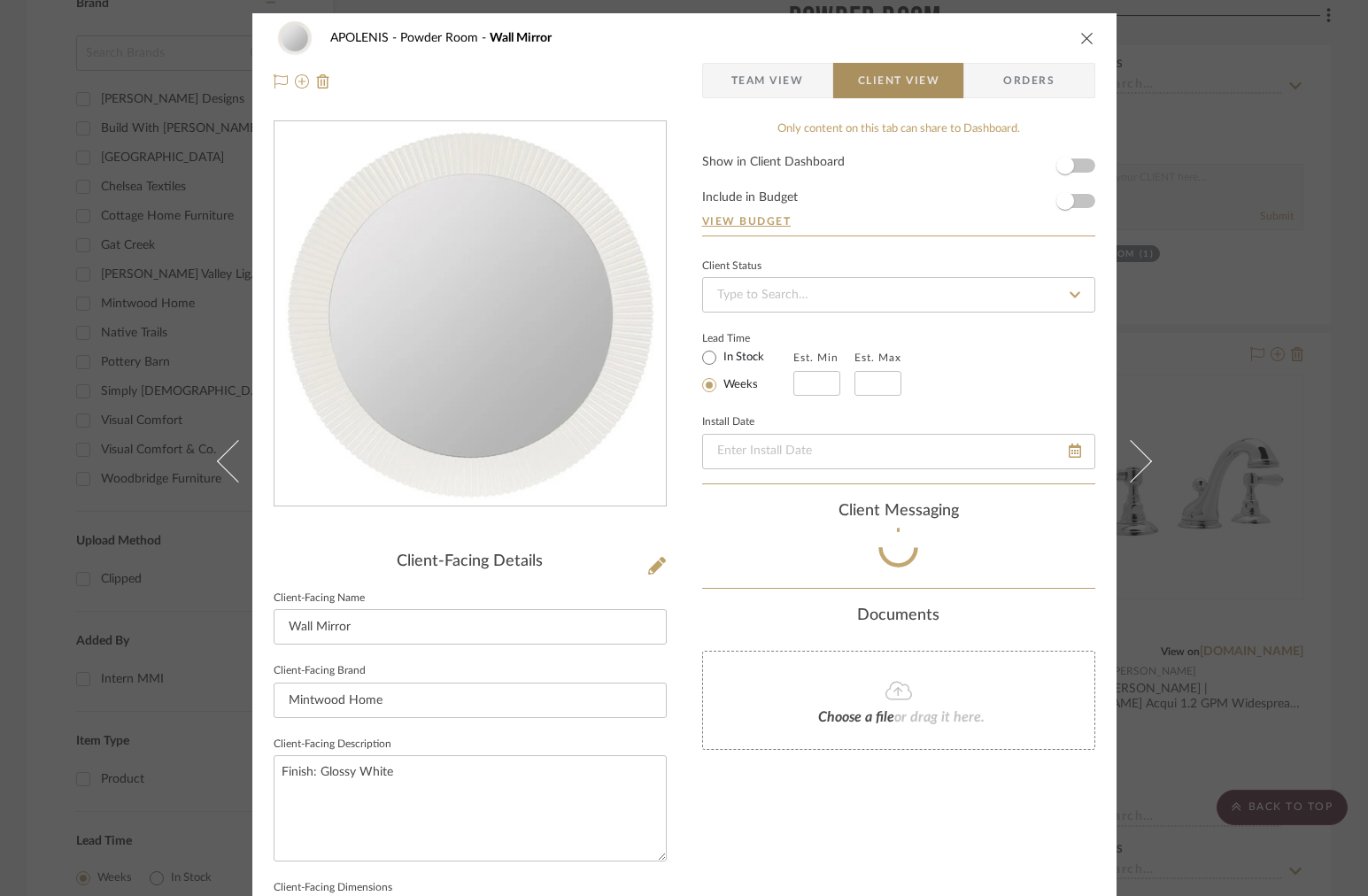 type 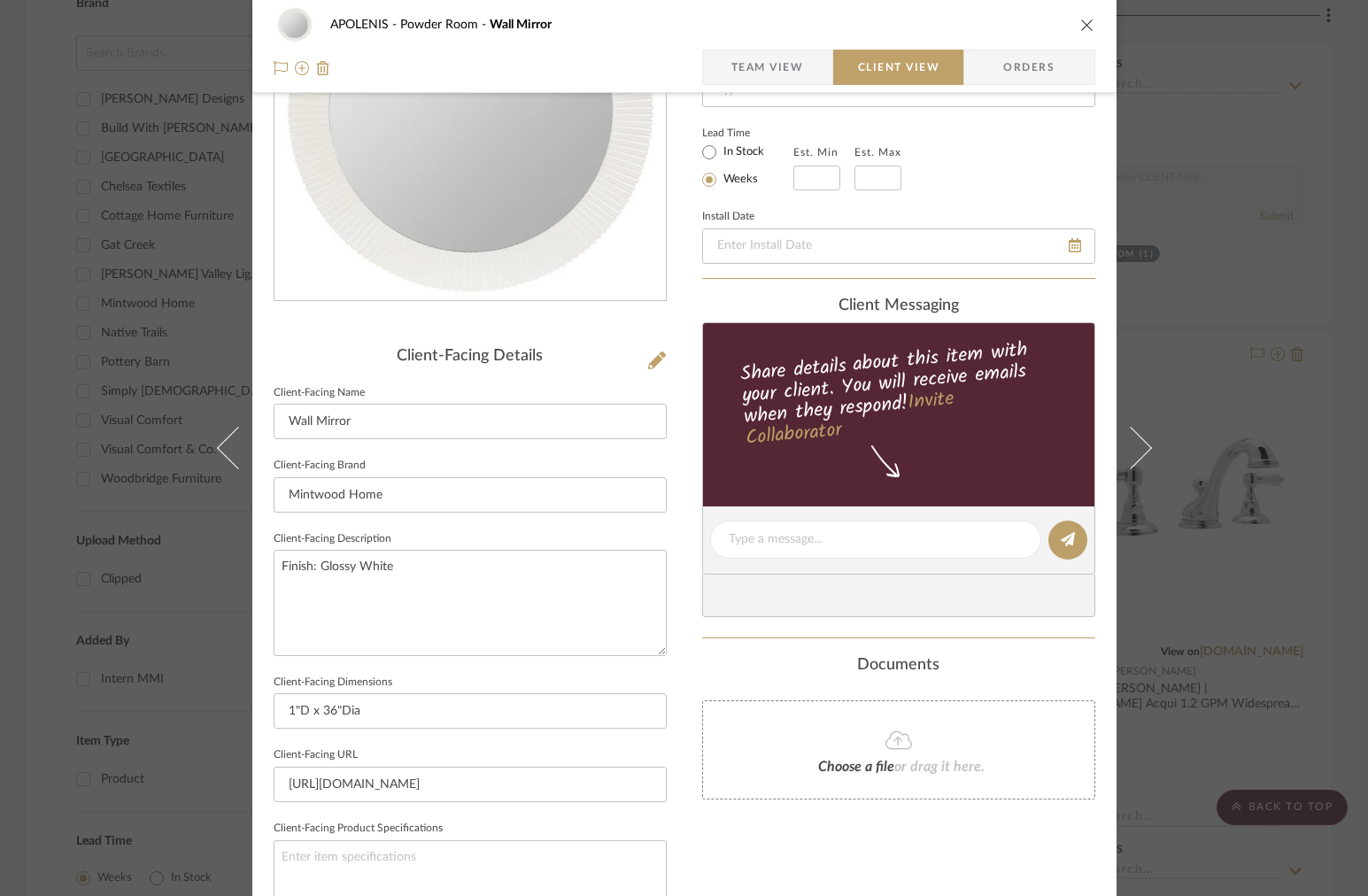 scroll, scrollTop: 384, scrollLeft: 0, axis: vertical 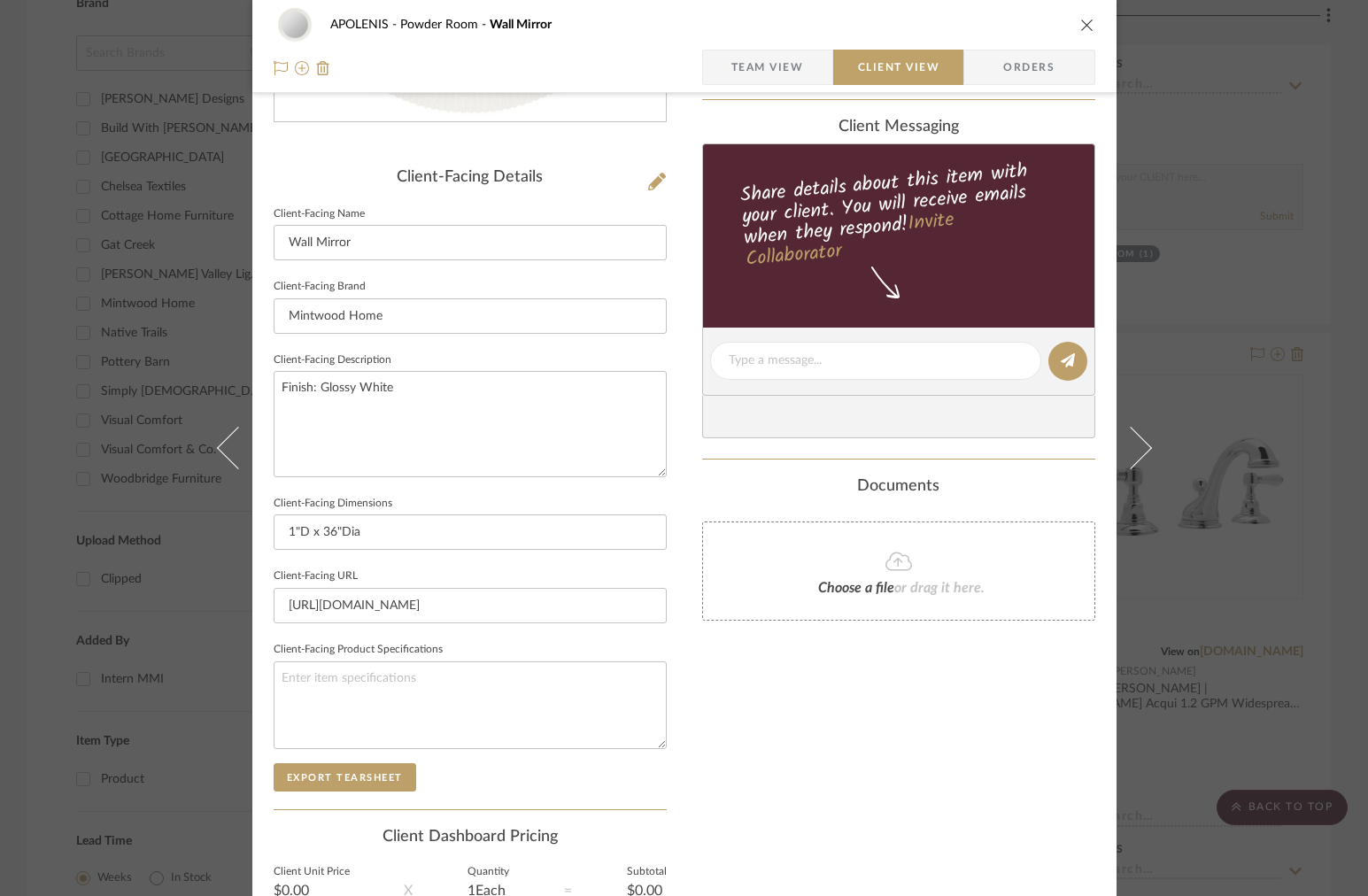 click on "Client-Facing Details   Client-Facing Name  Wall Mirror  Client-Facing Brand  Mintwood Home  Client-Facing Description  Finish: Glossy White  Client-Facing Dimensions  1"D x 36"Dia  Client-Facing URL  https://mintwoodhome.com/collections/wall-decor/products/josia-wall-mirror  Client-Facing Product Specifications   Export Tearsheet" 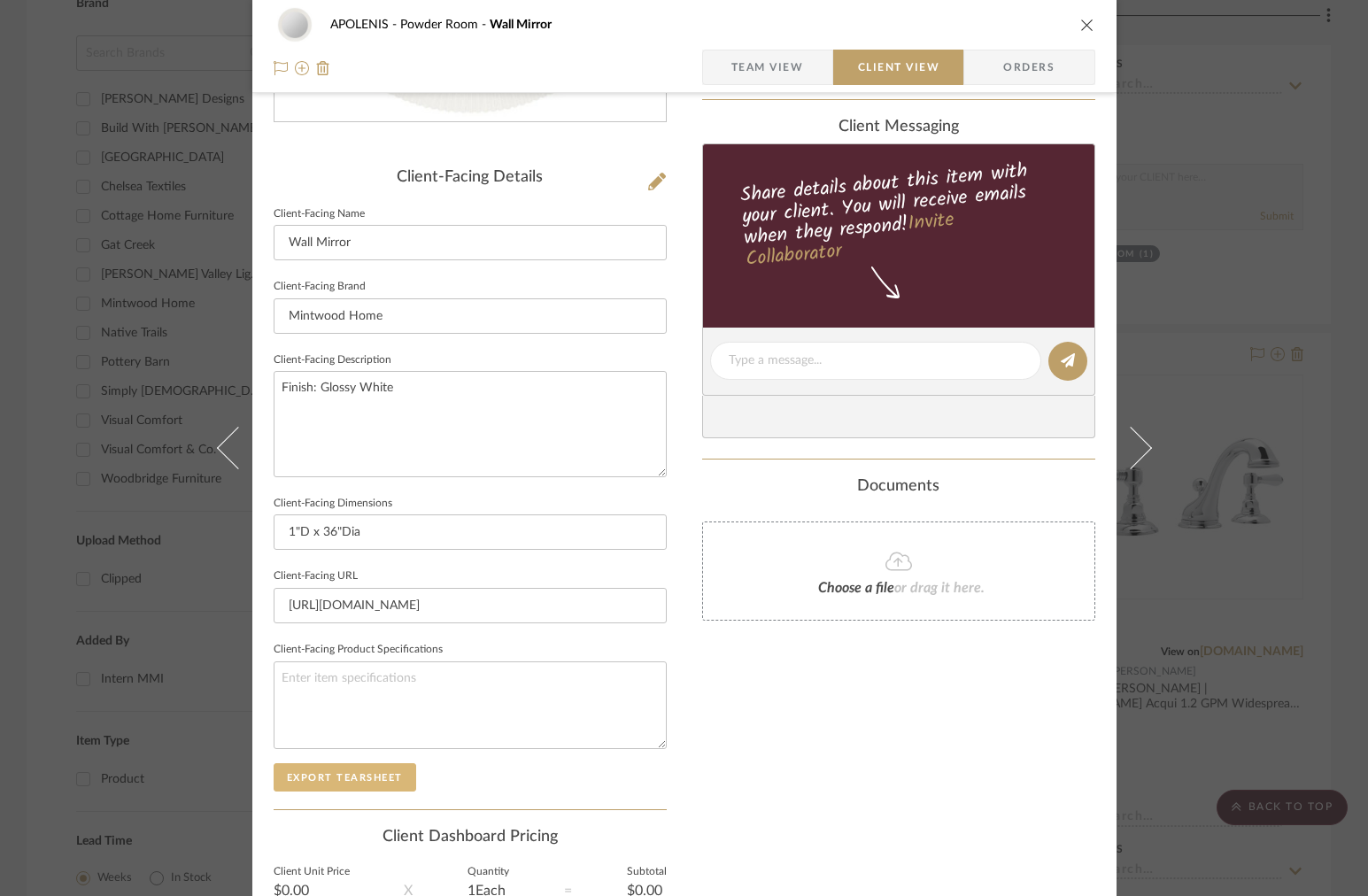 click on "Export Tearsheet" 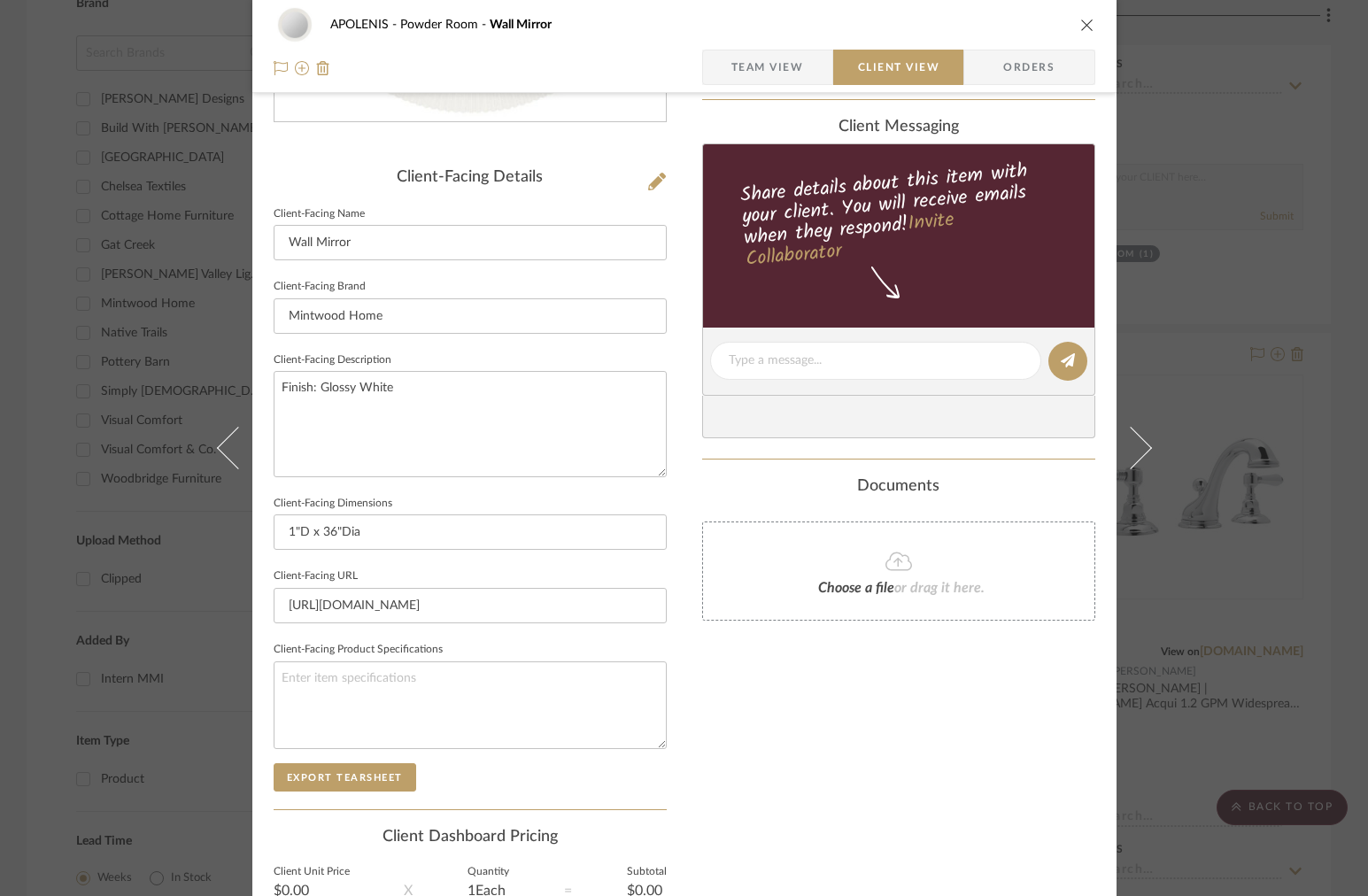 click on "APOLENIS Powder Room Wall Mirror  Team View Client View Orders  Client-Facing Details   Client-Facing Name  Wall Mirror  Client-Facing Brand  Mintwood Home  Client-Facing Description  Finish: Glossy White  Client-Facing Dimensions  1"D x 36"Dia  Client-Facing URL  https://mintwoodhome.com/collections/wall-decor/products/josia-wall-mirror  Client-Facing Product Specifications   Export Tearsheet   Client Dashboard Pricing   Client Unit Price   $0.00      X  Quantity  1    Each      =  Subtotal   $0.00  Include Tax Include Shipping Total Client Price   $0.00  Only content on this tab can share to Dashboard.  Show in Client Dashboard   Include in Budget   View Budget  Client Status  Lead Time  In Stock Weeks  Est. Min   Est. Max   Install Date  client Messaging  Share details about this item with your client. You will receive emails when they respond!  Invite Collaborator  Documents  Choose a file  or drag it here.    Intern MMI" at bounding box center [684, 448] 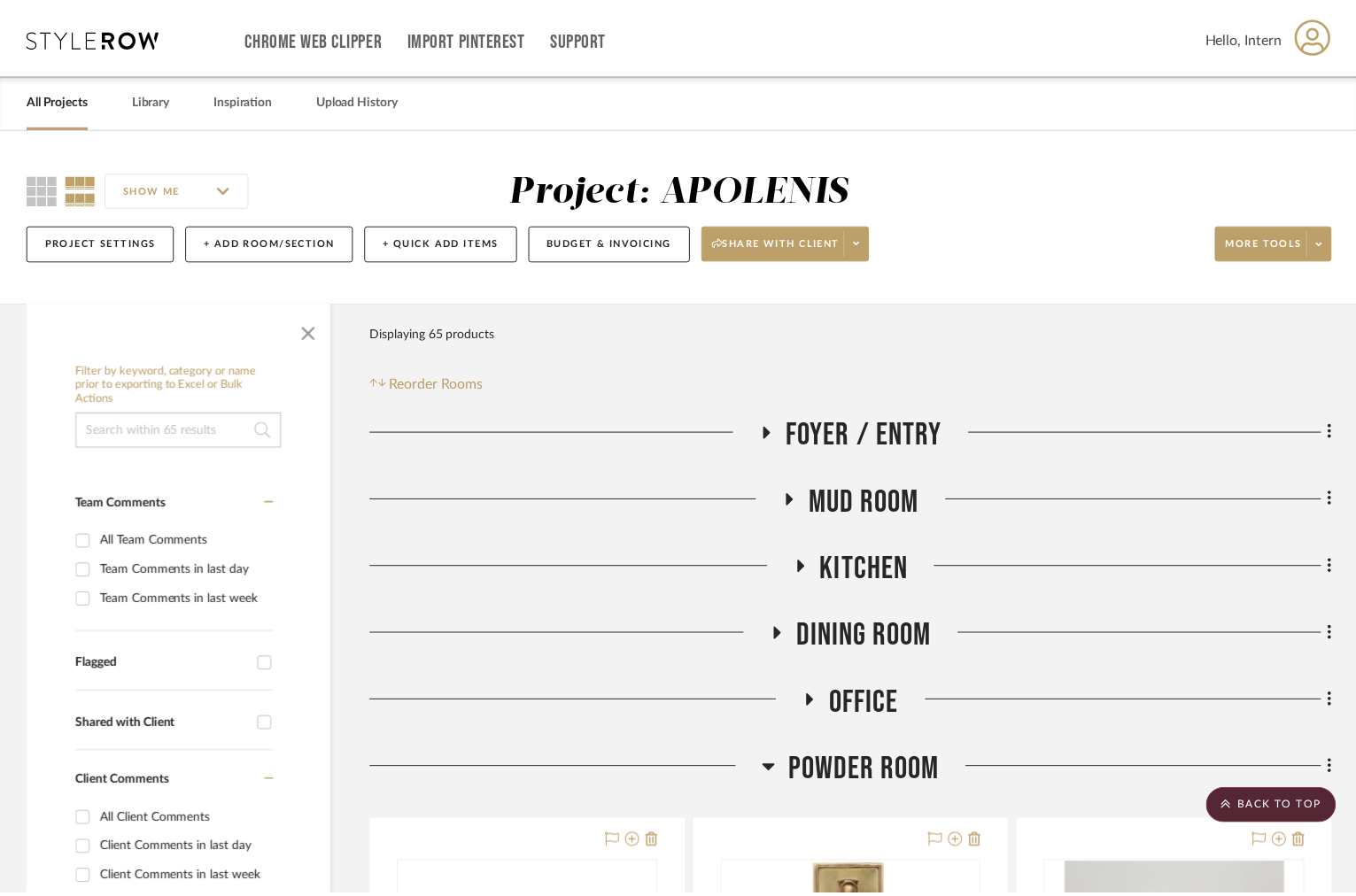 scroll, scrollTop: 1272, scrollLeft: 0, axis: vertical 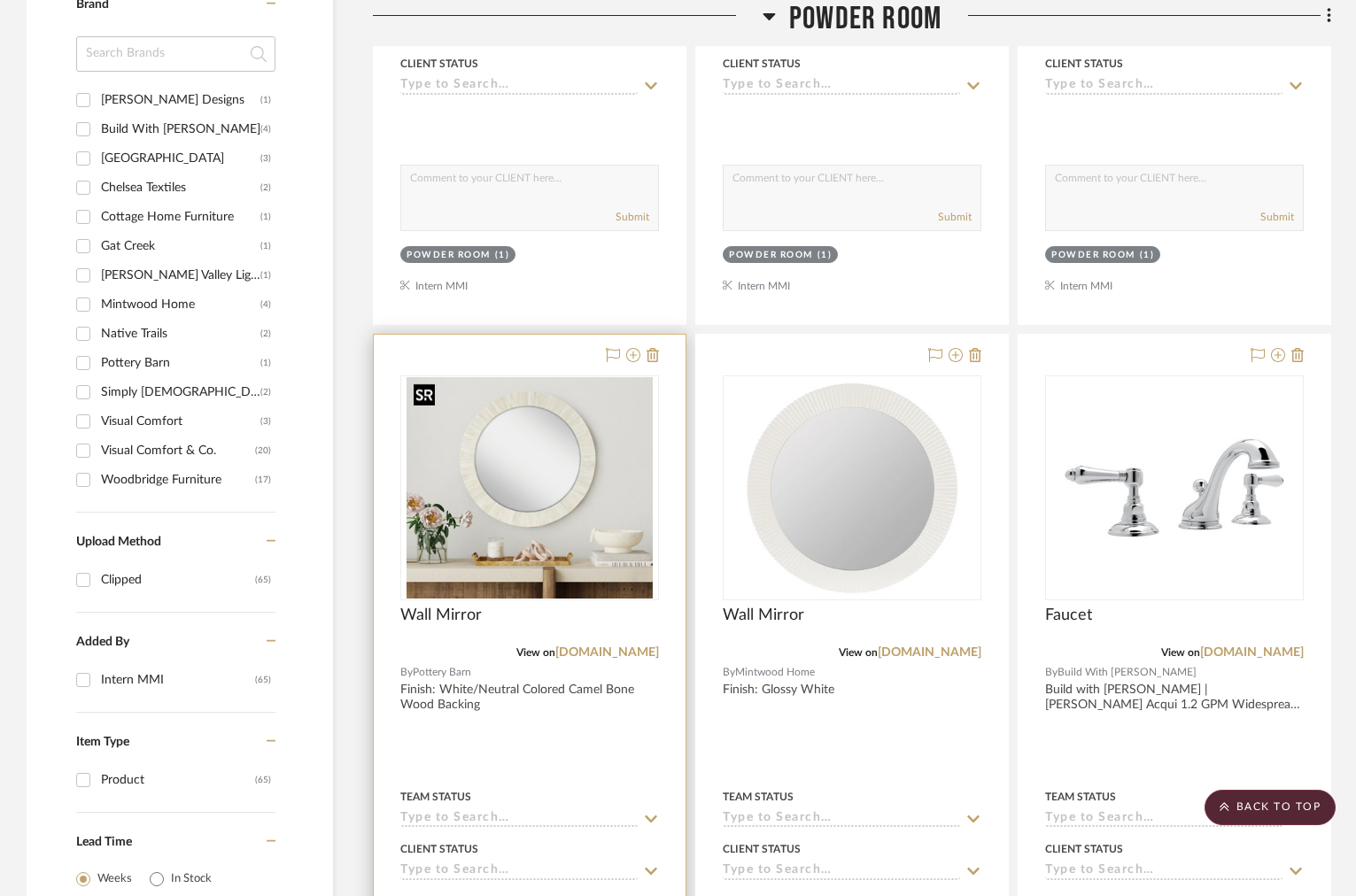 click at bounding box center (0, 0) 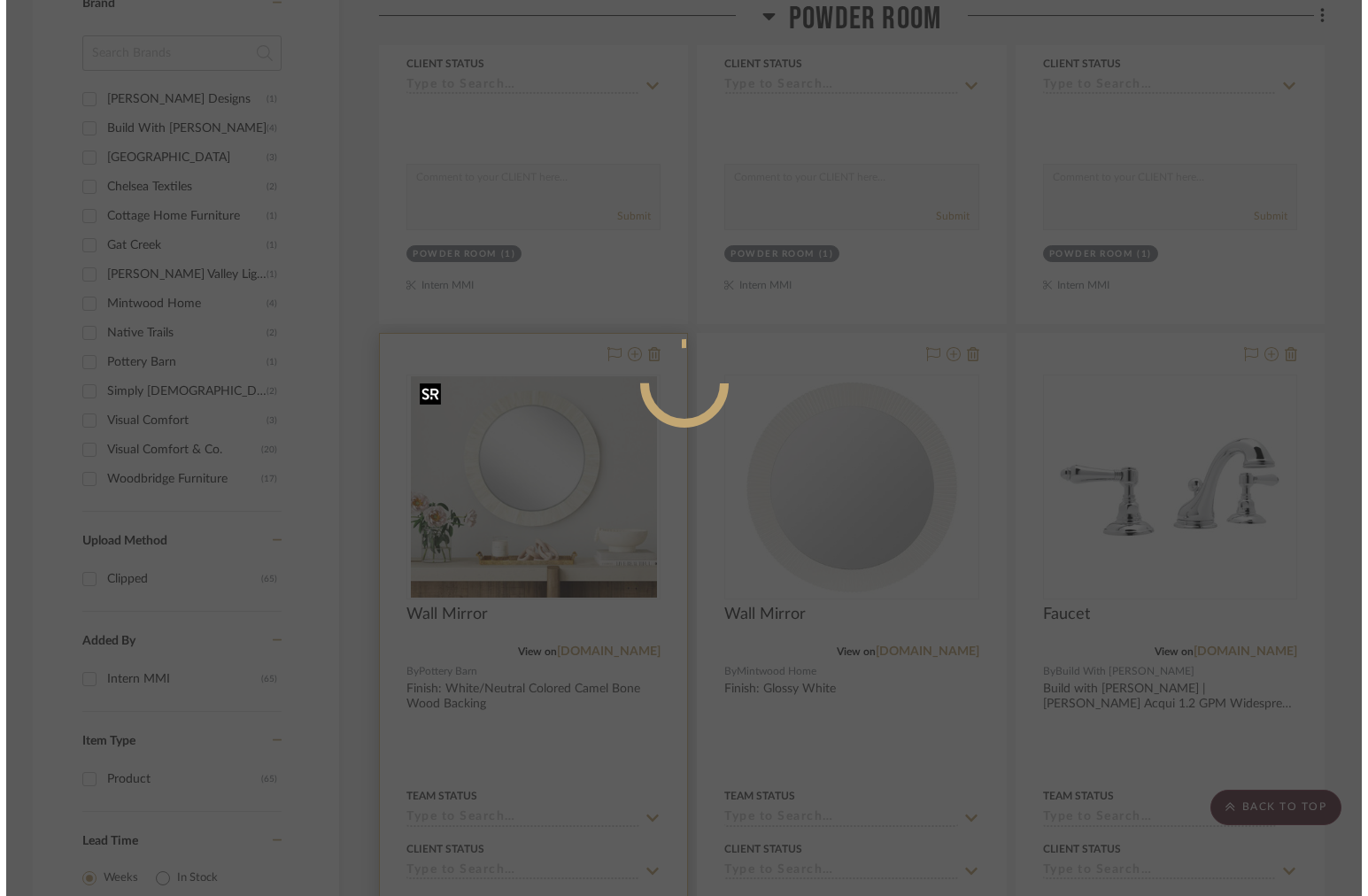 scroll, scrollTop: 0, scrollLeft: 0, axis: both 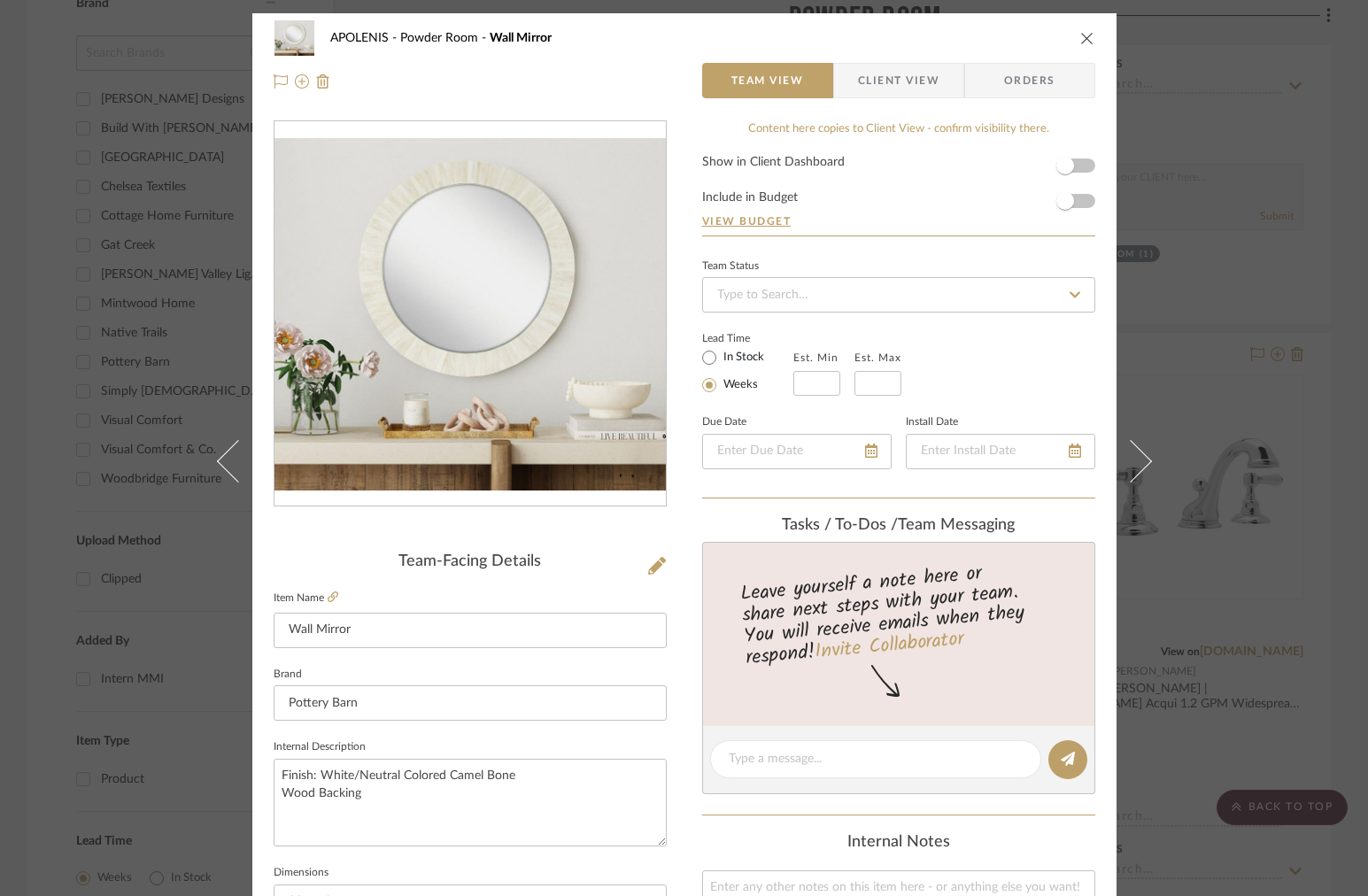click on "Client View" at bounding box center [899, 81] 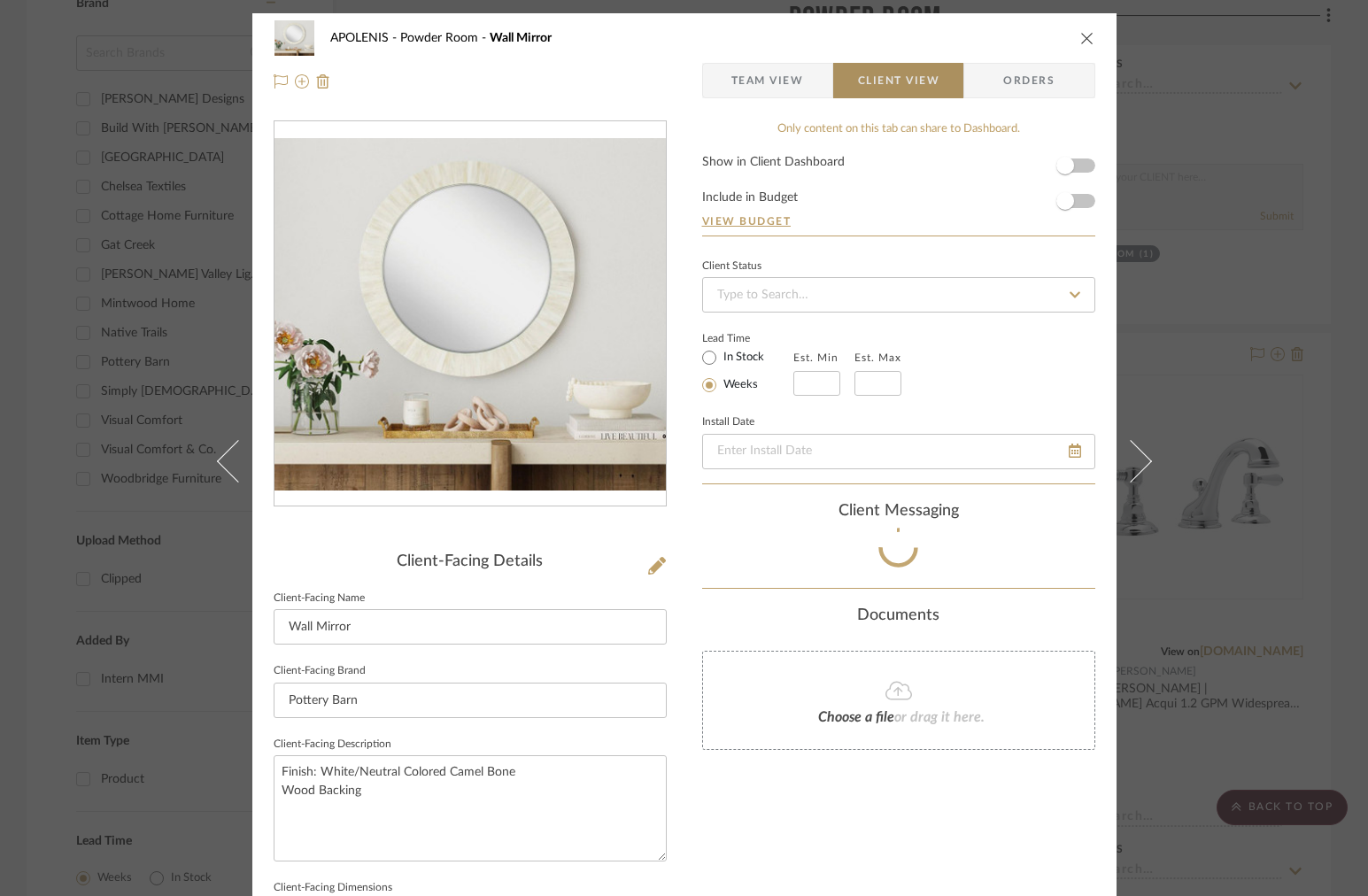 type 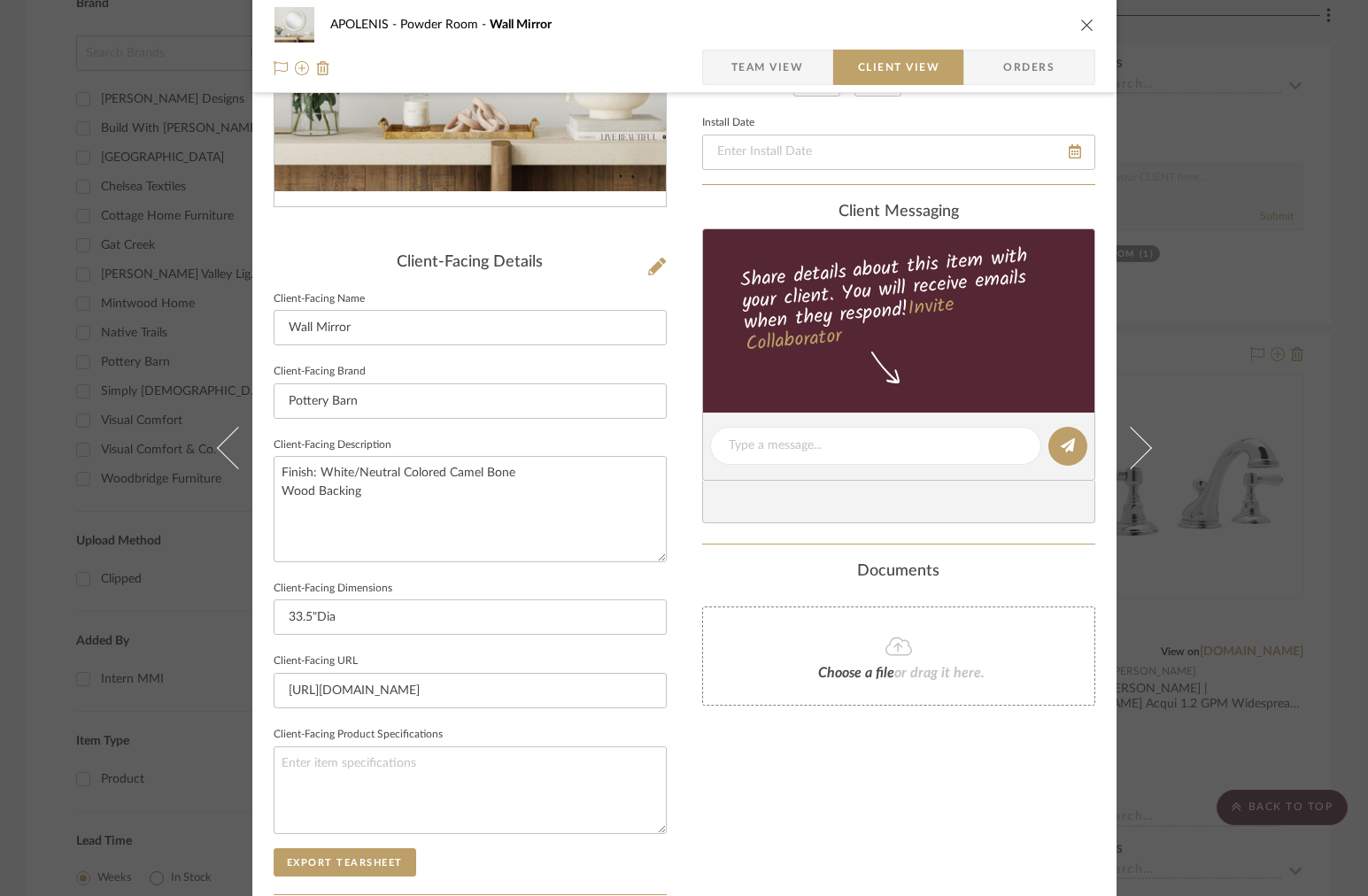 scroll, scrollTop: 561, scrollLeft: 0, axis: vertical 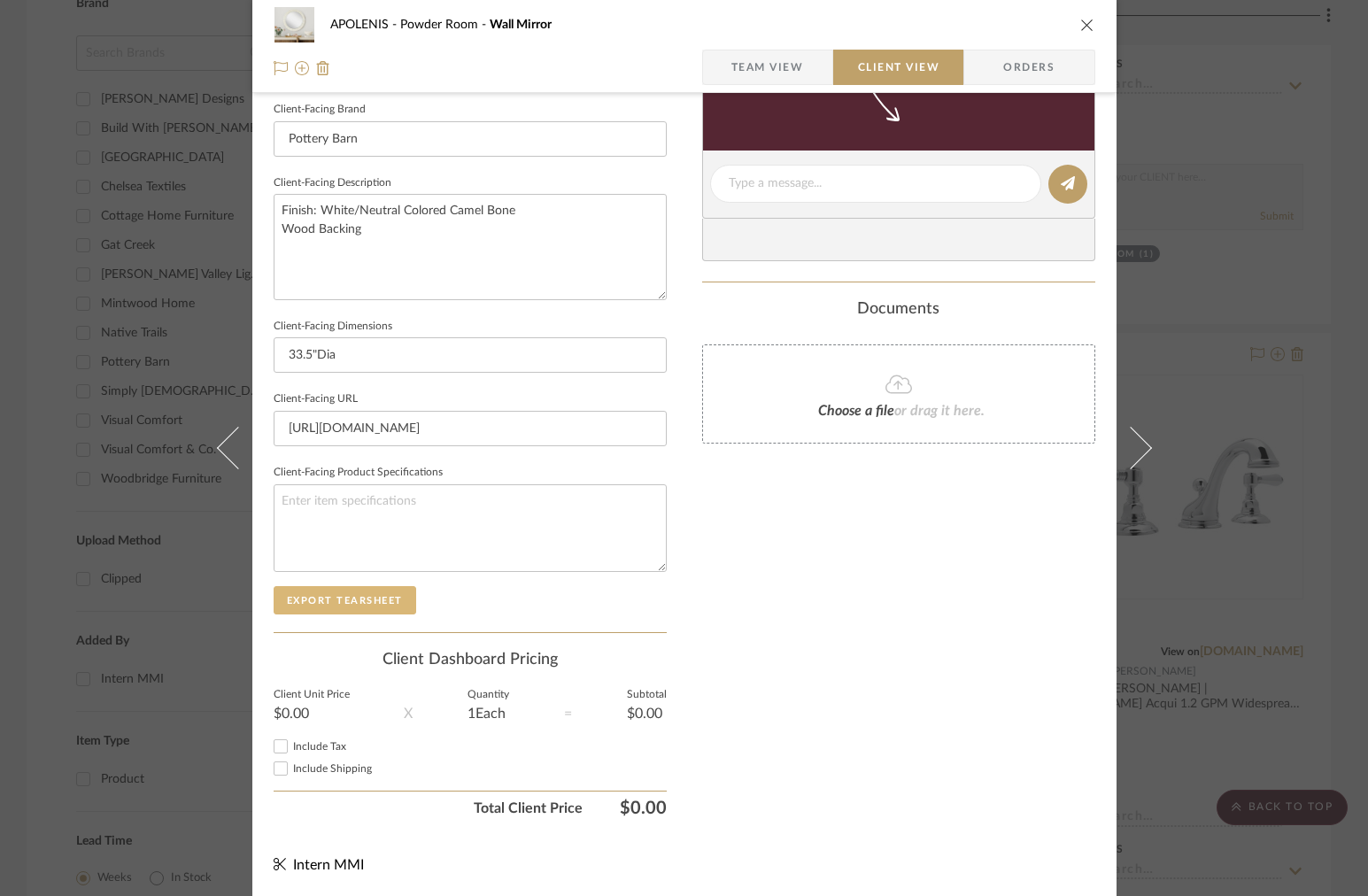 click on "Export Tearsheet" 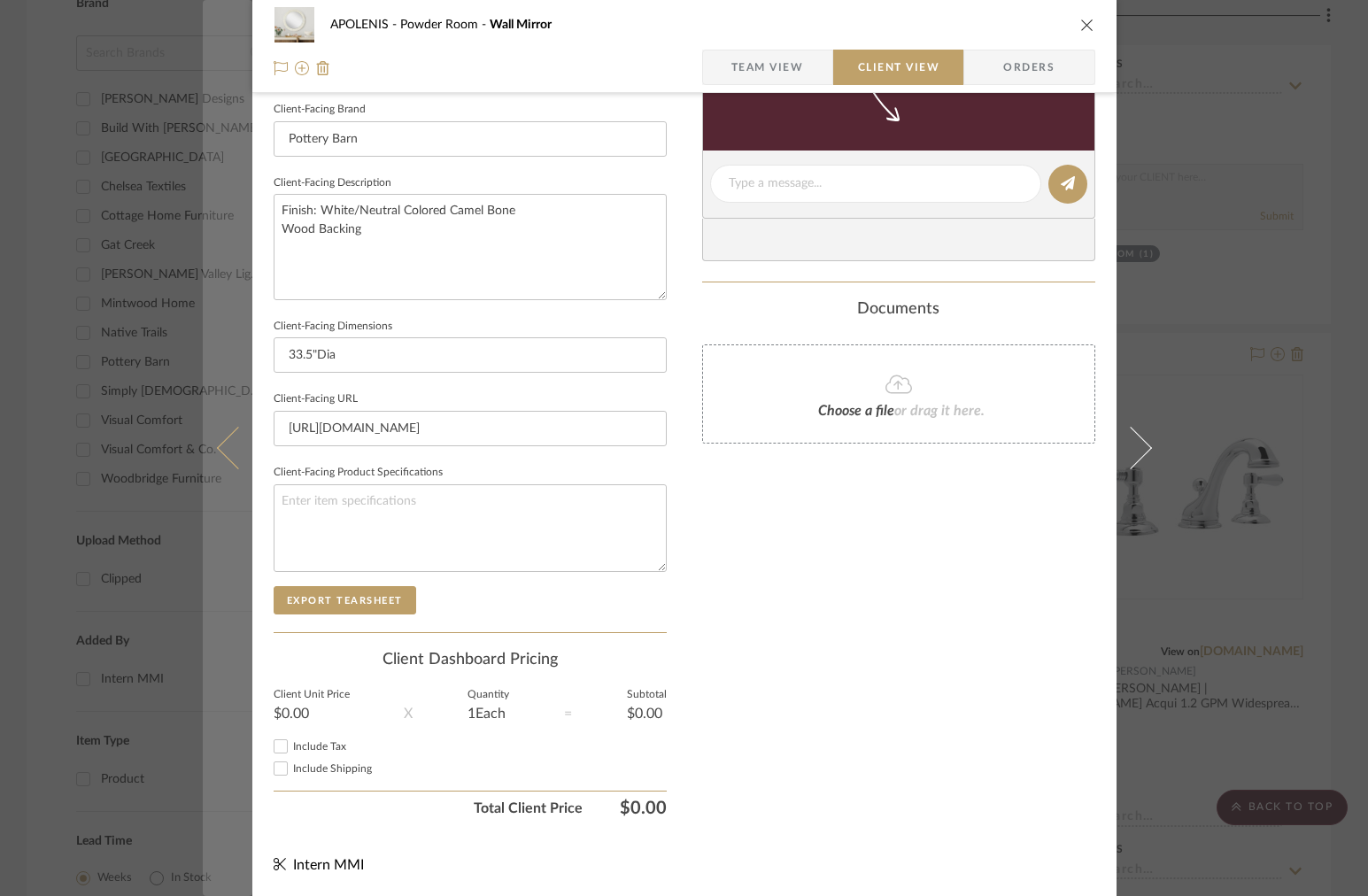 click at bounding box center [228, 448] 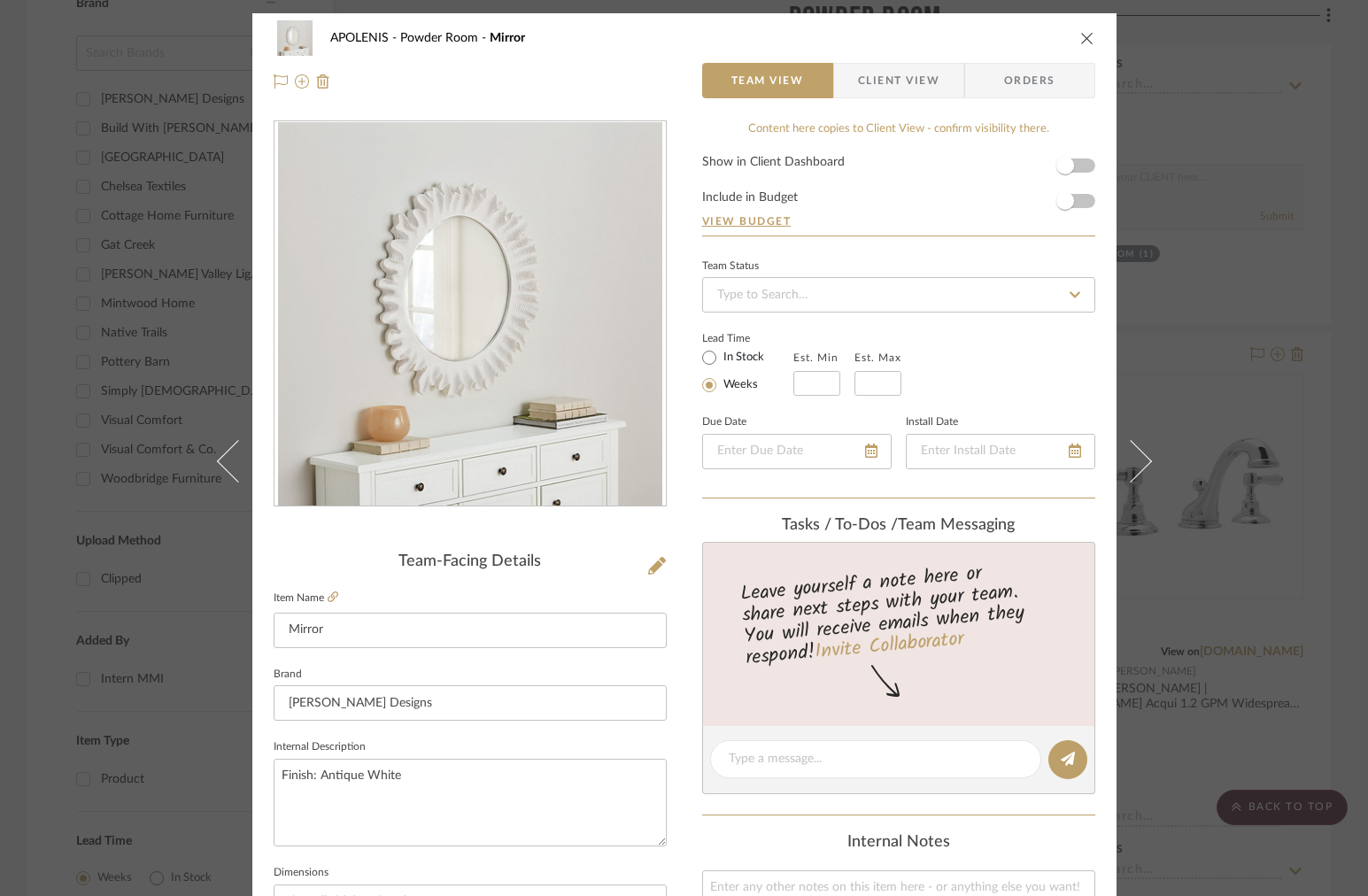 click on "Client View" at bounding box center [899, 81] 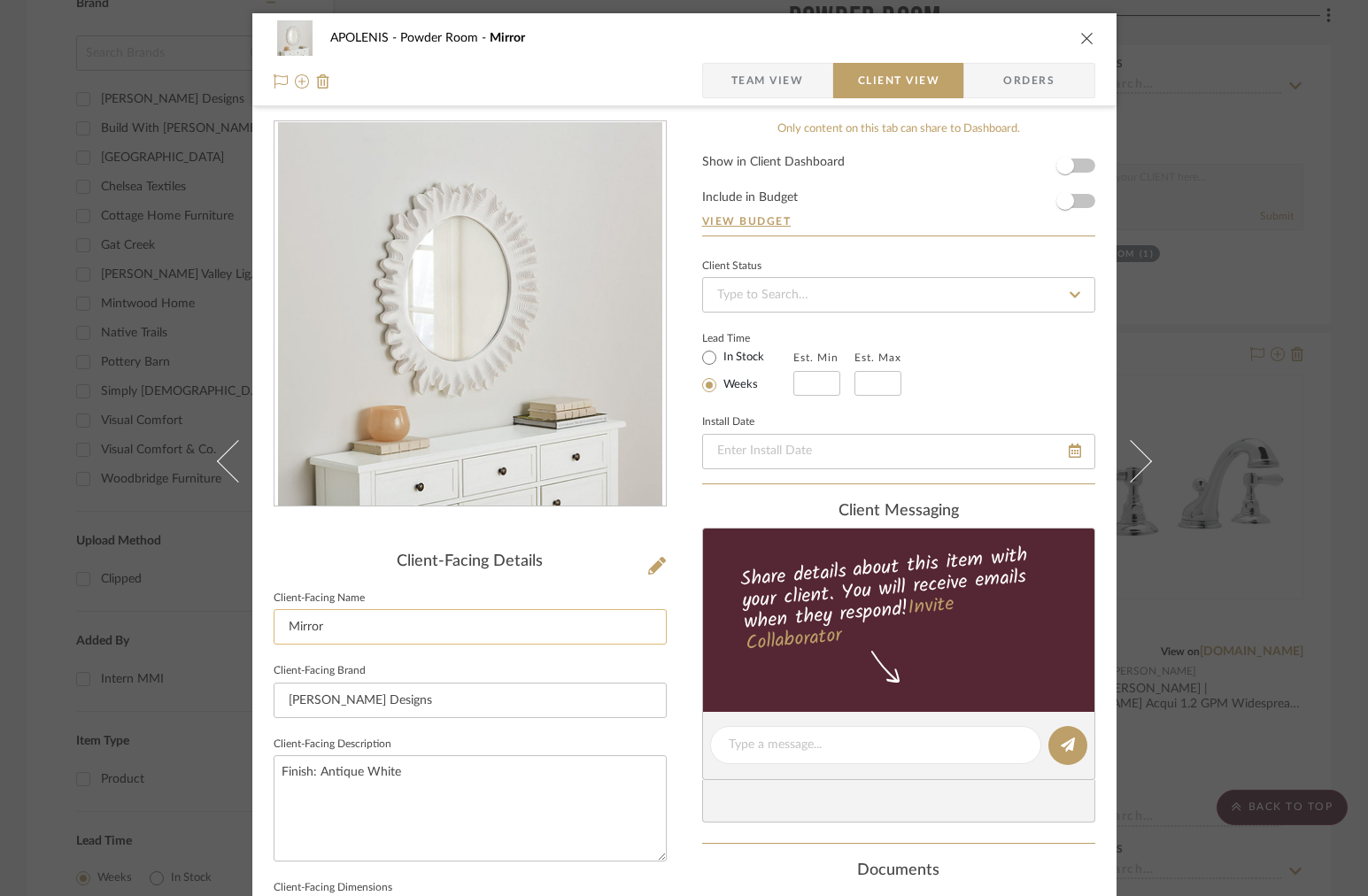 scroll, scrollTop: 561, scrollLeft: 0, axis: vertical 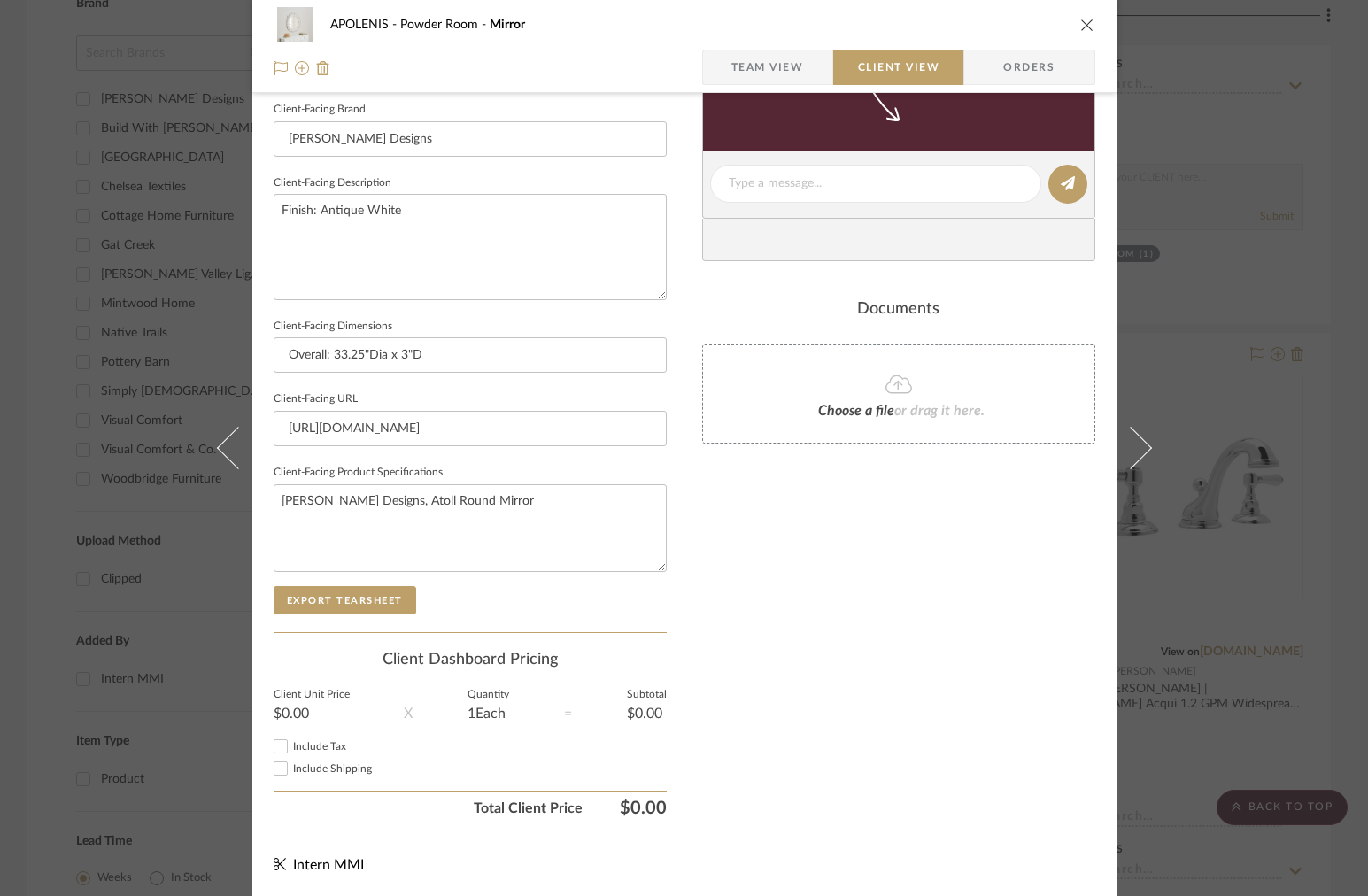click on "Client-Facing Details   Client-Facing Name  Mirror  Client-Facing Brand  Ballard Designs  Client-Facing Description  Finish: Antique White  Client-Facing Dimensions  Overall: 33.25"Dia x 3"D  Client-Facing URL  https://www.ballarddesigns.com/atoll-round-mirror/659662?SourceCode=BDSHOPSMT&utm_source=google&utm_medium=cpc&utm_campaign=PLA&listIndex=0&offers_sku=WN241%20WHT%203333&intlShippingCtx=US%7CUSD&SourceCode=BDSHOPSMT&gad_source=1&gclid=CjwKCAiAlPu9BhAjEiwA5NDSA9vE7t0z9VsgOagdGSE3p7nBSGDUynHnwUYPRYY8GDUIdM4Nu3DmMxoCpzAQAvD_BwE&gclsrc=aw.ds  Client-Facing Product Specifications  Ballard Designs, Atoll Round Mirror  Export Tearsheet" 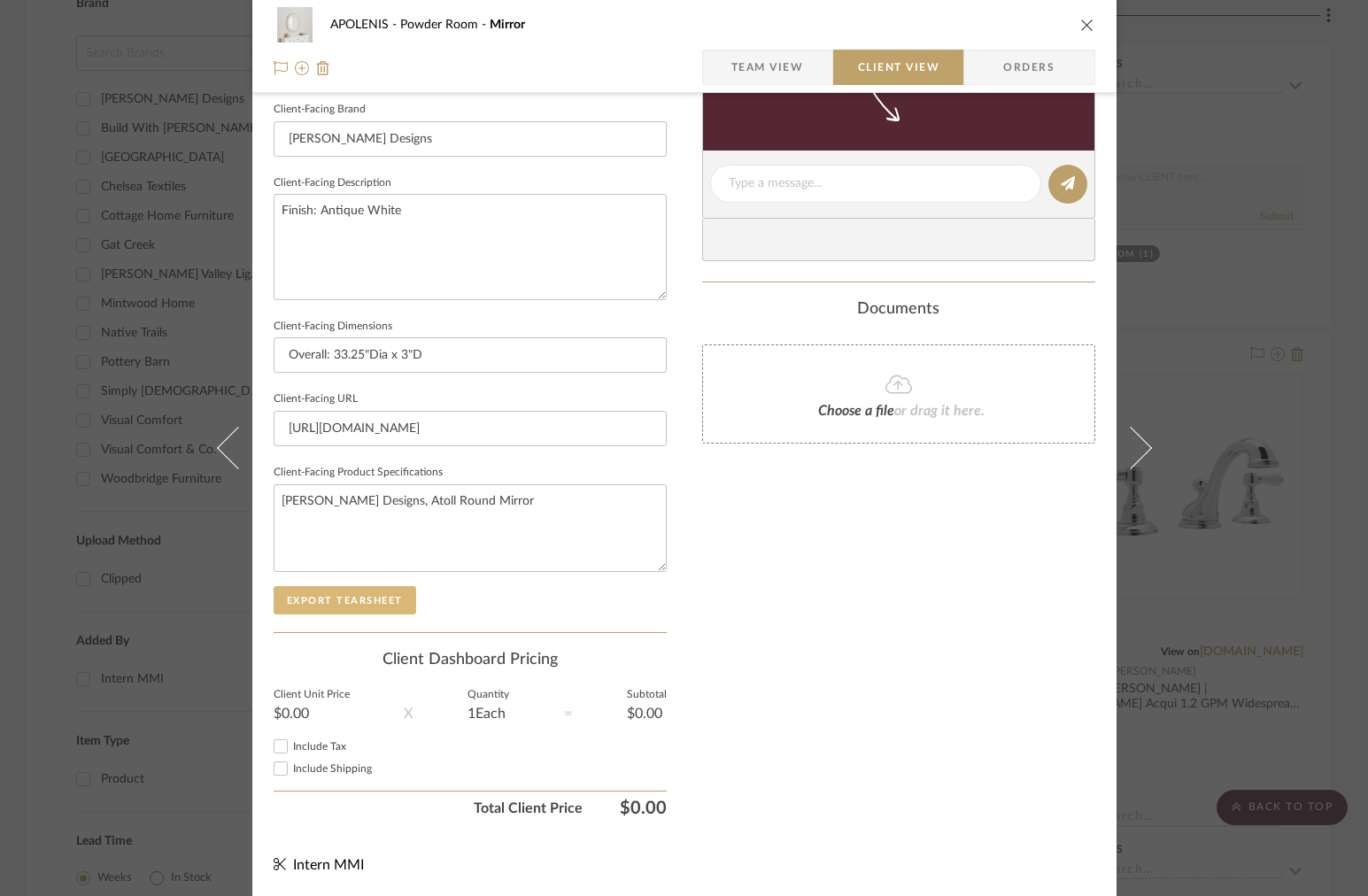 click on "Export Tearsheet" 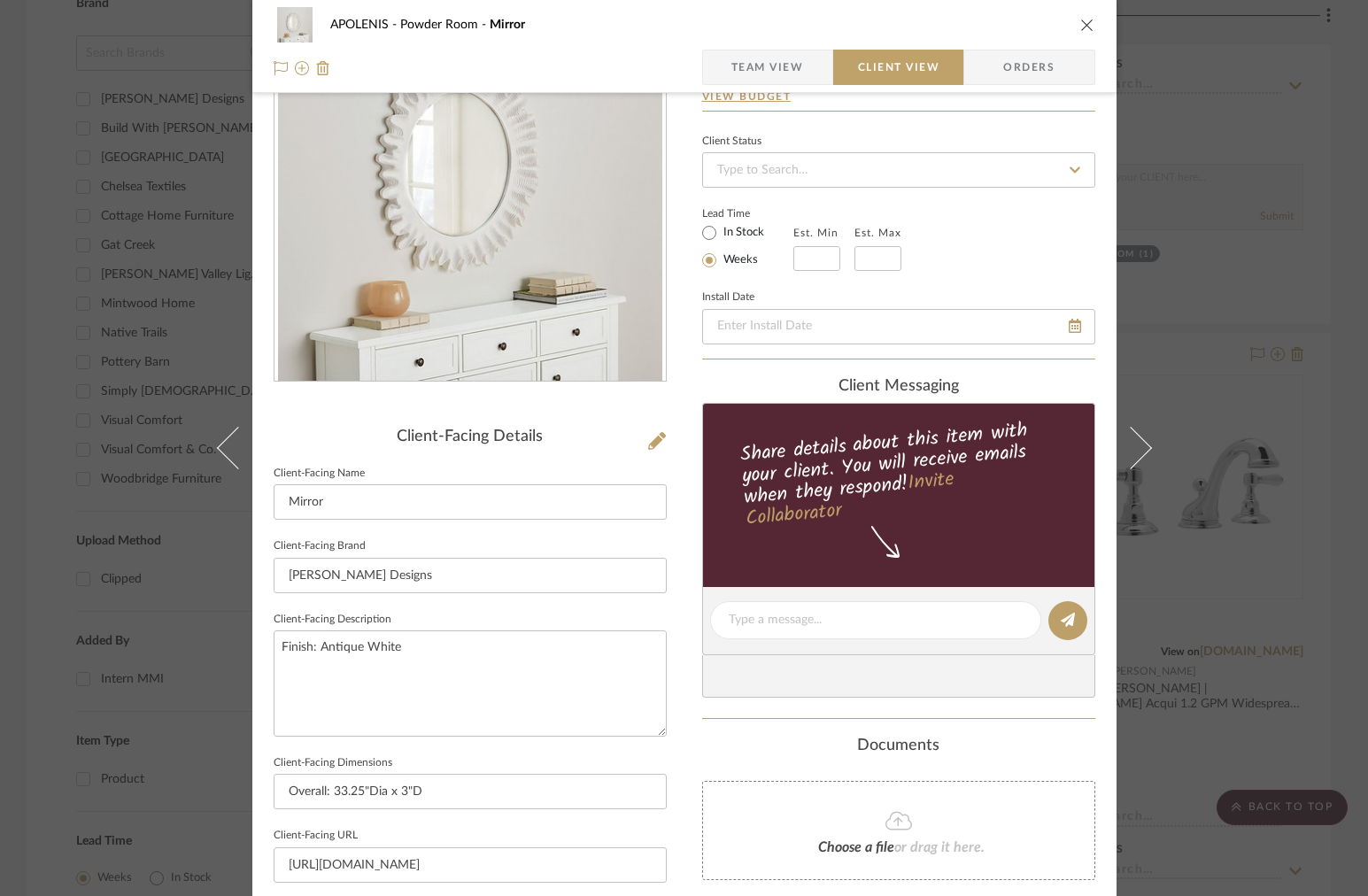 scroll, scrollTop: 129, scrollLeft: 0, axis: vertical 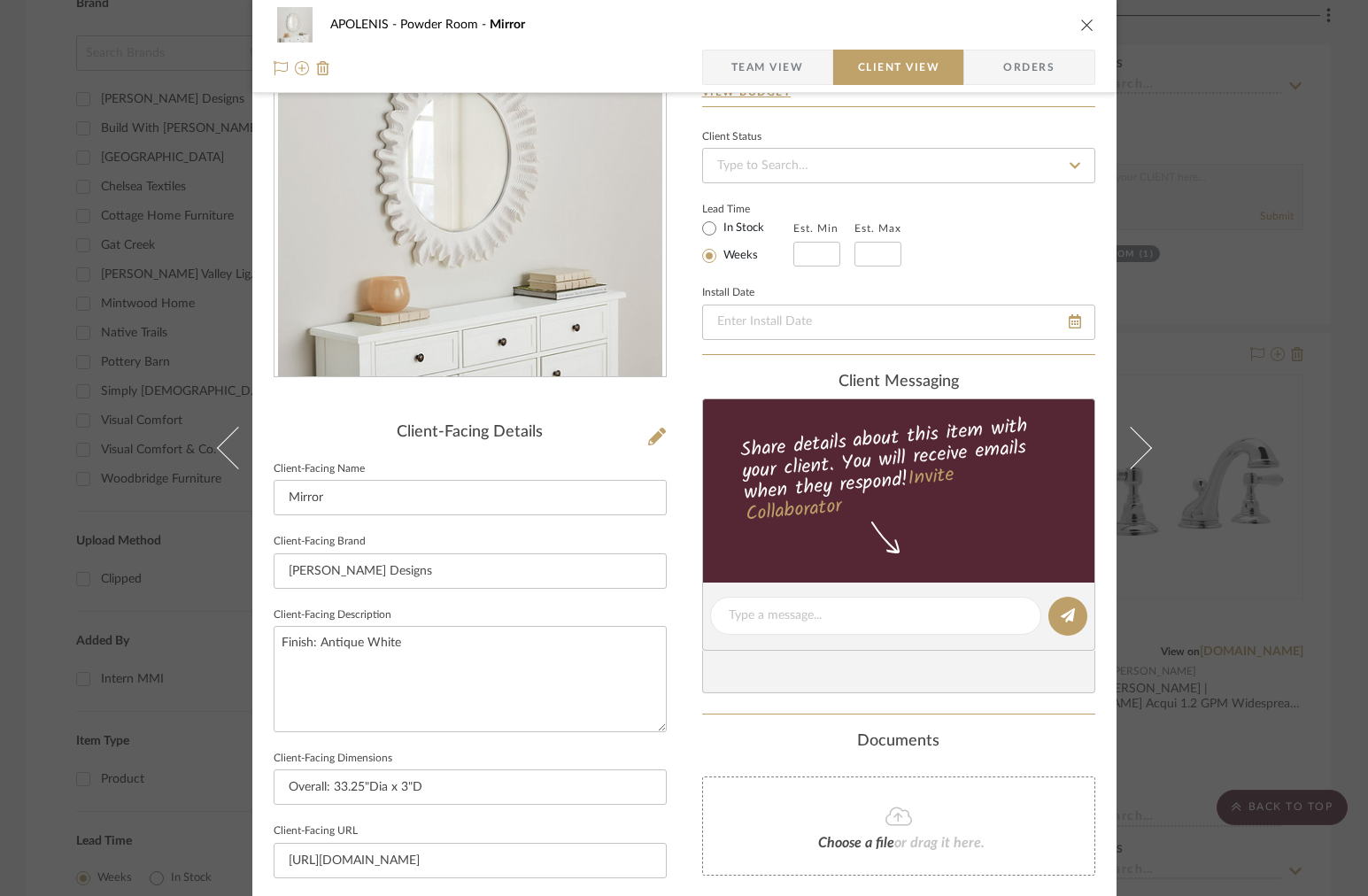 click on "APOLENIS Powder Room Mirror Team View Client View Orders  Client-Facing Details   Client-Facing Name  Mirror  Client-Facing Brand  Ballard Designs  Client-Facing Description  Finish: Antique White  Client-Facing Dimensions  Overall: 33.25"Dia x 3"D  Client-Facing URL  https://www.ballarddesigns.com/atoll-round-mirror/659662?SourceCode=BDSHOPSMT&utm_source=google&utm_medium=cpc&utm_campaign=PLA&listIndex=0&offers_sku=WN241%20WHT%203333&intlShippingCtx=US%7CUSD&SourceCode=BDSHOPSMT&gad_source=1&gclid=CjwKCAiAlPu9BhAjEiwA5NDSA9vE7t0z9VsgOagdGSE3p7nBSGDUynHnwUYPRYY8GDUIdM4Nu3DmMxoCpzAQAvD_BwE&gclsrc=aw.ds  Client-Facing Product Specifications  Ballard Designs, Atoll Round Mirror  Export Tearsheet   Client Dashboard Pricing   Client Unit Price   $0.00      X  Quantity  1    Each      =  Subtotal   $0.00  Include Tax Include Shipping Total Client Price   $0.00  Only content on this tab can share to Dashboard.  Show in Client Dashboard   Include in Budget   View Budget  Client Status  Lead Time  In Stock Weeks" at bounding box center (684, 448) 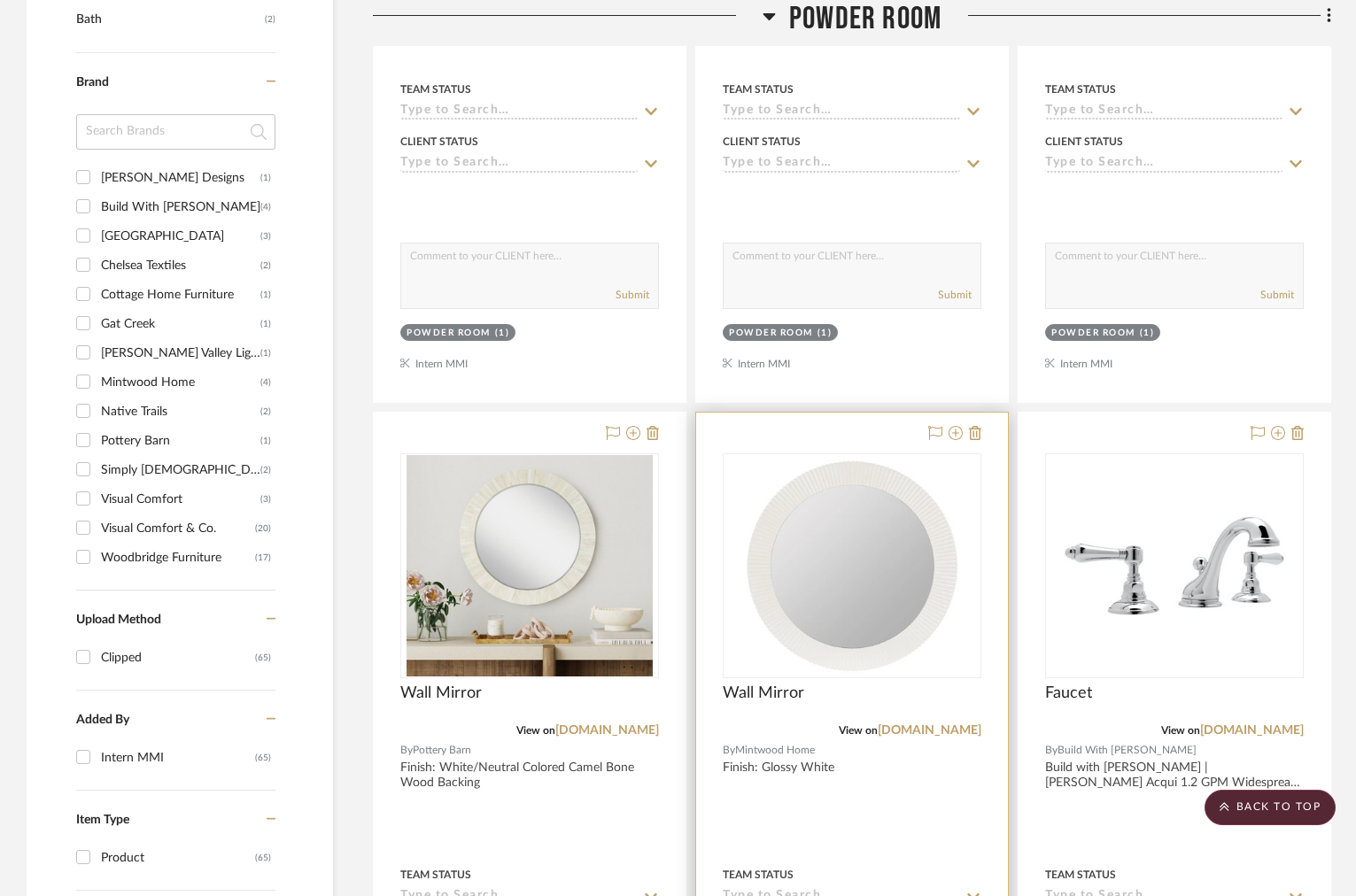 scroll, scrollTop: 790, scrollLeft: 0, axis: vertical 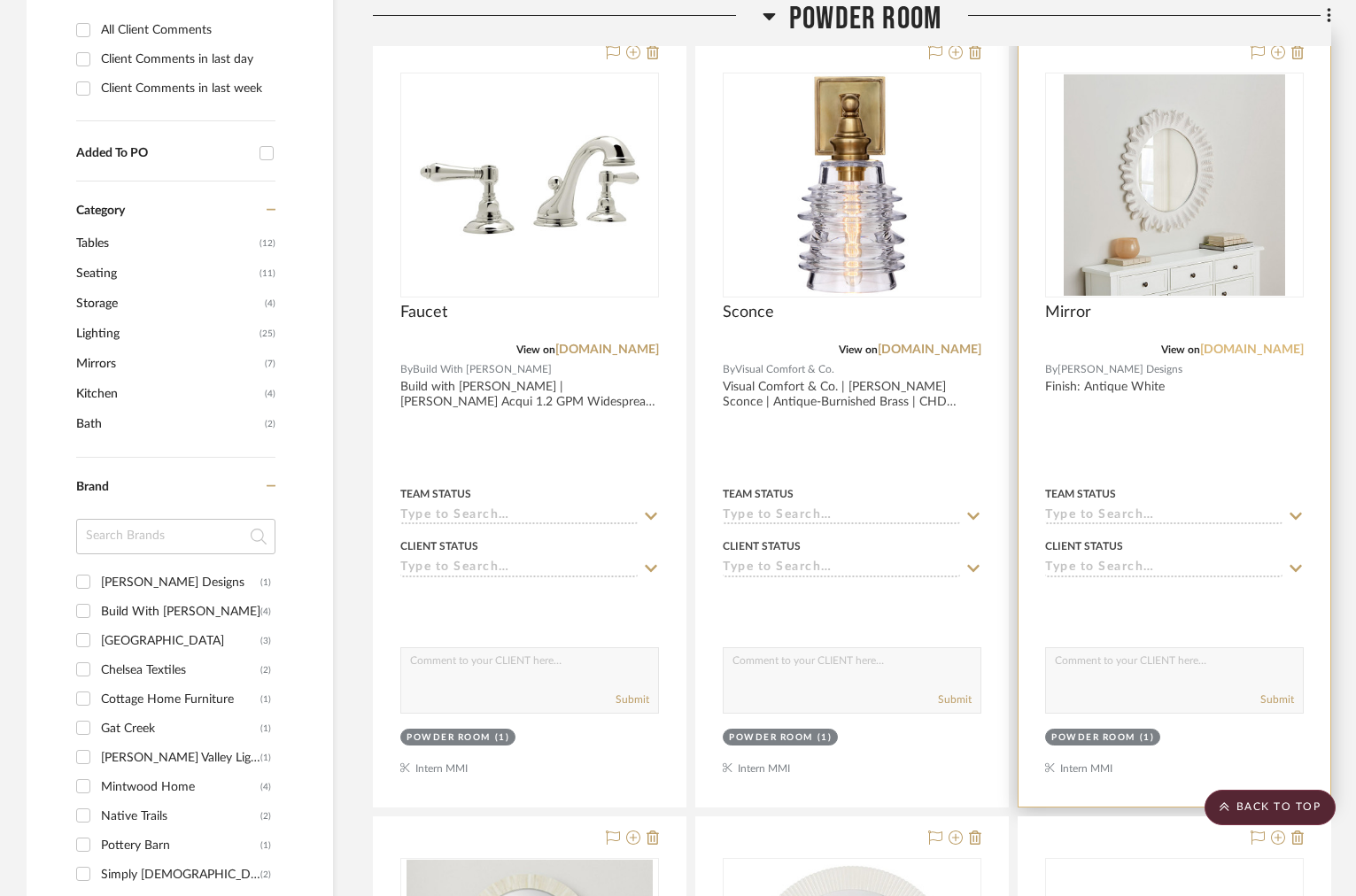 click on "ballarddesigns.com" at bounding box center (1251, 350) 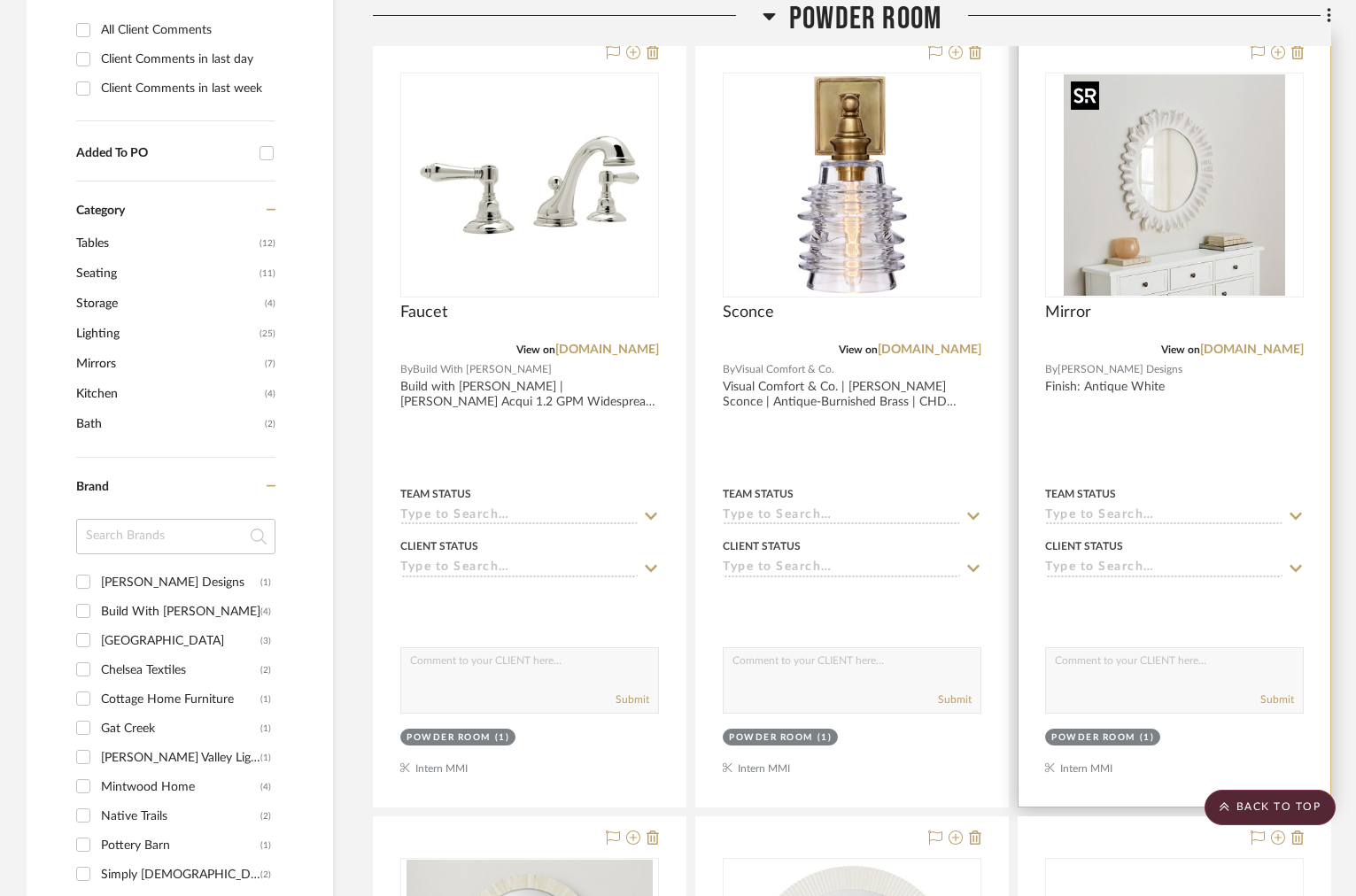 click at bounding box center [1174, 185] 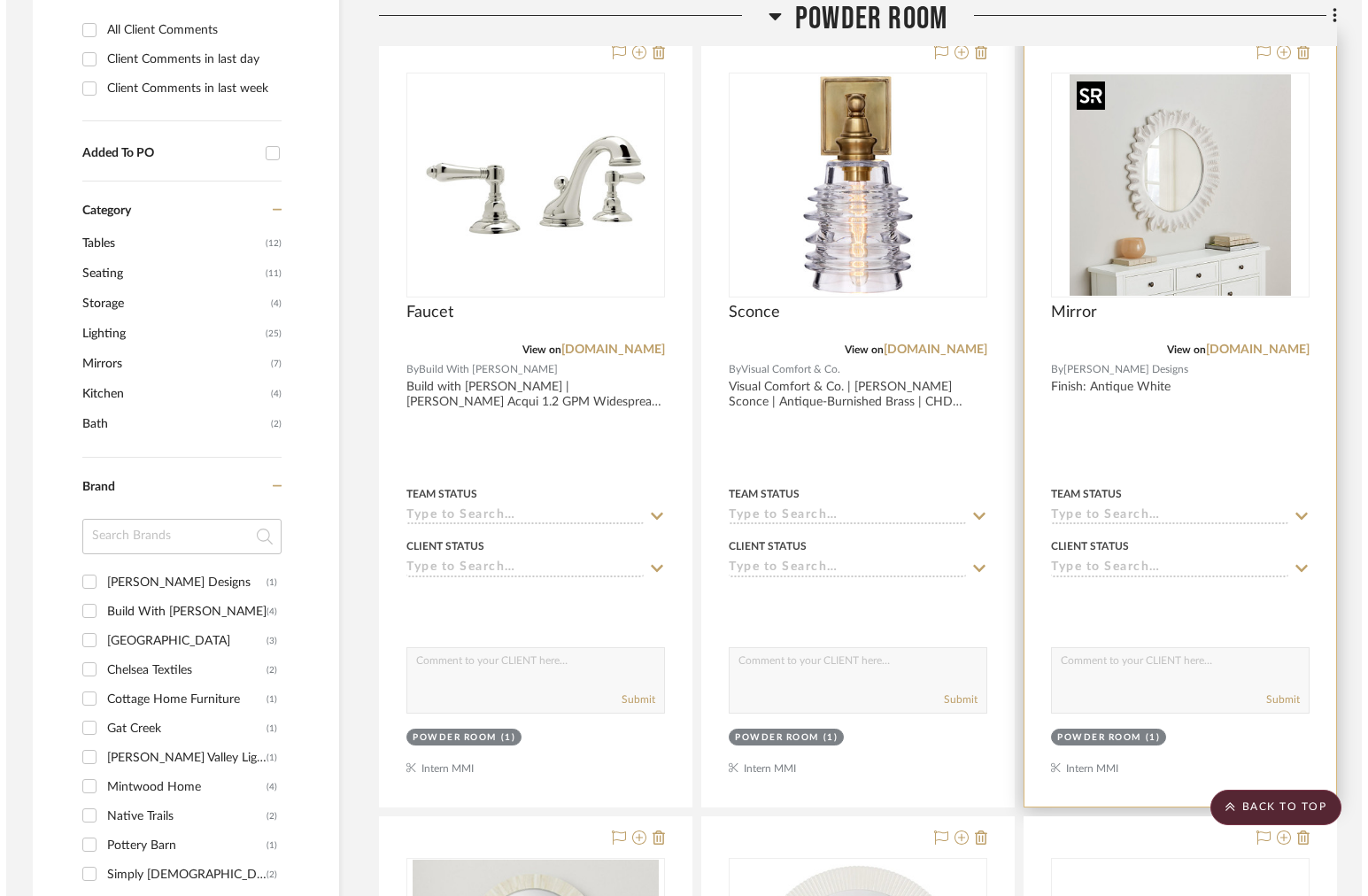 scroll, scrollTop: 0, scrollLeft: 0, axis: both 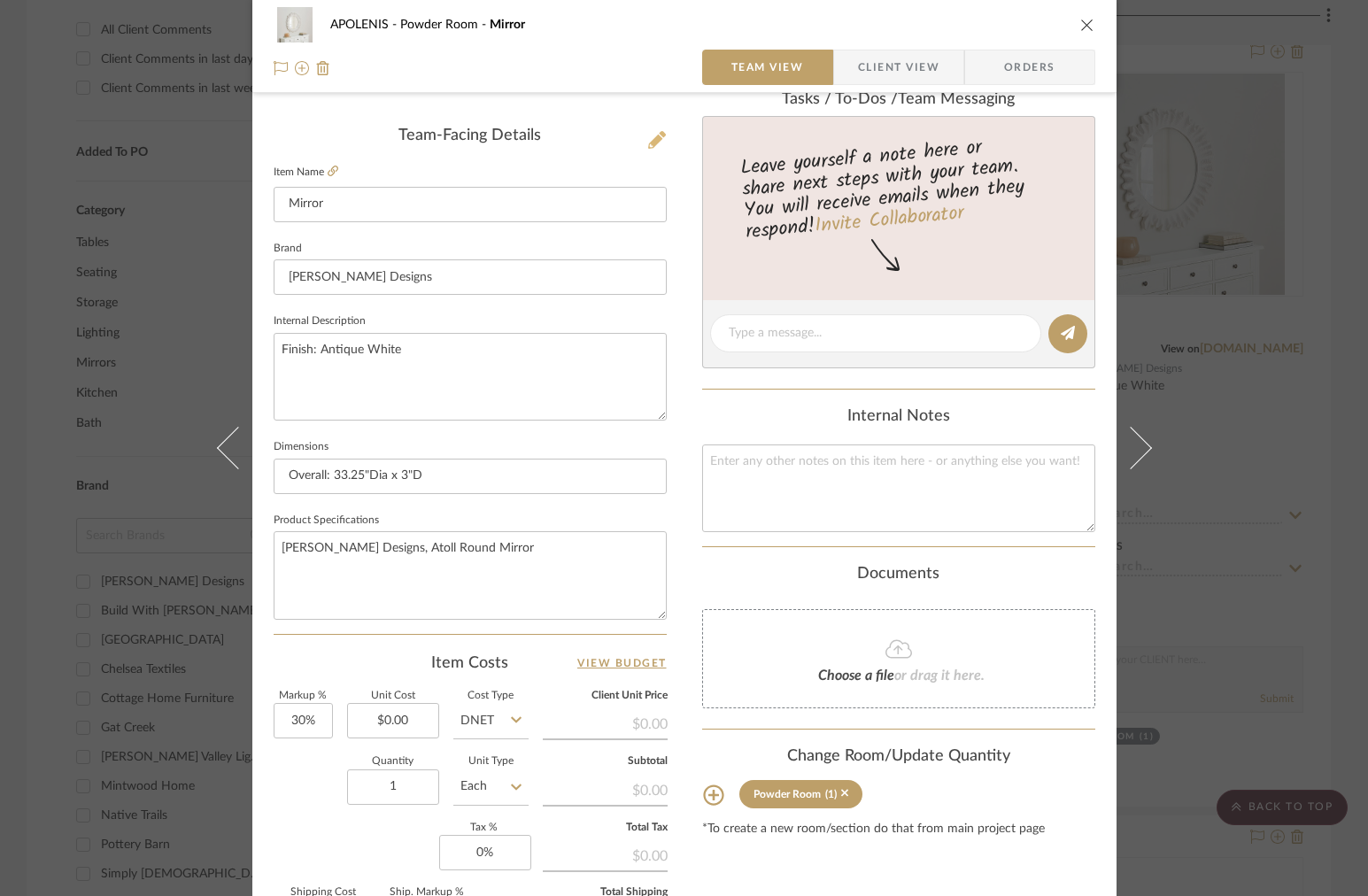 click 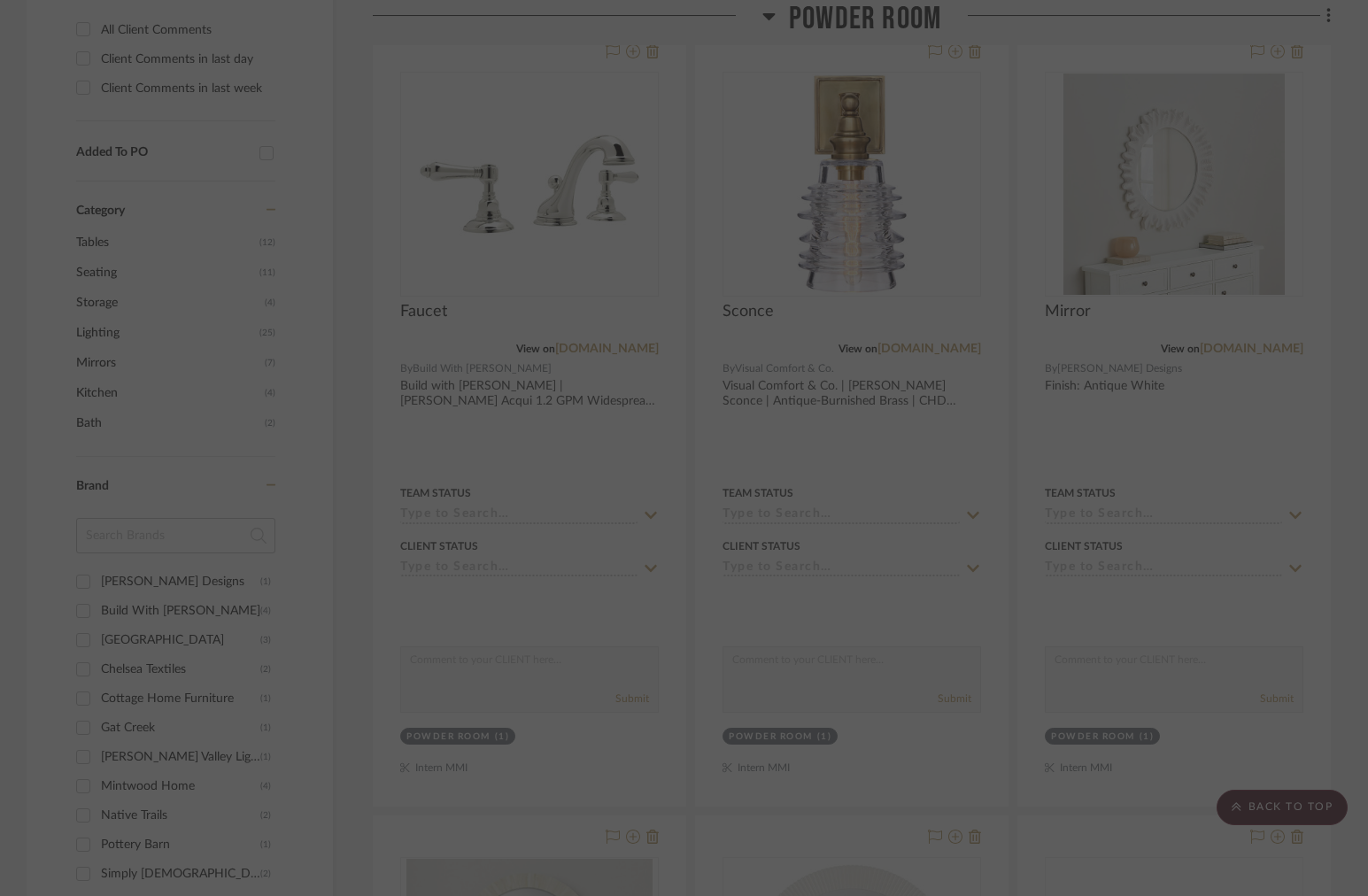 scroll, scrollTop: 0, scrollLeft: 0, axis: both 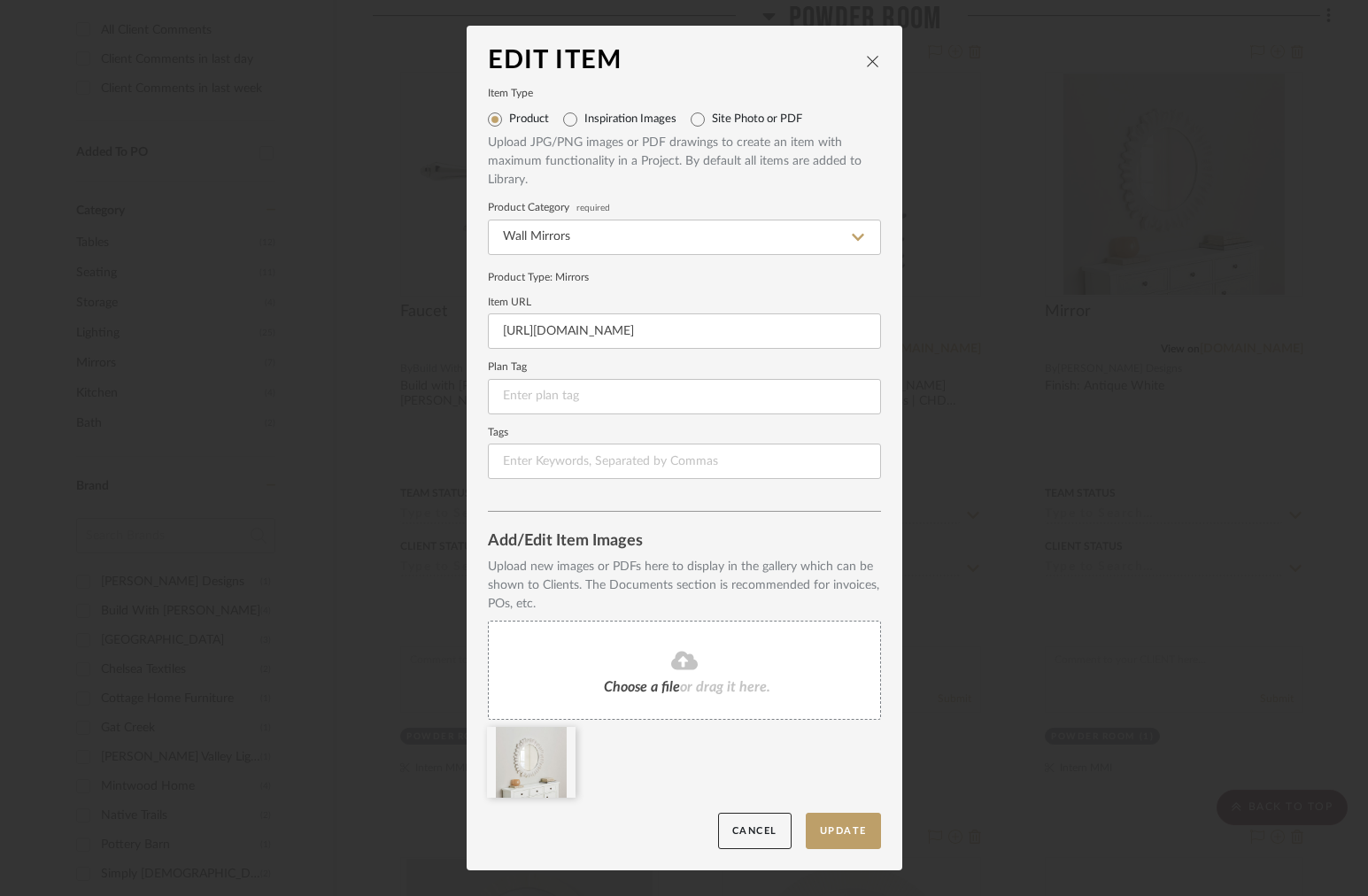 click 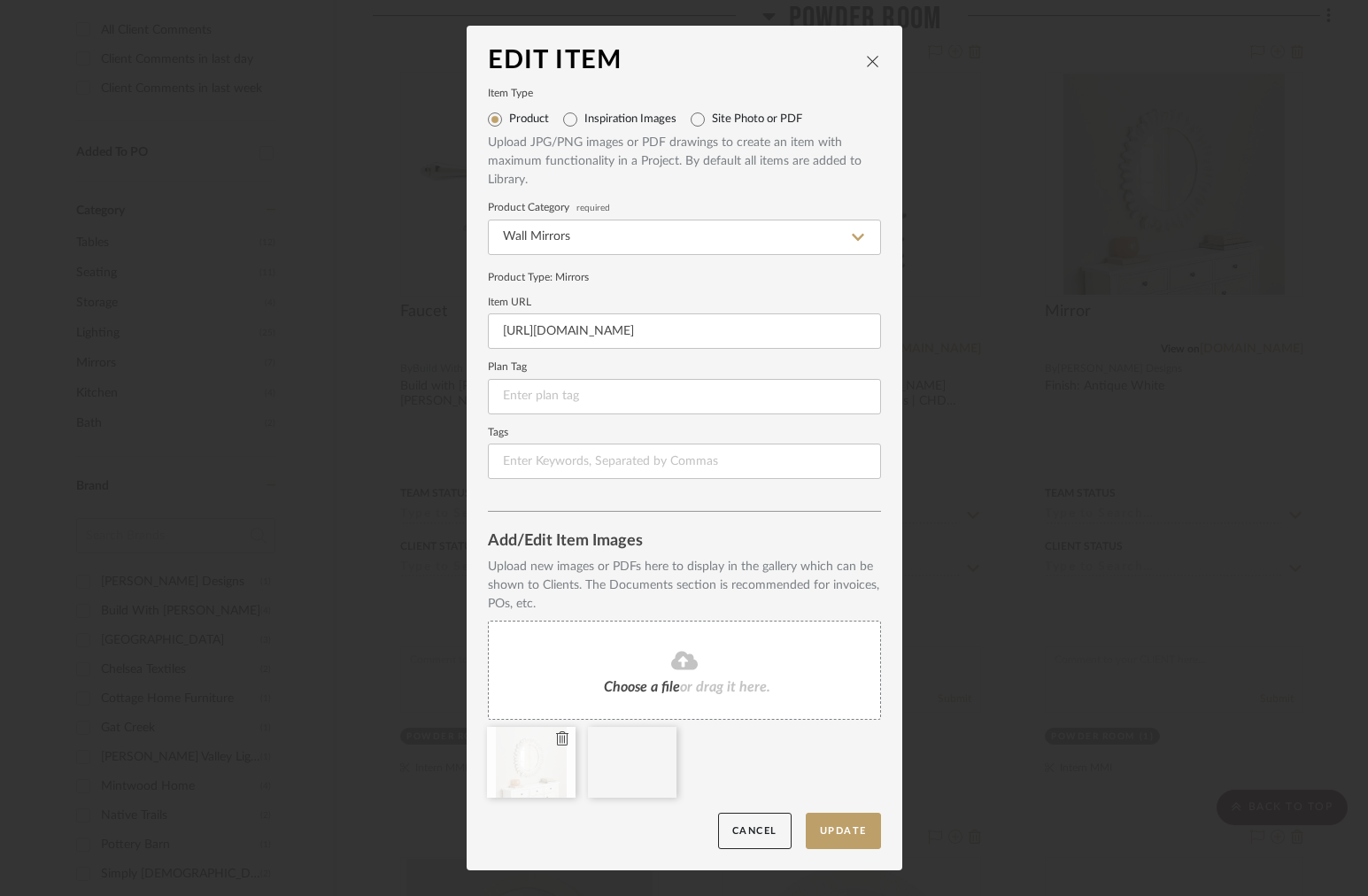 click 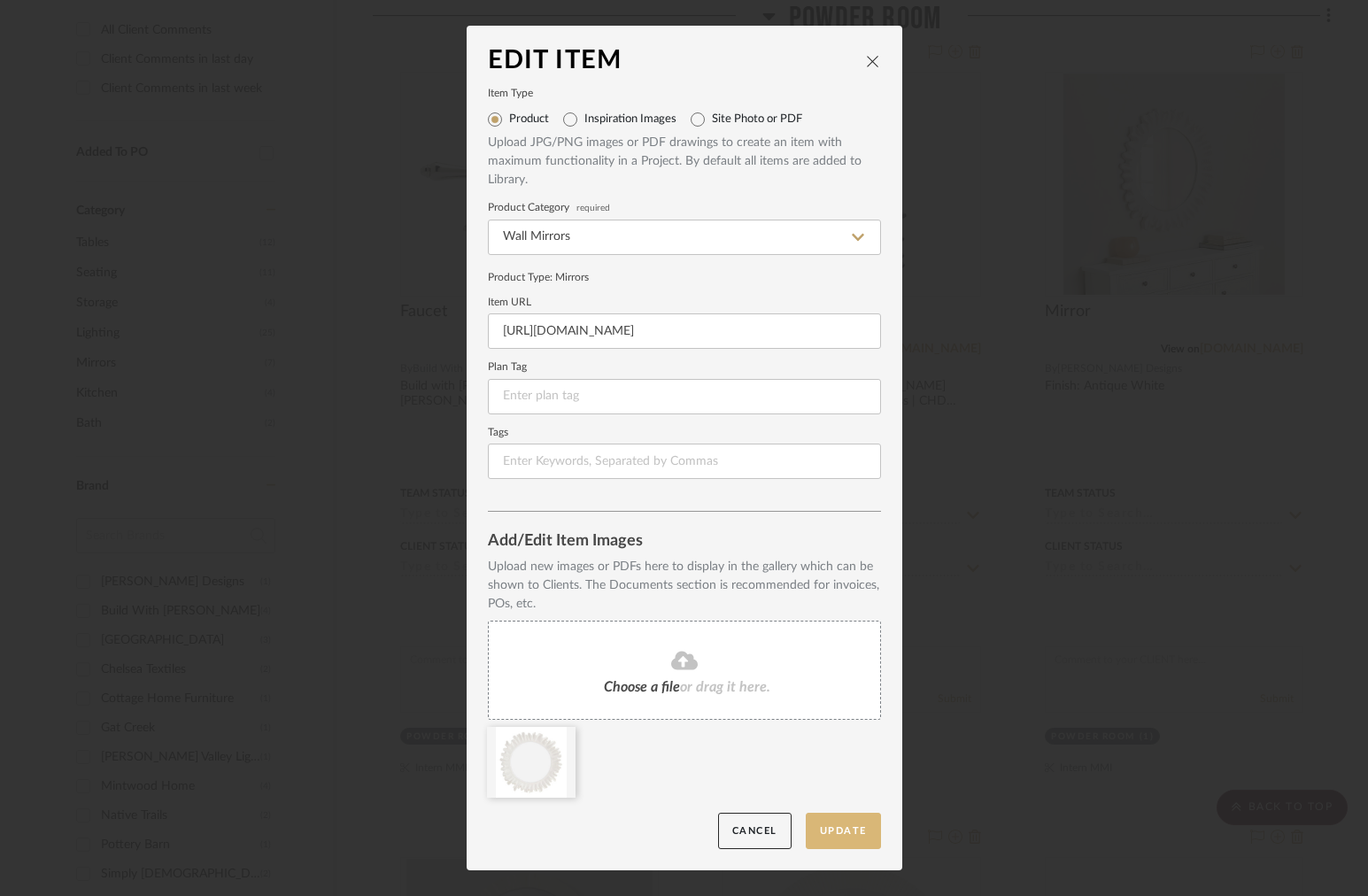 click on "Update" at bounding box center (843, 830) 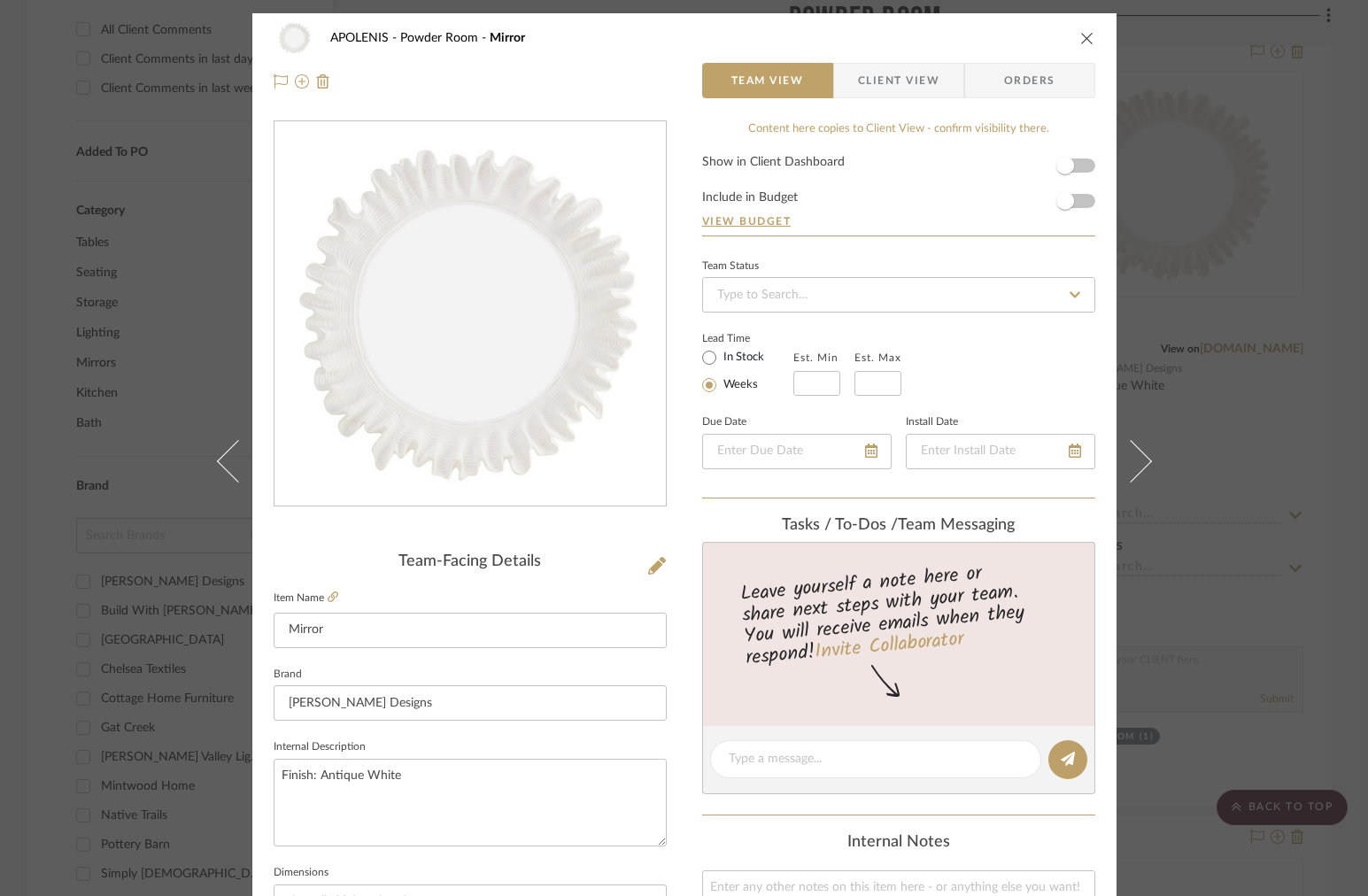click on "Client View" at bounding box center [899, 81] 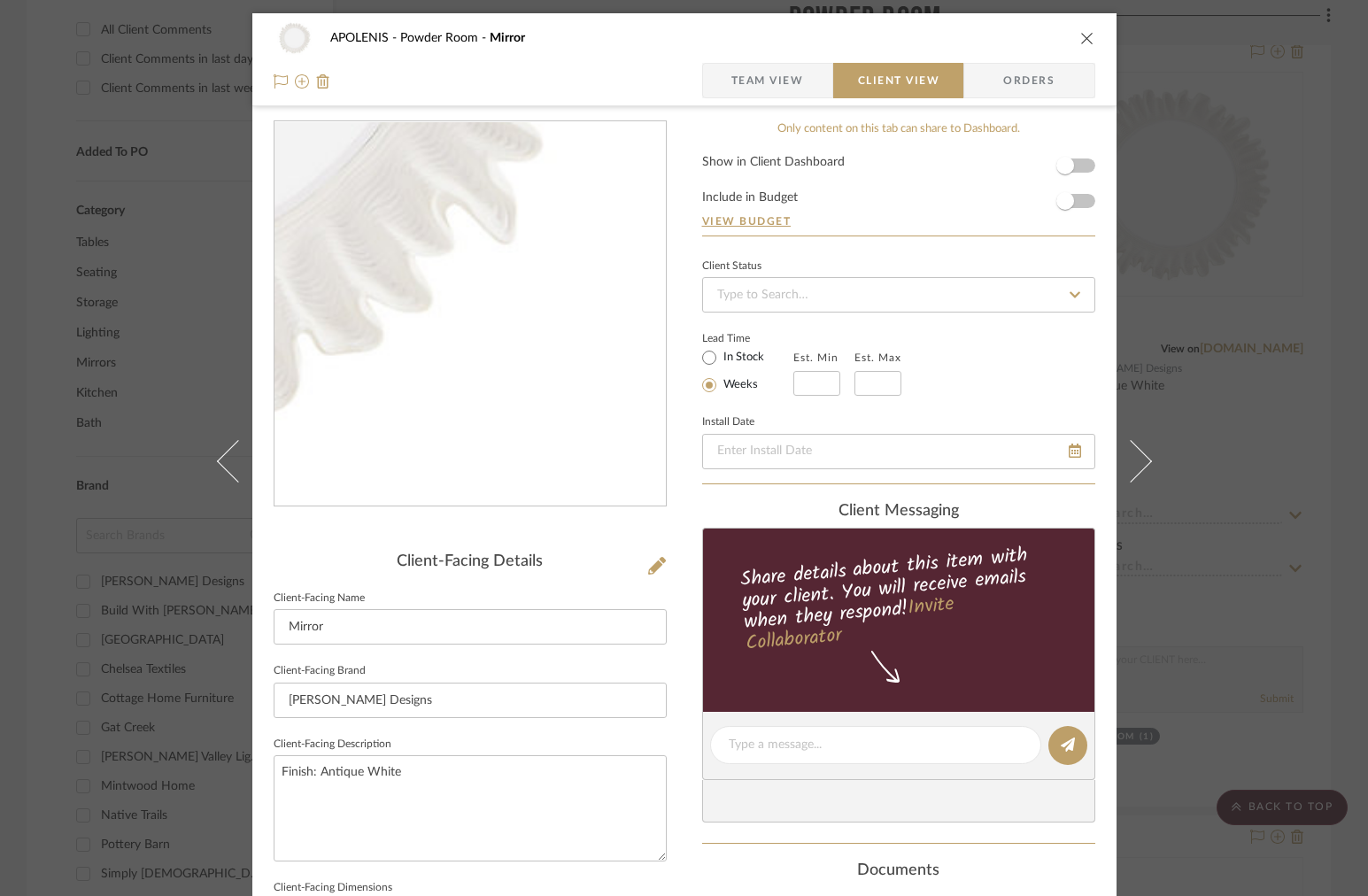 scroll, scrollTop: 561, scrollLeft: 0, axis: vertical 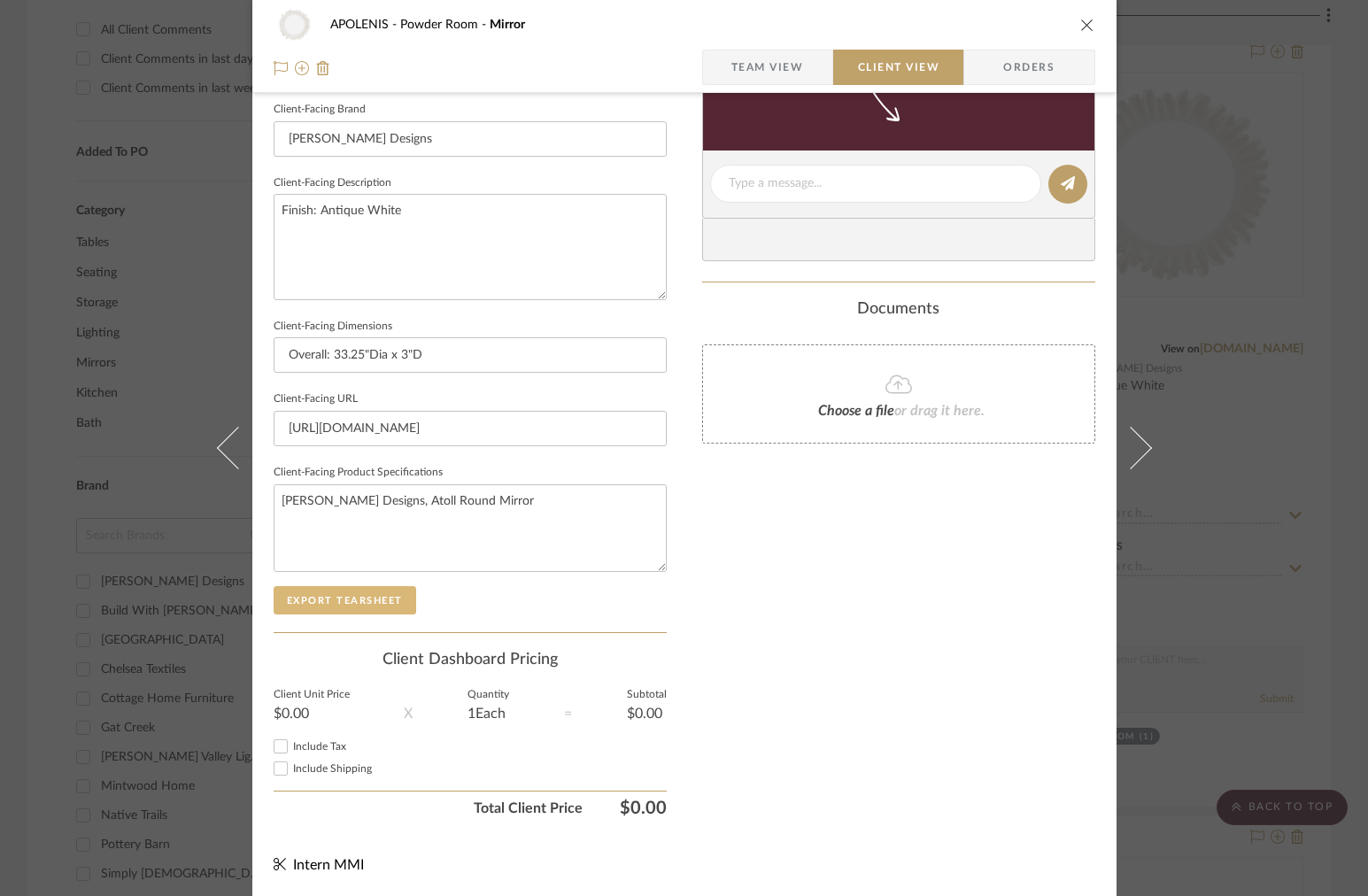 click on "Export Tearsheet" 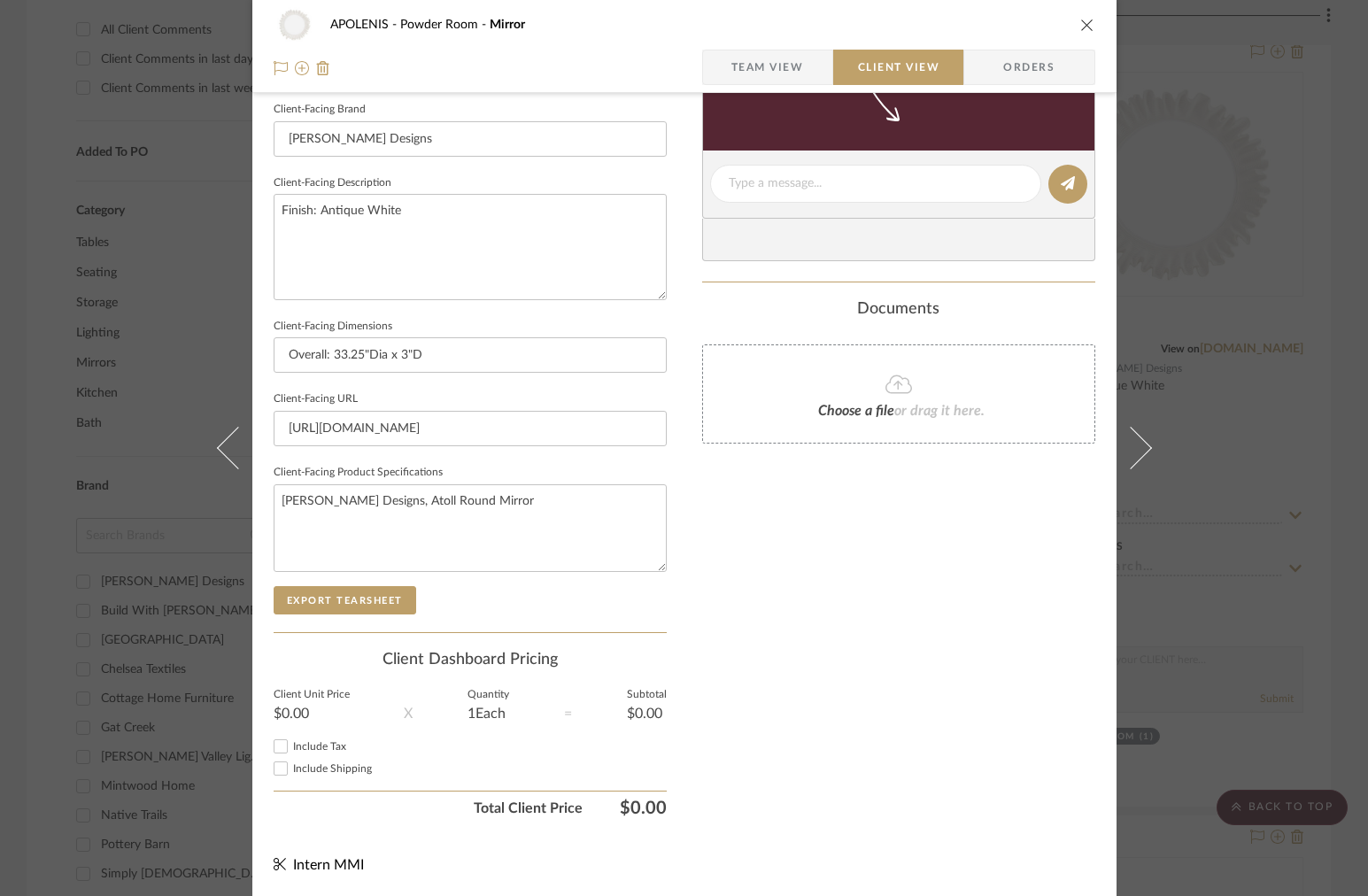 click on "APOLENIS Powder Room Mirror" at bounding box center [684, 25] 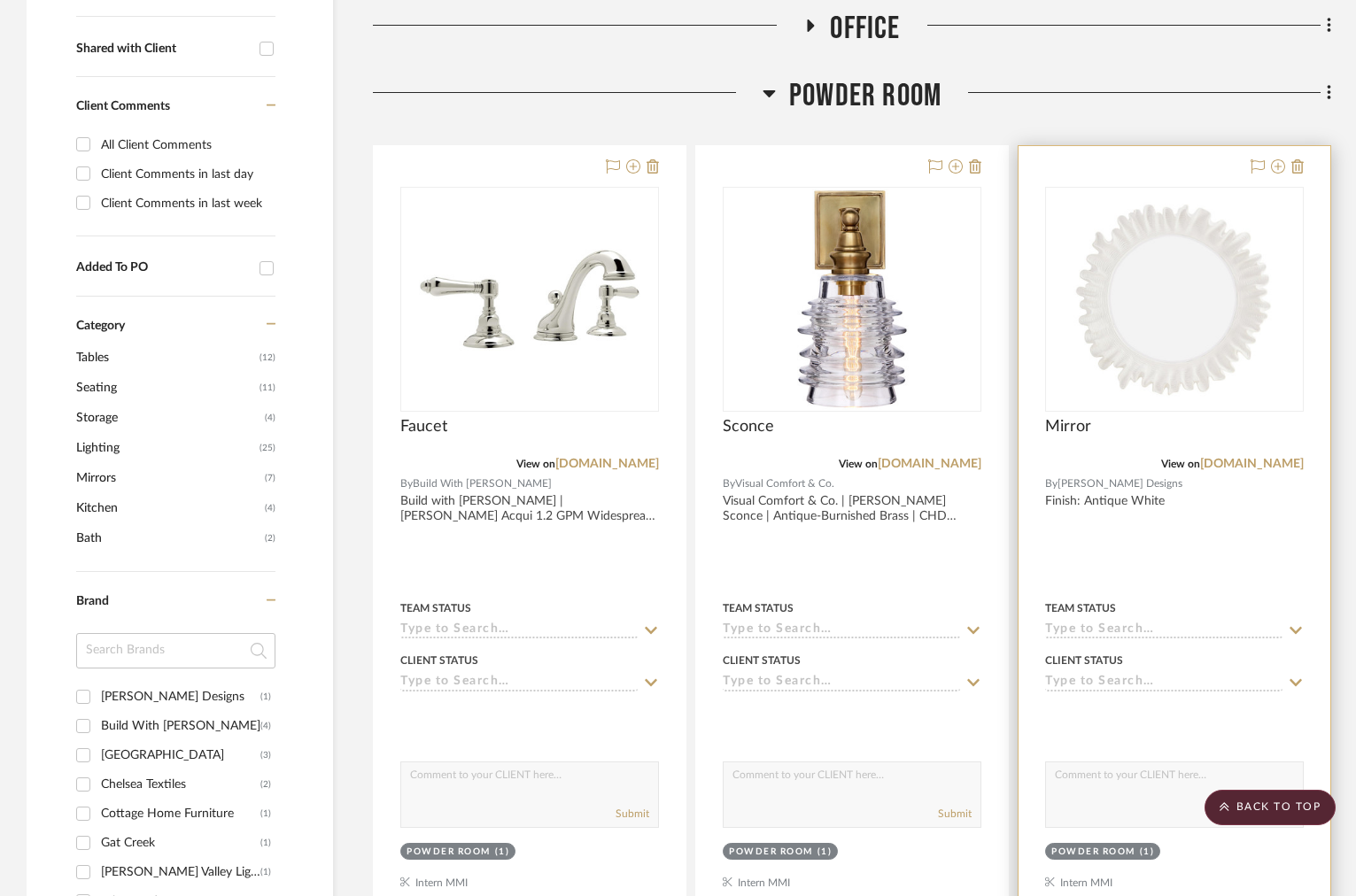 scroll, scrollTop: 435, scrollLeft: 0, axis: vertical 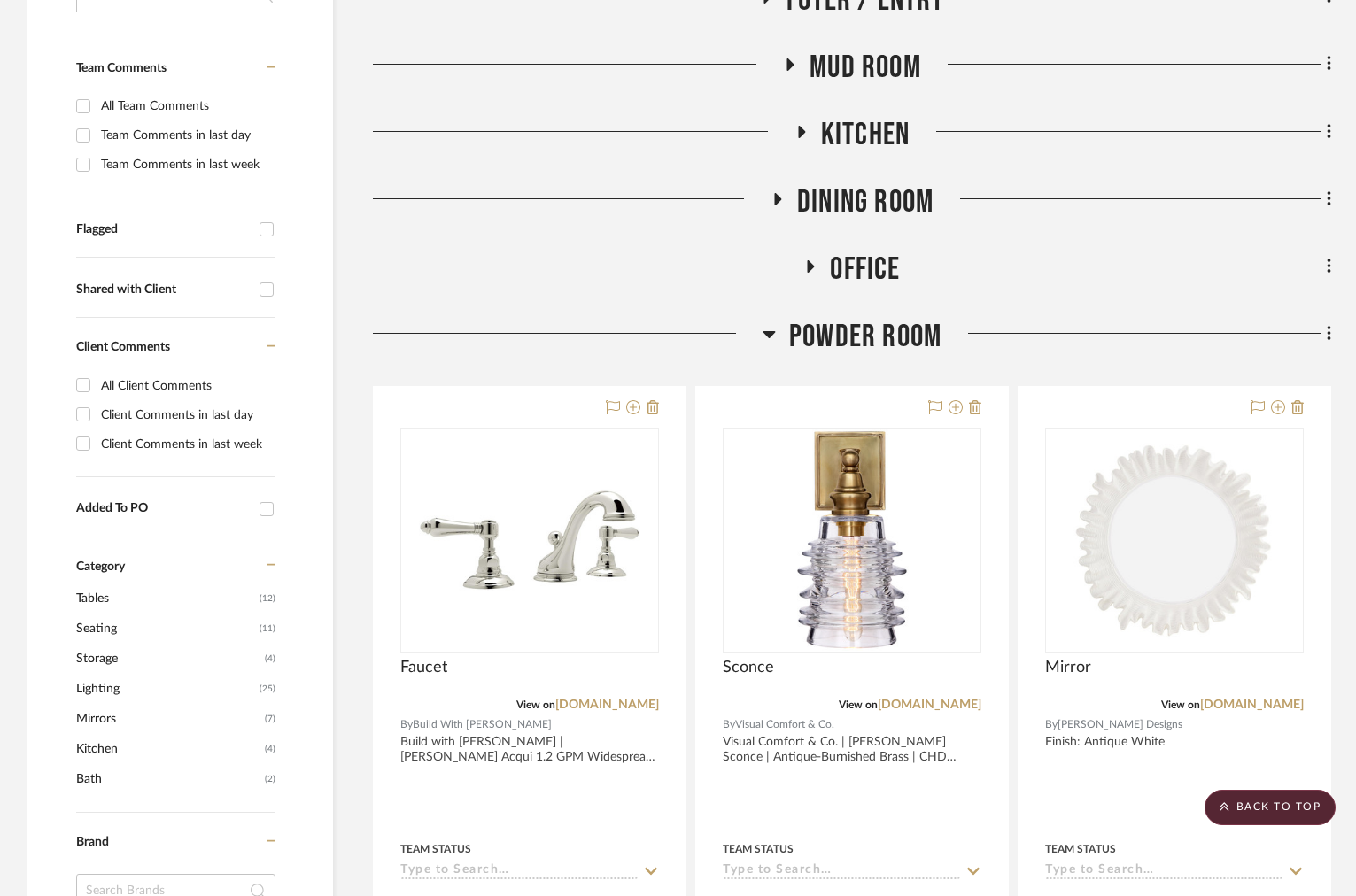 click on "Powder Room" 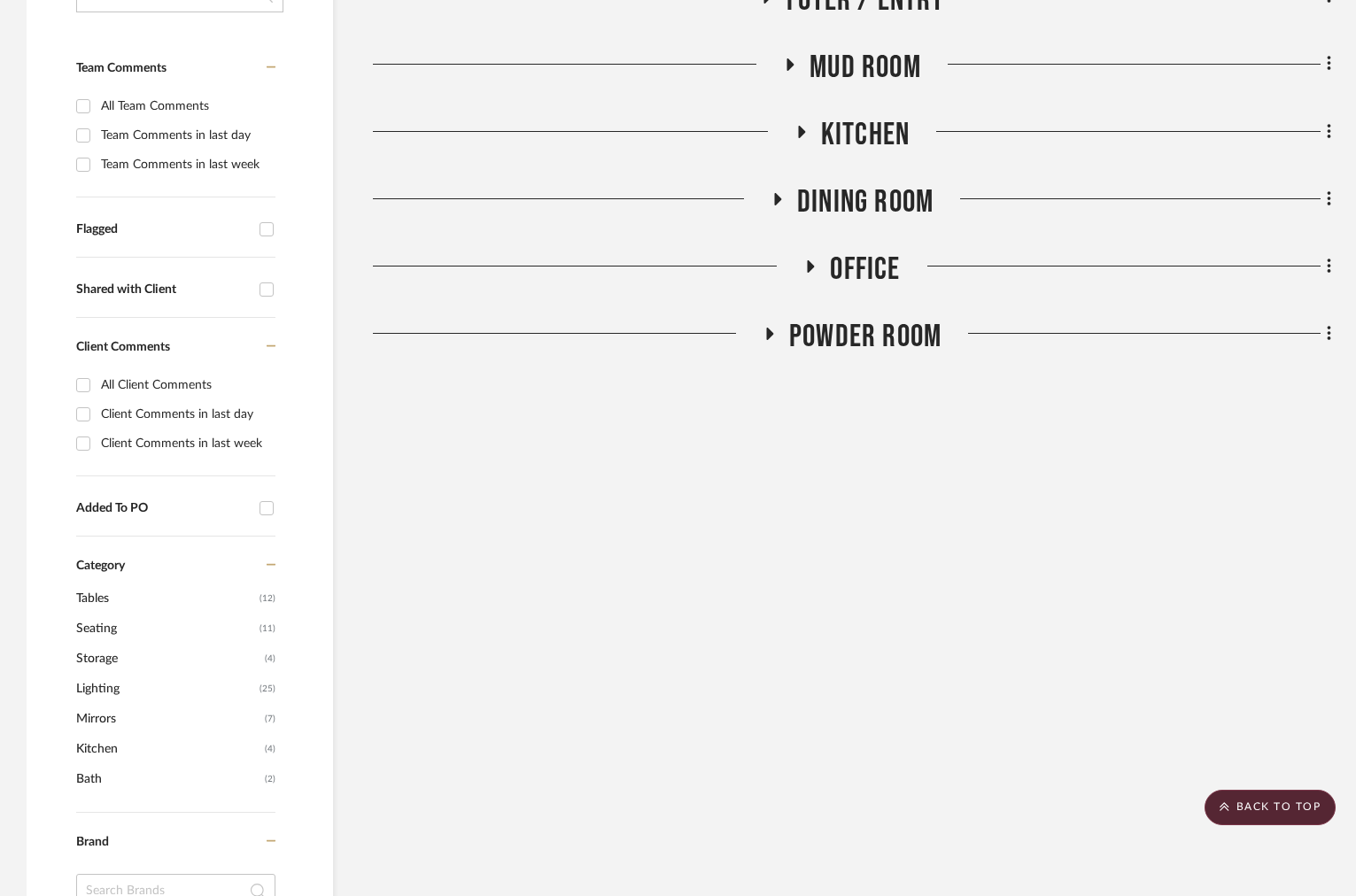 click on "Mud Room" 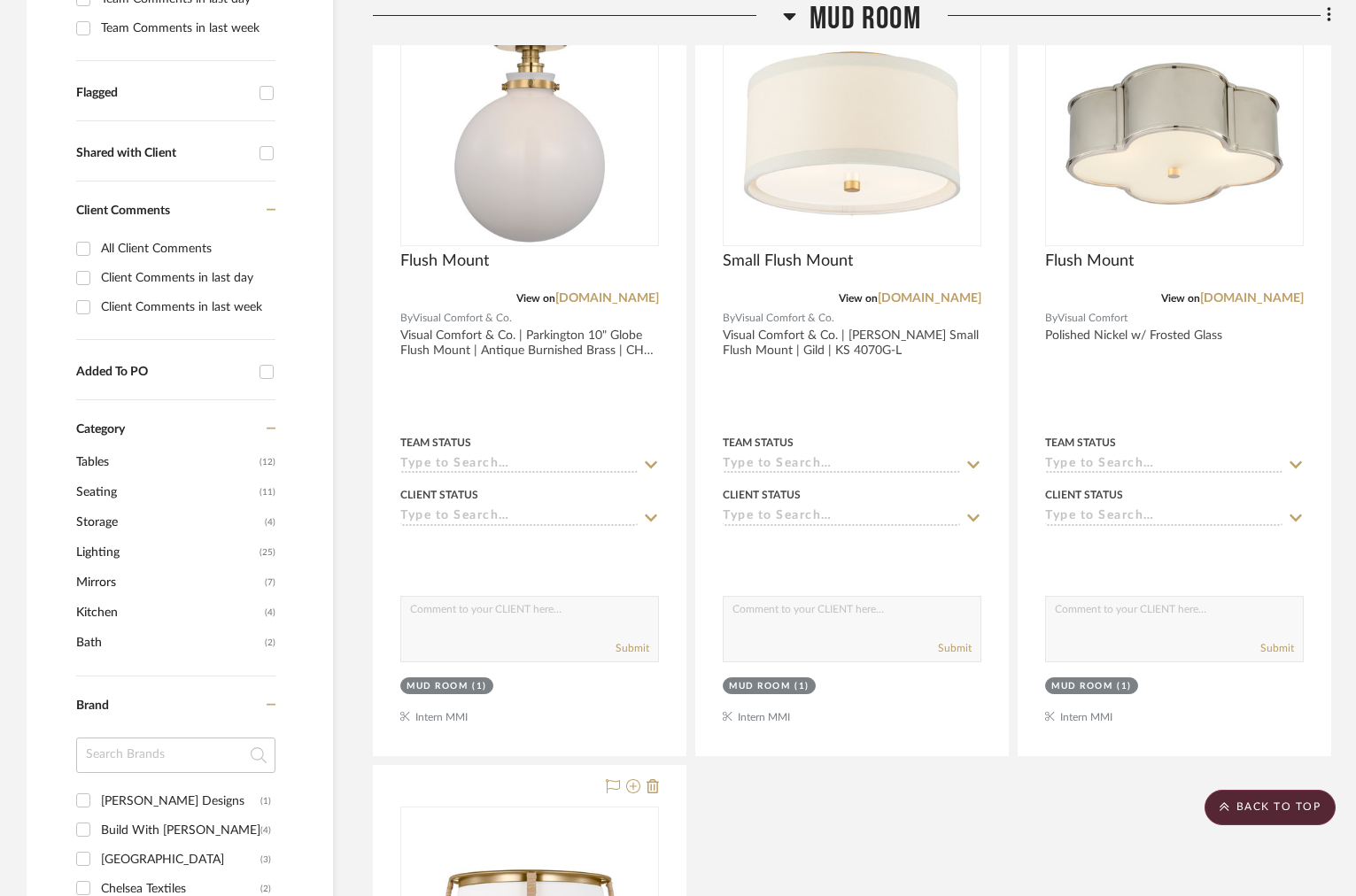 scroll, scrollTop: 729, scrollLeft: 0, axis: vertical 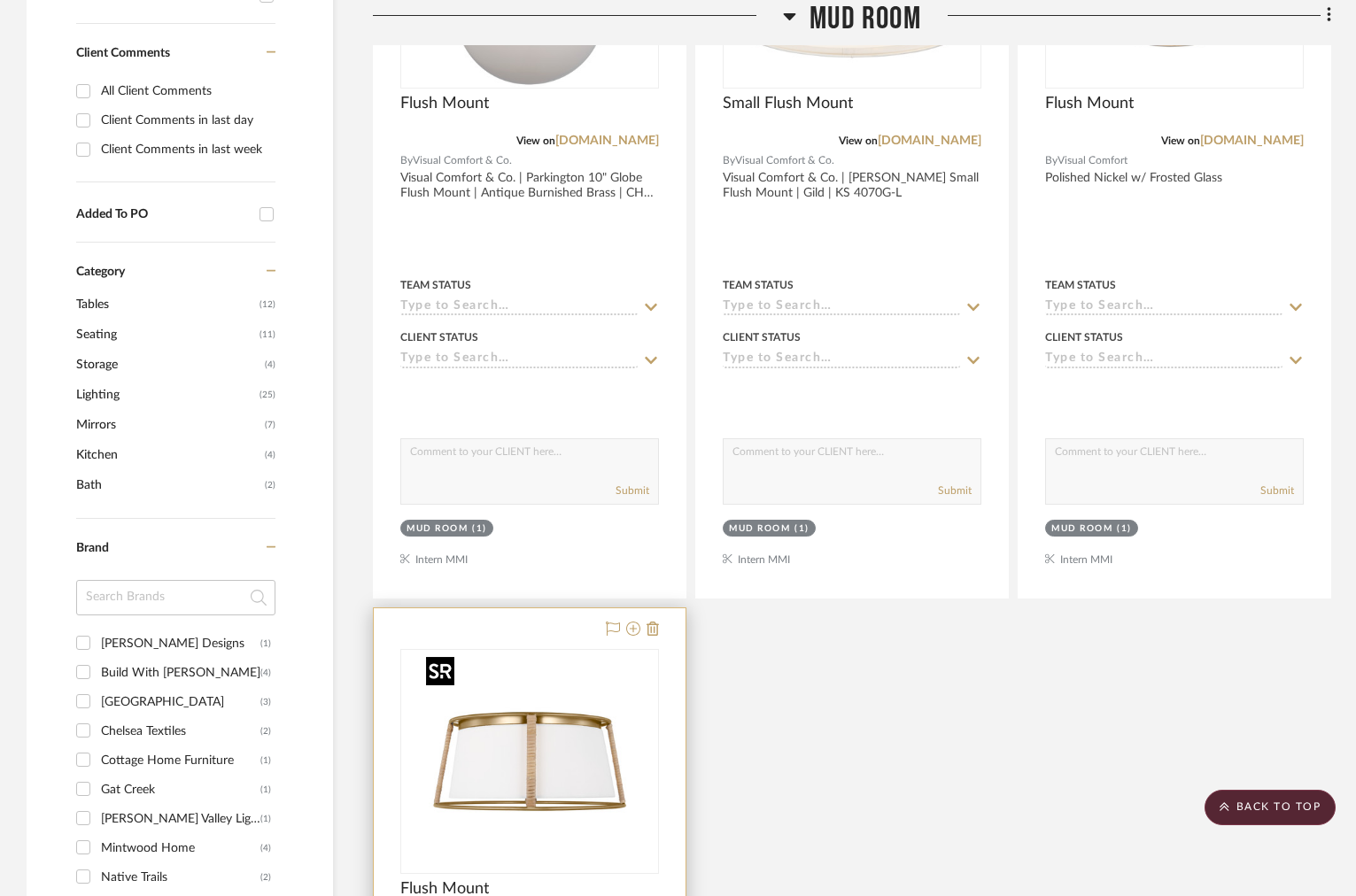 click at bounding box center [0, 0] 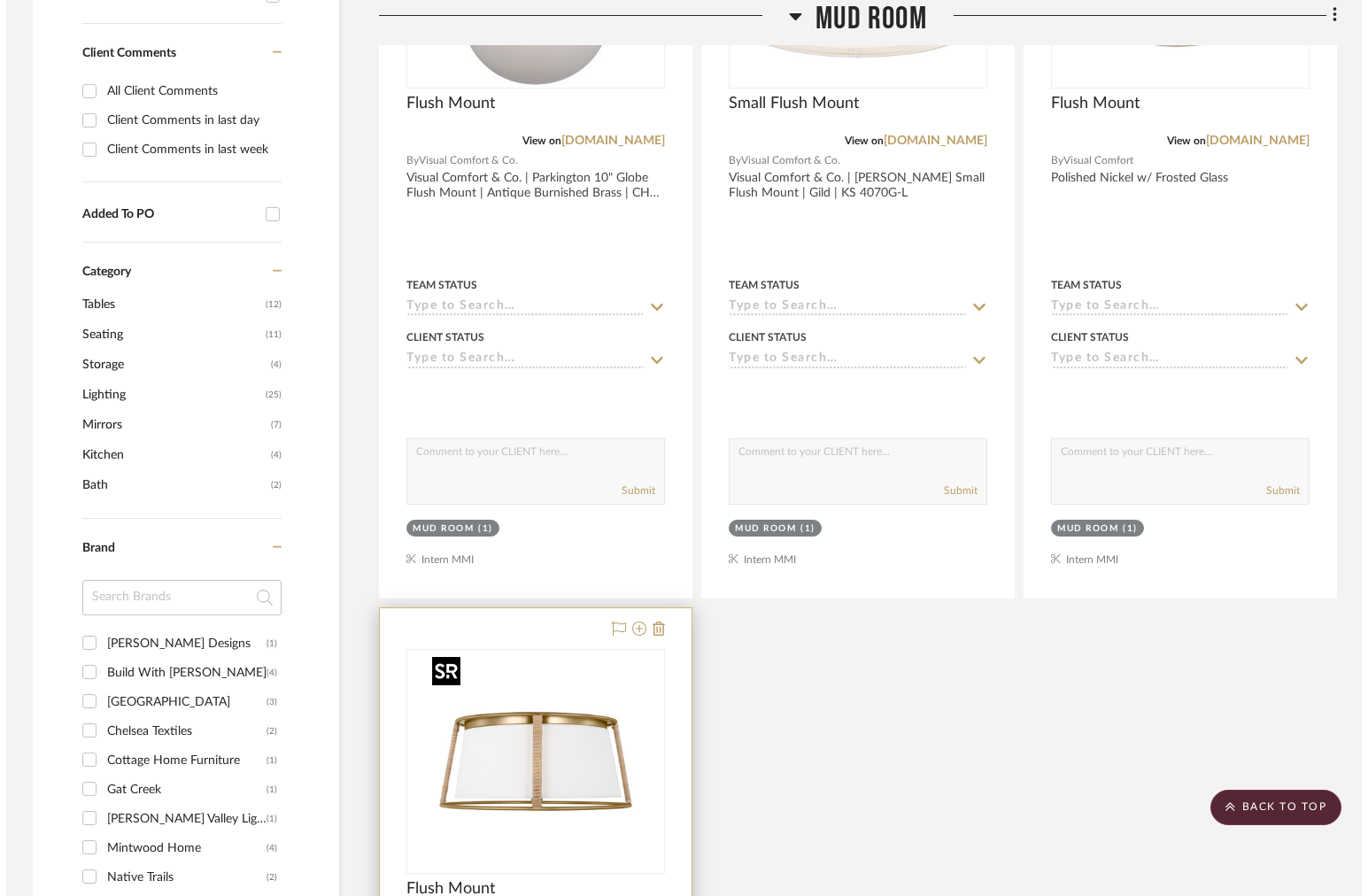 scroll, scrollTop: 0, scrollLeft: 0, axis: both 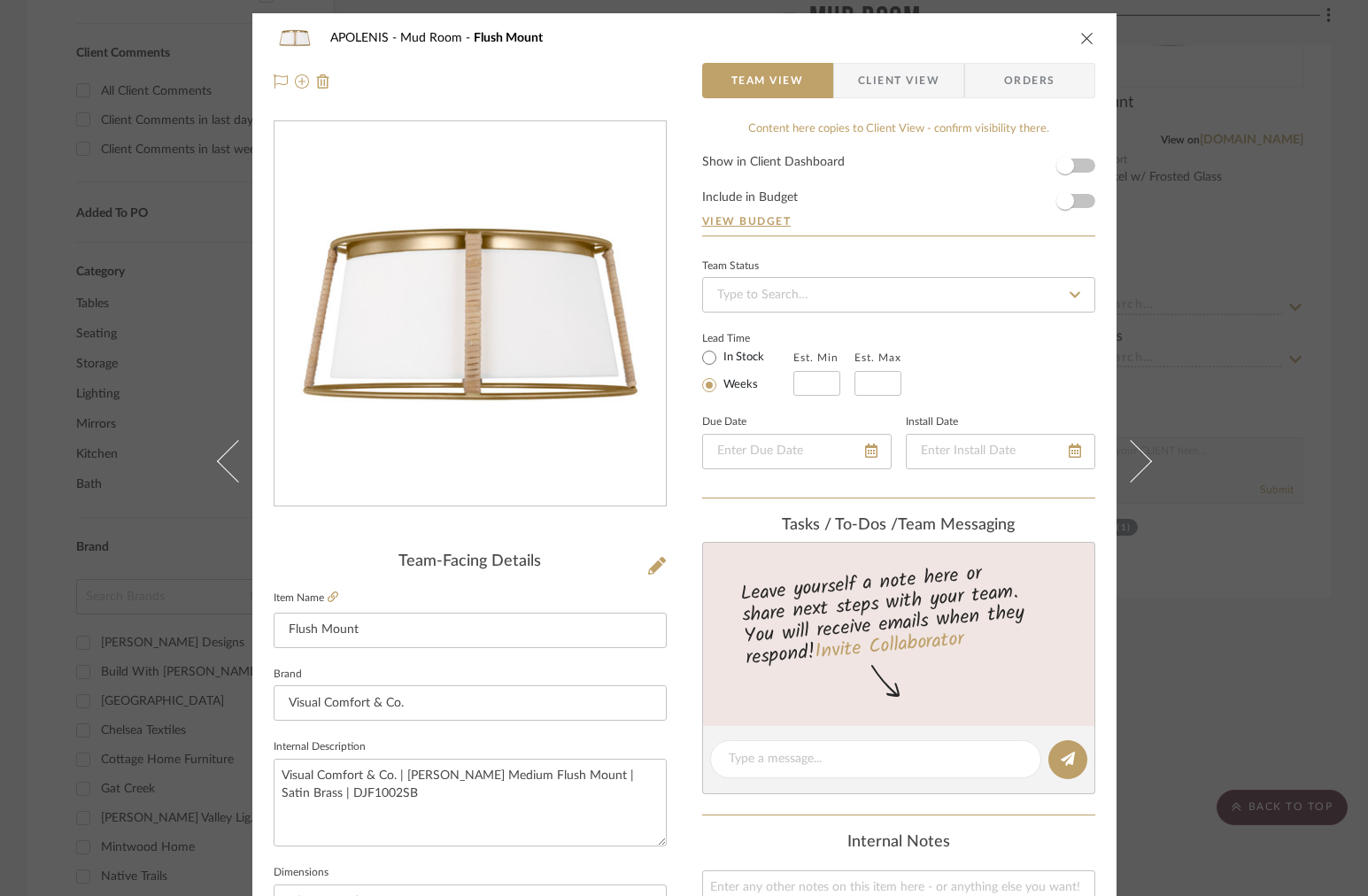 click on "Client View" at bounding box center (899, 81) 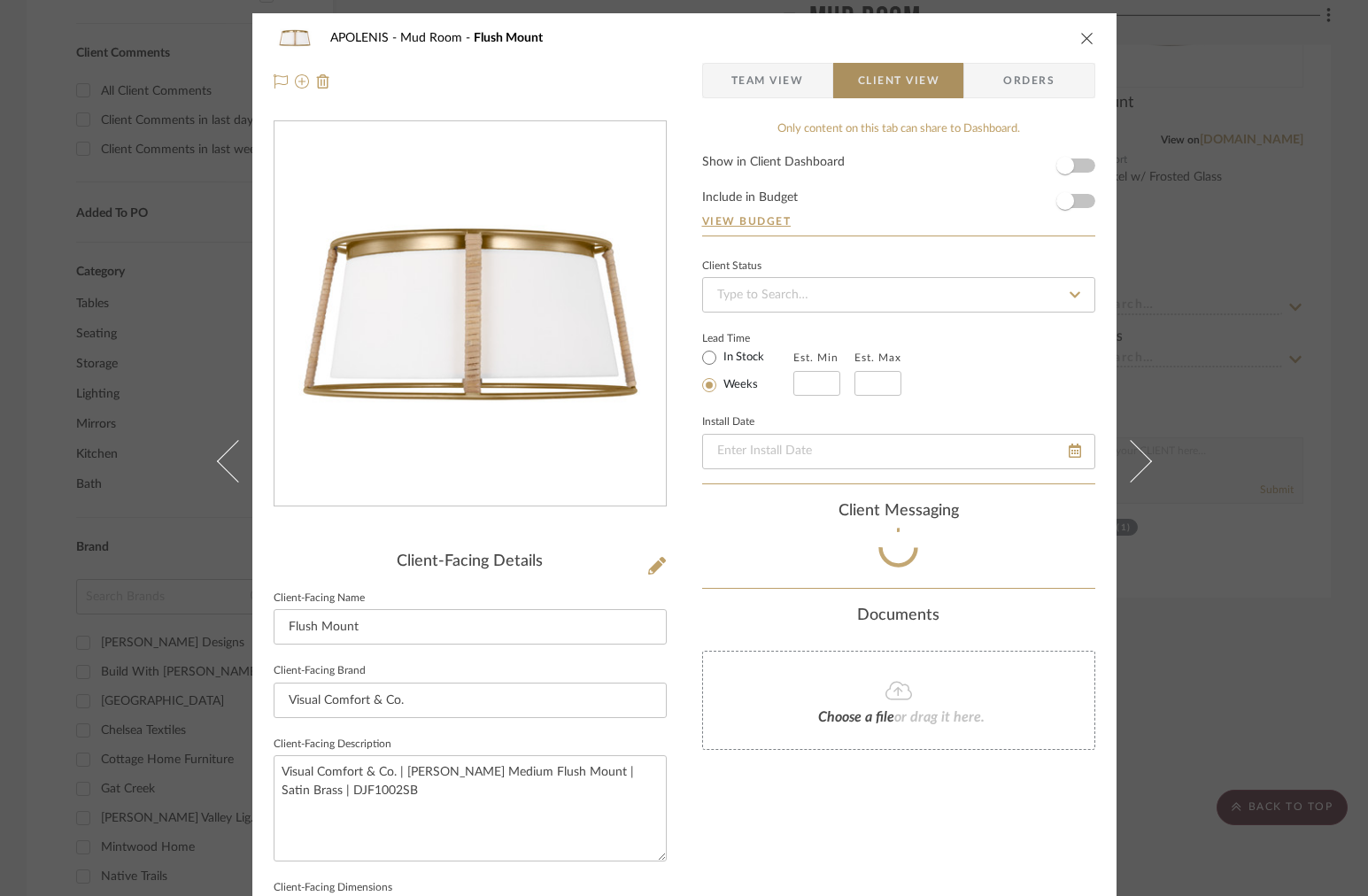 type 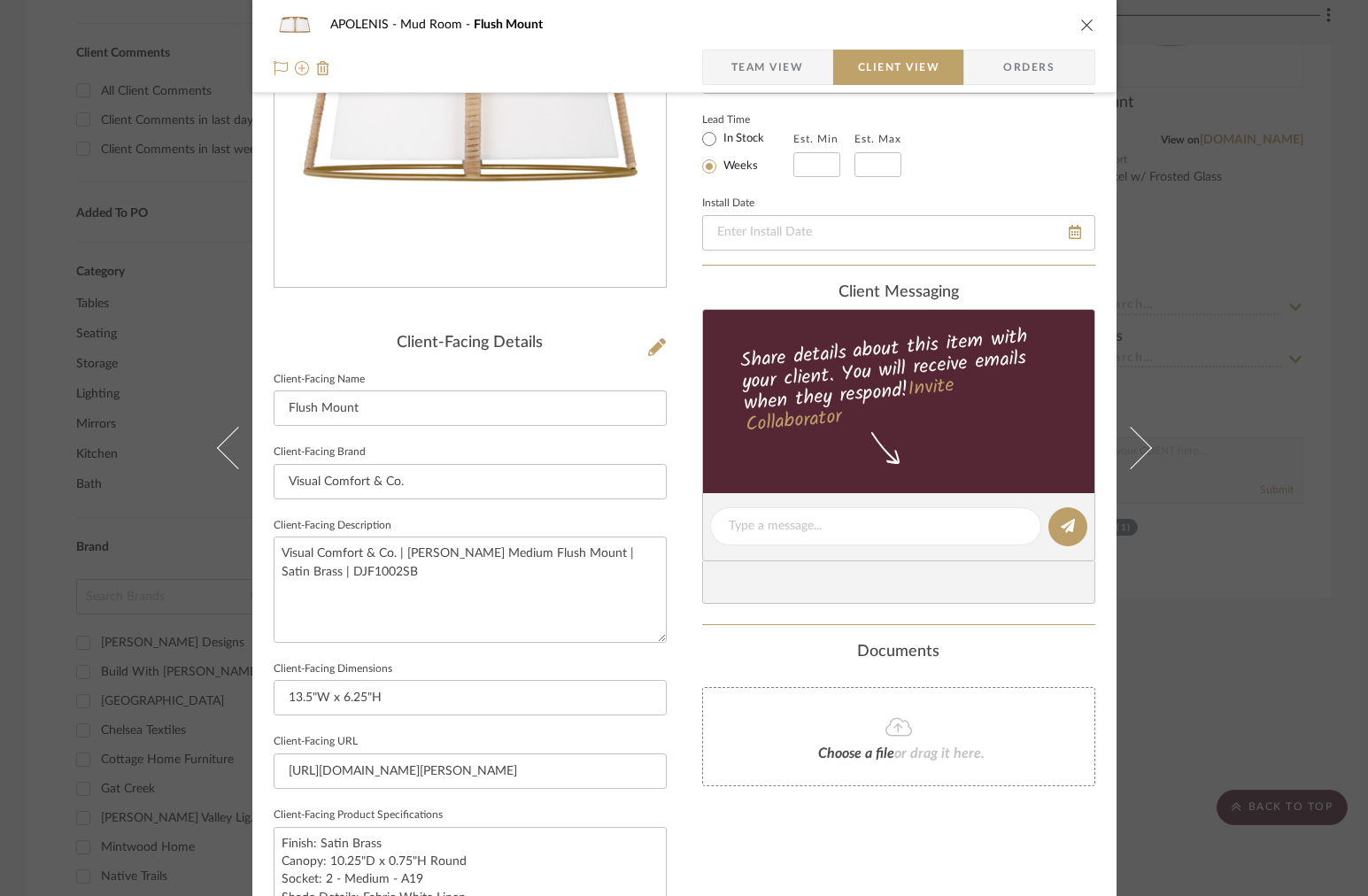 scroll, scrollTop: 492, scrollLeft: 0, axis: vertical 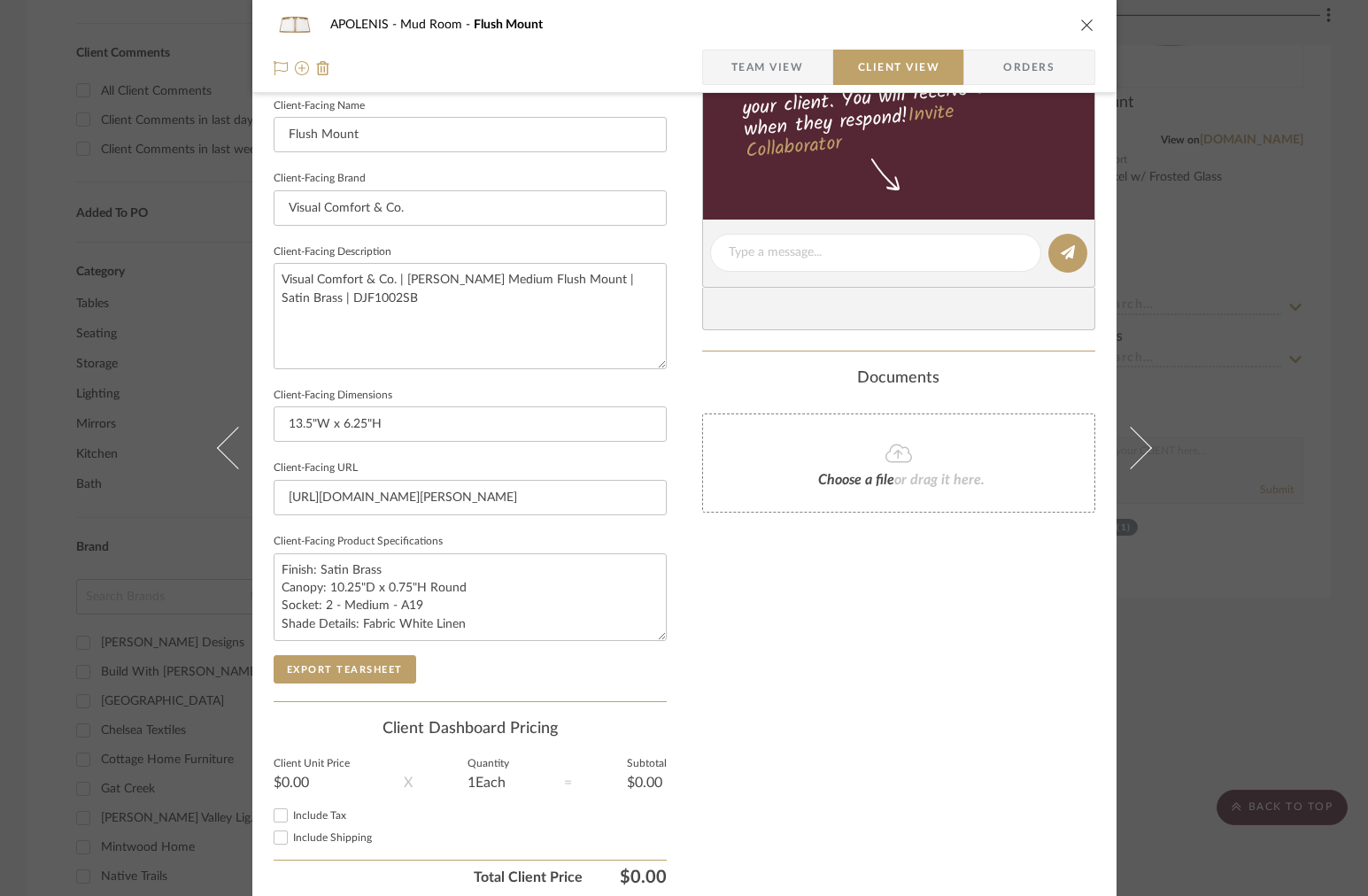 click on "Client-Facing Brand  Visual Comfort & Co." 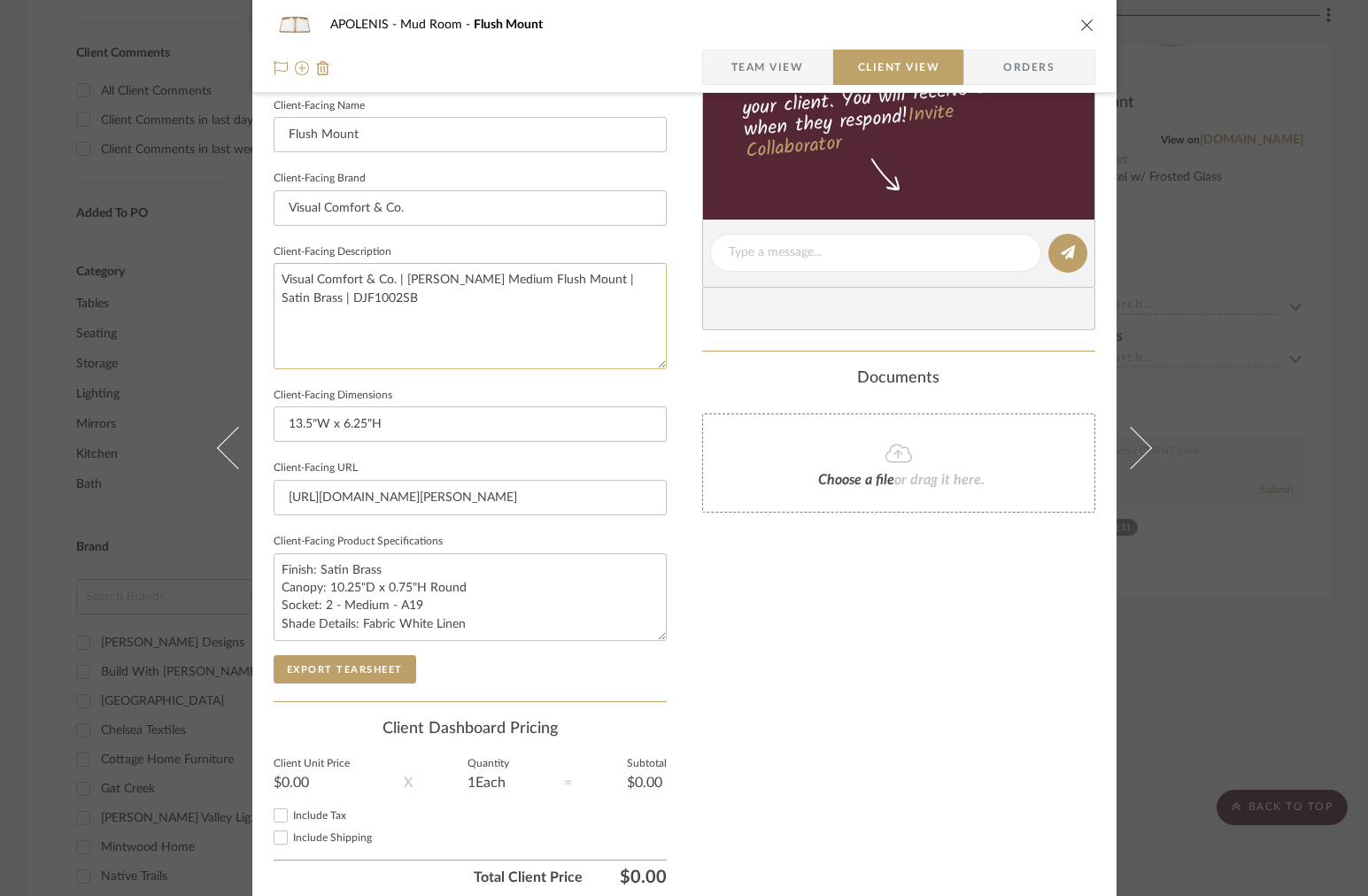 click on "Visual Comfort & Co. | [PERSON_NAME] Medium Flush Mount | Satin Brass | DJF1002SB" 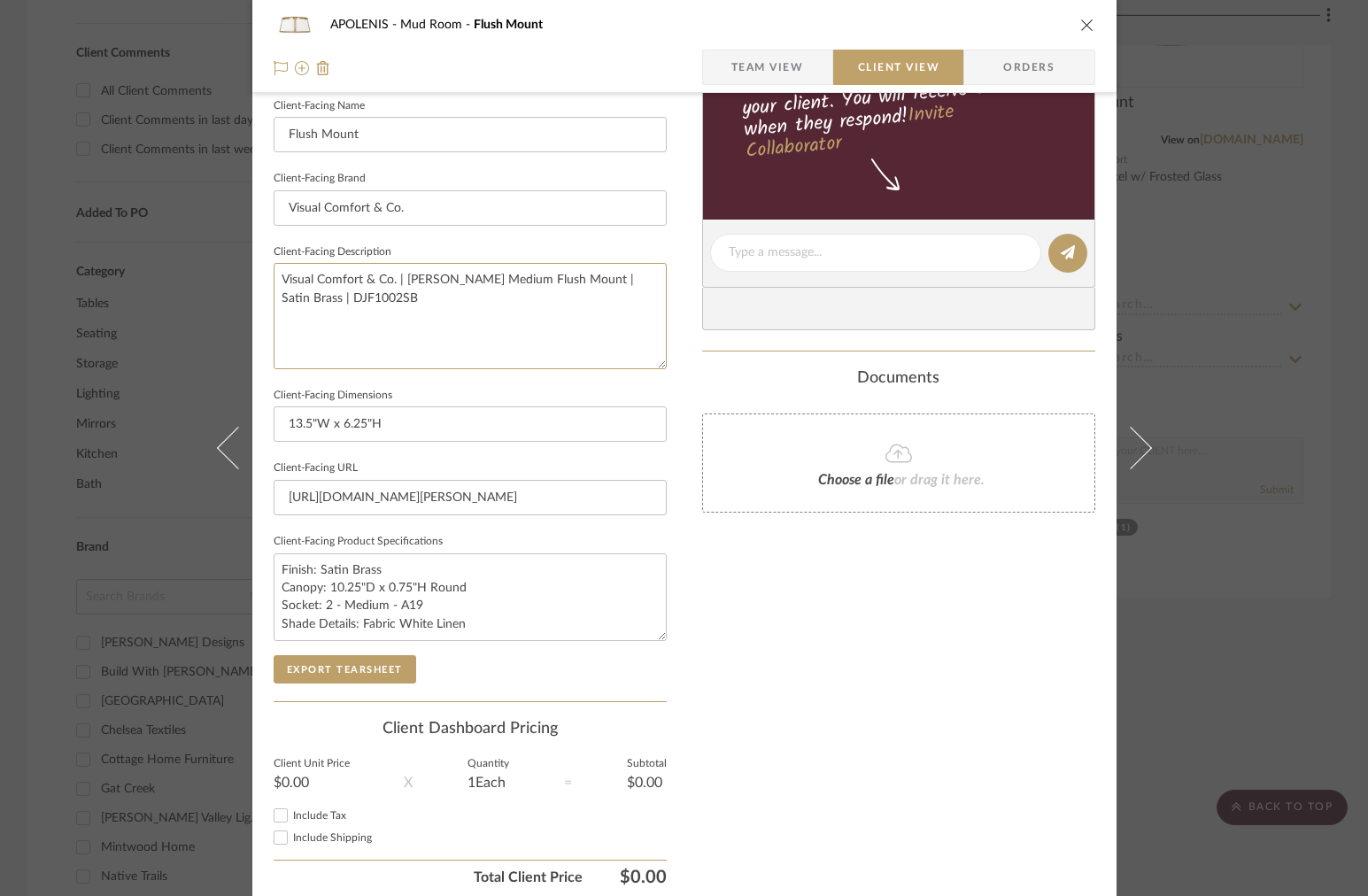 drag, startPoint x: 395, startPoint y: 303, endPoint x: 254, endPoint y: 297, distance: 141.1276 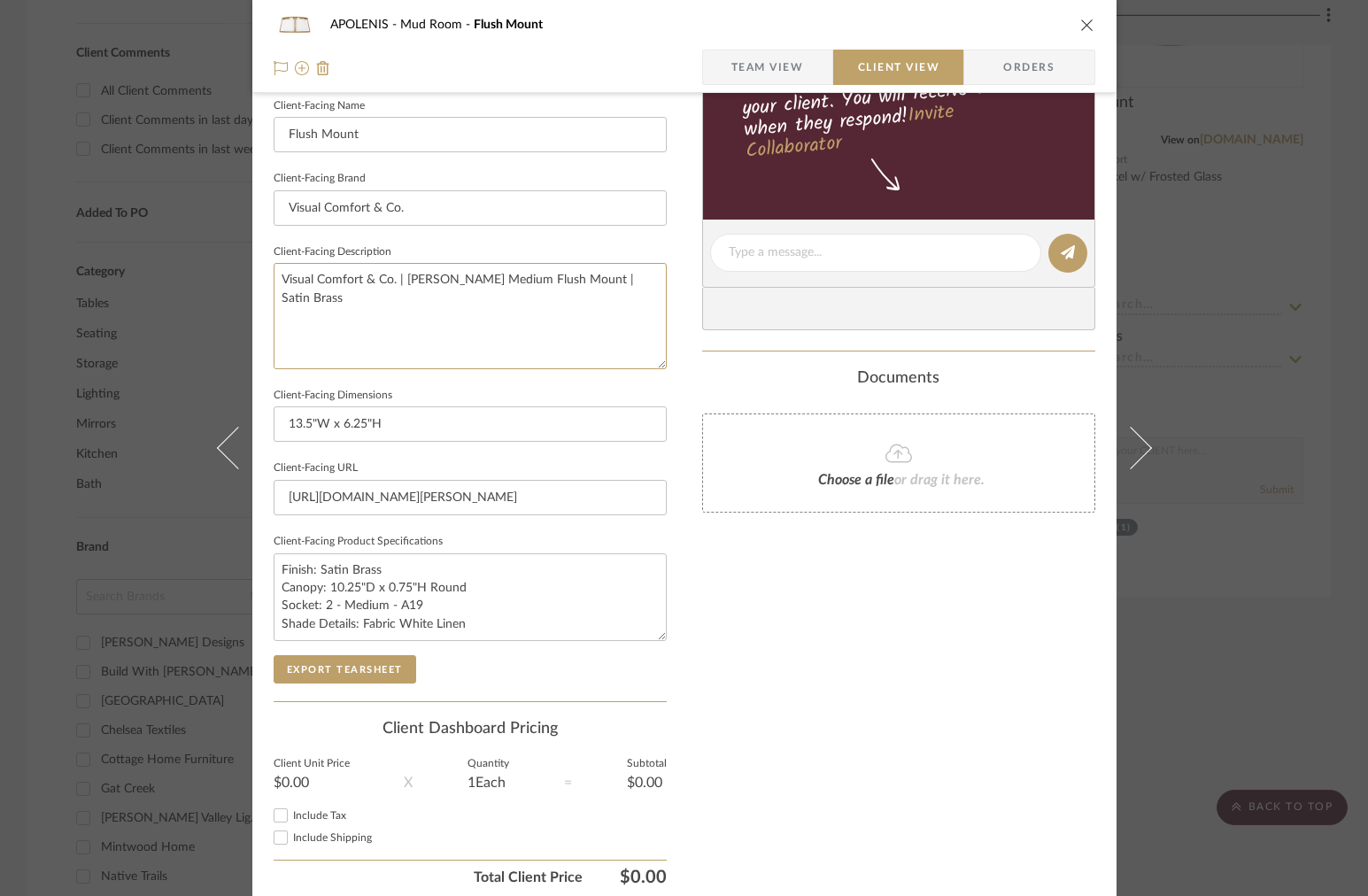drag, startPoint x: 554, startPoint y: 280, endPoint x: 70, endPoint y: 271, distance: 484.0837 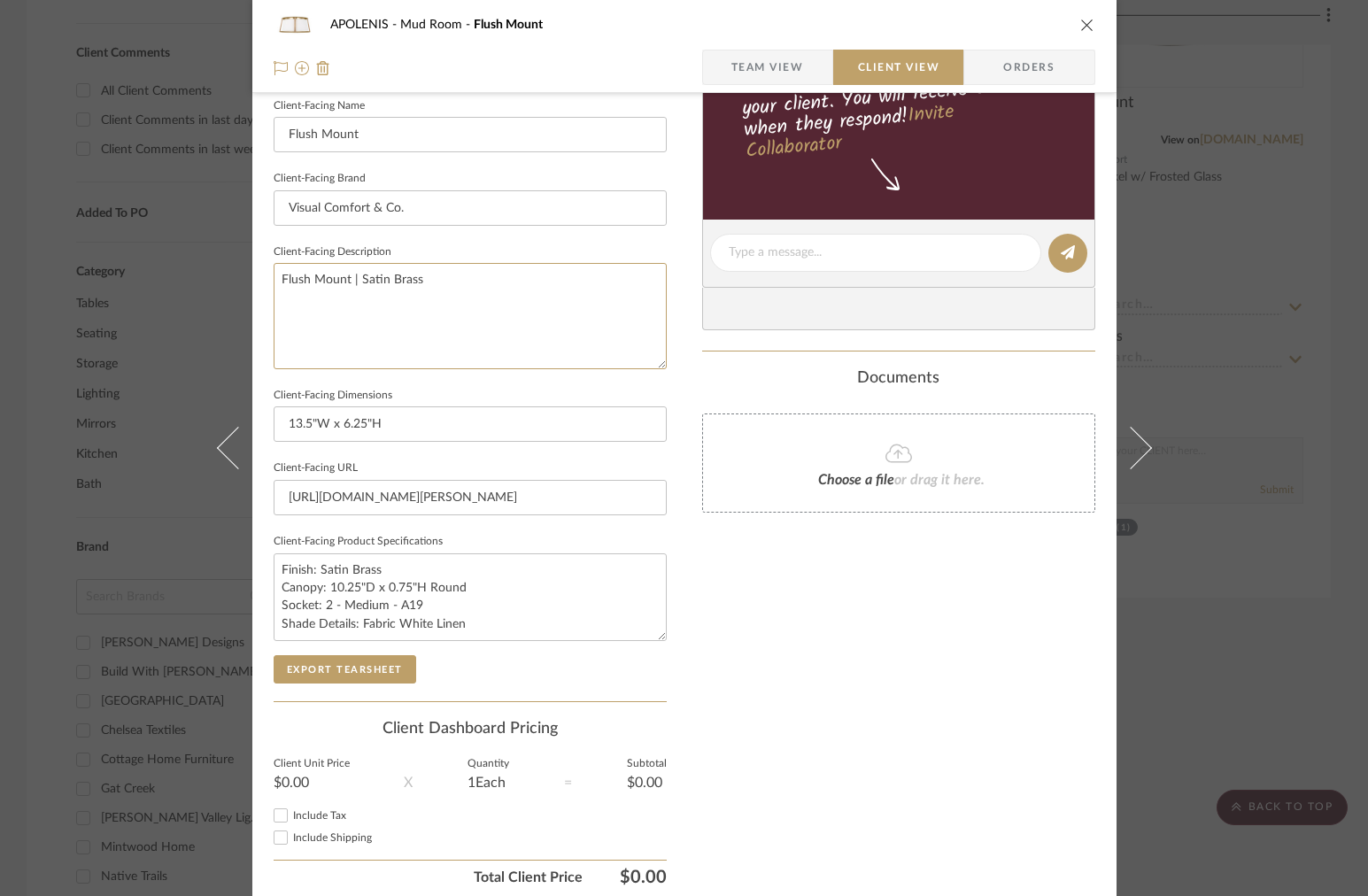 scroll, scrollTop: 561, scrollLeft: 0, axis: vertical 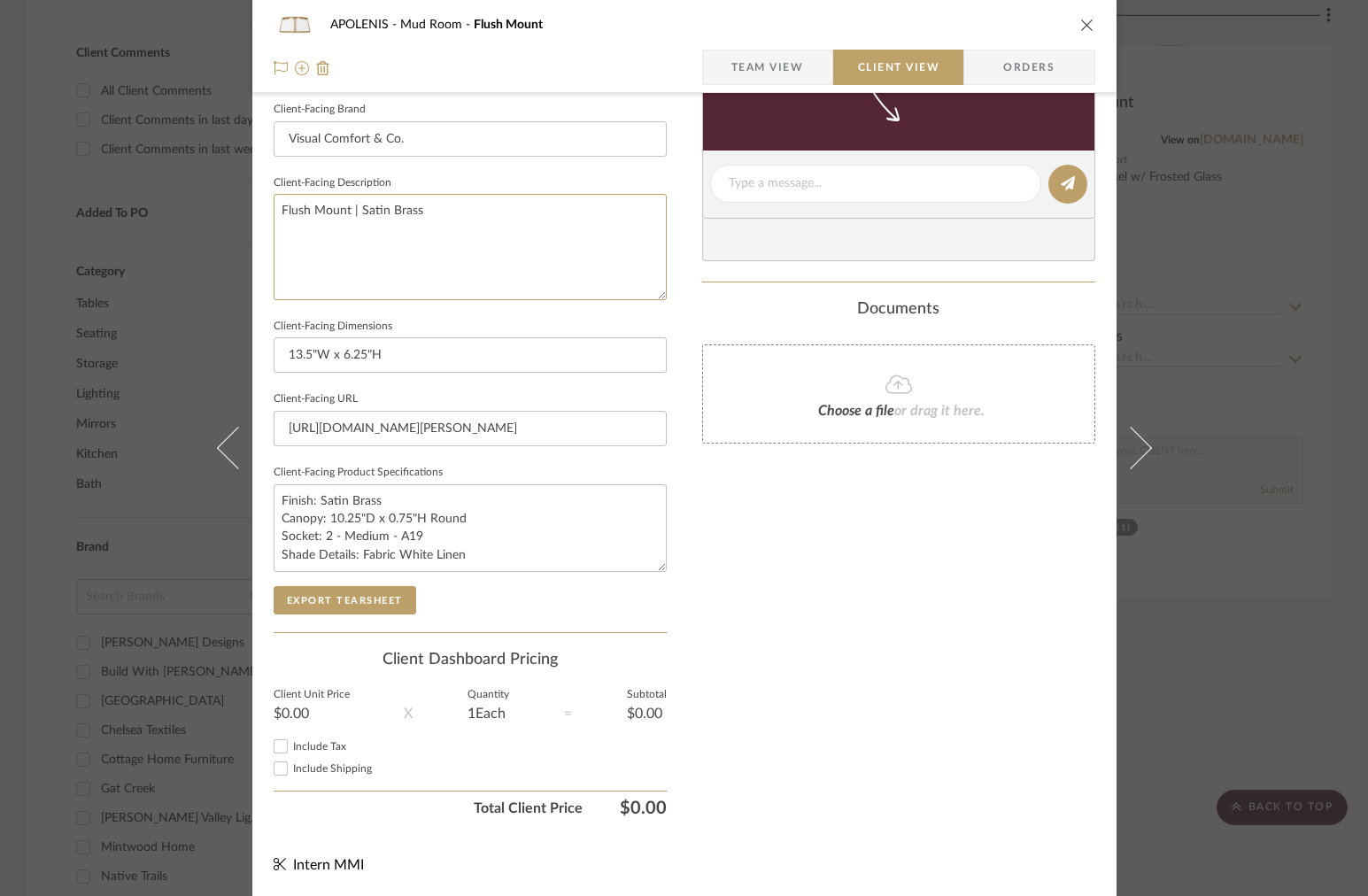 type on "Flush Mount | Satin Brass" 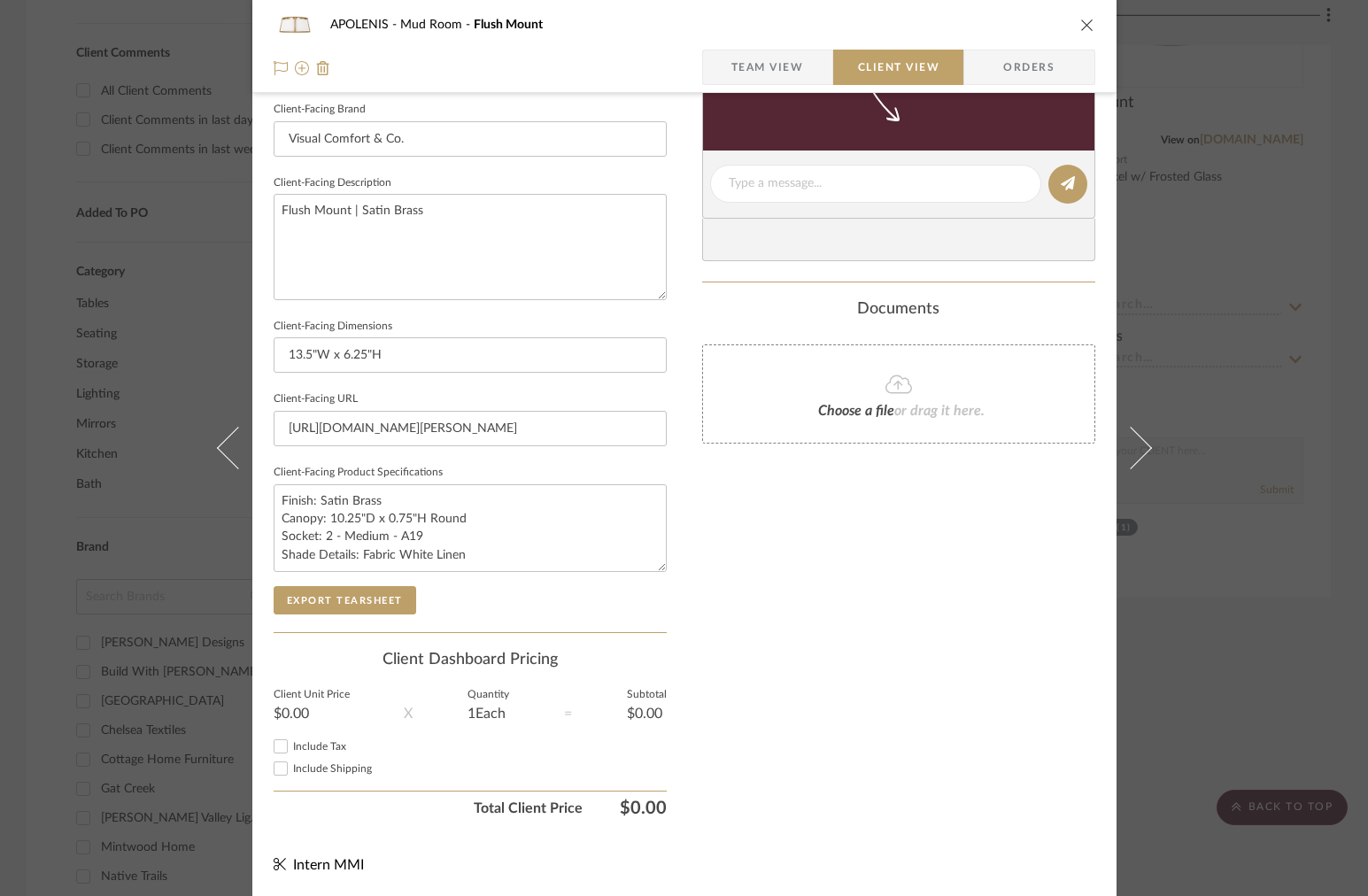 click on "Client-Facing Product Specifications  Finish: Satin Brass
Canopy: 10.25"D x 0.75"H Round
Socket: 2 - Medium - A19
Shade Details: Fabric White Linen" 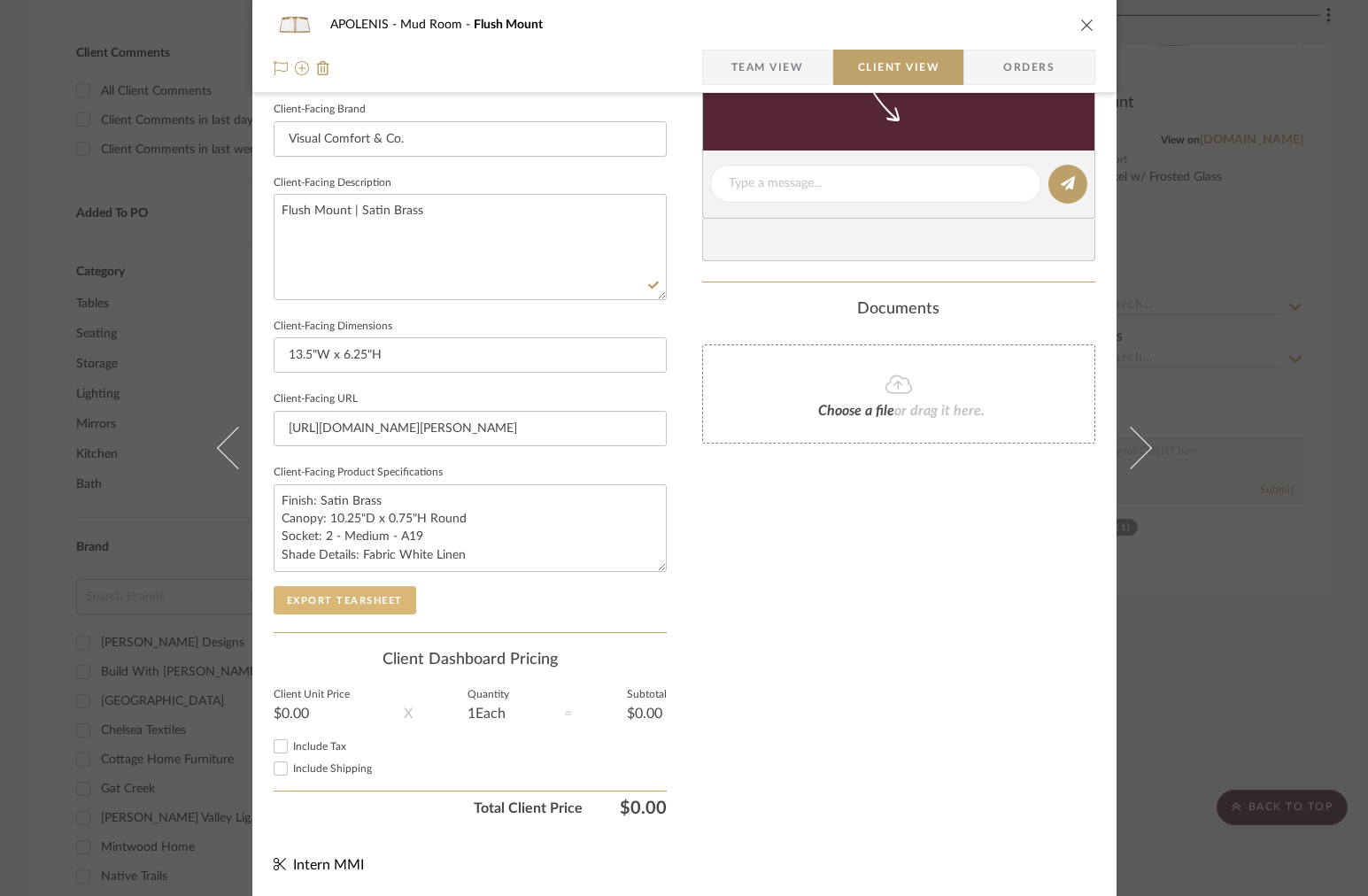 click on "Export Tearsheet" 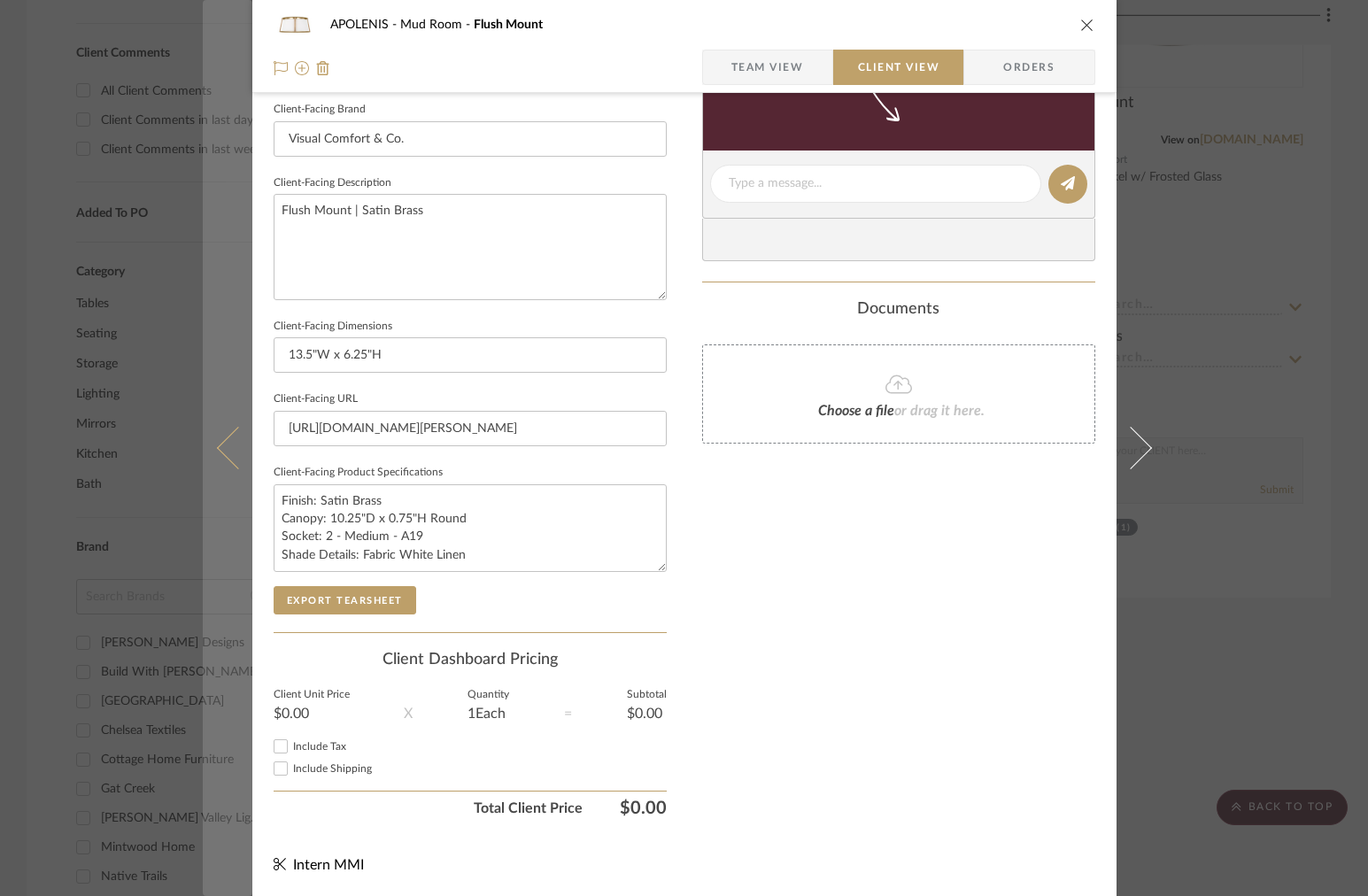click at bounding box center [228, 448] 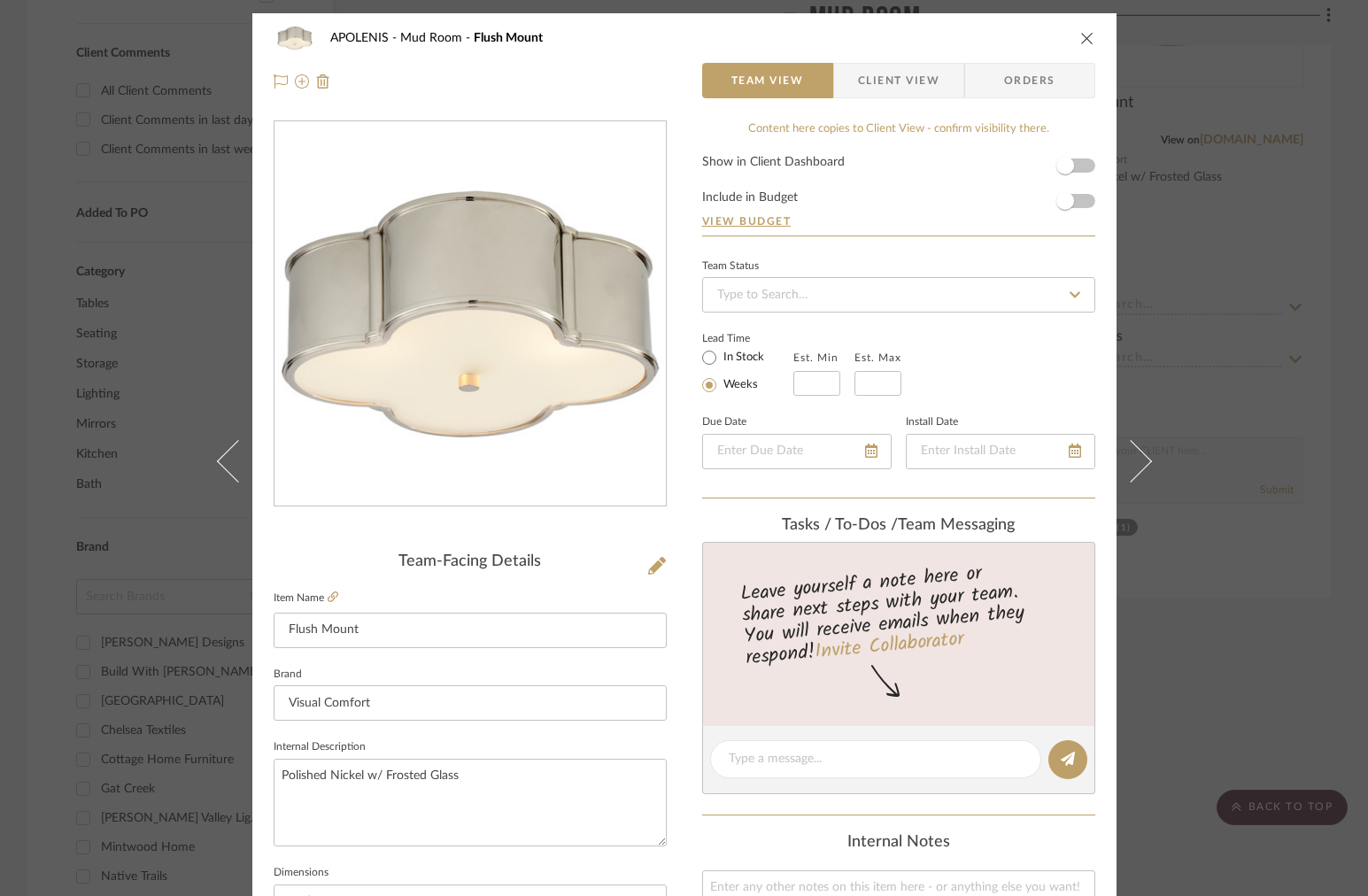 click on "Client View" at bounding box center (899, 81) 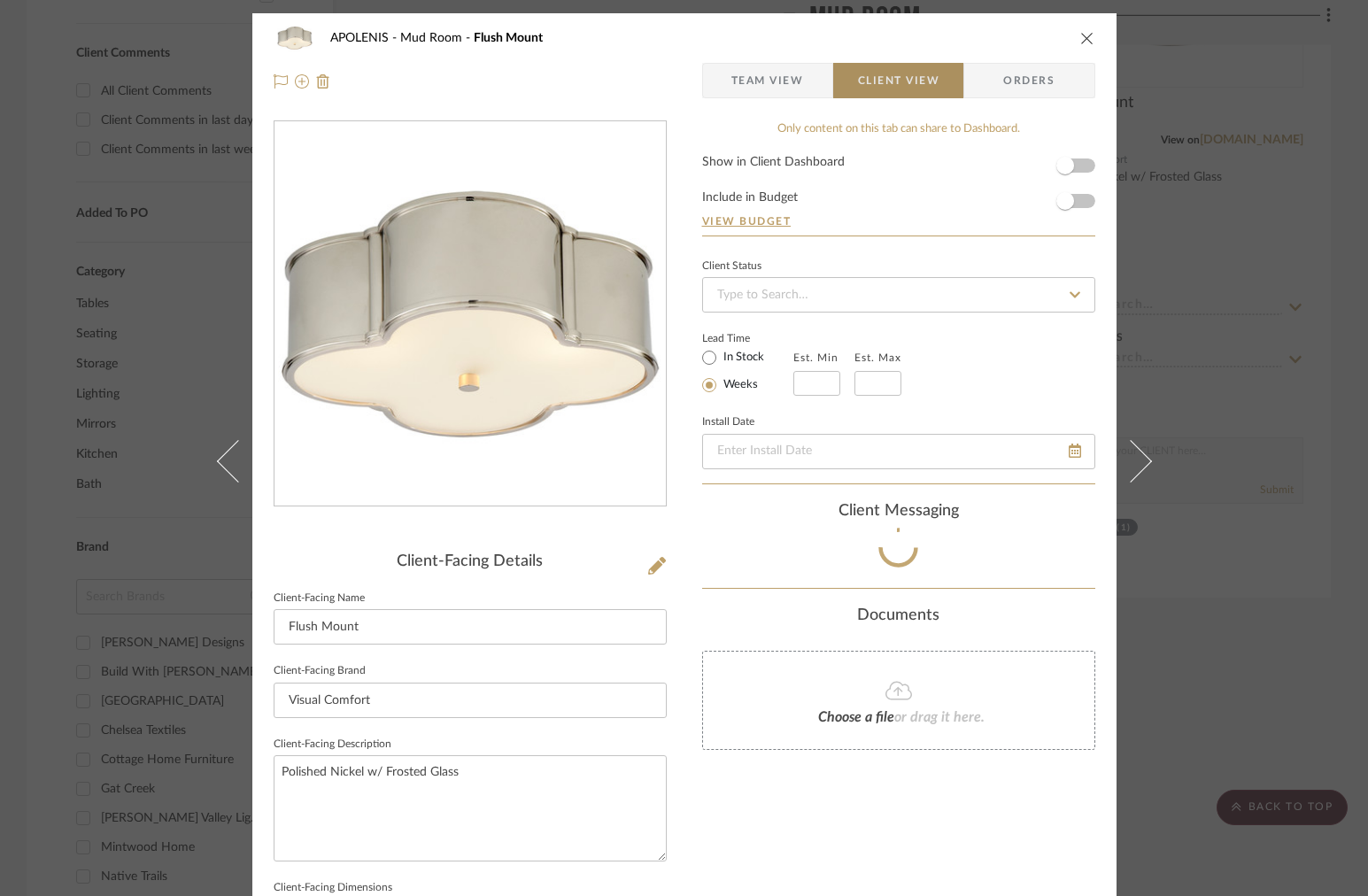 type 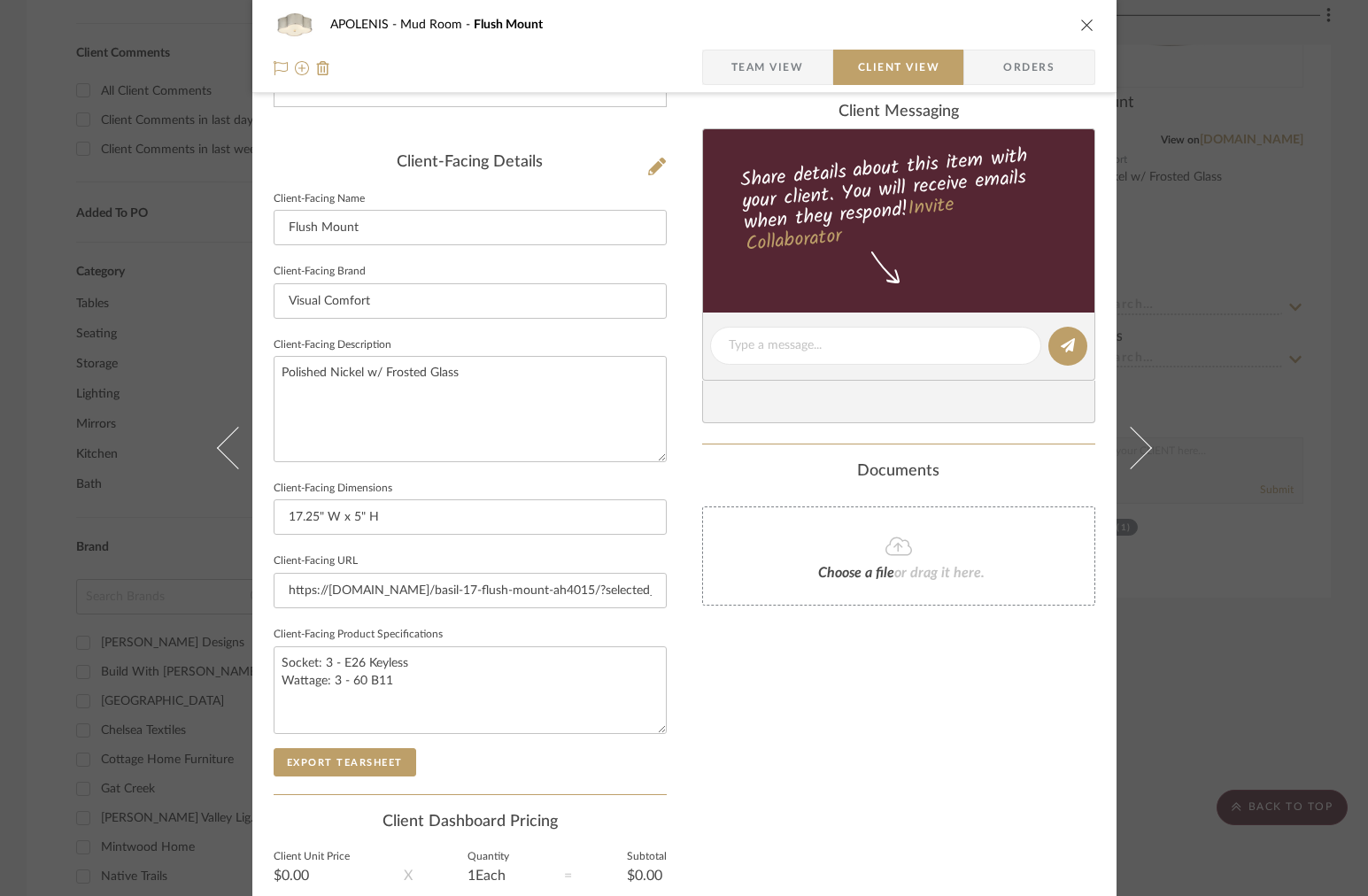 scroll, scrollTop: 389, scrollLeft: 0, axis: vertical 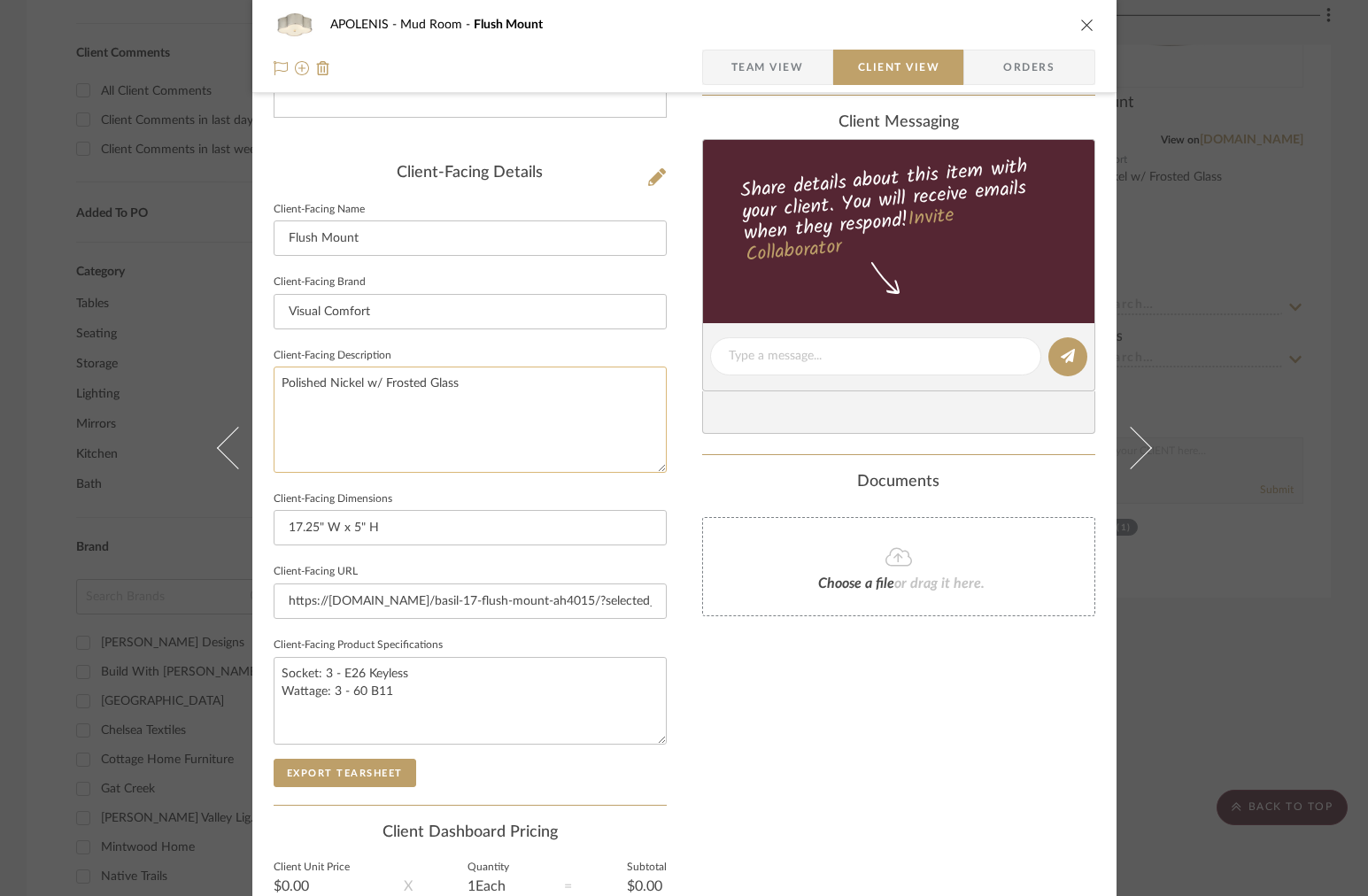 click on "Polished Nickel w/ Frosted Glass" 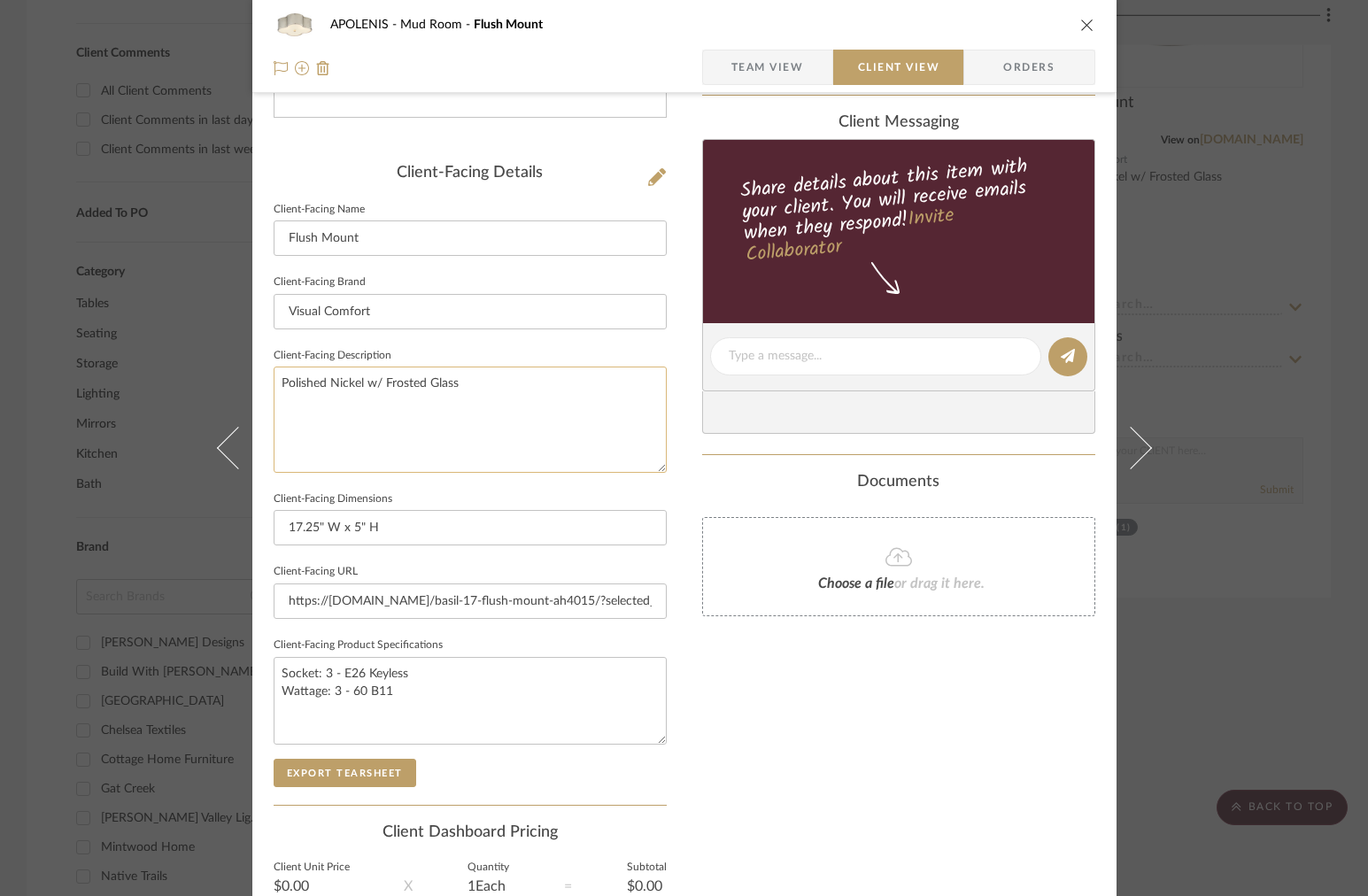 click on "Polished Nickel w/ Frosted Glass" 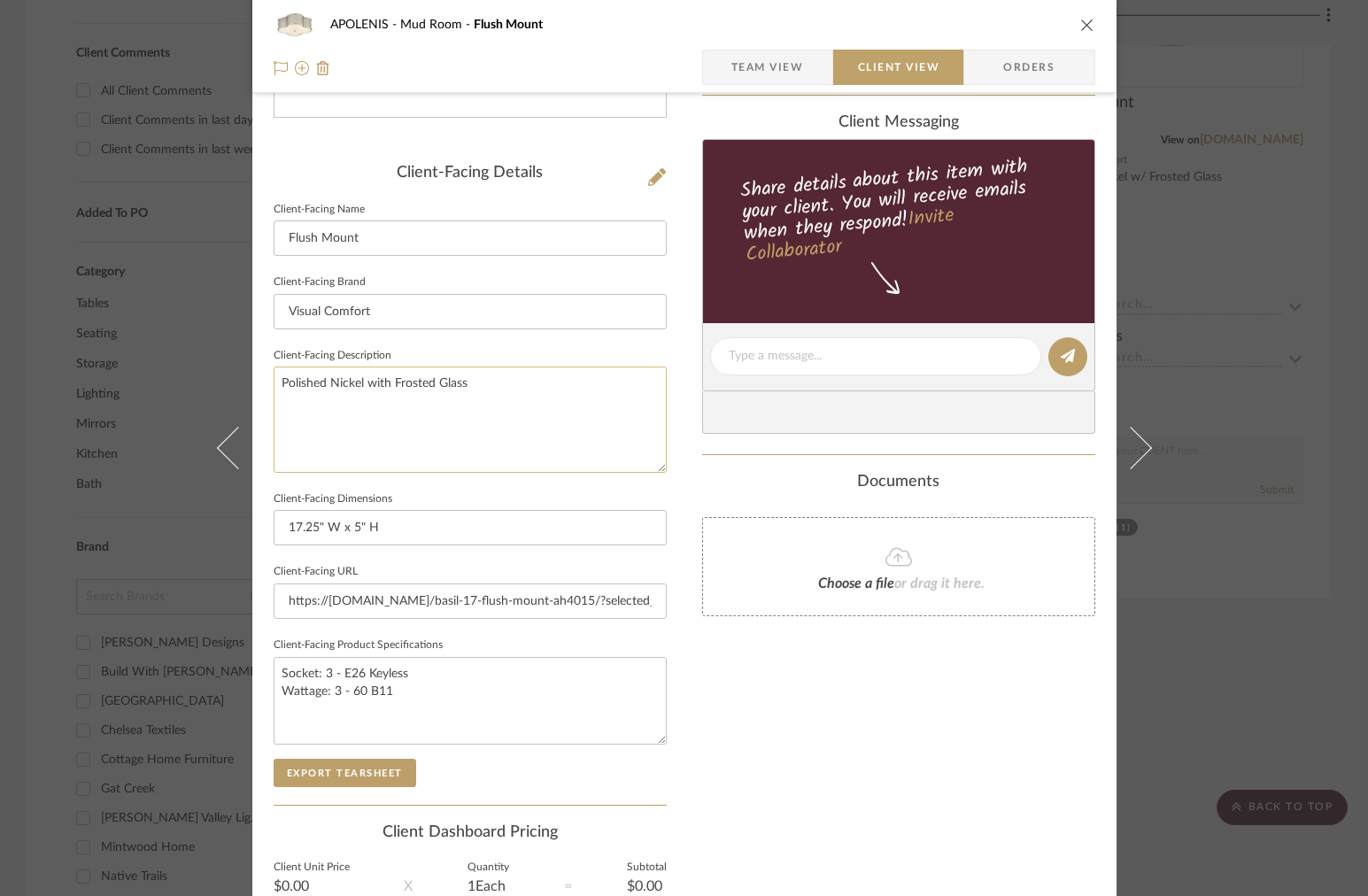 click on "Polished Nickel with Frosted Glass" 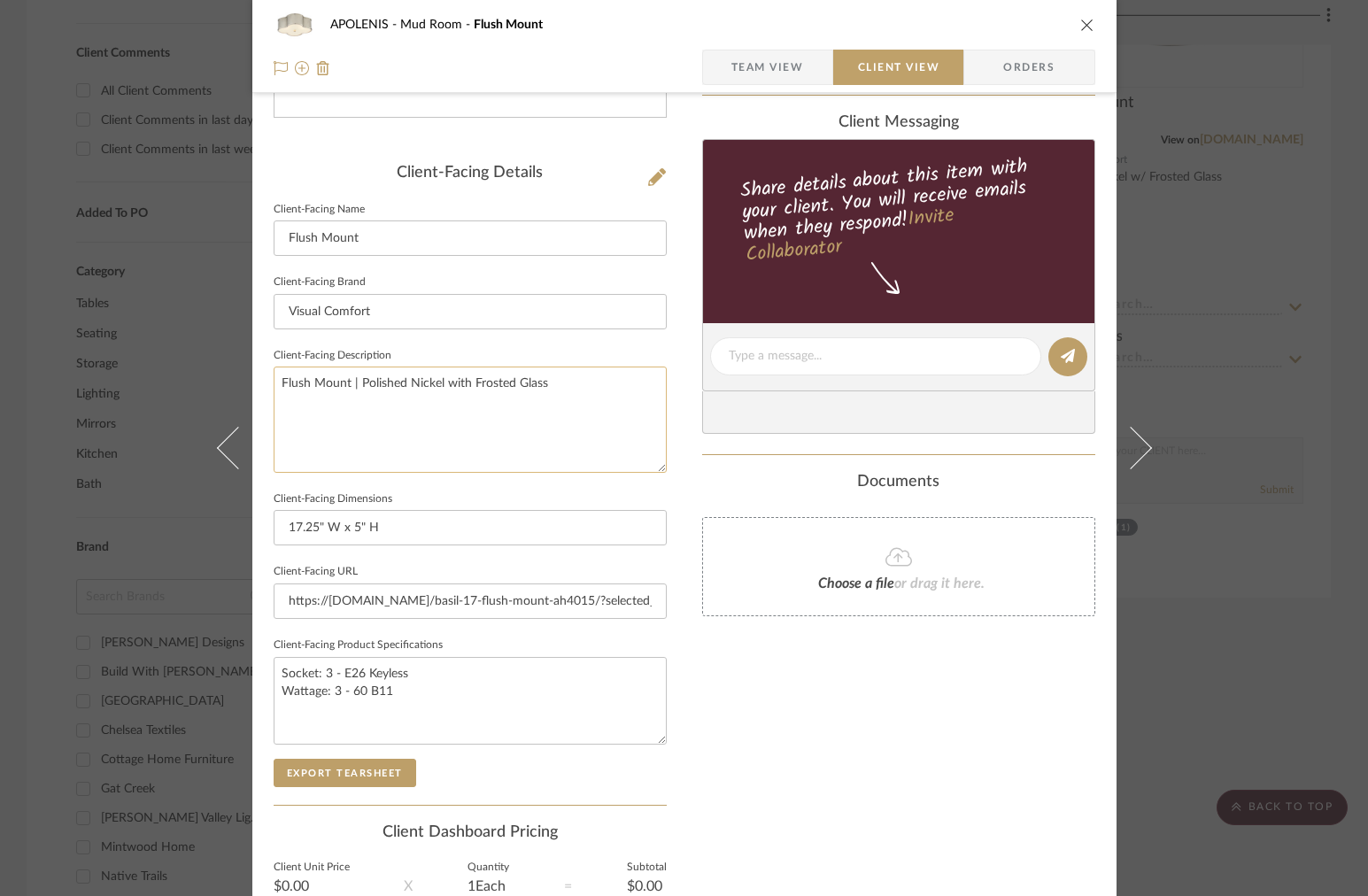 drag, startPoint x: 557, startPoint y: 387, endPoint x: 353, endPoint y: 385, distance: 204.0098 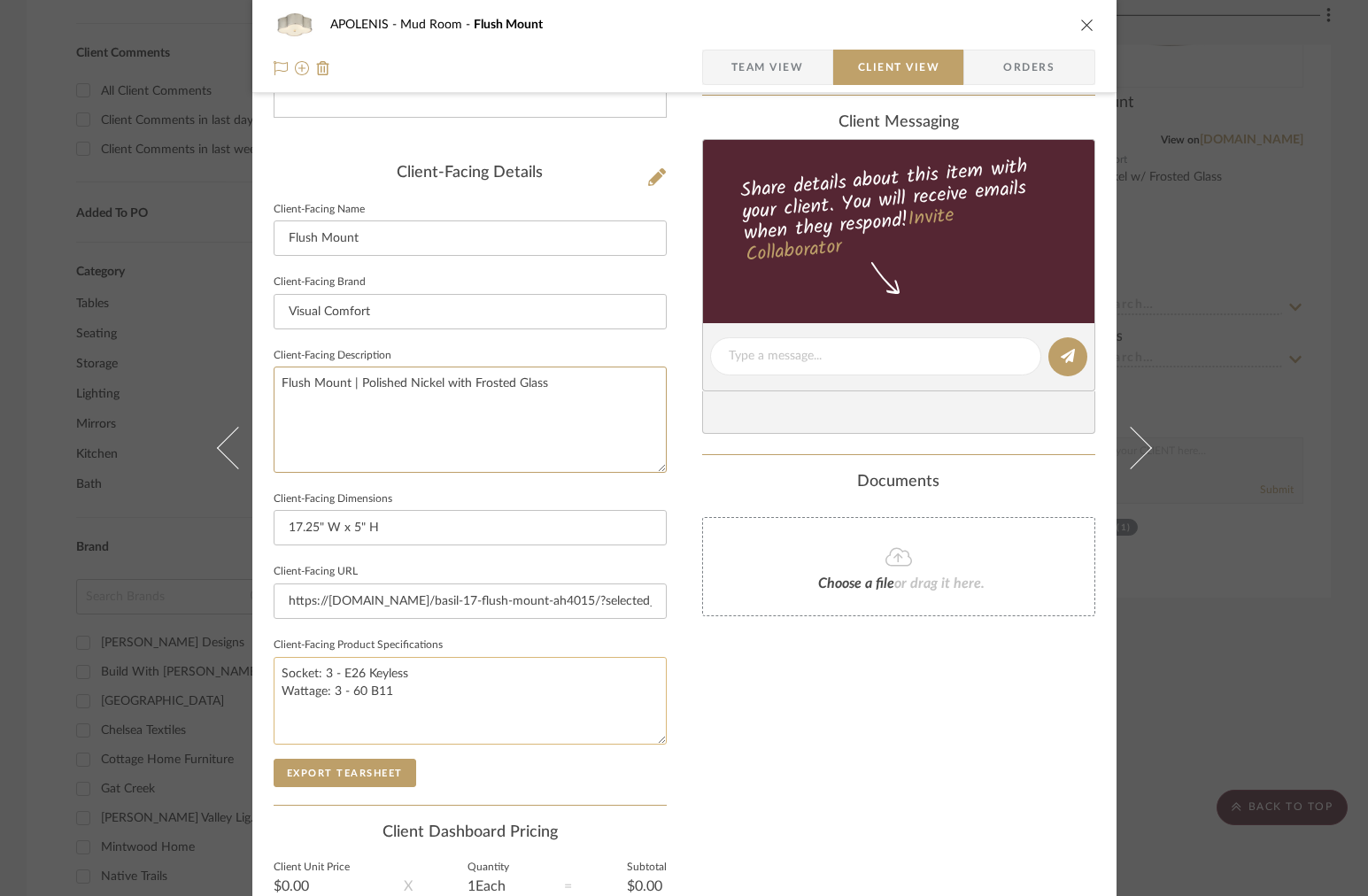 type on "Flush Mount | Polished Nickel with Frosted Glass" 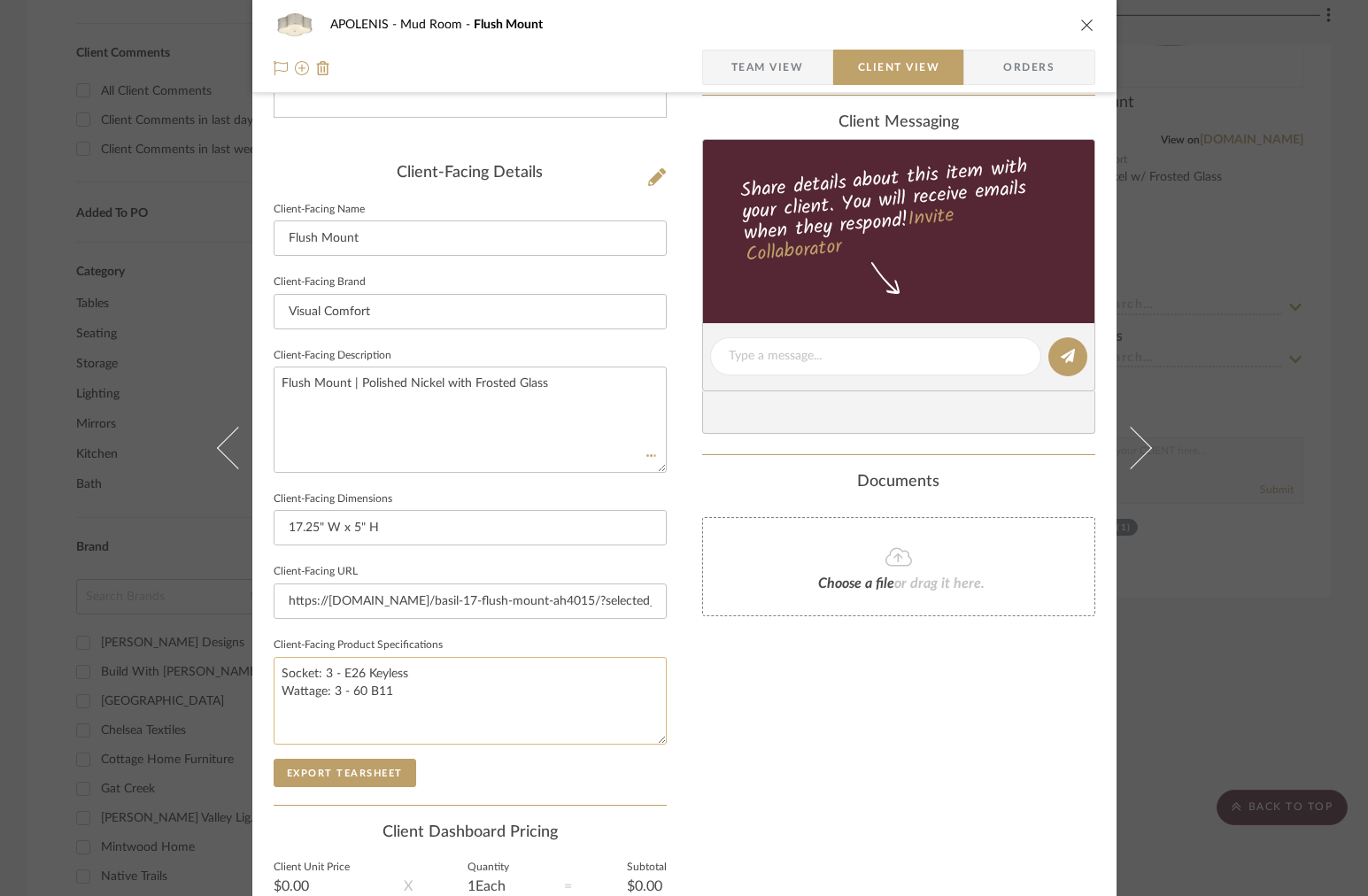 click on "Socket: 3 - E26 Keyless
Wattage: 3 - 60 B11" 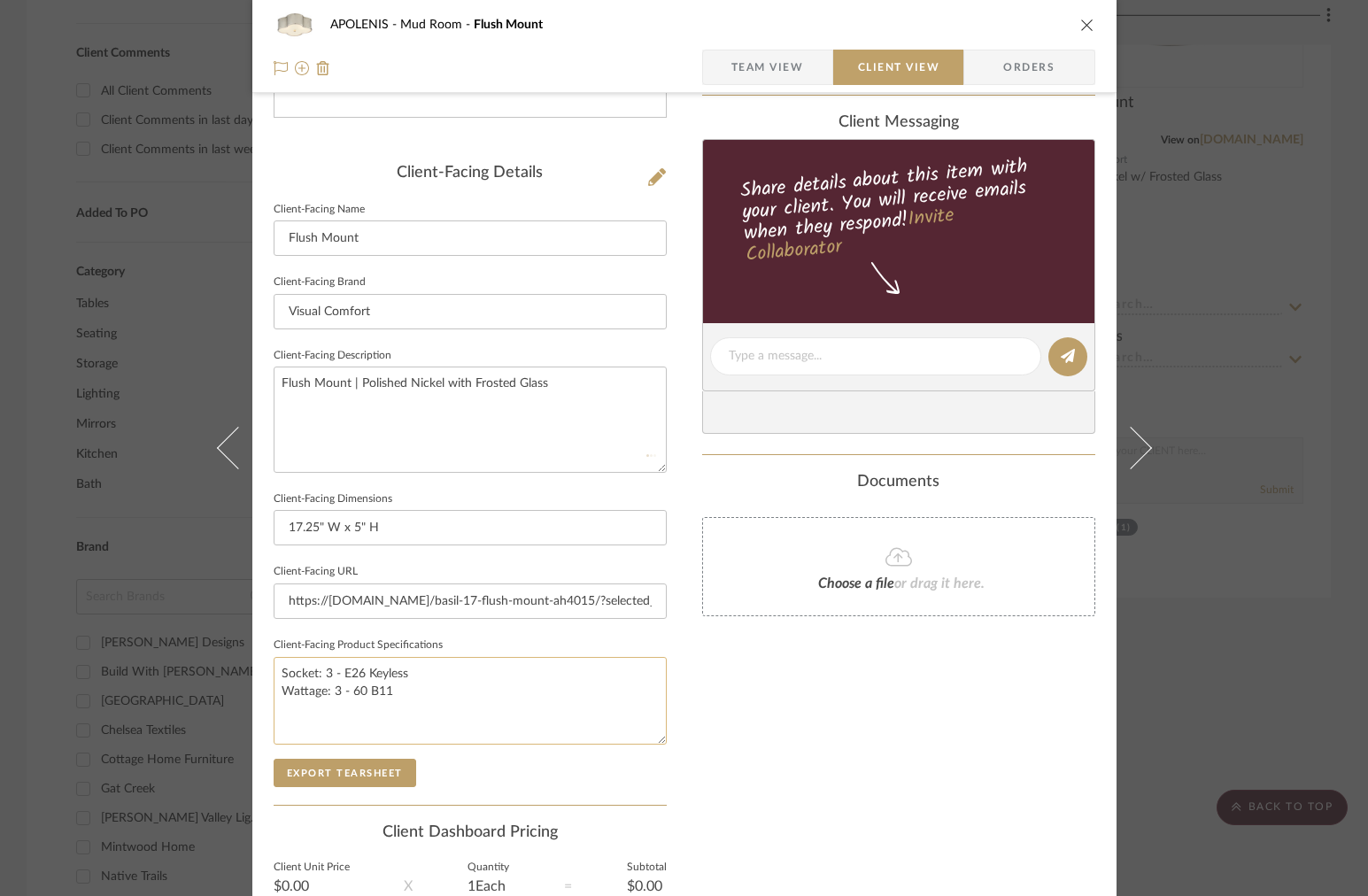 type on "Socket: 3 - E26 Keyless
Wattage: 3 - 60 B11" 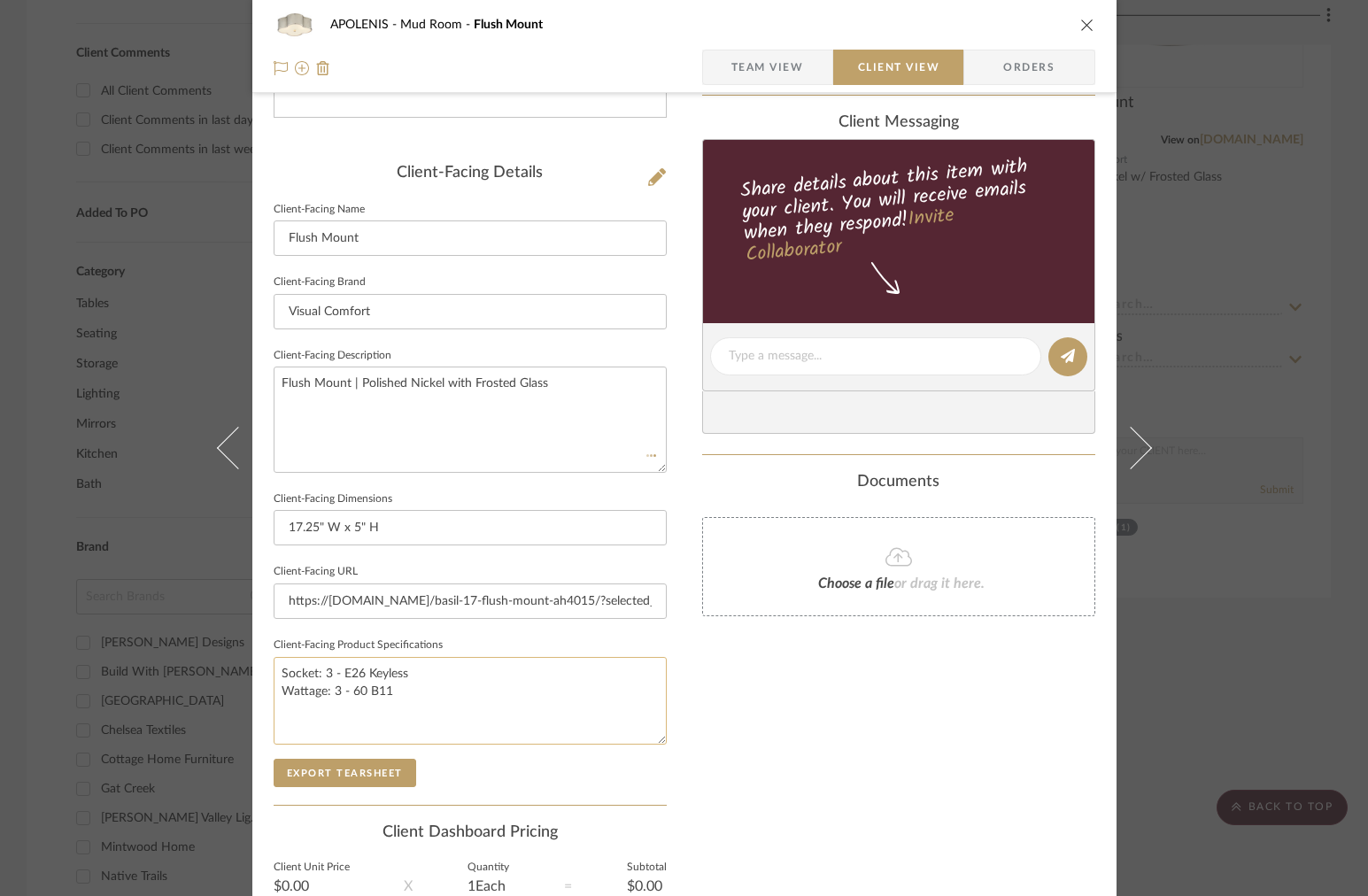 type 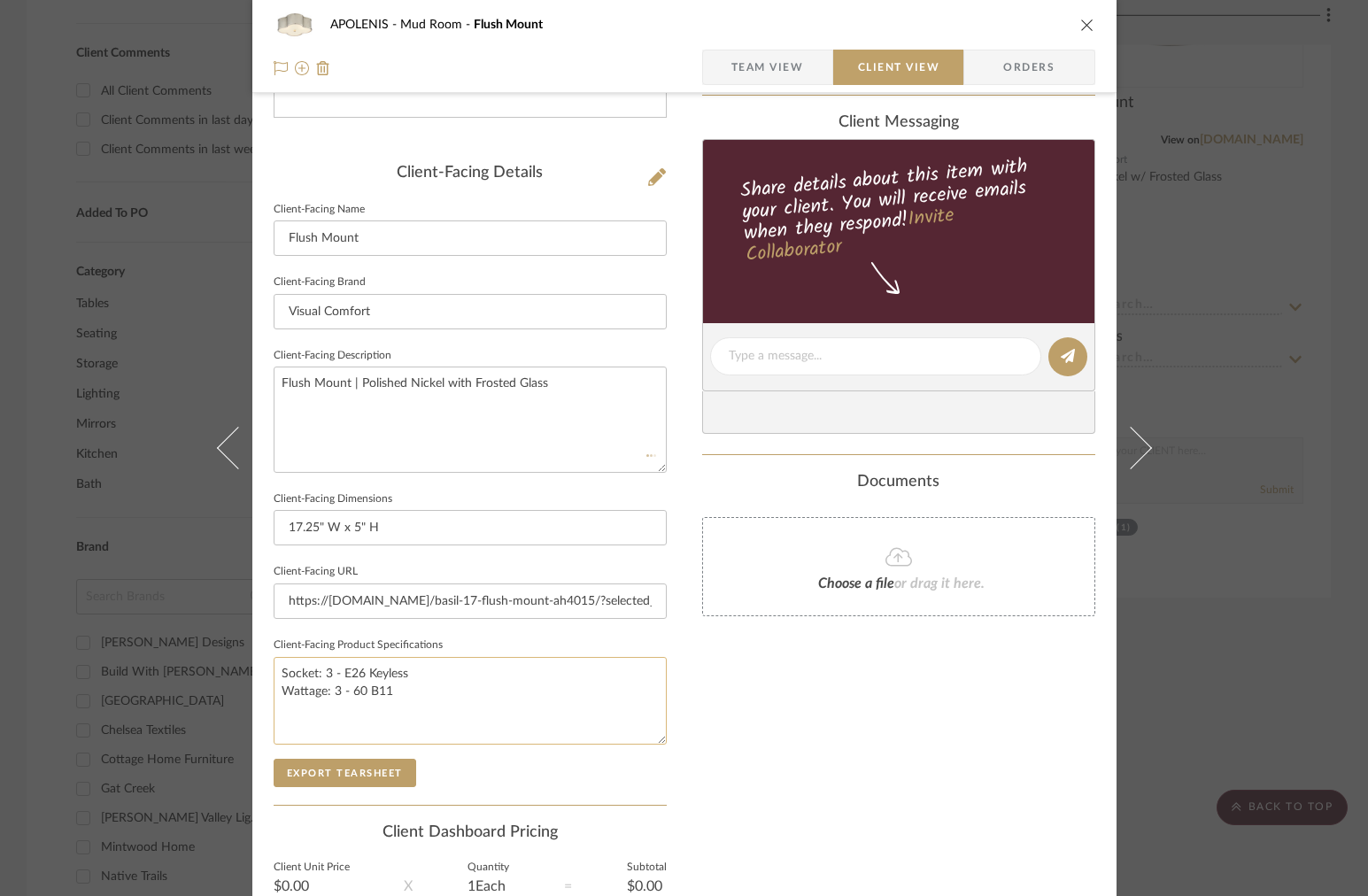 type 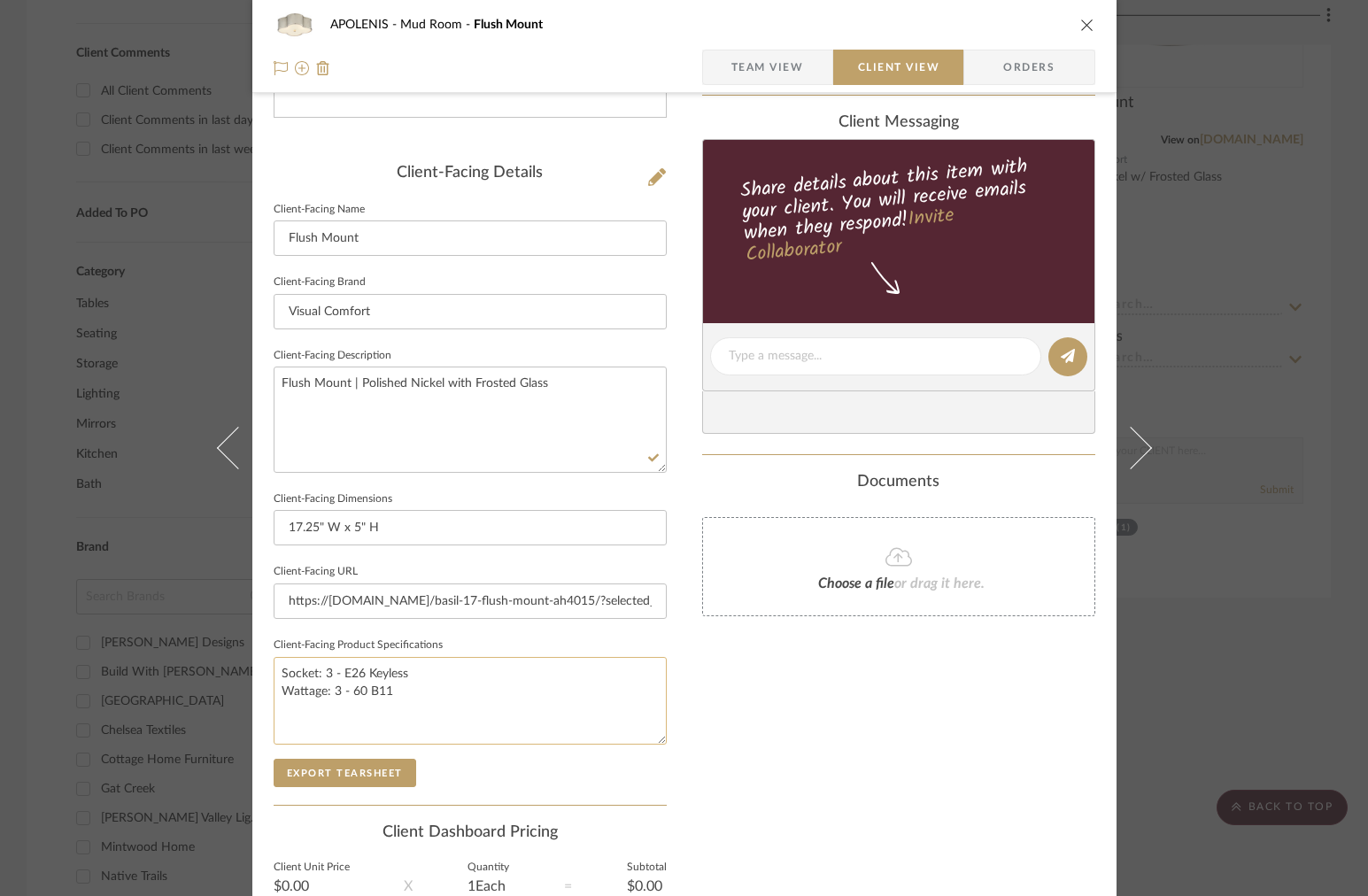 click on "Socket: 3 - E26 Keyless
Wattage: 3 - 60 B11" 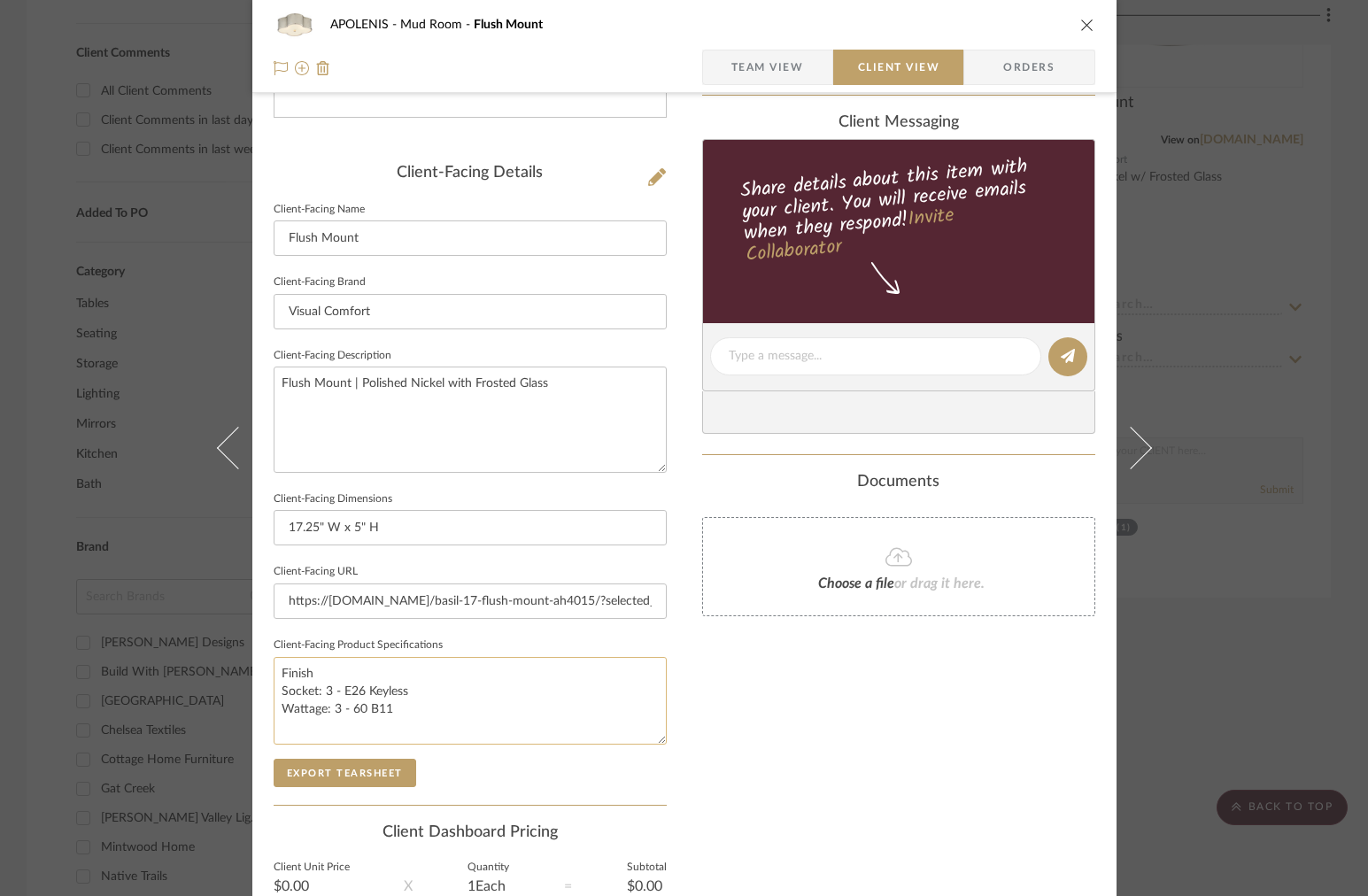 paste on "Polished Nickel with Frosted Glass" 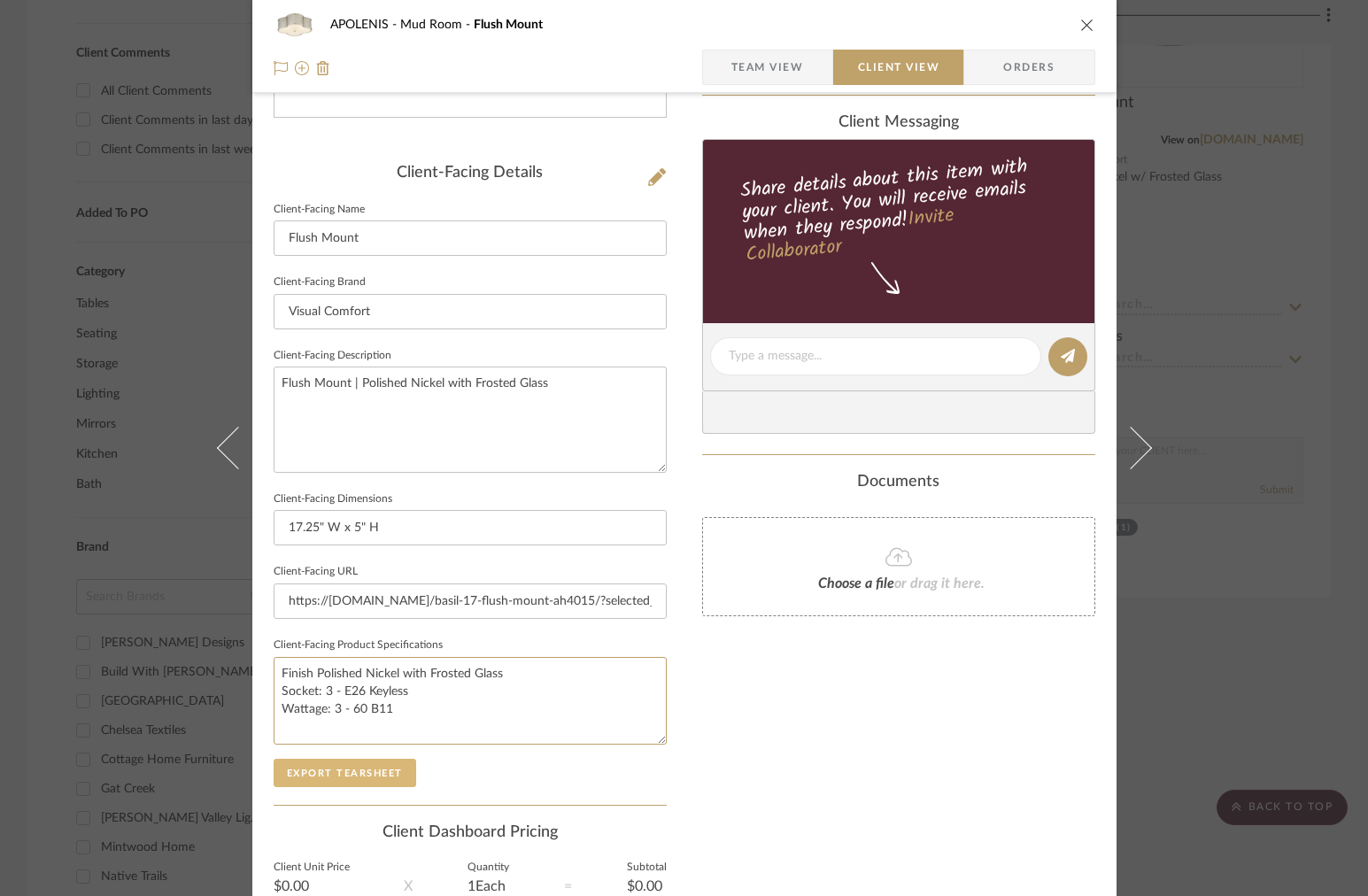 type on "Finish Polished Nickel with Frosted Glass
Socket: 3 - E26 Keyless
Wattage: 3 - 60 B11" 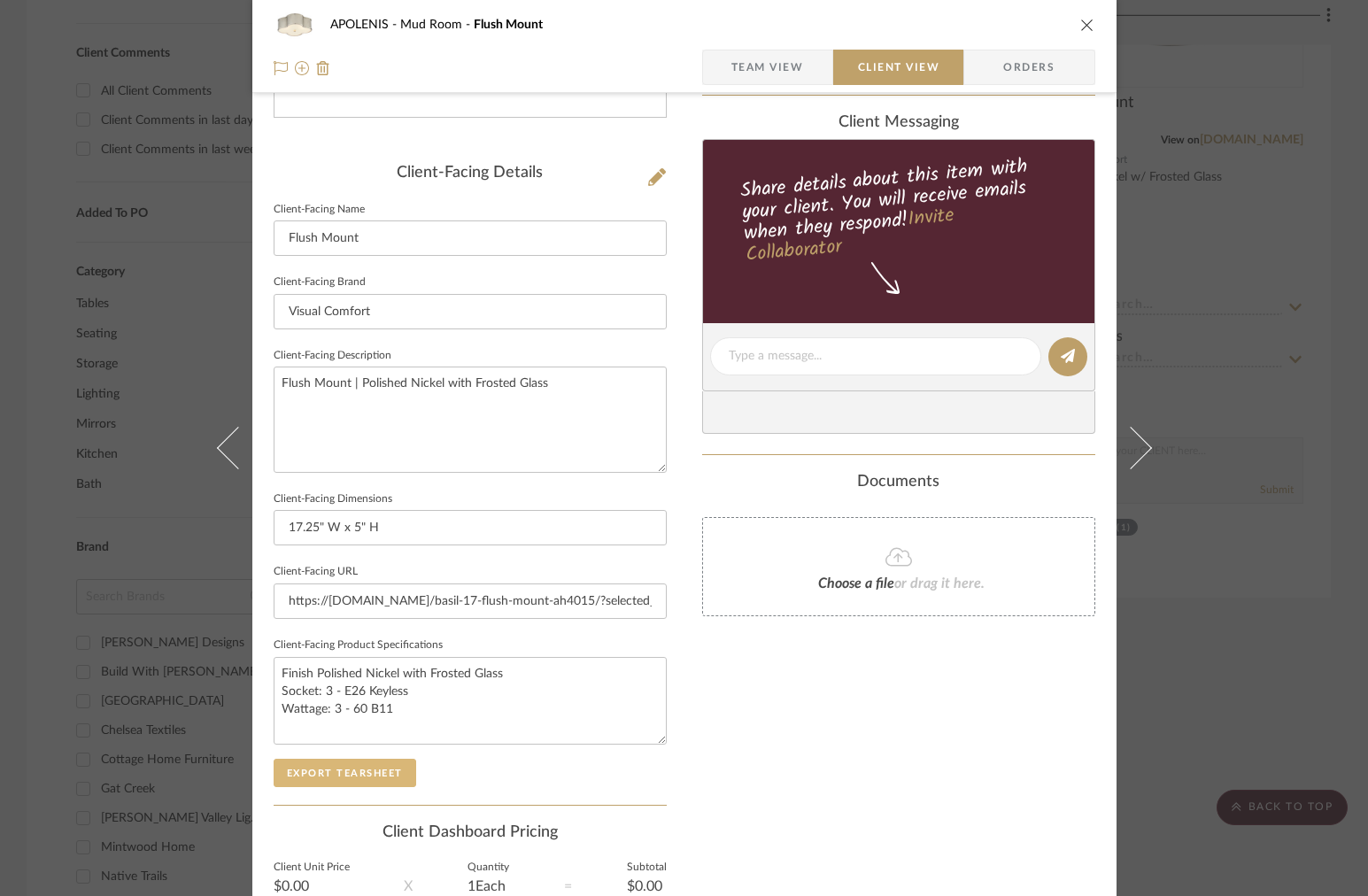 click on "Export Tearsheet" 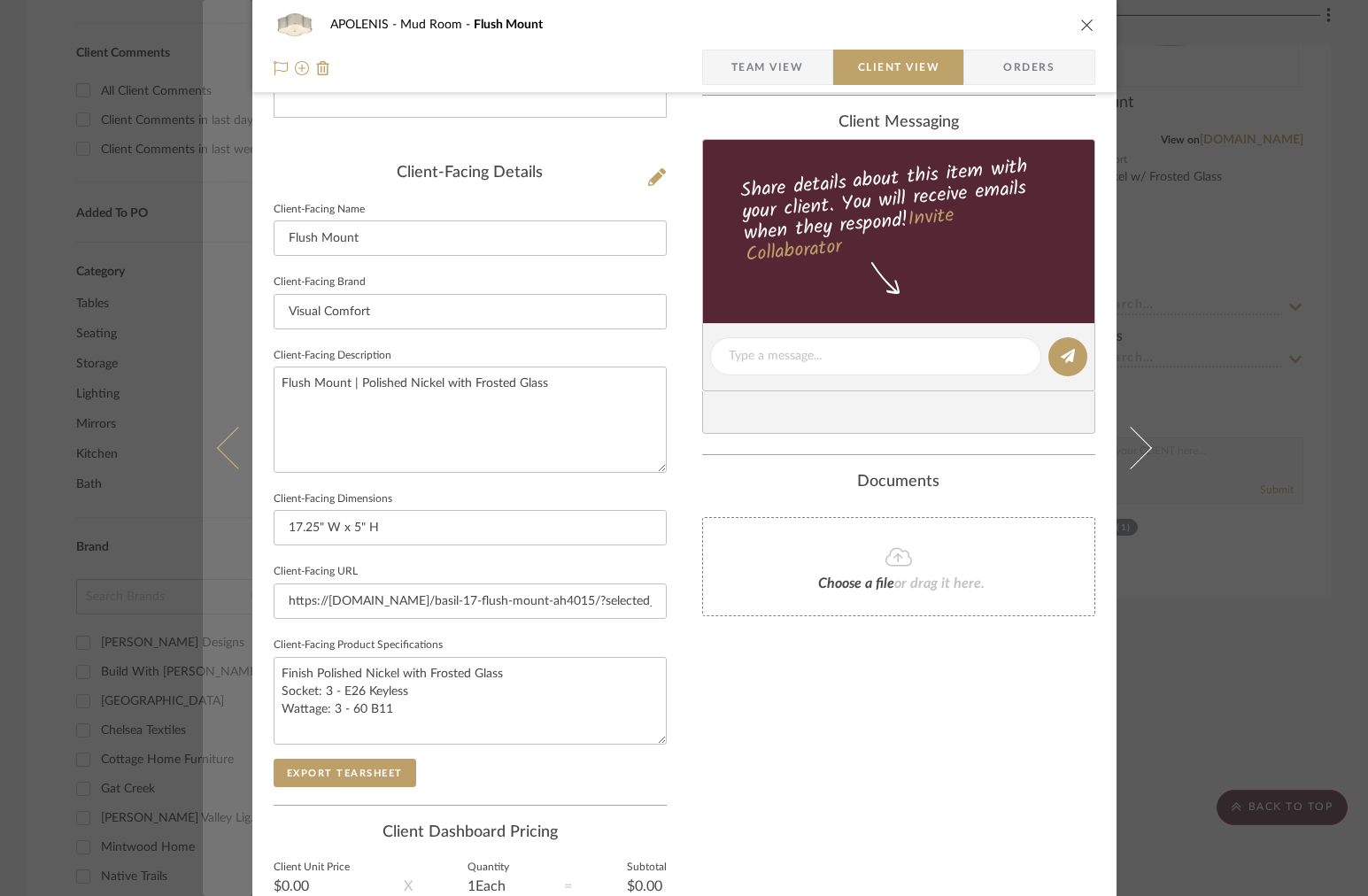 click at bounding box center [228, 448] 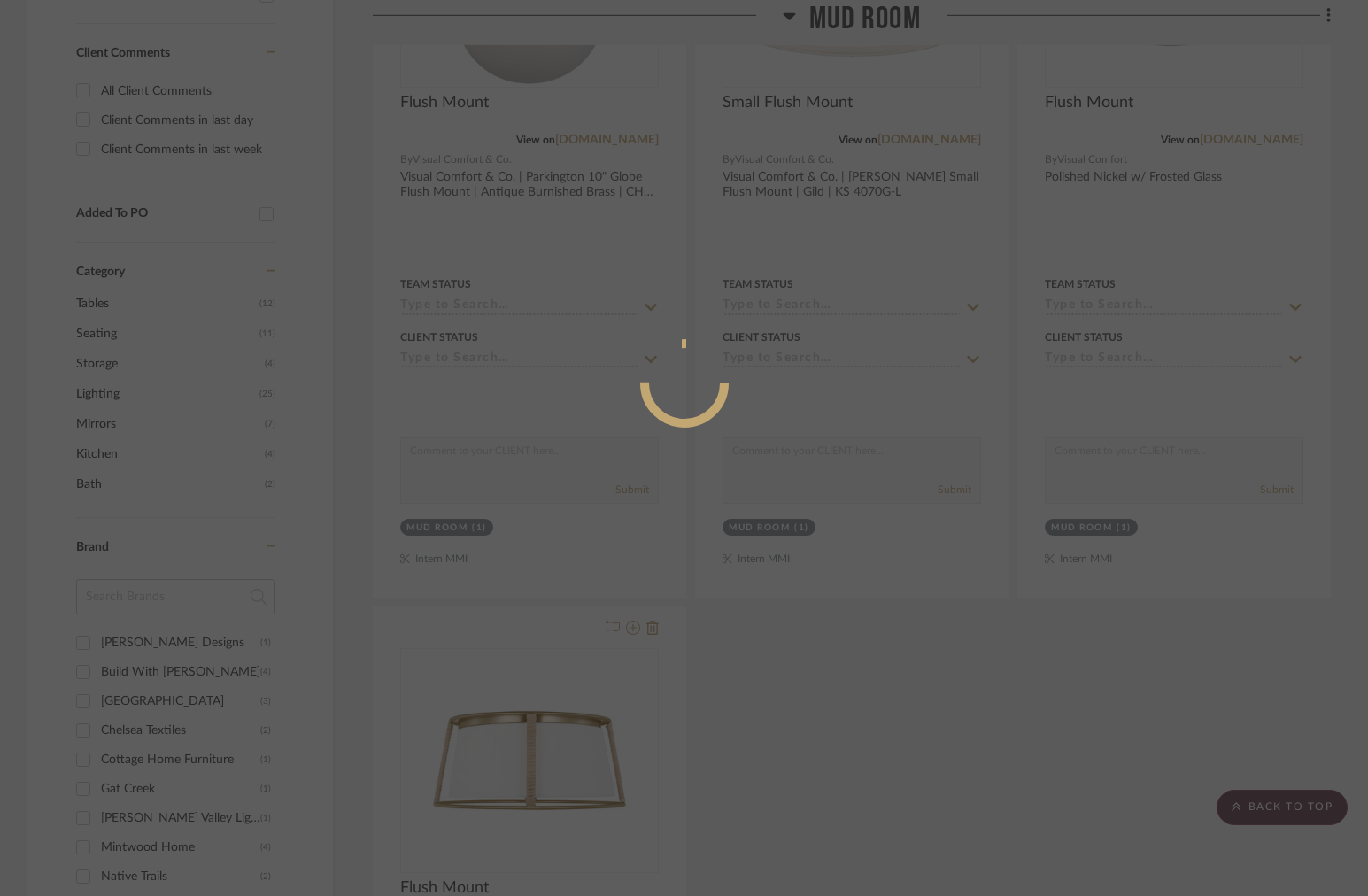 scroll, scrollTop: 0, scrollLeft: 0, axis: both 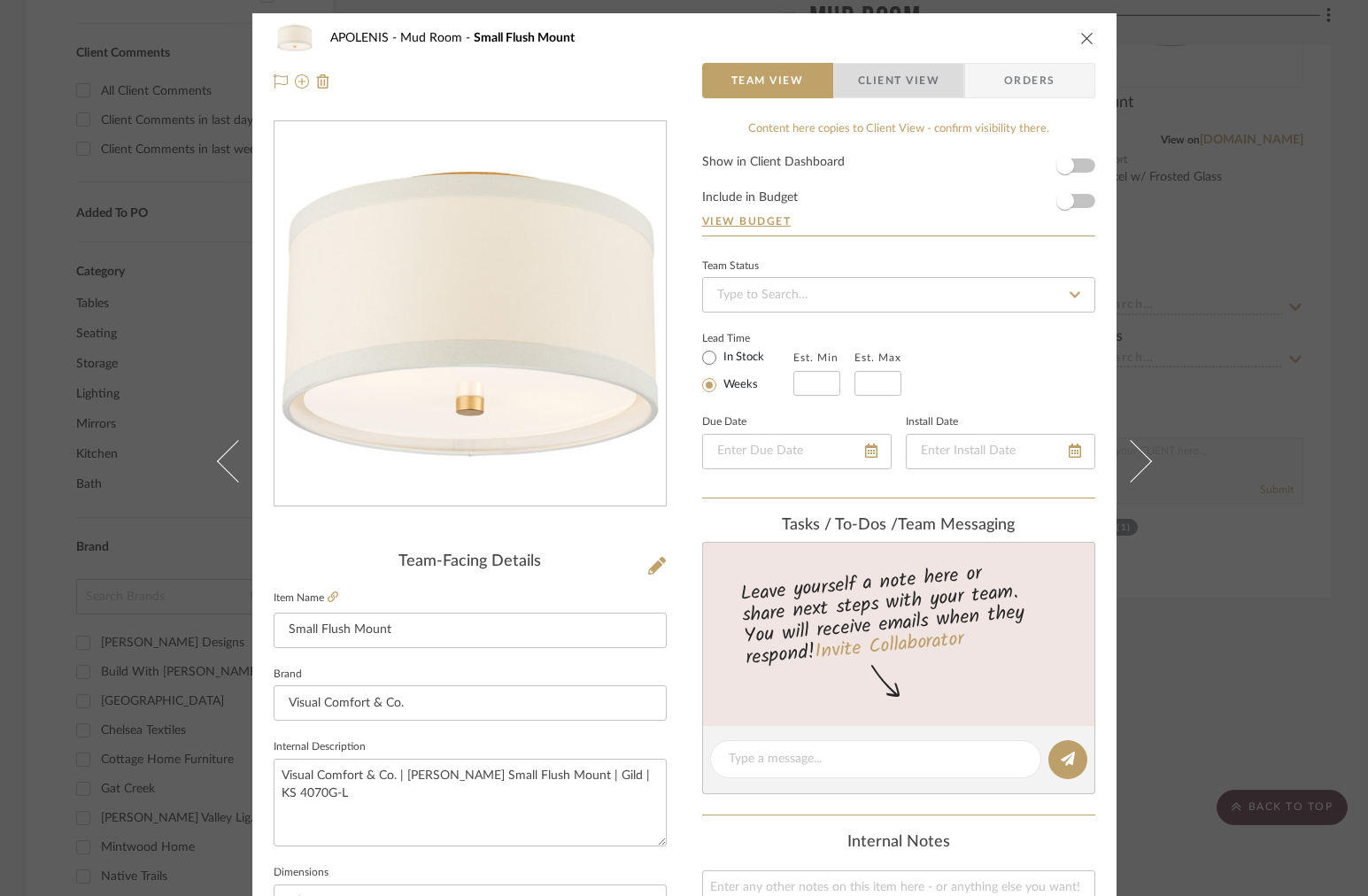 click on "Client View" at bounding box center (899, 81) 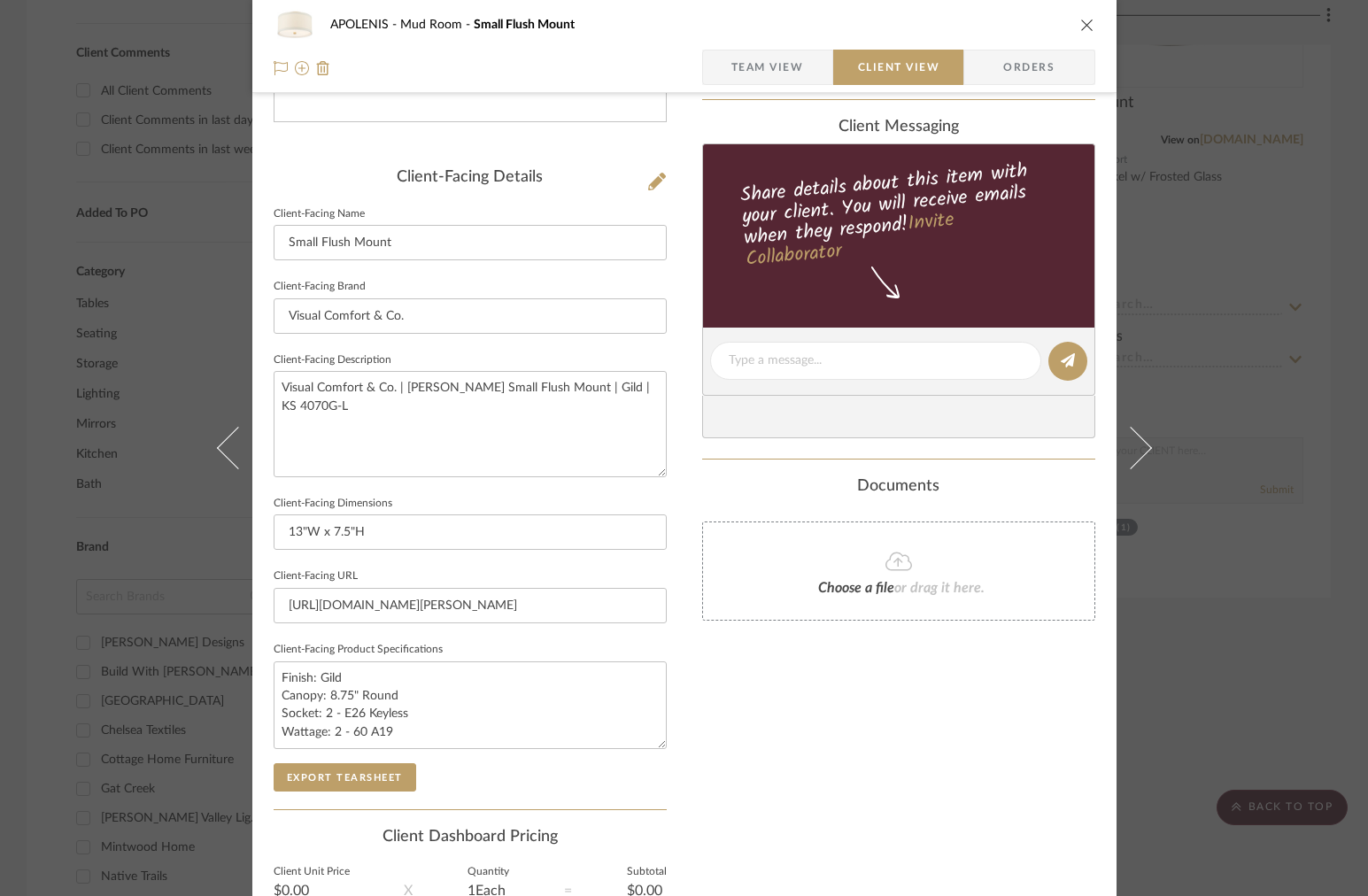scroll, scrollTop: 465, scrollLeft: 0, axis: vertical 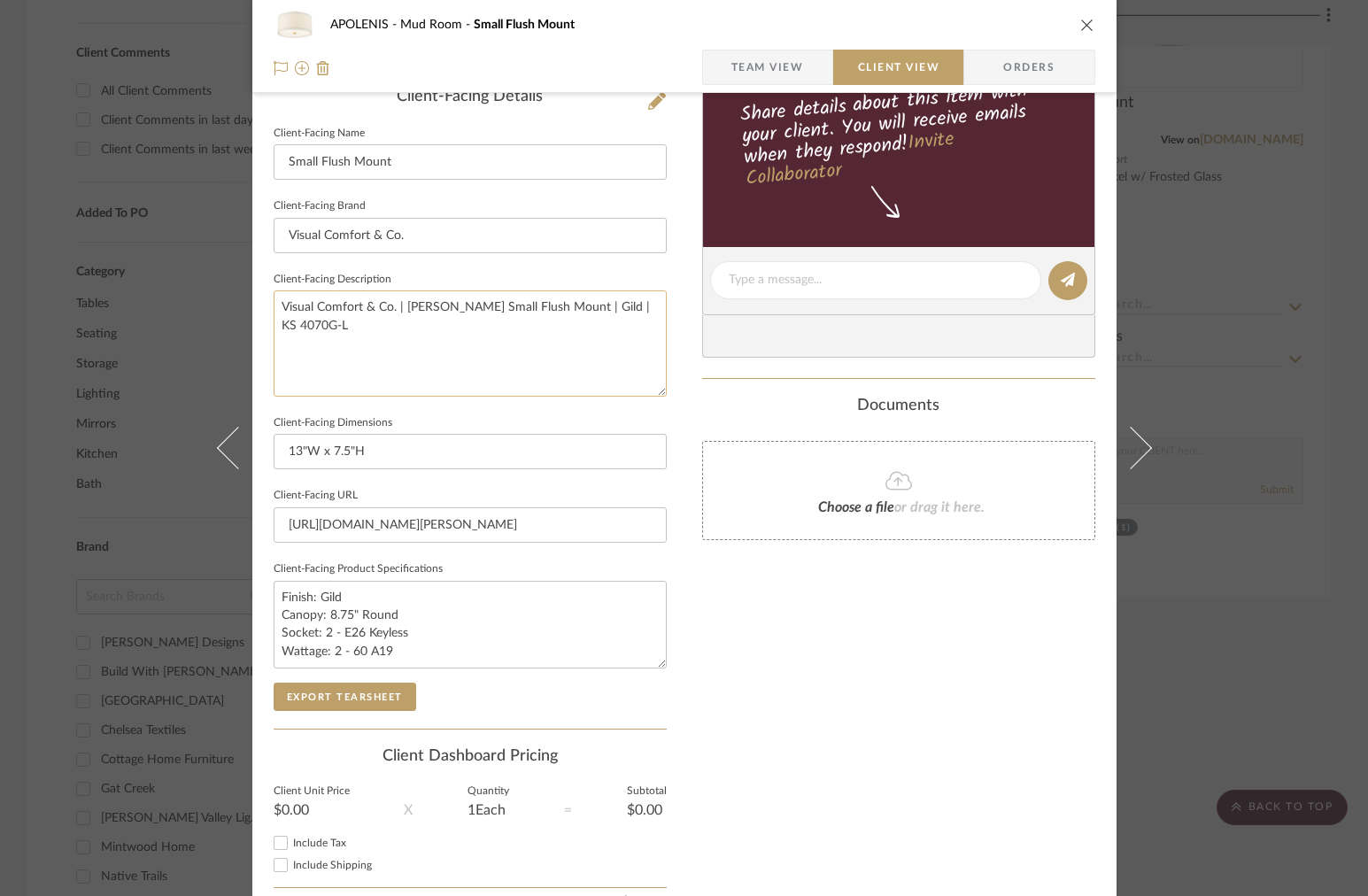 click on "Visual Comfort & Co. | [PERSON_NAME] Small Flush Mount | Gild | KS 4070G-L" 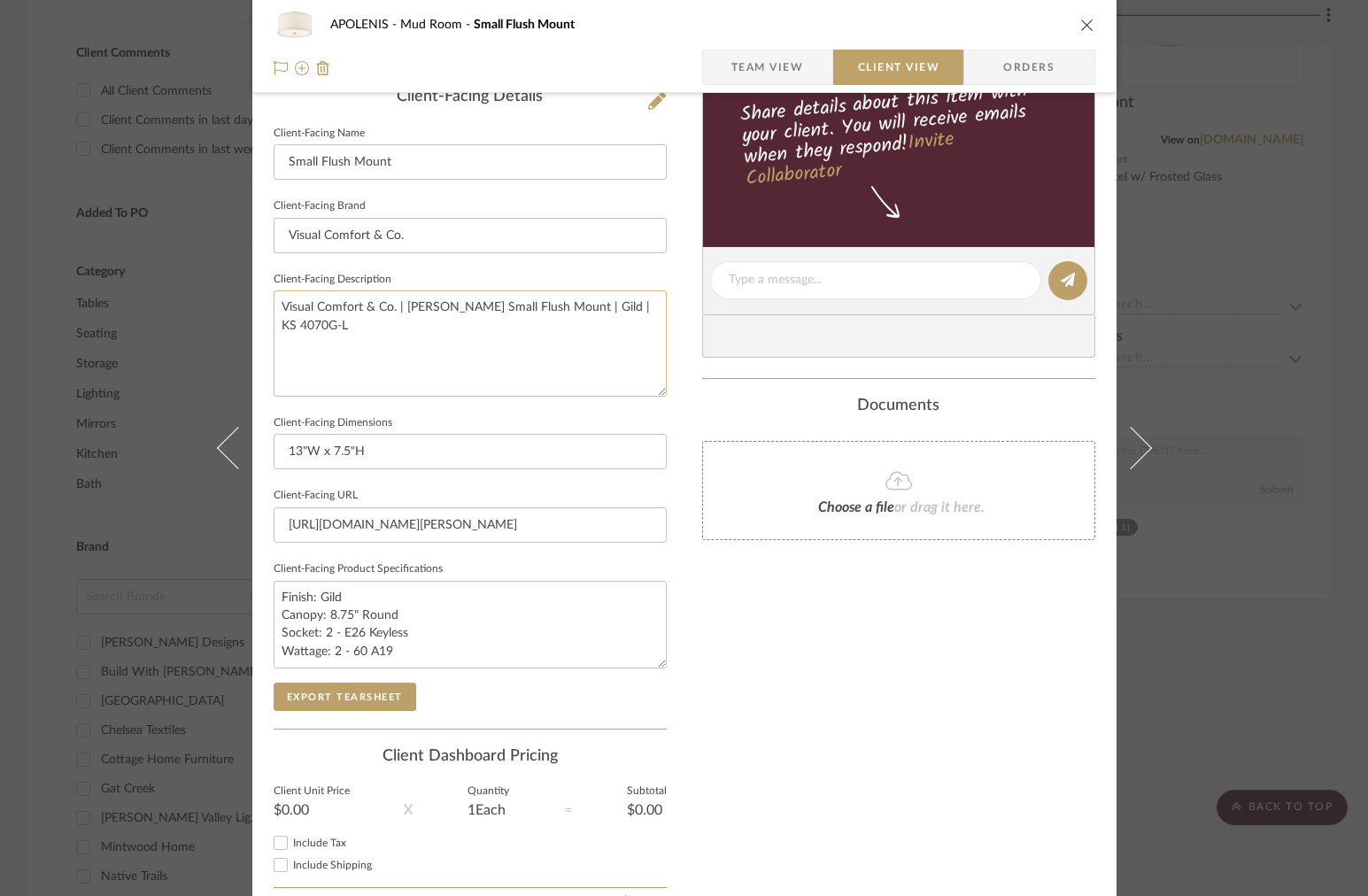 drag, startPoint x: 653, startPoint y: 309, endPoint x: 574, endPoint y: 311, distance: 79.02531 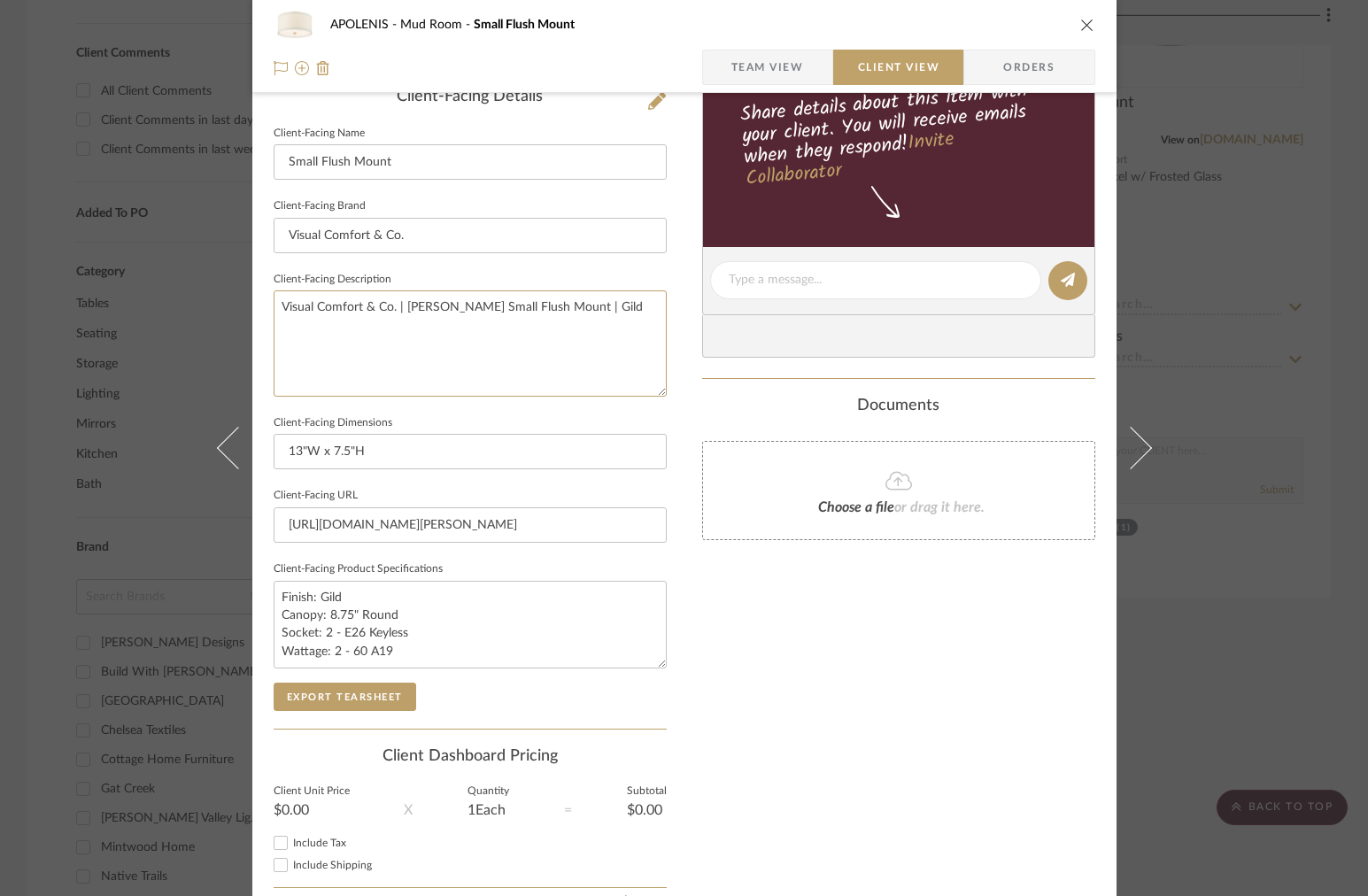 drag, startPoint x: 473, startPoint y: 309, endPoint x: 166, endPoint y: 309, distance: 307 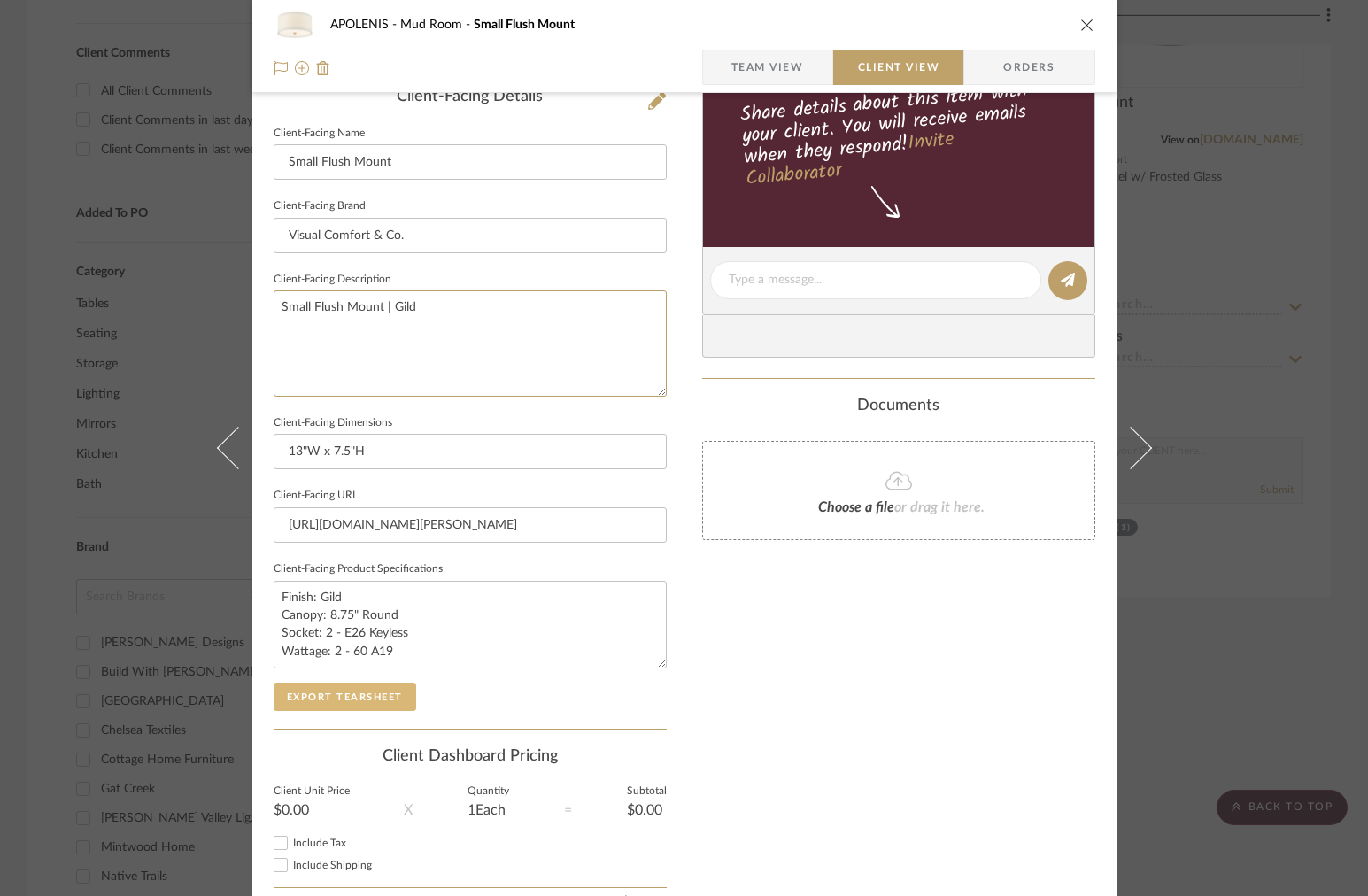 type on "Small Flush Mount | Gild" 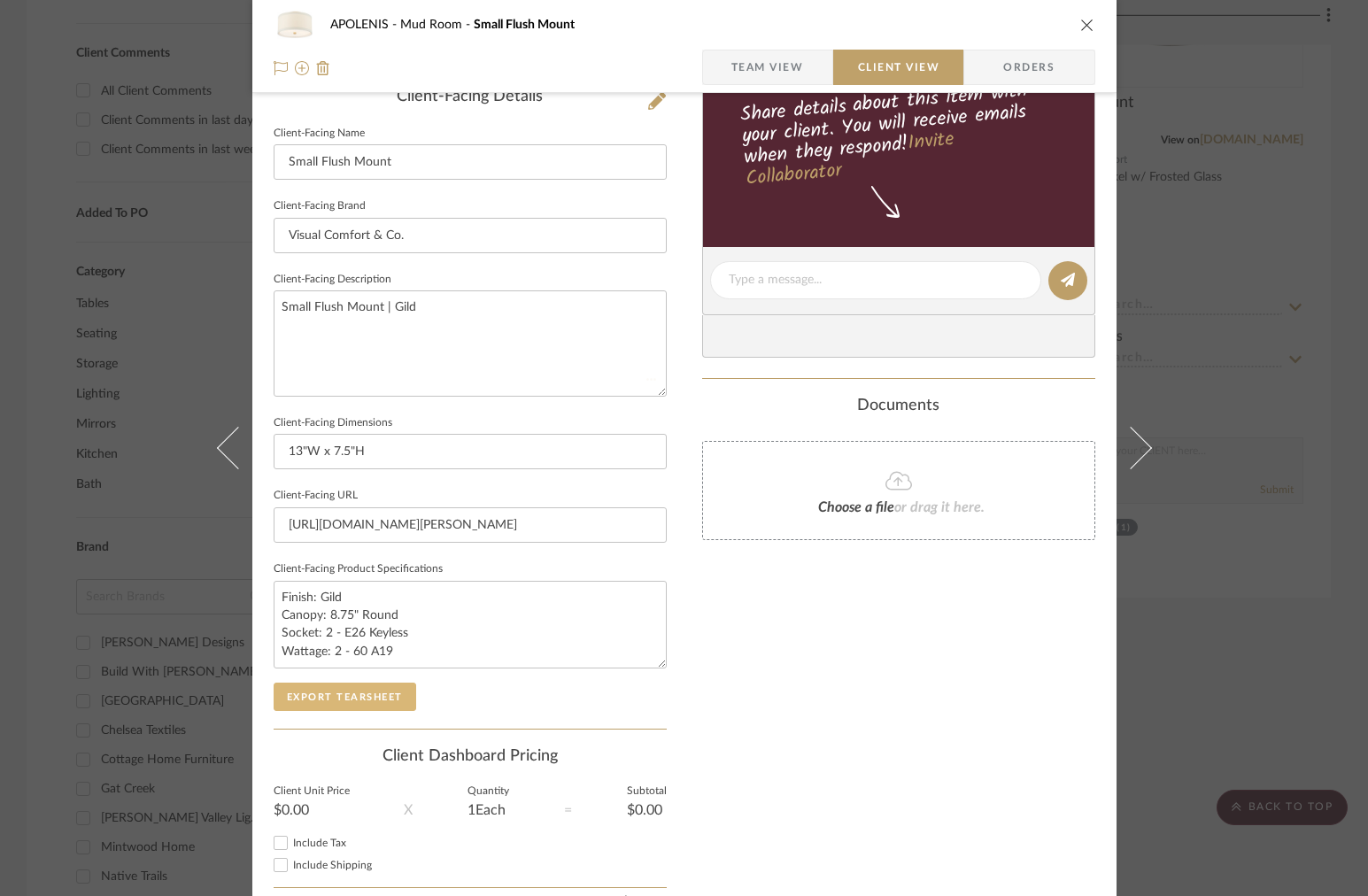 click on "Export Tearsheet" 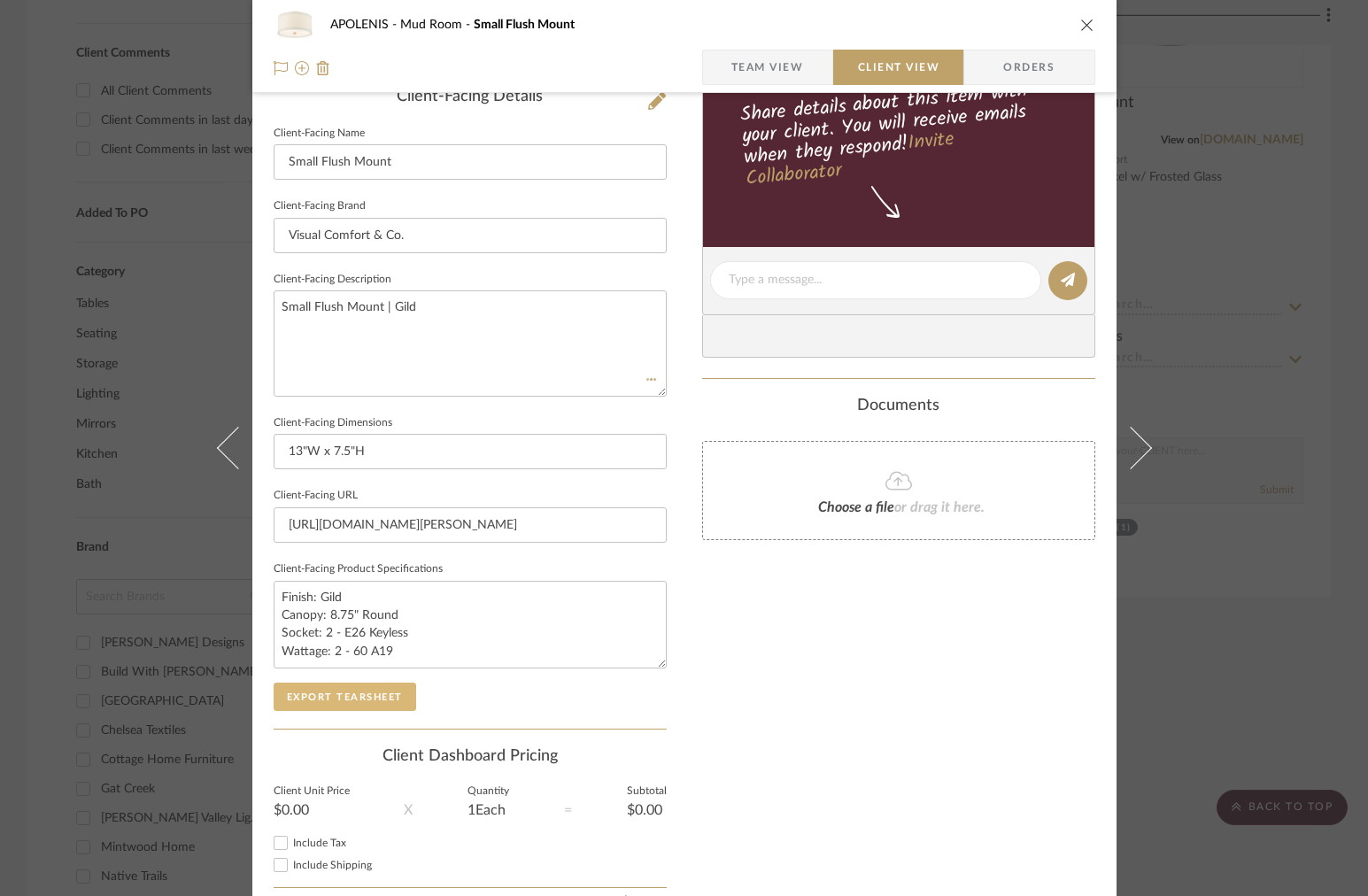type 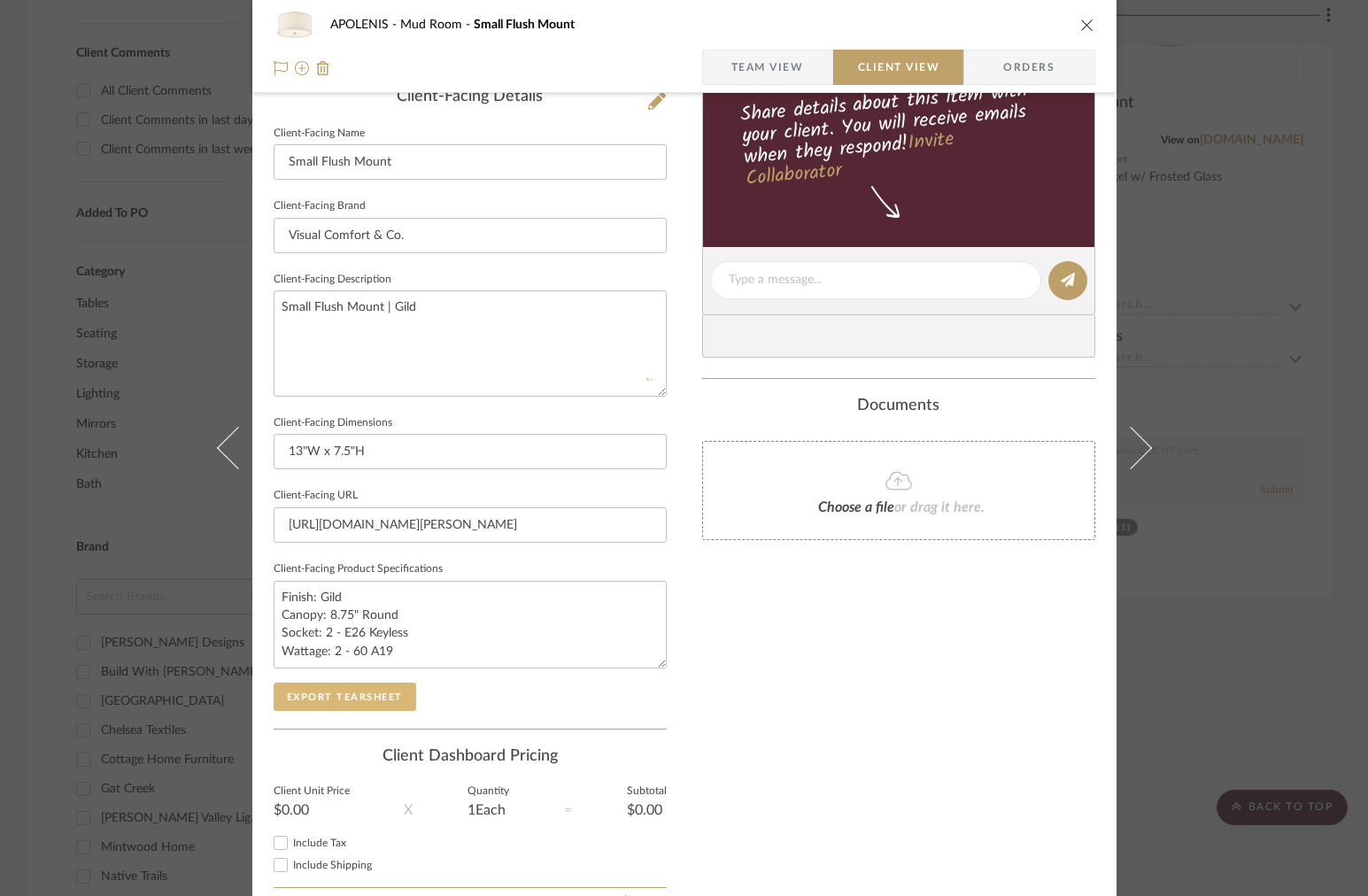 type 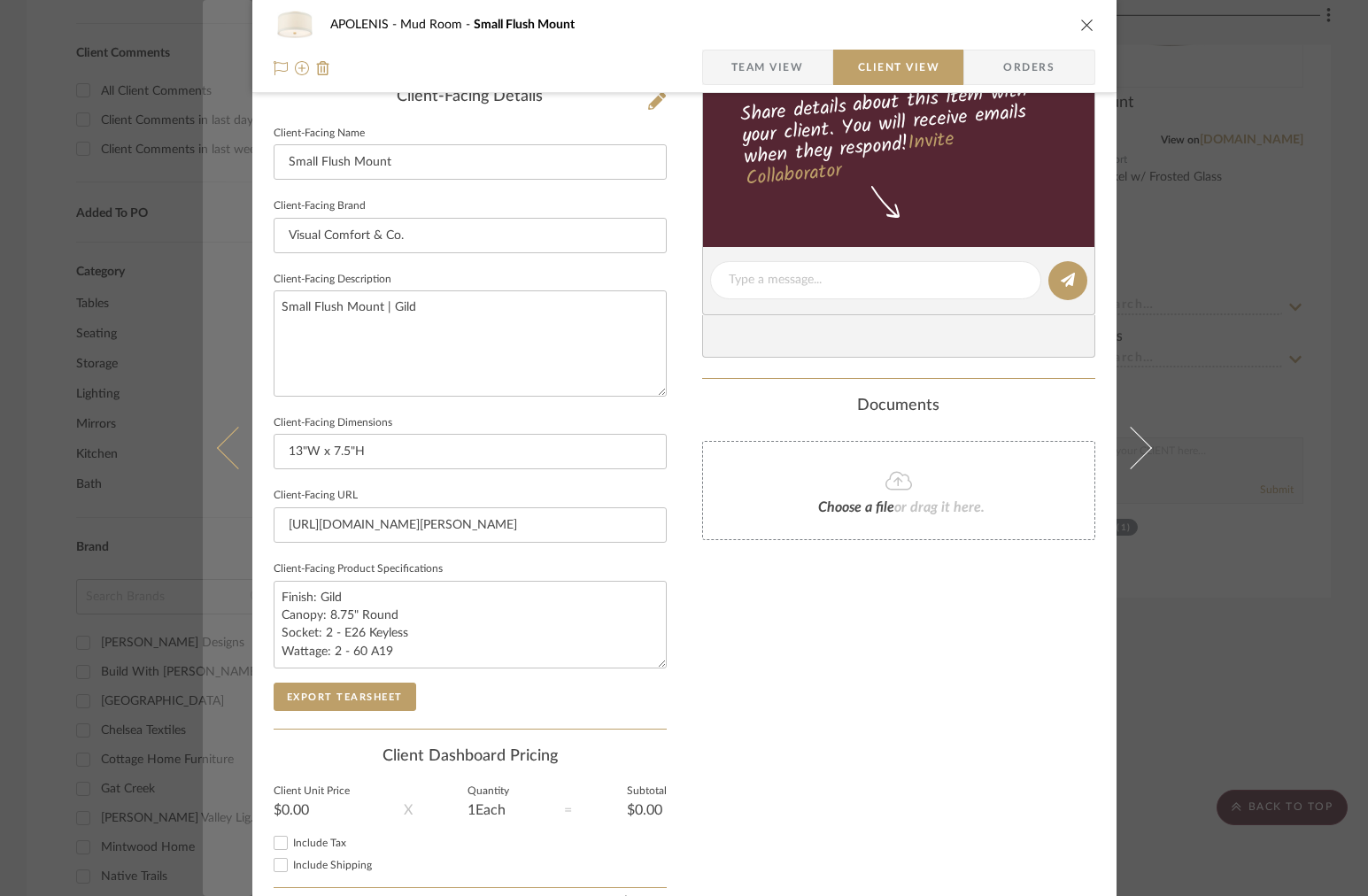 click at bounding box center (228, 448) 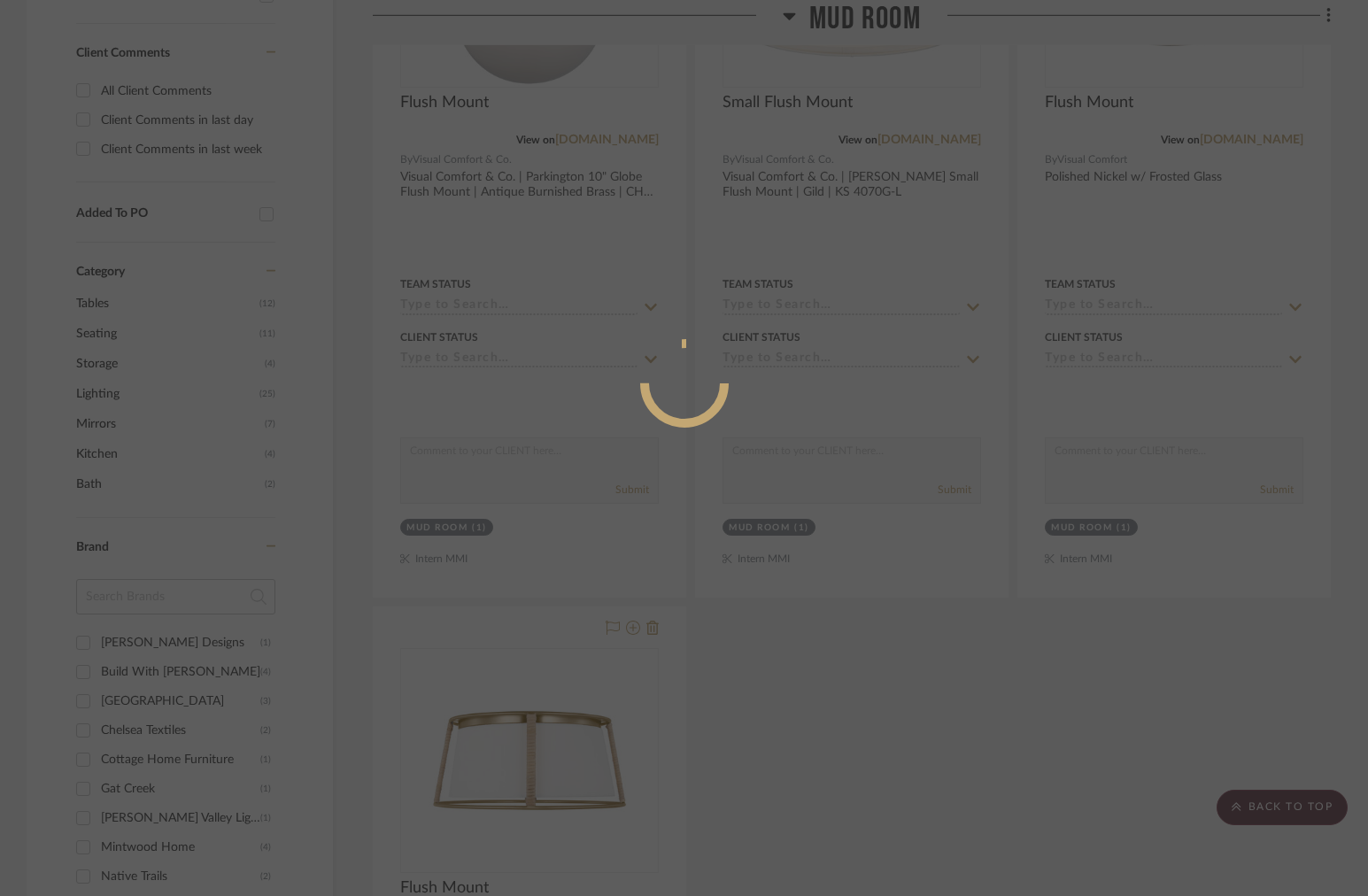 scroll, scrollTop: 0, scrollLeft: 0, axis: both 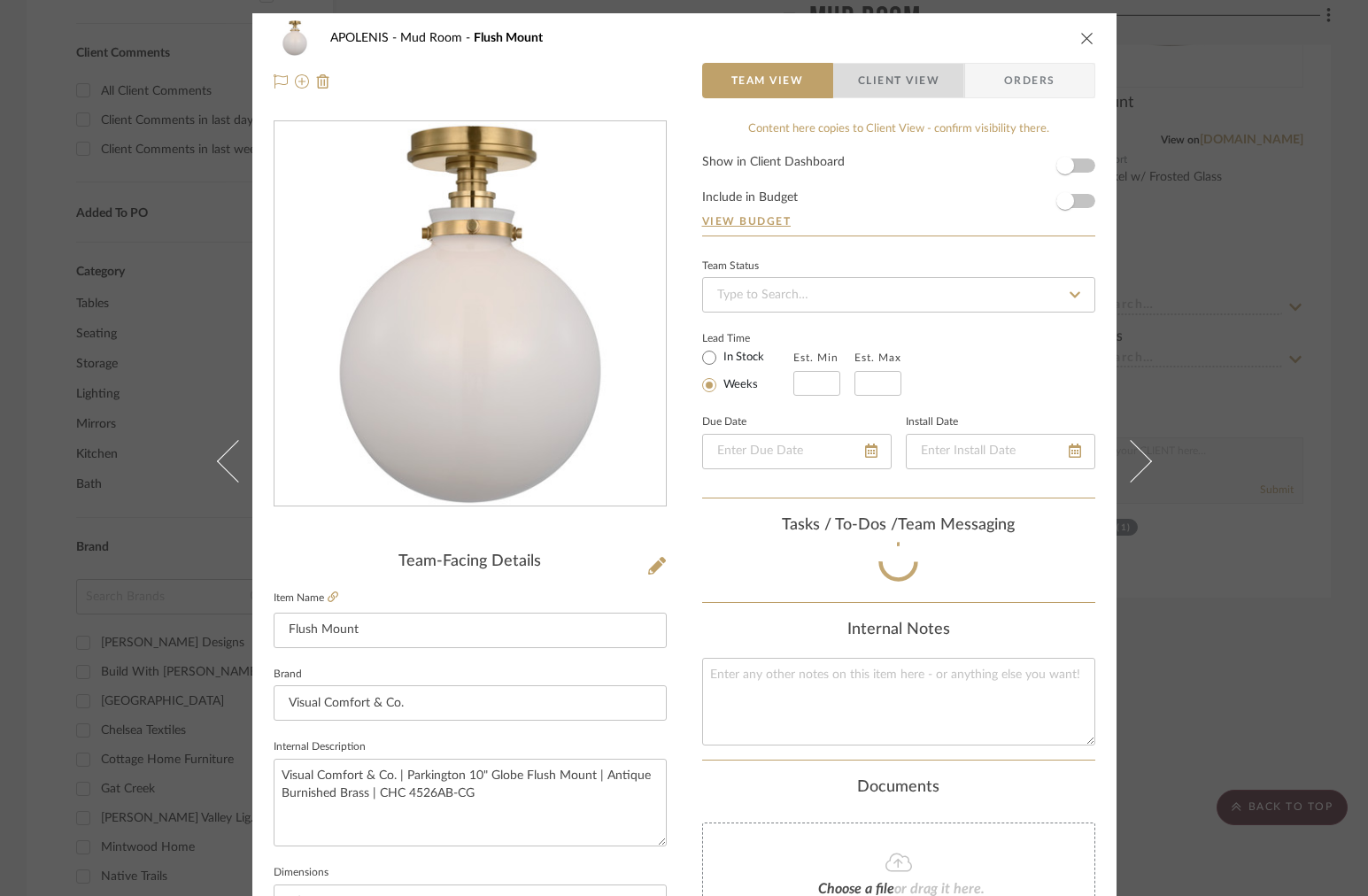 click on "Client View" at bounding box center (899, 81) 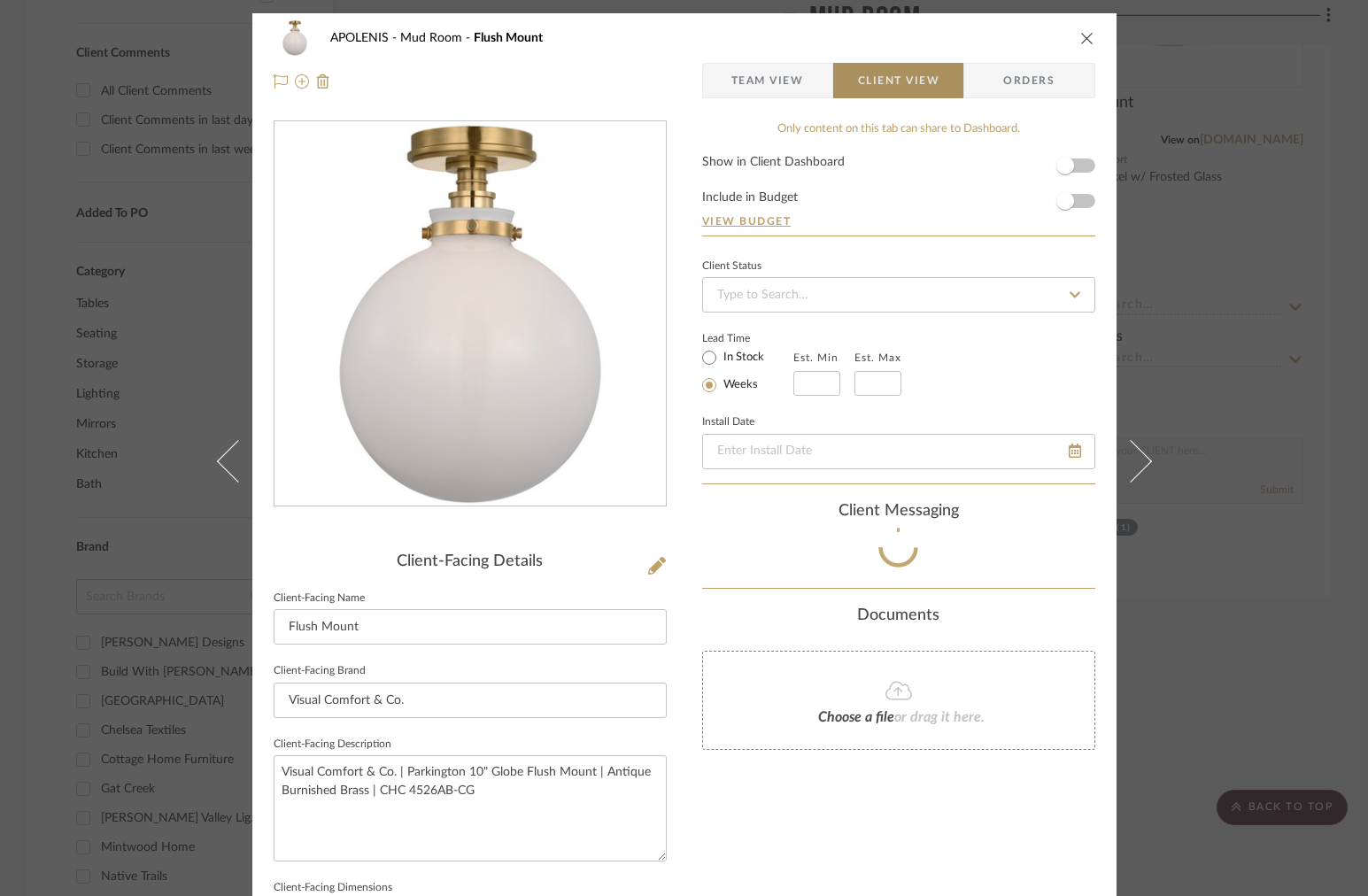type 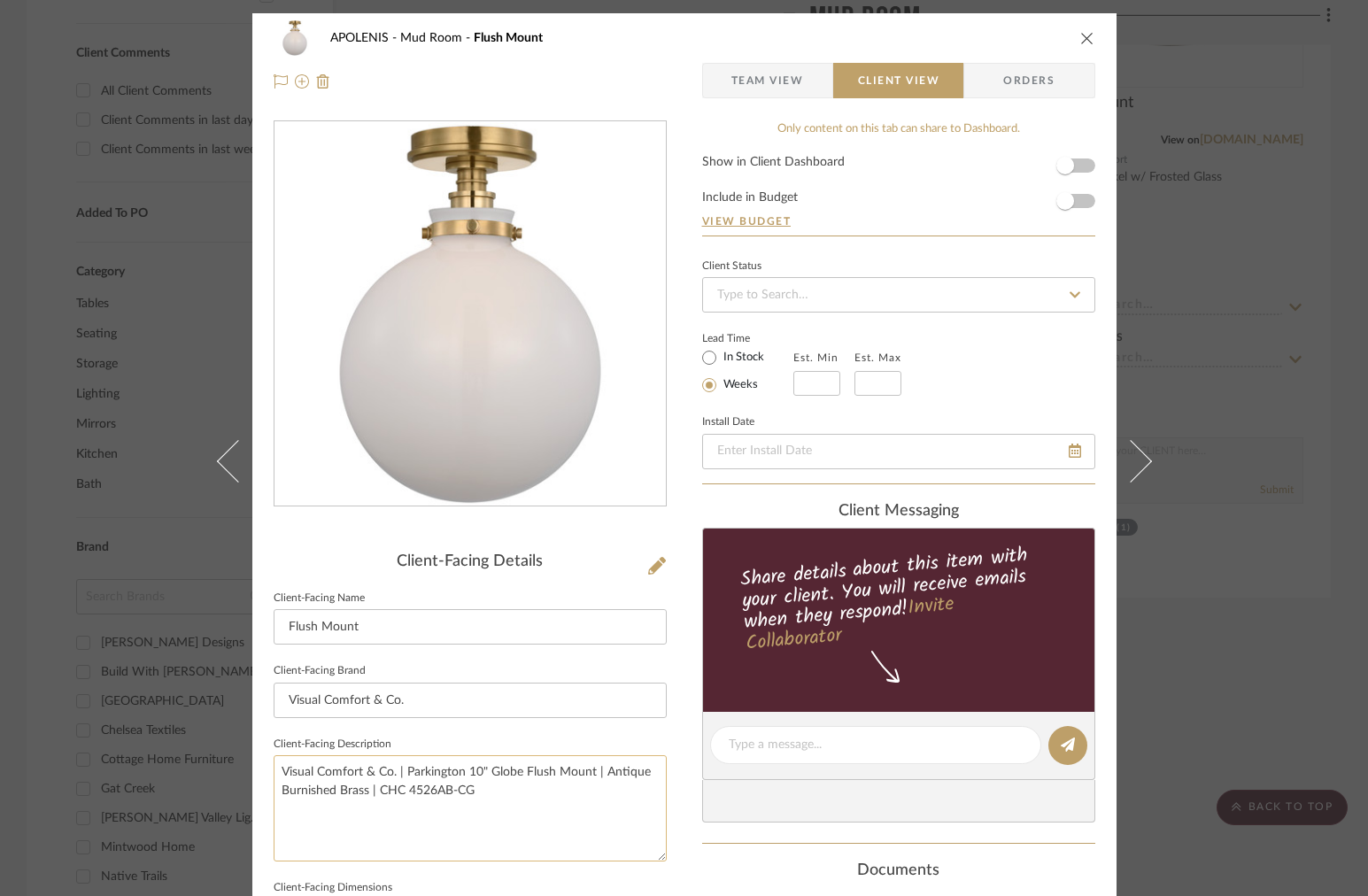 drag, startPoint x: 481, startPoint y: 792, endPoint x: 363, endPoint y: 792, distance: 118 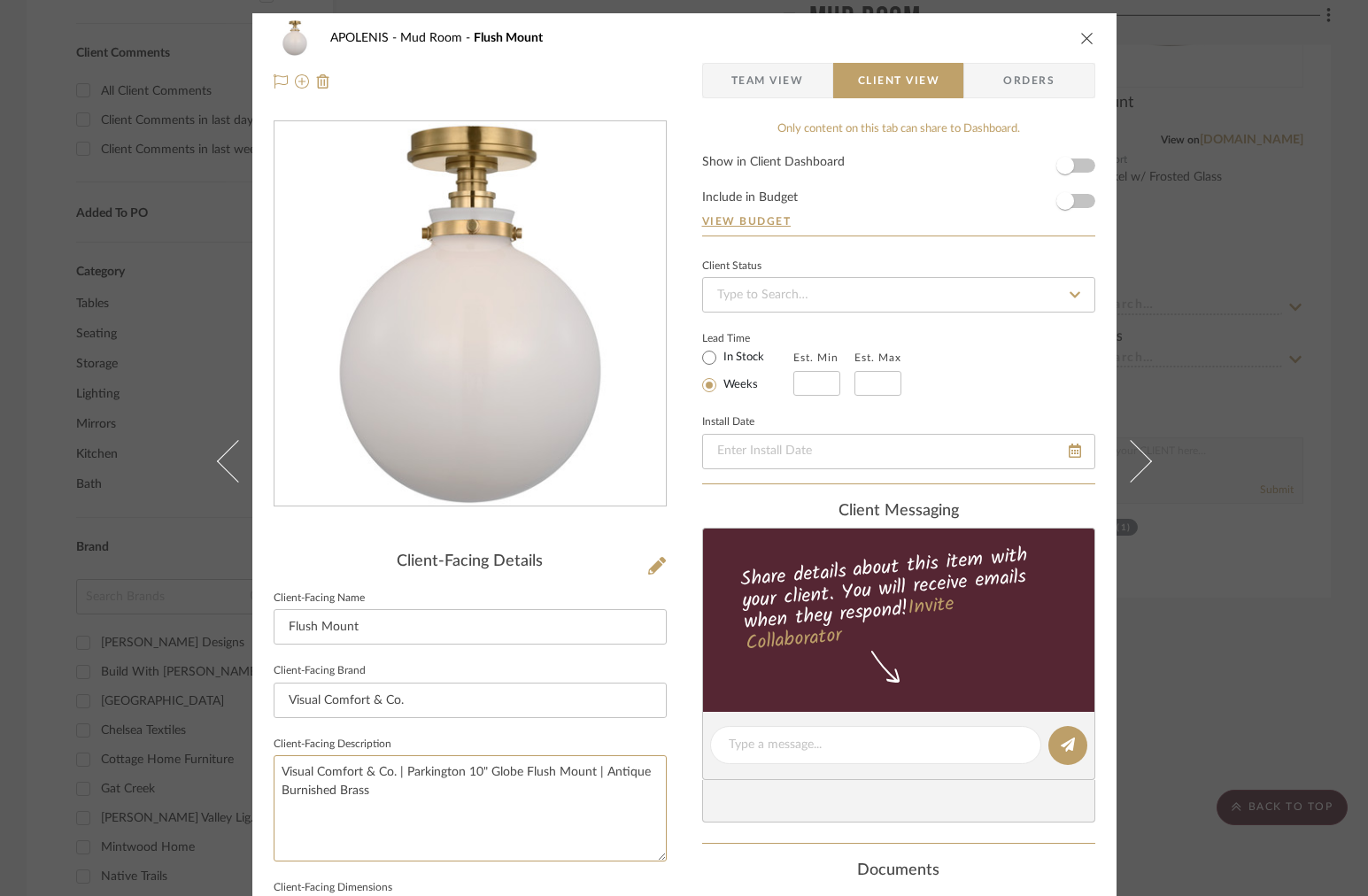 drag, startPoint x: 519, startPoint y: 775, endPoint x: 250, endPoint y: 782, distance: 269.09106 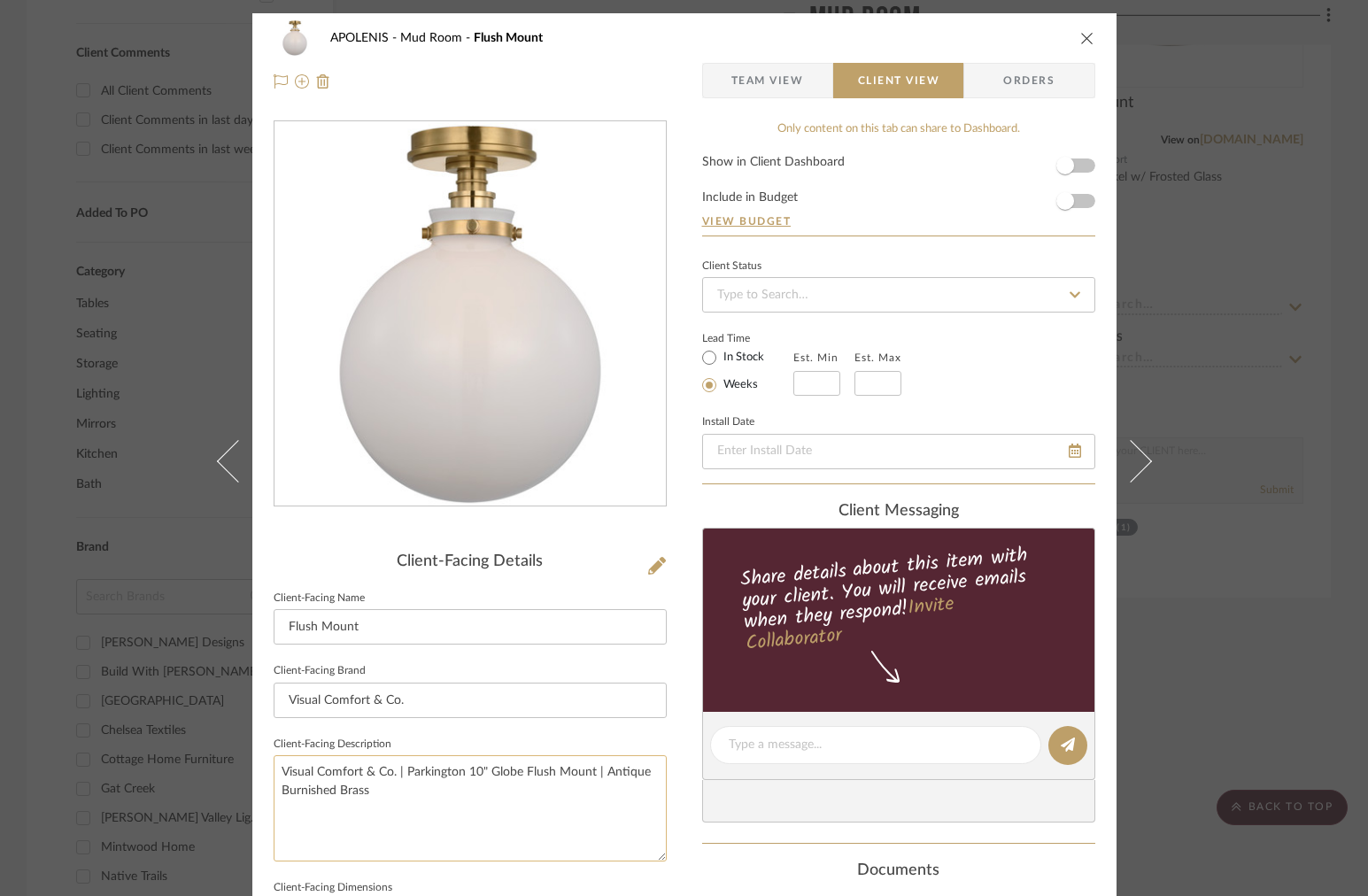 click on "Visual Comfort & Co. | Parkington 10" Globe Flush Mount | Antique Burnished Brass" 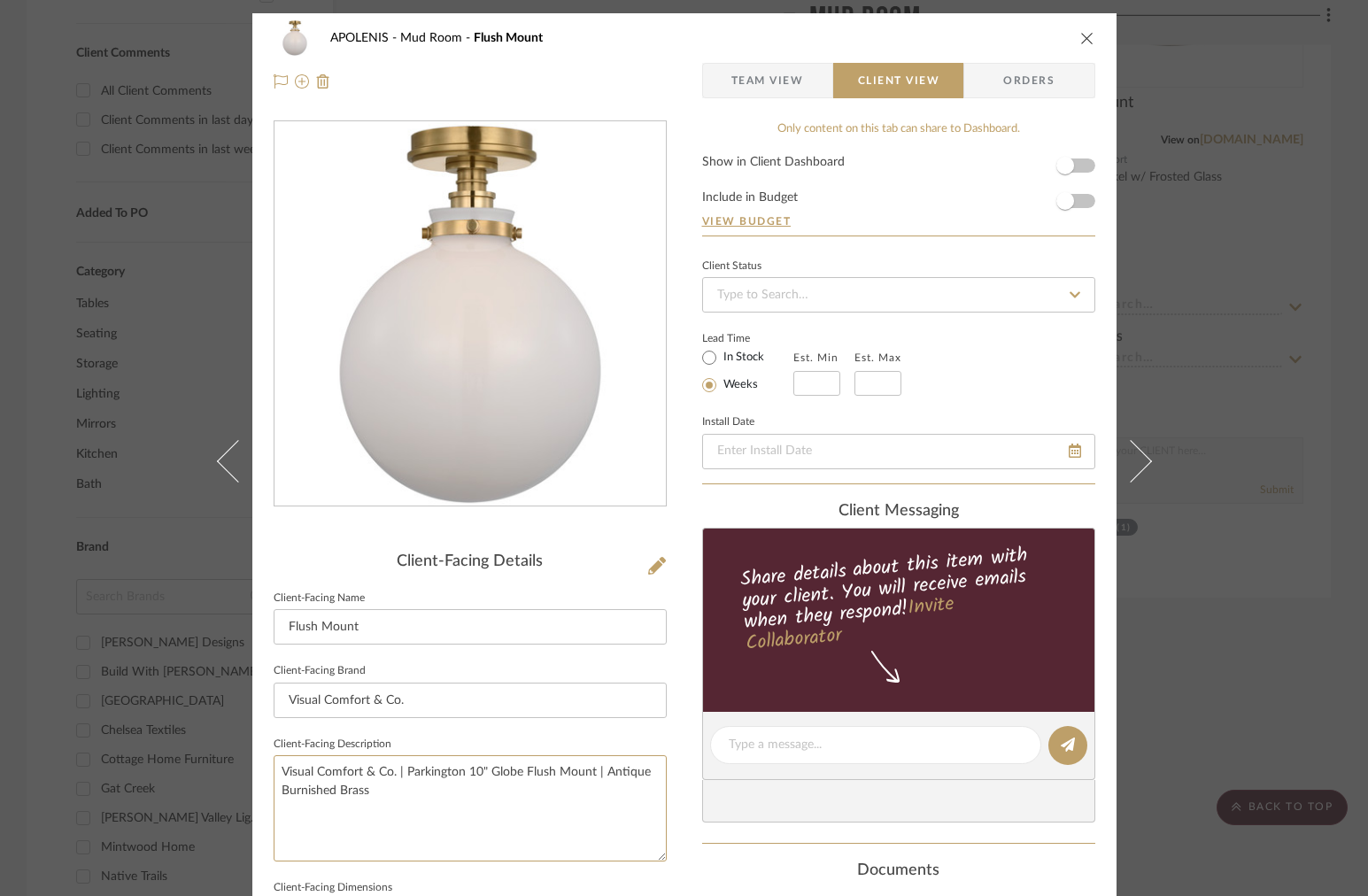 drag, startPoint x: 522, startPoint y: 773, endPoint x: 192, endPoint y: 773, distance: 330 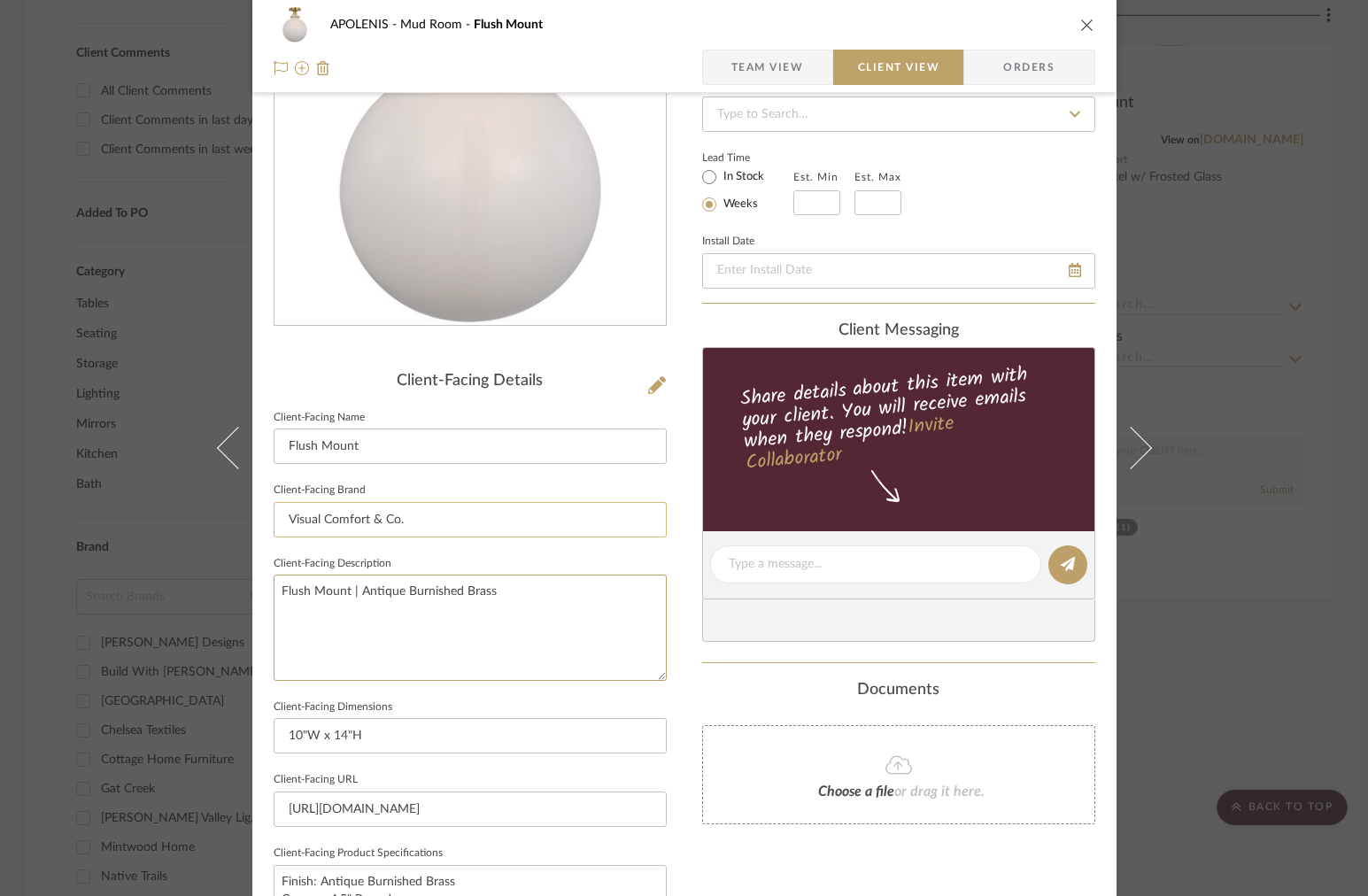 scroll, scrollTop: 505, scrollLeft: 0, axis: vertical 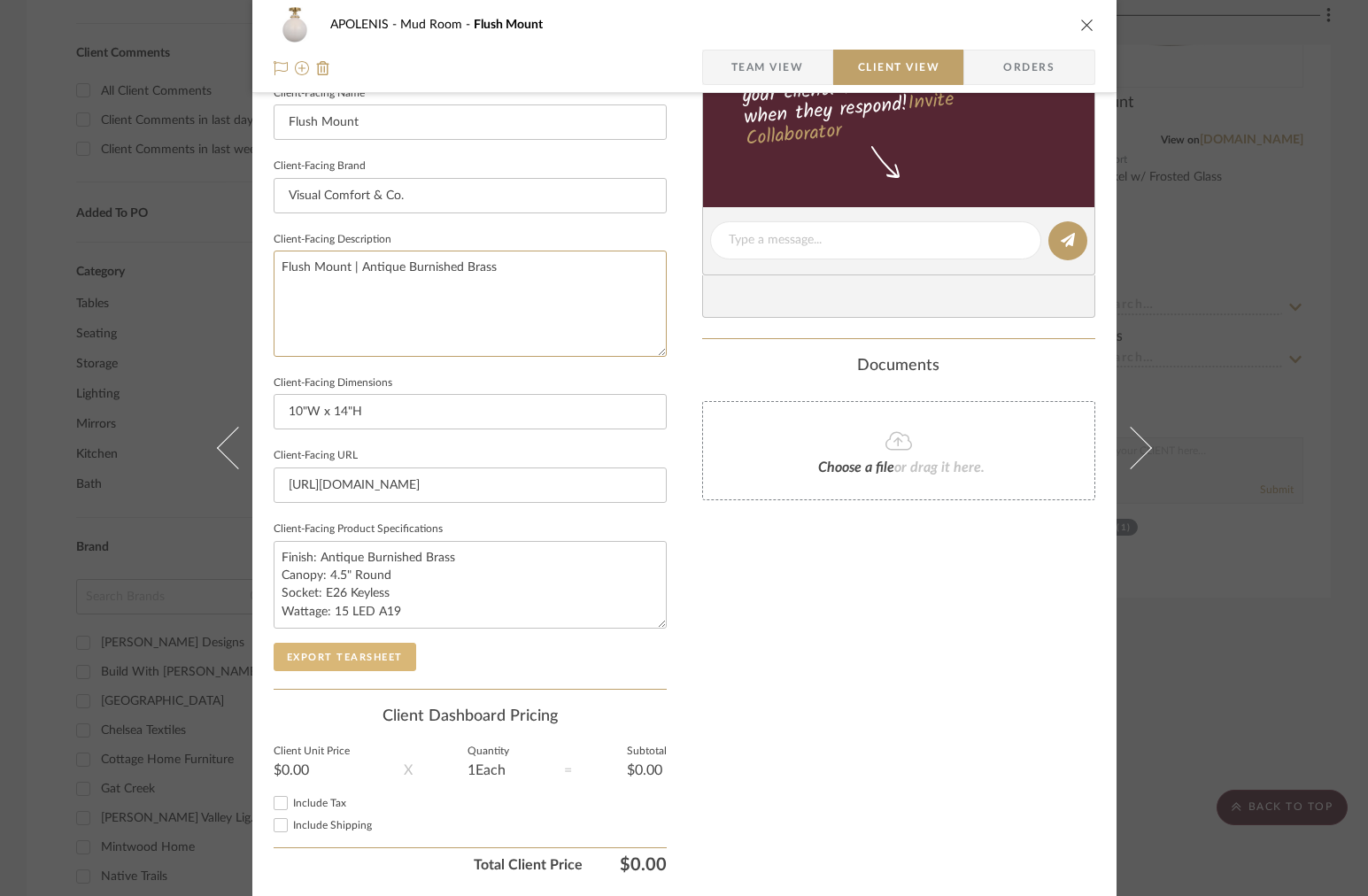 type on "Flush Mount | Antique Burnished Brass" 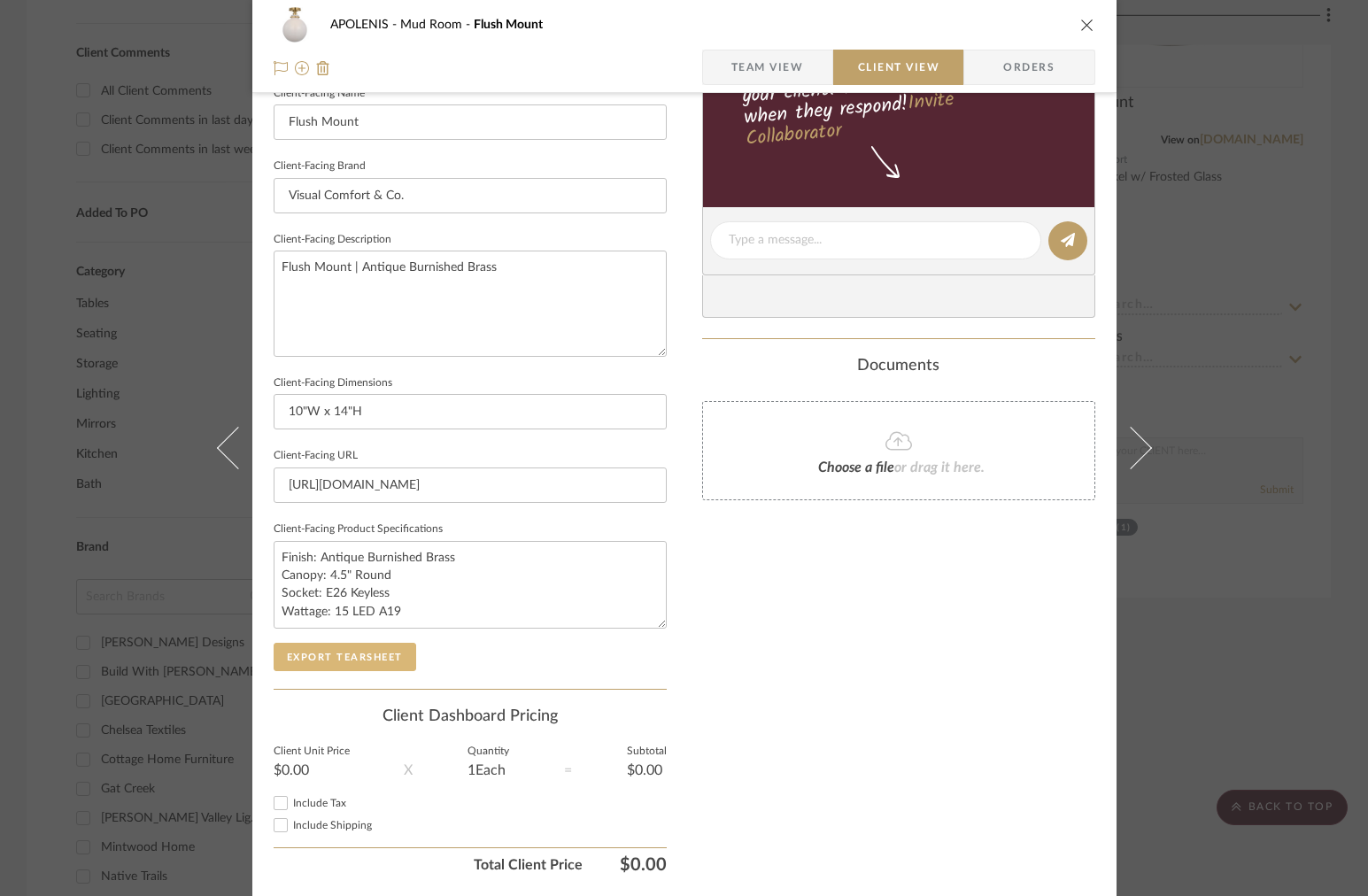 click on "Export Tearsheet" 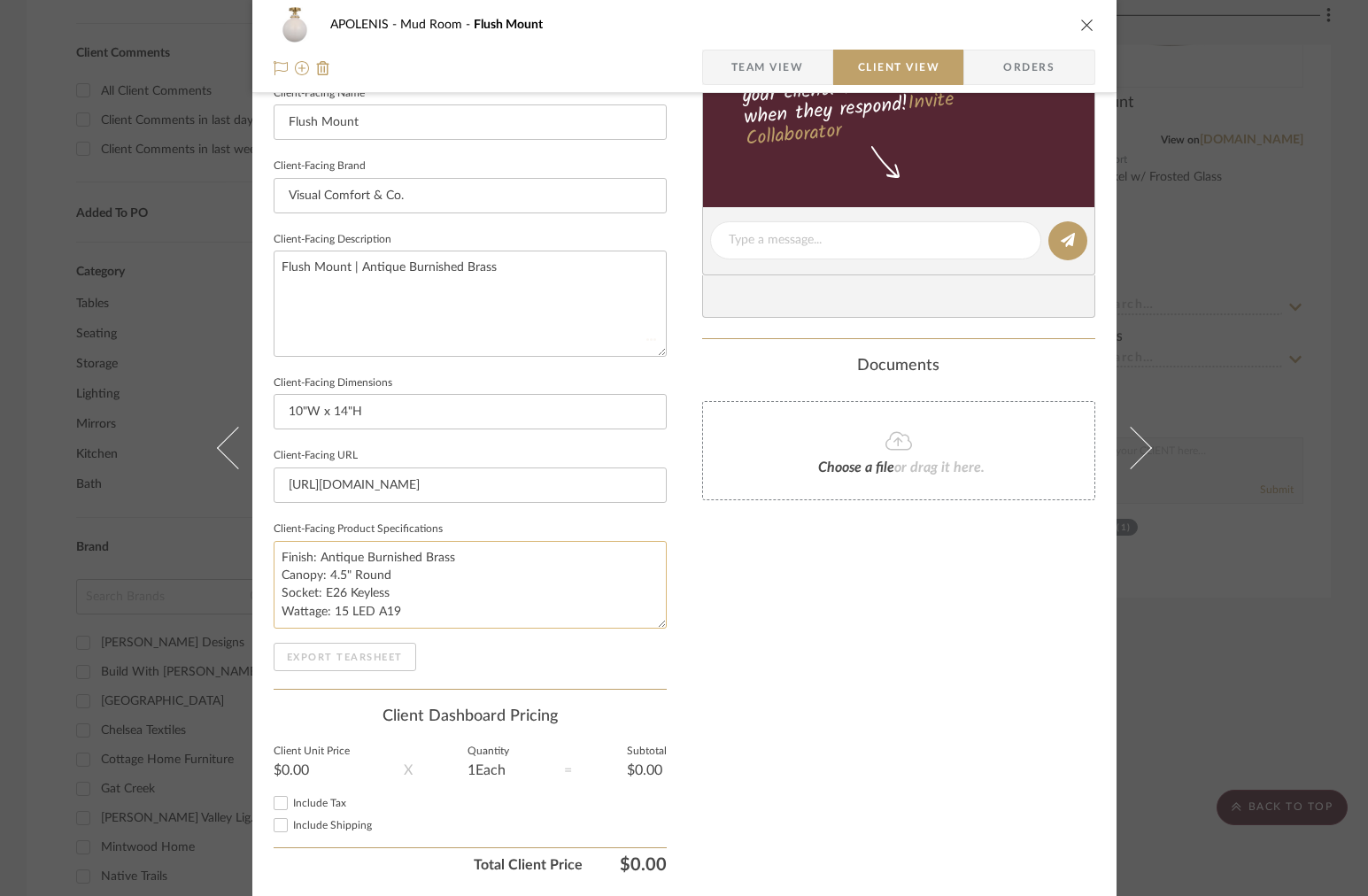 type 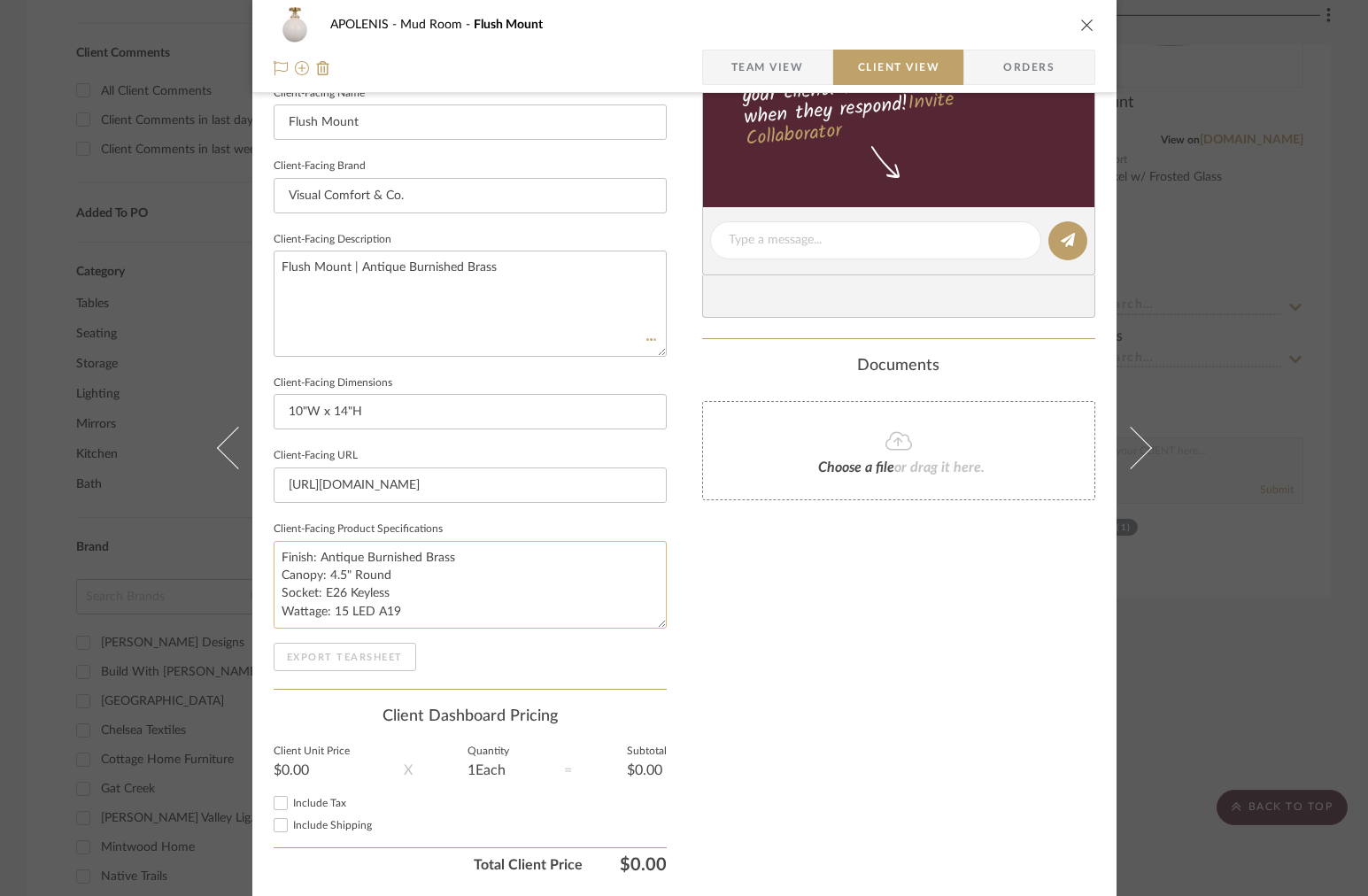 type 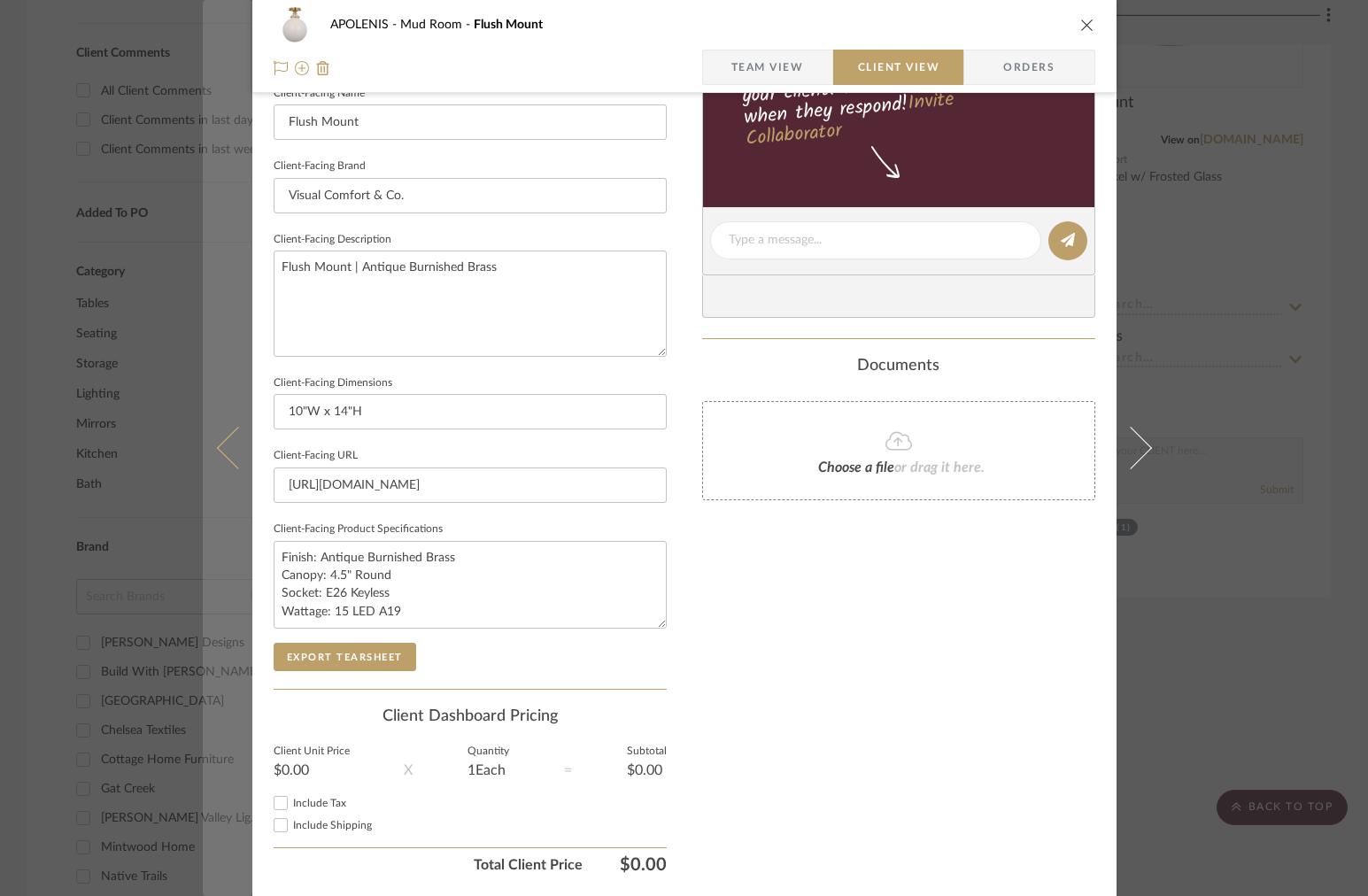 click at bounding box center [228, 448] 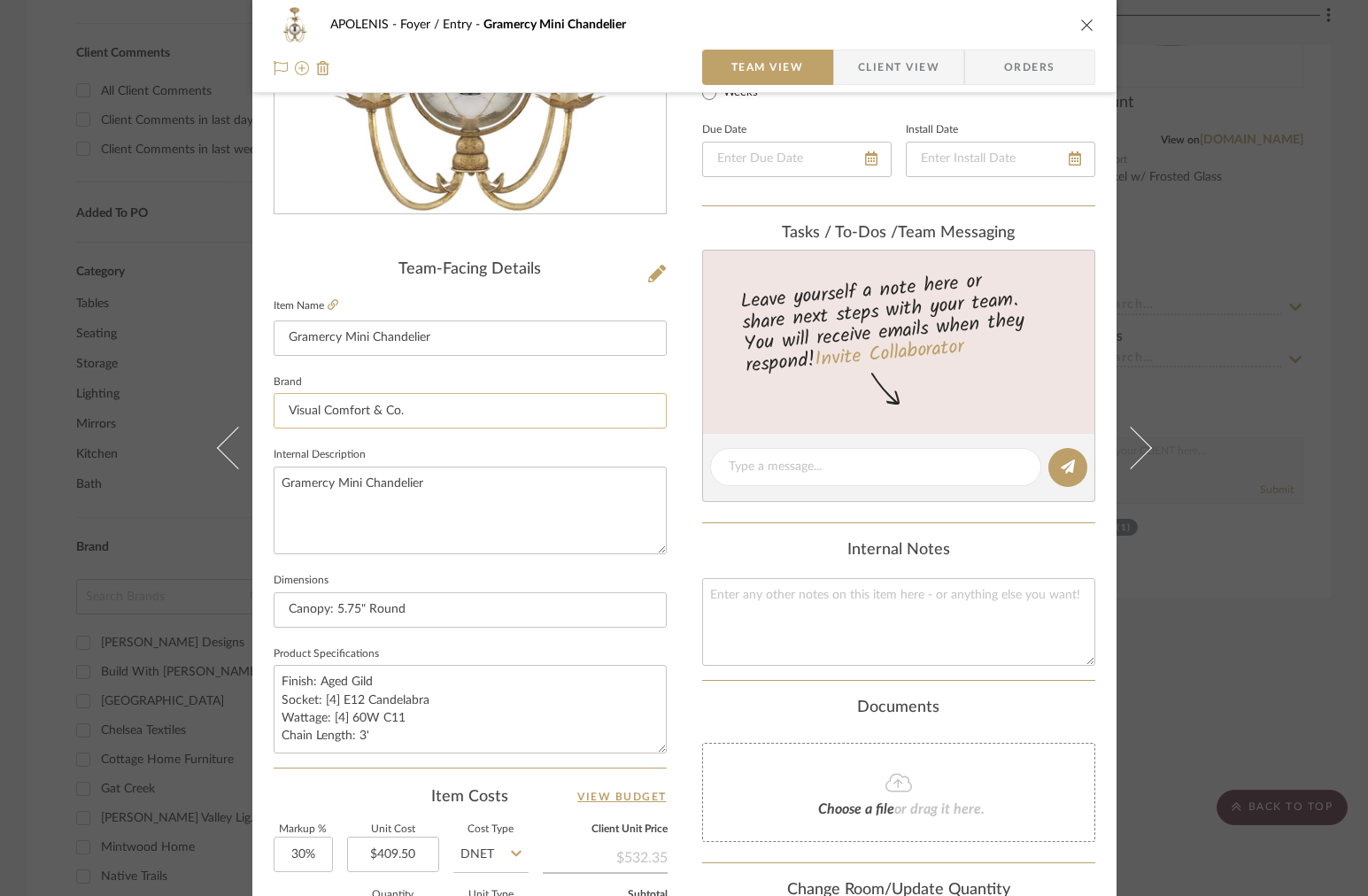 scroll, scrollTop: 337, scrollLeft: 0, axis: vertical 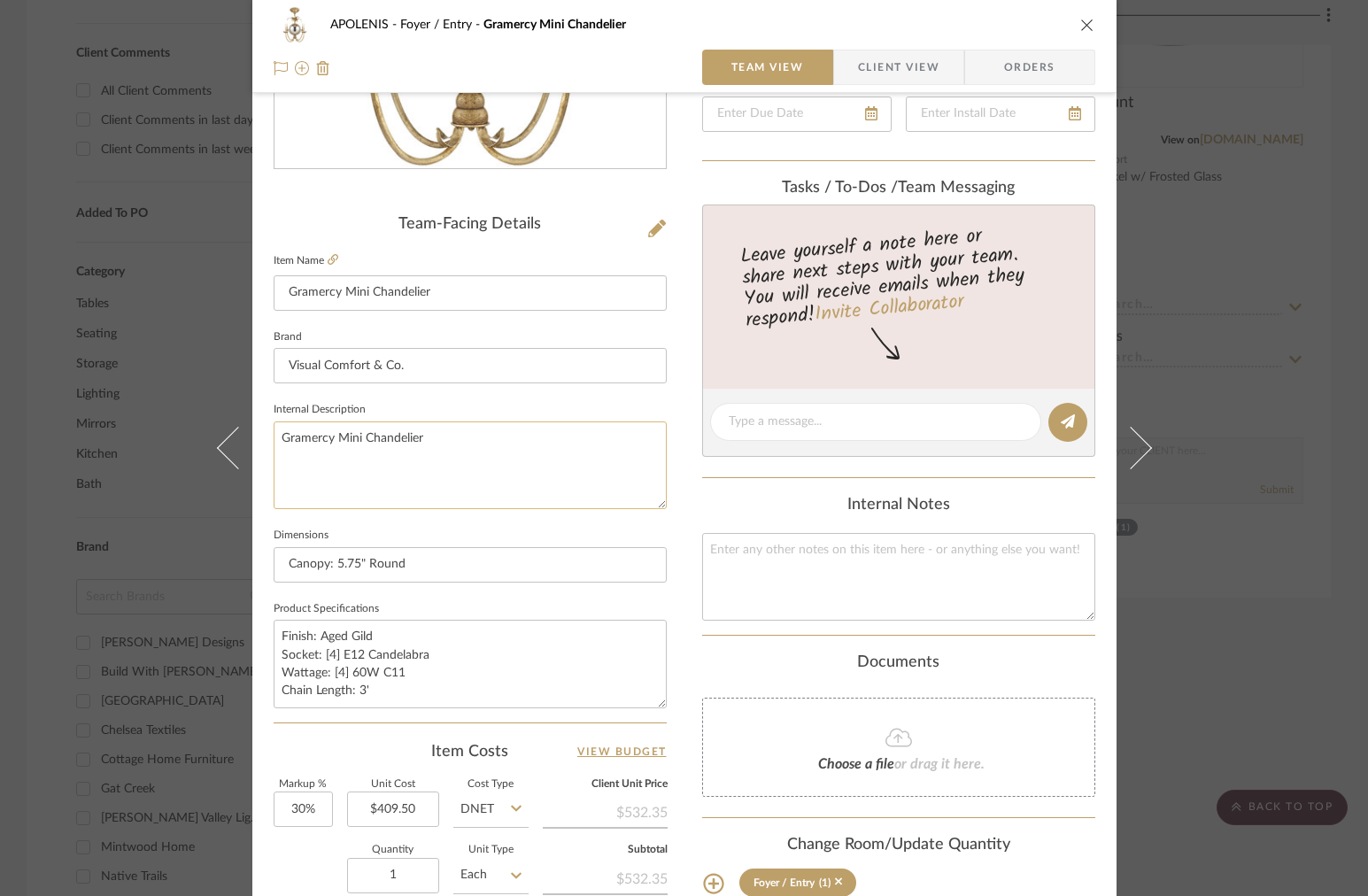 click on "Gramercy Mini Chandelier" 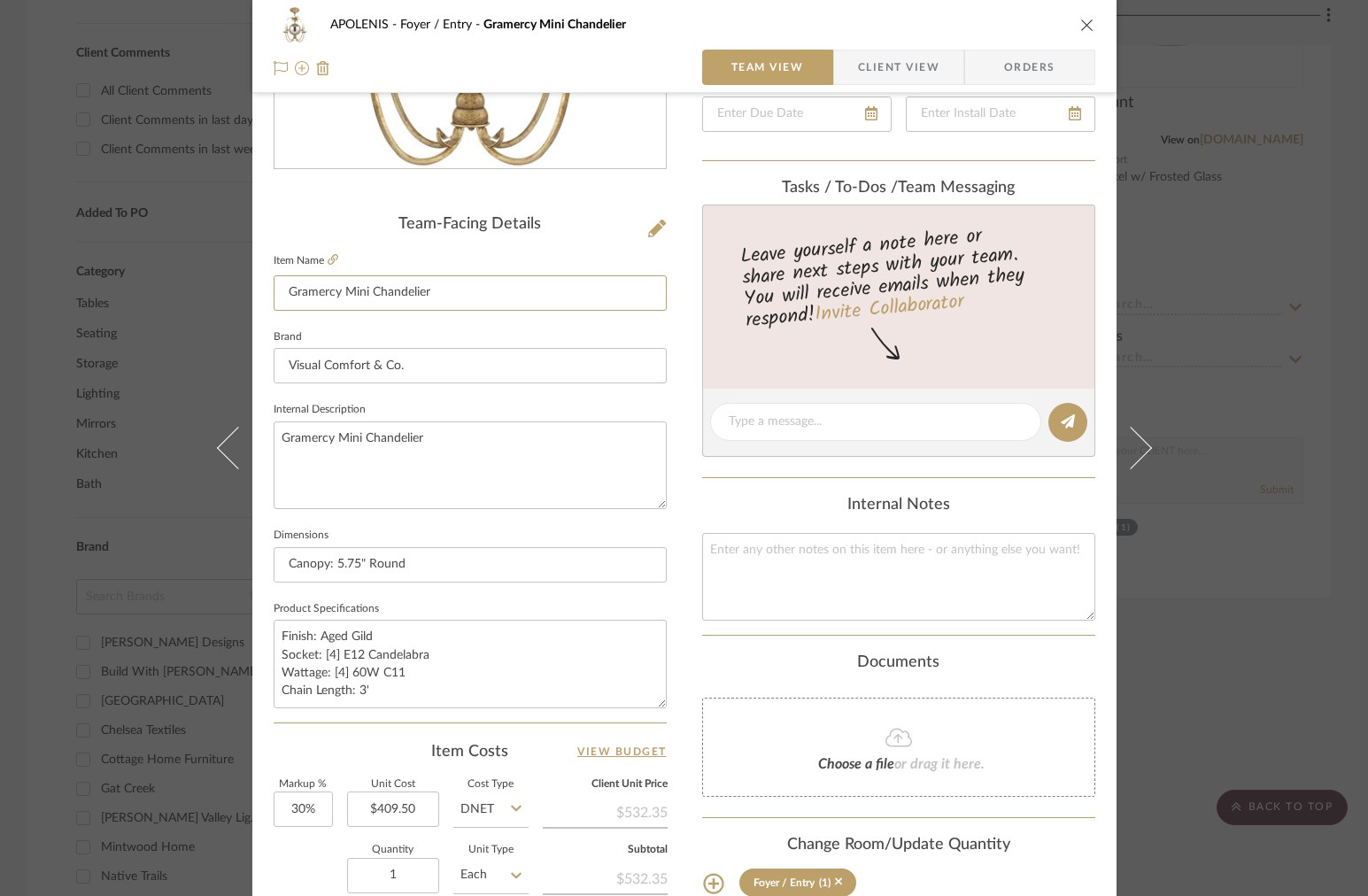 drag, startPoint x: 336, startPoint y: 297, endPoint x: 81, endPoint y: 279, distance: 255.6345 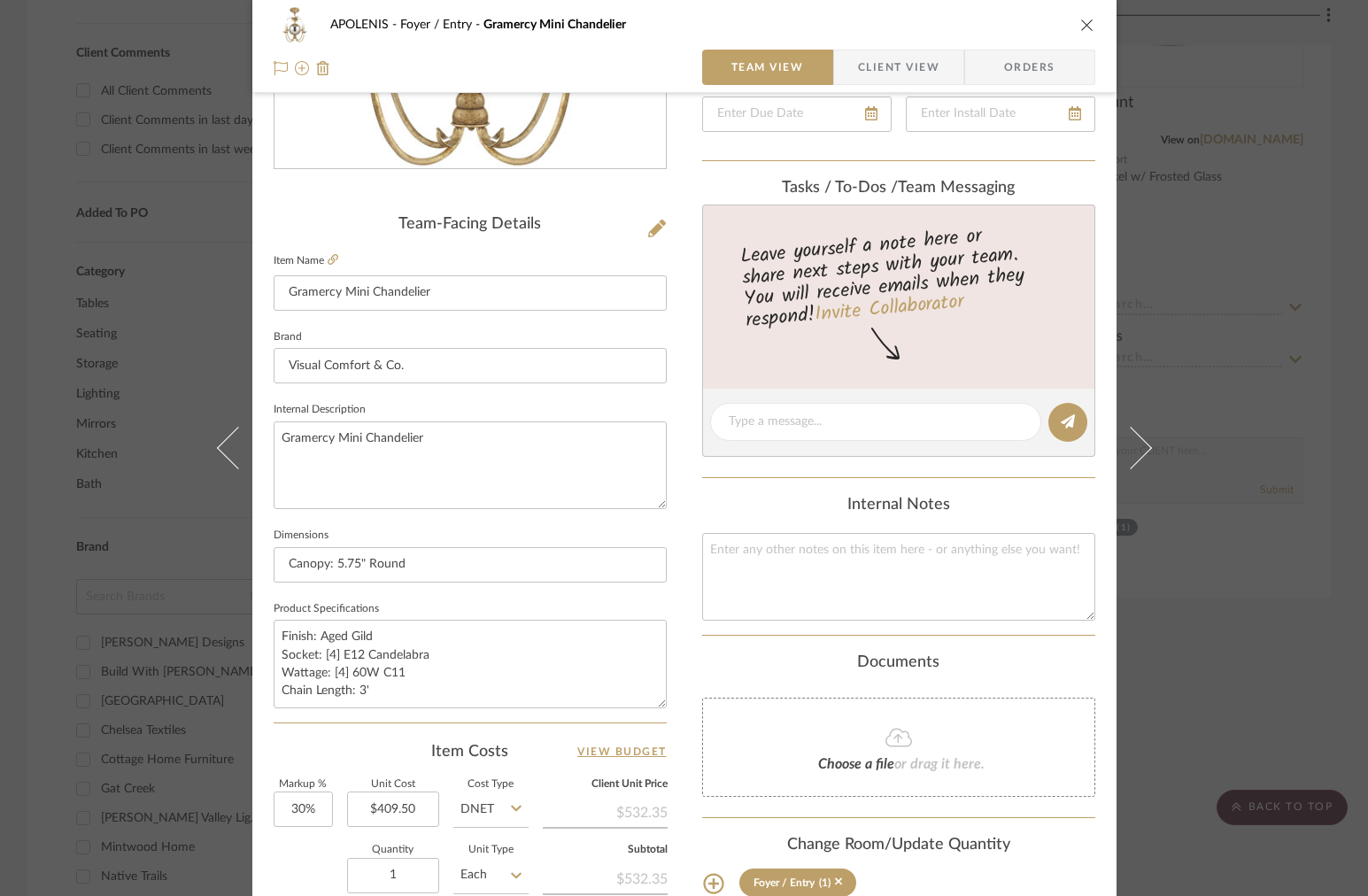 click on "Client View" at bounding box center [899, 67] 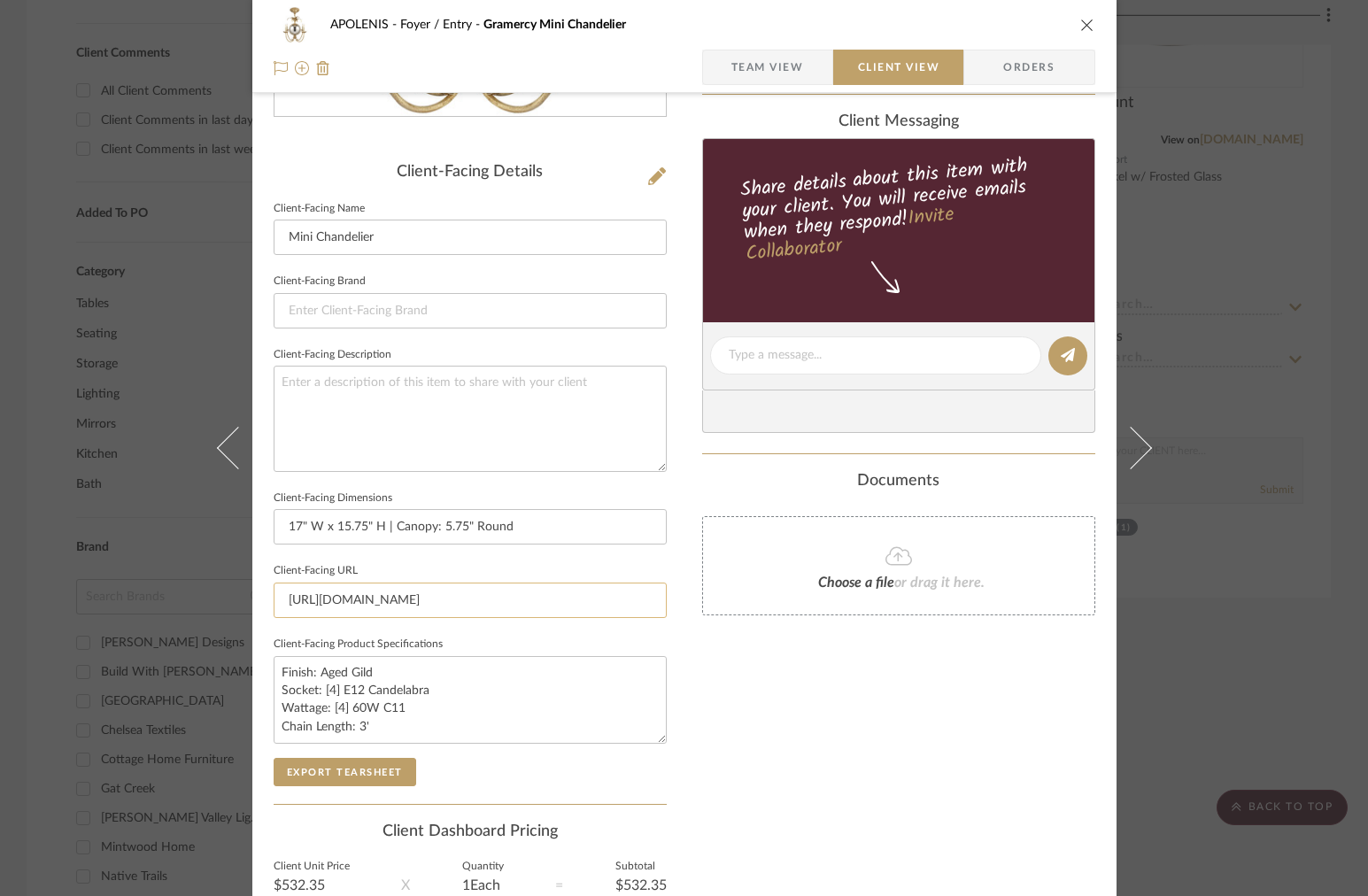 scroll, scrollTop: 561, scrollLeft: 0, axis: vertical 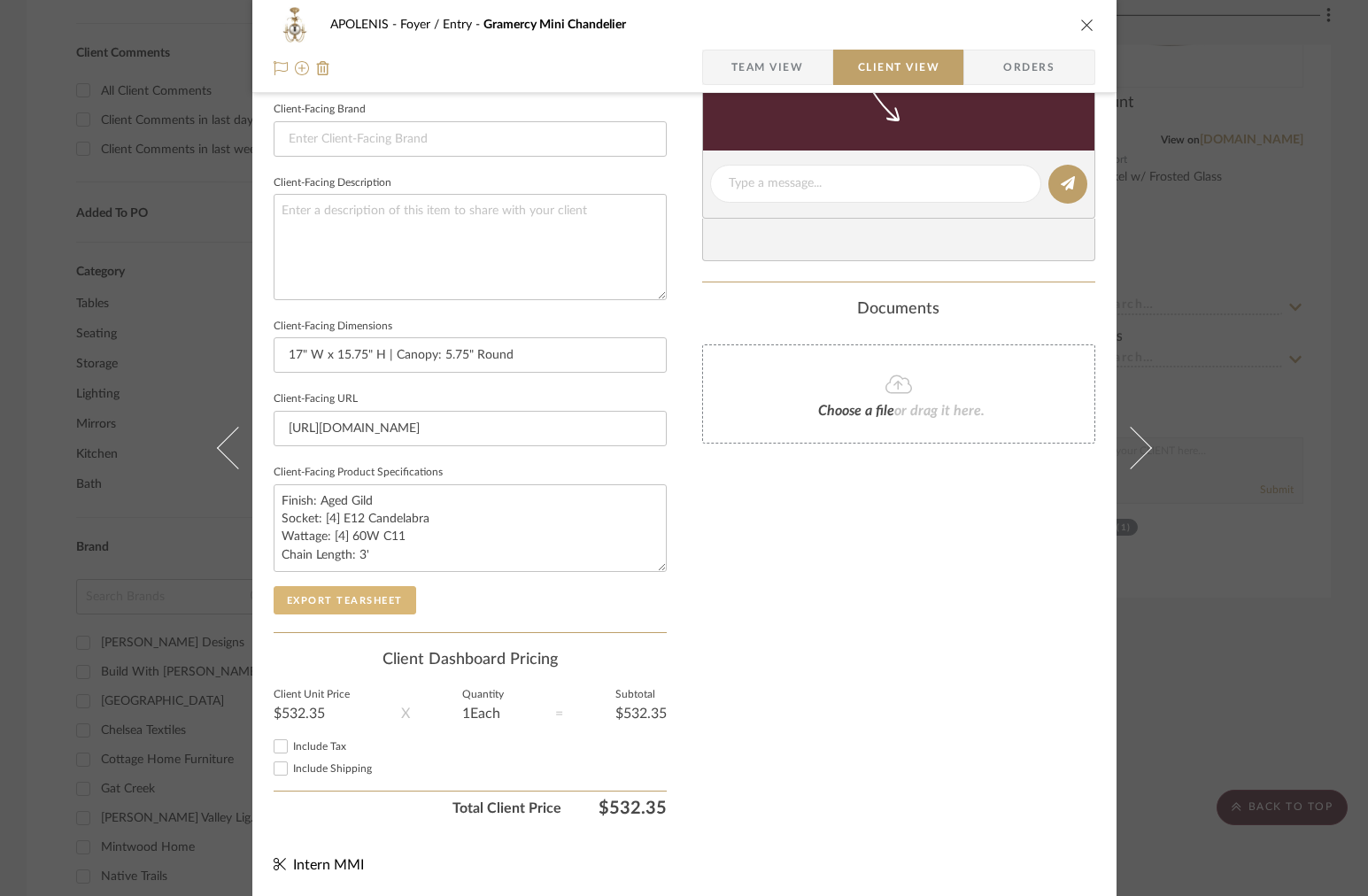 click on "Export Tearsheet" 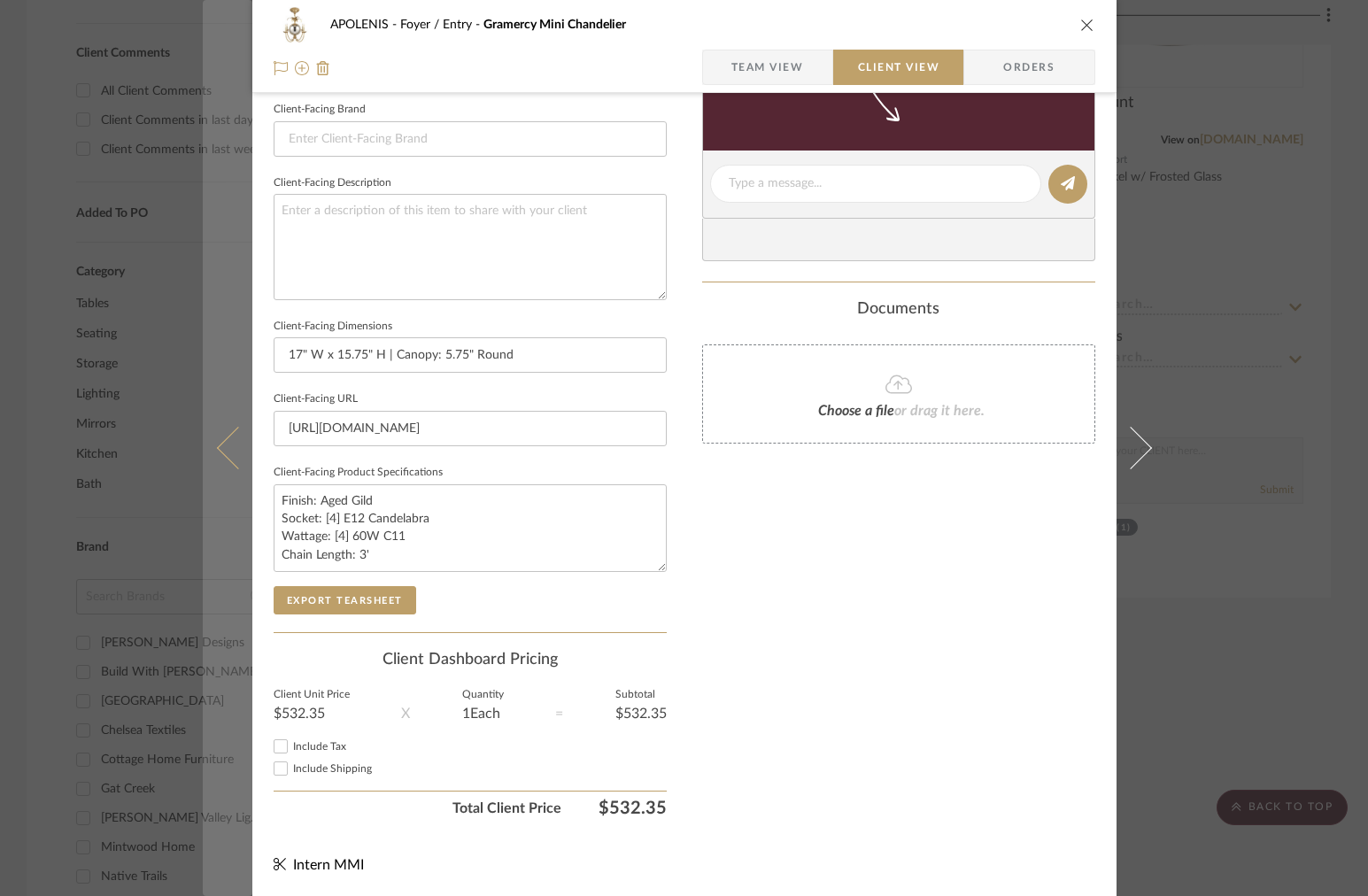 click at bounding box center [228, 448] 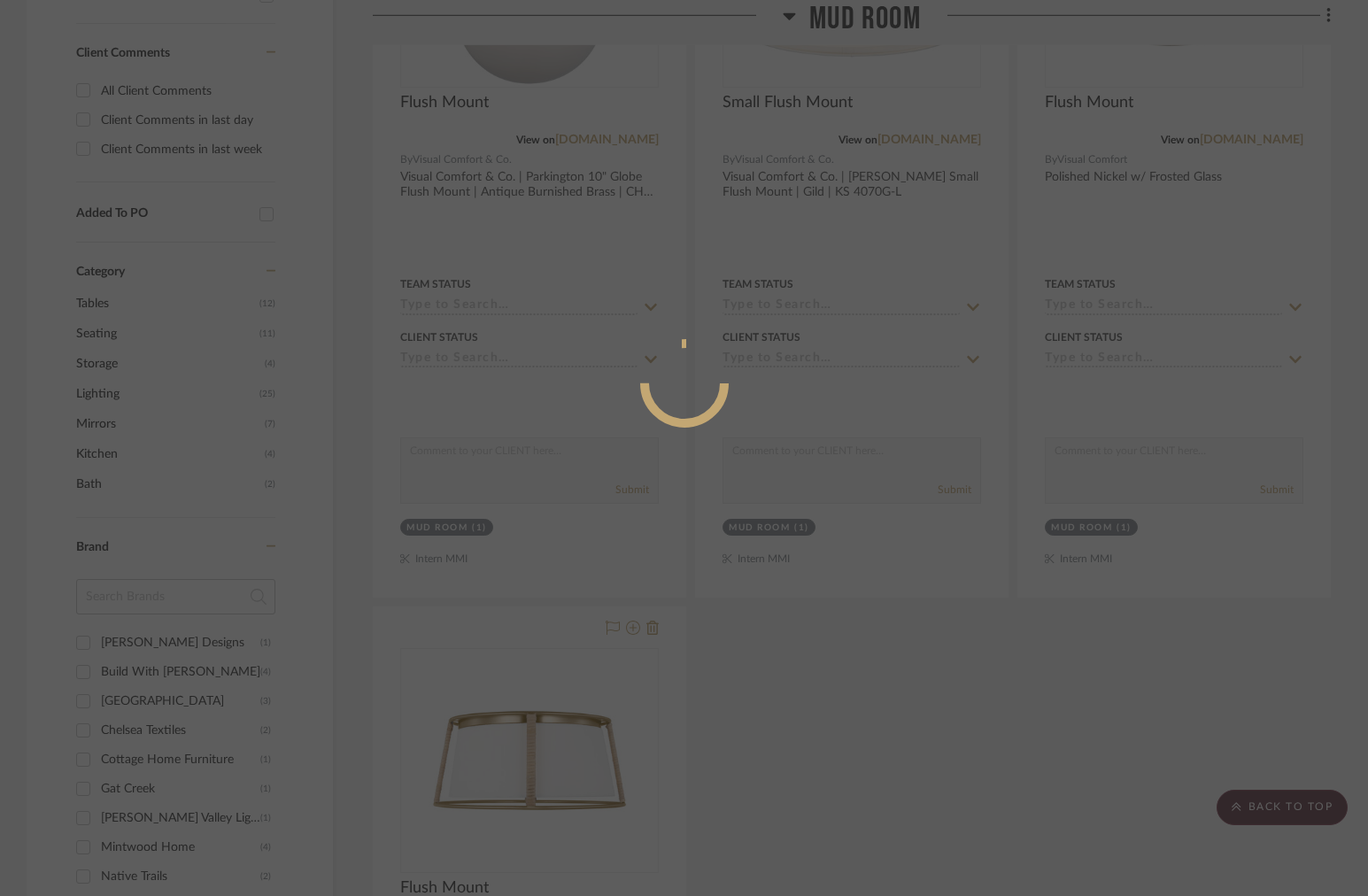 scroll, scrollTop: 0, scrollLeft: 0, axis: both 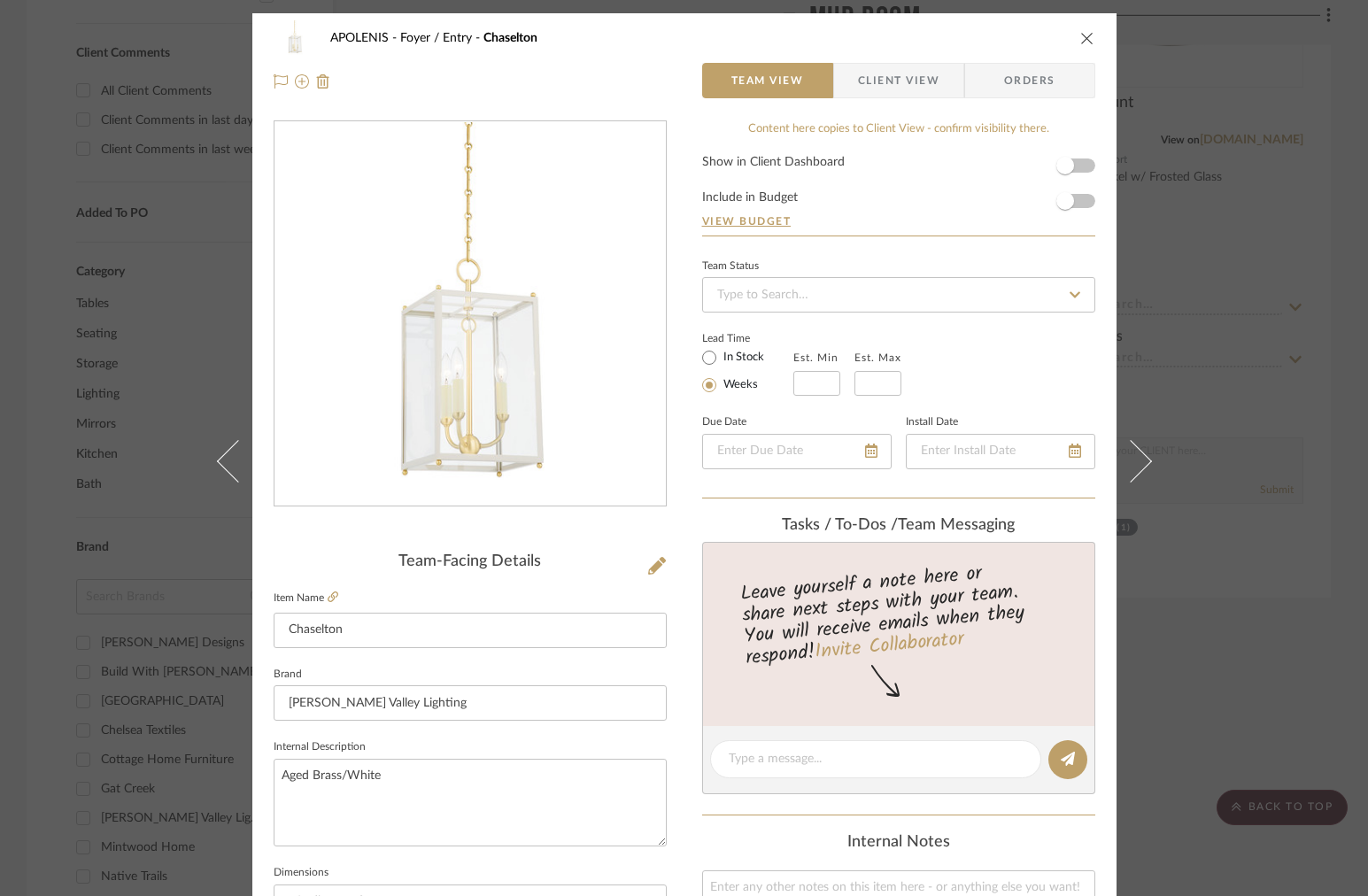 click on "APOLENIS Foyer / Entry Chaselton Team View Client View Orders" at bounding box center (684, 59) 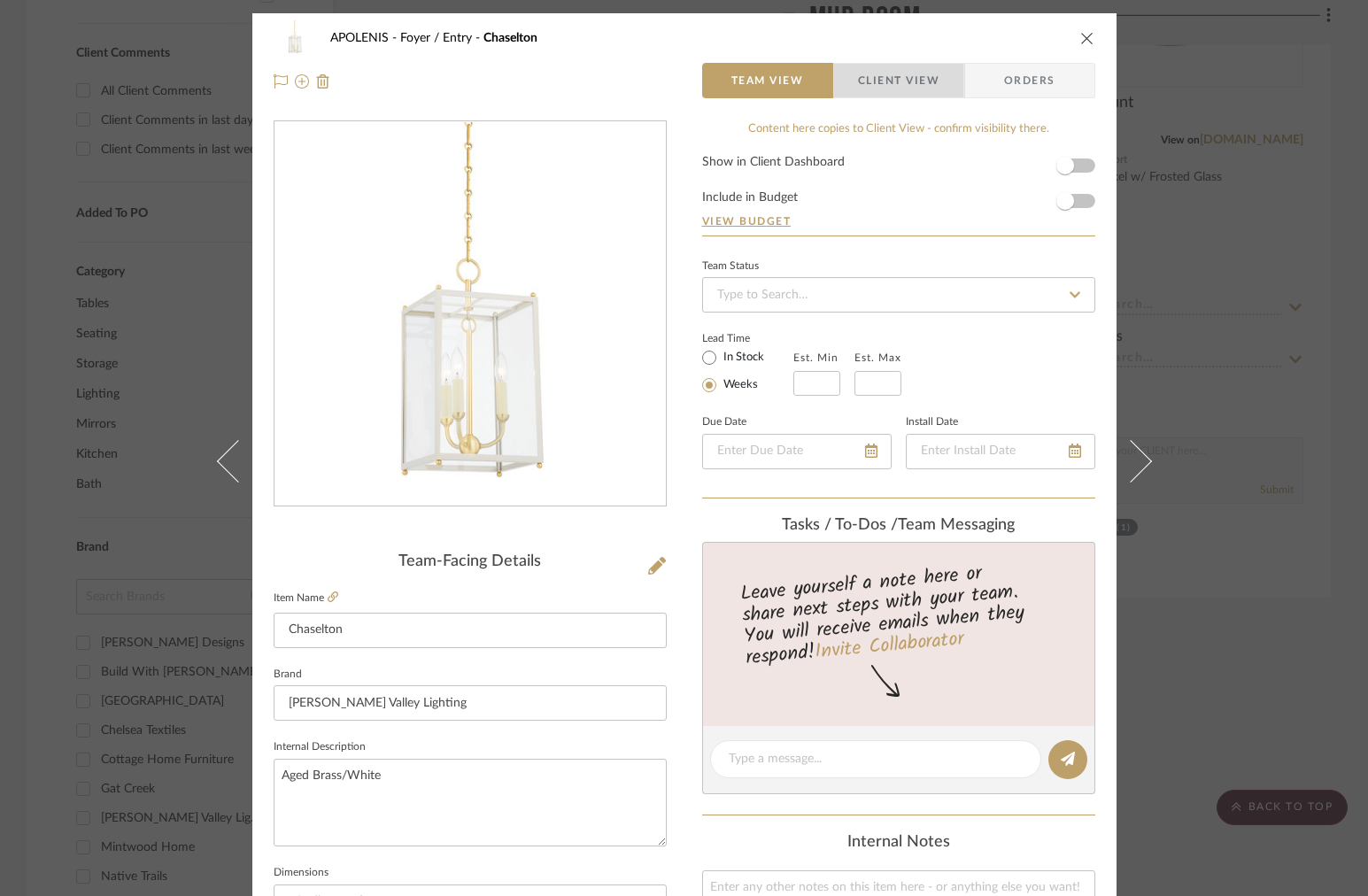 click on "Client View" at bounding box center [899, 81] 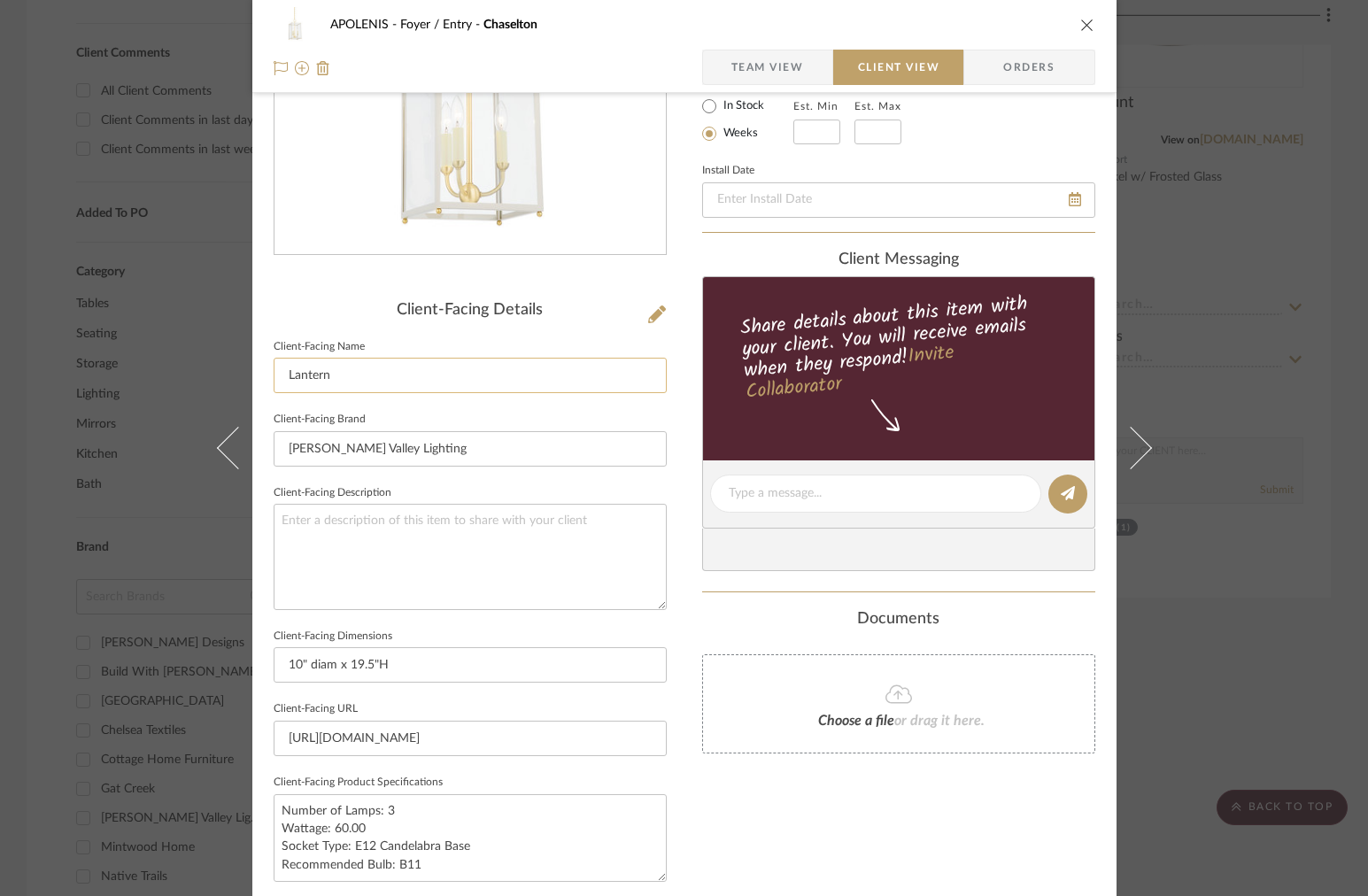 scroll, scrollTop: 255, scrollLeft: 0, axis: vertical 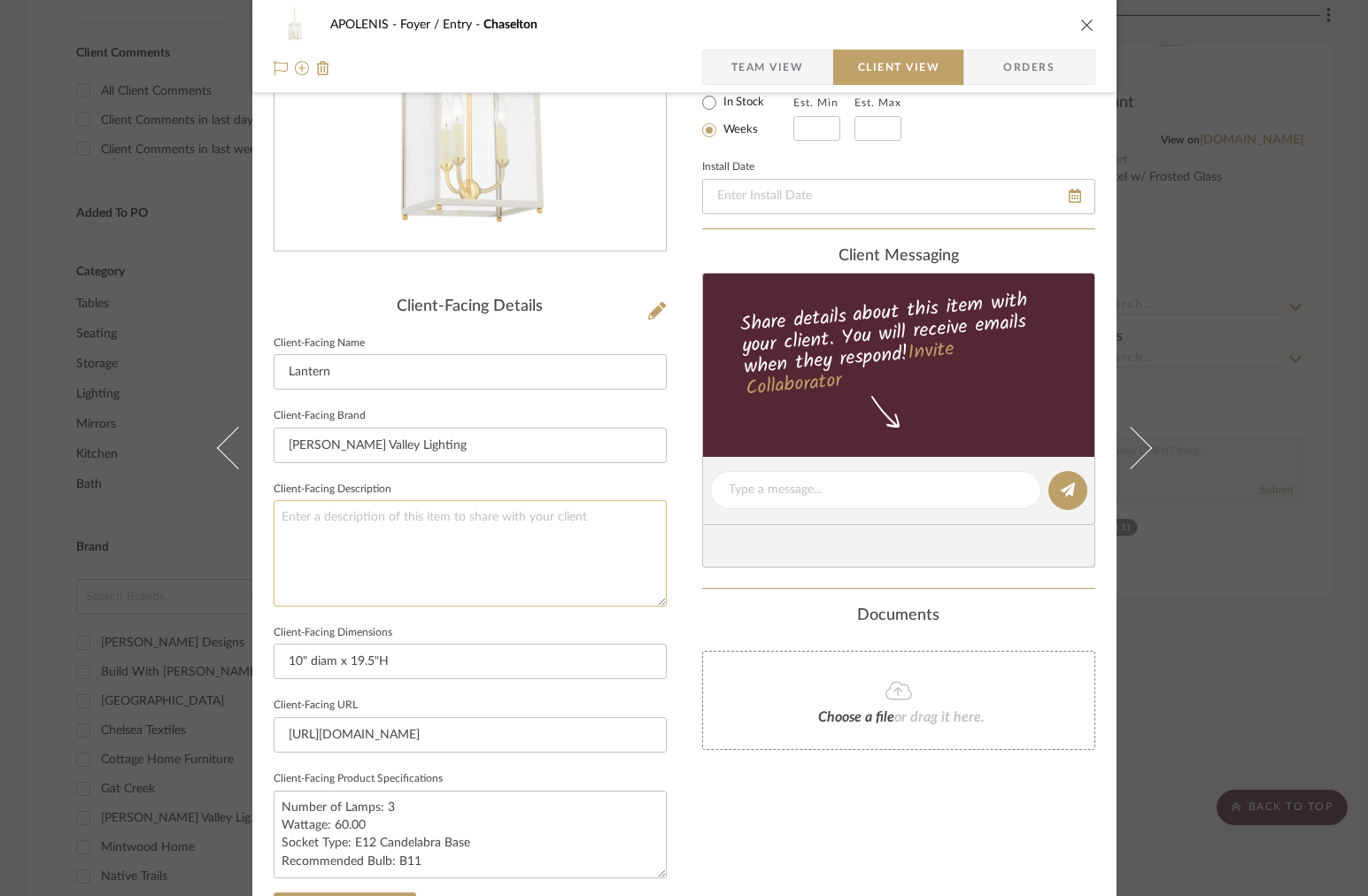 click 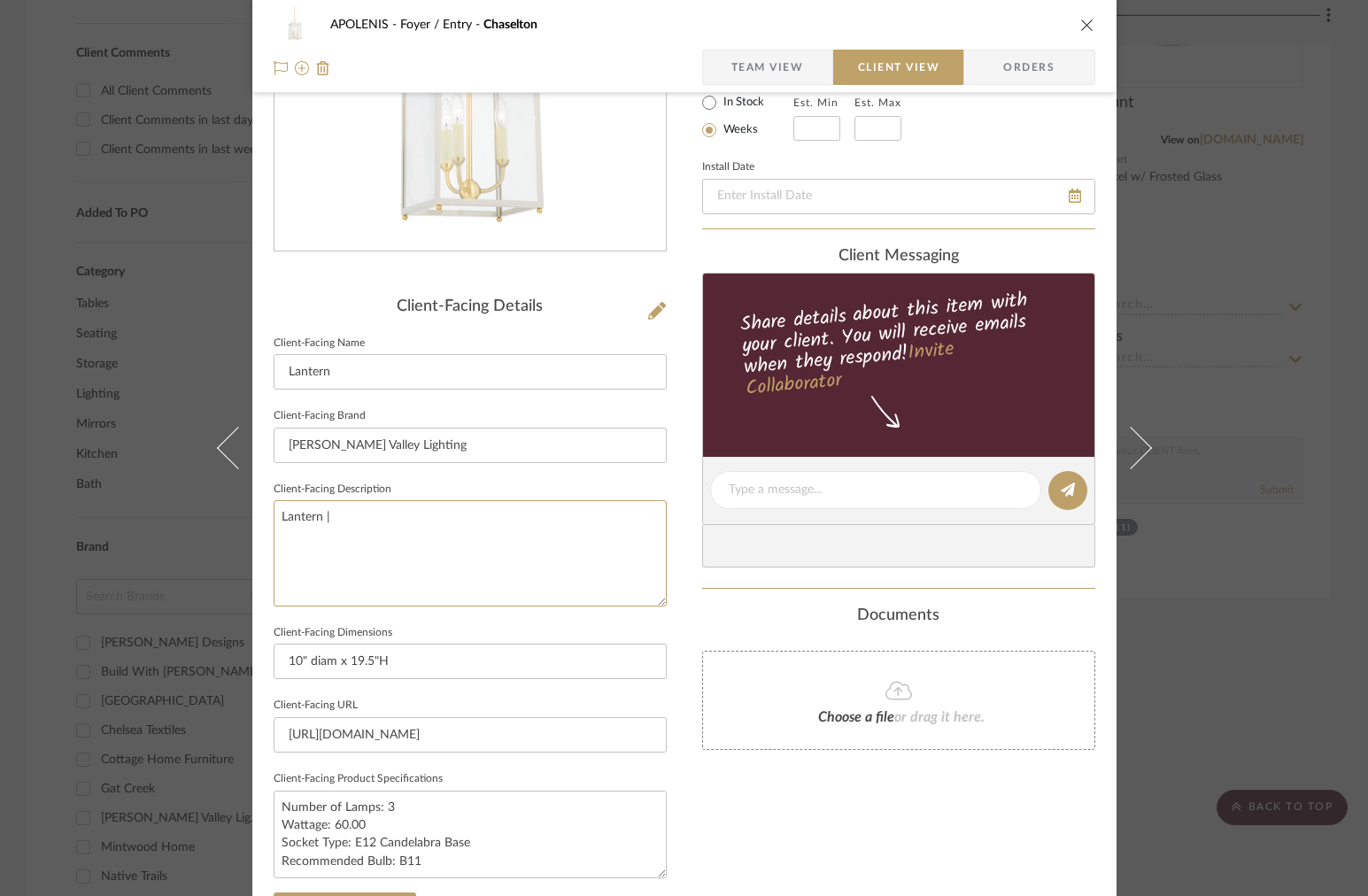 scroll, scrollTop: 333, scrollLeft: 0, axis: vertical 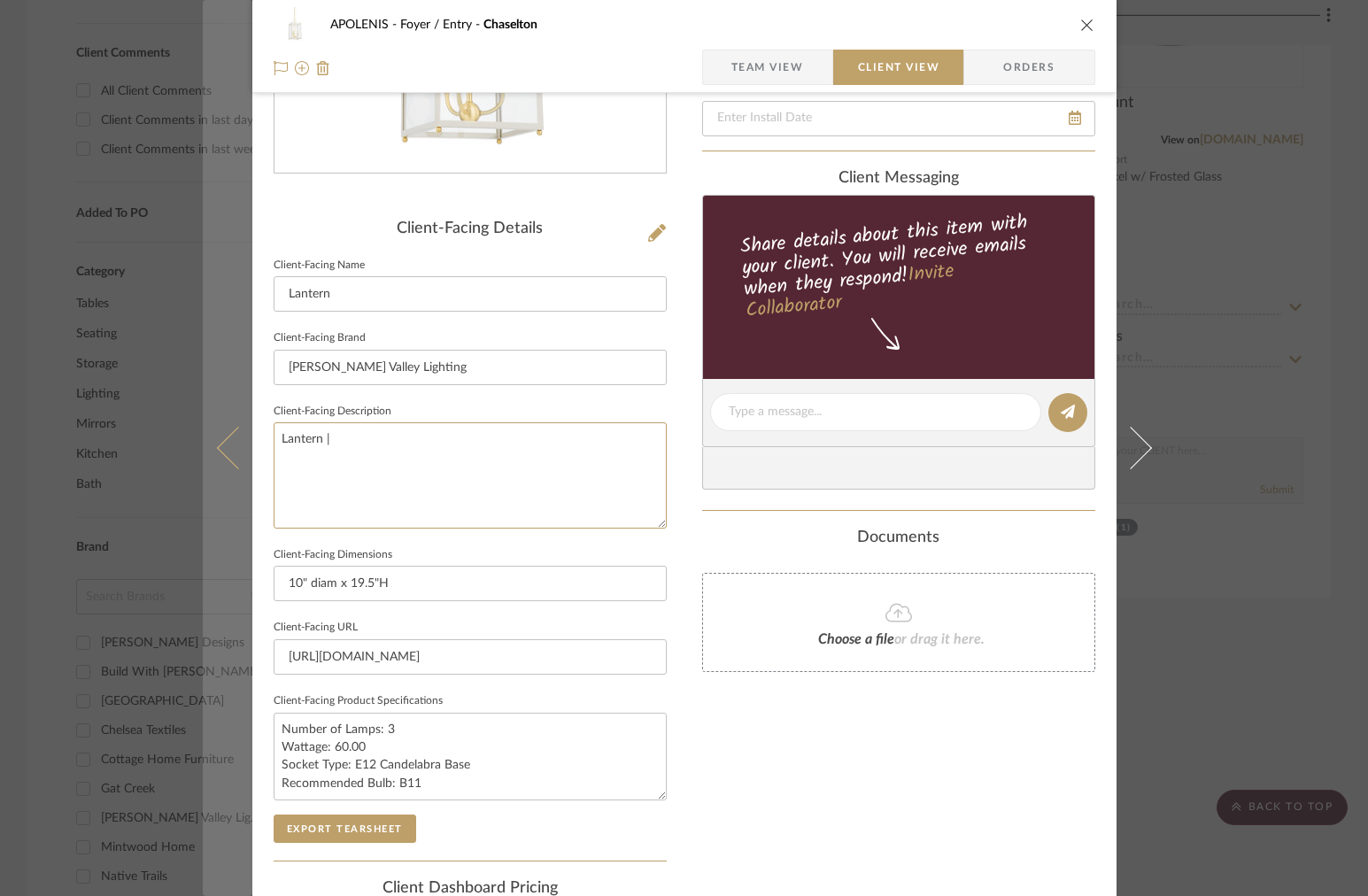 drag, startPoint x: 384, startPoint y: 443, endPoint x: 219, endPoint y: 388, distance: 173.92527 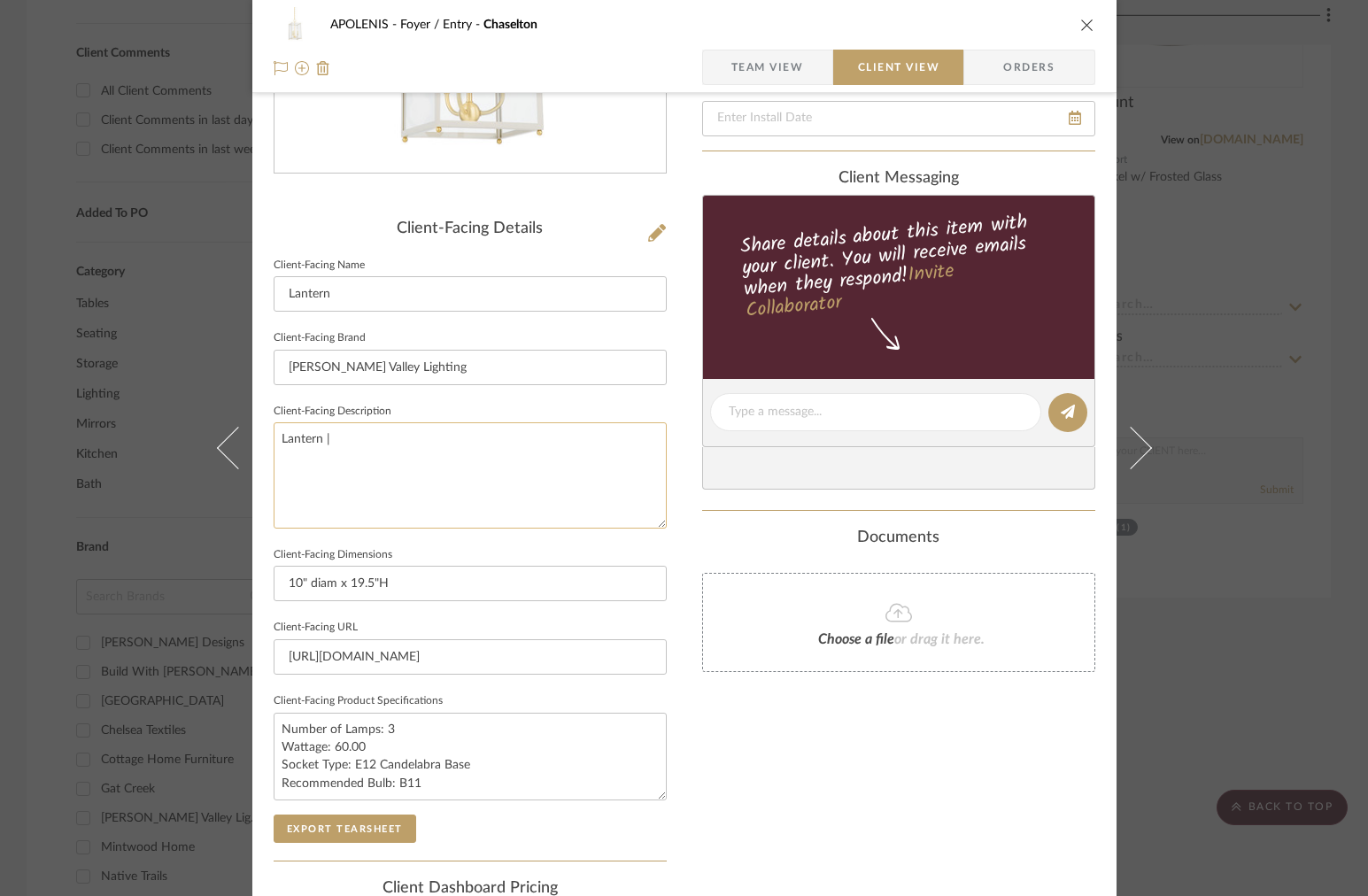 click on "Lantern |" 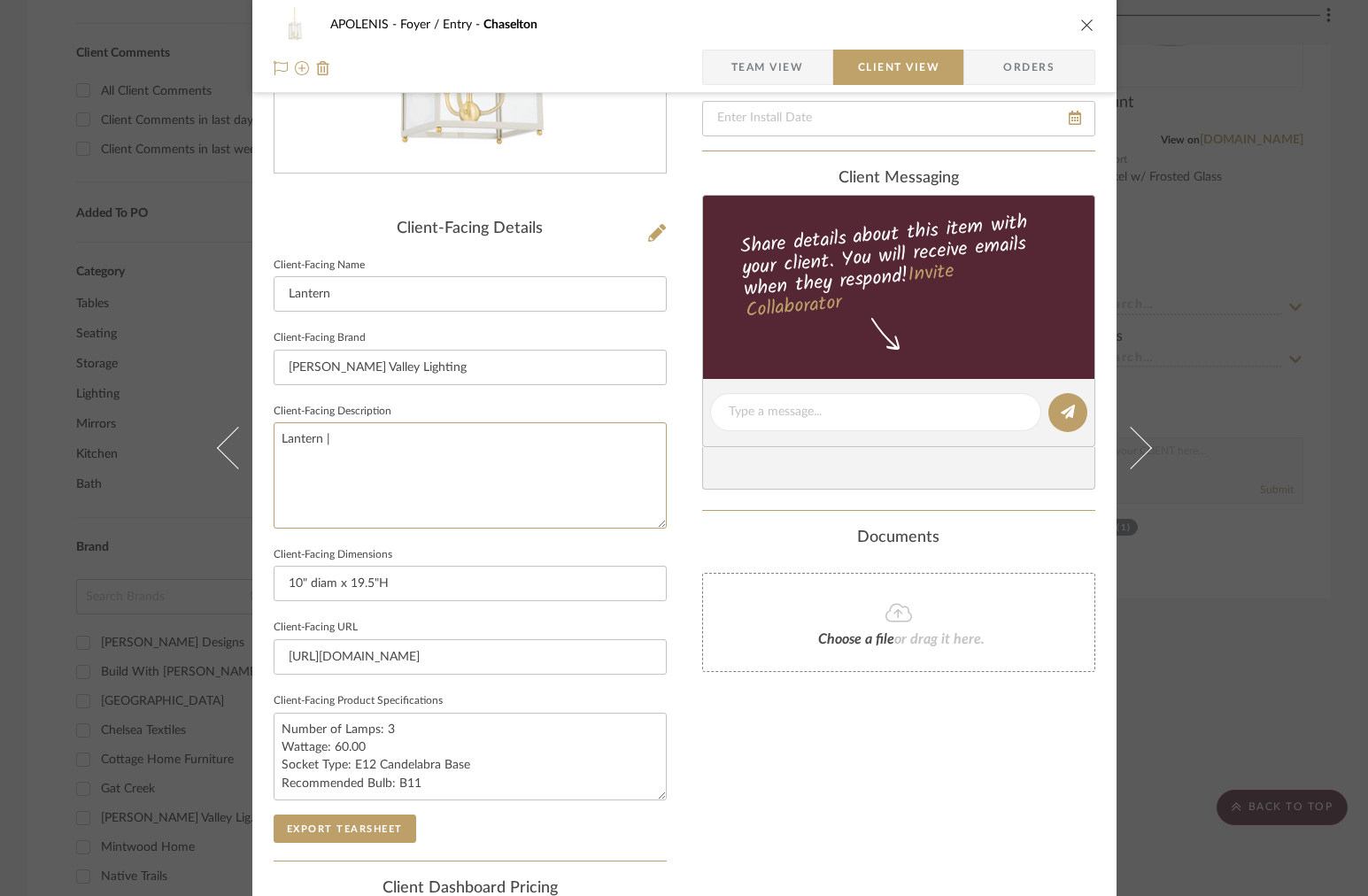 type on "Lantern |" 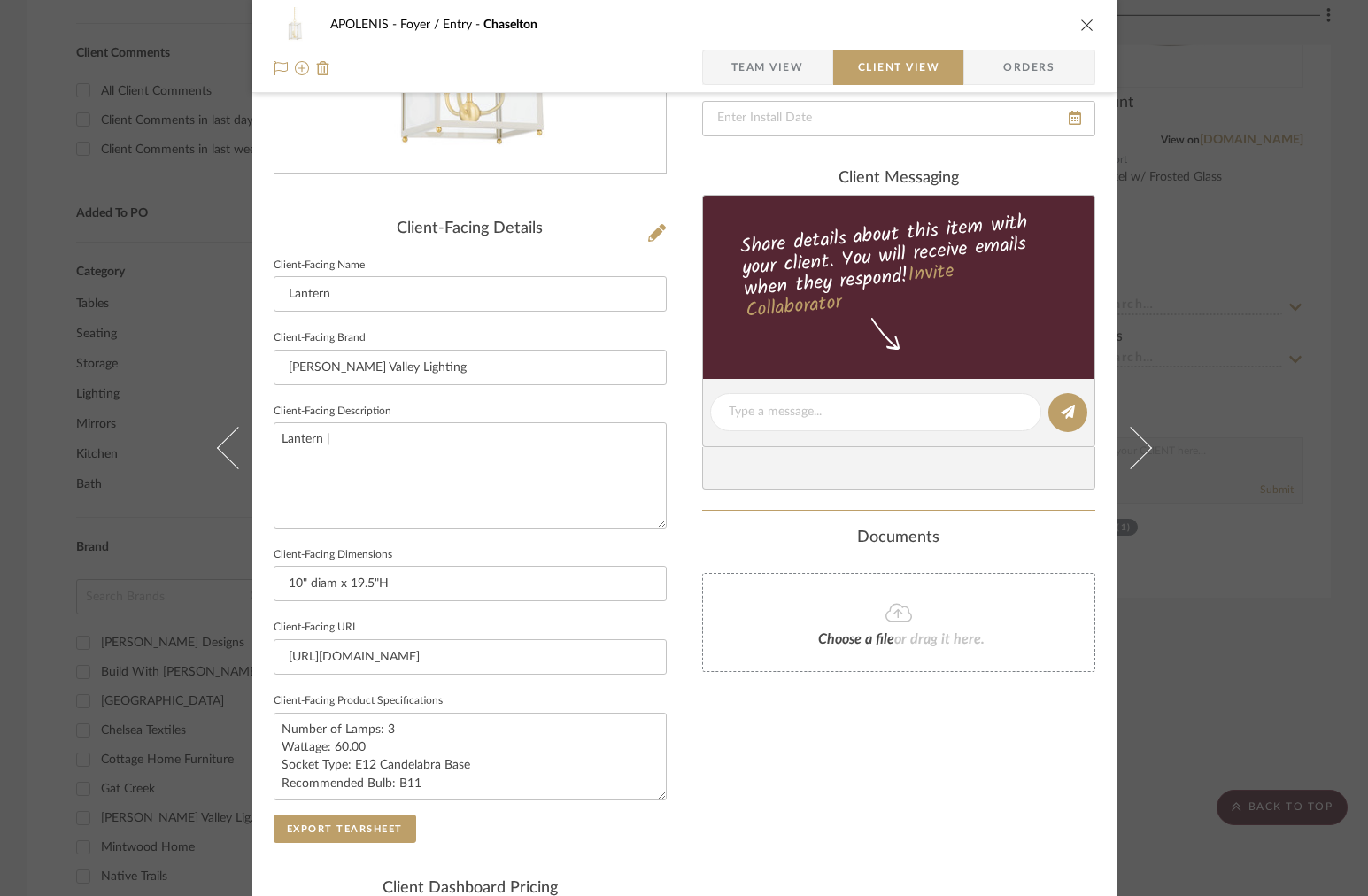 click on "APOLENIS Foyer / Entry Chaselton Team View Client View Orders  Client-Facing Details   Client-Facing Name  Lantern  Client-Facing Brand  Hudson Valley Lighting  Client-Facing Description  Lantern |  Client-Facing Dimensions  10" diam x 19.5"H  Client-Facing URL  https://www.hvlgroup.com/Product/MDS1200-AGB/OW/  Client-Facing Product Specifications  Number of Lamps: 3
Wattage: 60.00
Socket Type: E12 Candelabra Base
Recommended Bulb: B11  Export Tearsheet   Client Dashboard Pricing   Client Unit Price   $0.00      X  Quantity  1    Each      =  Subtotal   $0.00  Include Tax Include Shipping Total Client Price   $0.00  Only content on this tab can share to Dashboard.  Show in Client Dashboard   Include in Budget   View Budget  Client Status  Lead Time  In Stock Weeks  Est. Min   Est. Max   Install Date  client Messaging  Share details about this item with your client. You will receive emails when they respond!  Invite Collaborator  Documents  Choose a file  or drag it here.    Intern MMI" at bounding box center [684, 448] 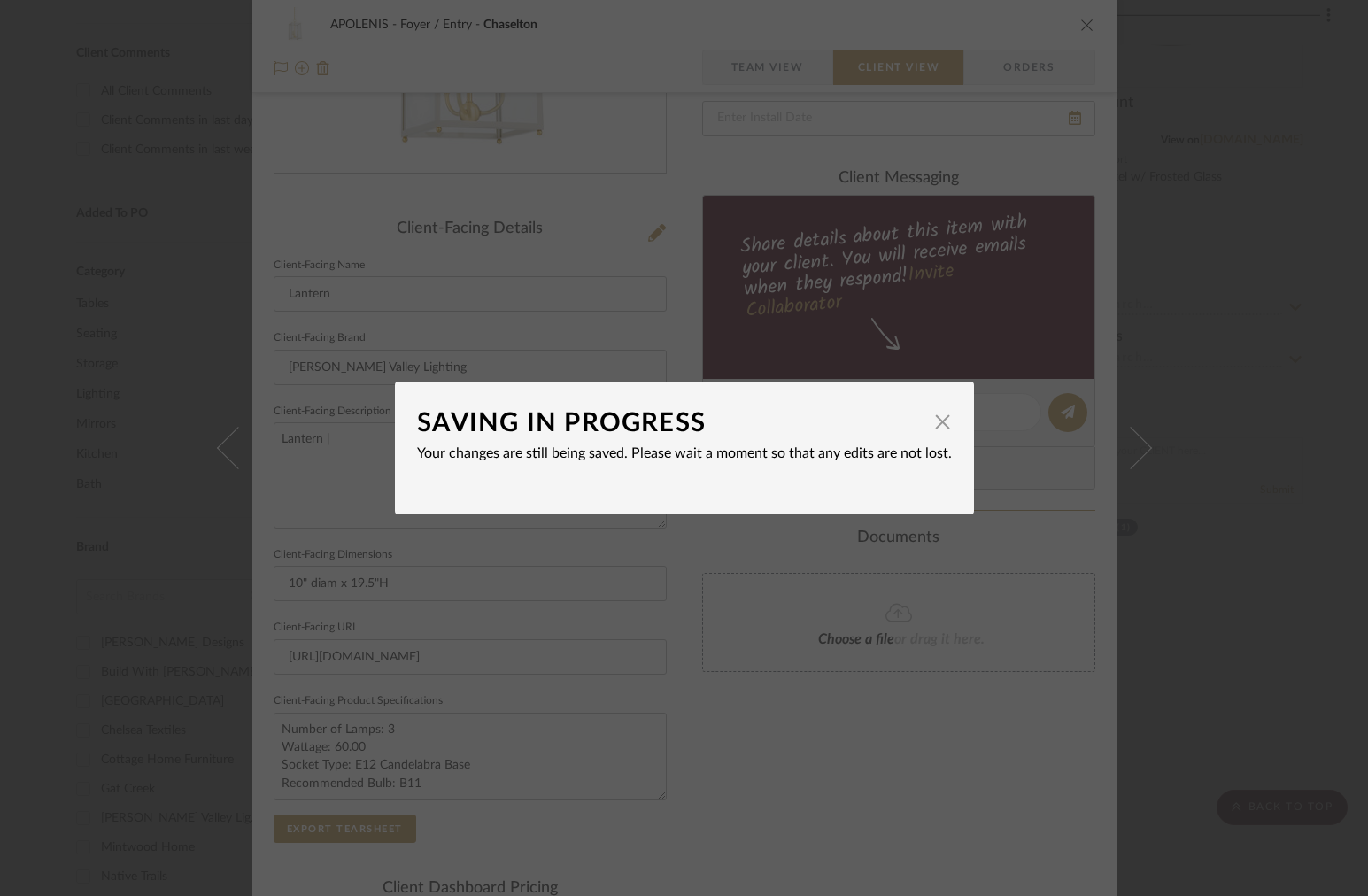 type 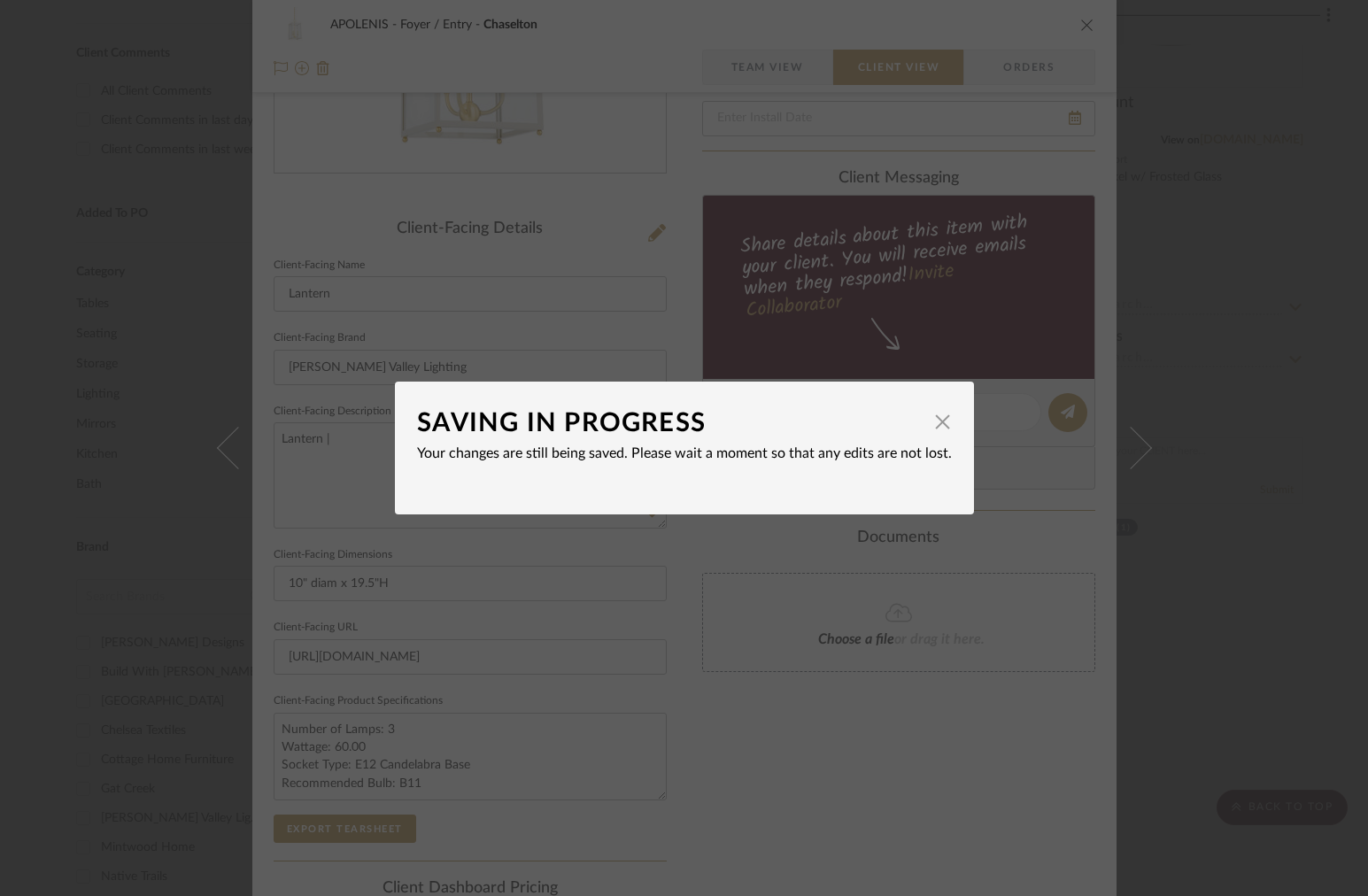 click on "SAVING IN PROGRESS × Your changes are still being saved. Please wait a moment so that any edits are not lost." at bounding box center [684, 448] 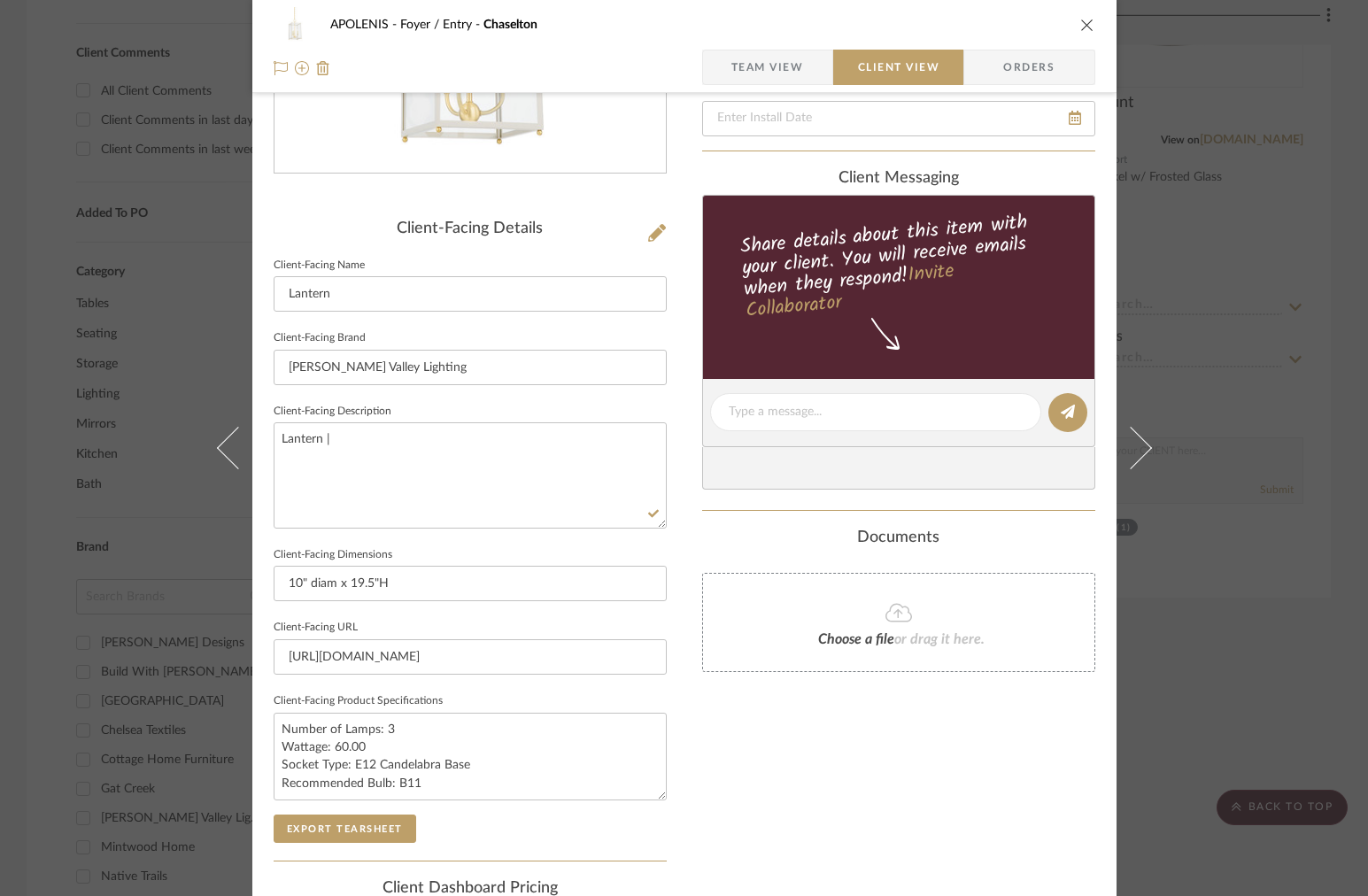 click on "APOLENIS Foyer / Entry Chaselton Team View Client View Orders  Client-Facing Details   Client-Facing Name  Lantern  Client-Facing Brand  Hudson Valley Lighting  Client-Facing Description  Lantern |  Client-Facing Dimensions  10" diam x 19.5"H  Client-Facing URL  https://www.hvlgroup.com/Product/MDS1200-AGB/OW/  Client-Facing Product Specifications  Number of Lamps: 3
Wattage: 60.00
Socket Type: E12 Candelabra Base
Recommended Bulb: B11  Export Tearsheet   Client Dashboard Pricing   Client Unit Price   $0.00      X  Quantity  1    Each      =  Subtotal   $0.00  Include Tax Include Shipping Total Client Price   $0.00  Only content on this tab can share to Dashboard.  Show in Client Dashboard   Include in Budget   View Budget  Client Status  Lead Time  In Stock Weeks  Est. Min   Est. Max   Install Date  client Messaging  Share details about this item with your client. You will receive emails when they respond!  Invite Collaborator  Documents  Choose a file  or drag it here.    Intern MMI" at bounding box center (684, 448) 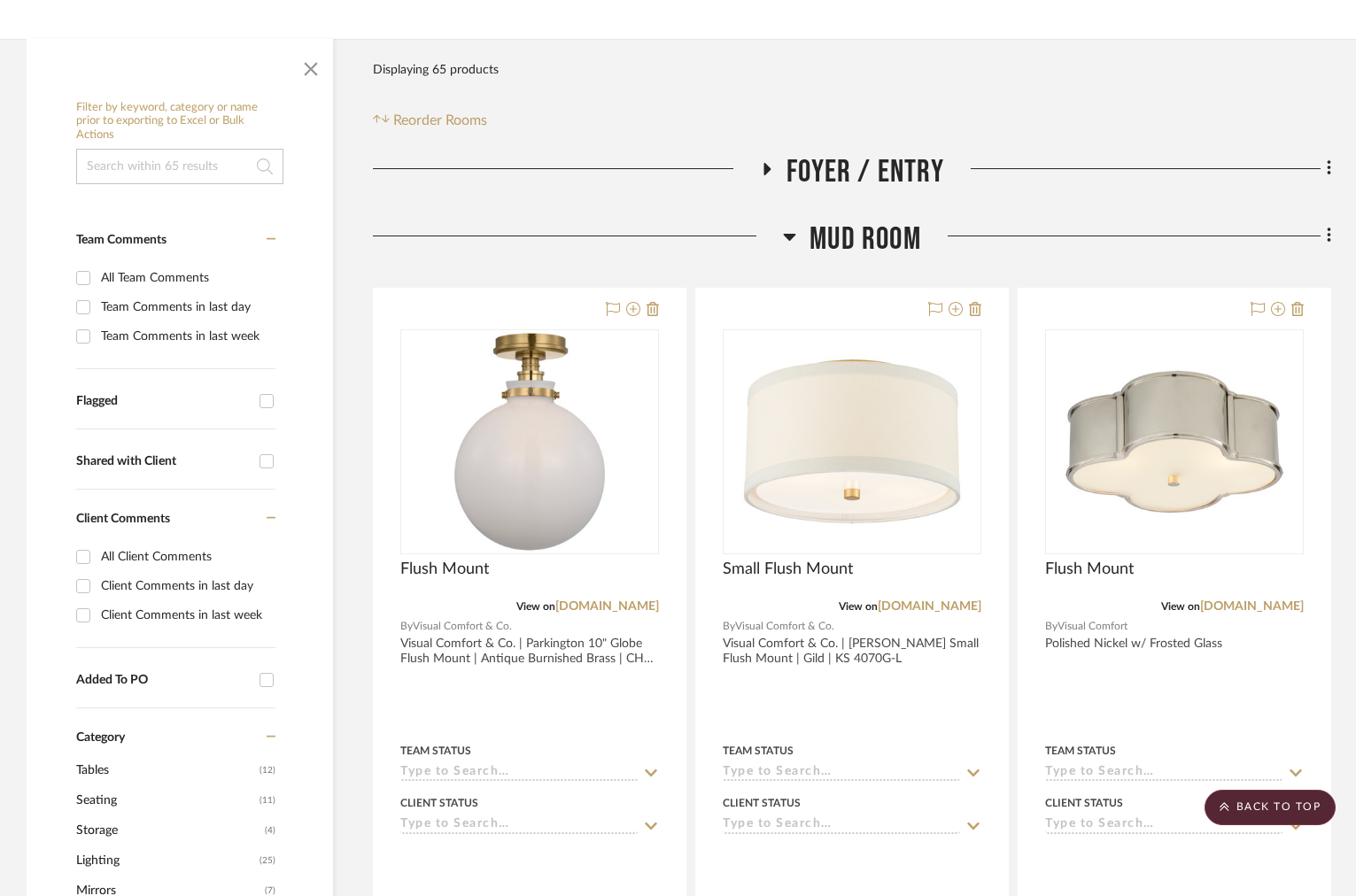 scroll, scrollTop: 256, scrollLeft: 0, axis: vertical 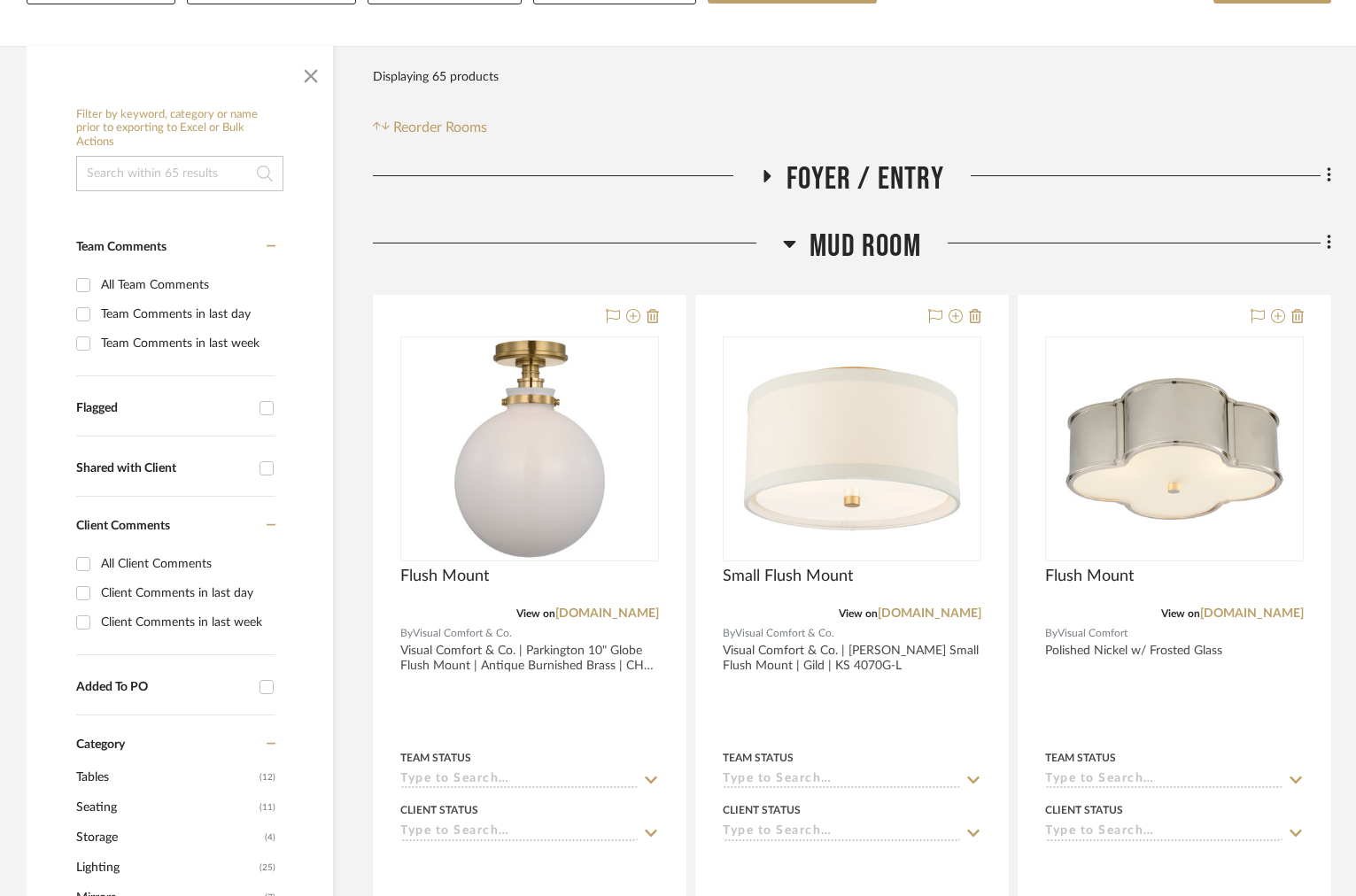 click on "Filter by keyword, category or name prior to exporting to Excel or Bulk Actions Team Comments All Team Comments Team Comments in last day Team Comments in last week Flagged Shared with Client Client Comments All Client Comments Client Comments in last day Client Comments in last week Added To PO Category  Tables   (12)   Seating   (11)   Storage   (4)   Lighting   (25)   Mirrors   (7)   Kitchen   (4)   Bath   (2)  Brand Ballard Designs  (1)  Build With Ferguson  (4)  Chelsea House  (3)  Chelsea Textiles  (2)  Cottage Home Furniture  (1)  Gat Creek  (1)  Hudson Valley Lighting  (1)  Mintwood Home  (4)  Native Trails  (2)  Pottery Barn  (1)  Simply Amish  (2)  Visual Comfort  (3)  Visual Comfort & Co.  (20)  Woodbridge Furniture  (17)  Upload Method Clipped  (65)  Added By Intern MMI  (65)  Item Type Product  (65)  Lead Time Weeks In Stock Price 0  7,500 +  0 7500  Filter Products   Displaying 65 products  Reorder Rooms LOADING Foyer / Entry Mud Room  Flush Mount  View on  visualcomfort.com  By  Team Status ×" 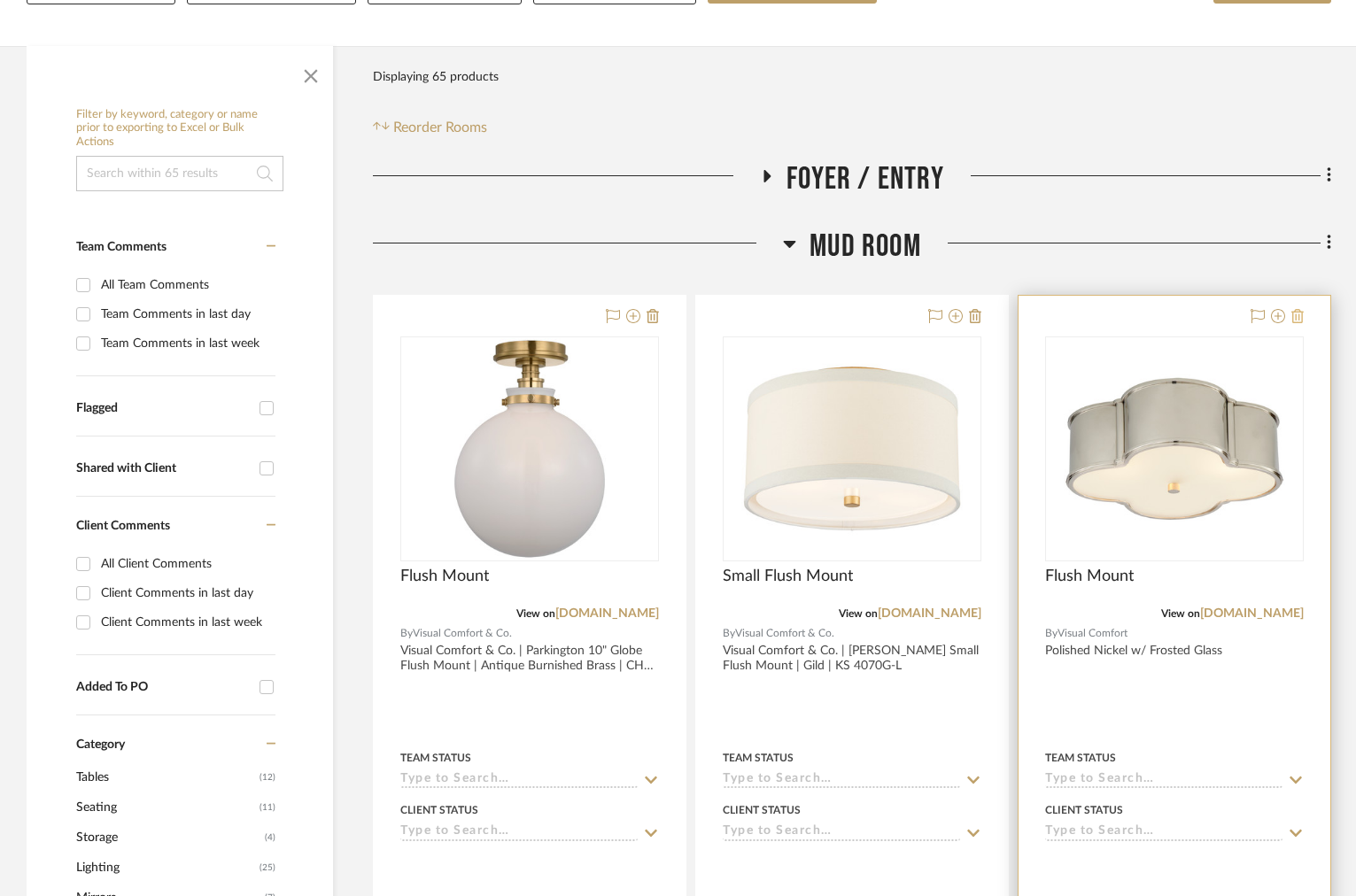 click 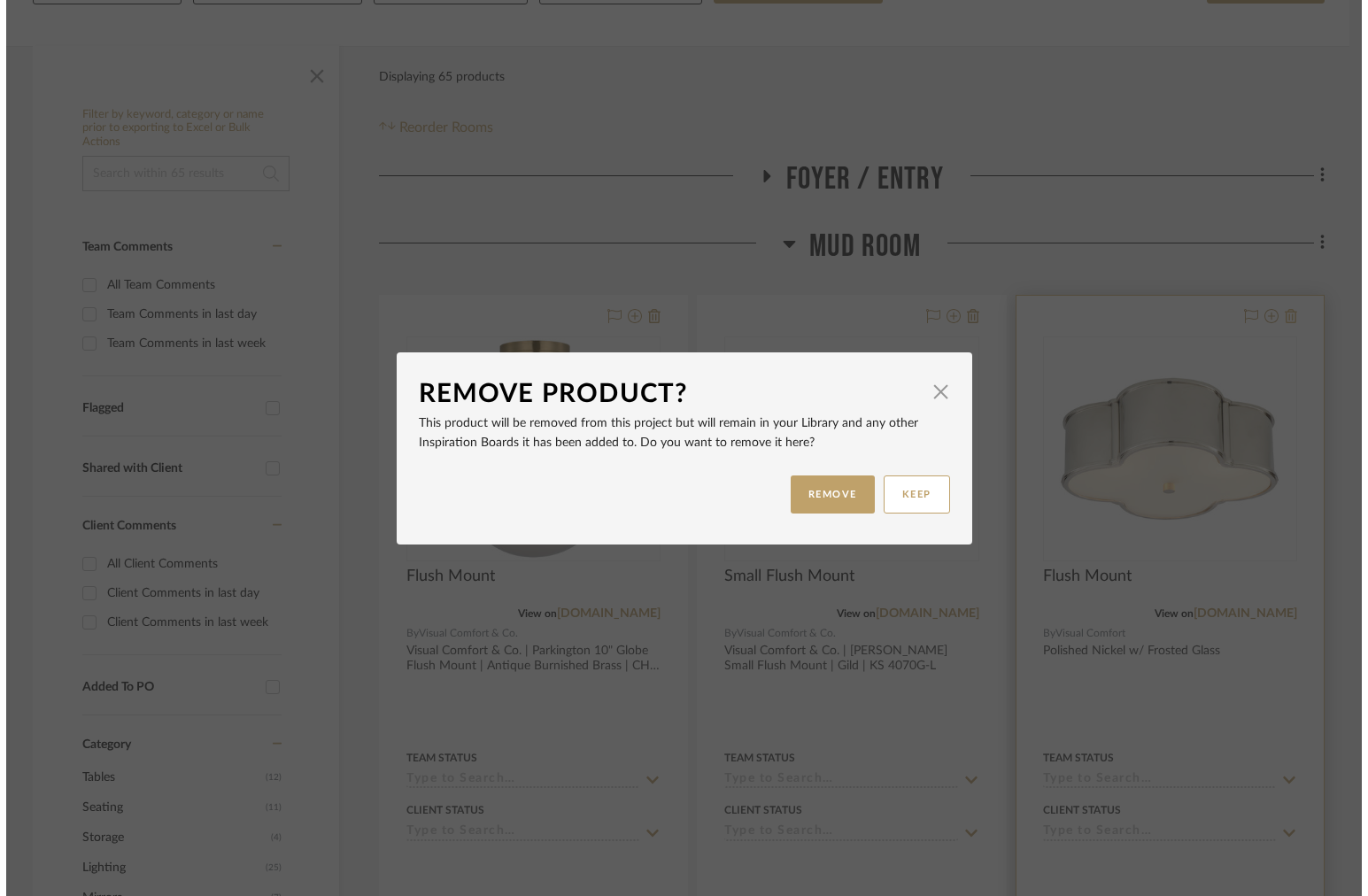 scroll, scrollTop: 0, scrollLeft: 0, axis: both 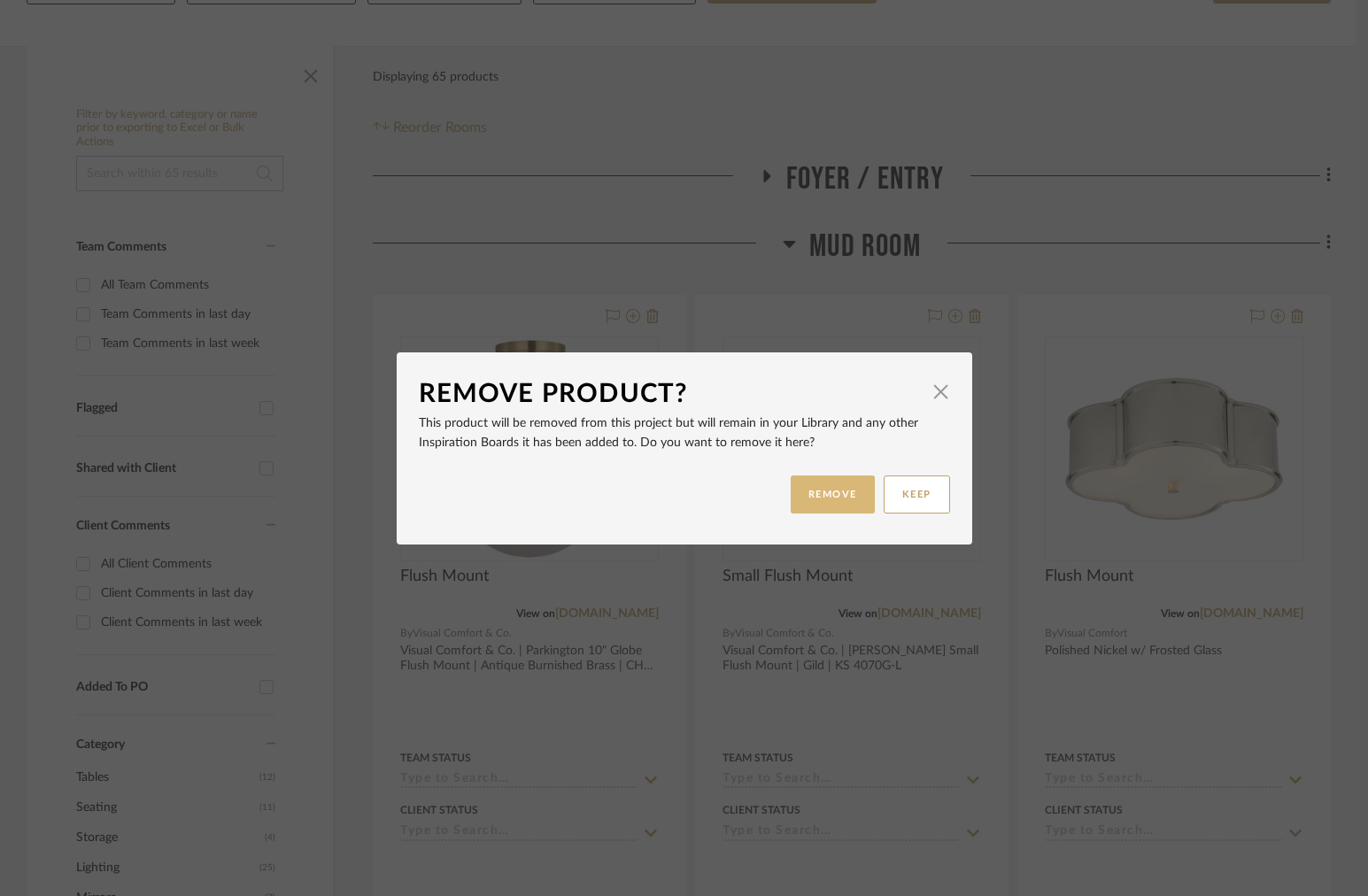 click on "REMOVE" at bounding box center (832, 494) 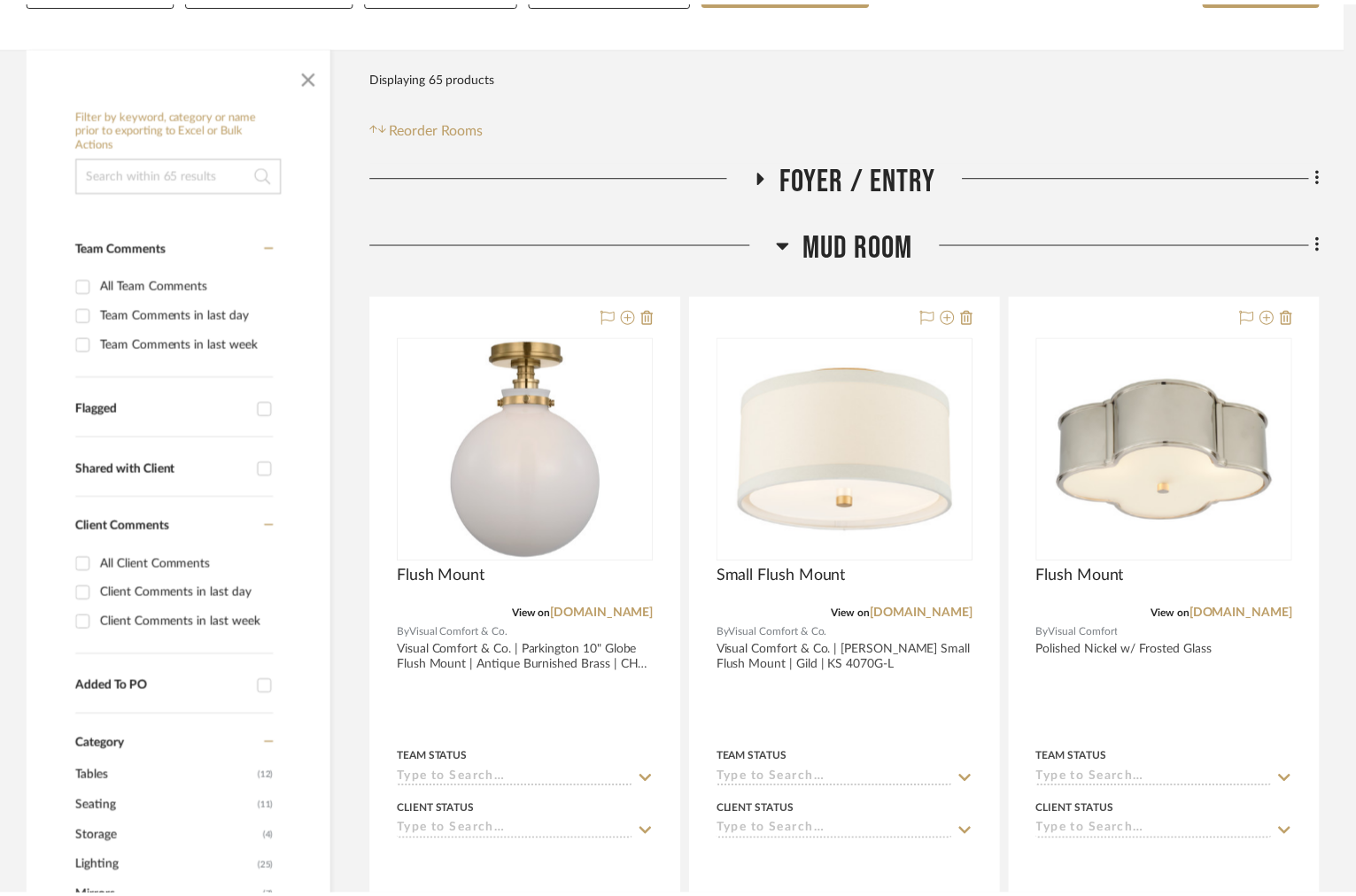 scroll, scrollTop: 256, scrollLeft: 0, axis: vertical 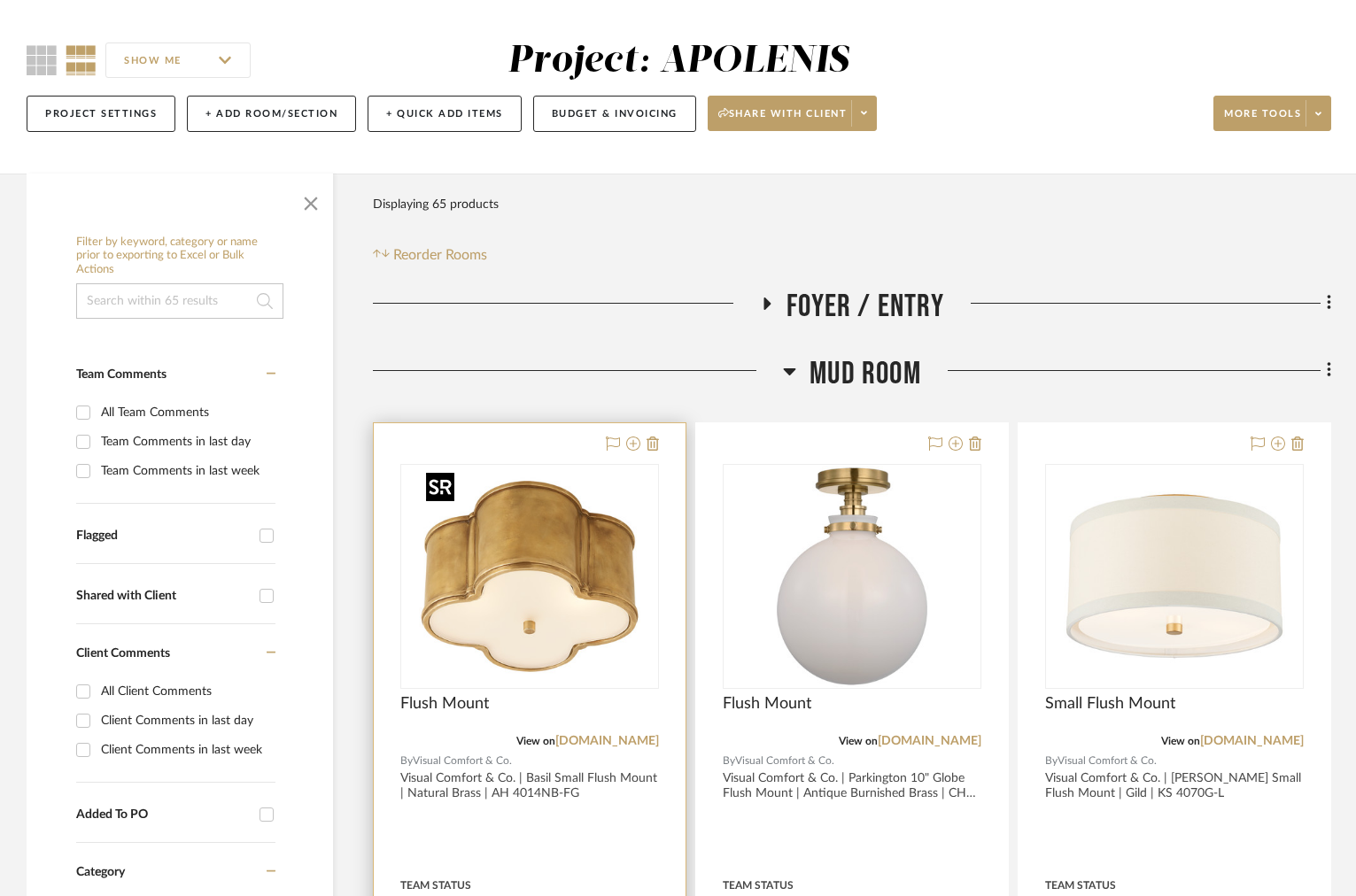 click at bounding box center (530, 576) 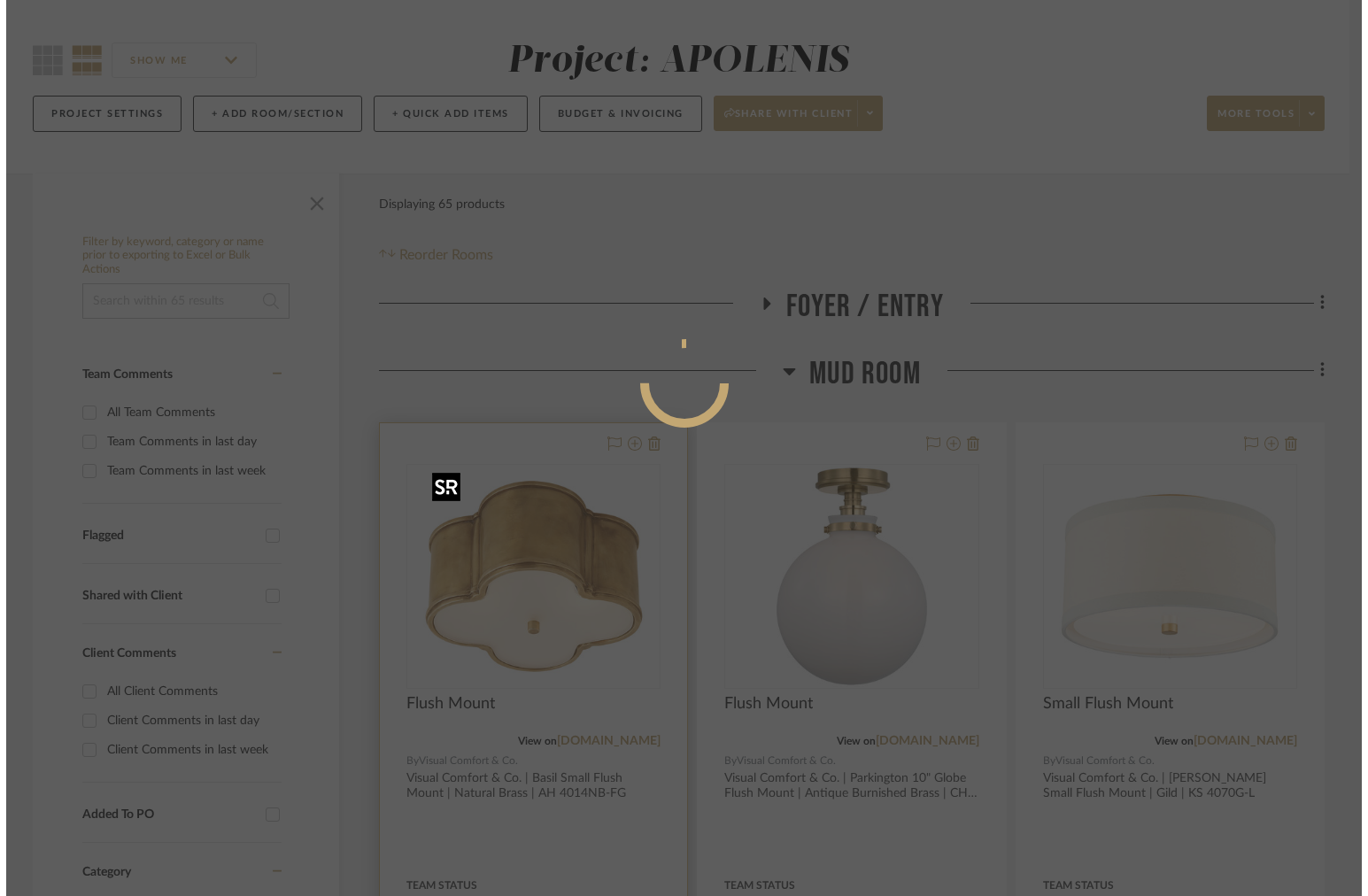 scroll, scrollTop: 0, scrollLeft: 0, axis: both 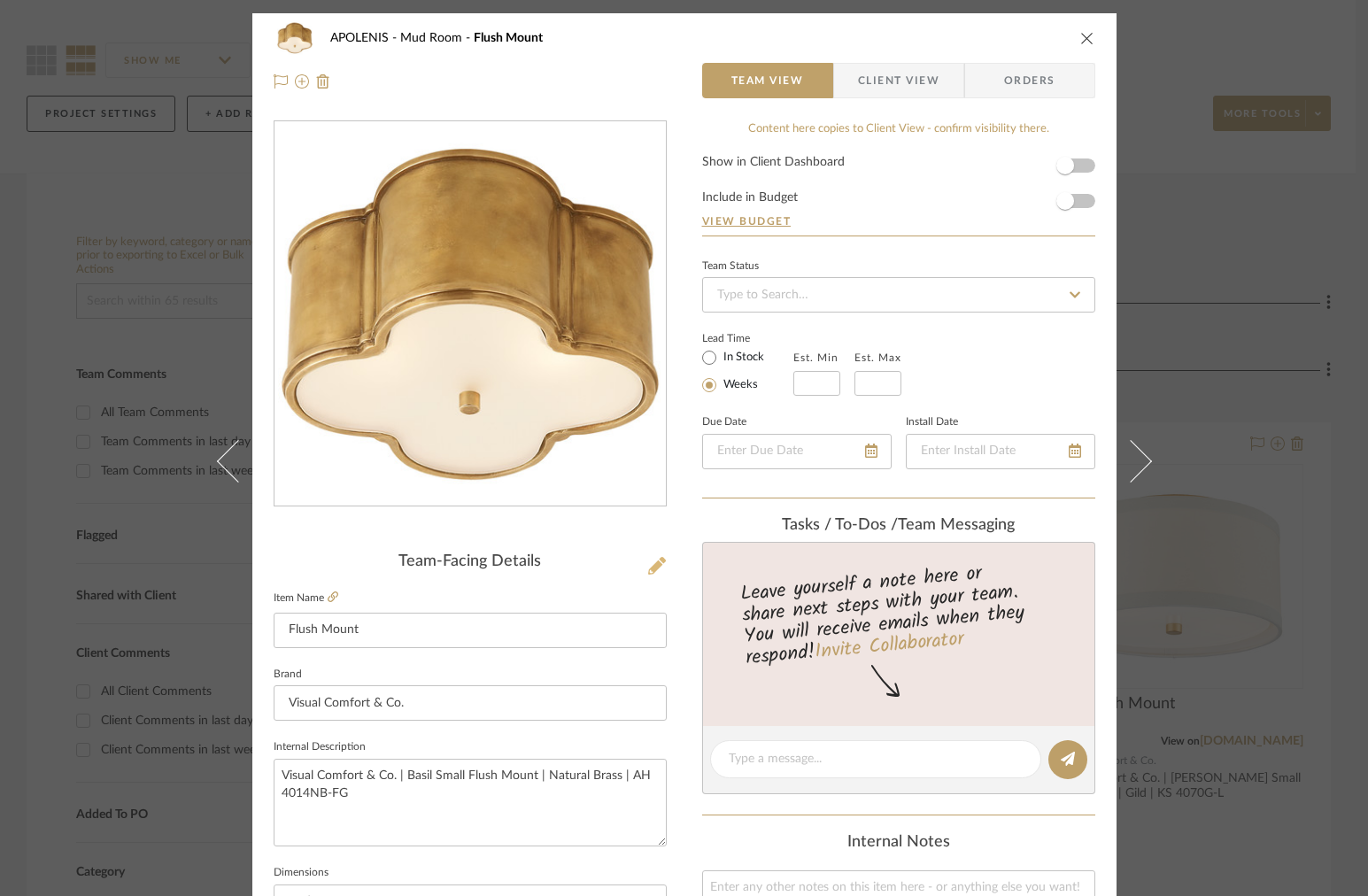 click 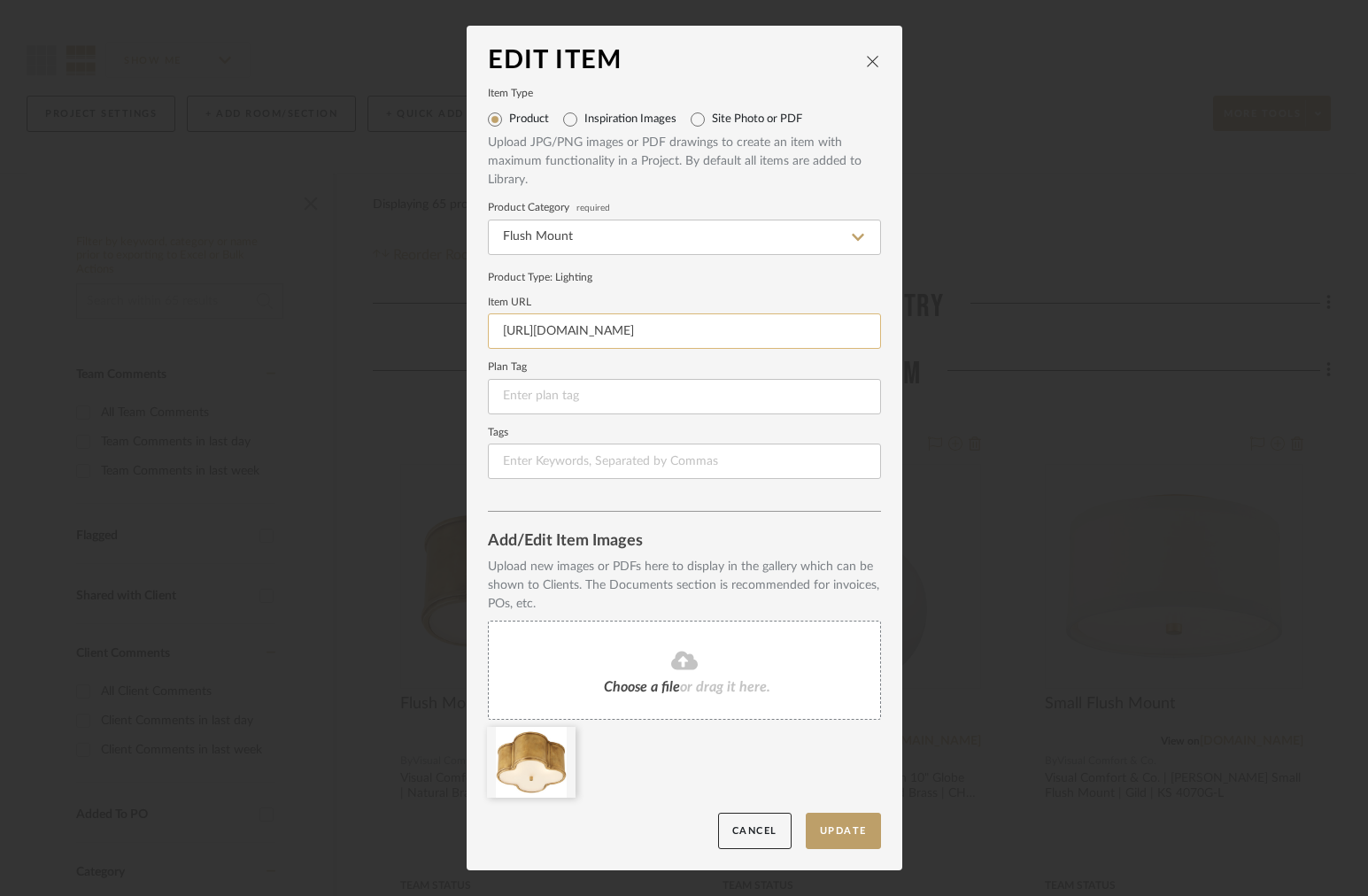 click on "[URL][DOMAIN_NAME]" at bounding box center [684, 331] 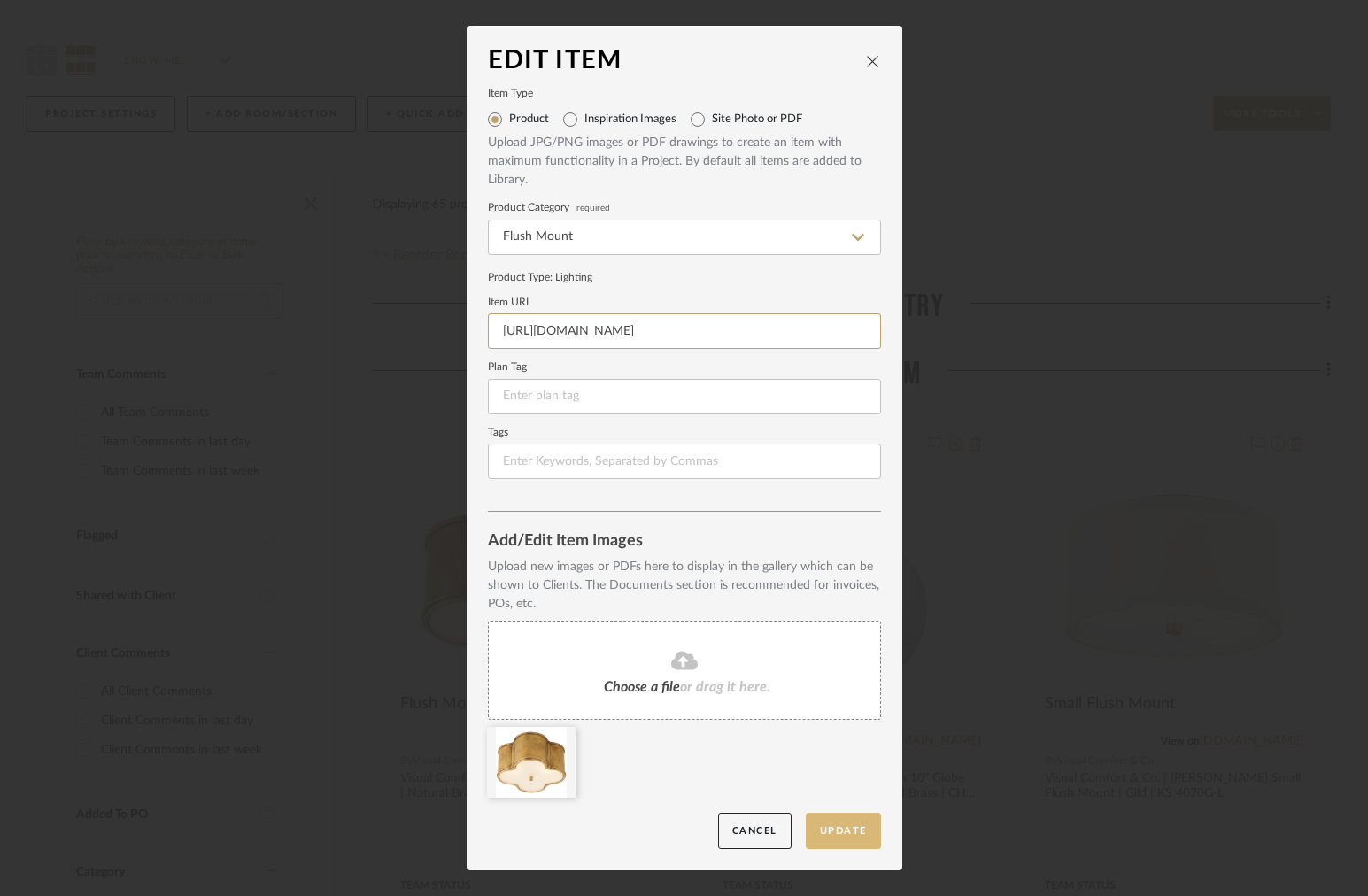 type on "[URL][DOMAIN_NAME]" 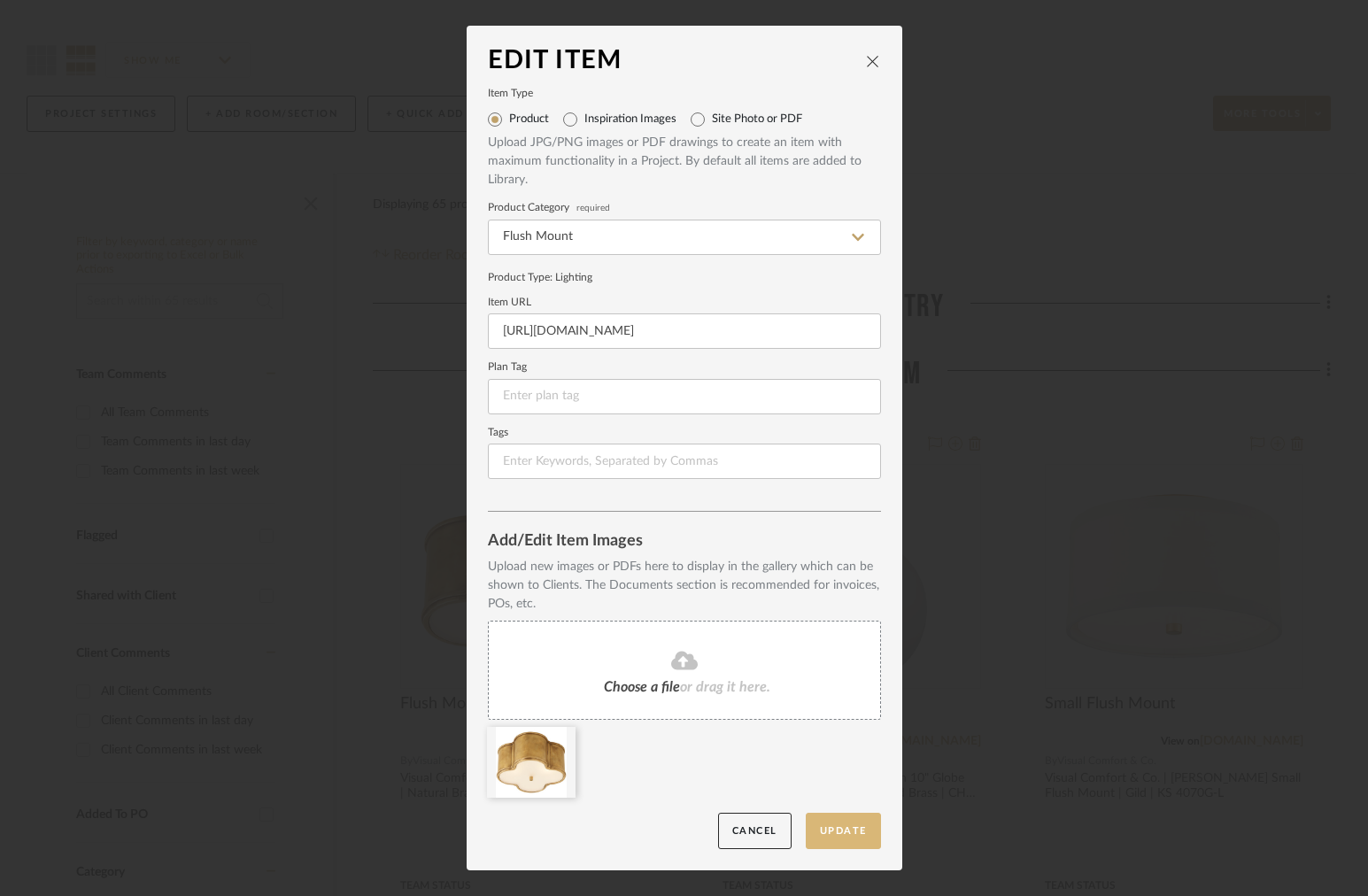 click on "Update" at bounding box center (843, 830) 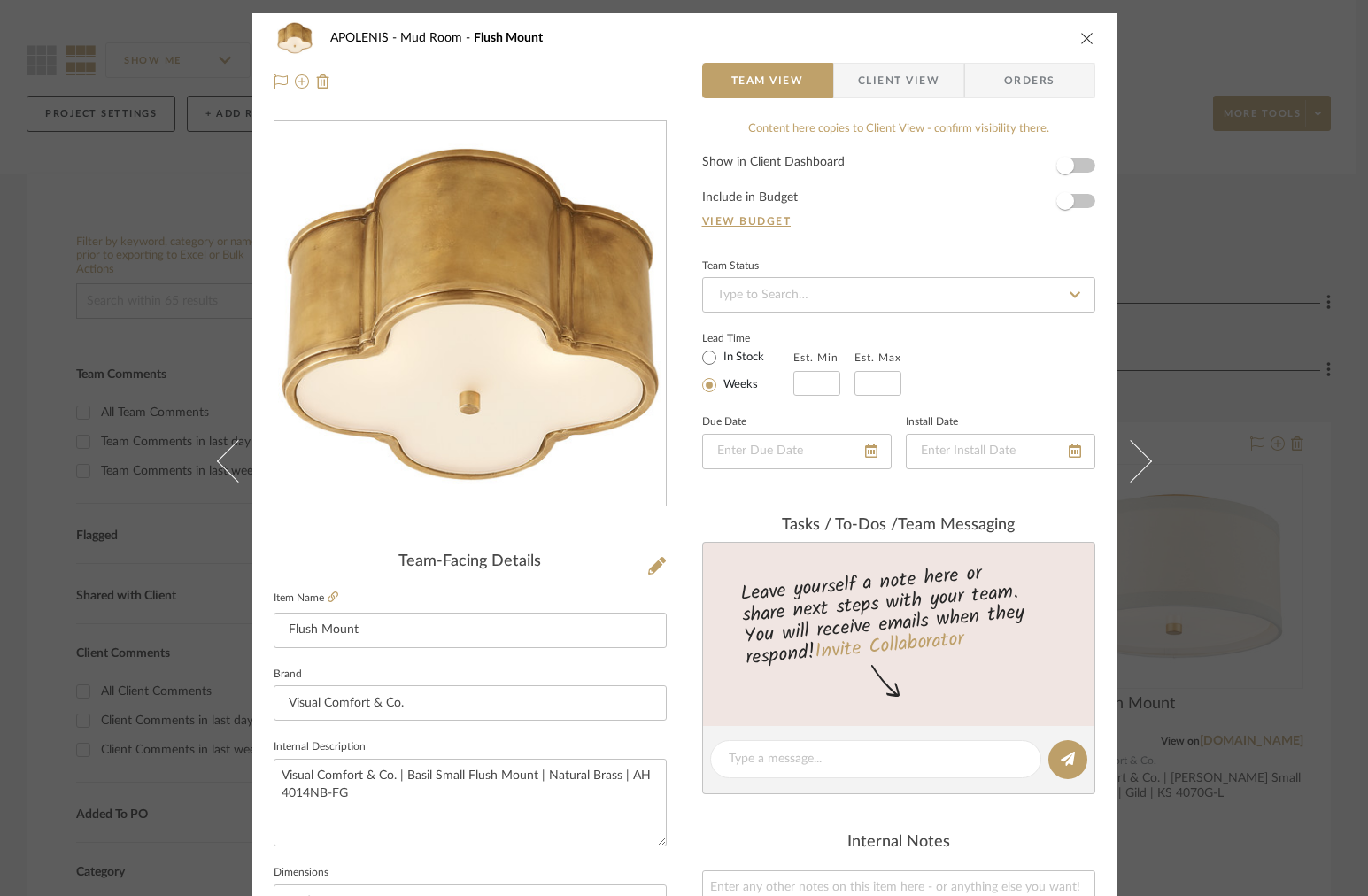 click on "APOLENIS Mud Room Flush Mount Team View Client View Orders  Team-Facing Details   Item Name  Flush Mount  Brand  Visual Comfort & Co.  Internal Description  Visual Comfort & Co. | Basil Small Flush Mount | Natural Brass | AH 4014NB-FG  Dimensions  11.25"W x 5.5"H  Product Specifications  Finish: Natural Brass
Socket: 2 - E12 Candelabra
Wattage: 2 - 40 B11  Item Costs   View Budget   Markup %  30%  Unit Cost  $0.00  Cost Type  DNET  Client Unit Price   $0.00   Quantity  1  Unit Type  Each  Subtotal   $0.00   Tax %  0%  Total Tax   $0.00   Shipping Cost  $0.00  Ship. Markup %  0% Taxable  Total Shipping   $0.00  Total Client Price  $0.00  Your Cost  $0.00  Your Margin  $0.00  Content here copies to Client View - confirm visibility there.  Show in Client Dashboard   Include in Budget   View Budget  Team Status  Lead Time  In Stock Weeks  Est. Min   Est. Max   Due Date   Install Date  Tasks / To-Dos /  team Messaging Invite Collaborator Internal Notes  Documents  Choose a file  or drag it here.  [GEOGRAPHIC_DATA]  (1)" at bounding box center [684, 787] 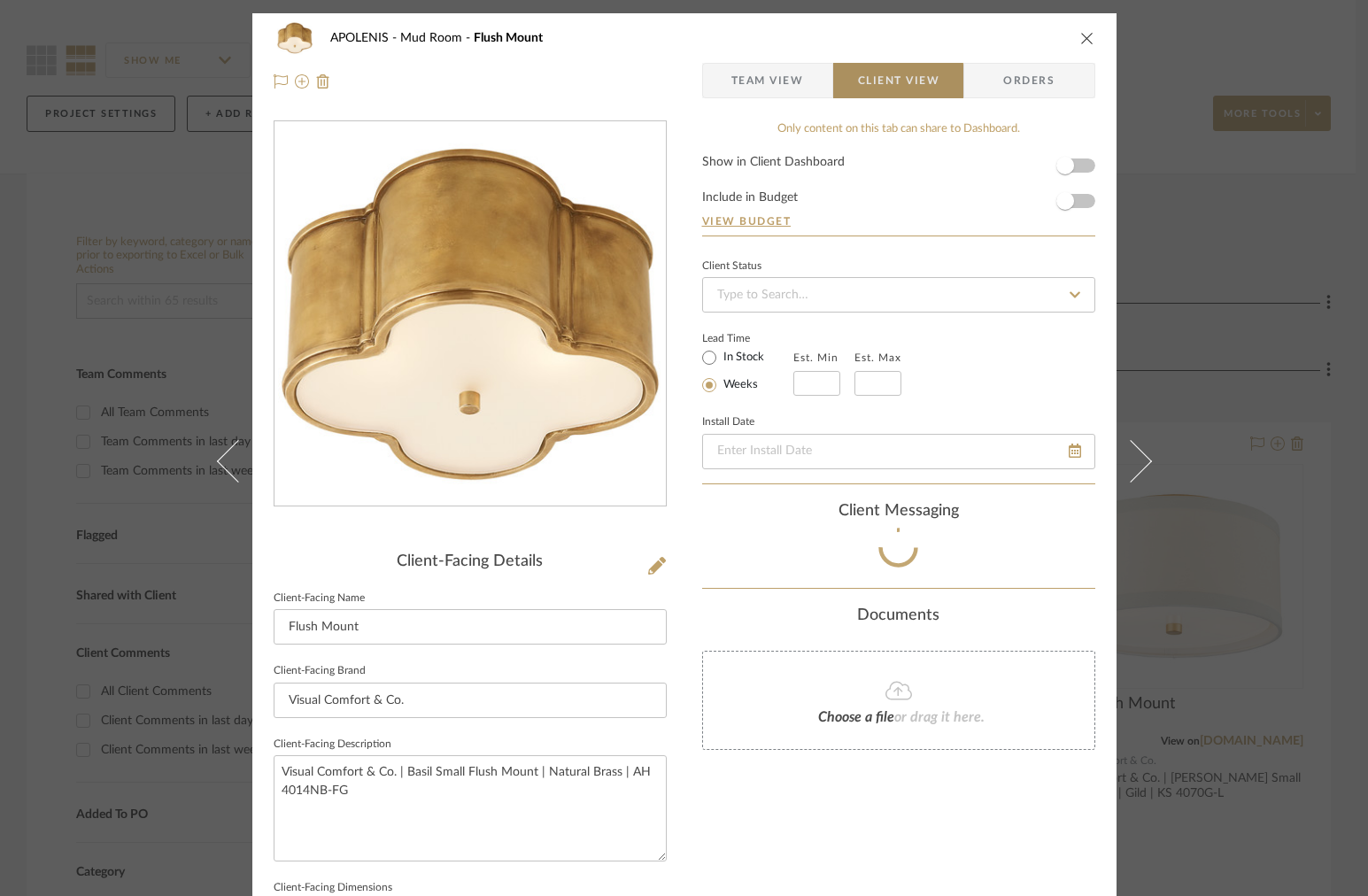 type 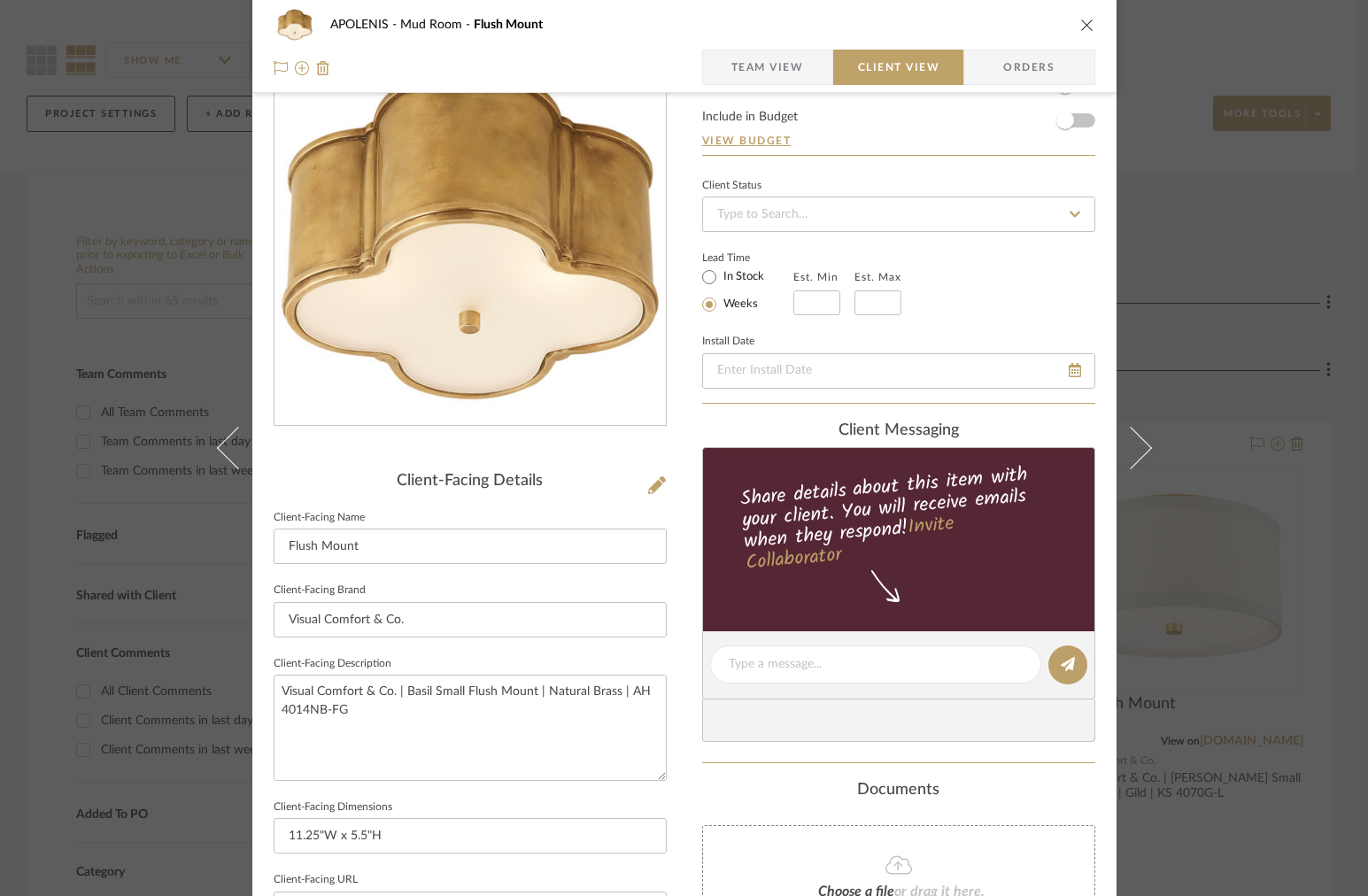 scroll, scrollTop: 208, scrollLeft: 0, axis: vertical 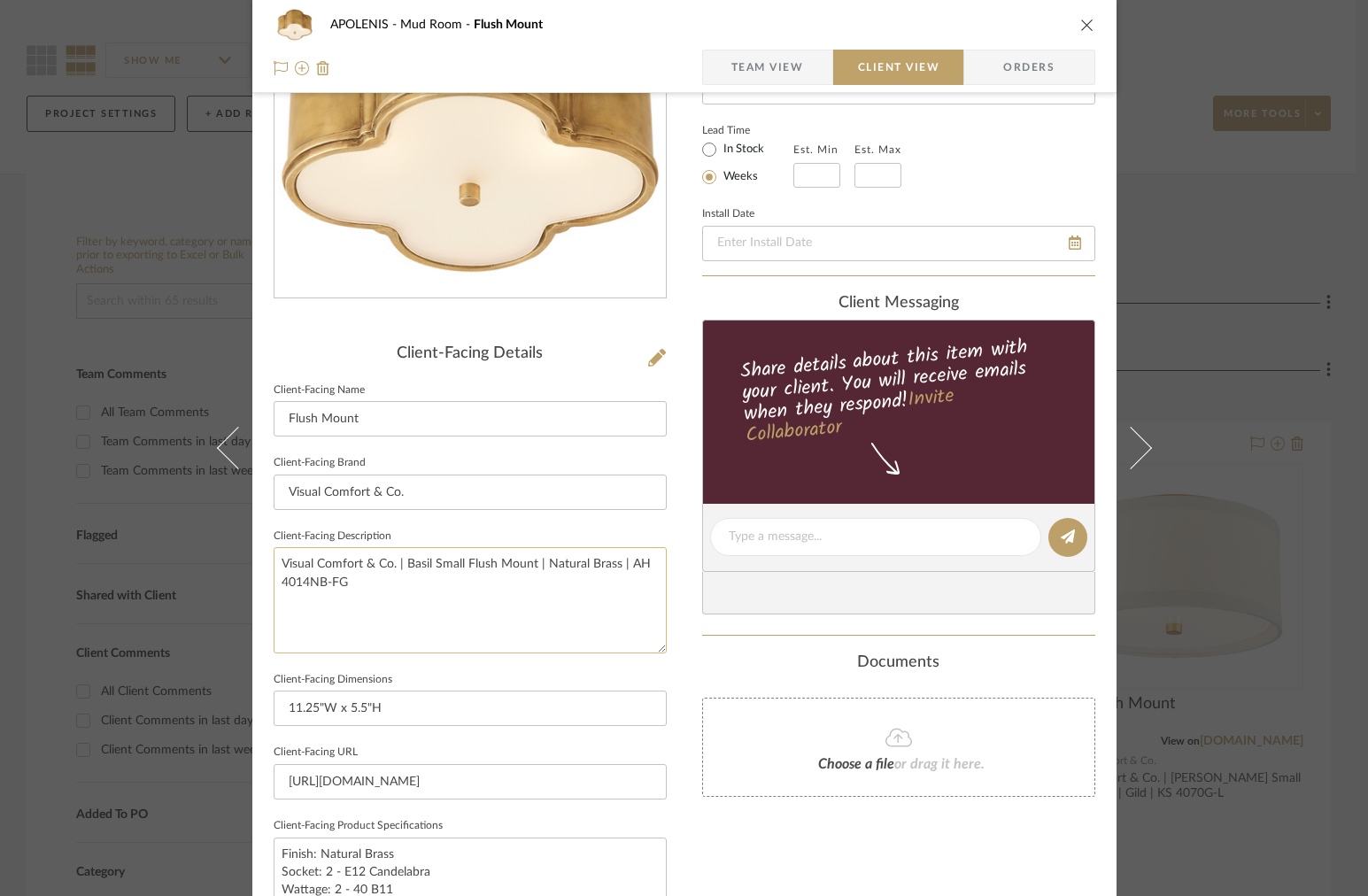 click on "Visual Comfort & Co. | Basil Small Flush Mount | Natural Brass | AH 4014NB-FG" 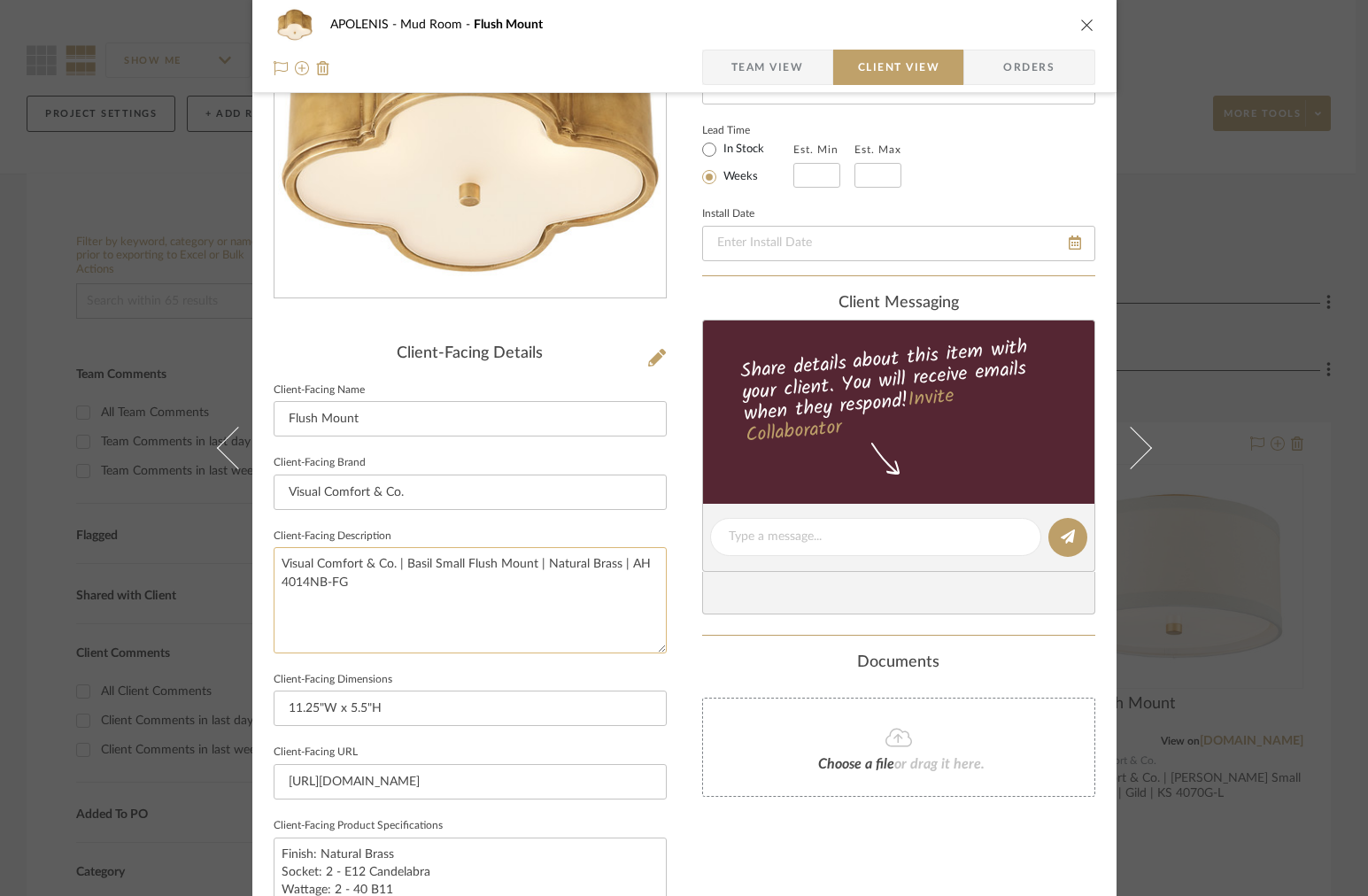 drag, startPoint x: 453, startPoint y: 575, endPoint x: 609, endPoint y: 569, distance: 156.11534 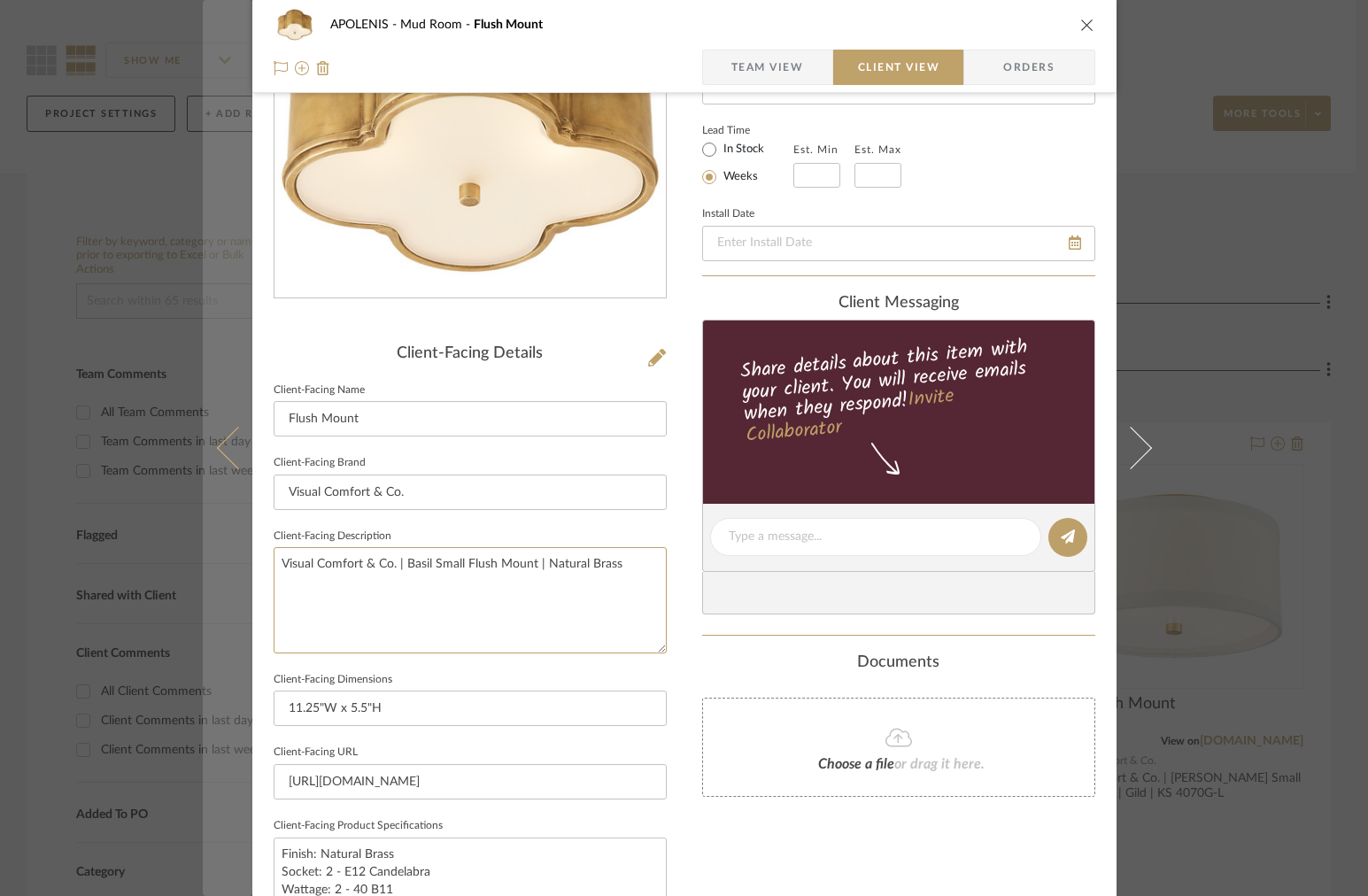 drag, startPoint x: 399, startPoint y: 565, endPoint x: 220, endPoint y: 563, distance: 179.01117 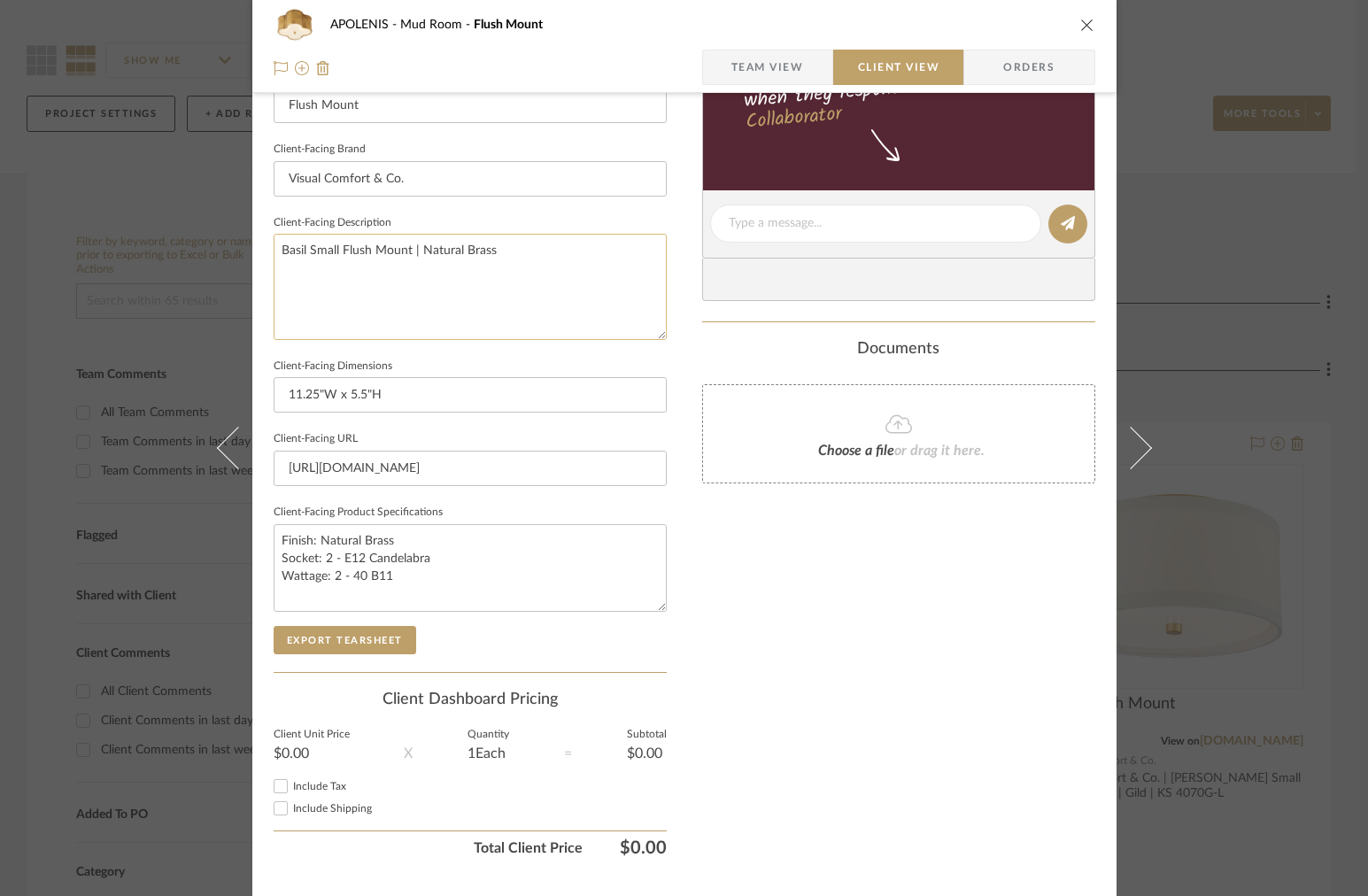 scroll, scrollTop: 561, scrollLeft: 0, axis: vertical 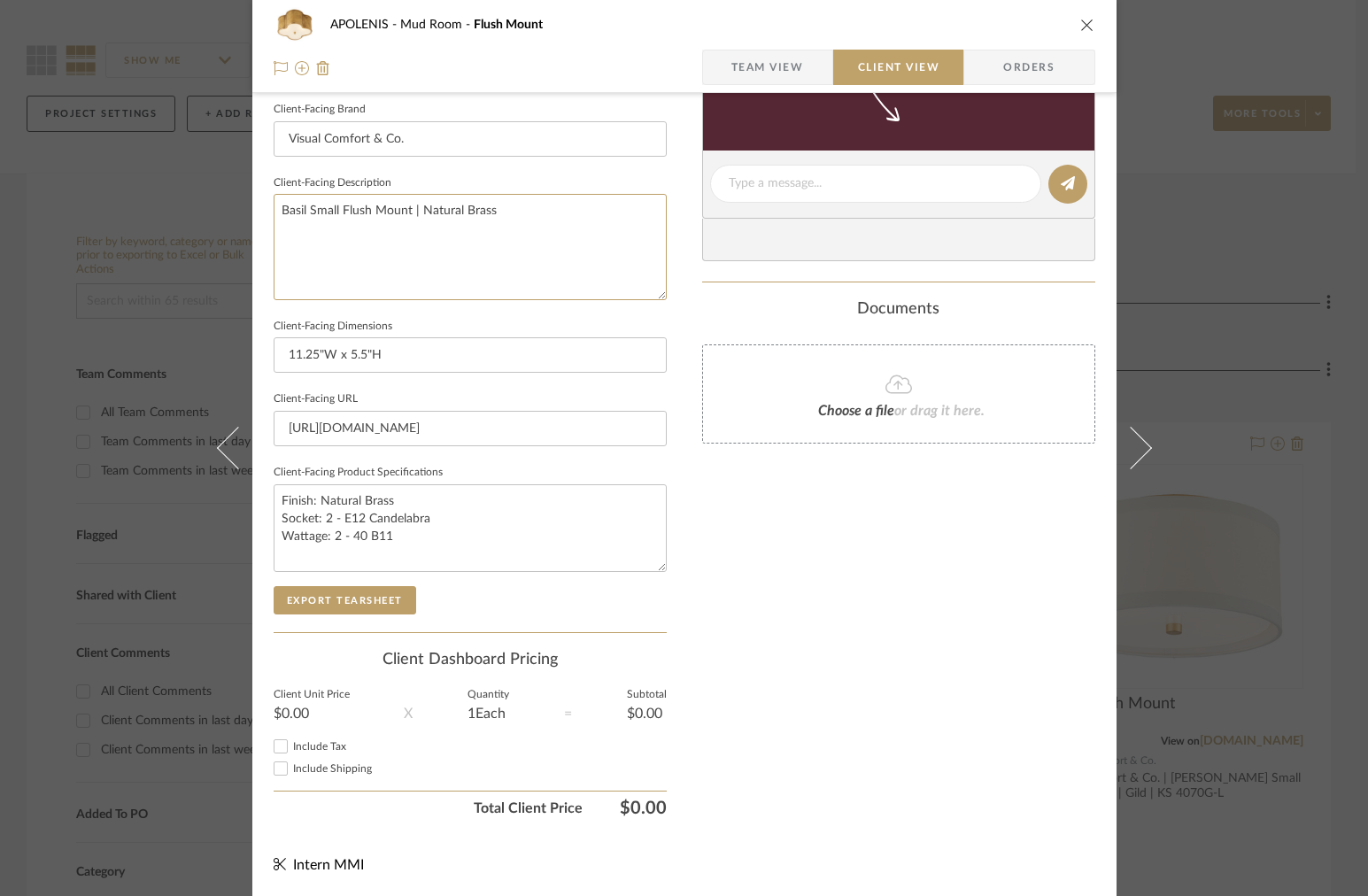 drag, startPoint x: 338, startPoint y: 212, endPoint x: 193, endPoint y: 205, distance: 145.169 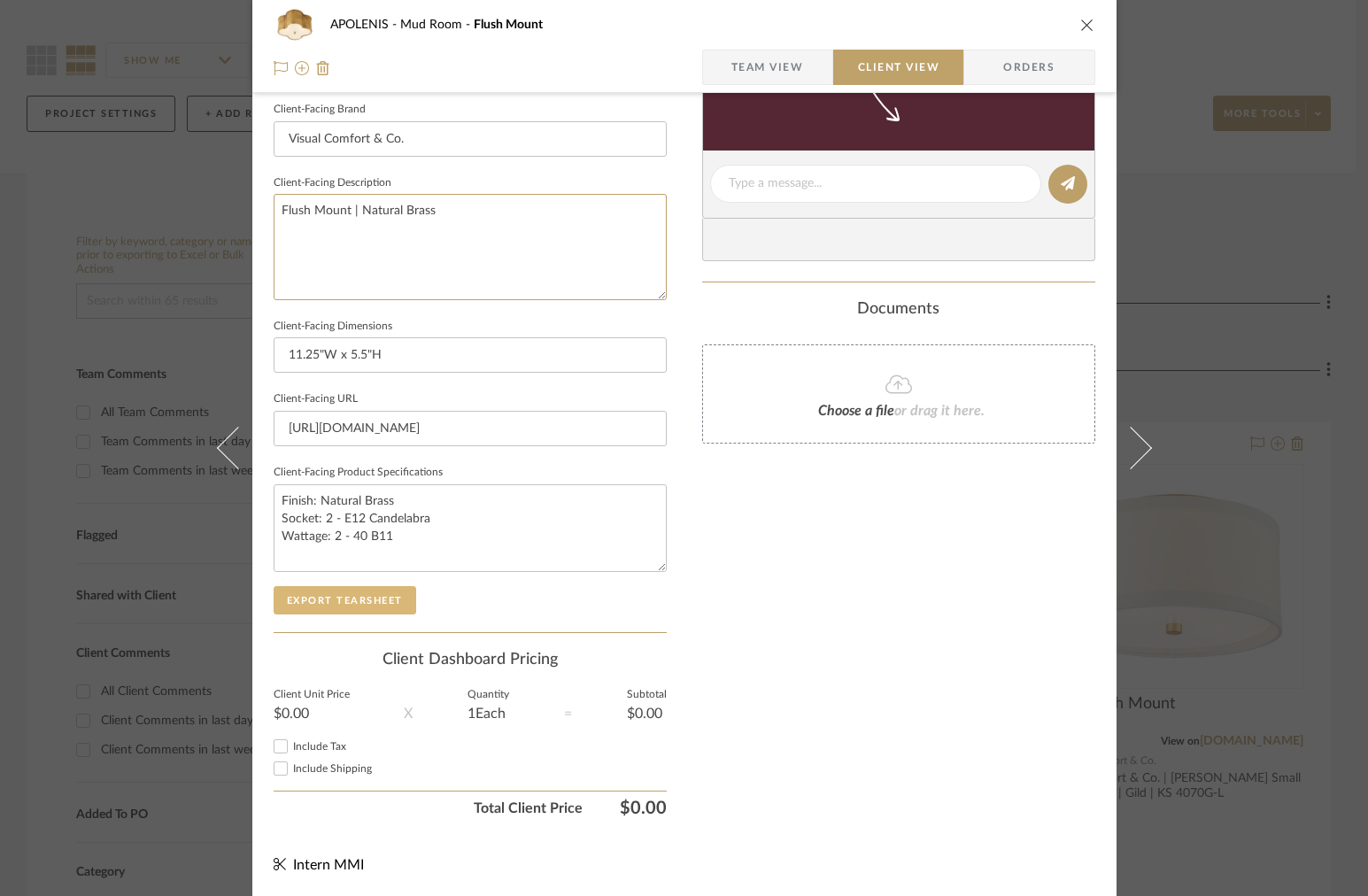 type on "Flush Mount | Natural Brass" 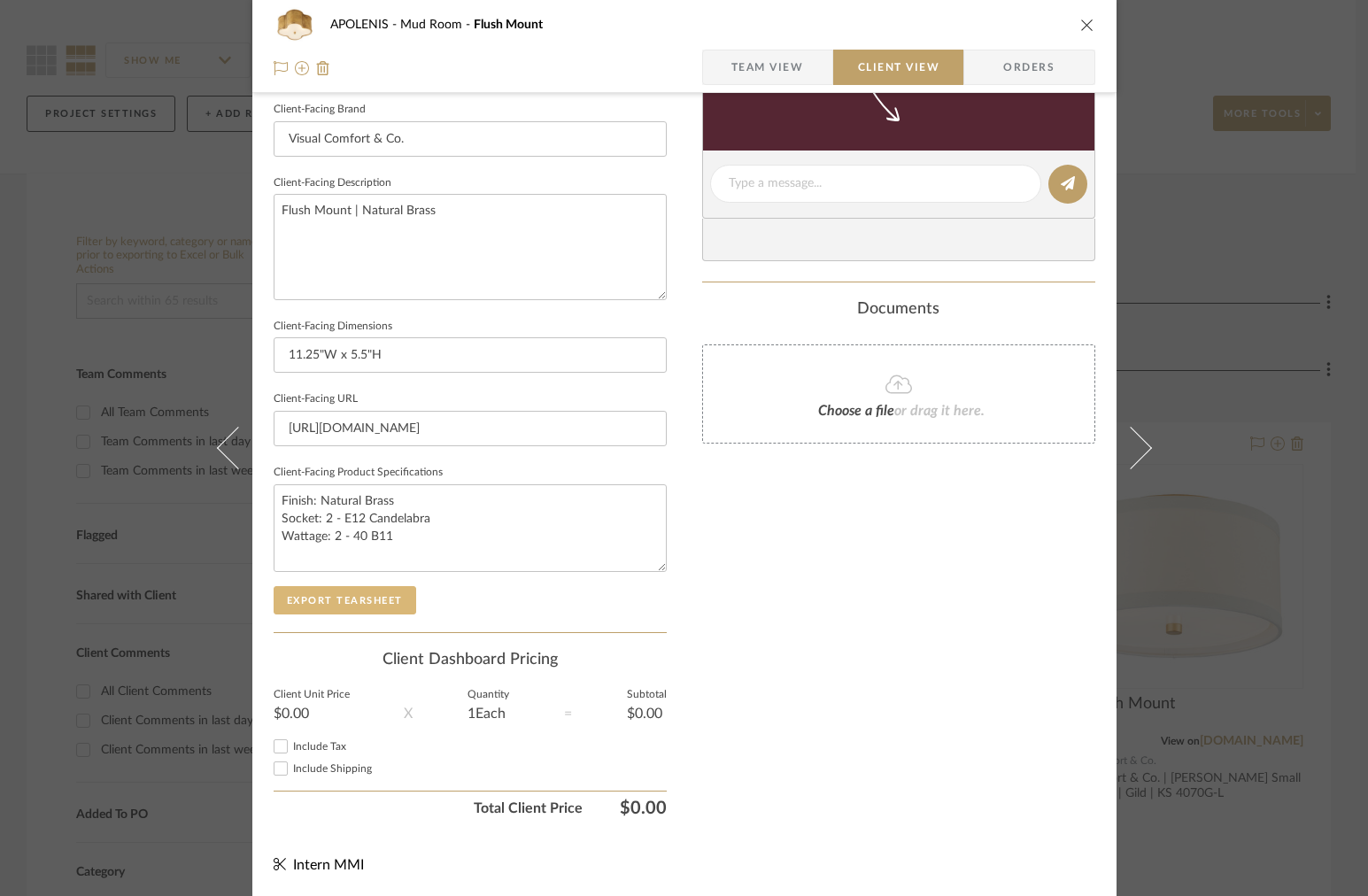 click on "Export Tearsheet" 